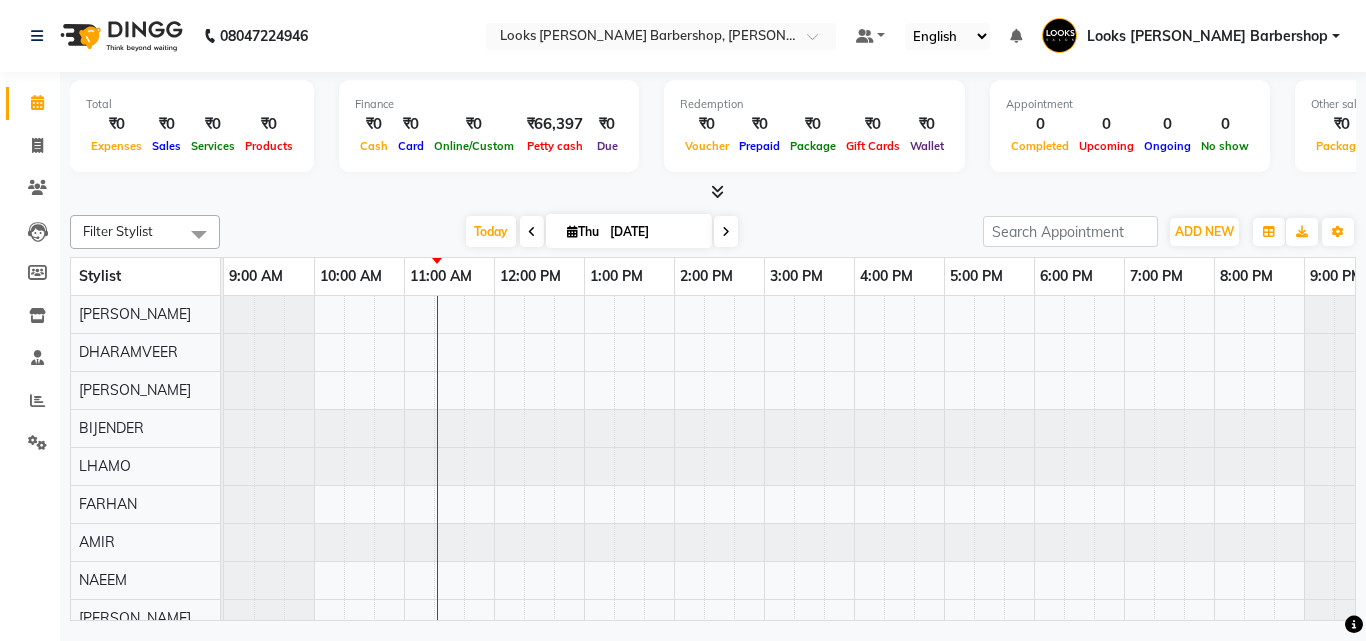 scroll, scrollTop: 0, scrollLeft: 0, axis: both 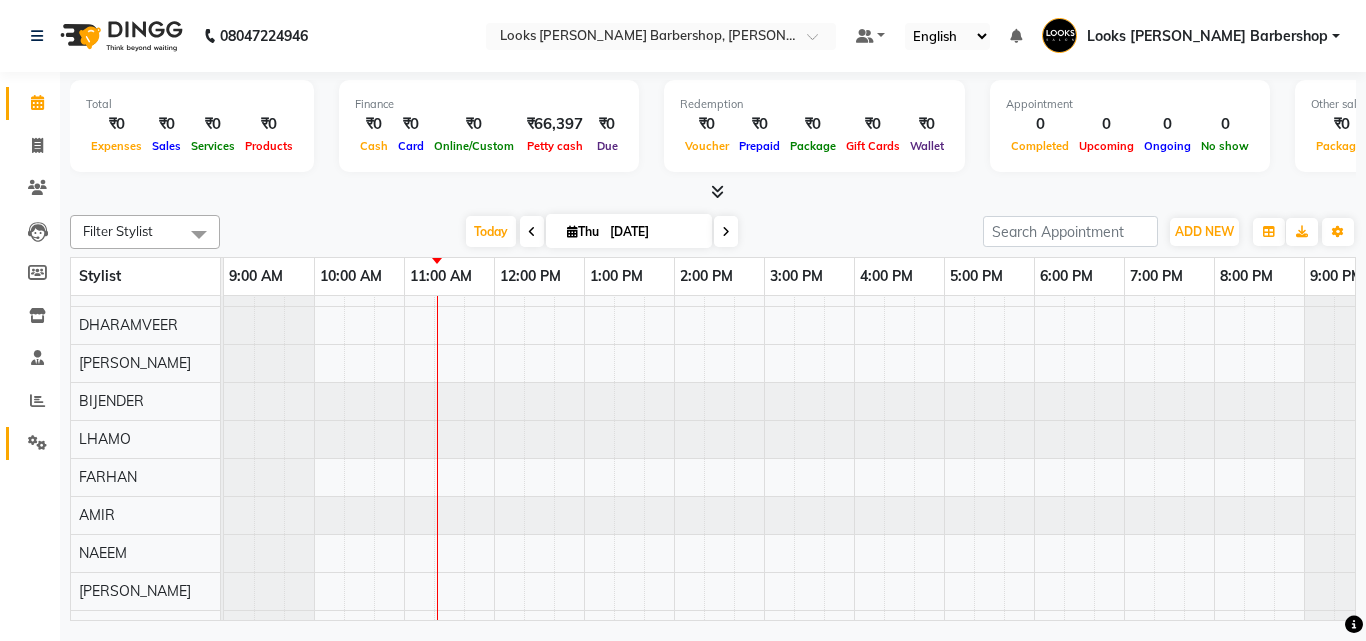 click on "Settings" 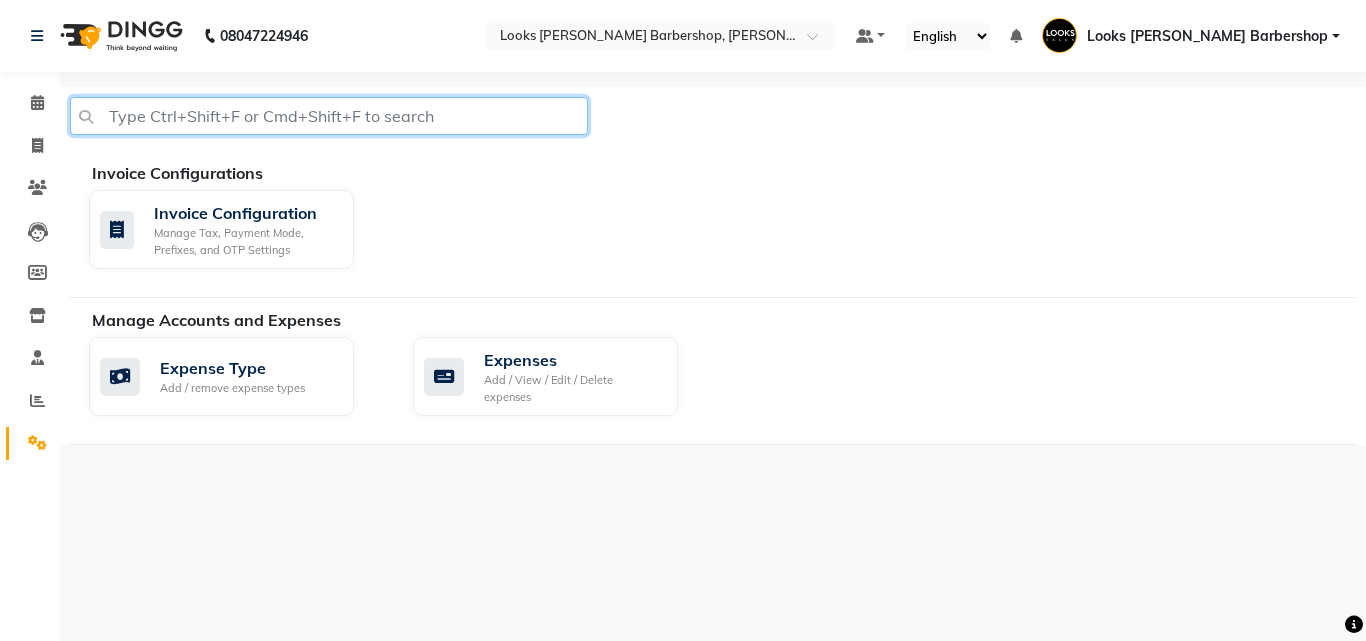 click 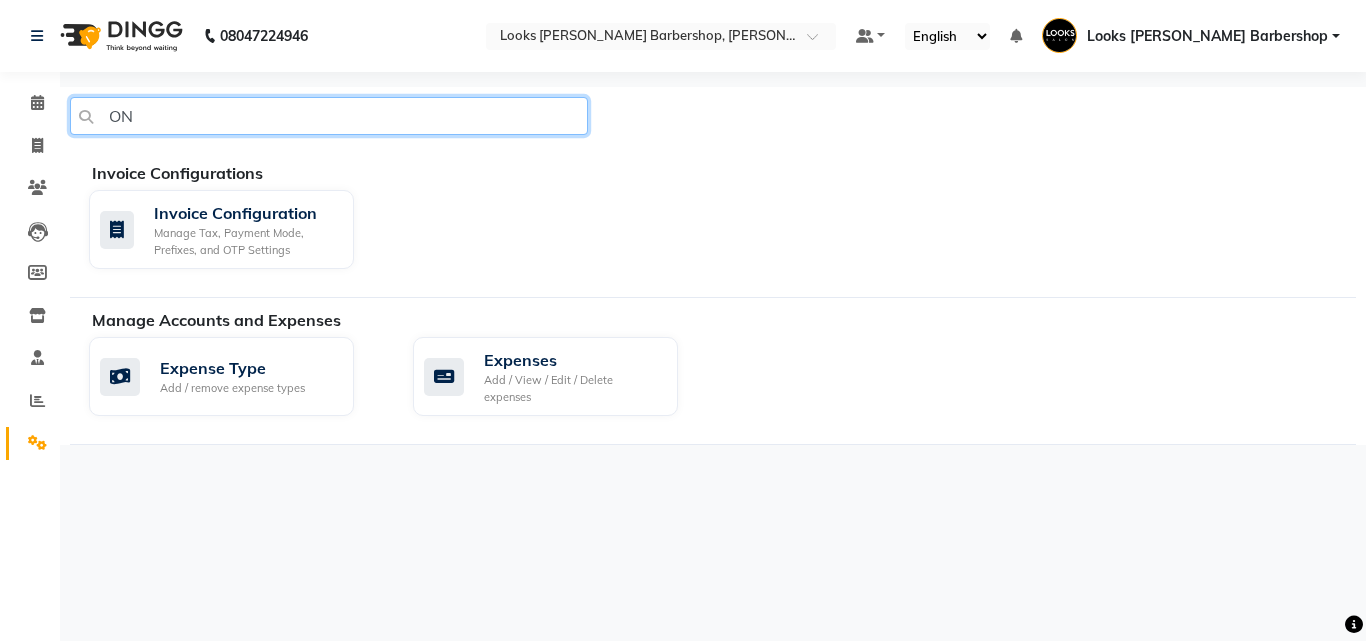 type on "O" 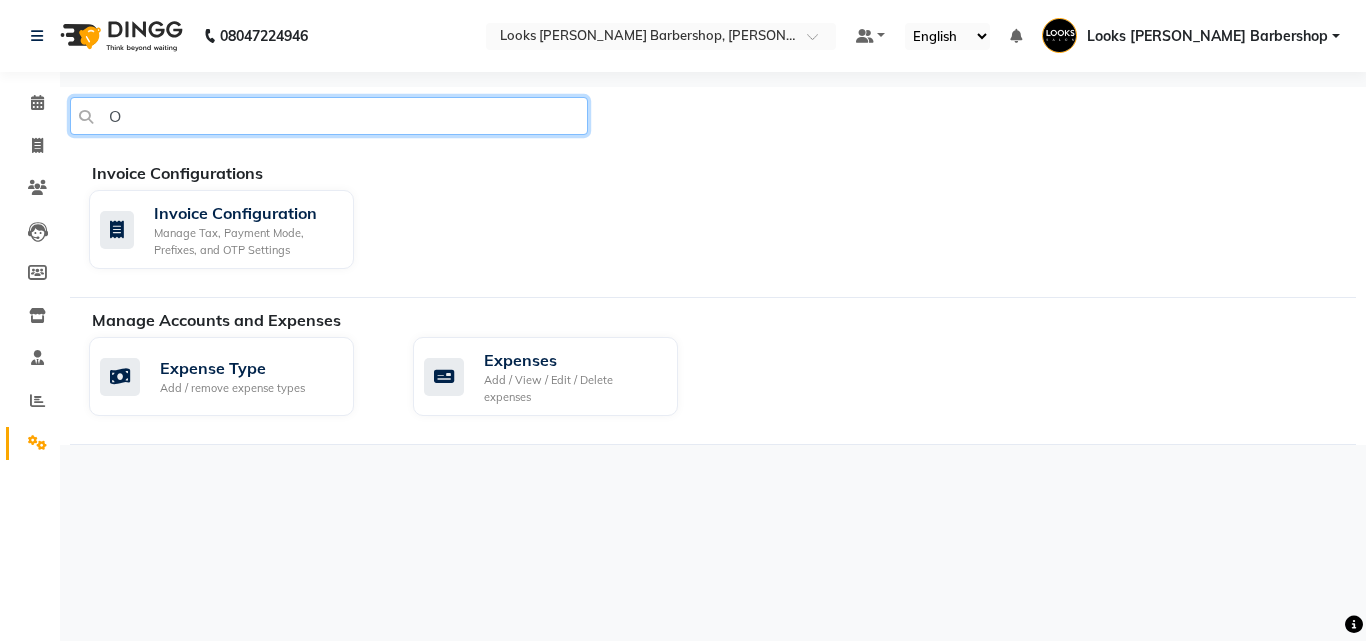type 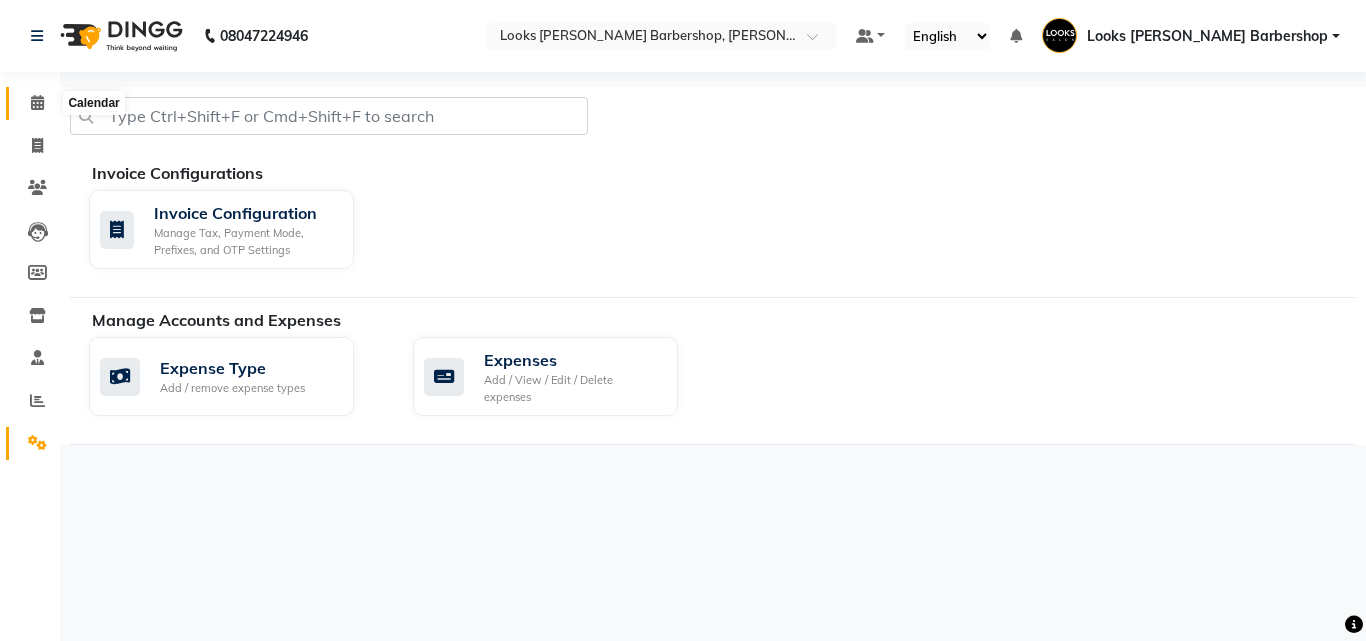 click 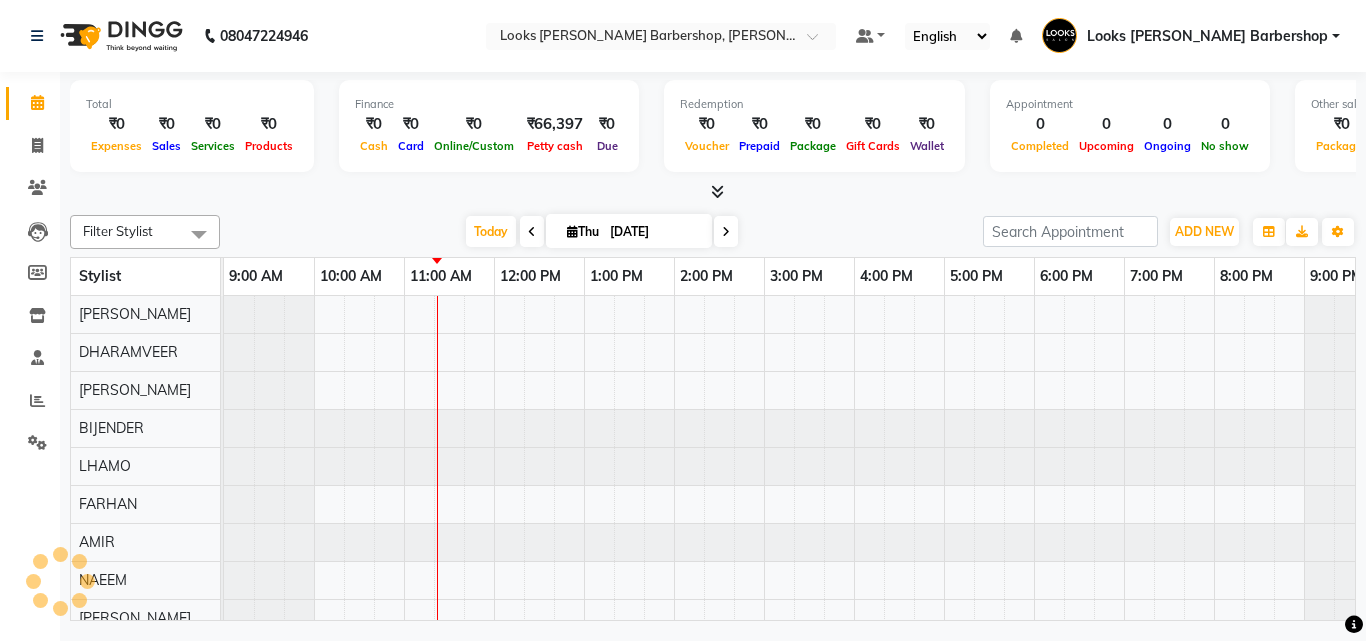 scroll, scrollTop: 27, scrollLeft: 0, axis: vertical 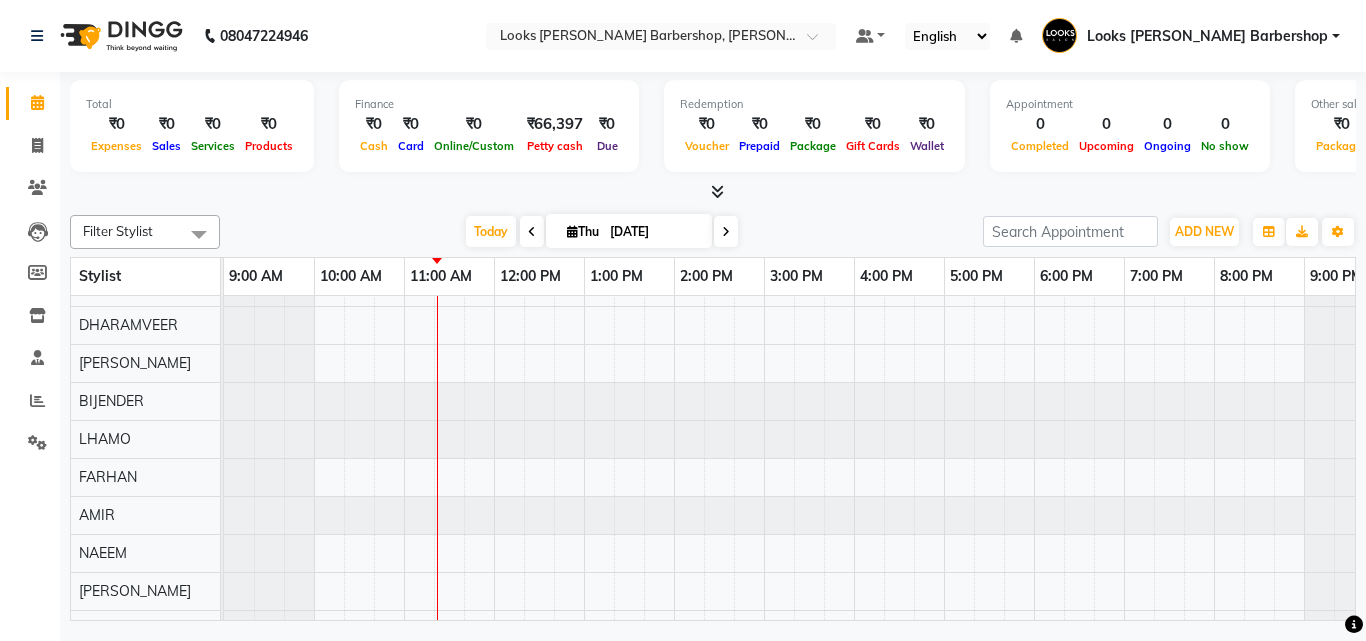 click at bounding box center [1016, 36] 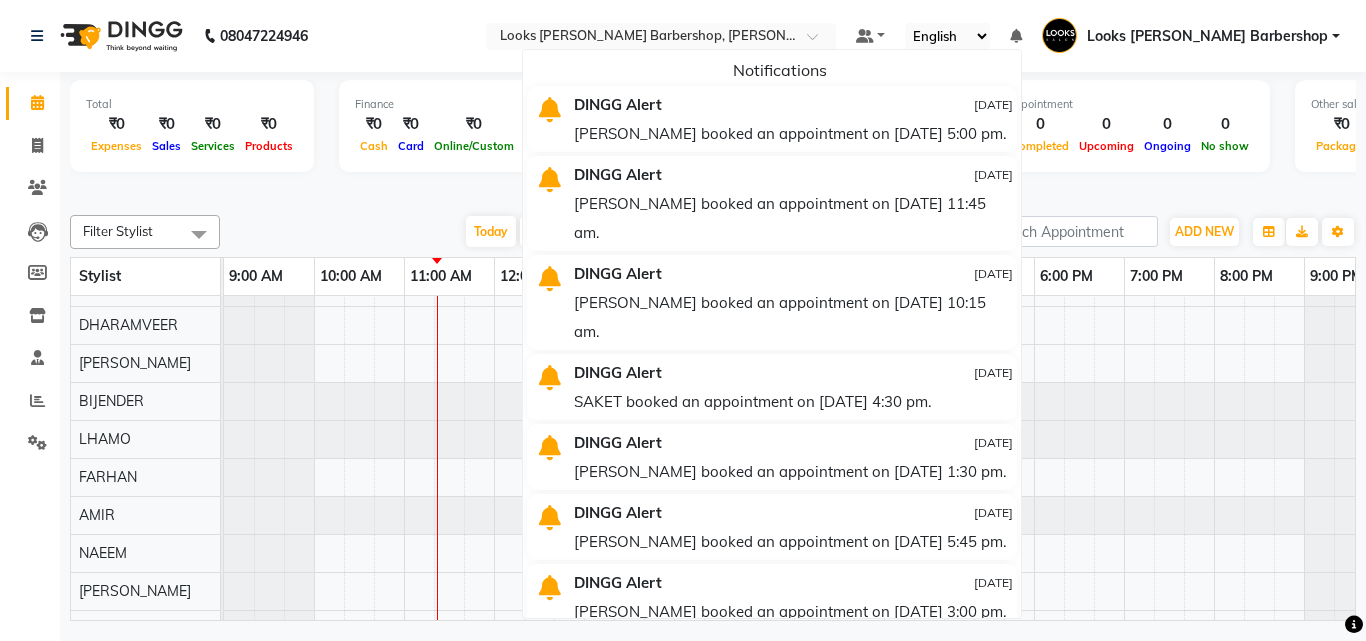 click at bounding box center [1016, 36] 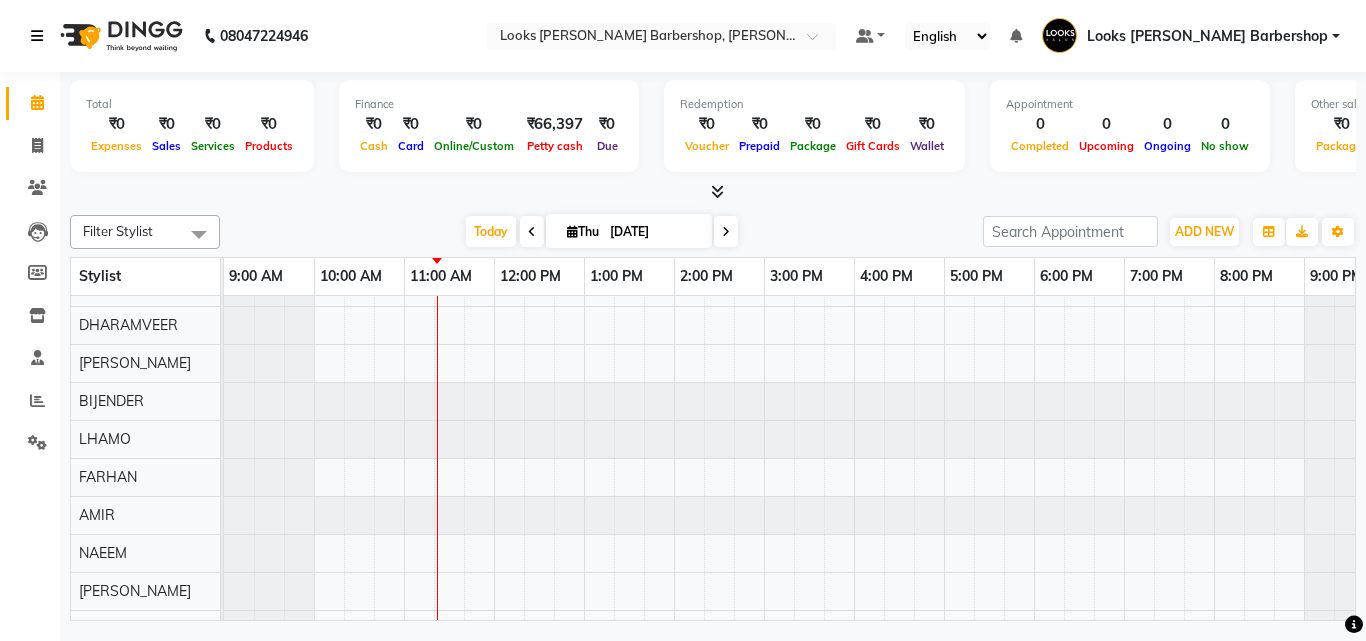 click at bounding box center [41, 36] 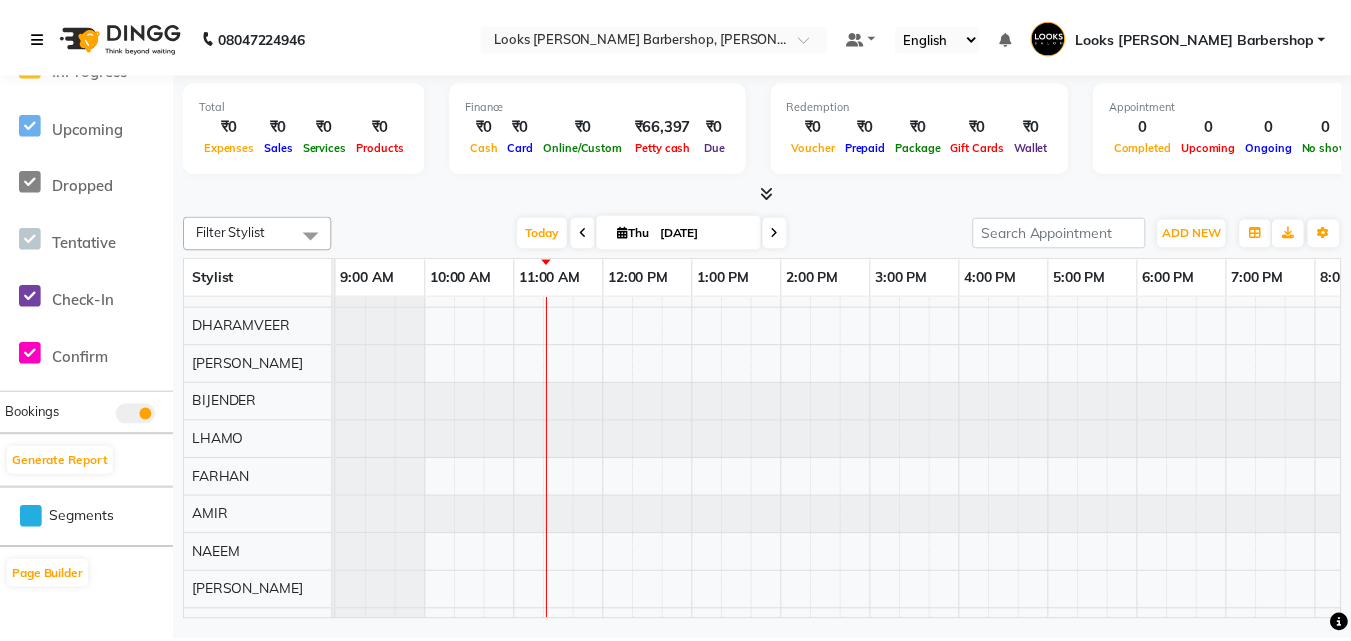 scroll, scrollTop: 0, scrollLeft: 0, axis: both 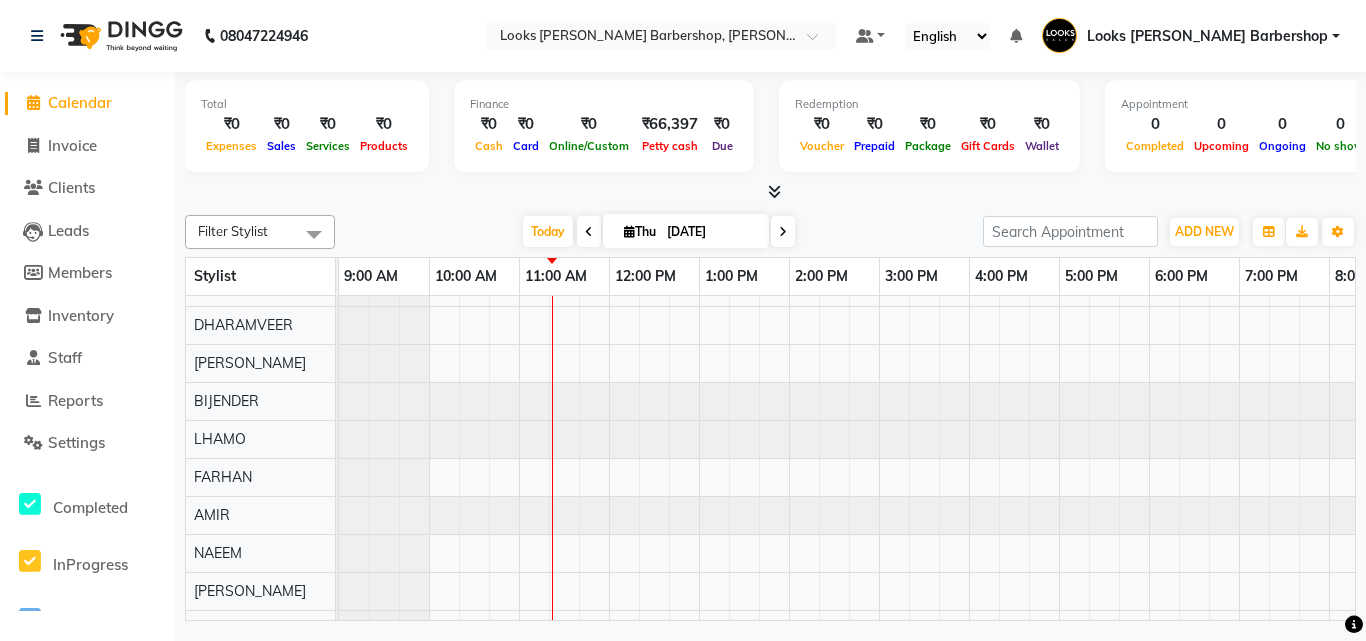 click on "Calendar" 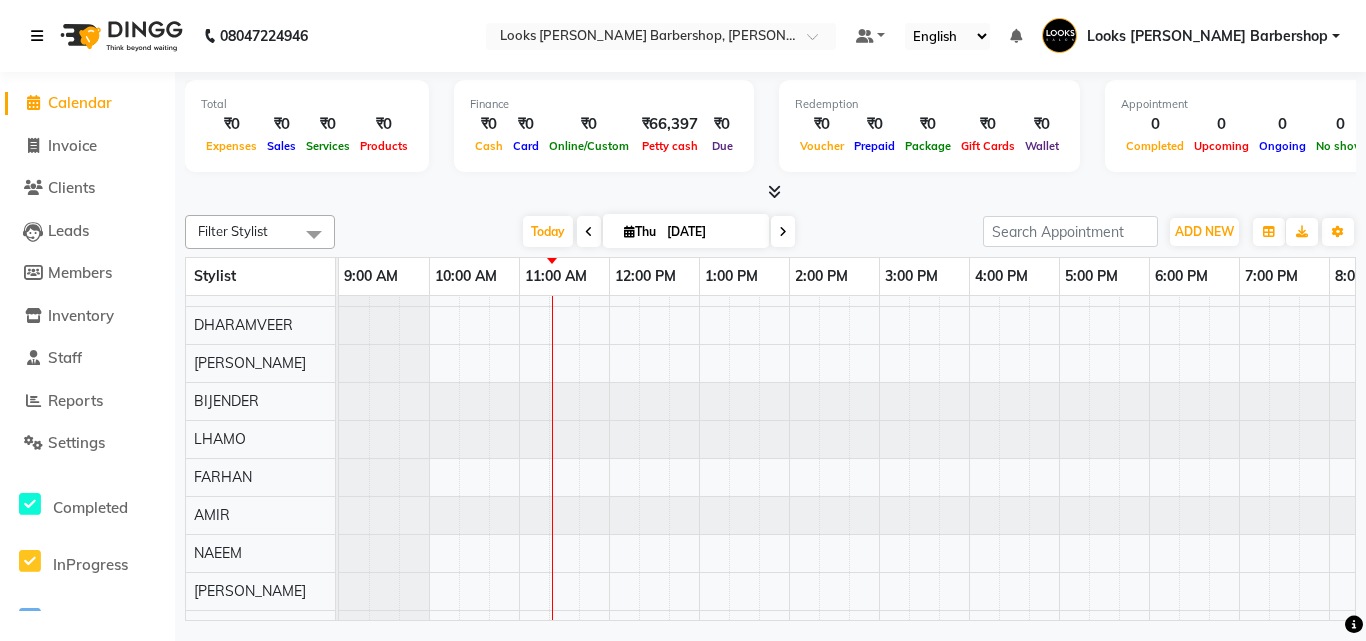click at bounding box center [37, 36] 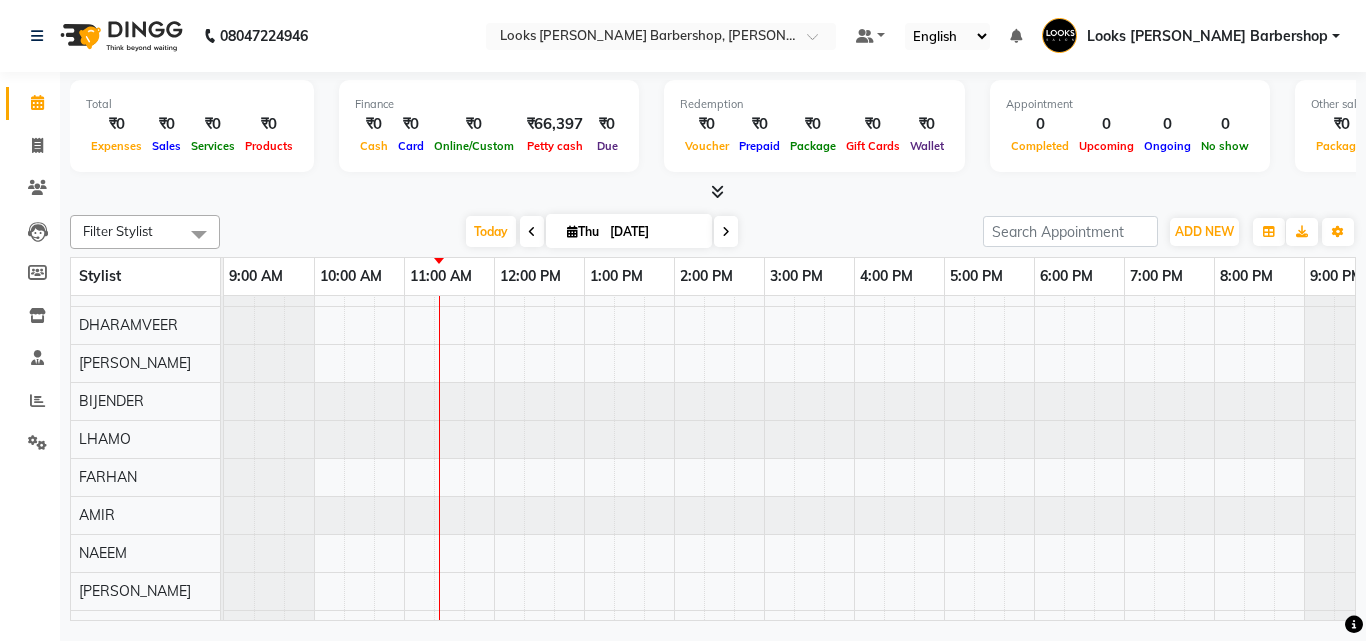 drag, startPoint x: 1059, startPoint y: 37, endPoint x: 1048, endPoint y: 32, distance: 12.083046 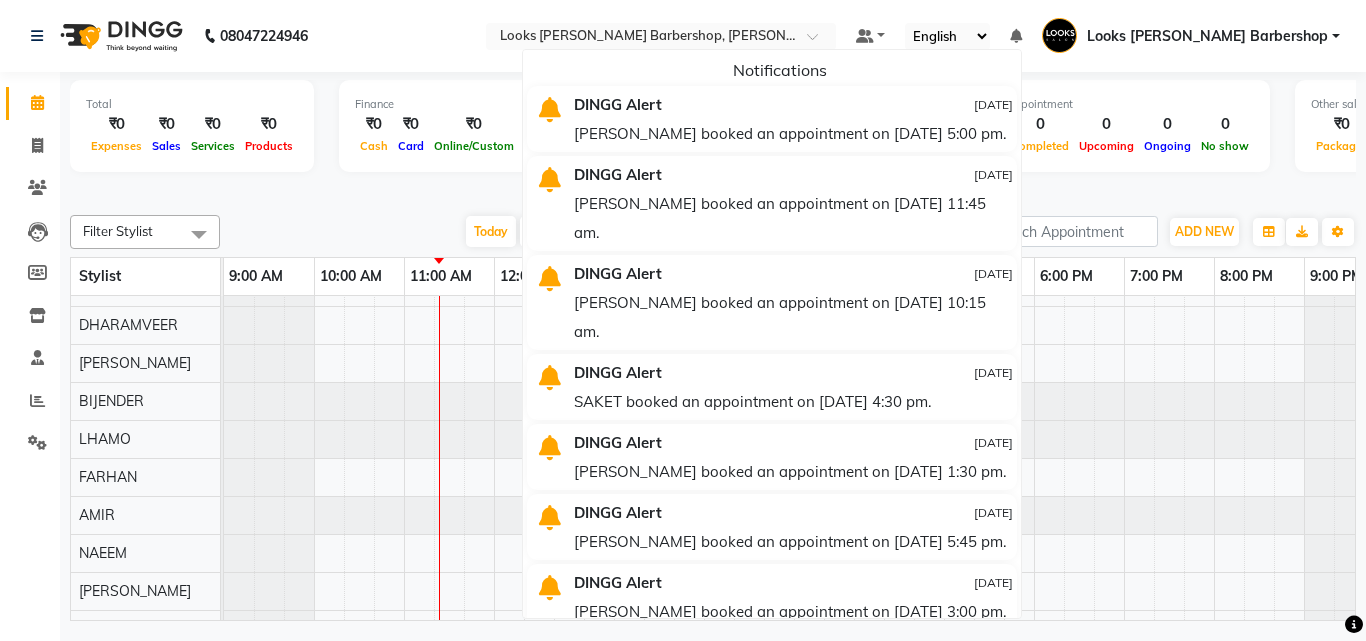 drag, startPoint x: 1121, startPoint y: 97, endPoint x: 1133, endPoint y: 101, distance: 12.649111 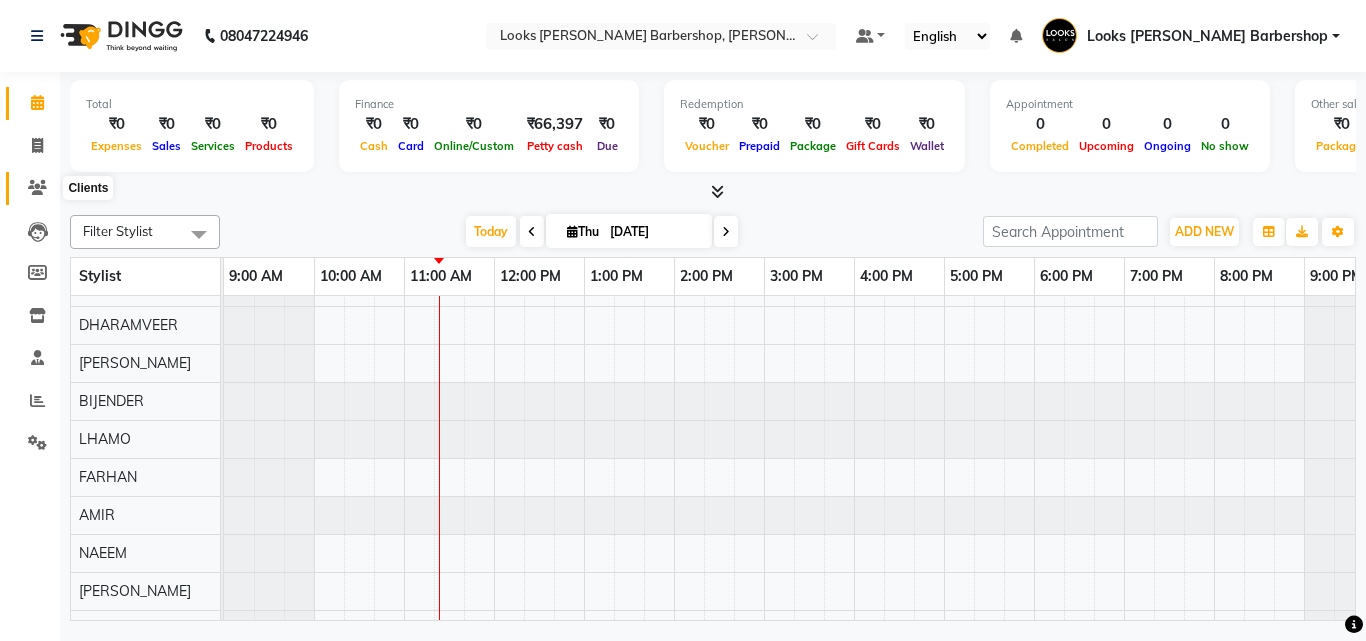 click 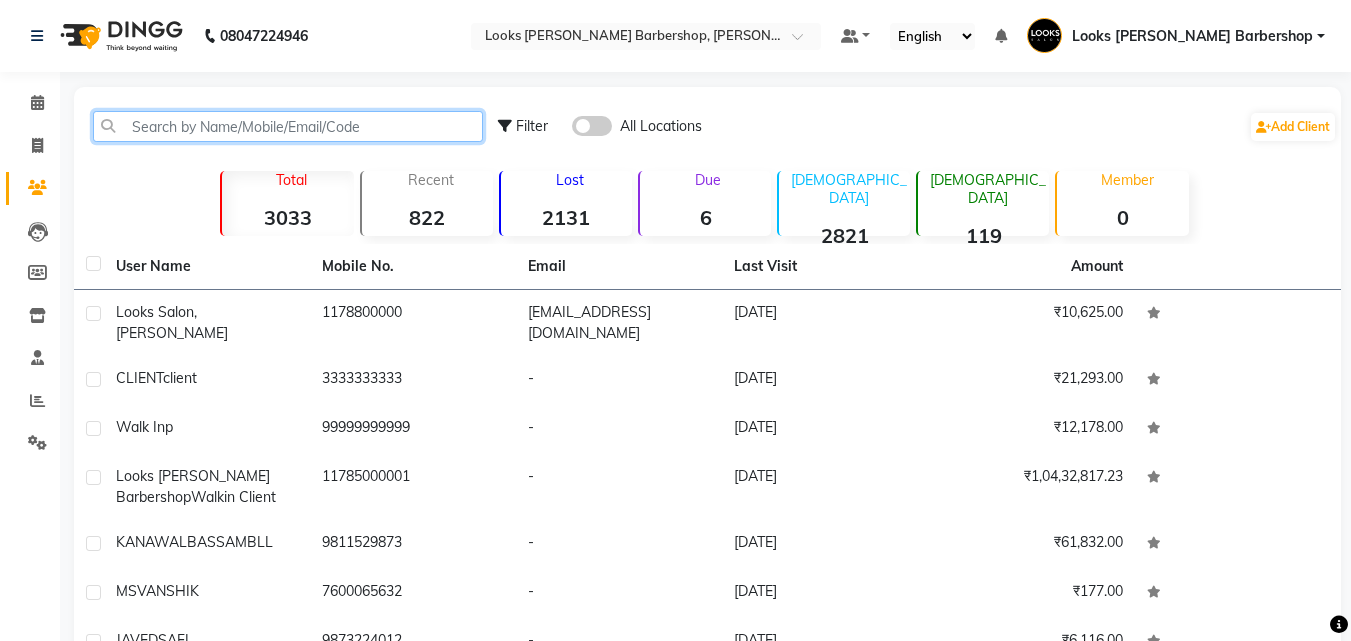 drag, startPoint x: 206, startPoint y: 123, endPoint x: 204, endPoint y: 108, distance: 15.132746 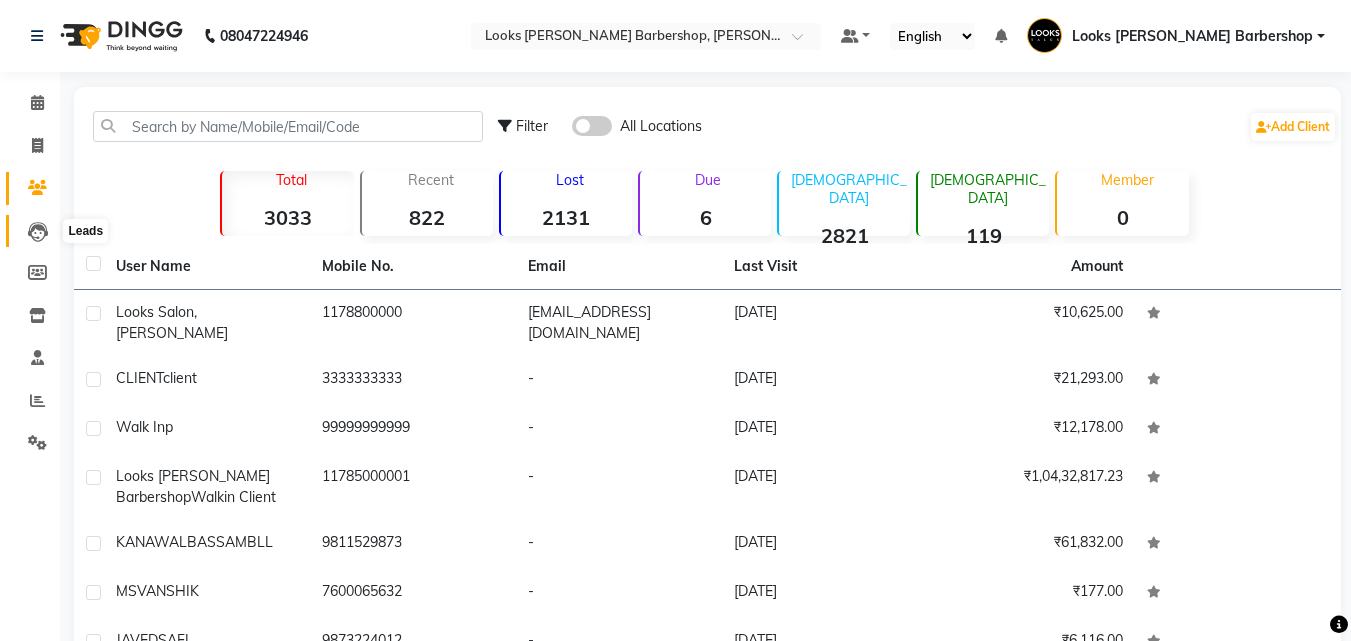 click 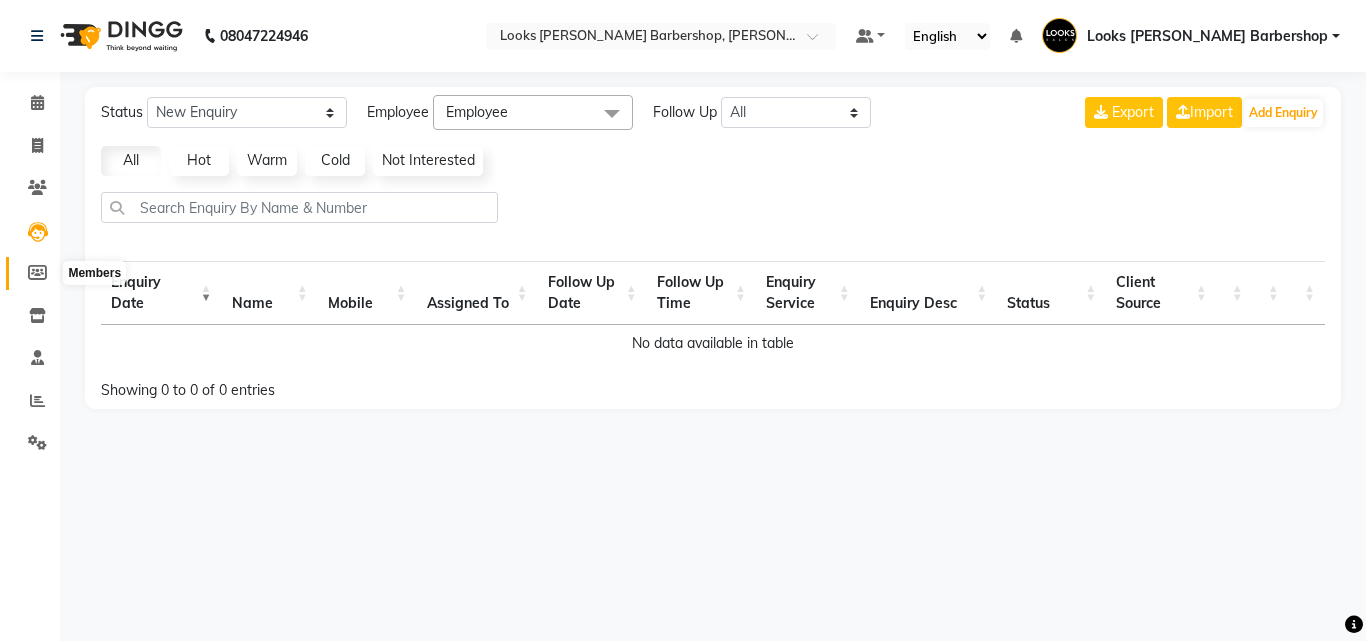 click 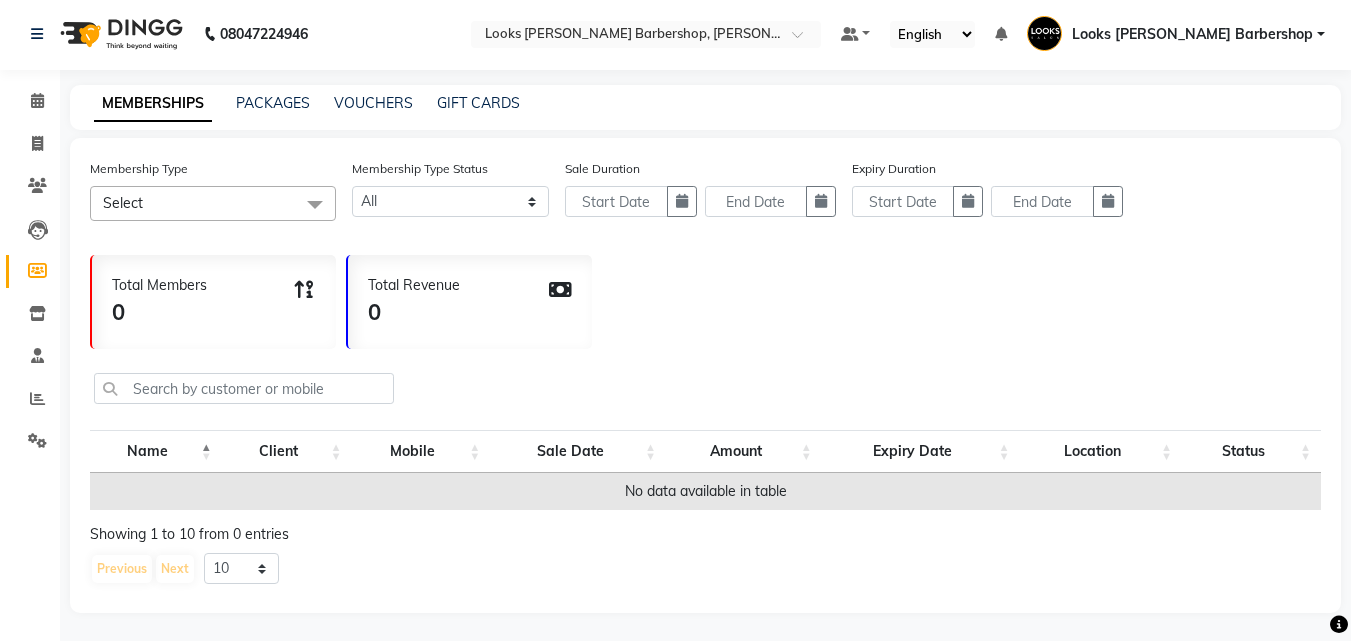 scroll, scrollTop: 0, scrollLeft: 0, axis: both 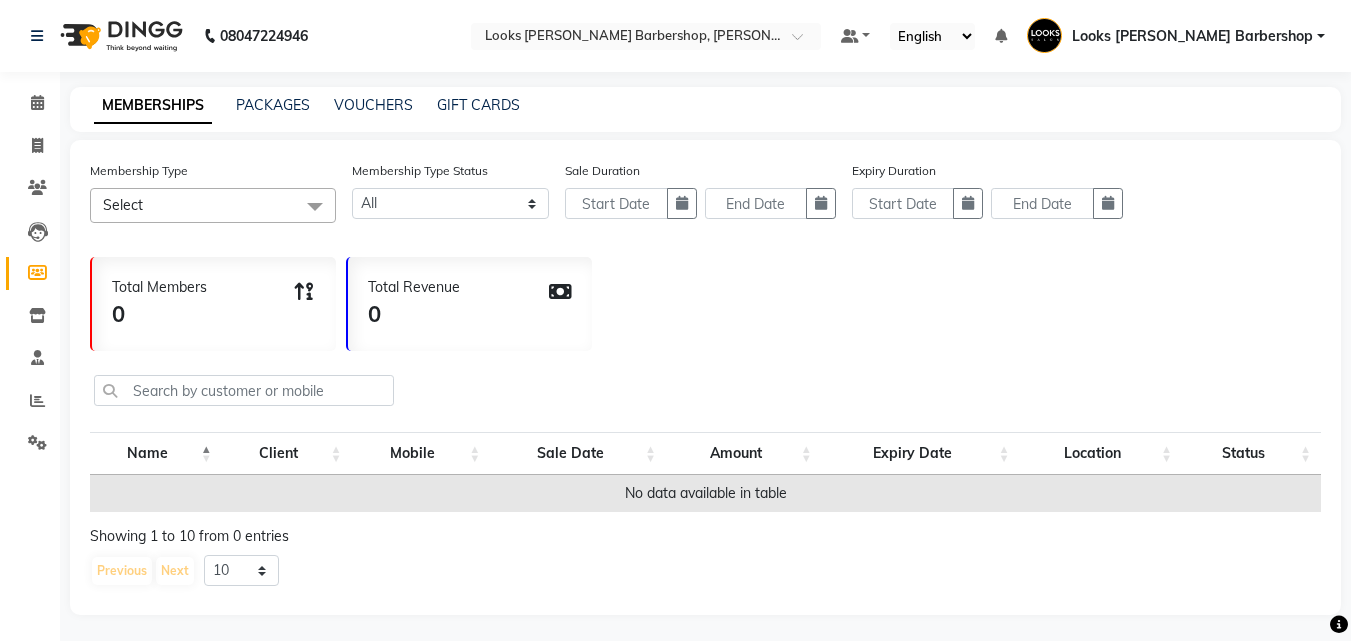click 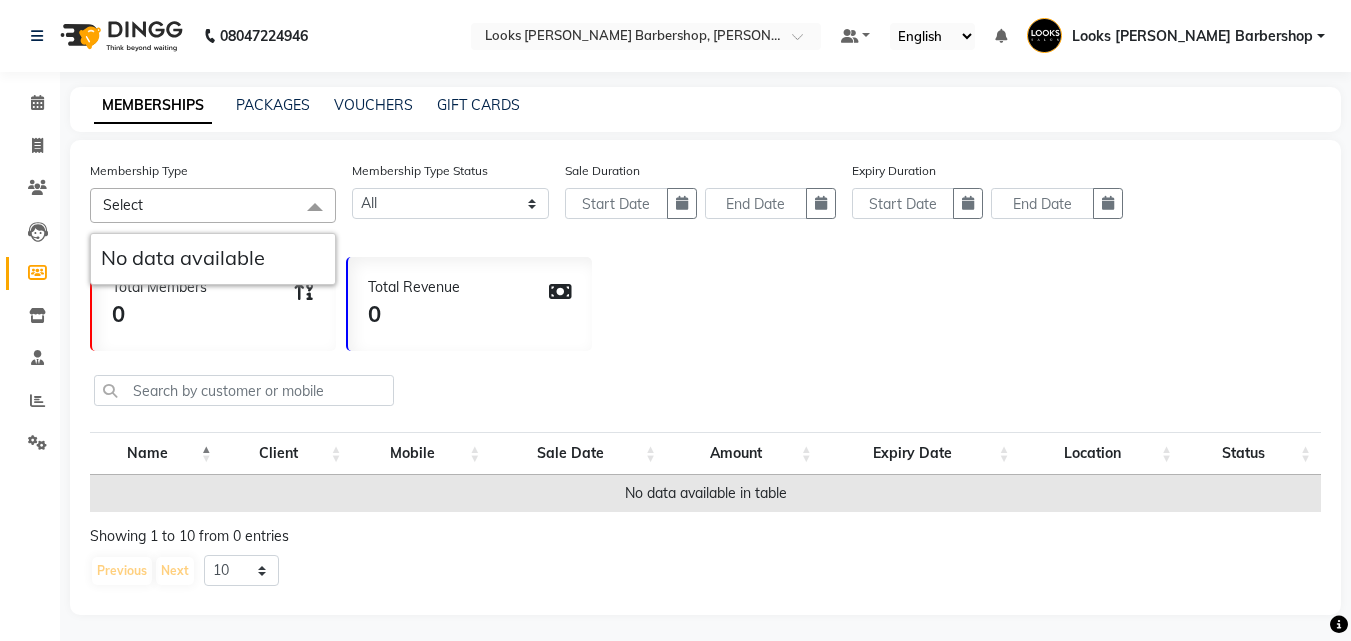 click 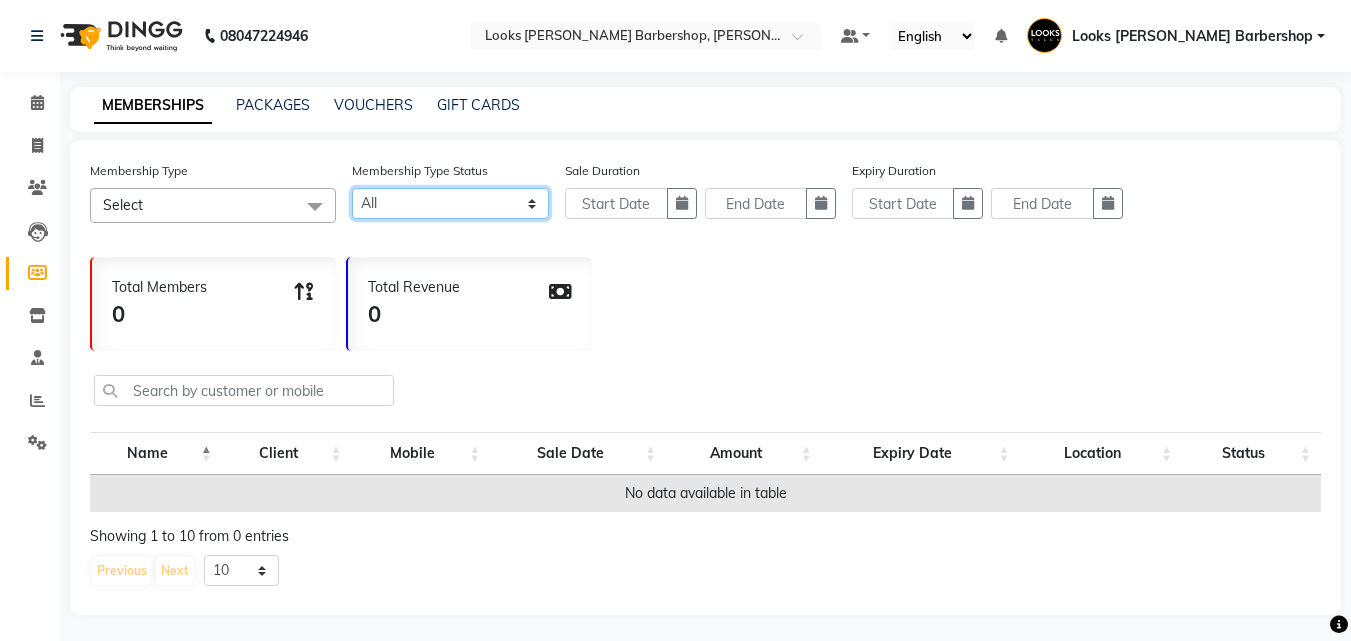 click on "Active Expired All" 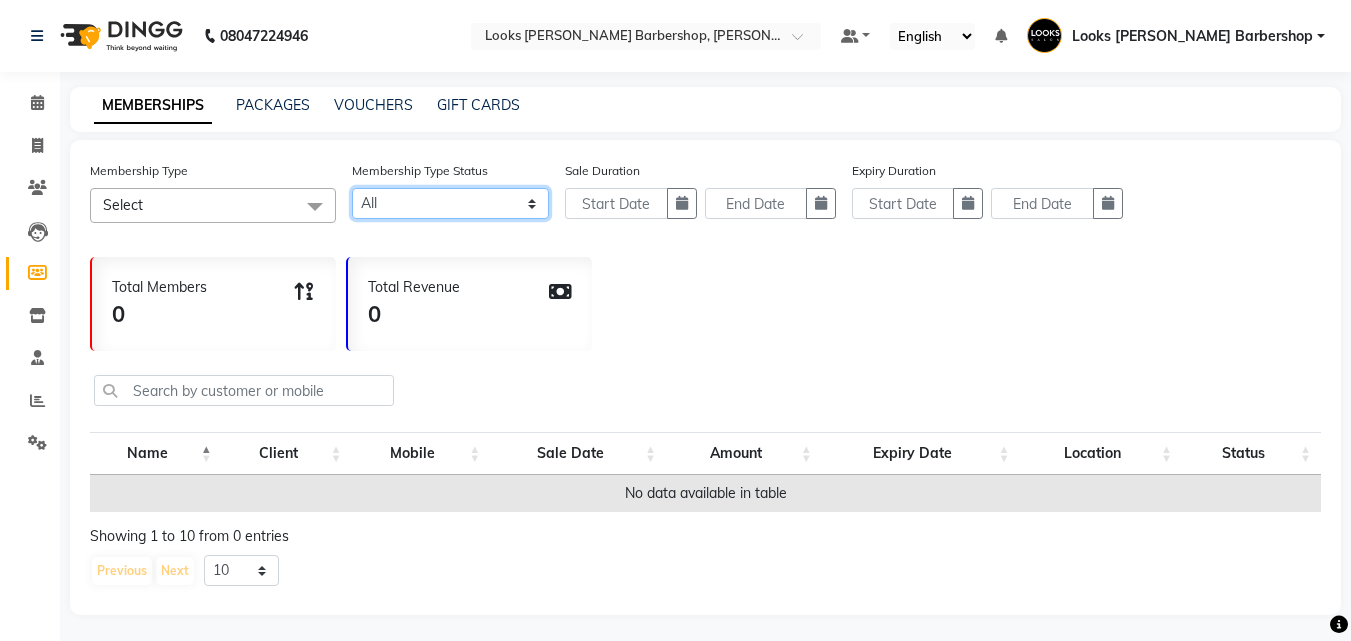 select on "true" 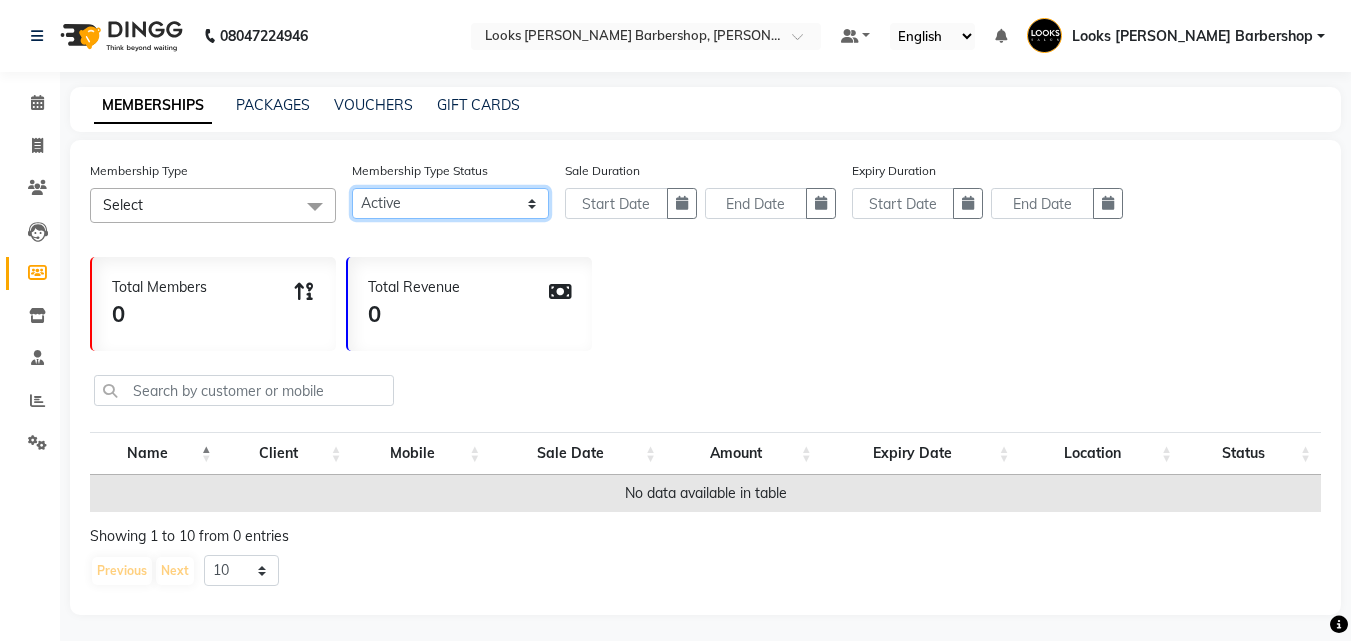 click on "Active Expired All" 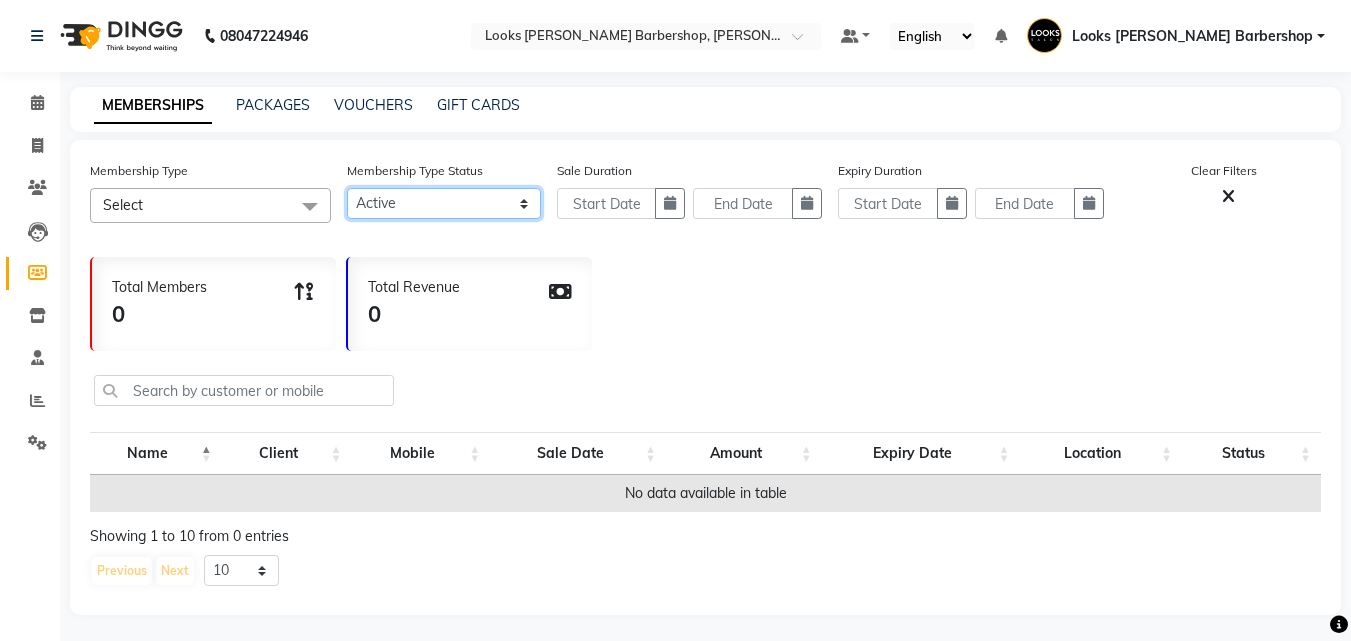 scroll, scrollTop: 4, scrollLeft: 0, axis: vertical 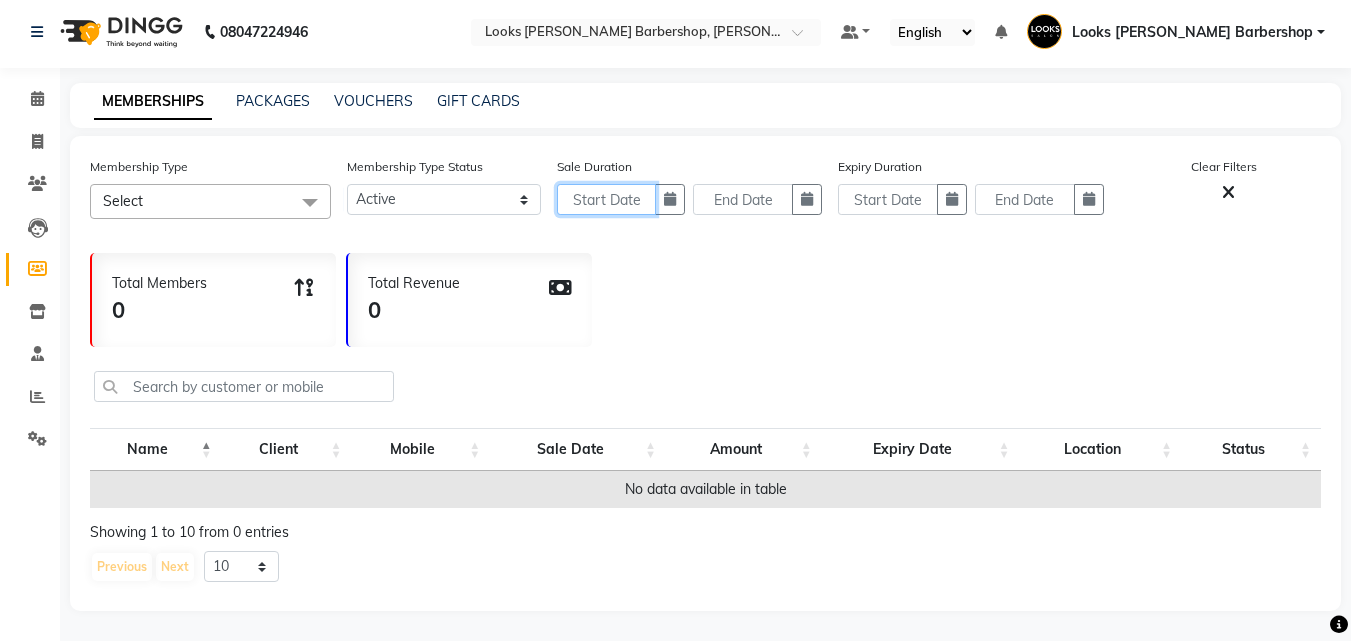 click 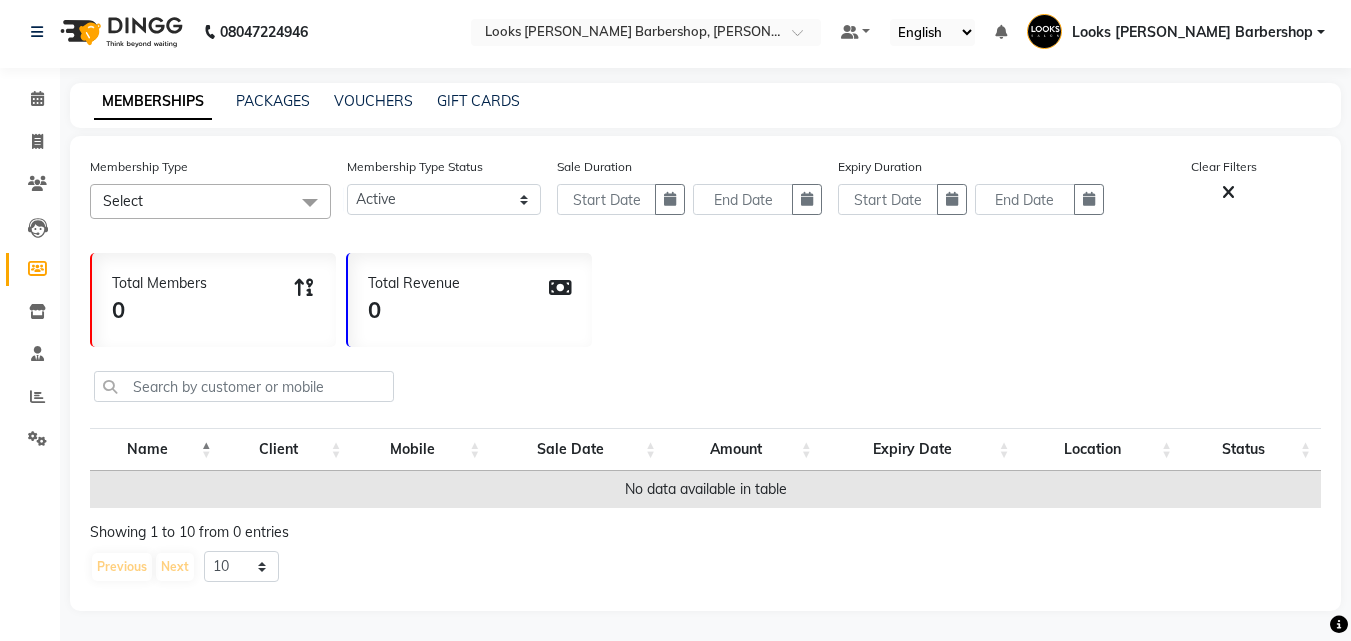 select on "7" 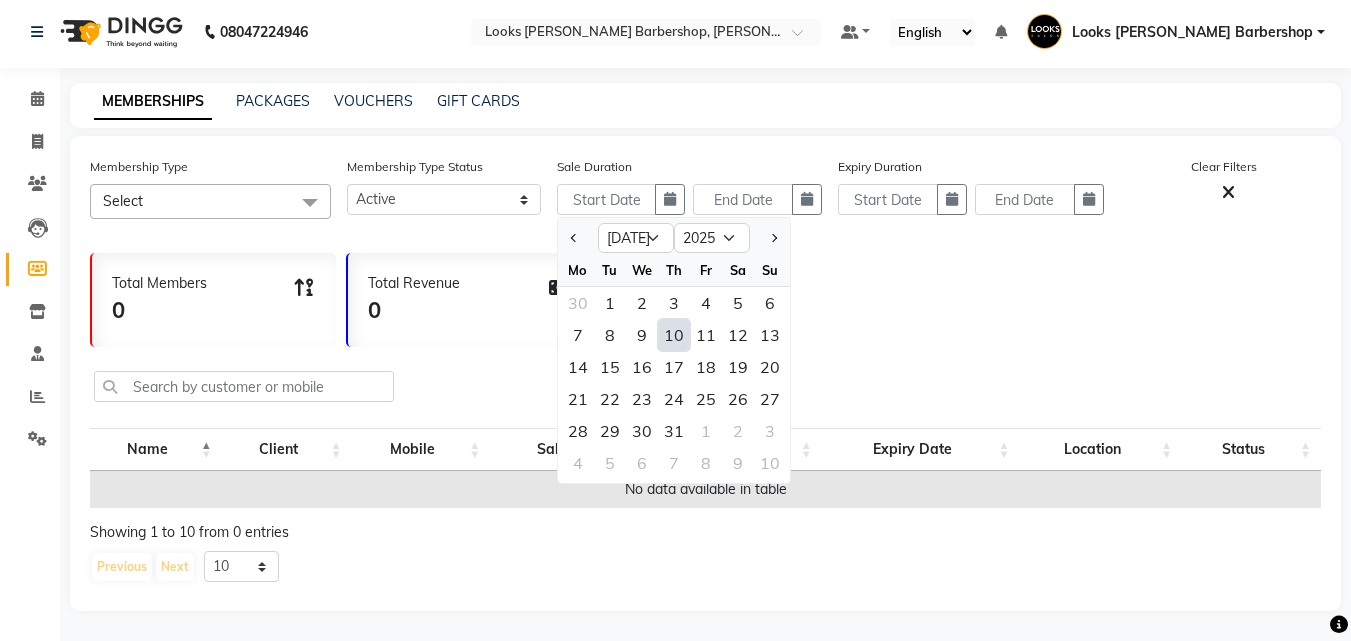 click on "1" 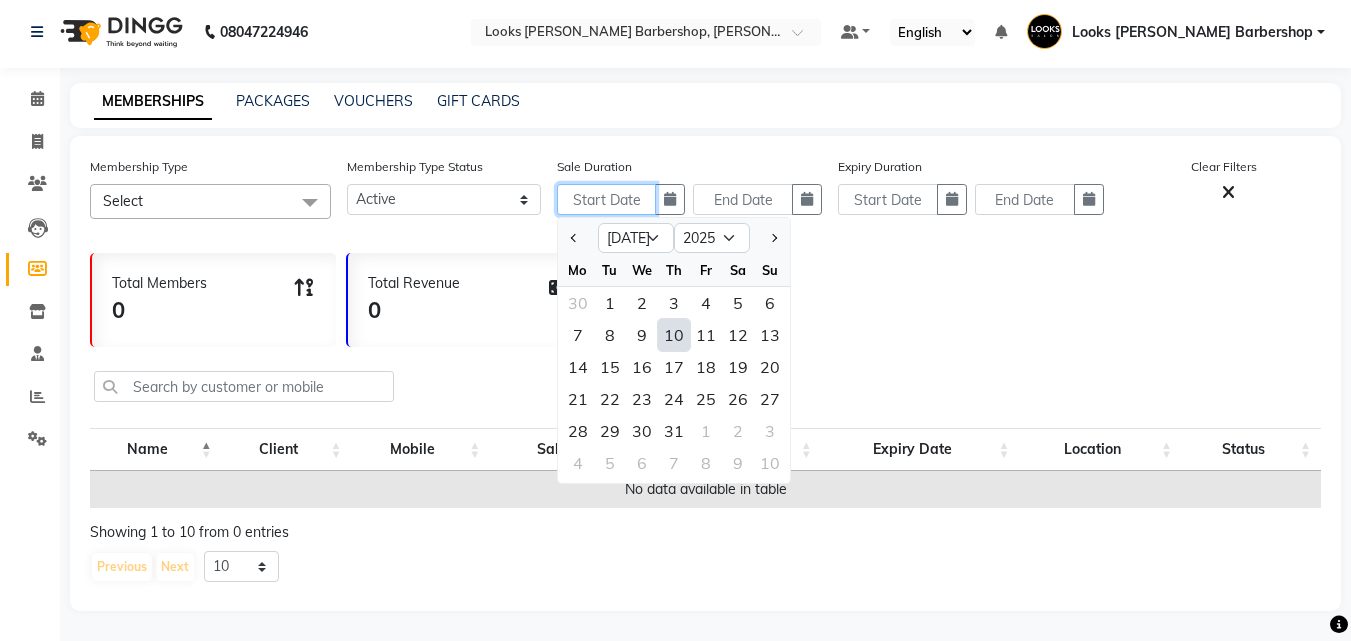 type on "01-07-2025" 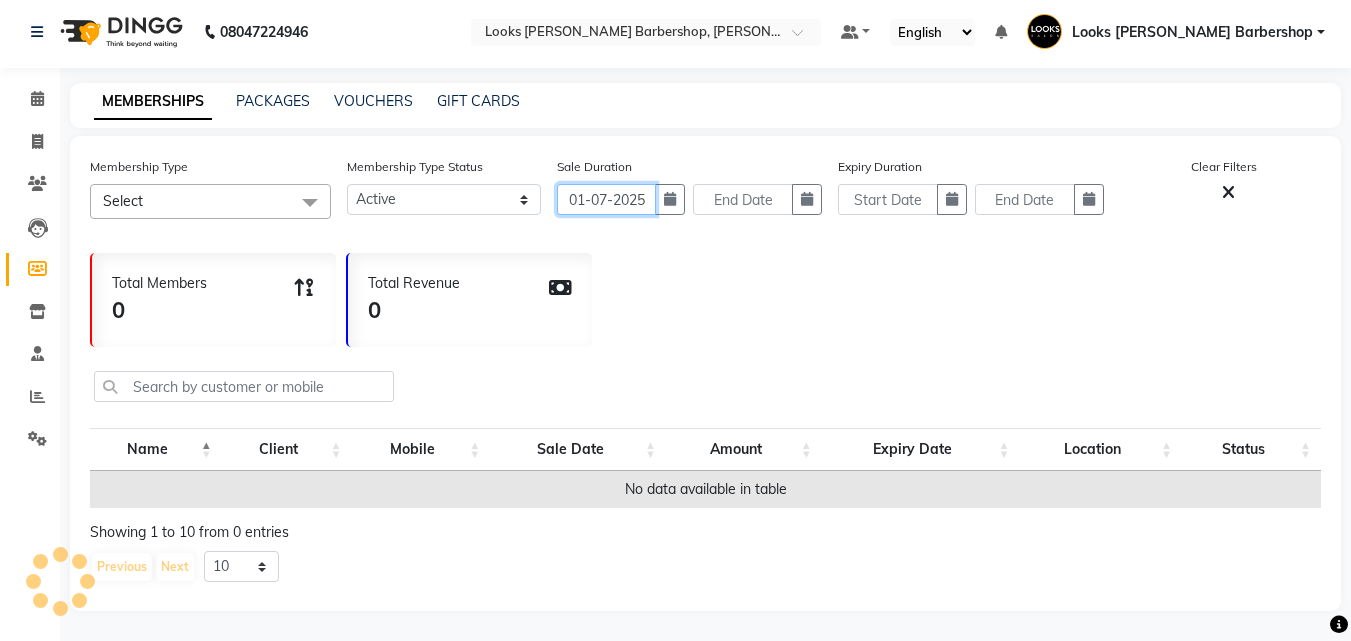 scroll, scrollTop: 0, scrollLeft: 0, axis: both 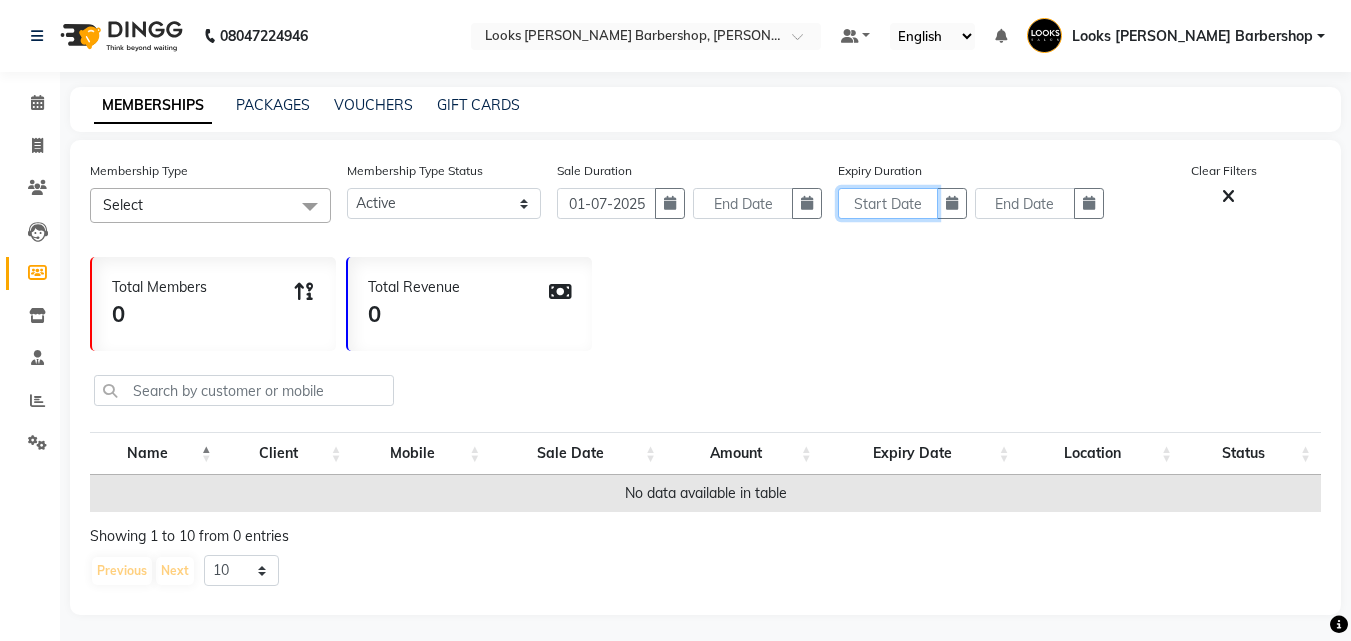 click 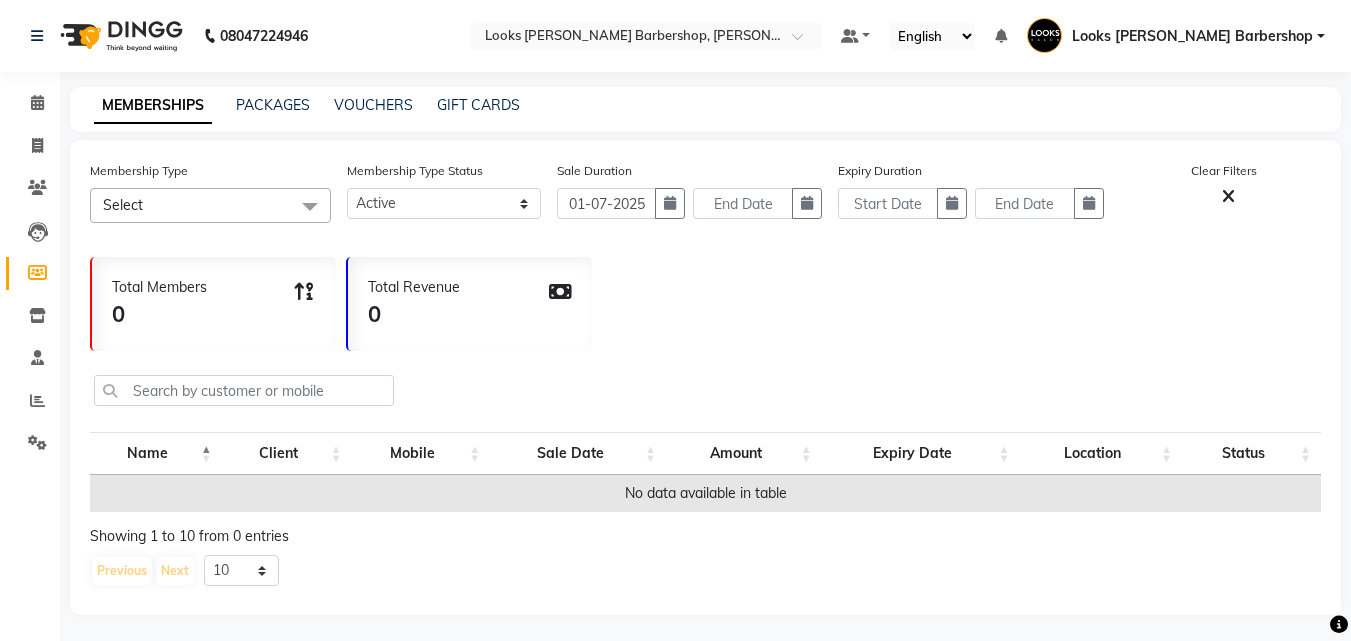 select on "7" 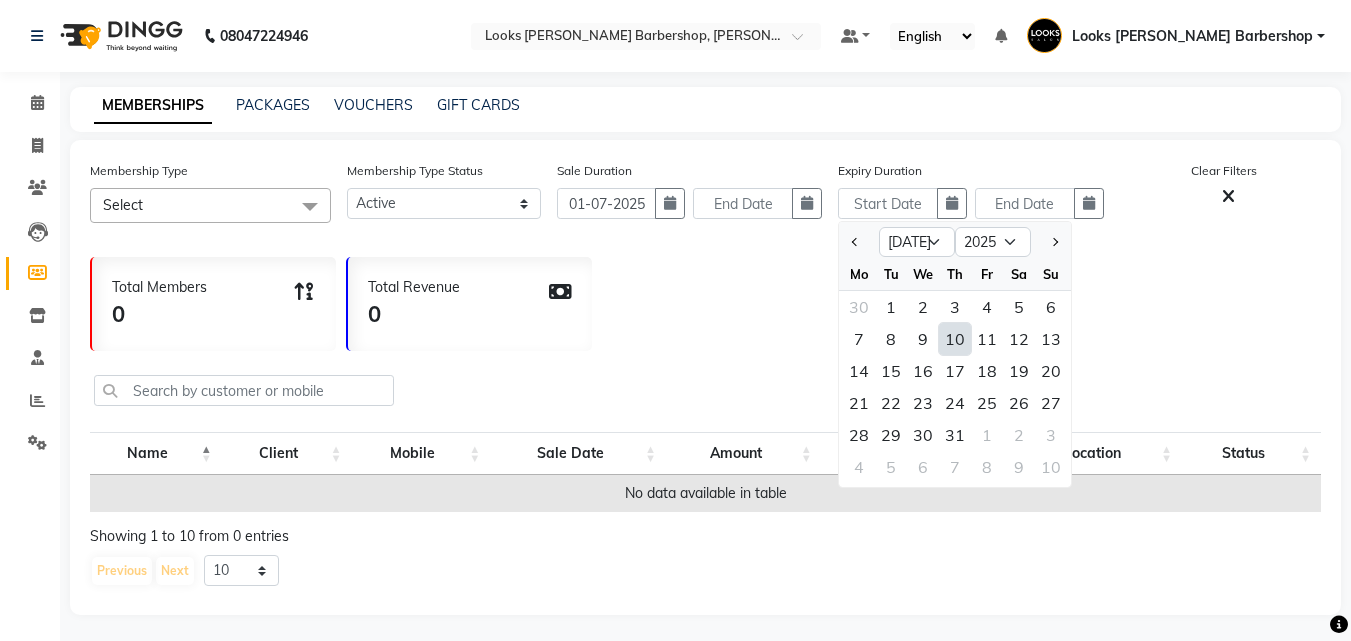 drag, startPoint x: 892, startPoint y: 304, endPoint x: 921, endPoint y: 277, distance: 39.623226 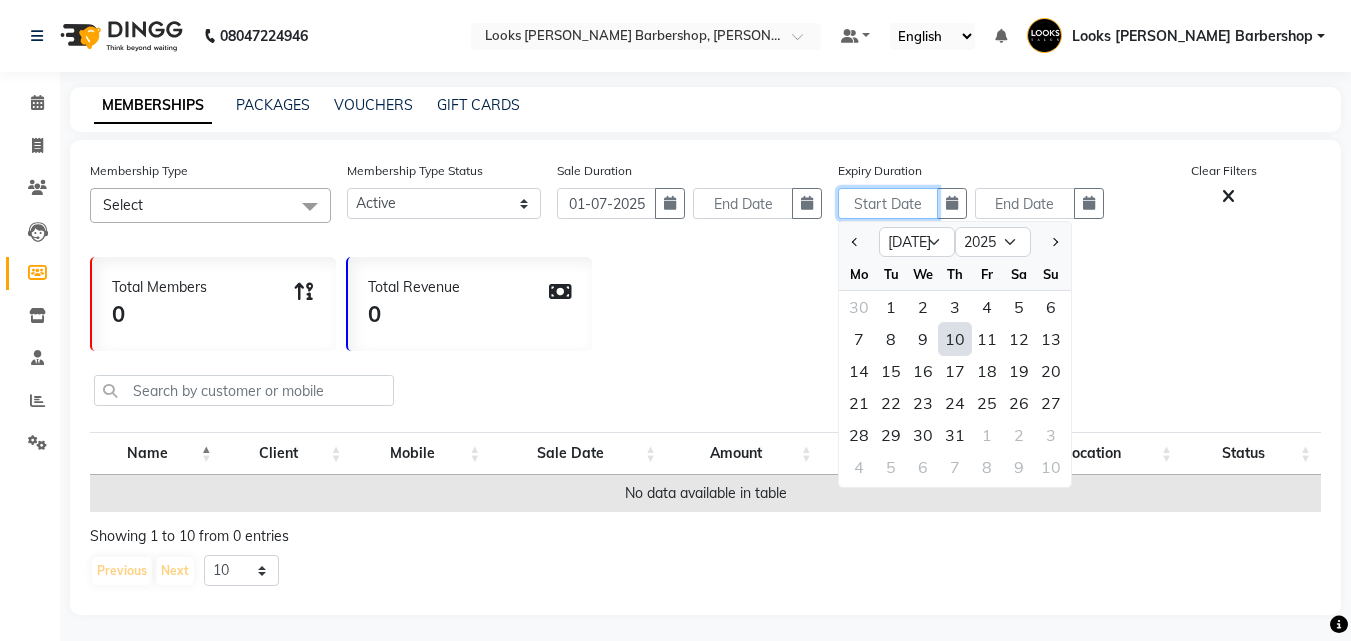 type on "01-07-2025" 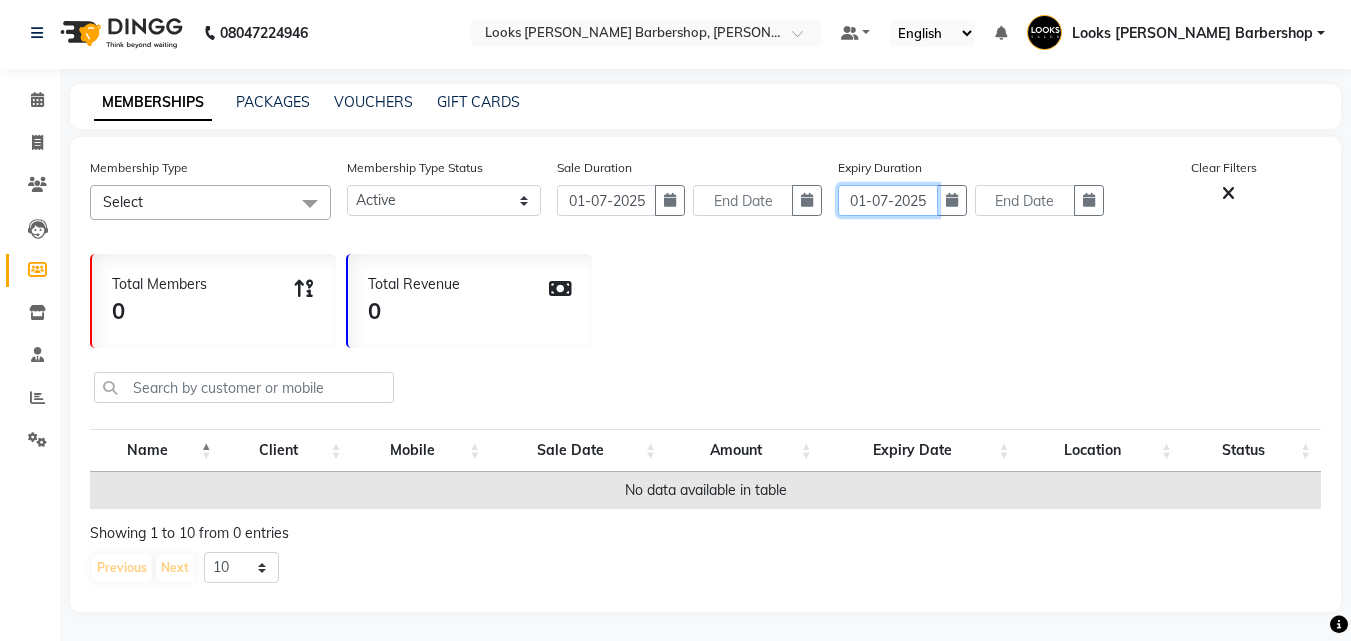 scroll, scrollTop: 4, scrollLeft: 0, axis: vertical 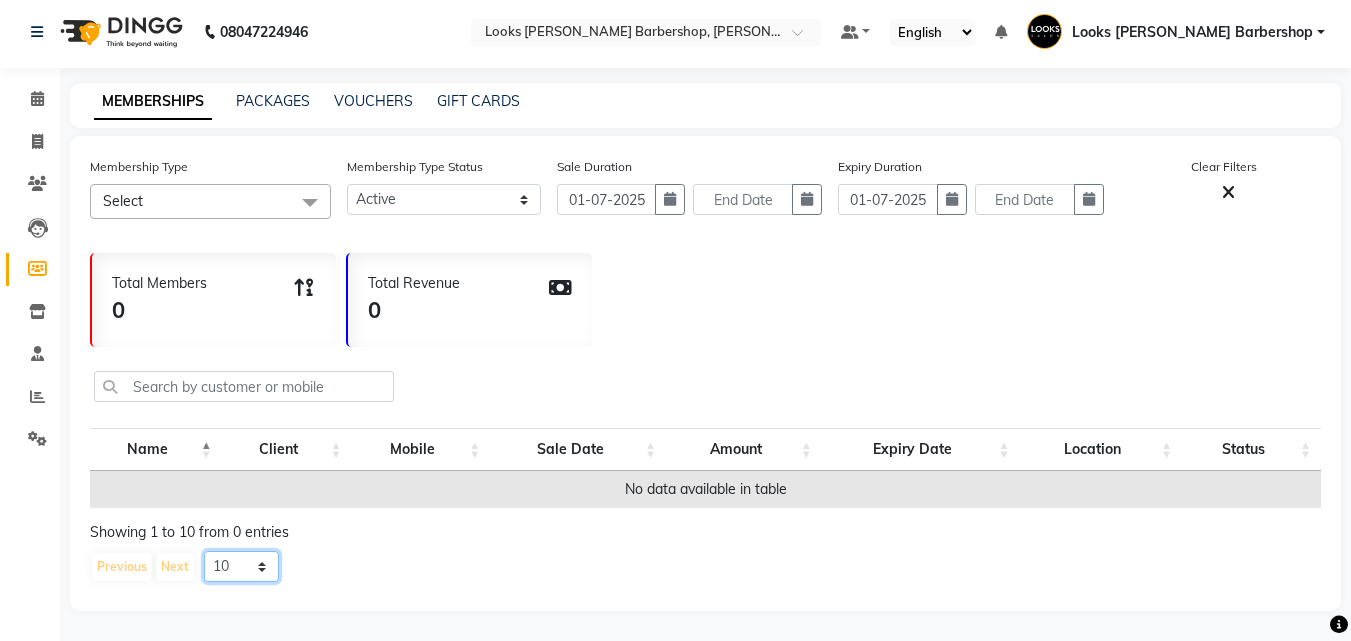 click on "10 20 50 100" 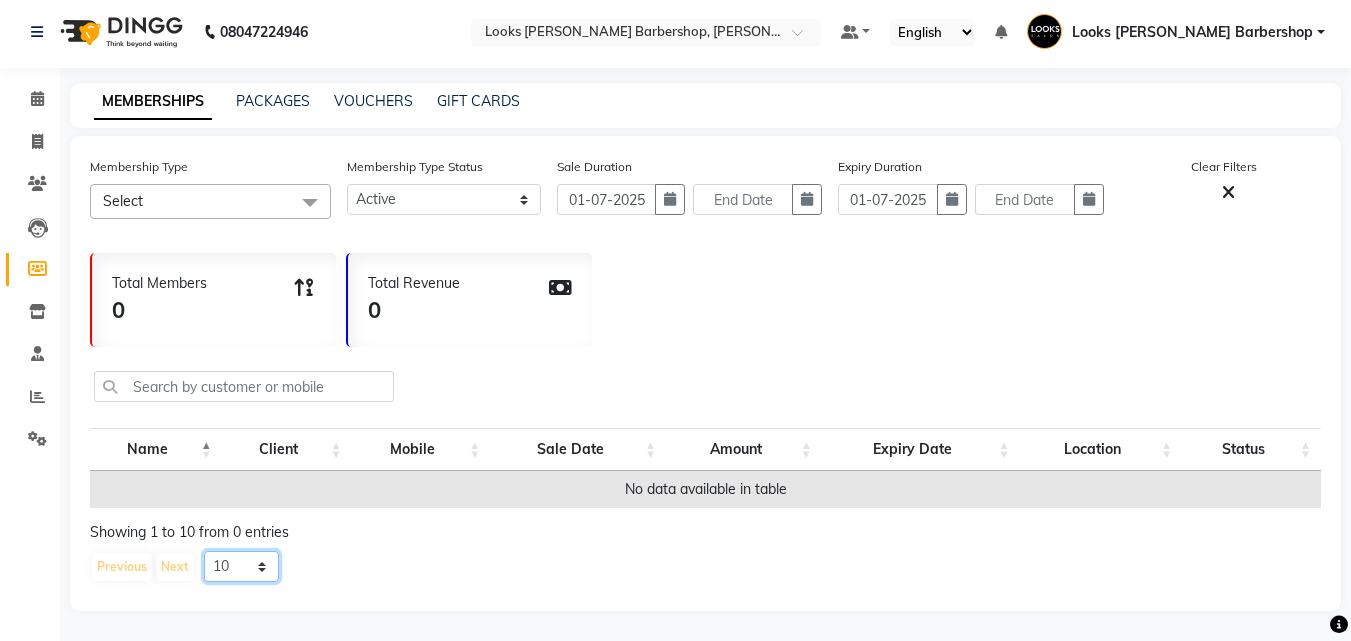 click on "10 20 50 100" 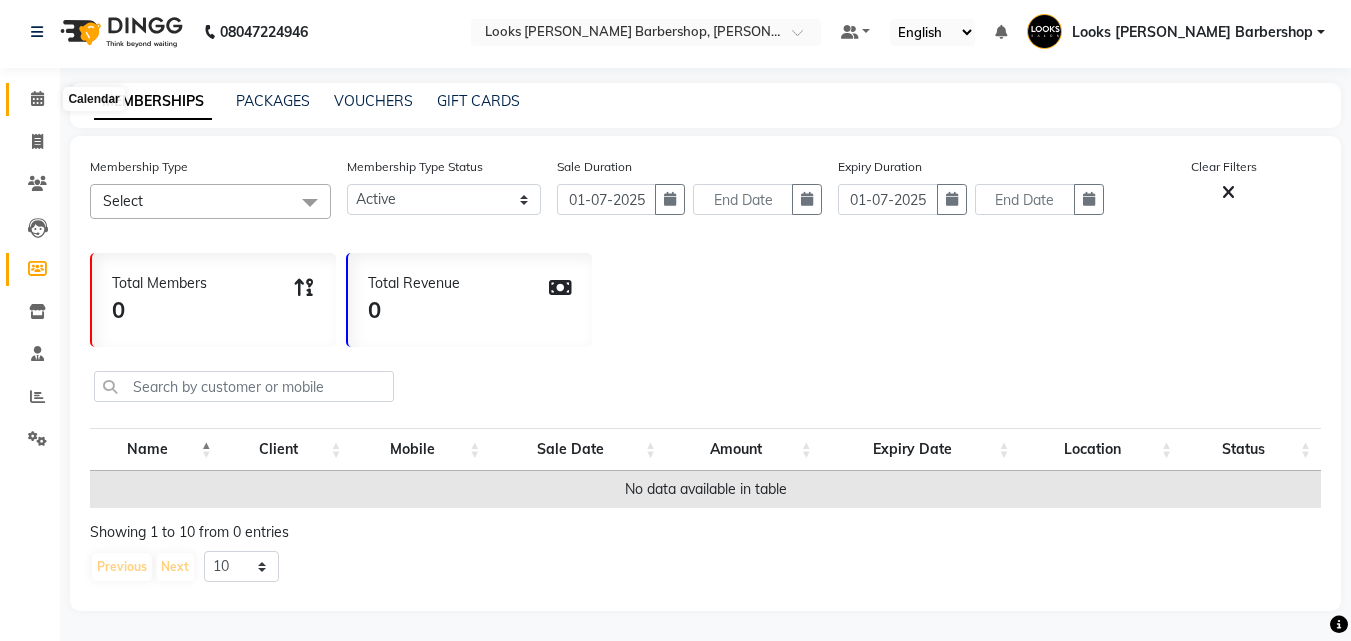 click 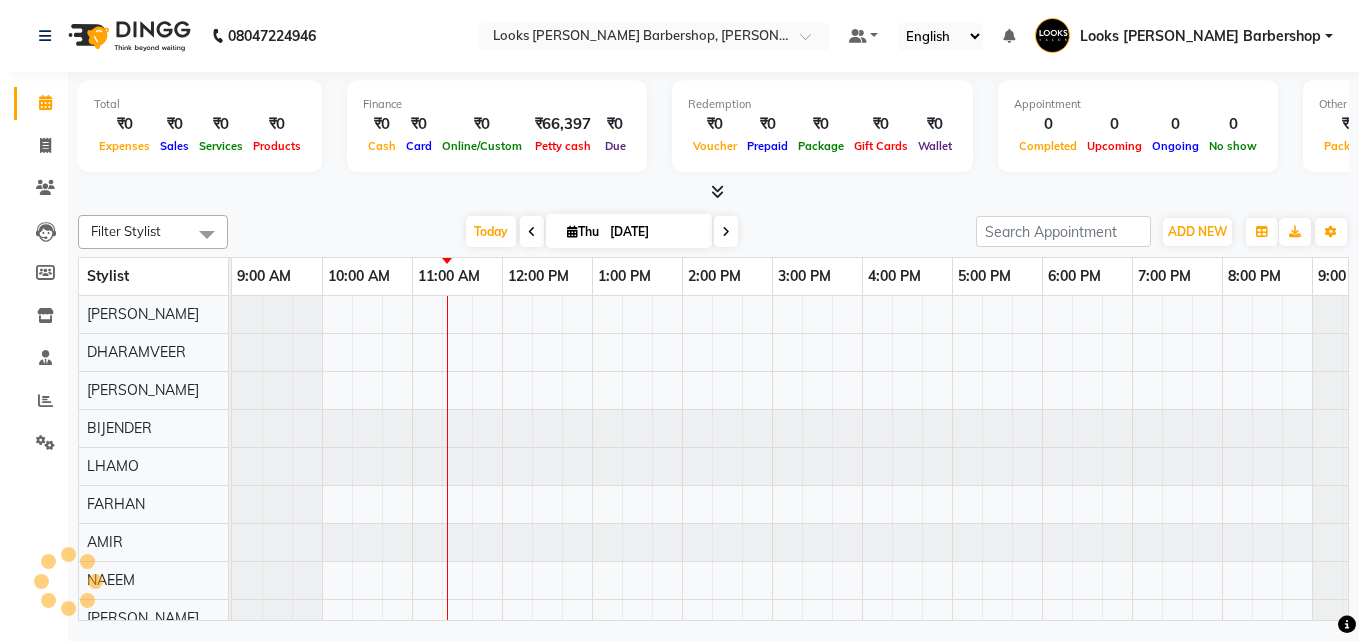 scroll, scrollTop: 0, scrollLeft: 0, axis: both 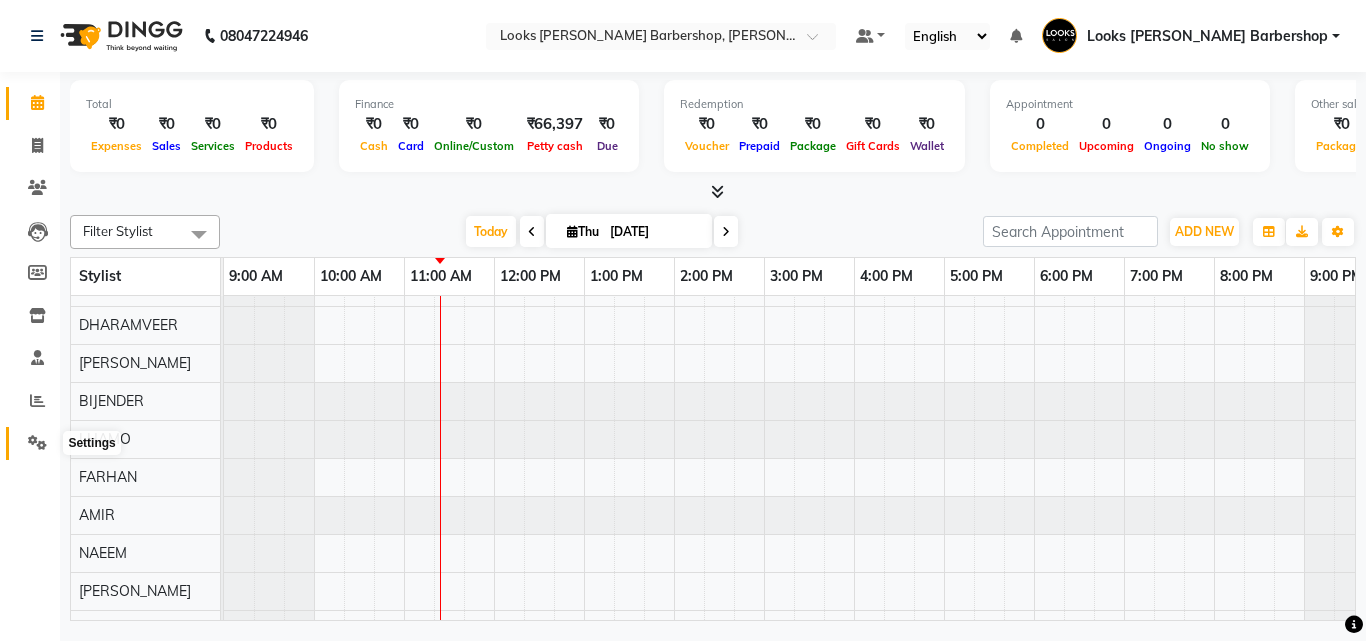 drag, startPoint x: 28, startPoint y: 440, endPoint x: 17, endPoint y: 436, distance: 11.7046995 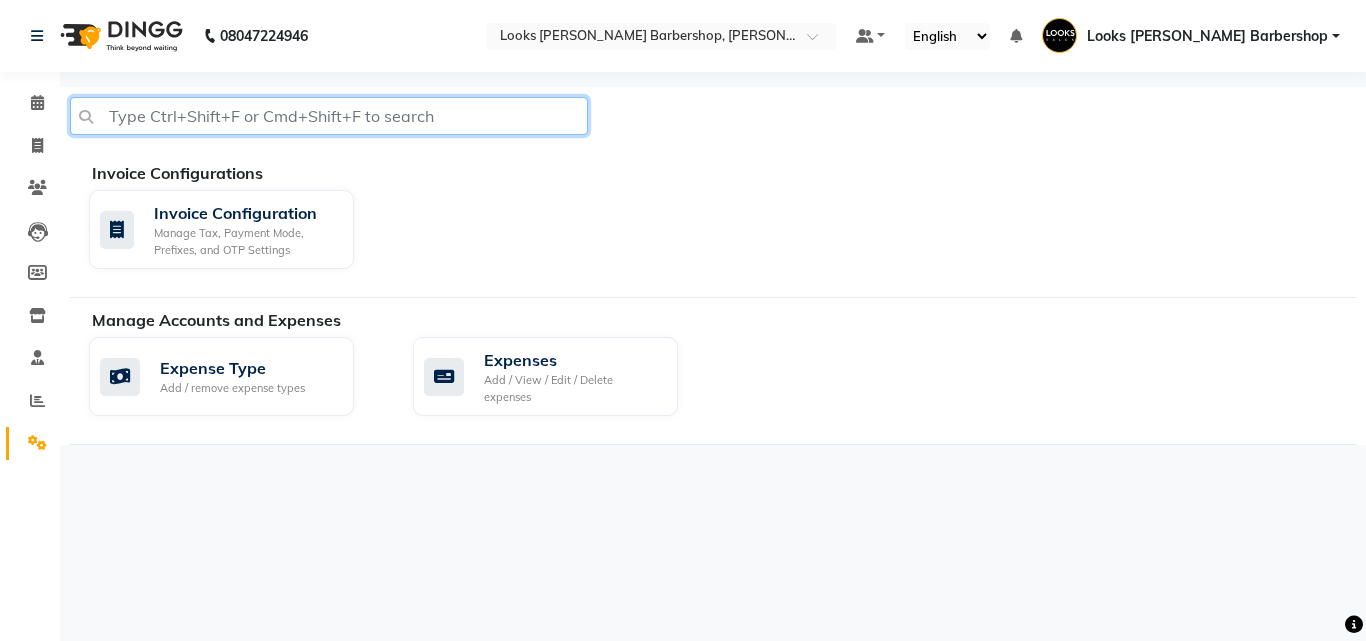 click 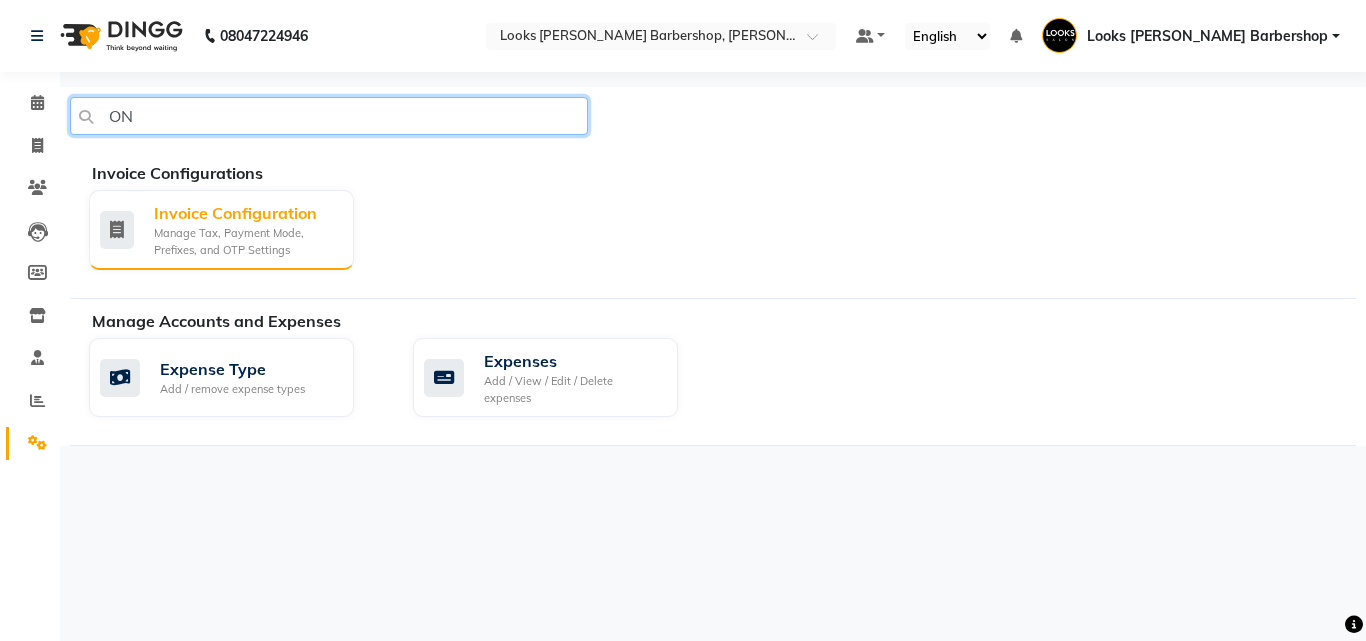 type on "ON" 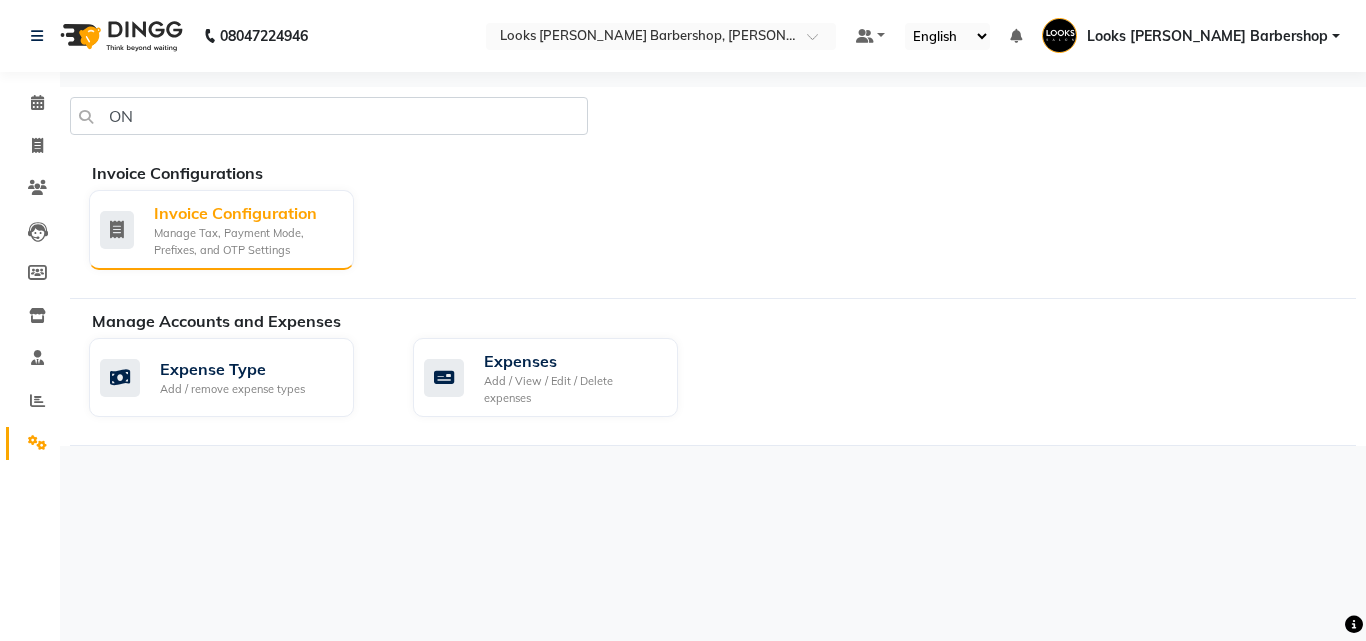 click on "Manage Tax, Payment Mode, Prefixes, and OTP Settings" 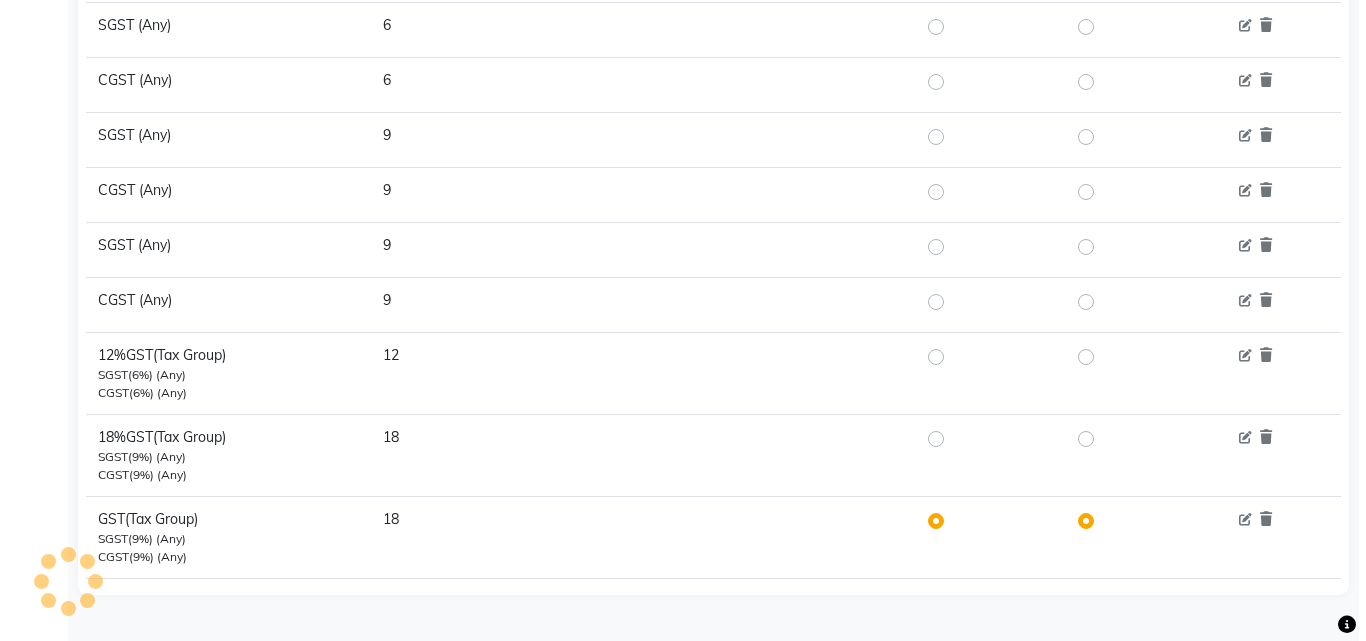 scroll, scrollTop: 0, scrollLeft: 0, axis: both 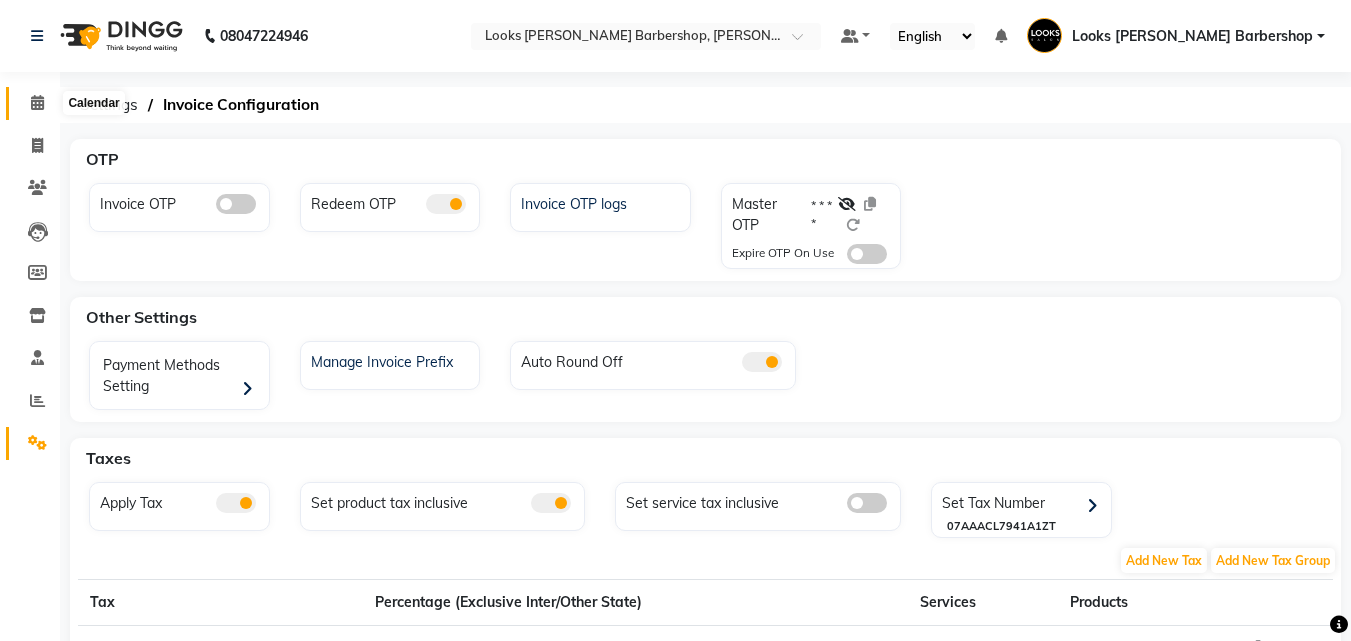 click 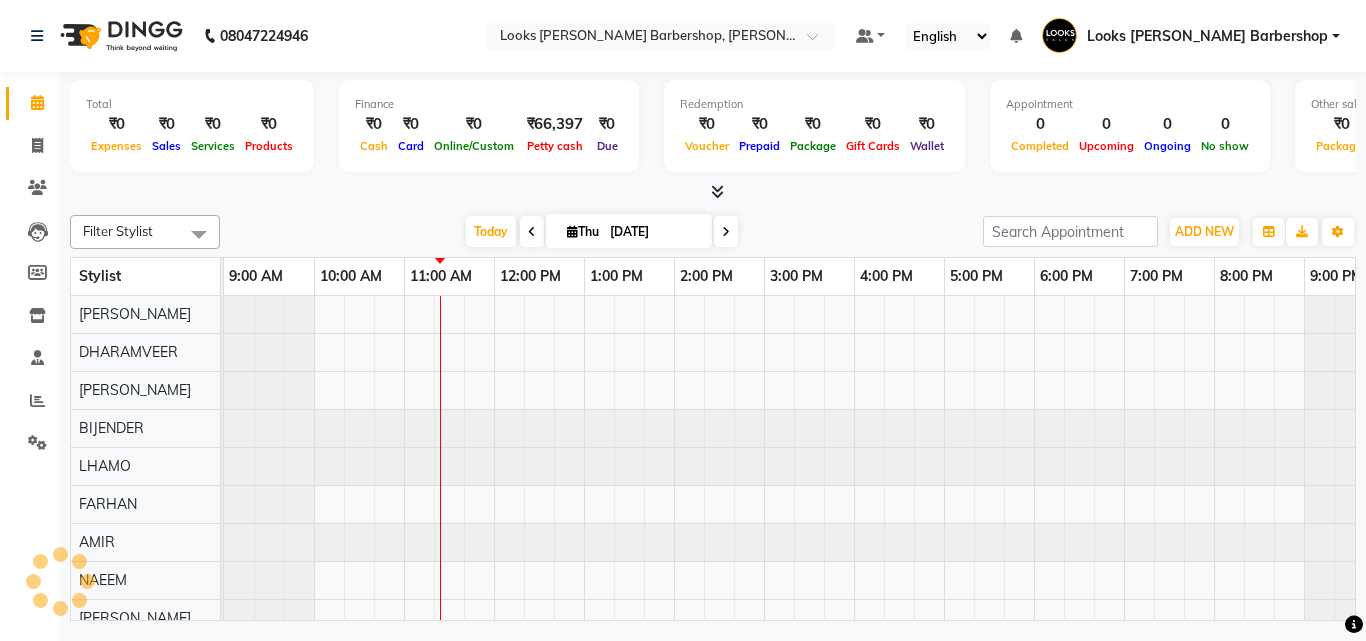 scroll, scrollTop: 27, scrollLeft: 0, axis: vertical 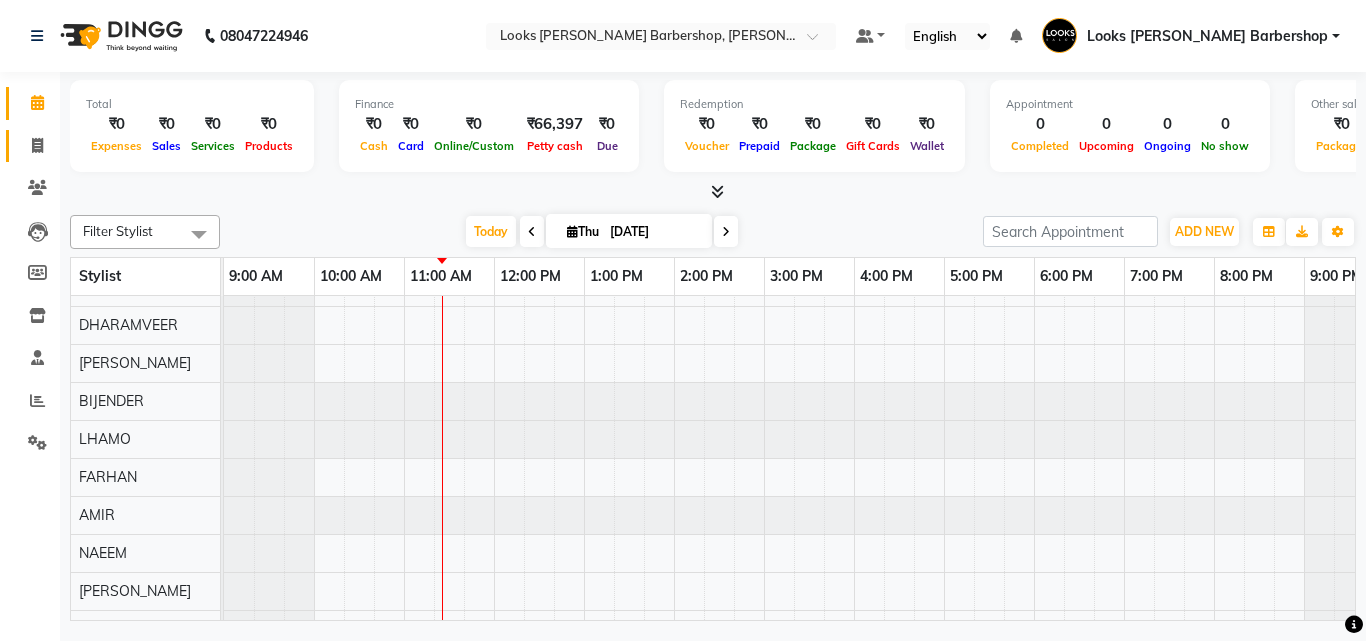 click on "Invoice" 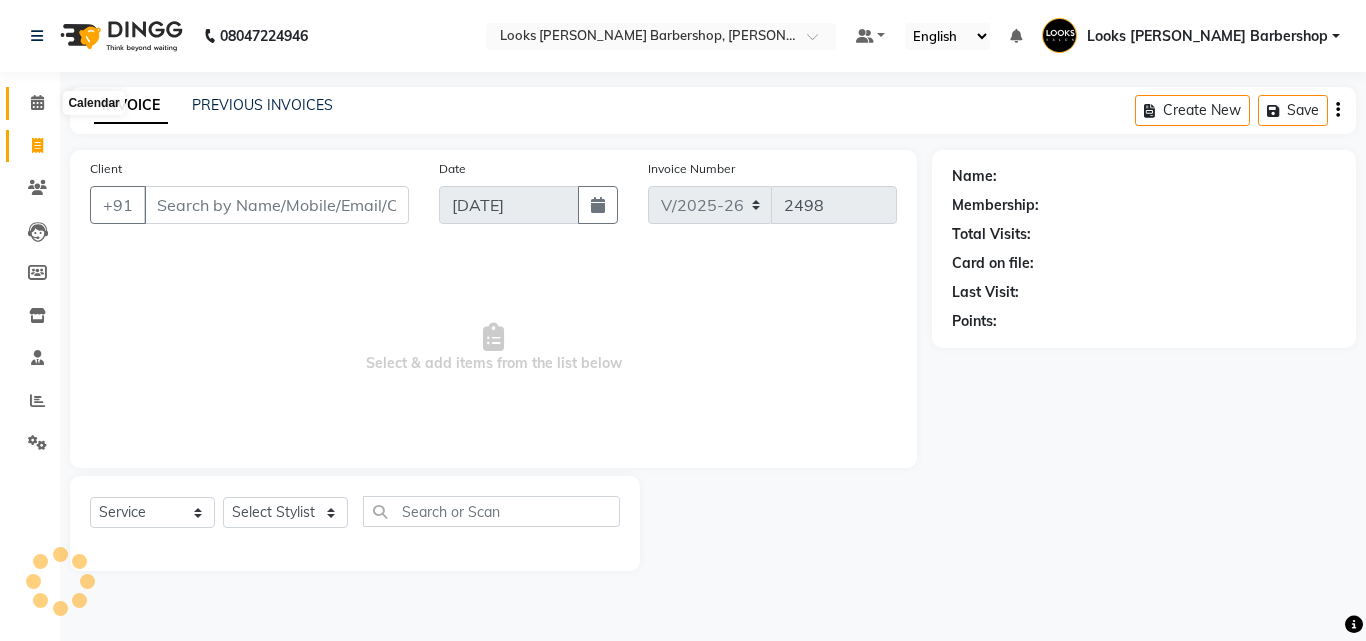 click 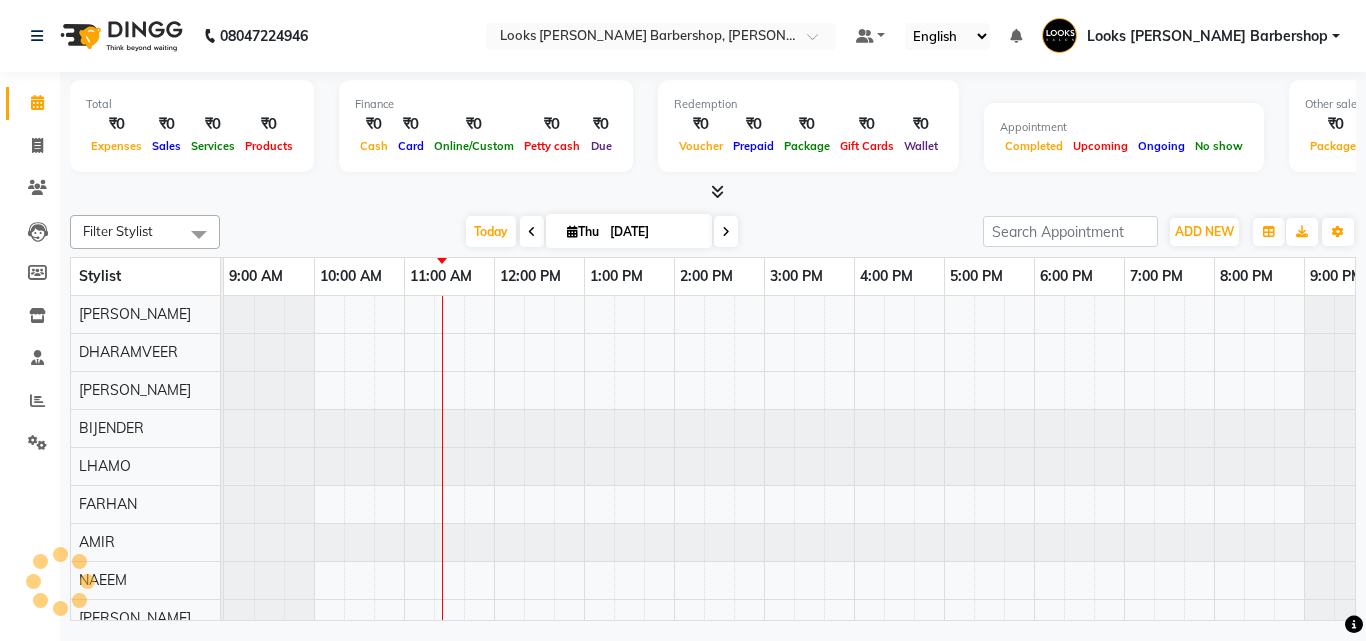 scroll, scrollTop: 0, scrollLeft: 0, axis: both 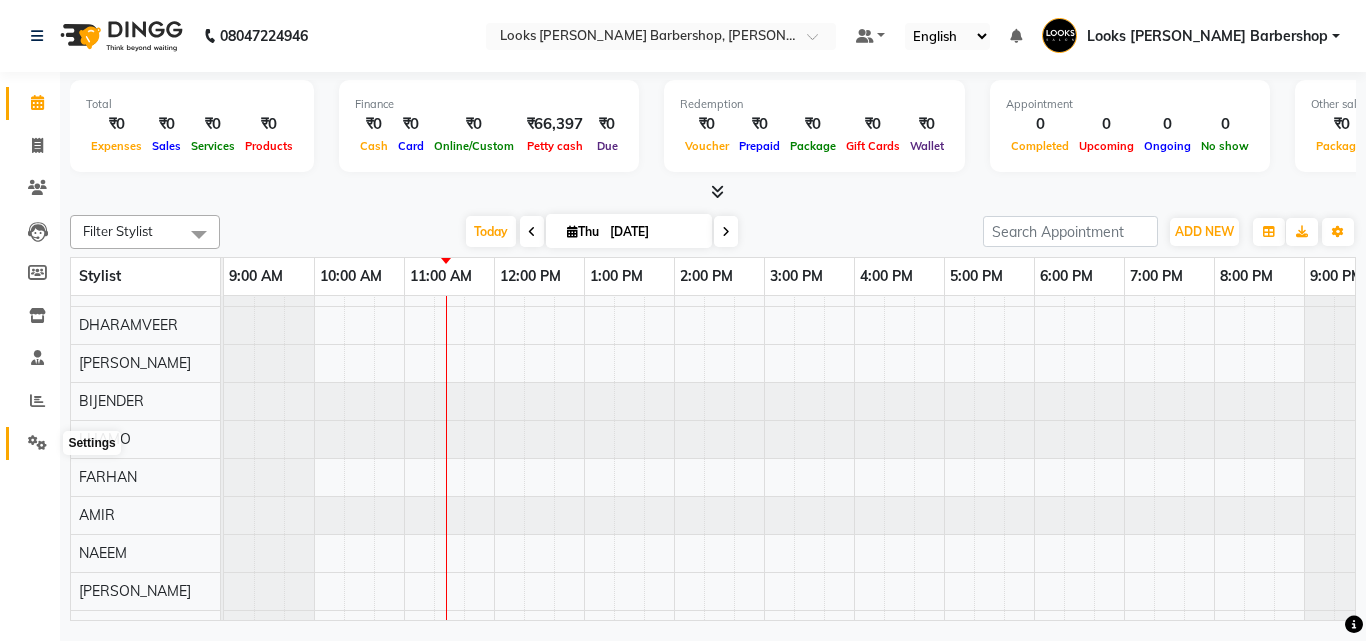 click 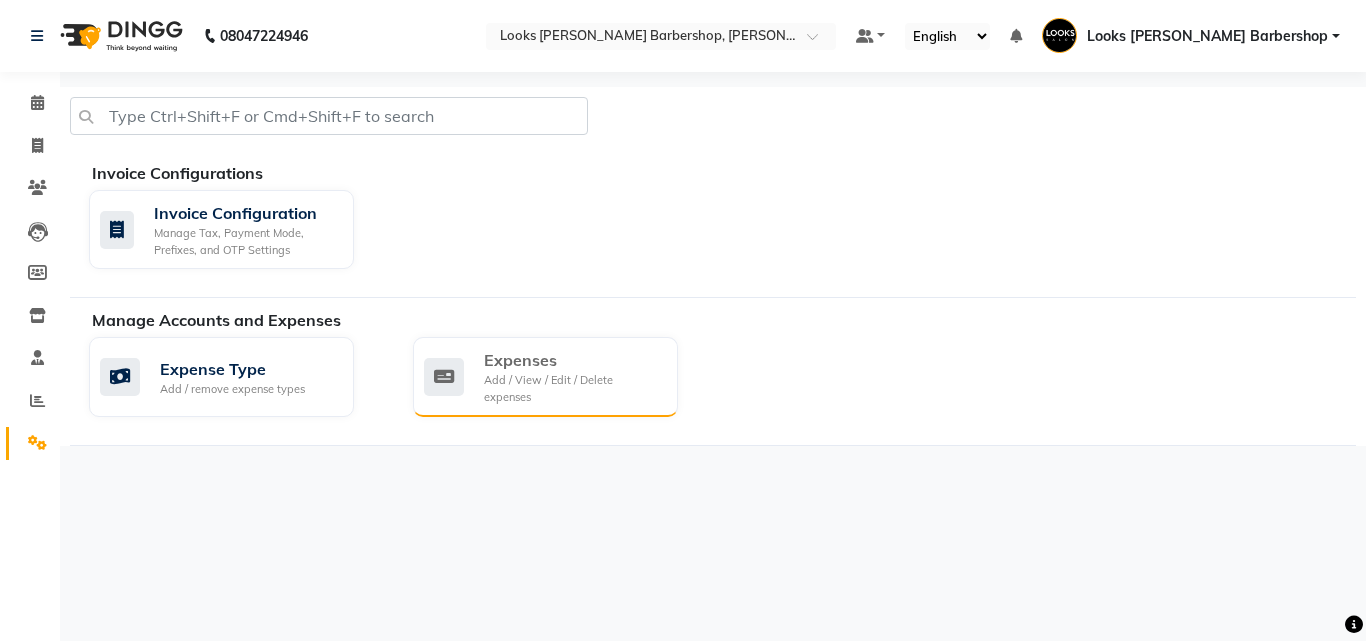 click on "Add / View / Edit / Delete expenses" 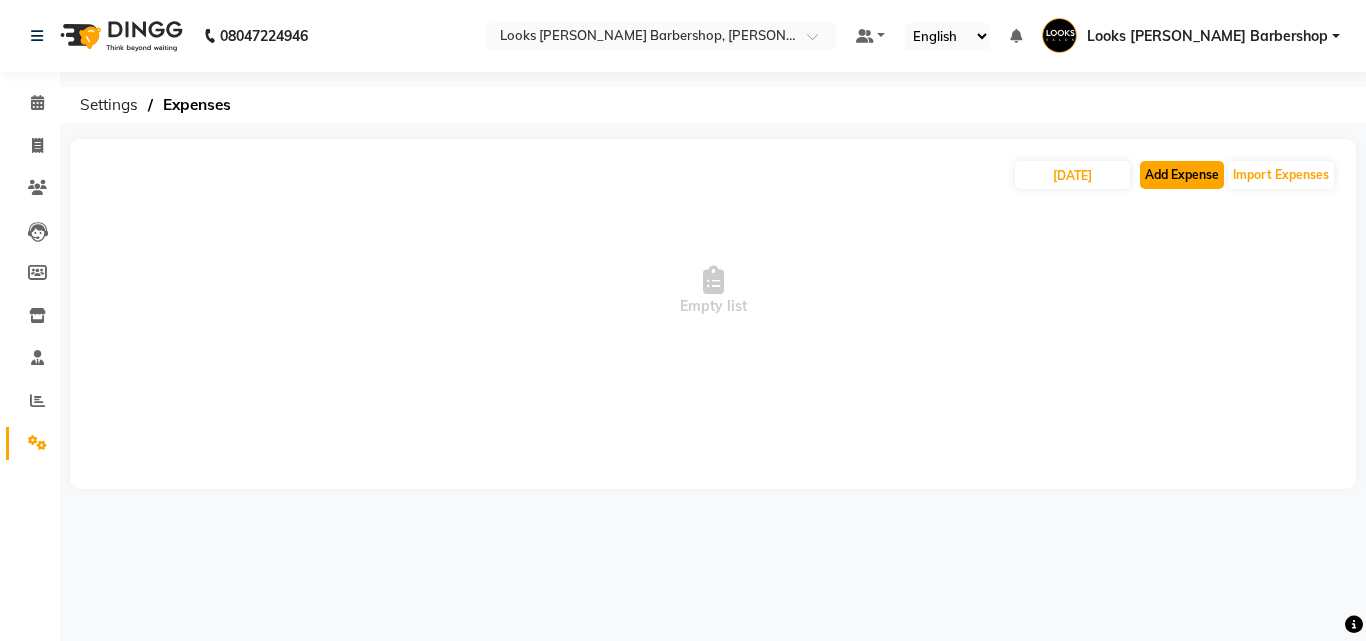 click on "Add Expense" 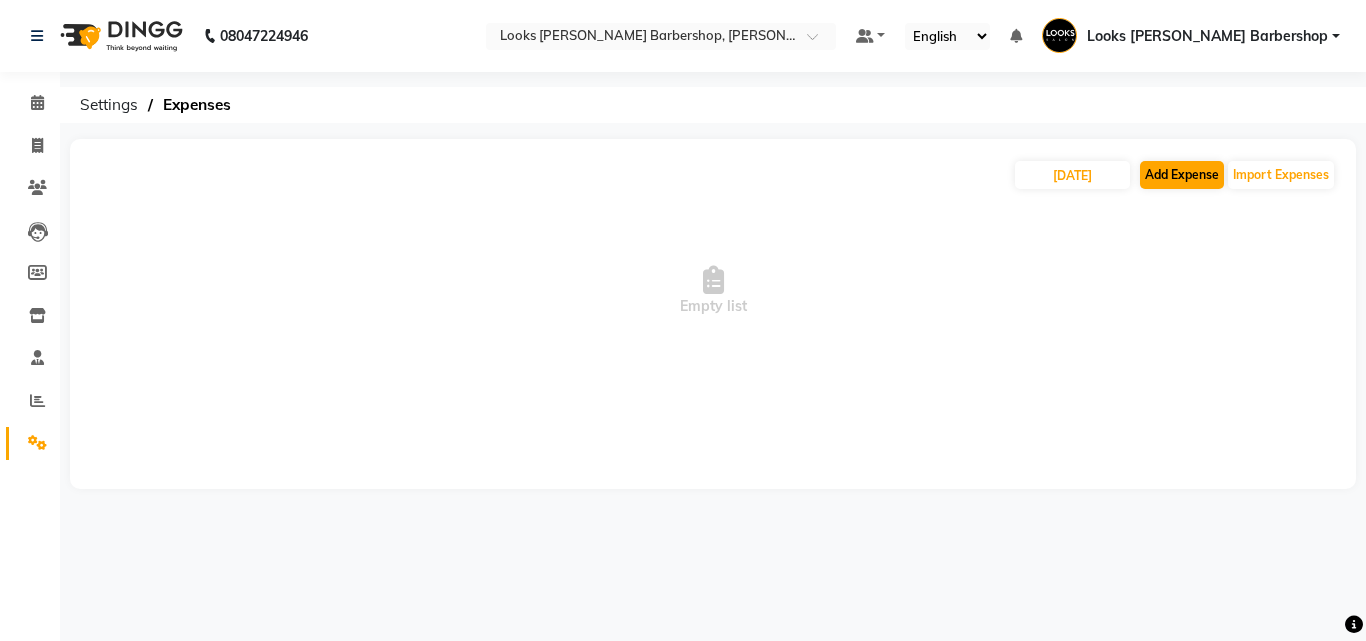 select on "1" 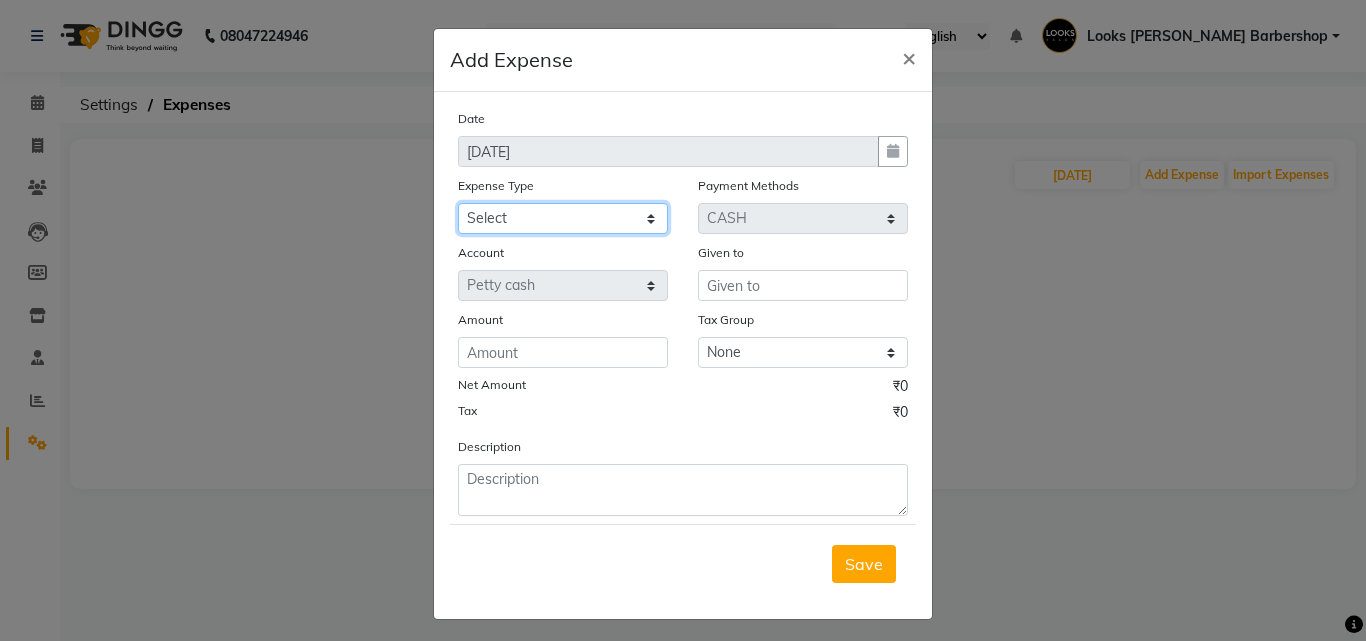 drag, startPoint x: 564, startPoint y: 216, endPoint x: 555, endPoint y: 207, distance: 12.727922 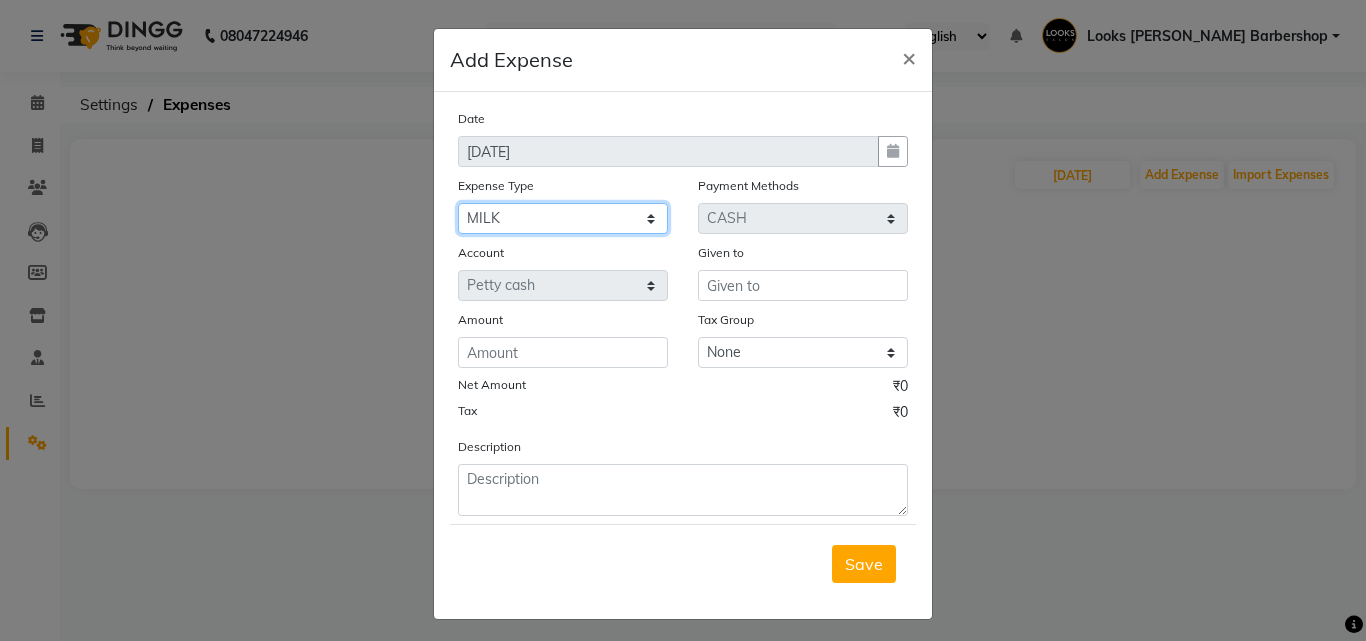 click on "Select Amazon order BANK DEPOSIT black coffee BLINKIT Cash change Cash Handover celebration Client Refreshment CLIENT WELFARE Convyance to staff Counter sale DIESEL Entertainment Expenses General Expense KKC Laundry Service MEDEICINE MILK MILK GINGER Miscellaneous MOBILE RECHARGE Monthly Grocery OFFICE UPKEEP Pantry Payment PORTER Prepaid Card Incentives Printing And Stationery Product Incentive purchase Refreshment Repair And Maintenance Salary Salary advance Service incentive staff accommodation Staff Convenyance Staff Welfare tip TIP CREDIT CARD Tip Online TIP UPI travel Travelling And Conveyance treat for staff WATER BILL Water Bills" 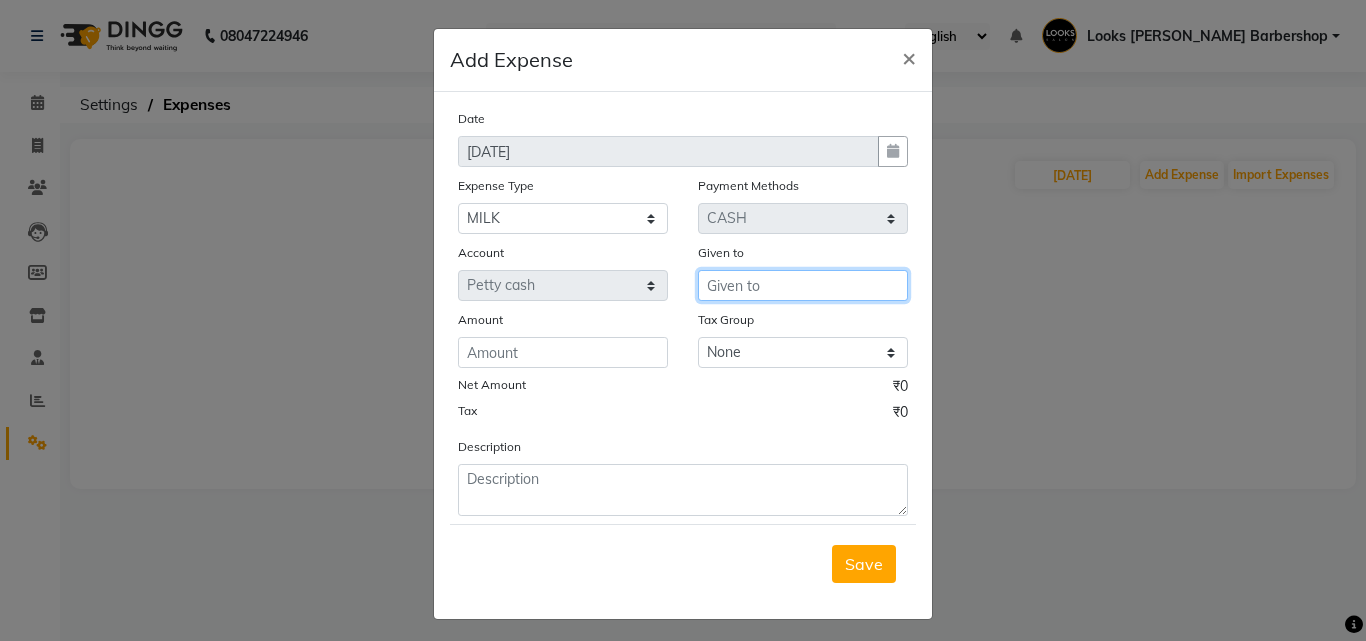 click at bounding box center (803, 285) 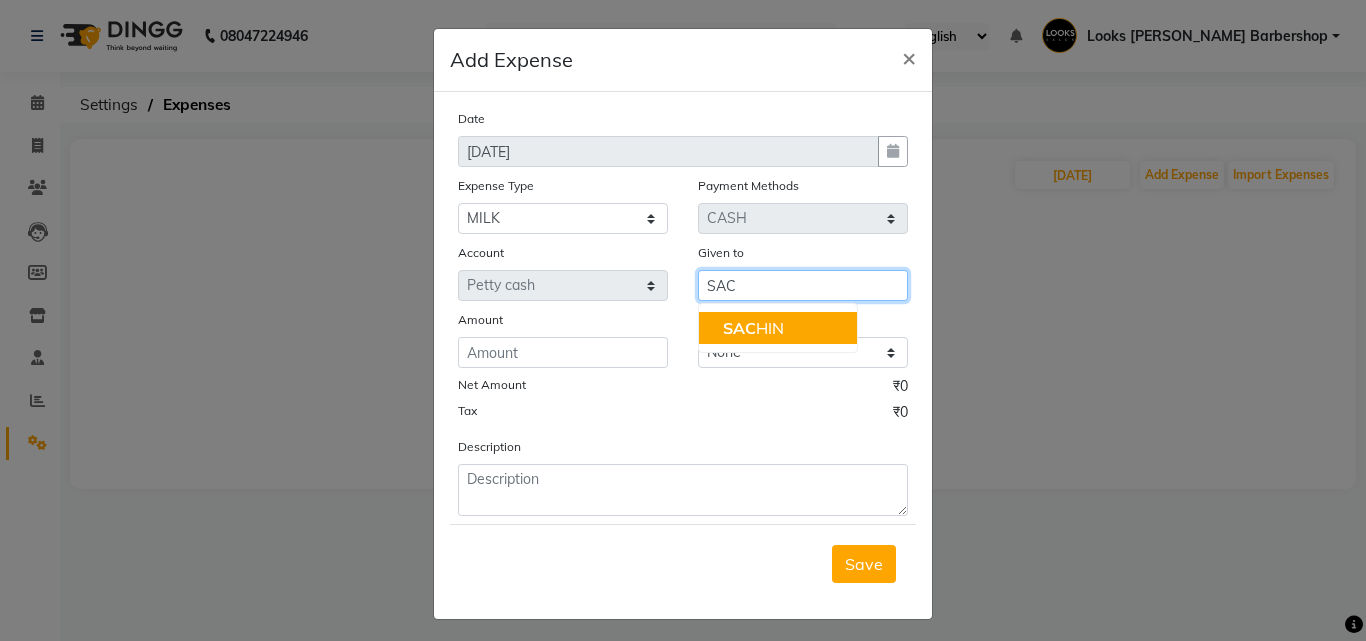 click on "SAC HIN" at bounding box center (778, 328) 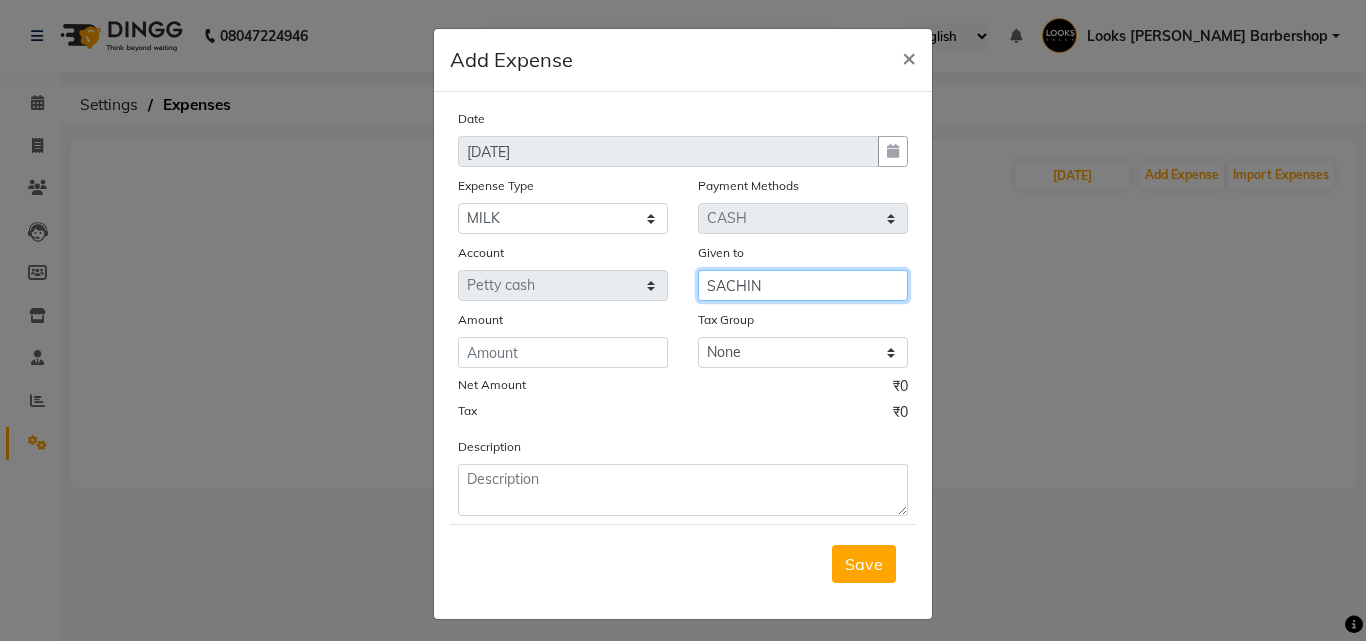 type on "SACHIN" 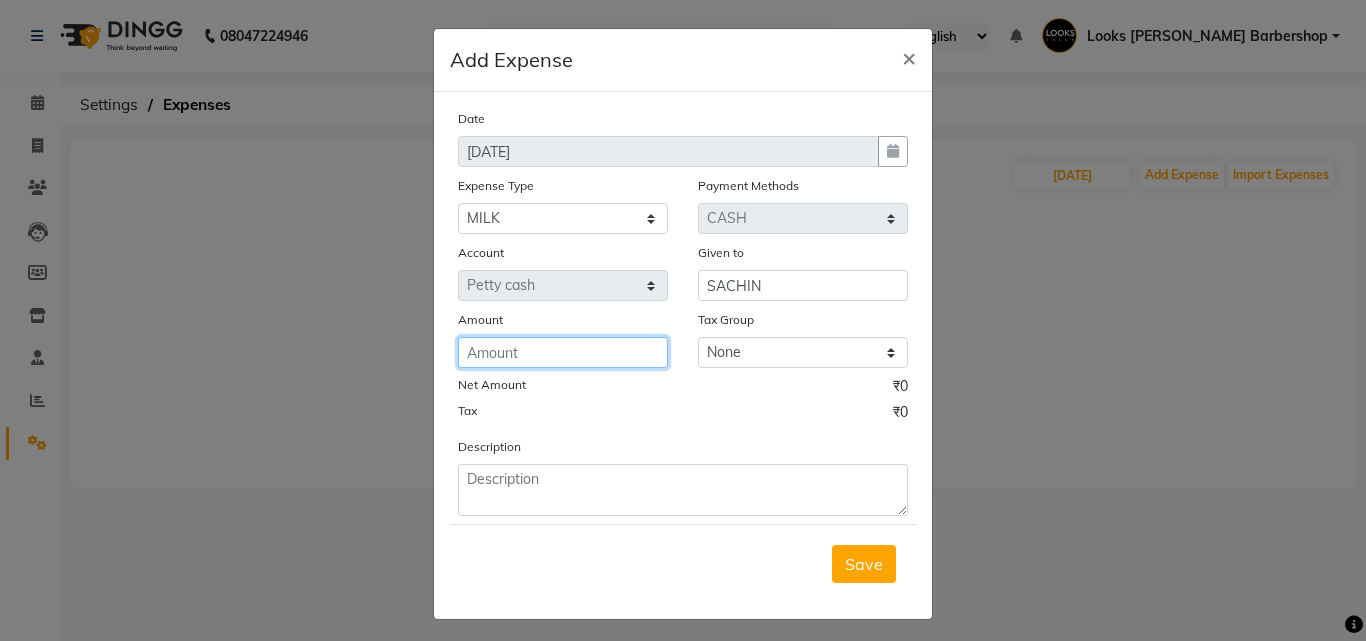 click 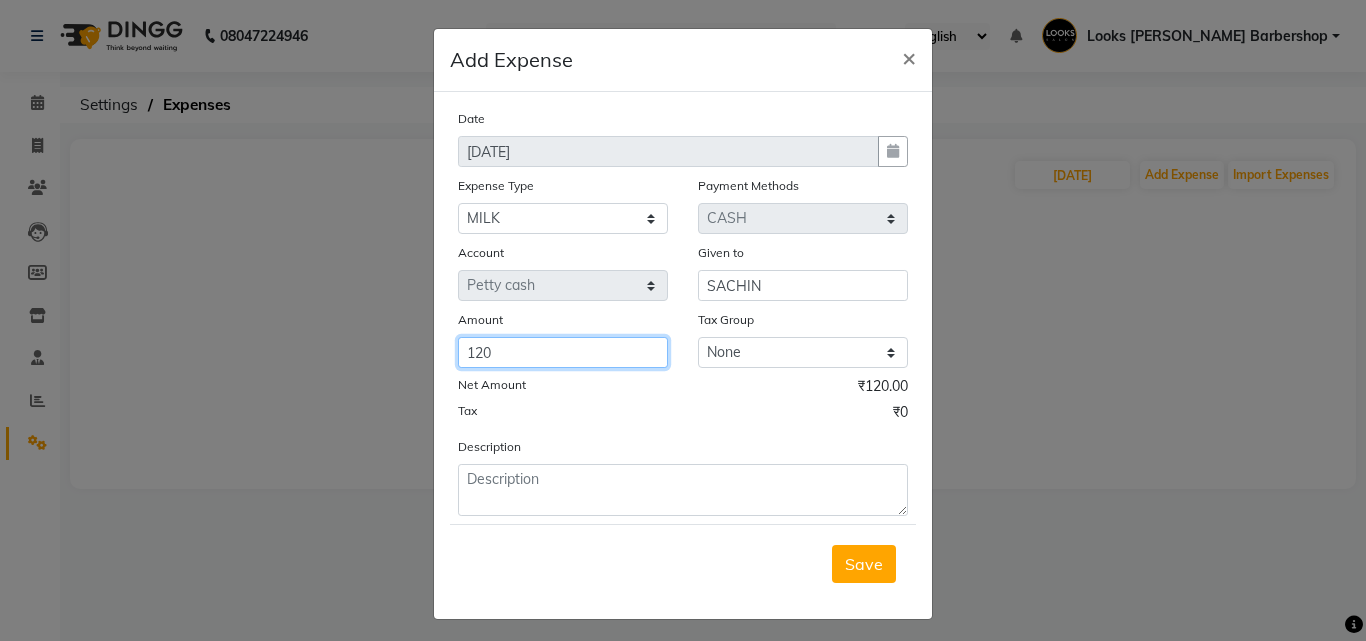 type on "120" 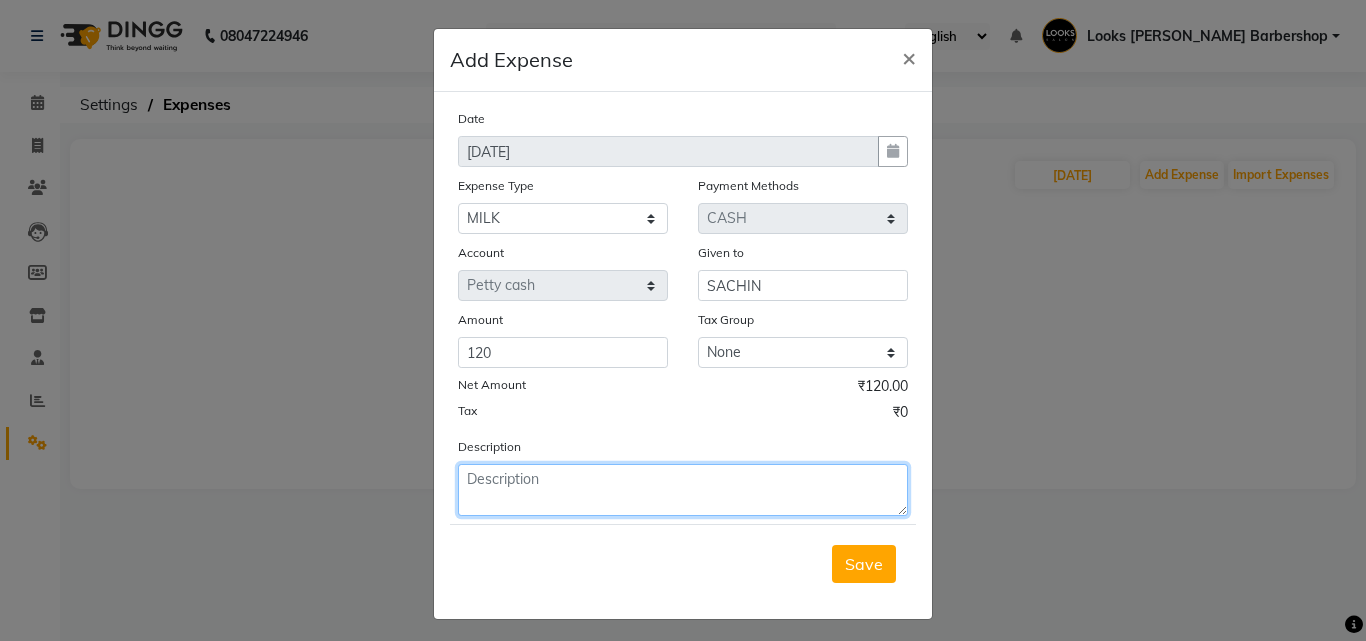 click 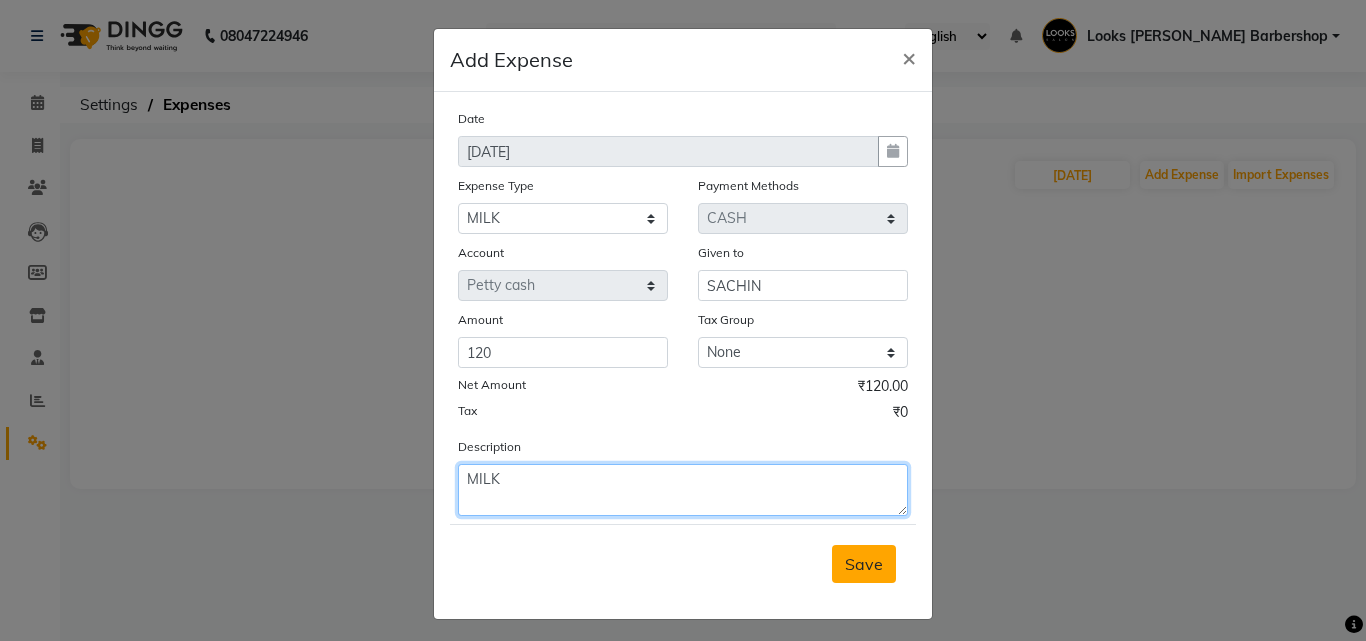 type on "MILK" 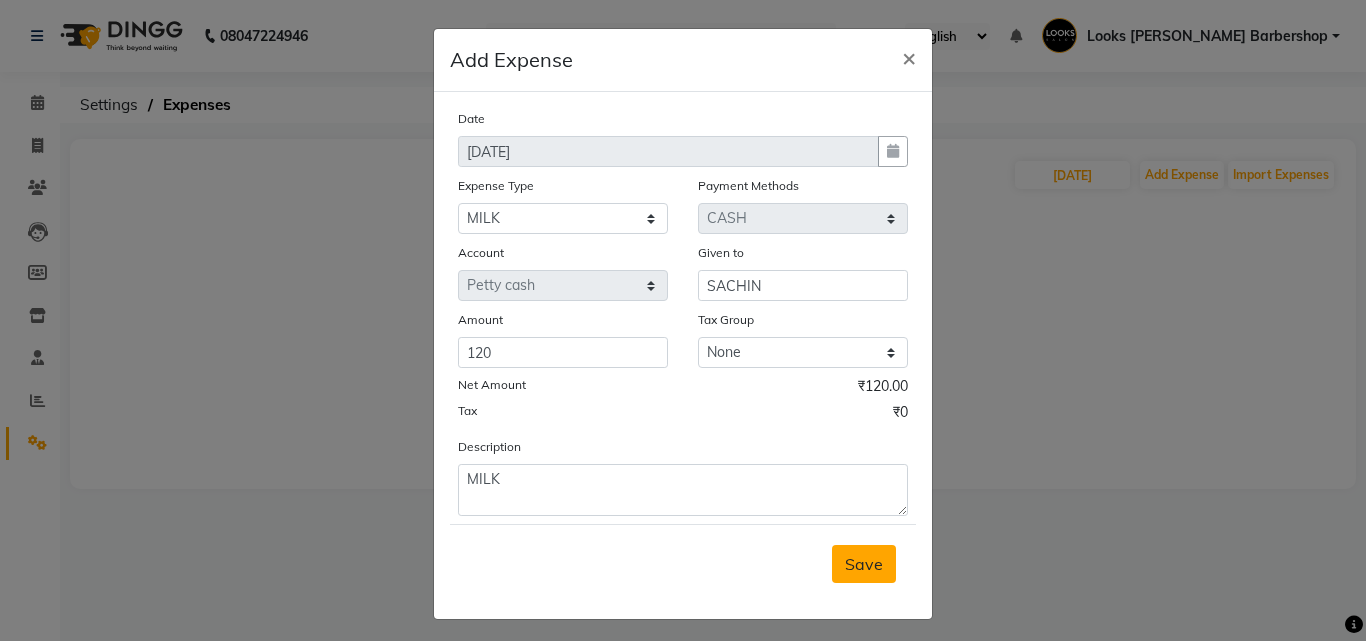 click on "Save" at bounding box center (864, 564) 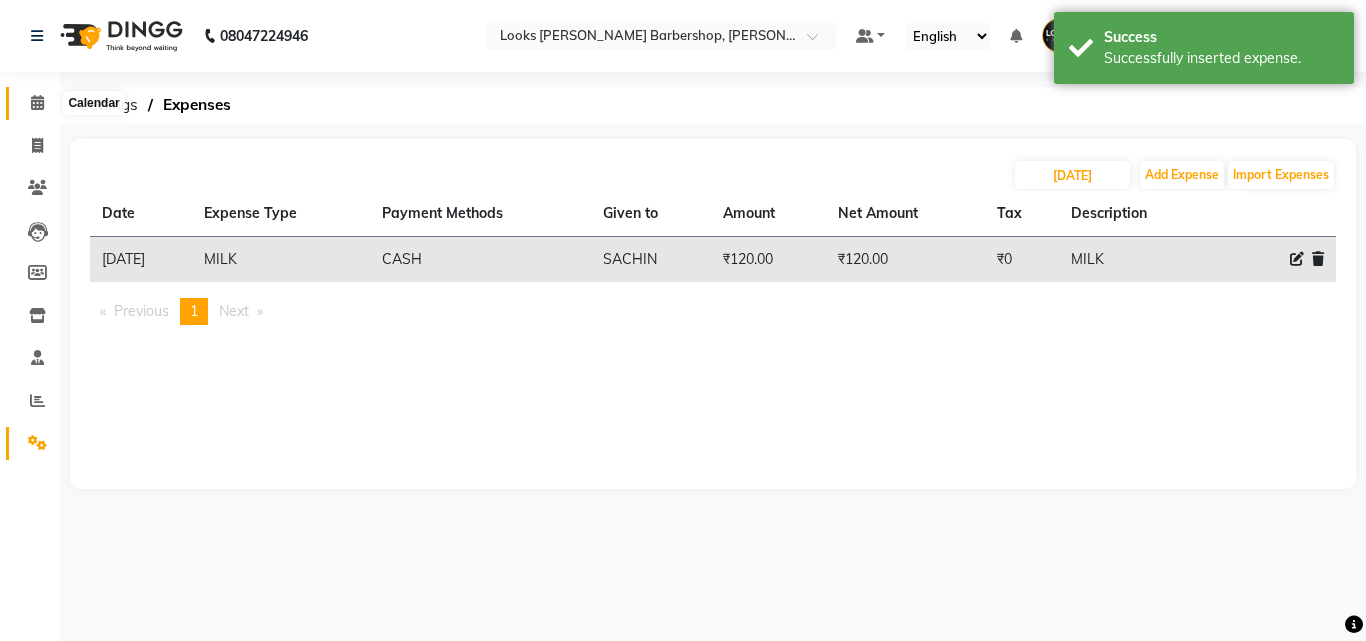 click 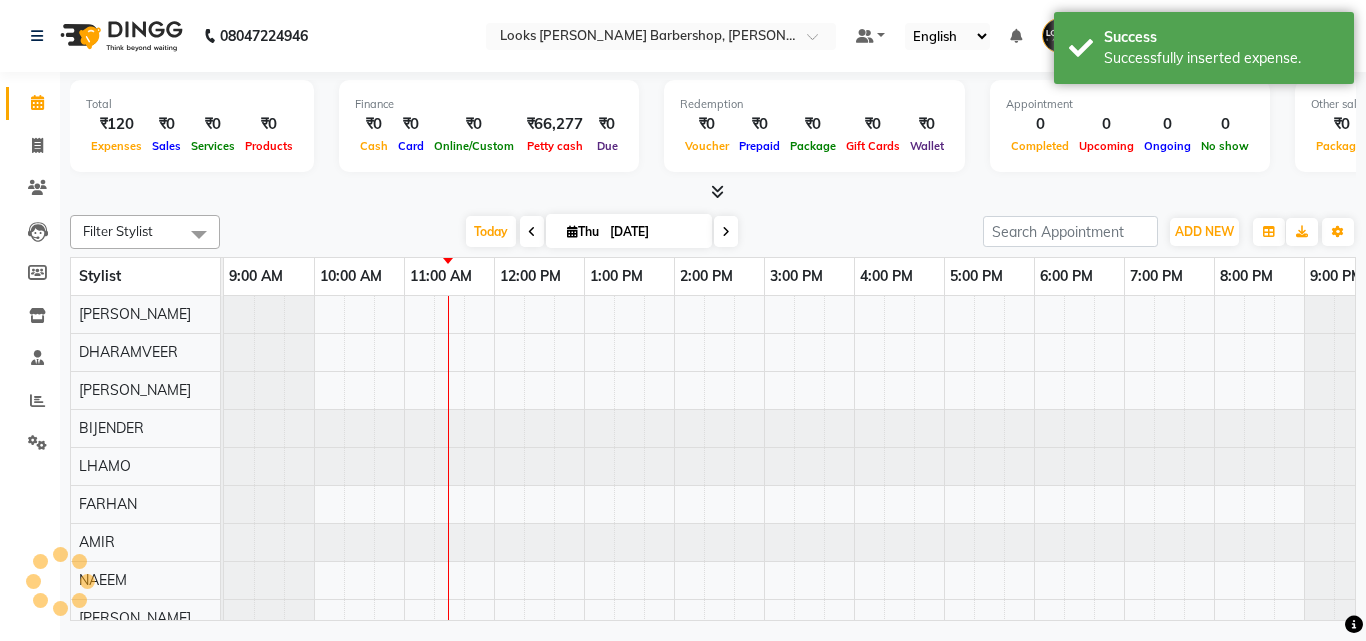 scroll, scrollTop: 27, scrollLeft: 0, axis: vertical 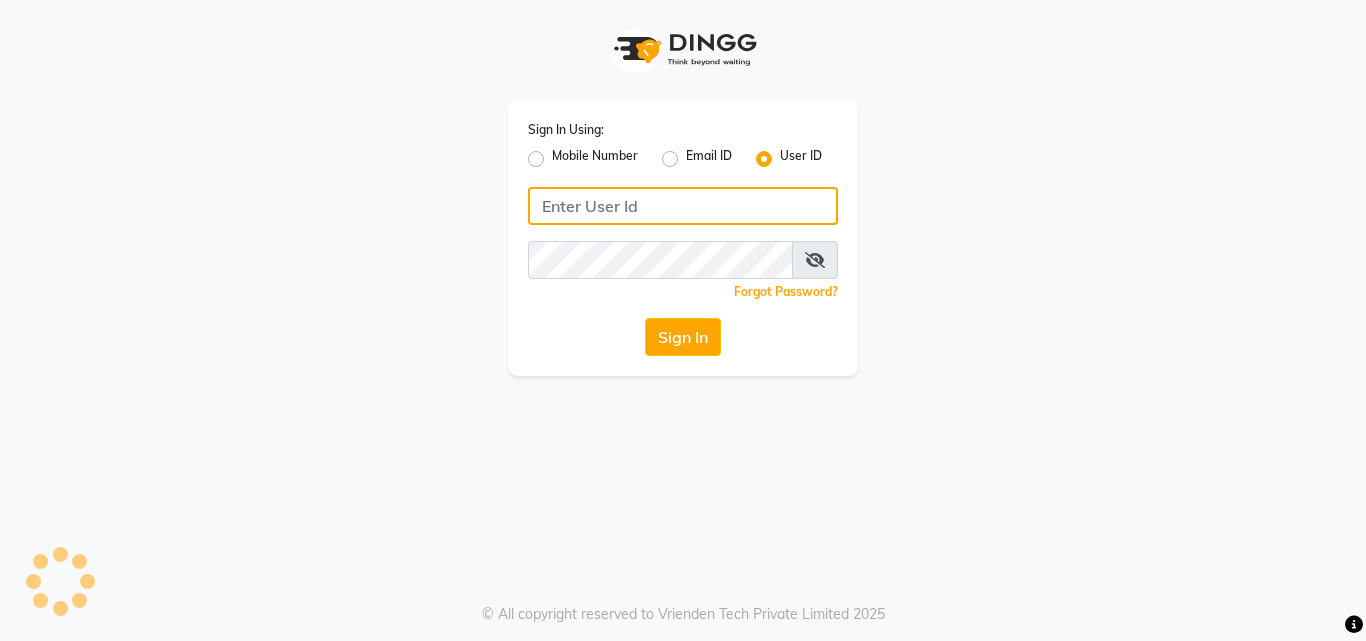 type on "e1785-13" 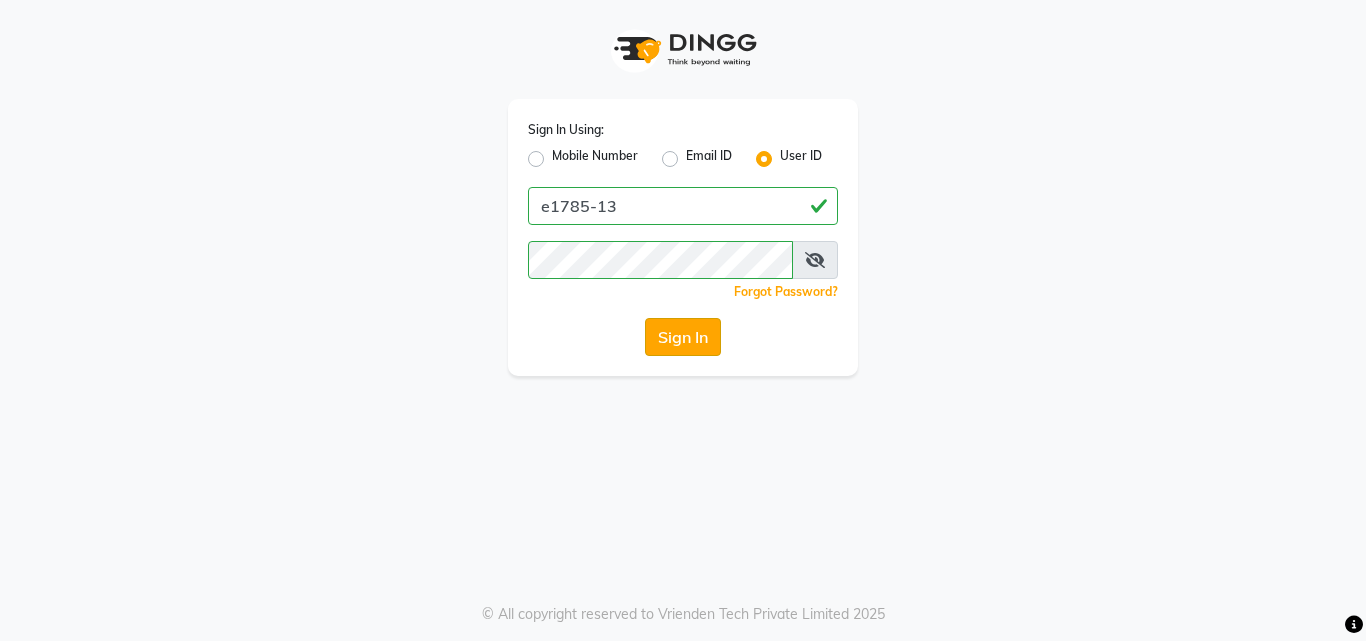 click on "Sign In" 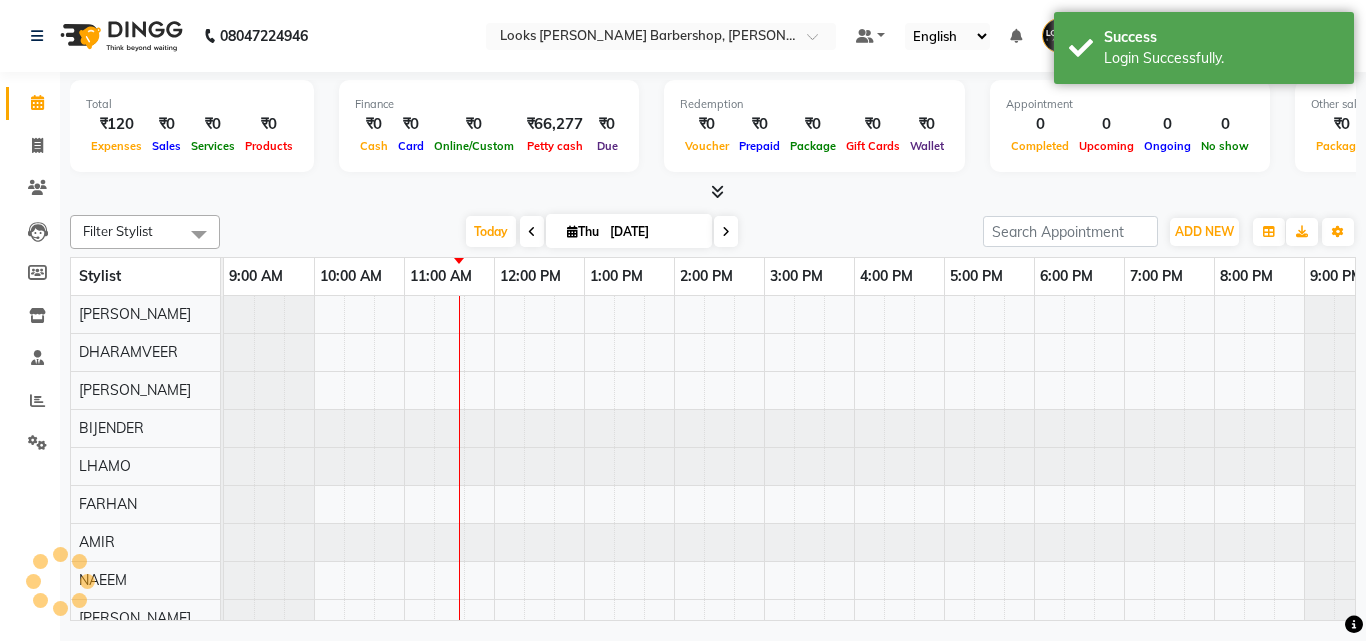 scroll, scrollTop: 0, scrollLeft: 39, axis: horizontal 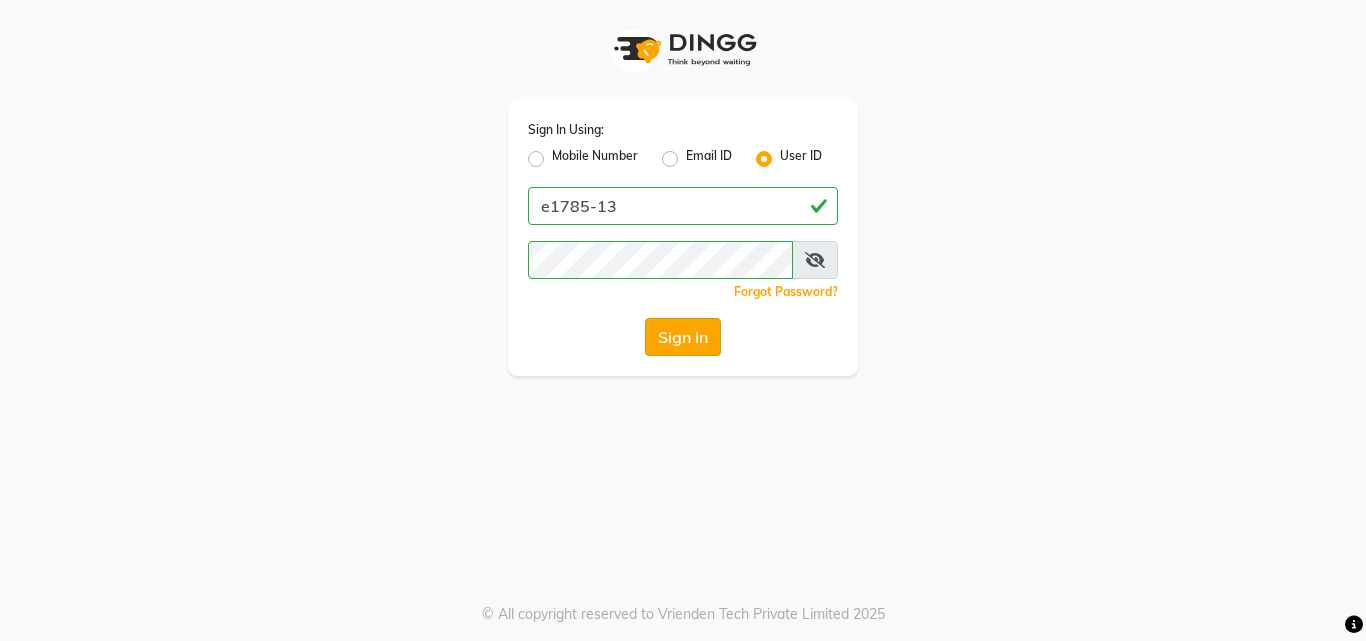 click on "Sign In" 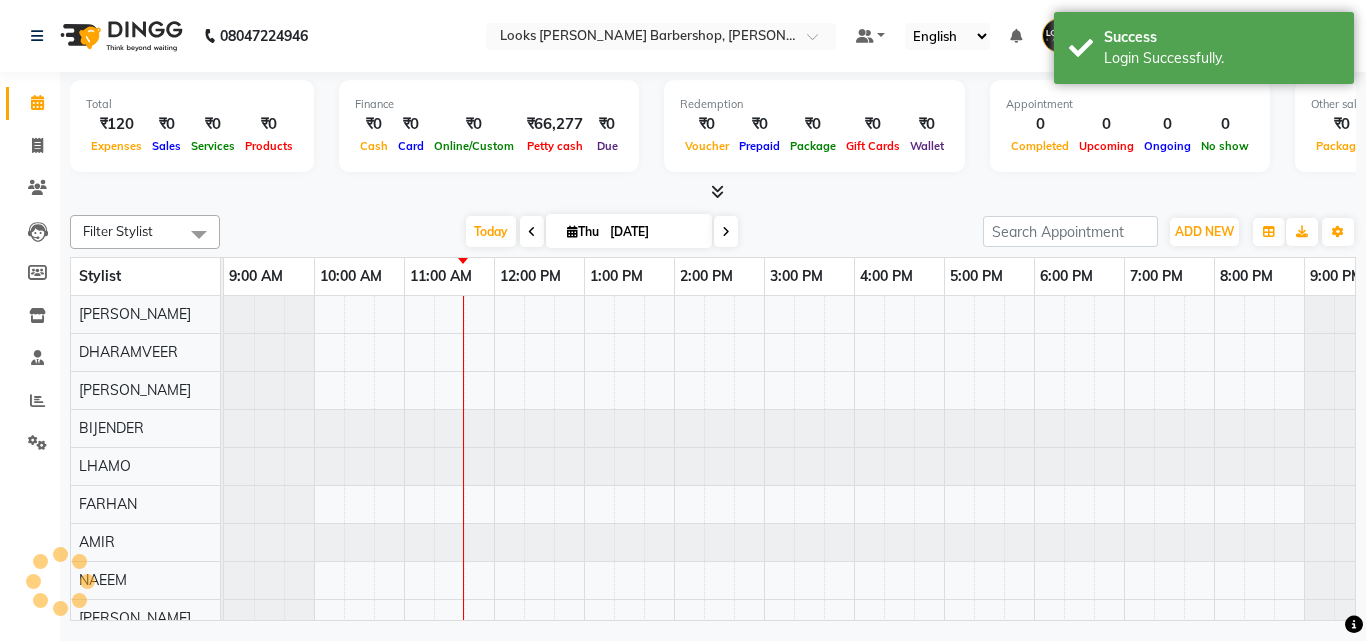 scroll, scrollTop: 0, scrollLeft: 0, axis: both 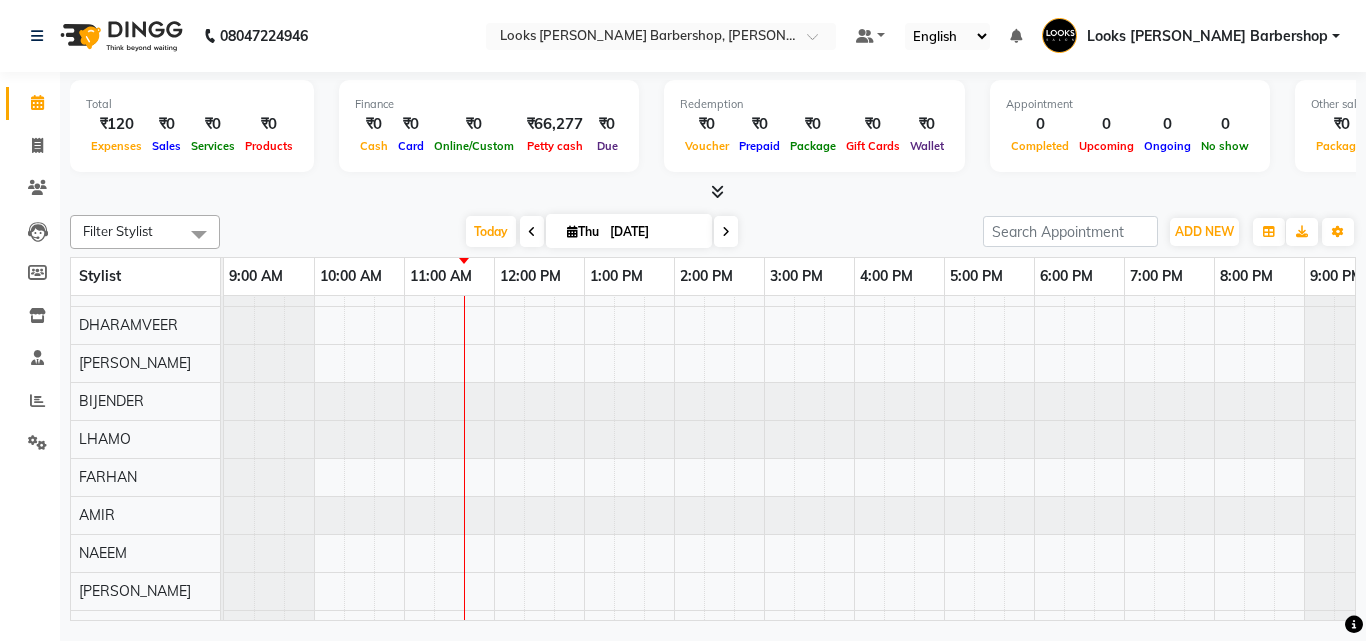 click on "Total  ₹120  Expenses ₹0  Sales ₹0  Services ₹0  Products Finance  ₹0  Cash ₹0  Card ₹0  Online/Custom ₹66,277 Petty cash ₹0 Due  Redemption  ₹0 Voucher ₹0 Prepaid ₹0 Package ₹0  Gift Cards ₹0  Wallet  Appointment  0 Completed 0 Upcoming 0 Ongoing 0 No show  Other sales  ₹0  Packages ₹0  Memberships ₹0  Vouchers ₹0  Prepaids ₹0  Gift Cards" at bounding box center (713, 129) 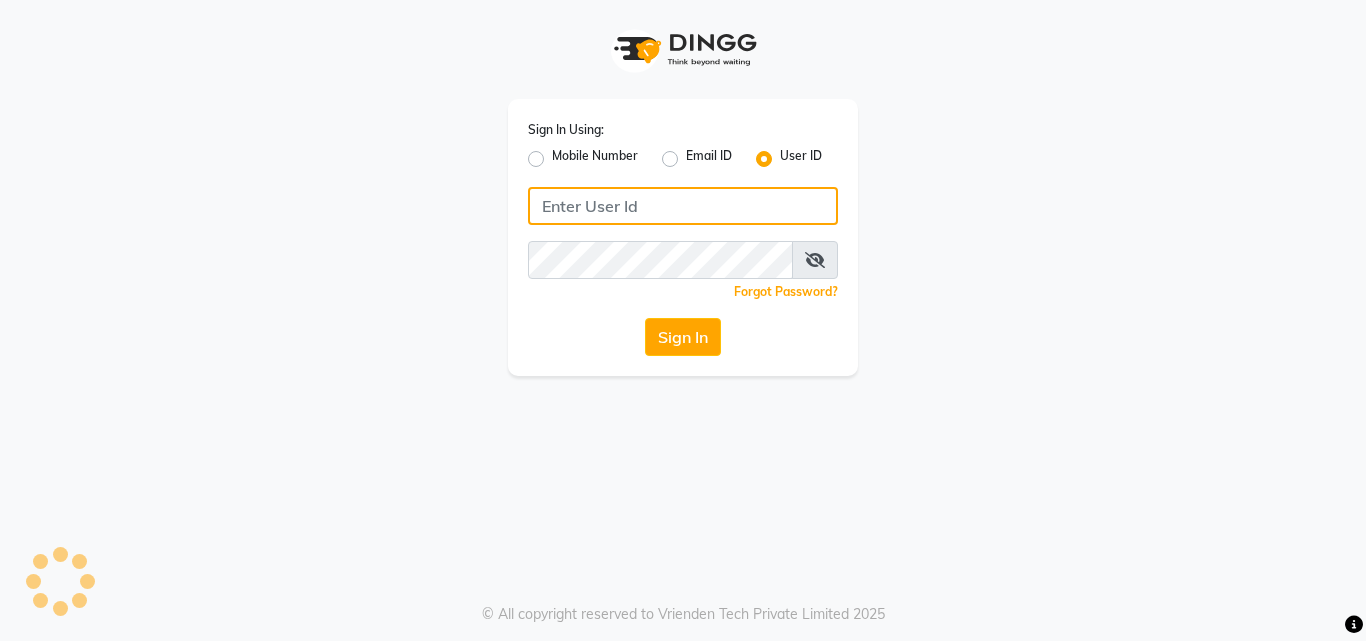 type on "e1785-13" 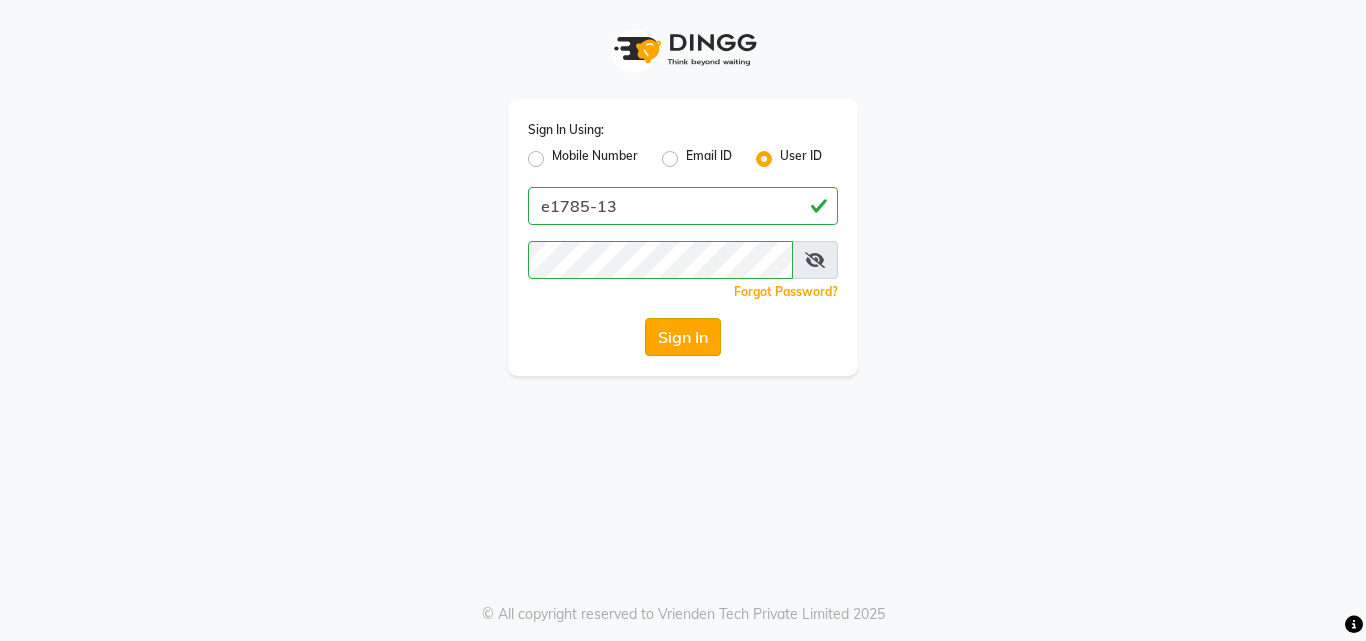 click on "Sign In" 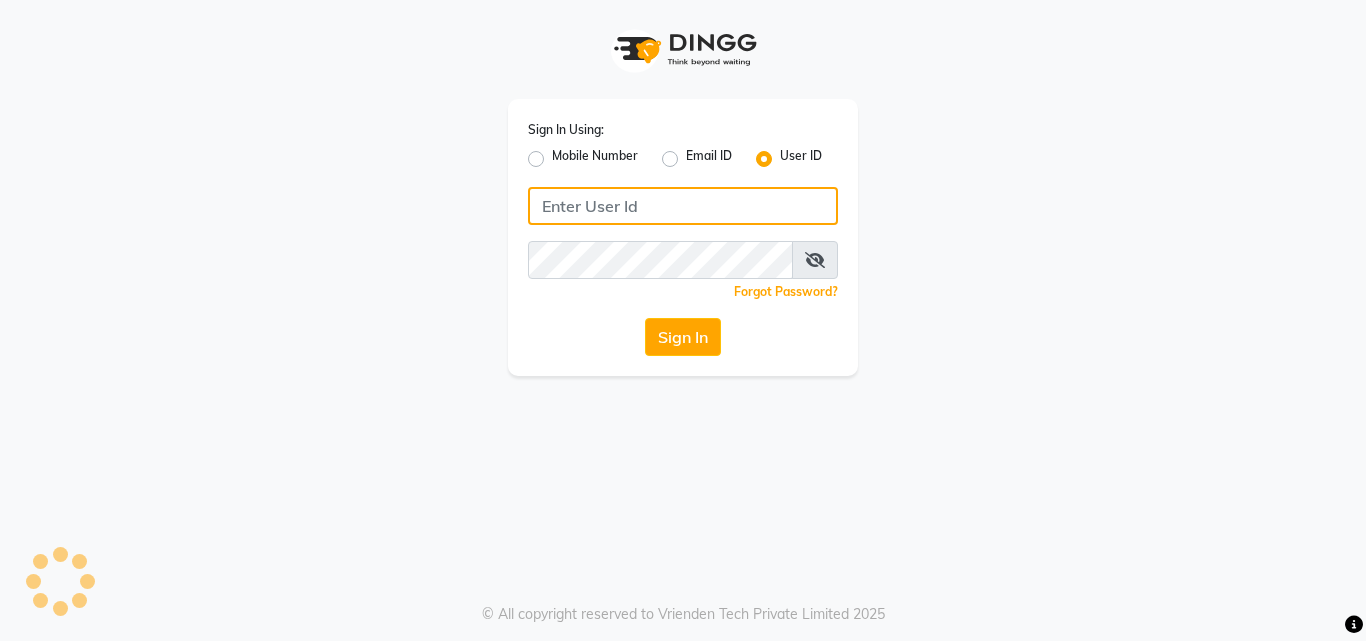 type on "e1785-13" 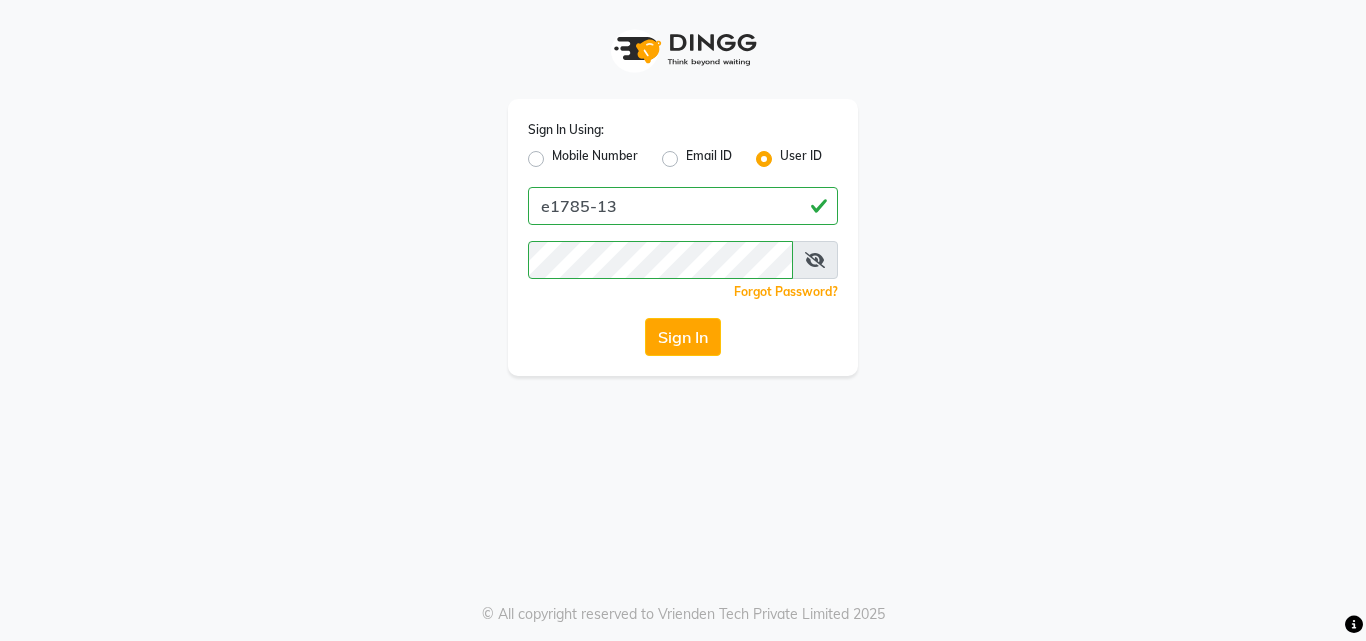 click on "Sign In" 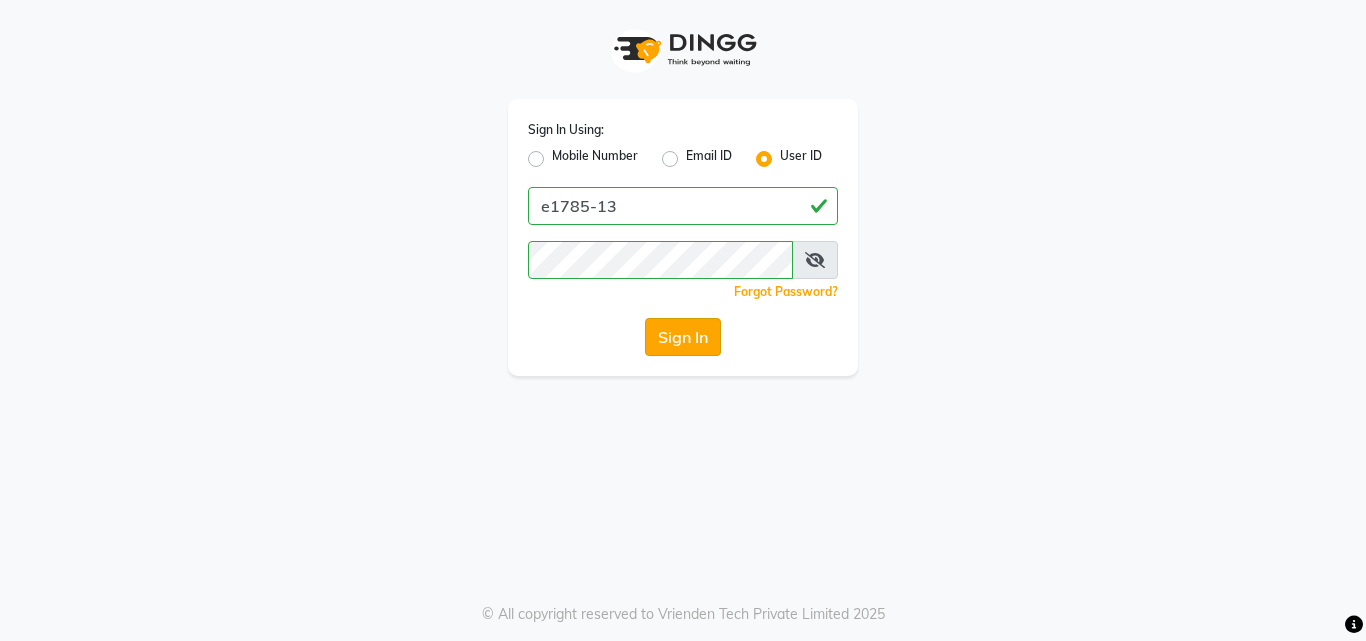 click on "Sign In" 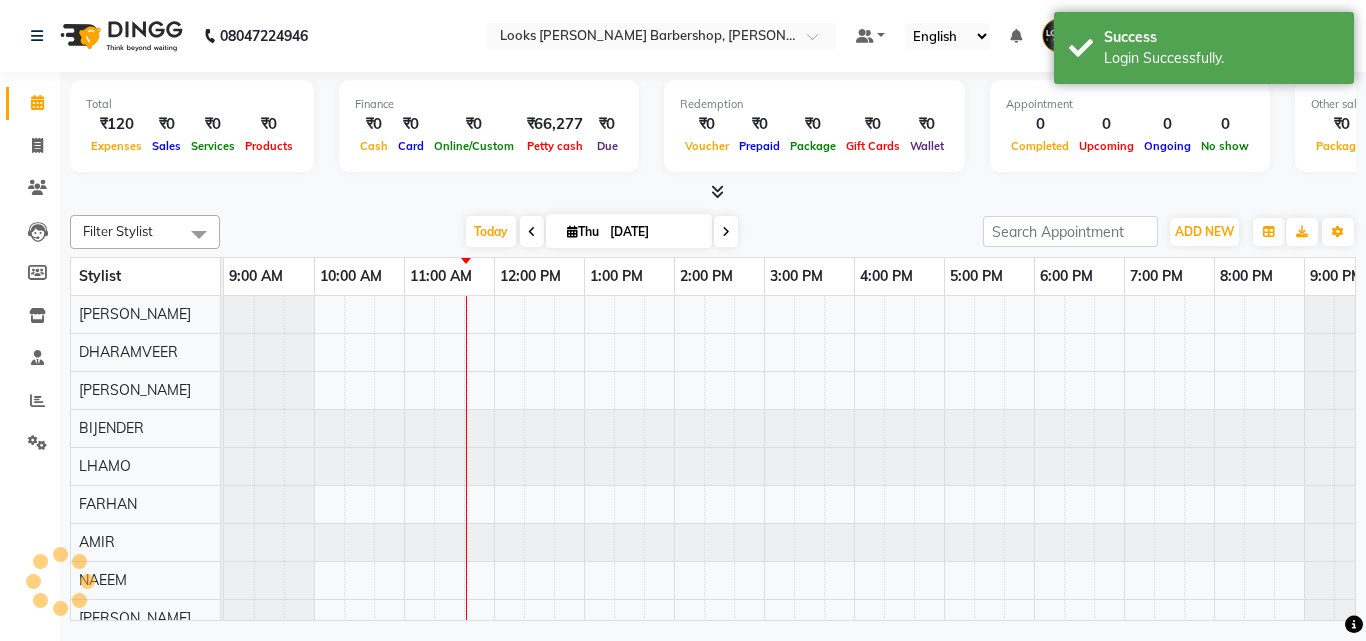 scroll, scrollTop: 27, scrollLeft: 0, axis: vertical 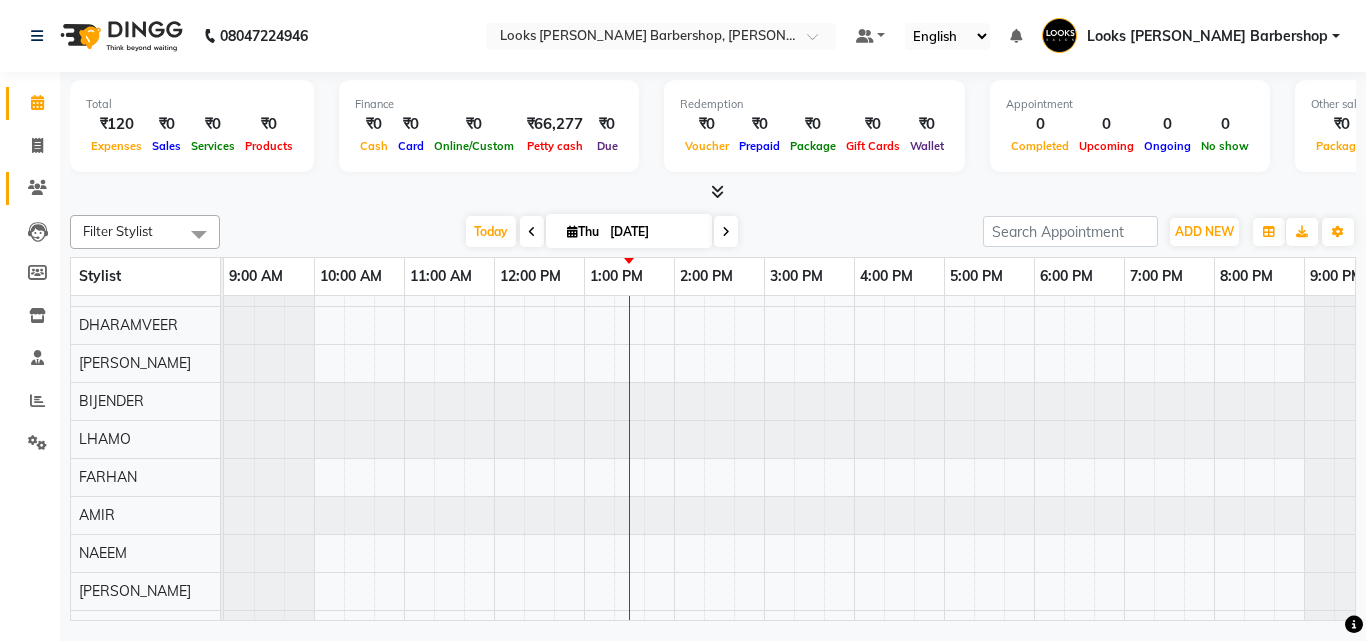 drag, startPoint x: 109, startPoint y: 186, endPoint x: 42, endPoint y: 204, distance: 69.375786 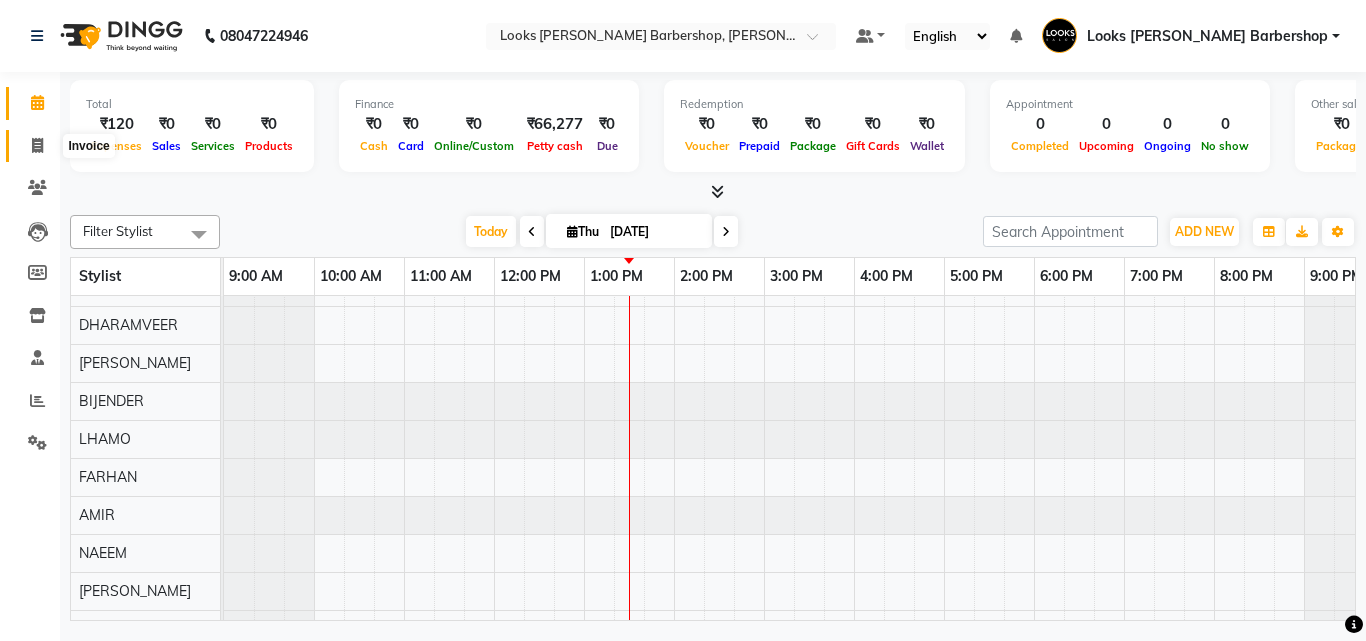 click 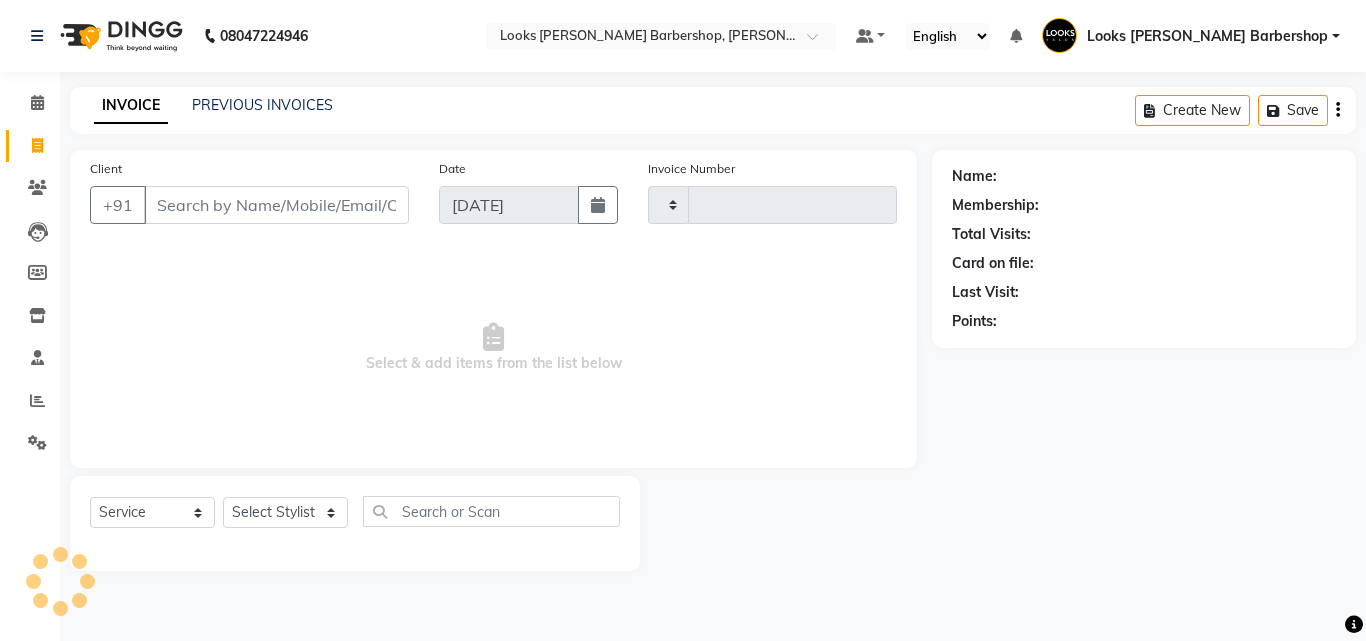type on "2498" 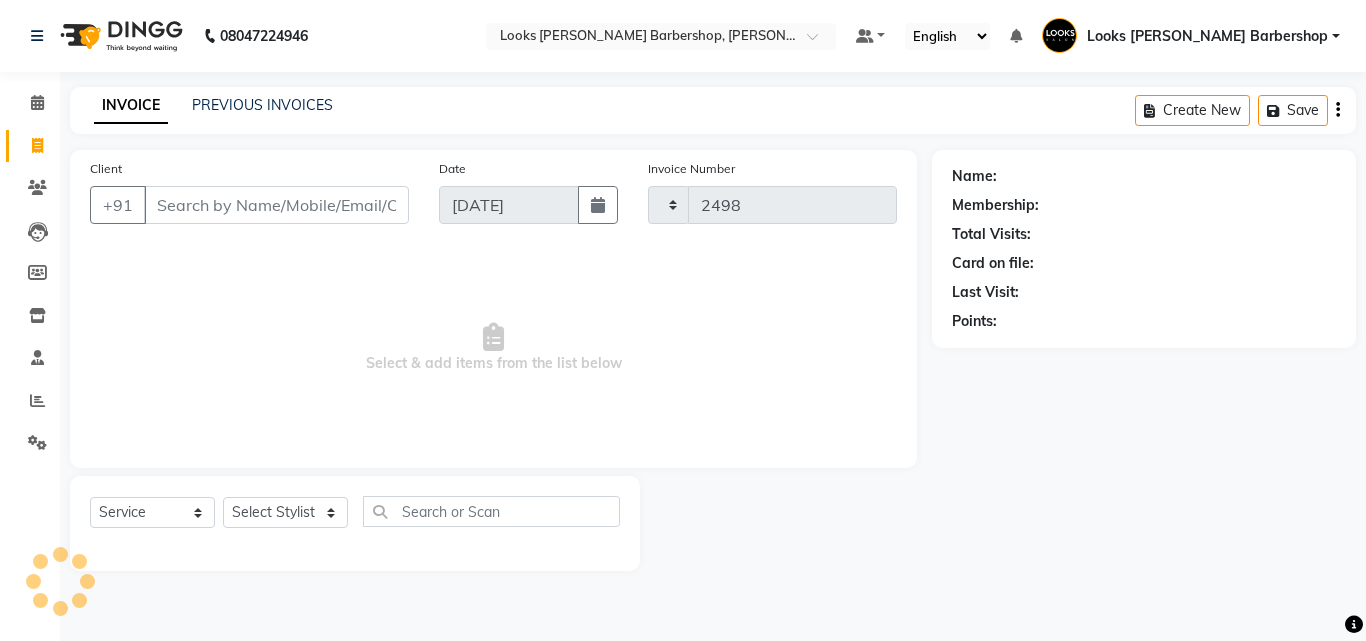 select on "4323" 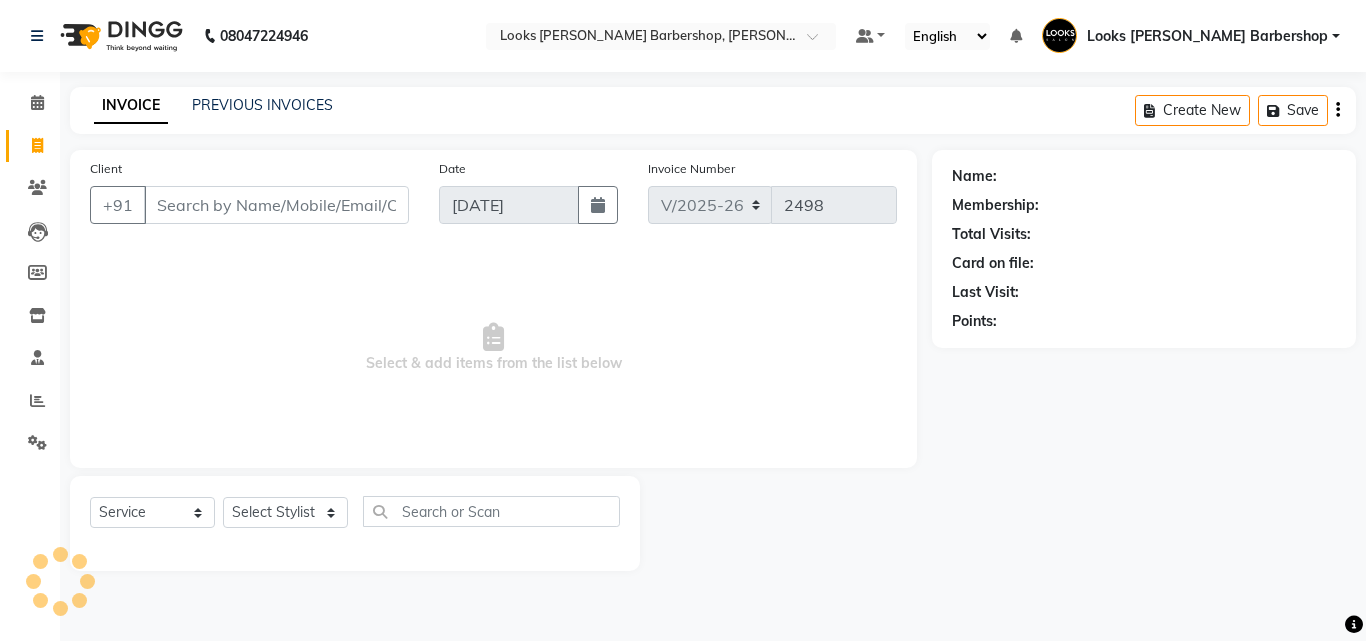 click on "Client" at bounding box center [276, 205] 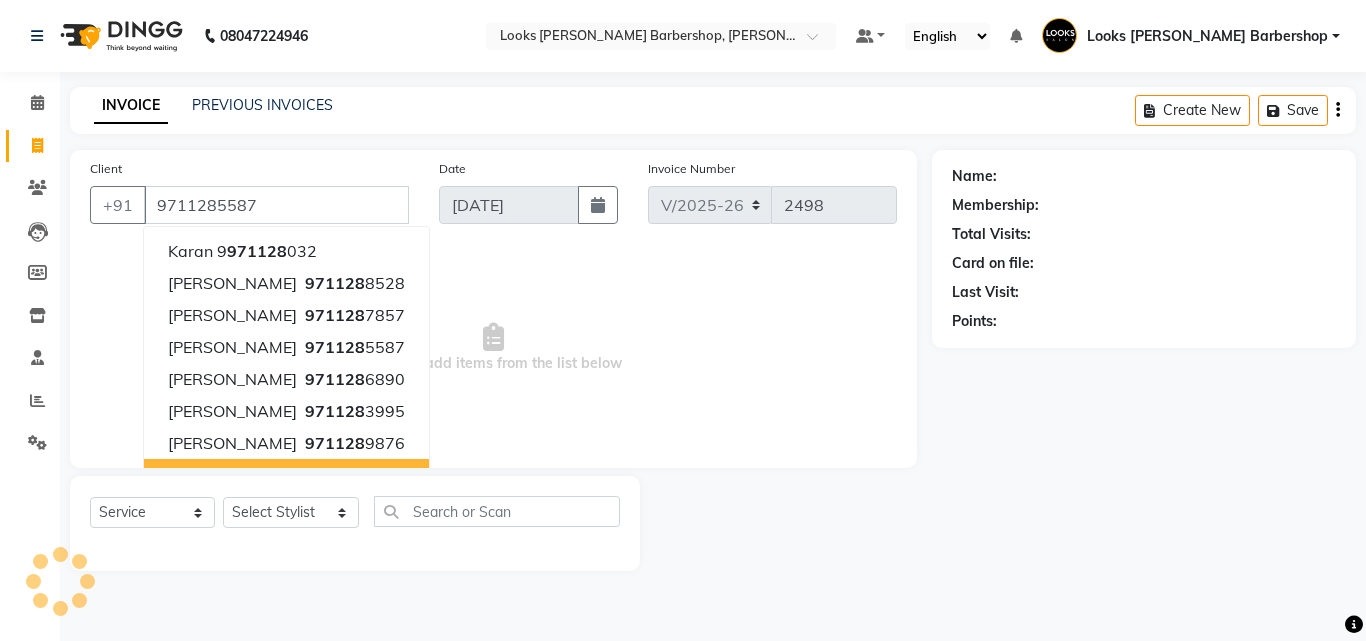 type on "9711285587" 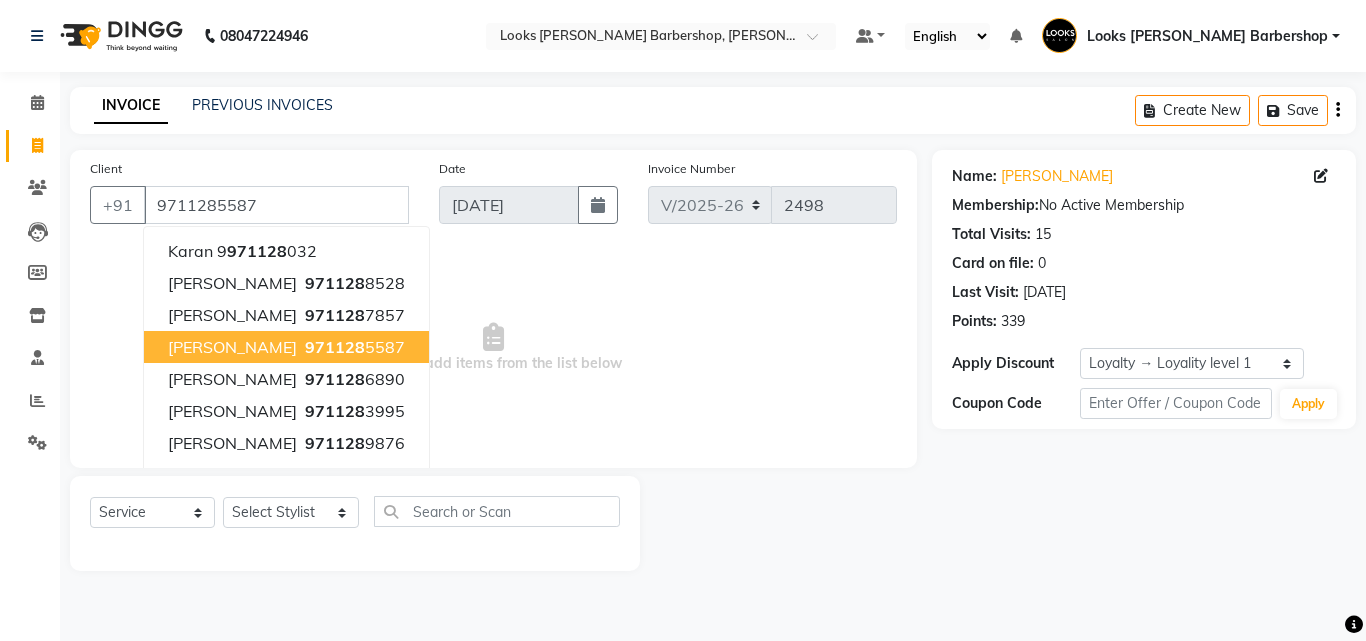 click on "971128" at bounding box center [335, 347] 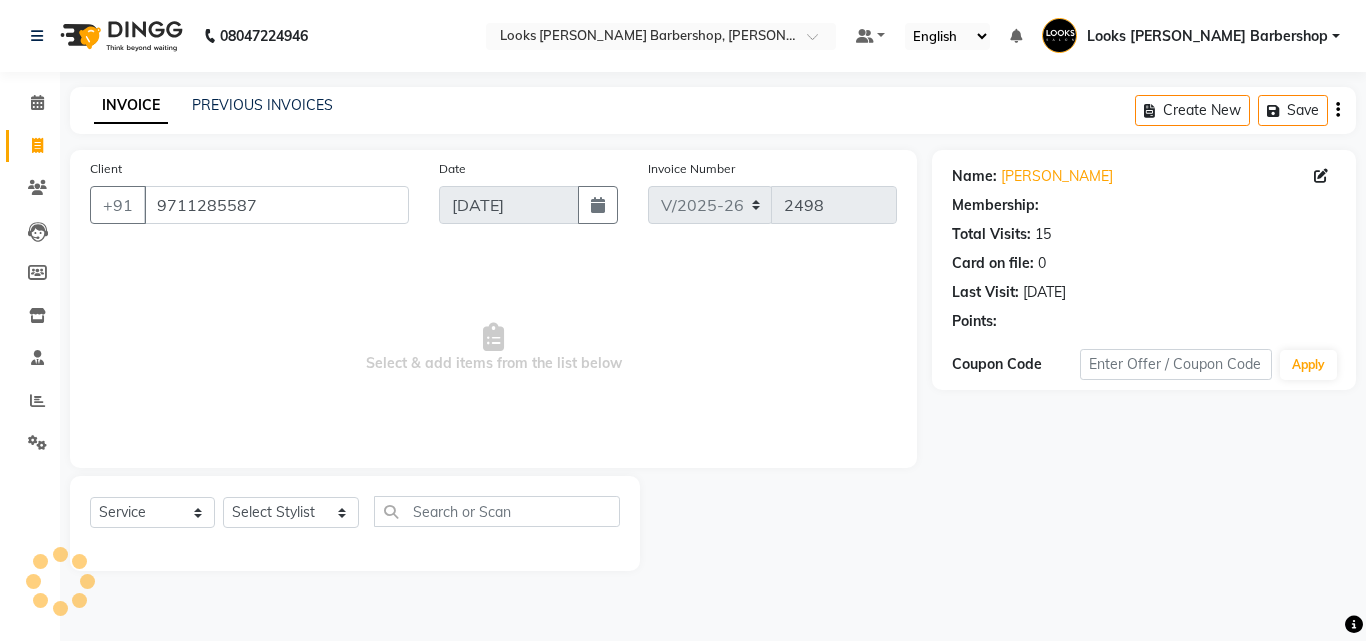 select on "1: Object" 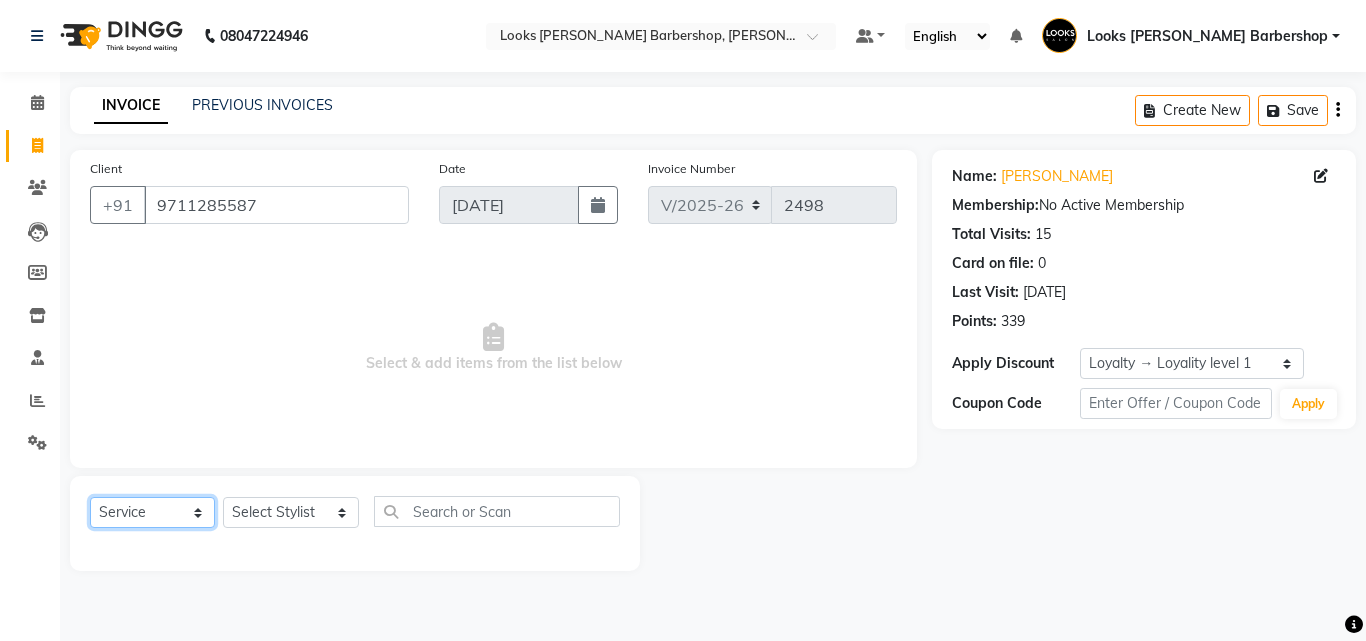 click on "Select  Service  Product  Membership  Package Voucher Prepaid Gift Card" 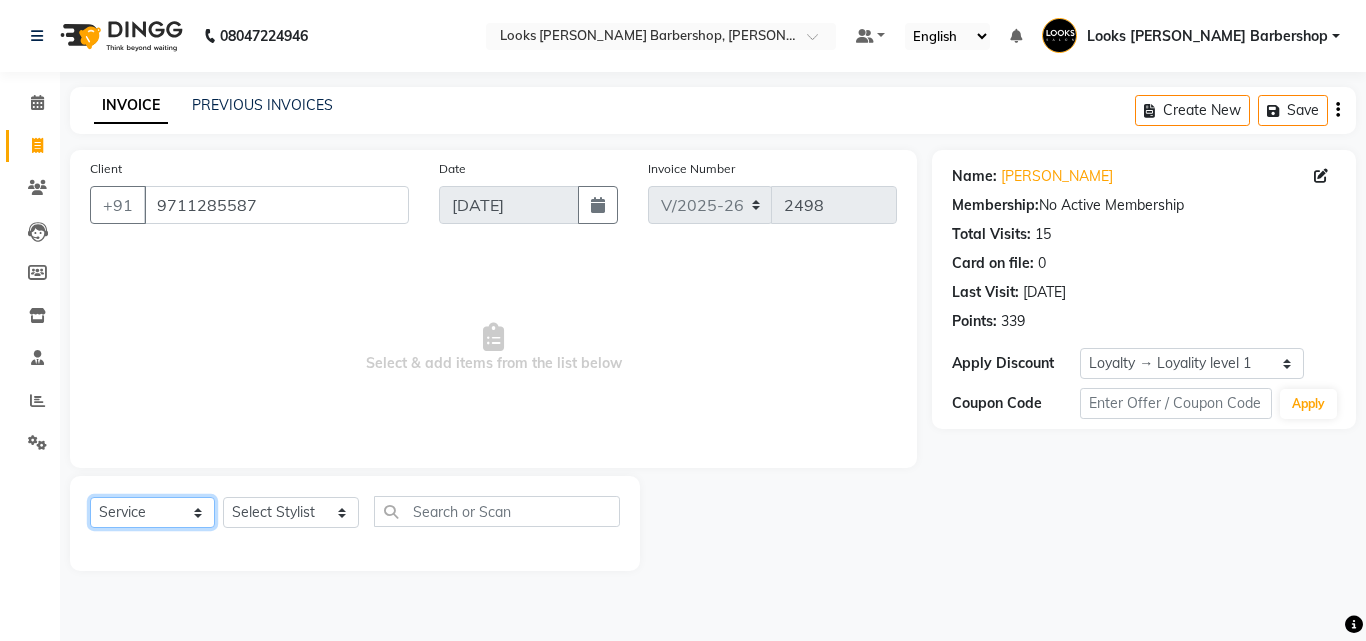 select on "product" 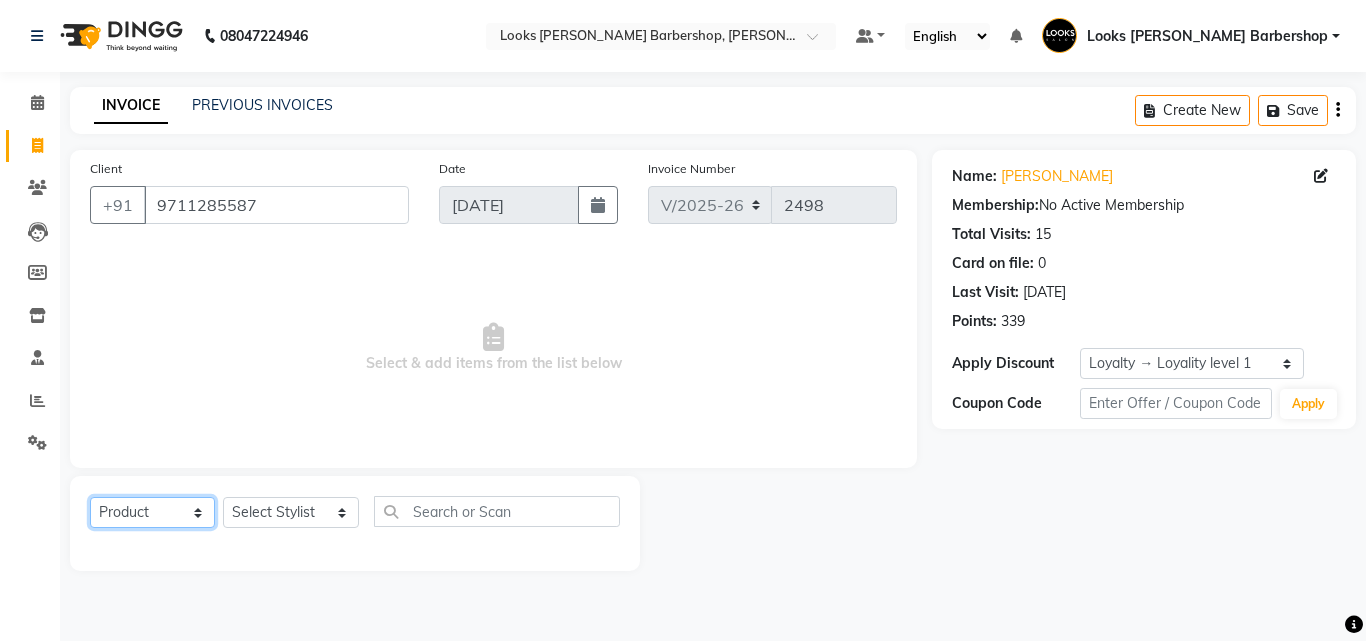 click on "Select  Service  Product  Membership  Package Voucher Prepaid Gift Card" 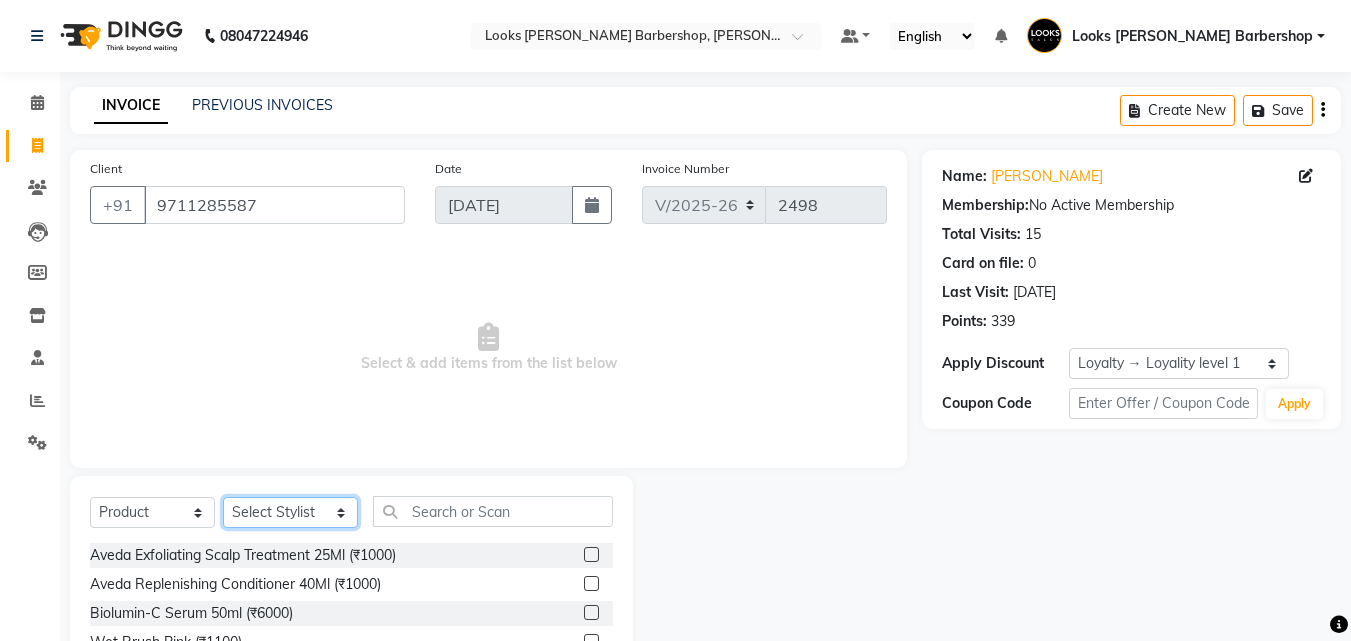 click on "Select Stylist Aadil Adnan AENA Aijaz Alam Amazon_Kart AMIR  Anurag _asst Arvind_asst BIJENDER  Counter Sales DANISH DHARAMVEER Eshan FARHAN KARAN RAI  KOMAL_NAILS Krishna_asst LALIT_PDCT LHAMO Looks_Female_Section Looks_H.O_Store Looks Karol Bagh Barbershop Looks_Kart MANIRAM Meenu_pdct Mohammad Sajid NAEEM  NARENDER DEOL  Naveen_pdct Prabhakar Kumar_PDCT RAAJ GUPTA RAAJ_JI raj ji RAM MURTI NARYAL ROHIT  Rohit Thakur SACHIN sahil Shabina Shakir SIMRAN Sonia Sunny VIKRAM VIKRANT SINGH  Vishal_Asst YOGESH ASSISTANT" 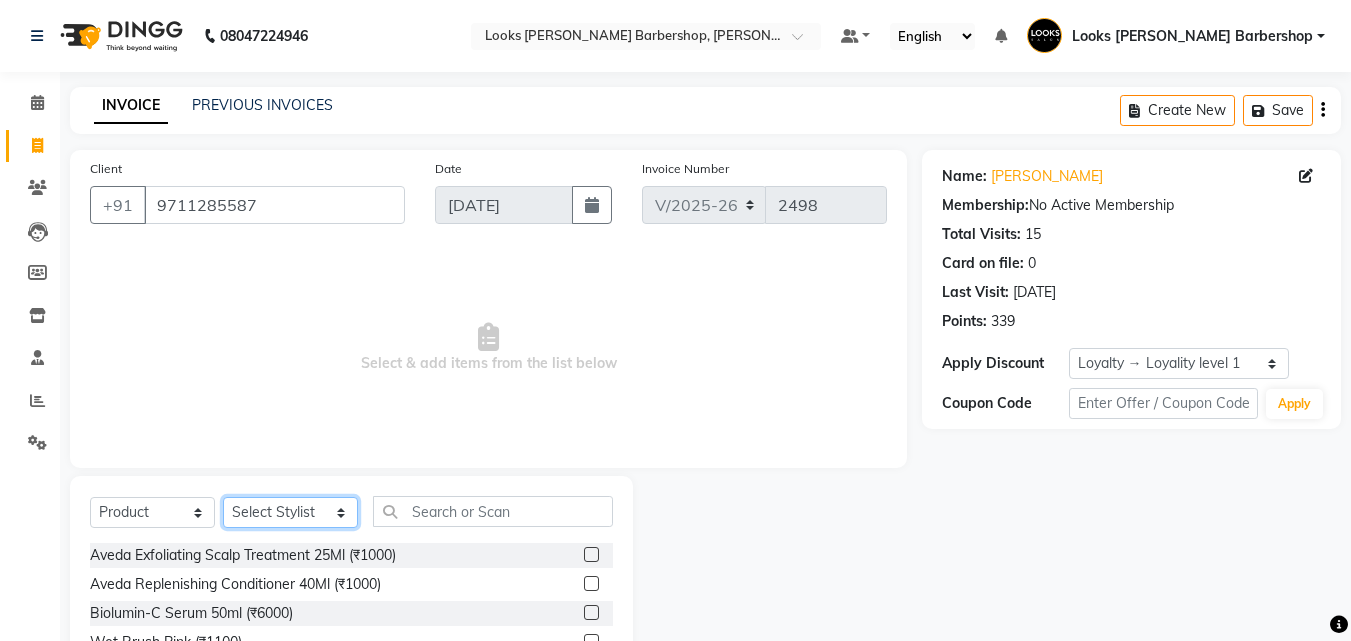 select on "23406" 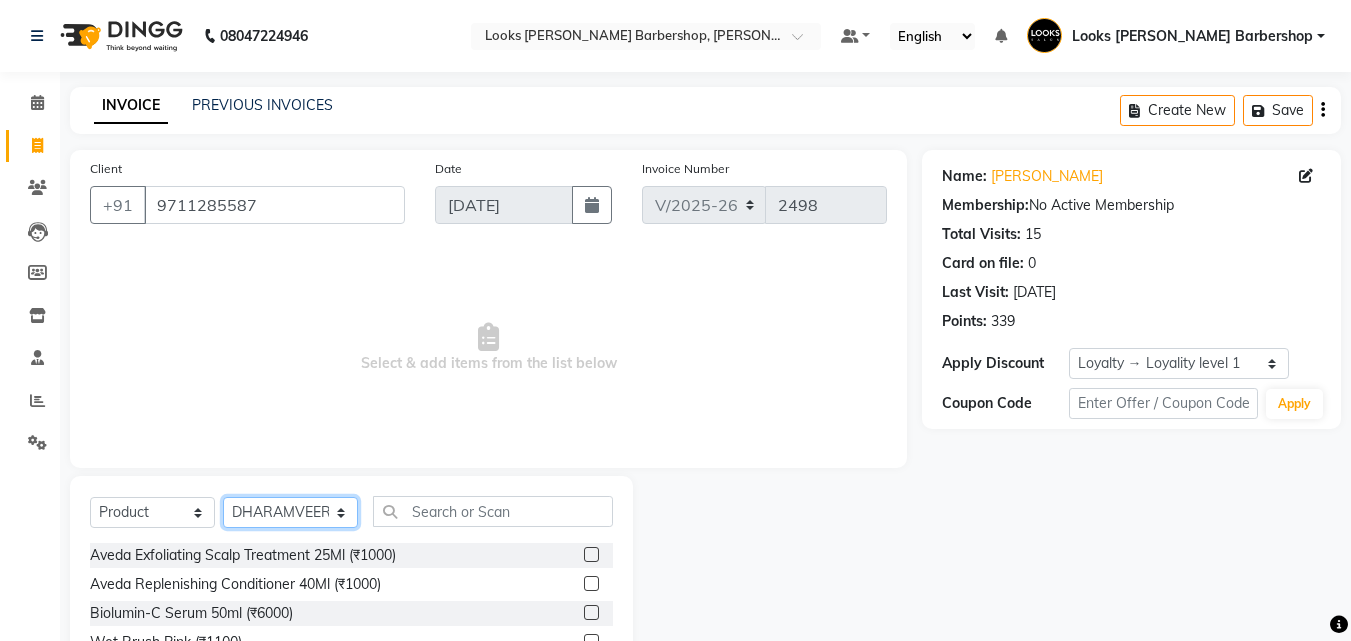 click on "Select Stylist Aadil Adnan AENA Aijaz Alam Amazon_Kart AMIR  Anurag _asst Arvind_asst BIJENDER  Counter Sales DANISH DHARAMVEER Eshan FARHAN KARAN RAI  KOMAL_NAILS Krishna_asst LALIT_PDCT LHAMO Looks_Female_Section Looks_H.O_Store Looks Karol Bagh Barbershop Looks_Kart MANIRAM Meenu_pdct Mohammad Sajid NAEEM  NARENDER DEOL  Naveen_pdct Prabhakar Kumar_PDCT RAAJ GUPTA RAAJ_JI raj ji RAM MURTI NARYAL ROHIT  Rohit Thakur SACHIN sahil Shabina Shakir SIMRAN Sonia Sunny VIKRAM VIKRANT SINGH  Vishal_Asst YOGESH ASSISTANT" 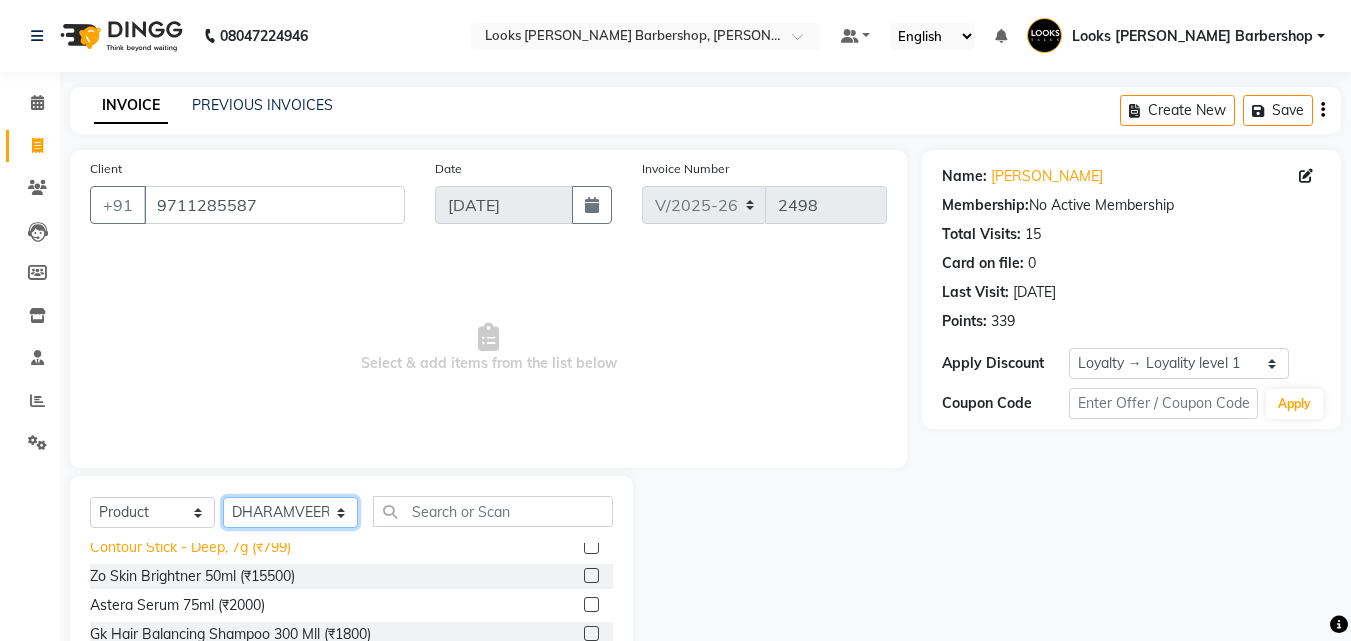 scroll, scrollTop: 0, scrollLeft: 0, axis: both 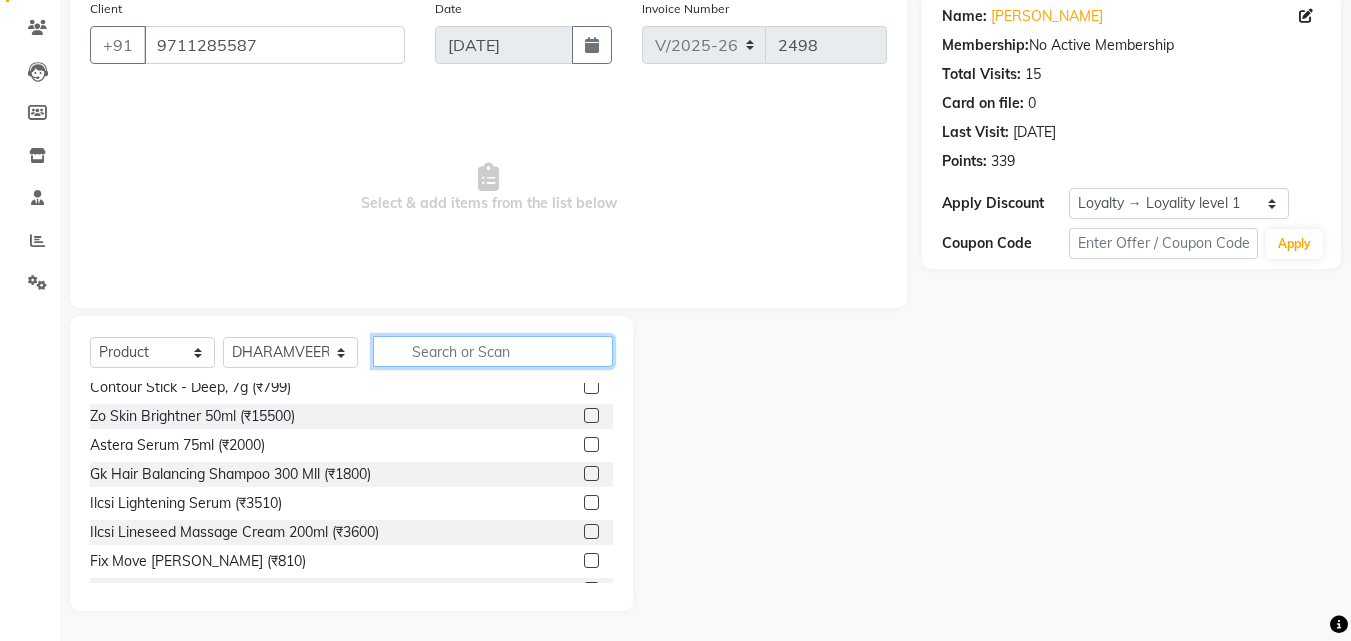 click 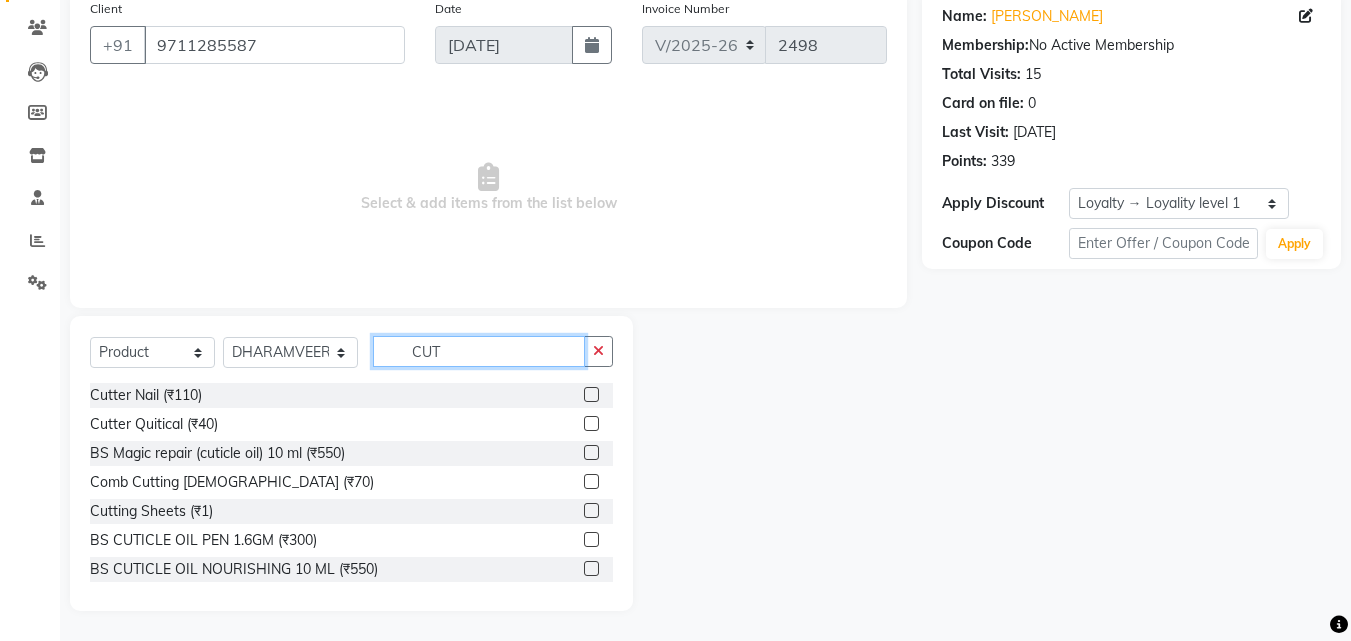 scroll, scrollTop: 3, scrollLeft: 0, axis: vertical 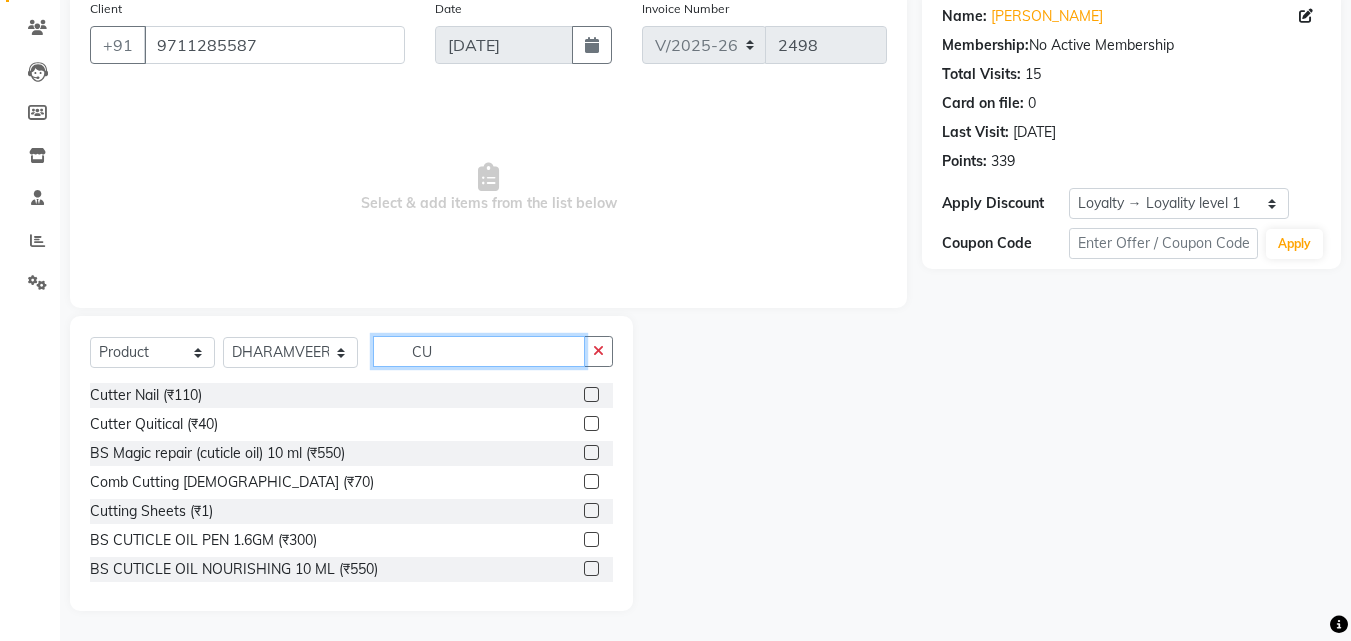 type on "C" 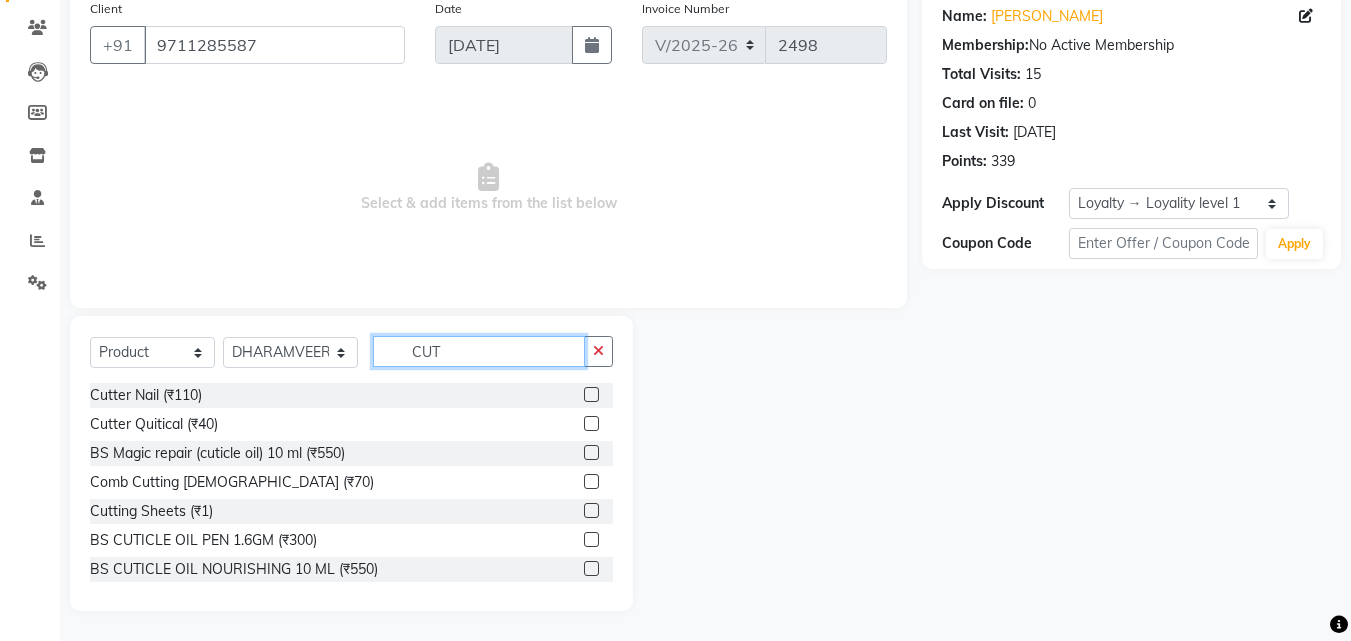 type on "CUT" 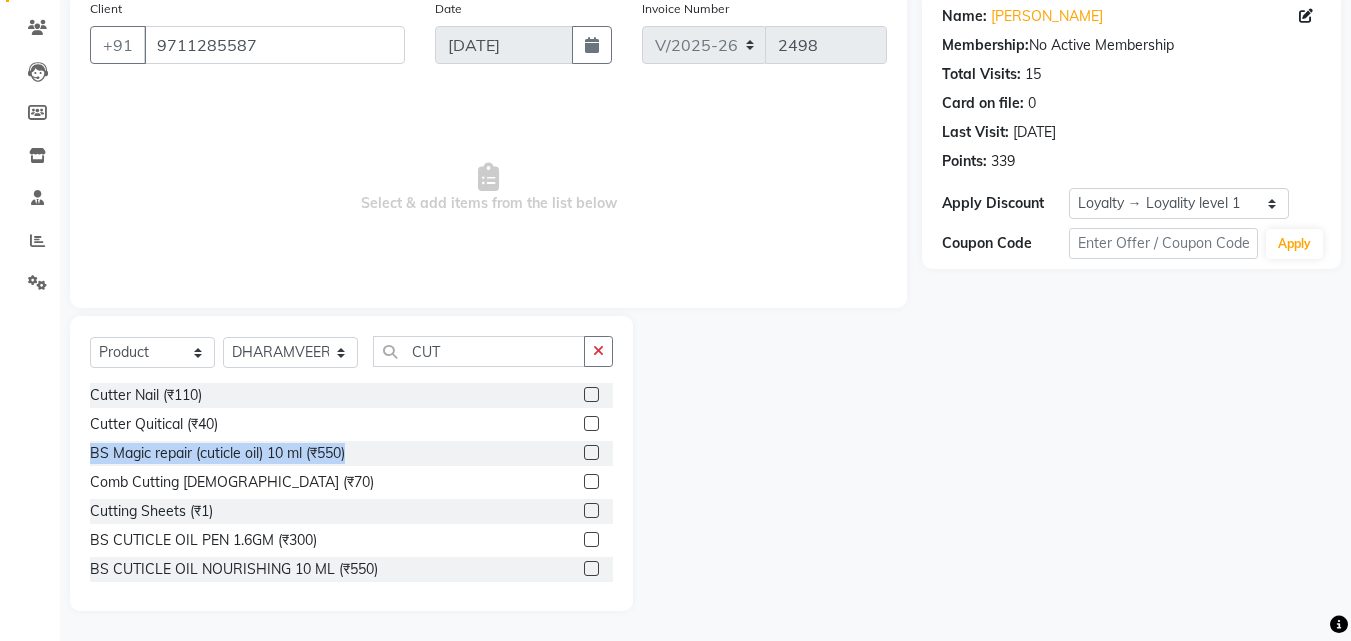 drag, startPoint x: 630, startPoint y: 427, endPoint x: 609, endPoint y: 467, distance: 45.17743 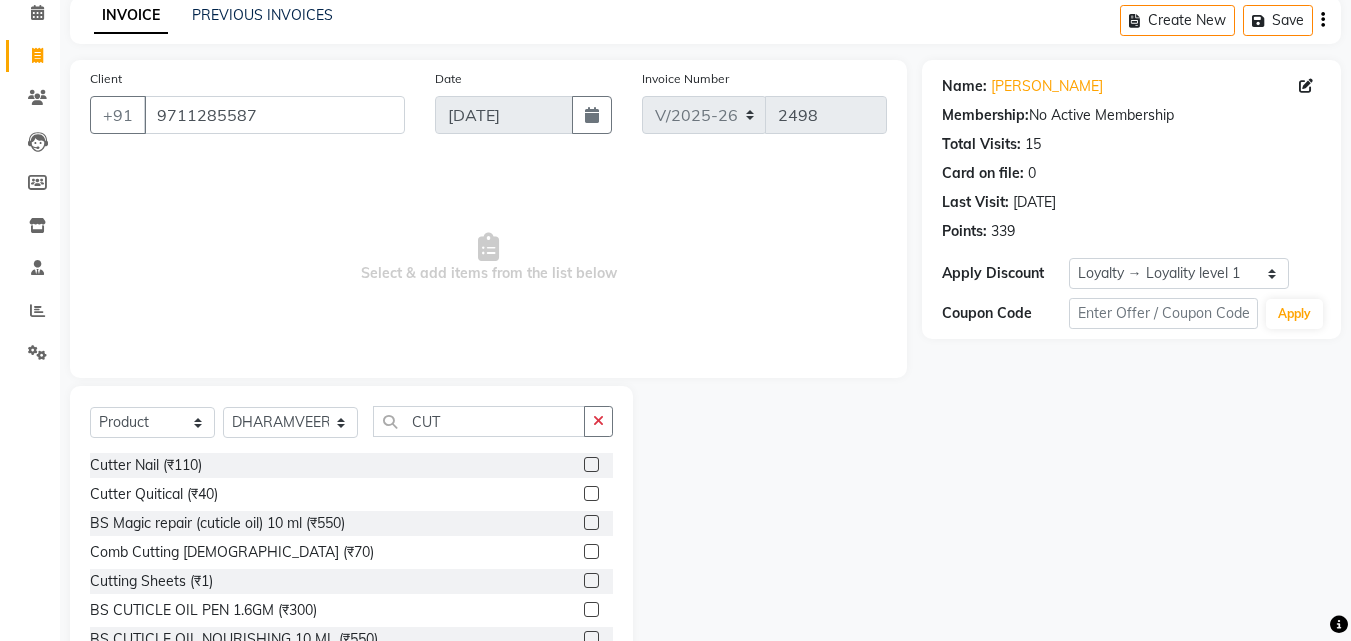 scroll, scrollTop: 160, scrollLeft: 0, axis: vertical 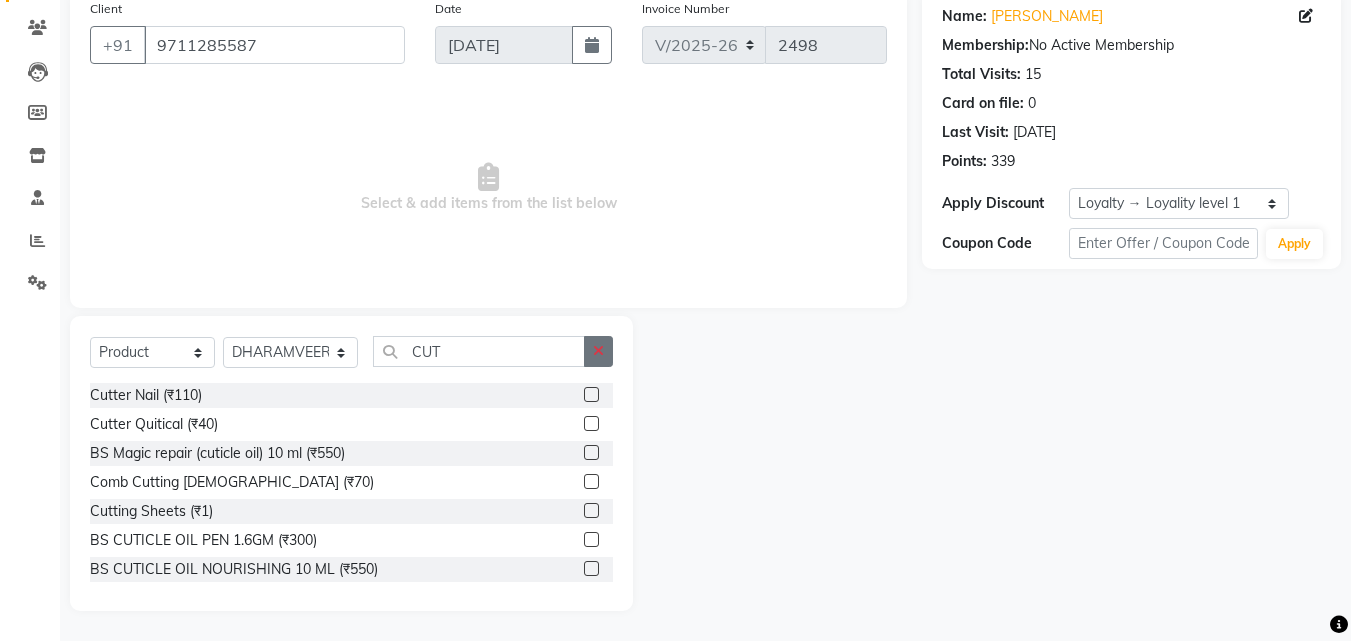 drag, startPoint x: 597, startPoint y: 344, endPoint x: 445, endPoint y: 380, distance: 156.20499 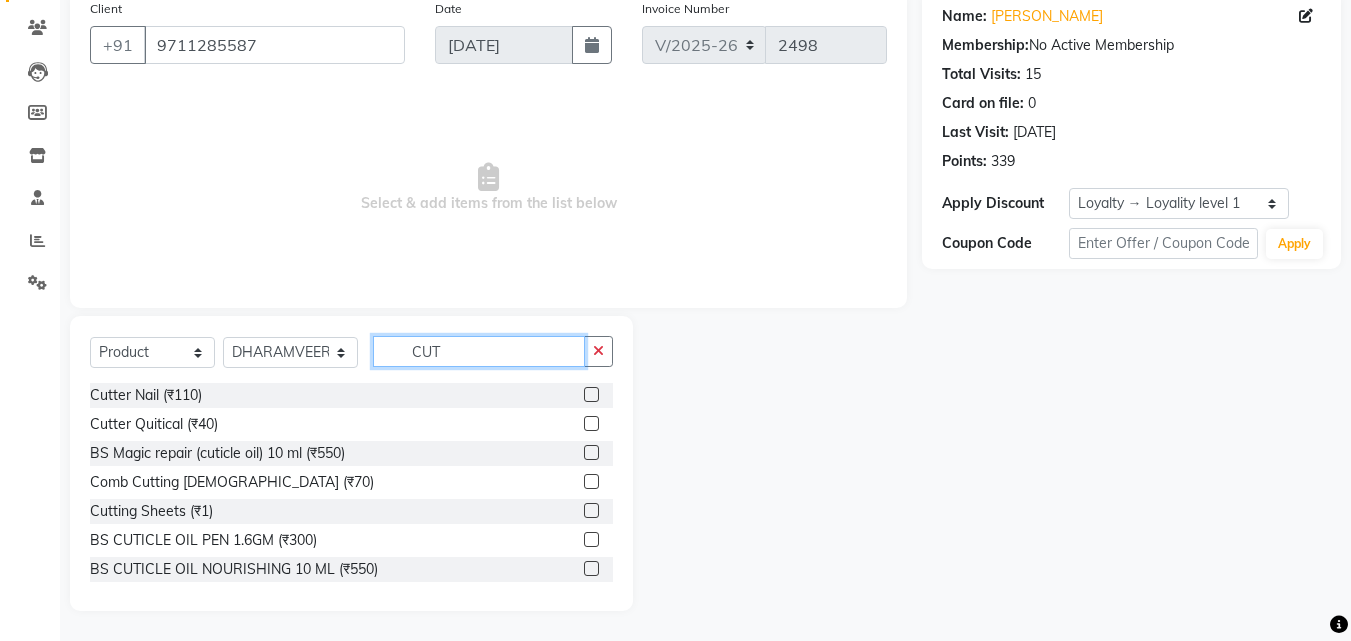 type 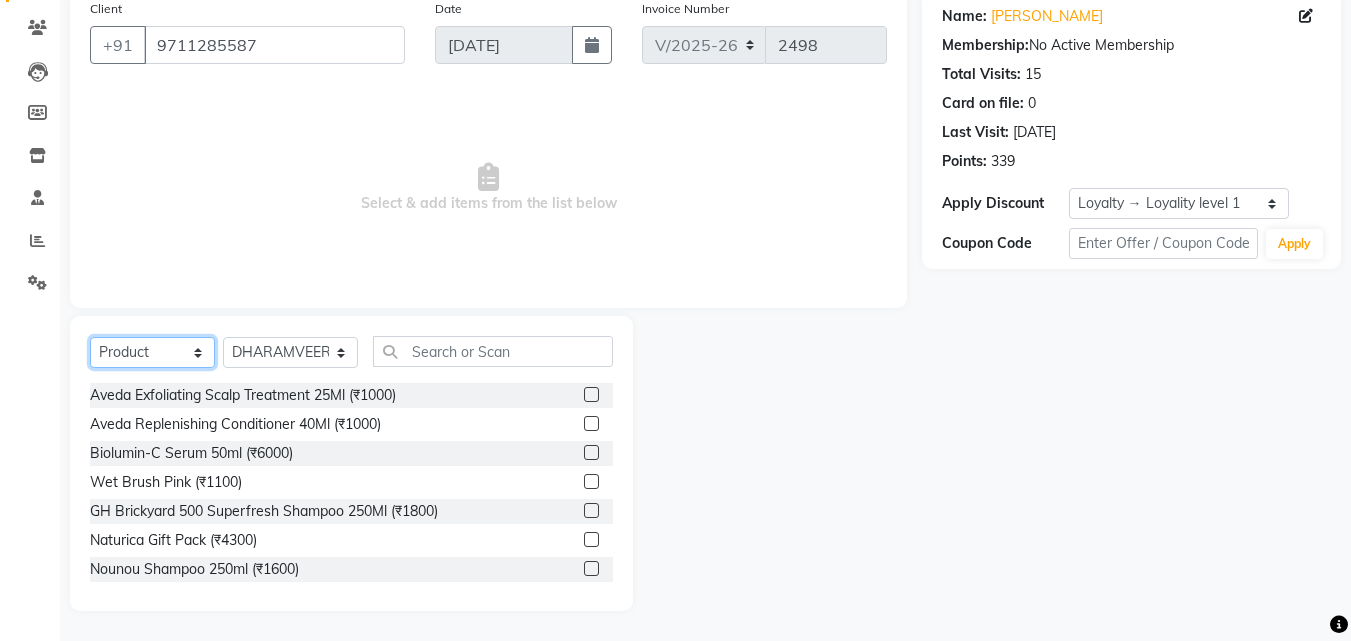 click on "Select  Service  Product  Membership  Package Voucher Prepaid Gift Card" 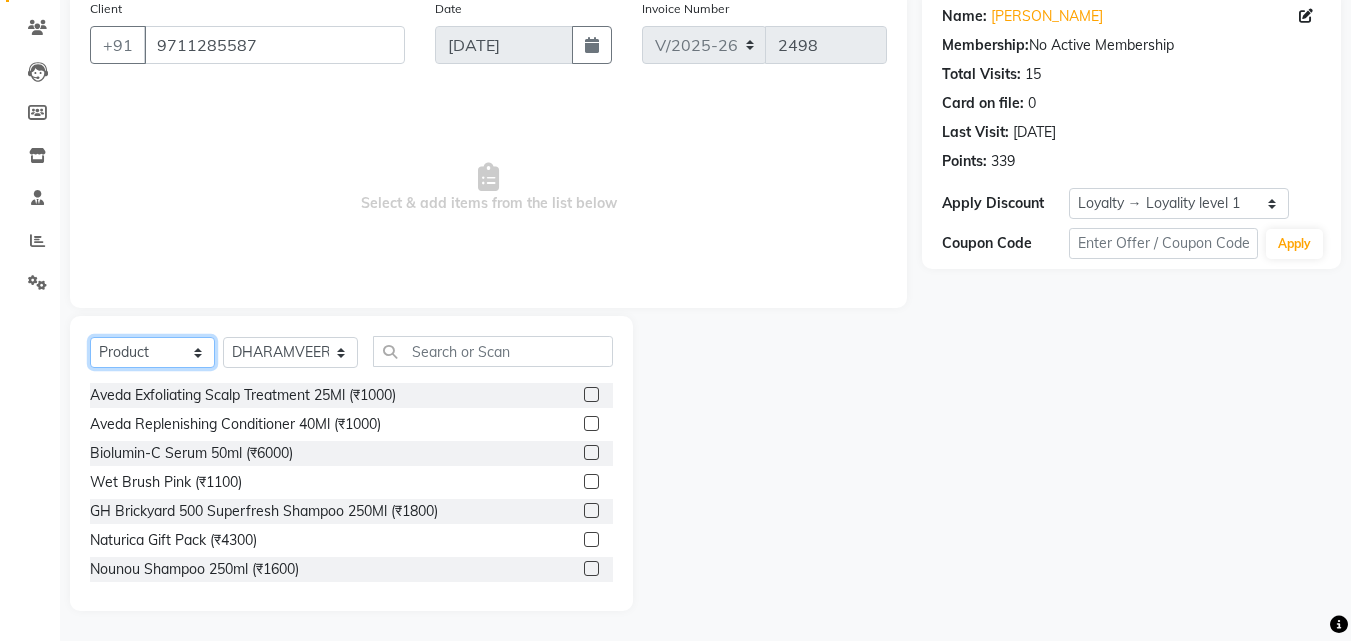 select on "service" 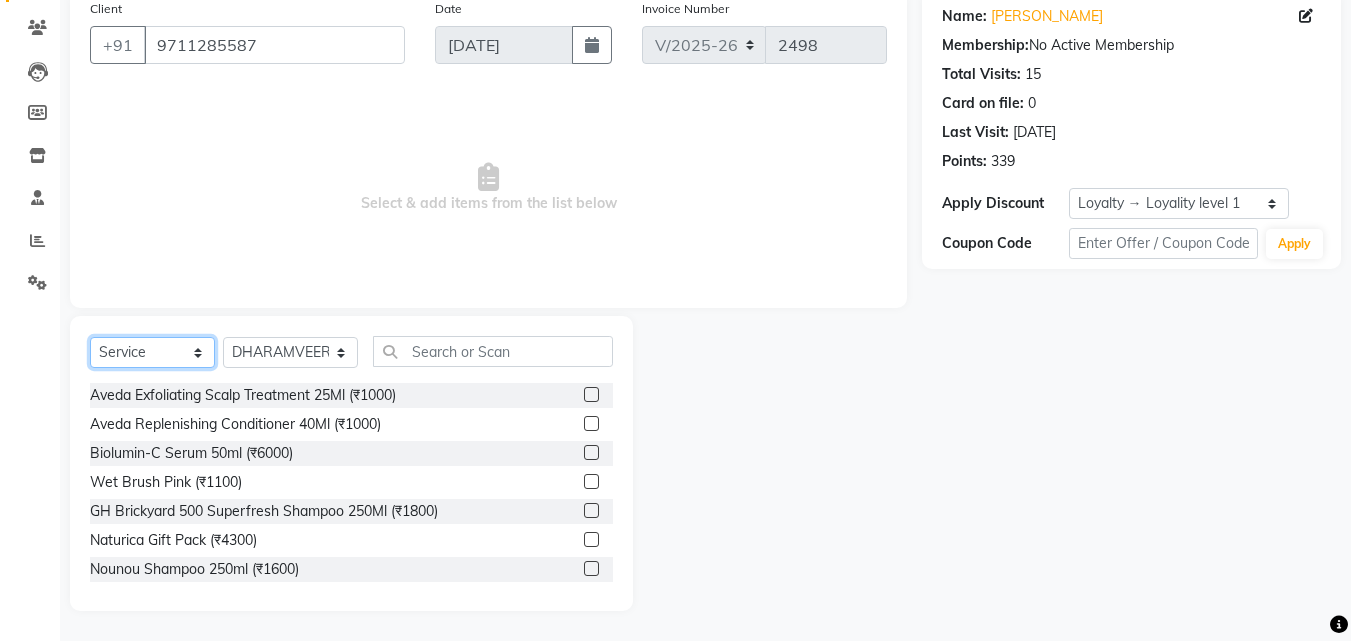 click on "Select  Service  Product  Membership  Package Voucher Prepaid Gift Card" 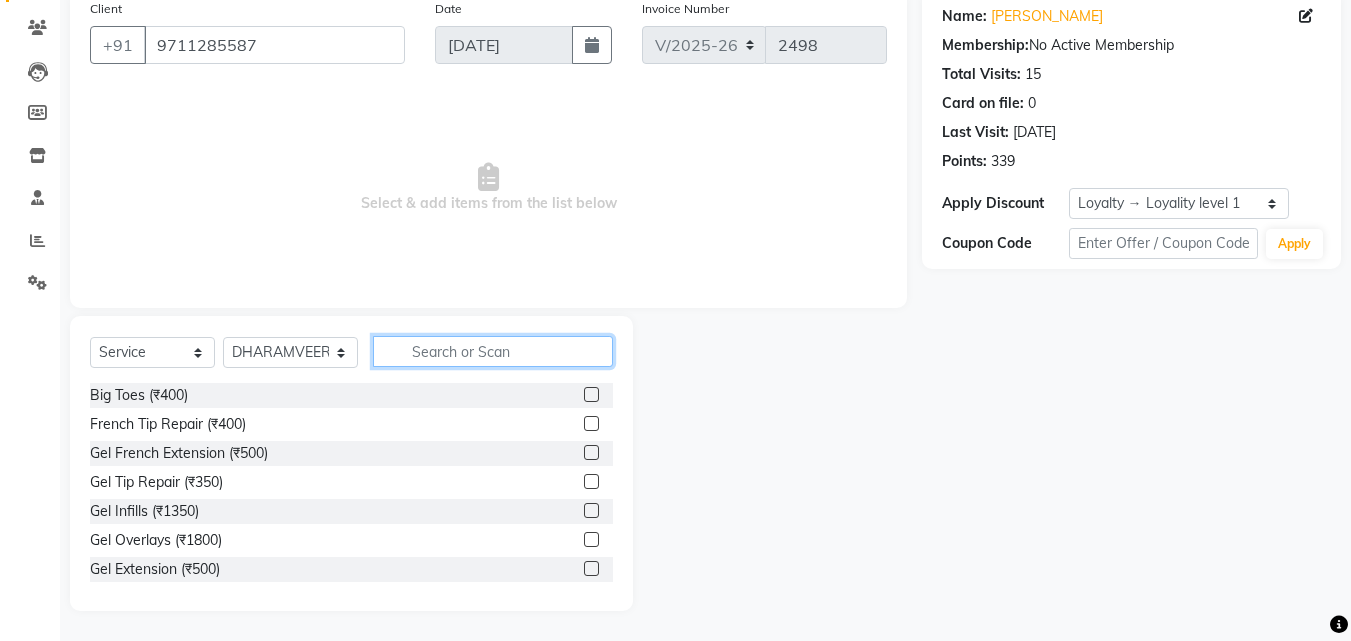 click 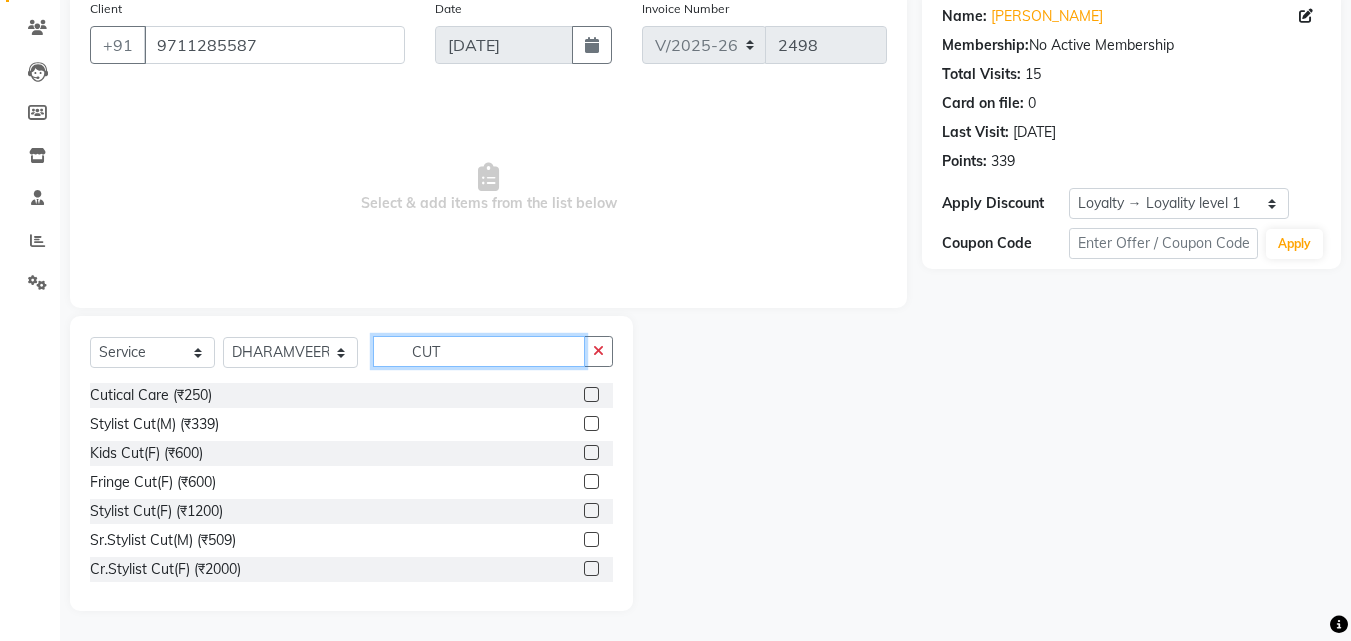 type on "CUT" 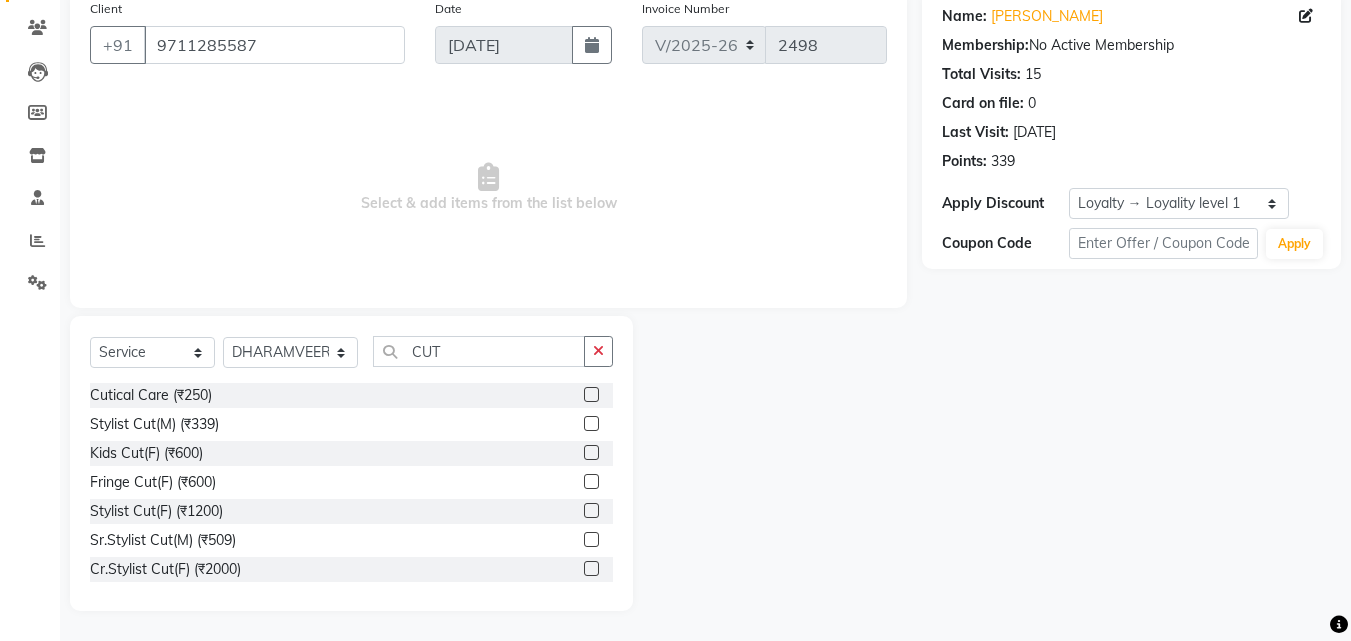 click 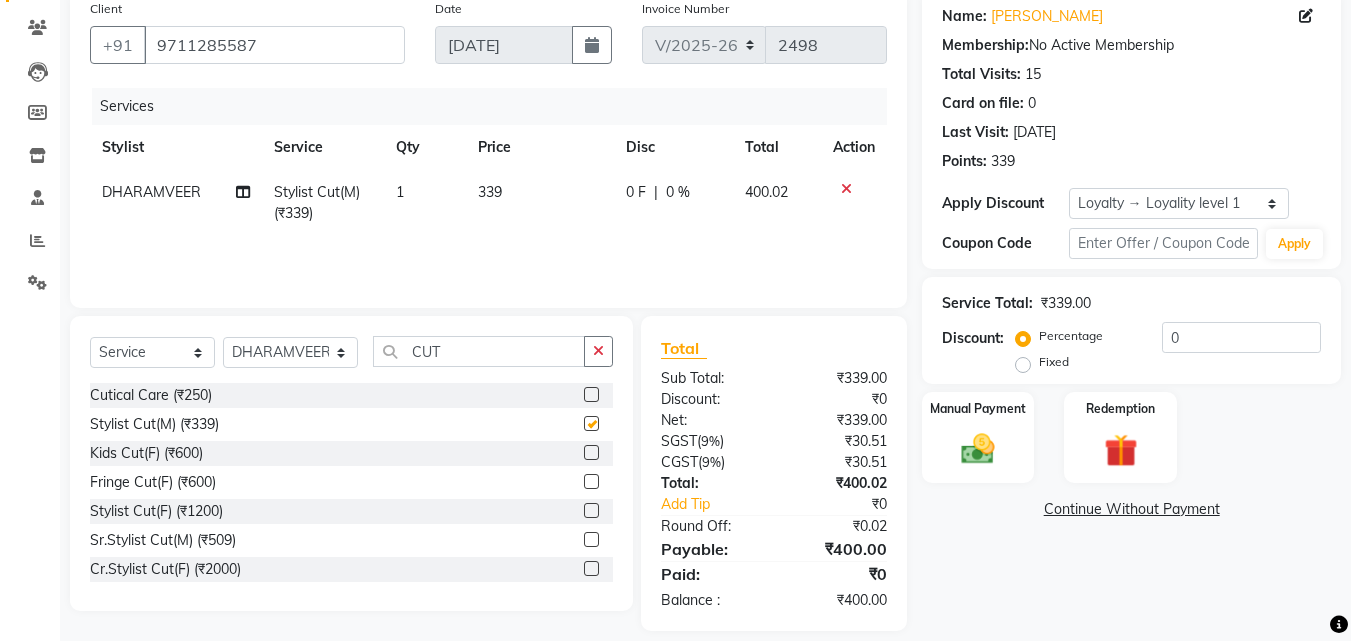 checkbox on "false" 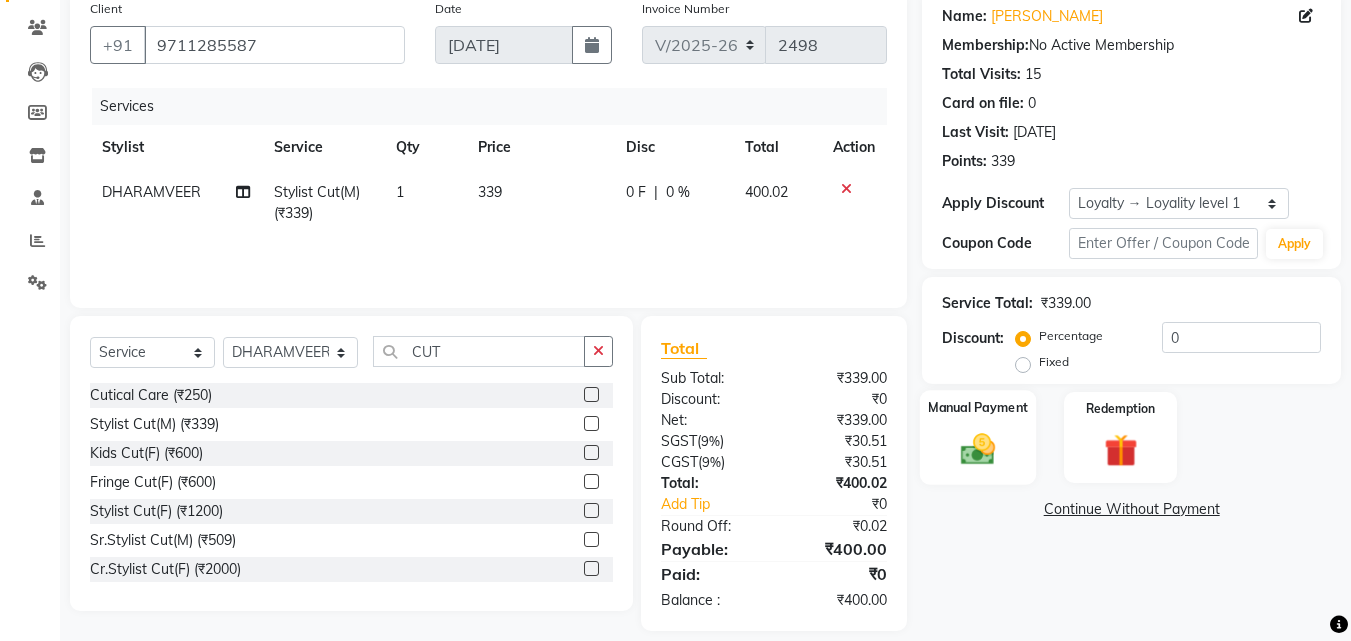 click 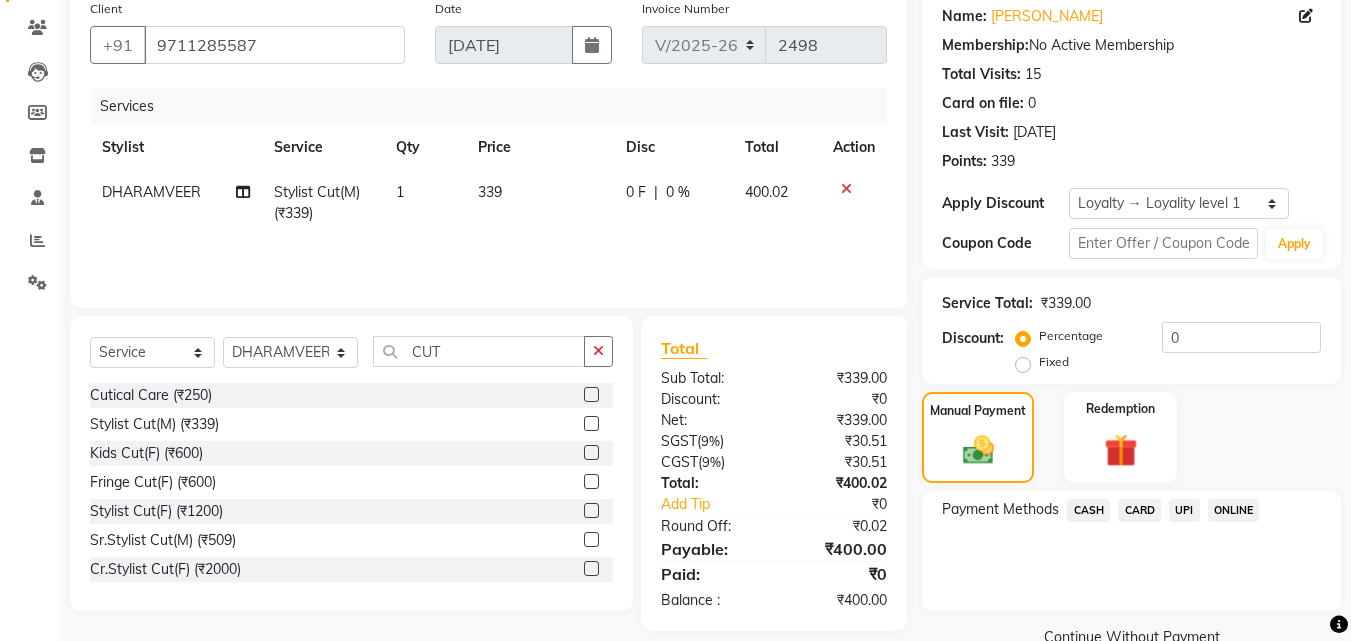 click on "CASH" 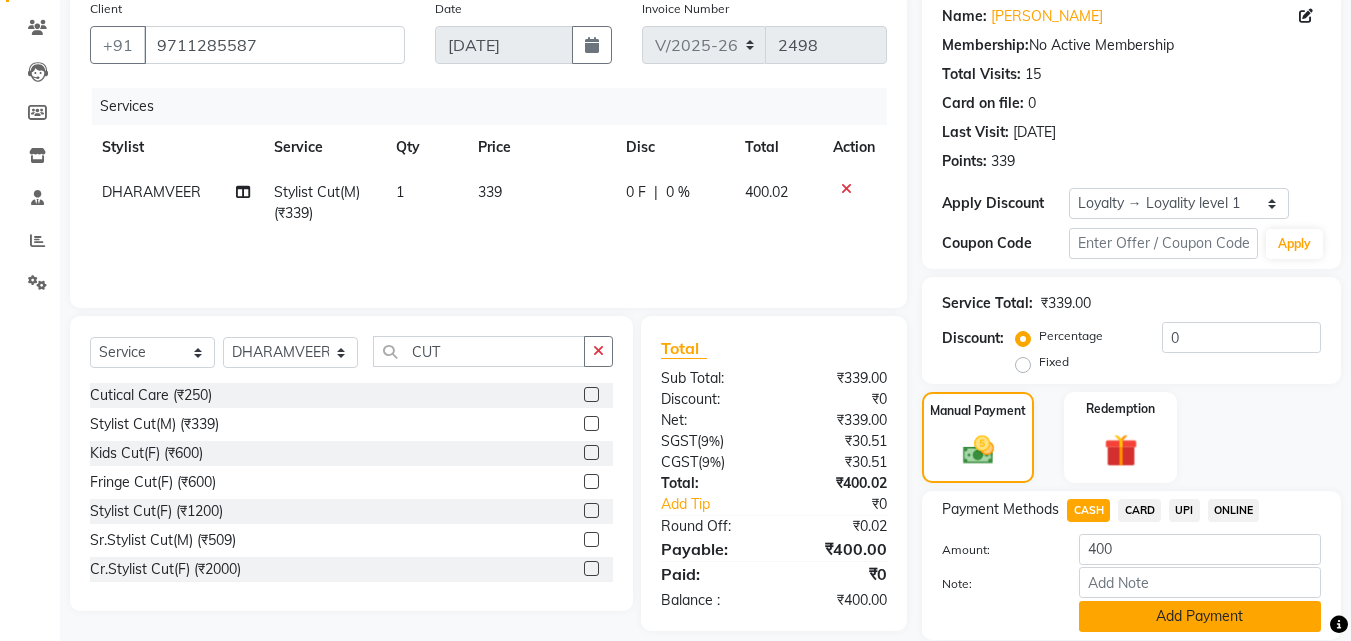 click on "Add Payment" 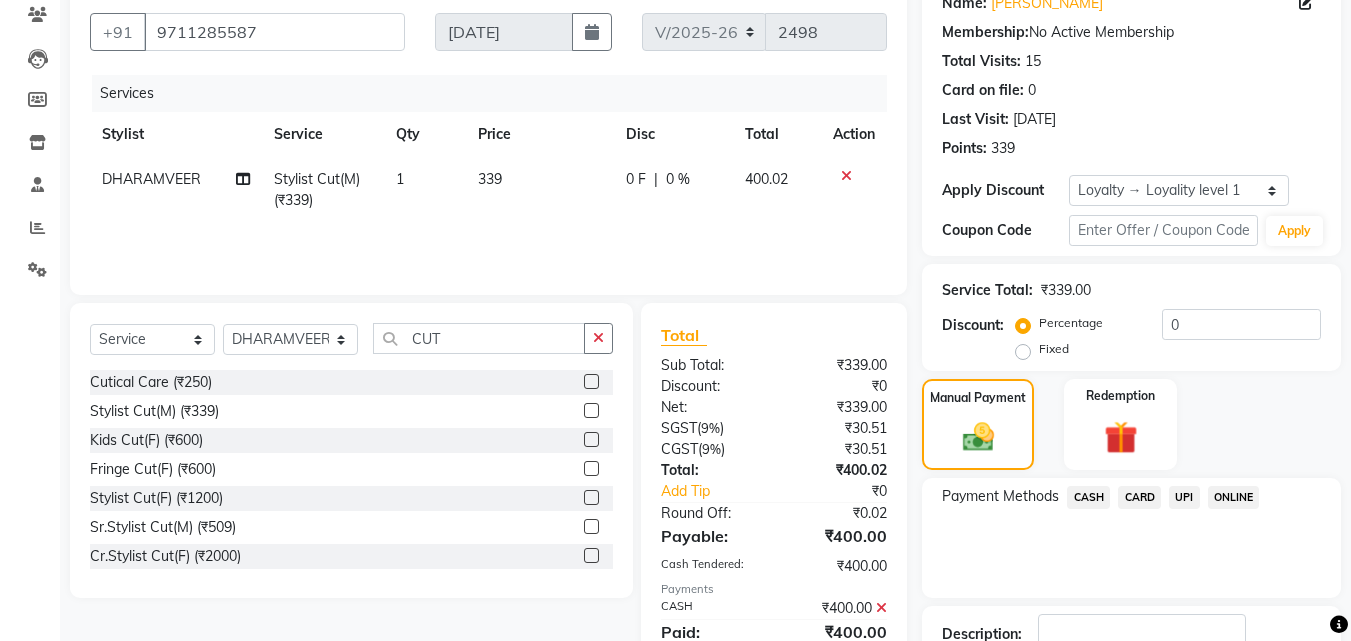 scroll, scrollTop: 350, scrollLeft: 0, axis: vertical 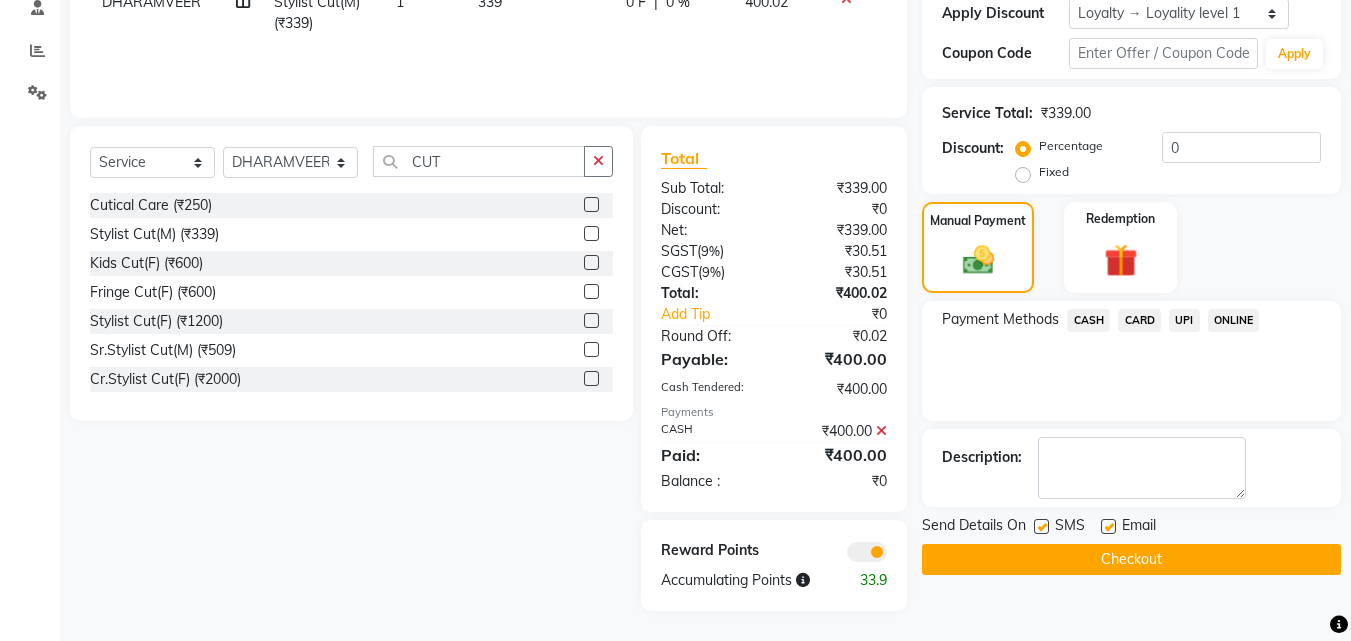 click on "Checkout" 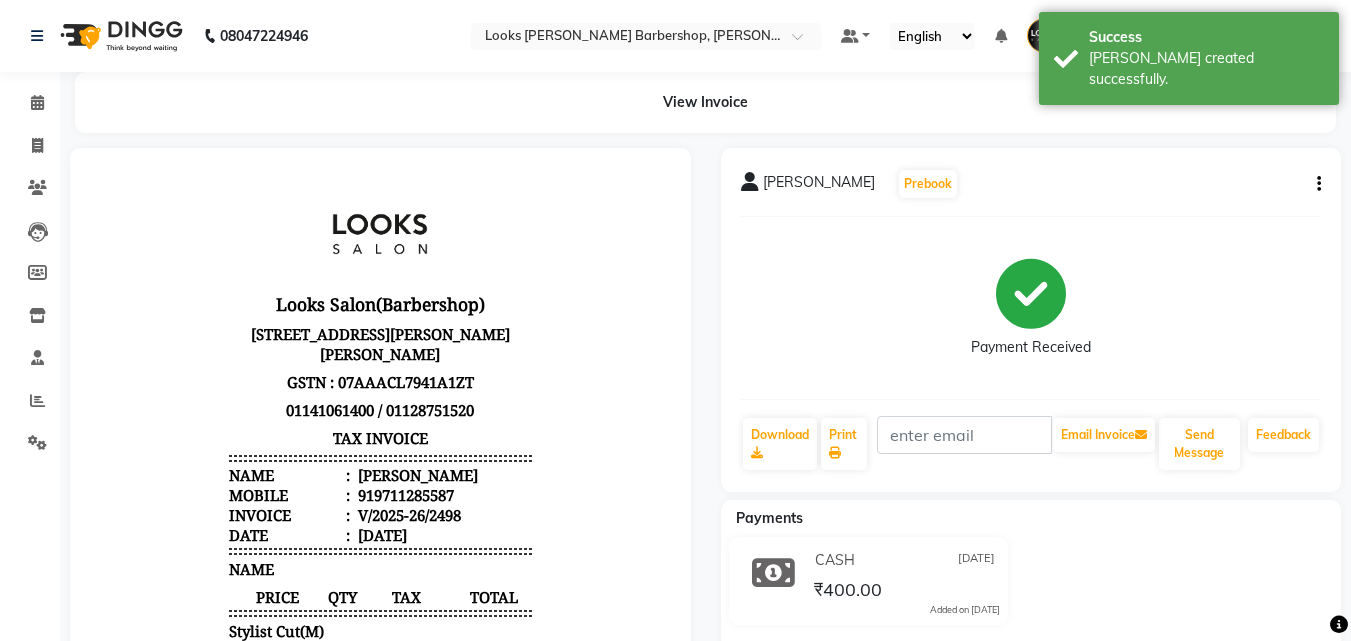 scroll, scrollTop: 0, scrollLeft: 0, axis: both 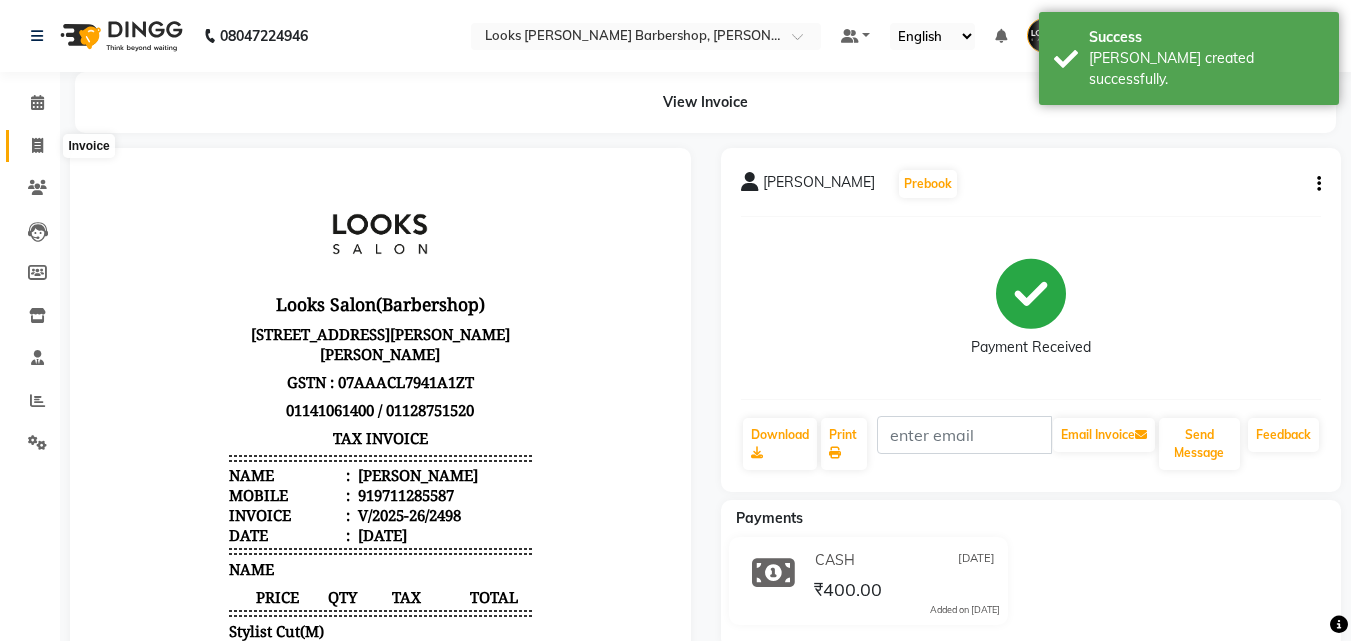 click 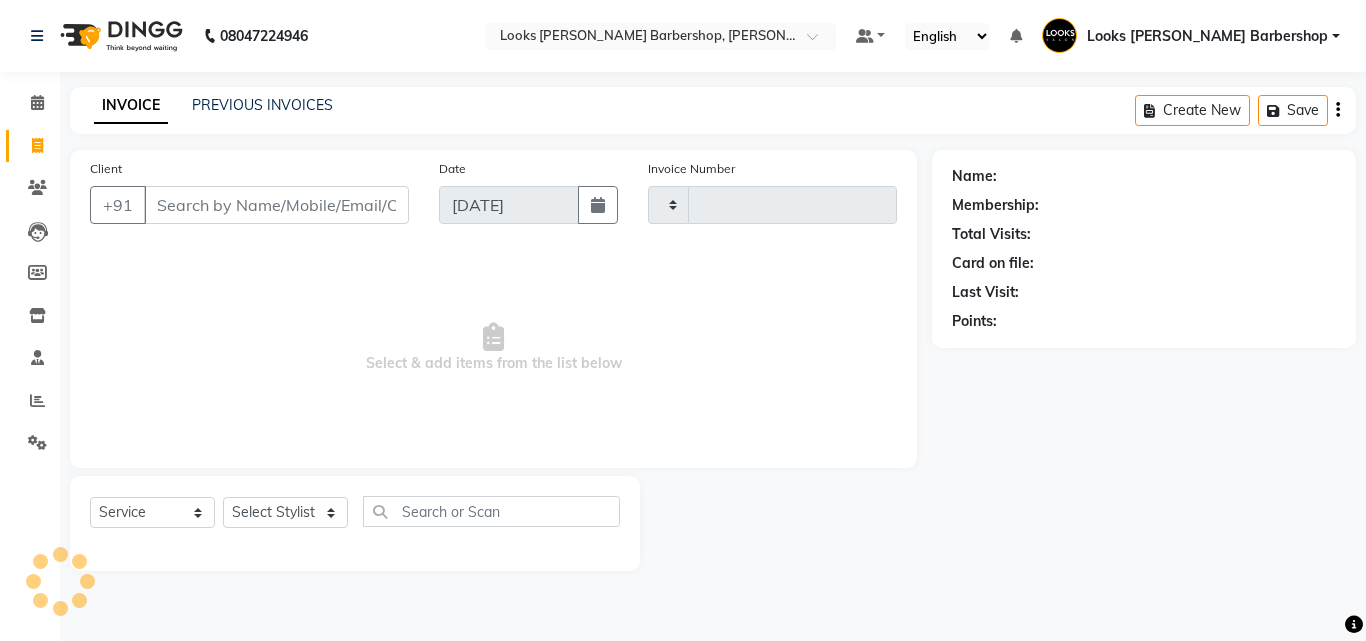 type on "2499" 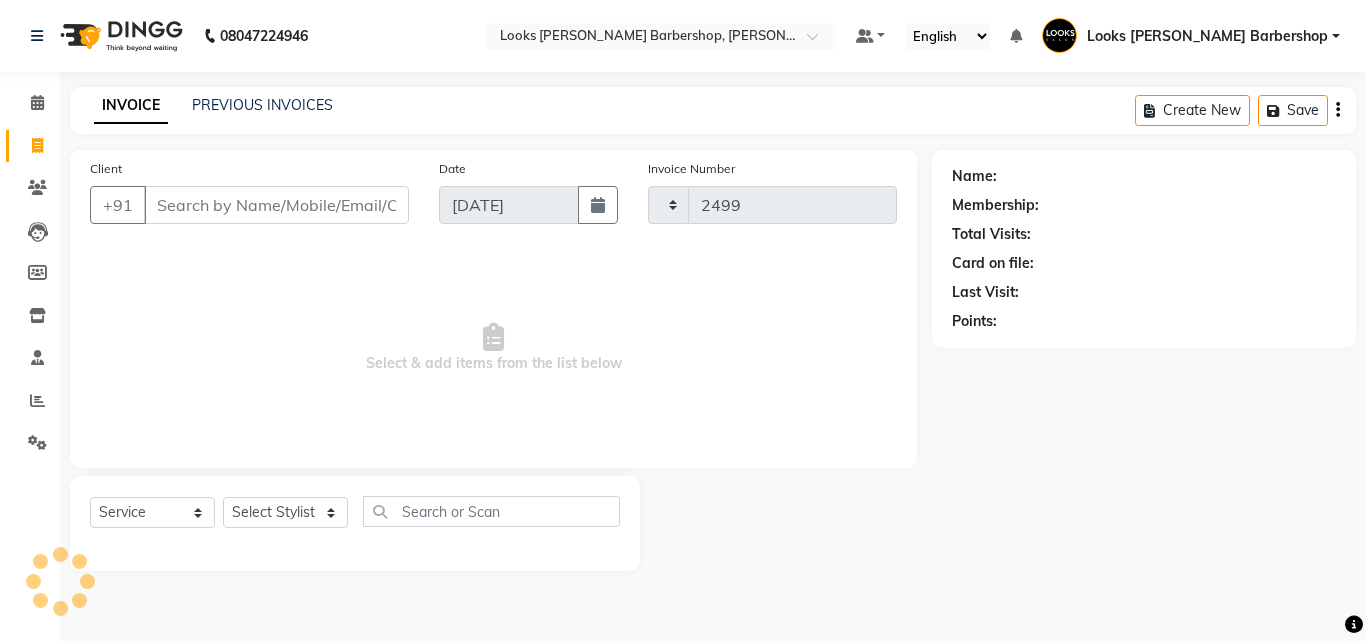 select on "4323" 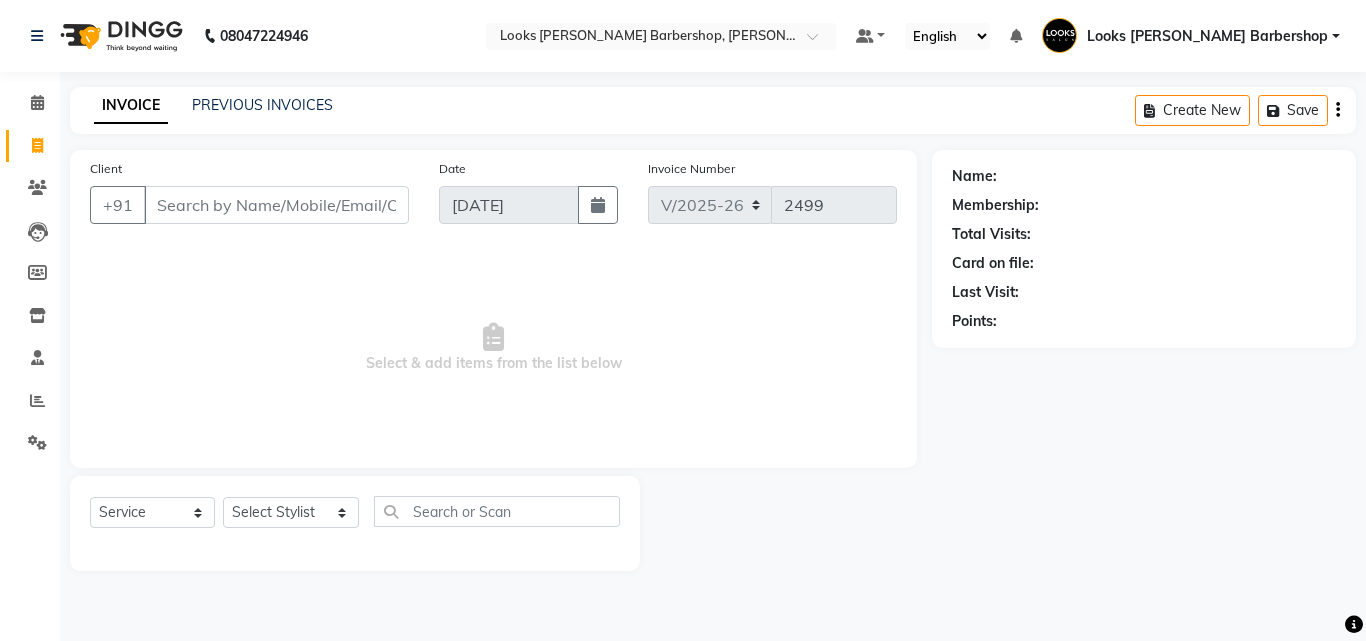 click on "Client +91" 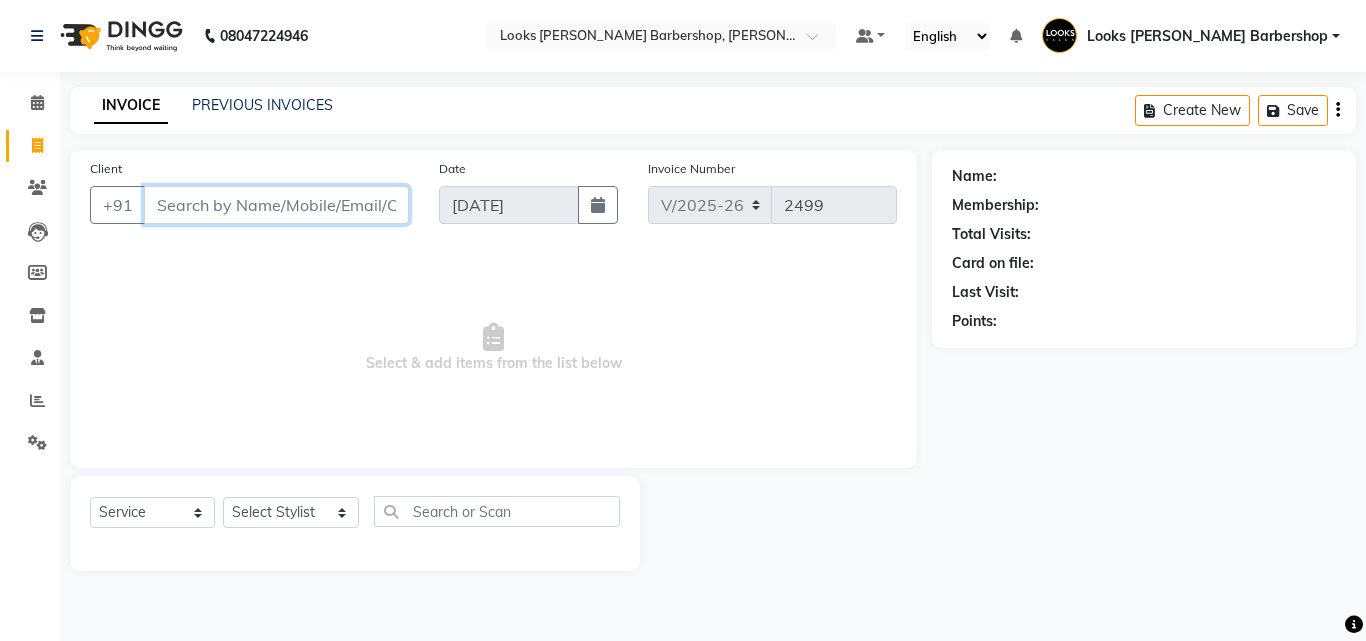 click on "Client" at bounding box center [276, 205] 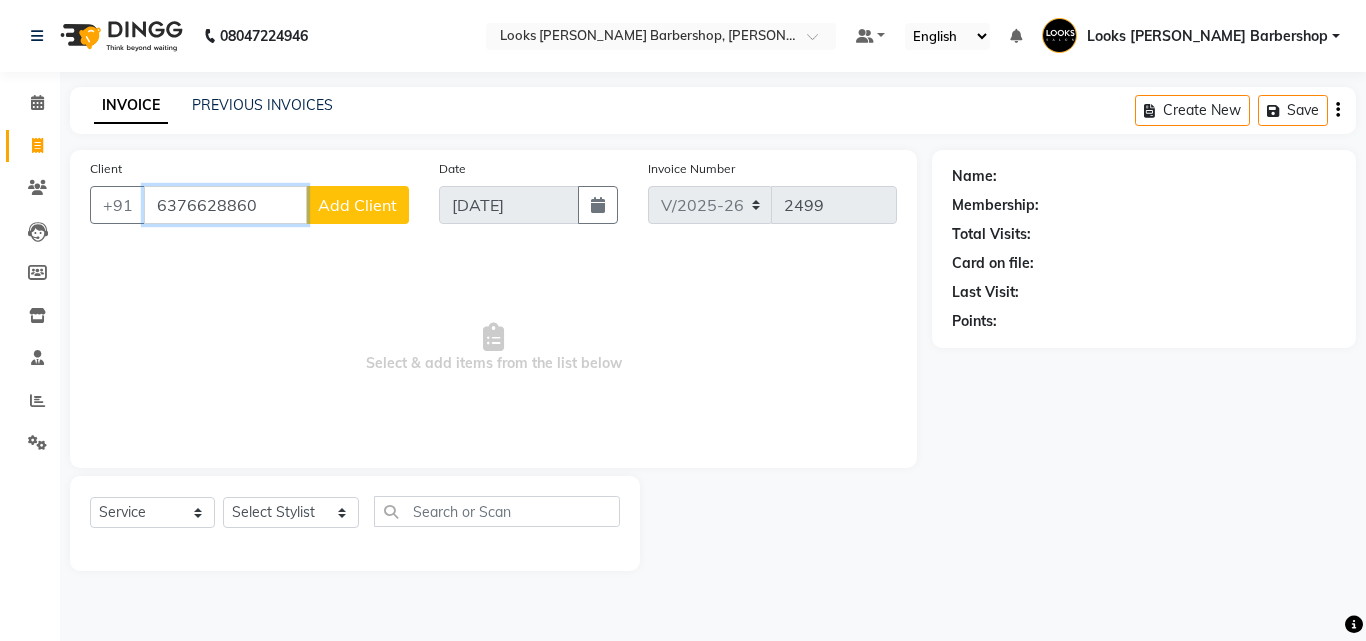 click on "6376628860" at bounding box center (225, 205) 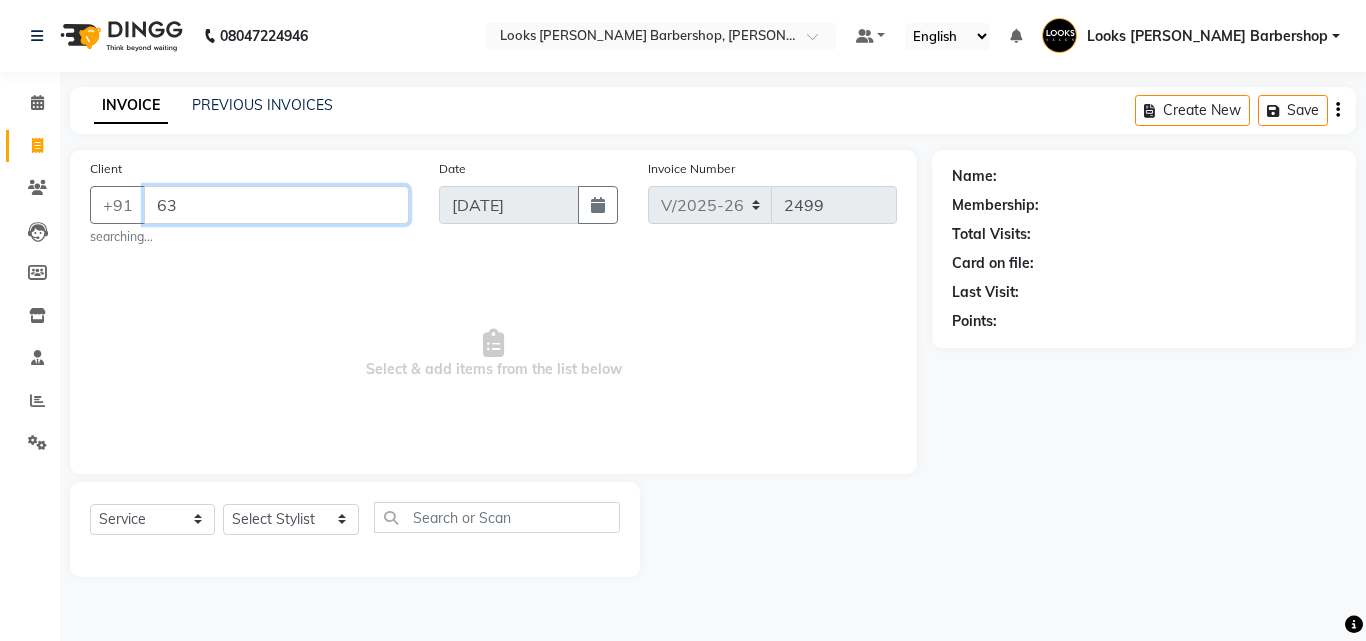 type on "6" 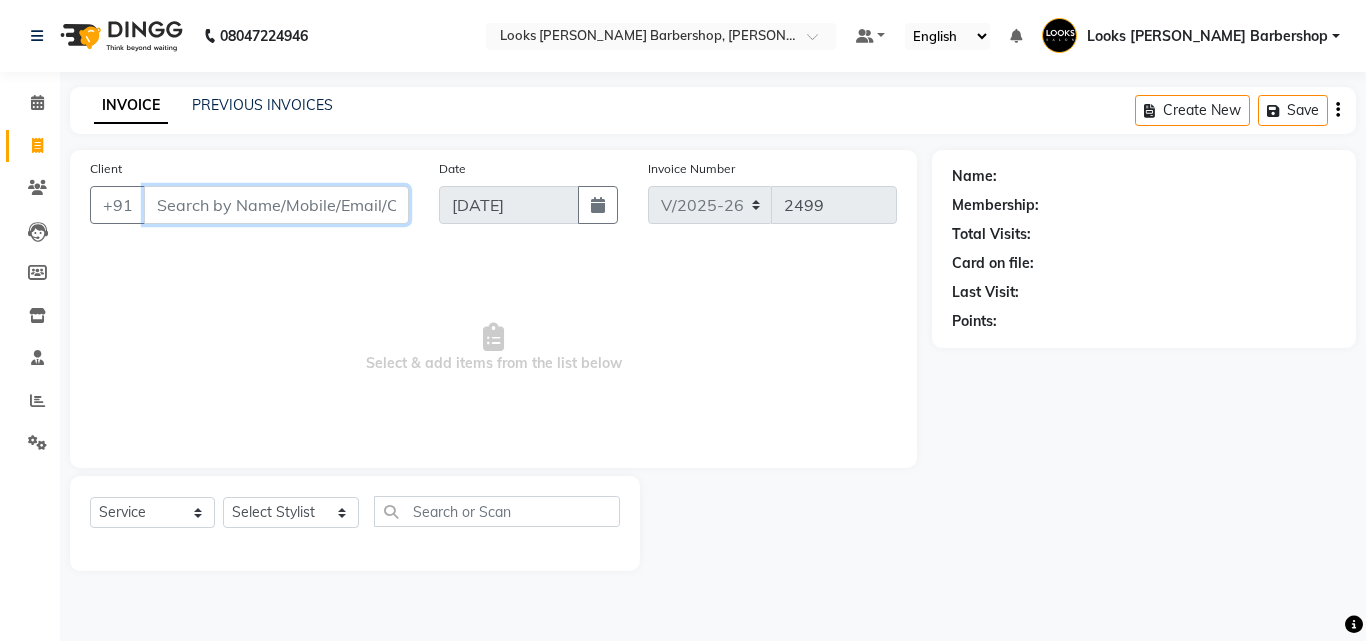 type on "W" 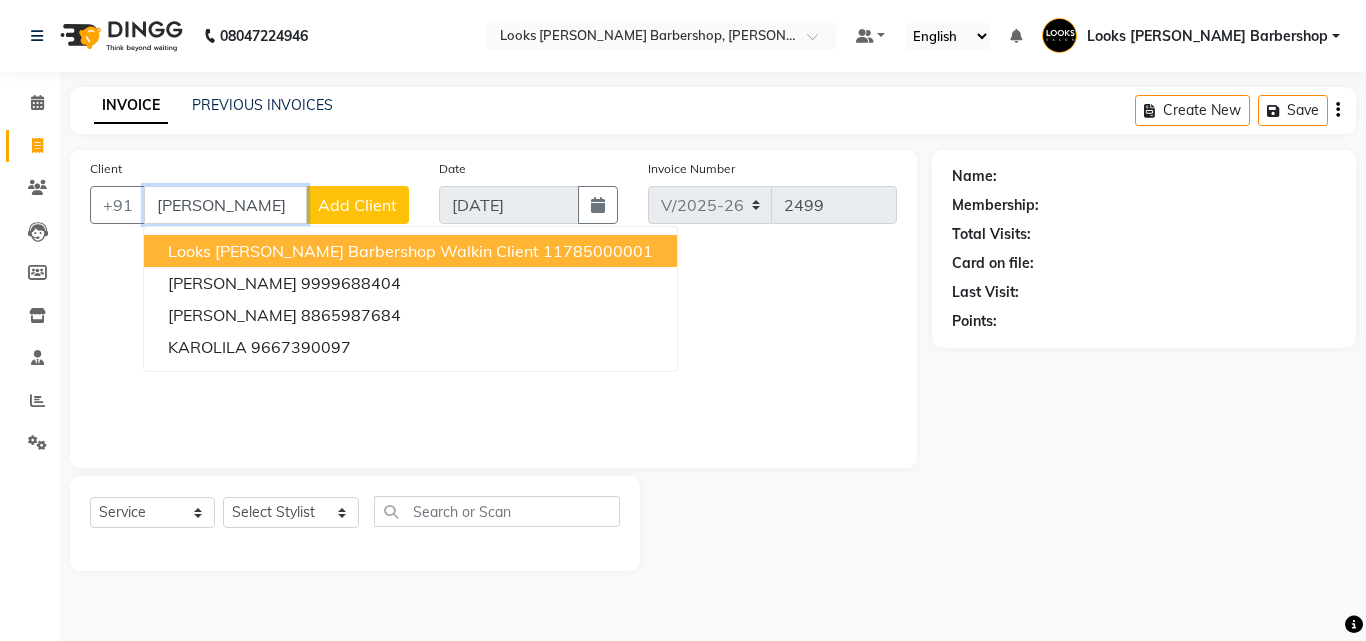 drag, startPoint x: 352, startPoint y: 250, endPoint x: 311, endPoint y: 276, distance: 48.548943 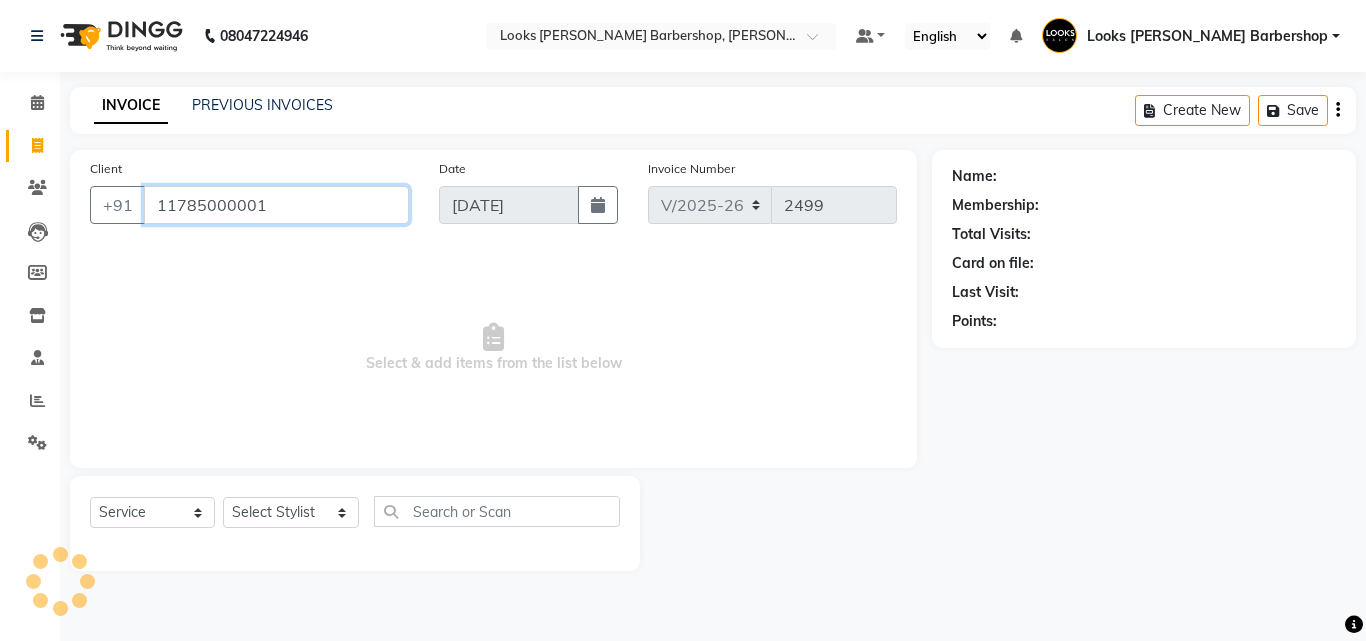 type on "11785000001" 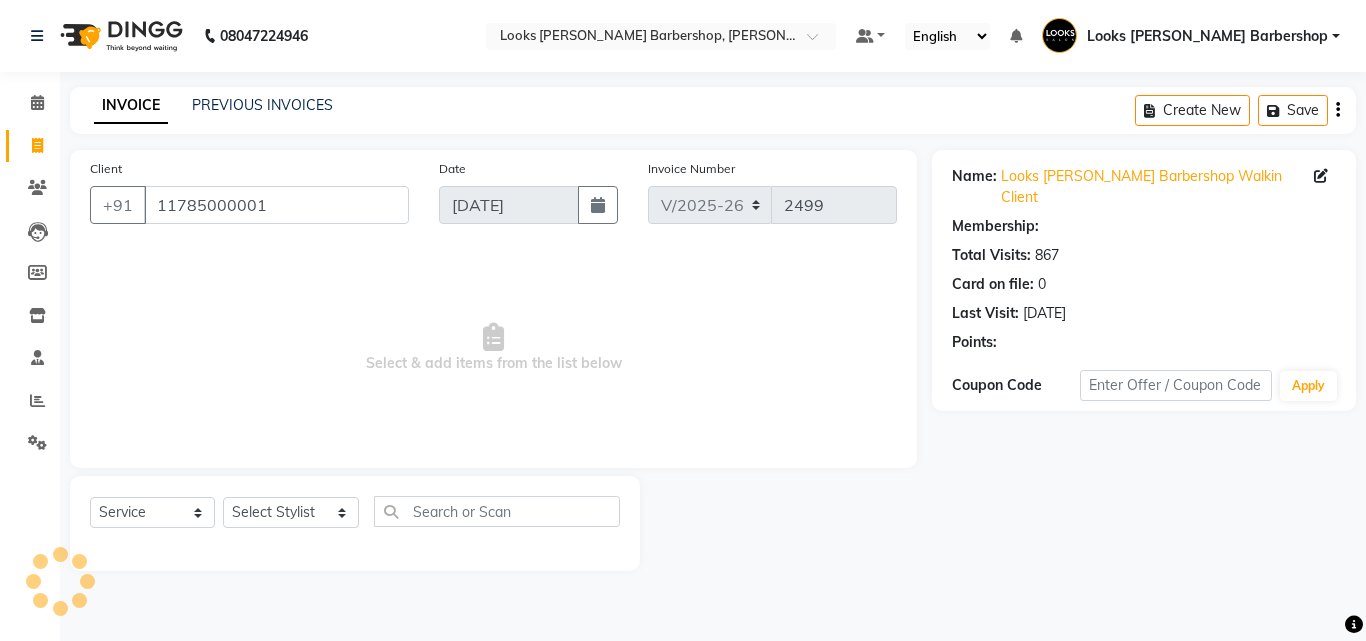 select on "1: Object" 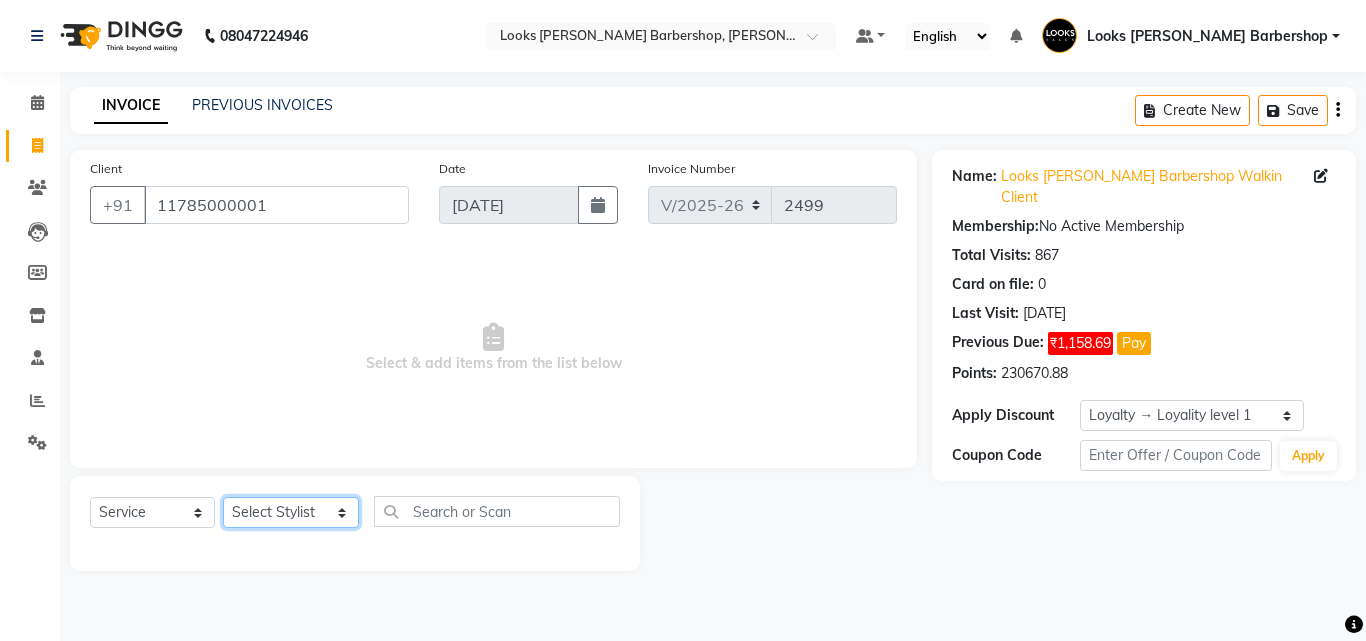 click on "Select Stylist Aadil Adnan AENA Aijaz Alam Amazon_Kart AMIR  Anurag _asst Arvind_asst BIJENDER  Counter Sales DANISH DHARAMVEER Eshan FARHAN KARAN RAI  KOMAL_NAILS Krishna_asst LALIT_PDCT LHAMO Looks_Female_Section Looks_H.O_Store Looks Karol Bagh Barbershop Looks_Kart MANIRAM Meenu_pdct Mohammad Sajid NAEEM  NARENDER DEOL  Naveen_pdct Prabhakar Kumar_PDCT RAAJ GUPTA RAAJ_JI raj ji RAM MURTI NARYAL ROHIT  Rohit Thakur SACHIN sahil Shabina Shakir SIMRAN Sonia Sunny VIKRAM VIKRANT SINGH  Vishal_Asst YOGESH ASSISTANT" 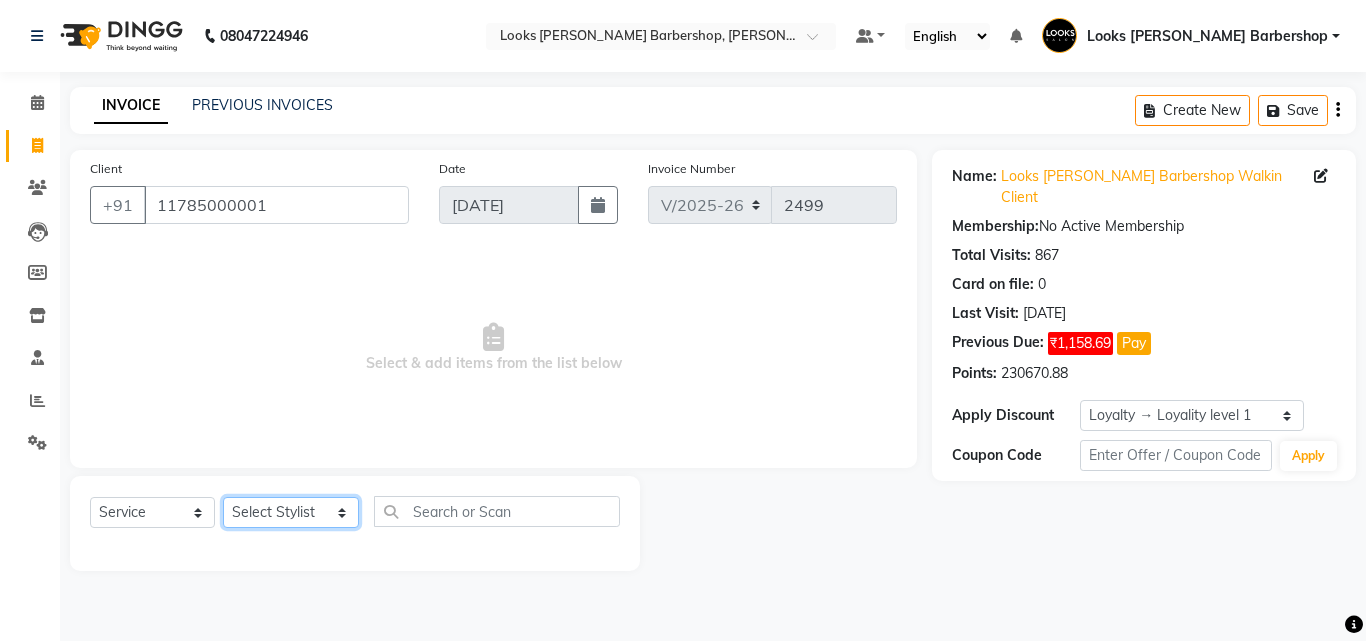 select on "66034" 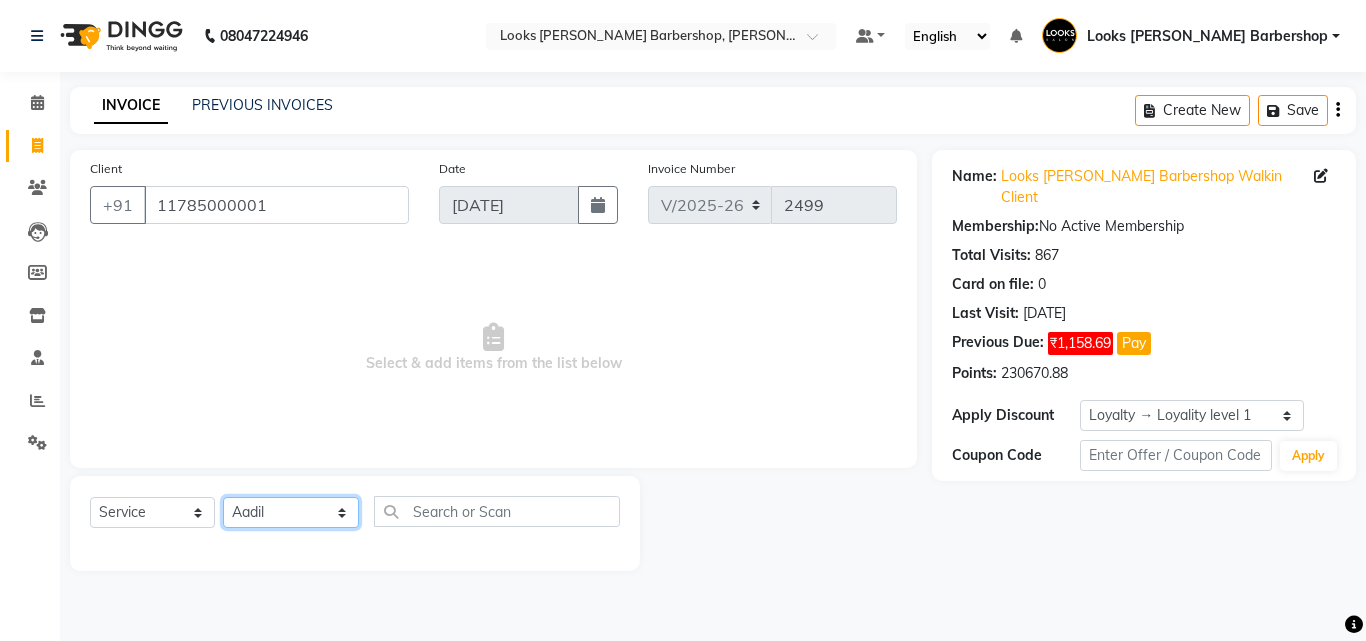 click on "Select Stylist Aadil Adnan AENA Aijaz Alam Amazon_Kart AMIR  Anurag _asst Arvind_asst BIJENDER  Counter Sales DANISH DHARAMVEER Eshan FARHAN KARAN RAI  KOMAL_NAILS Krishna_asst LALIT_PDCT LHAMO Looks_Female_Section Looks_H.O_Store Looks Karol Bagh Barbershop Looks_Kart MANIRAM Meenu_pdct Mohammad Sajid NAEEM  NARENDER DEOL  Naveen_pdct Prabhakar Kumar_PDCT RAAJ GUPTA RAAJ_JI raj ji RAM MURTI NARYAL ROHIT  Rohit Thakur SACHIN sahil Shabina Shakir SIMRAN Sonia Sunny VIKRAM VIKRANT SINGH  Vishal_Asst YOGESH ASSISTANT" 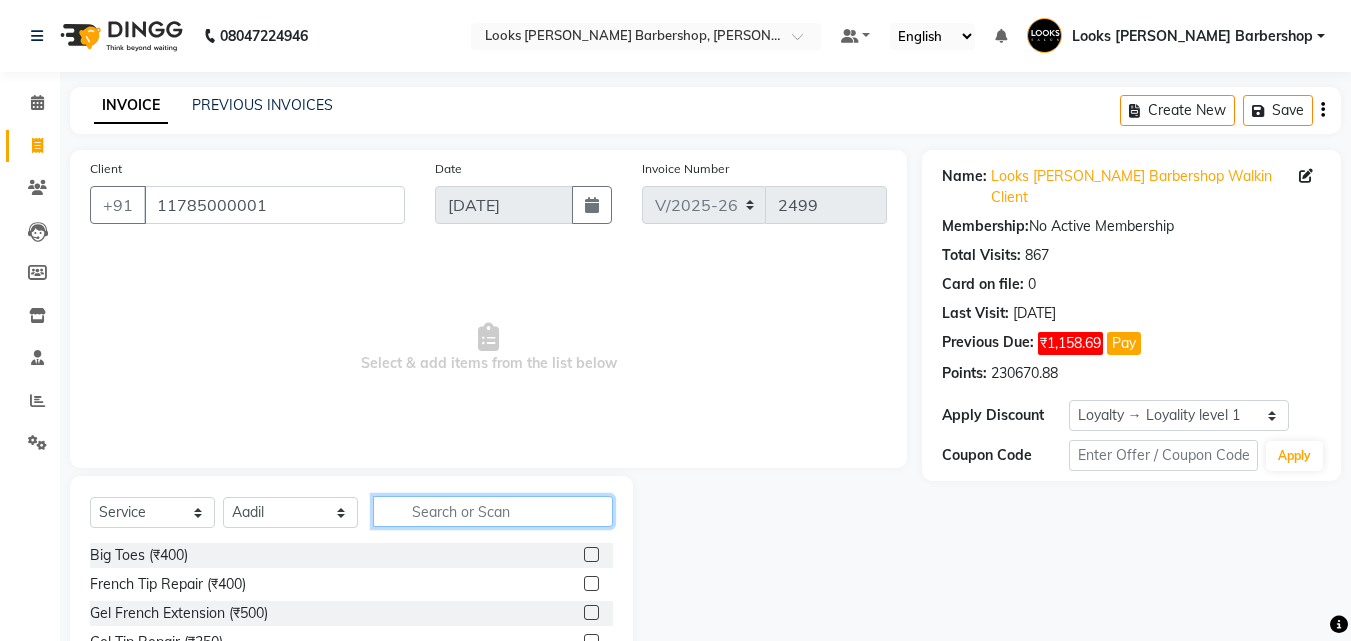 click 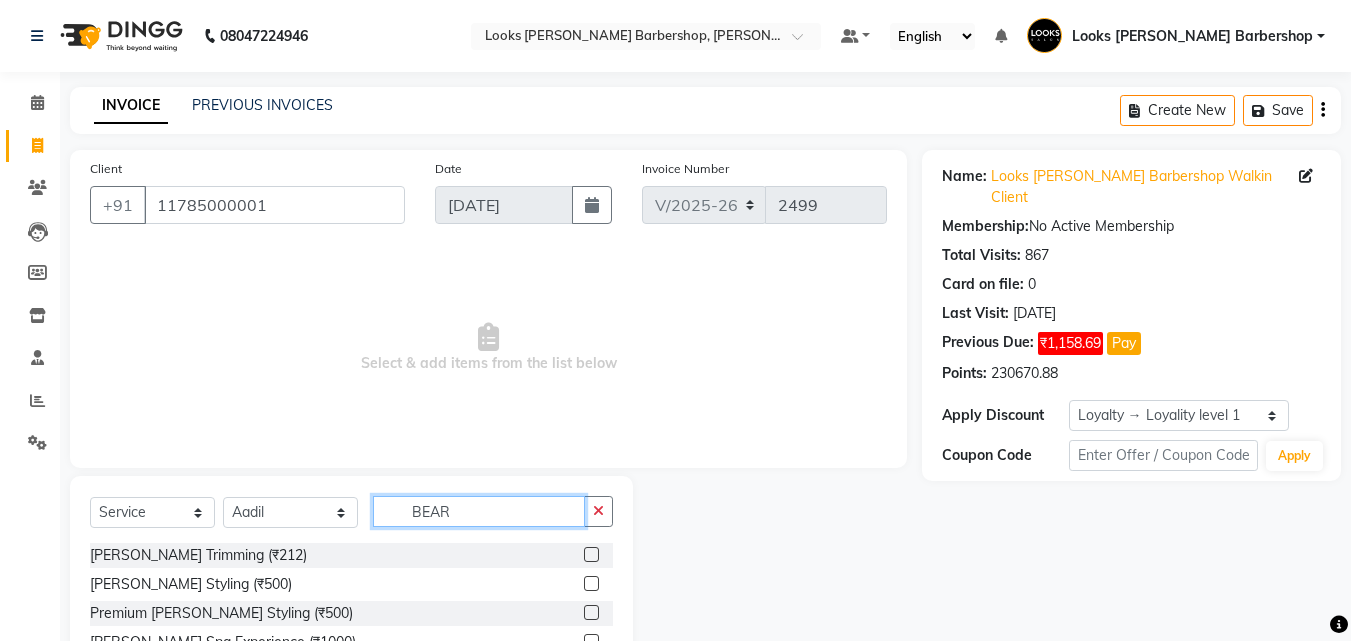 scroll, scrollTop: 134, scrollLeft: 0, axis: vertical 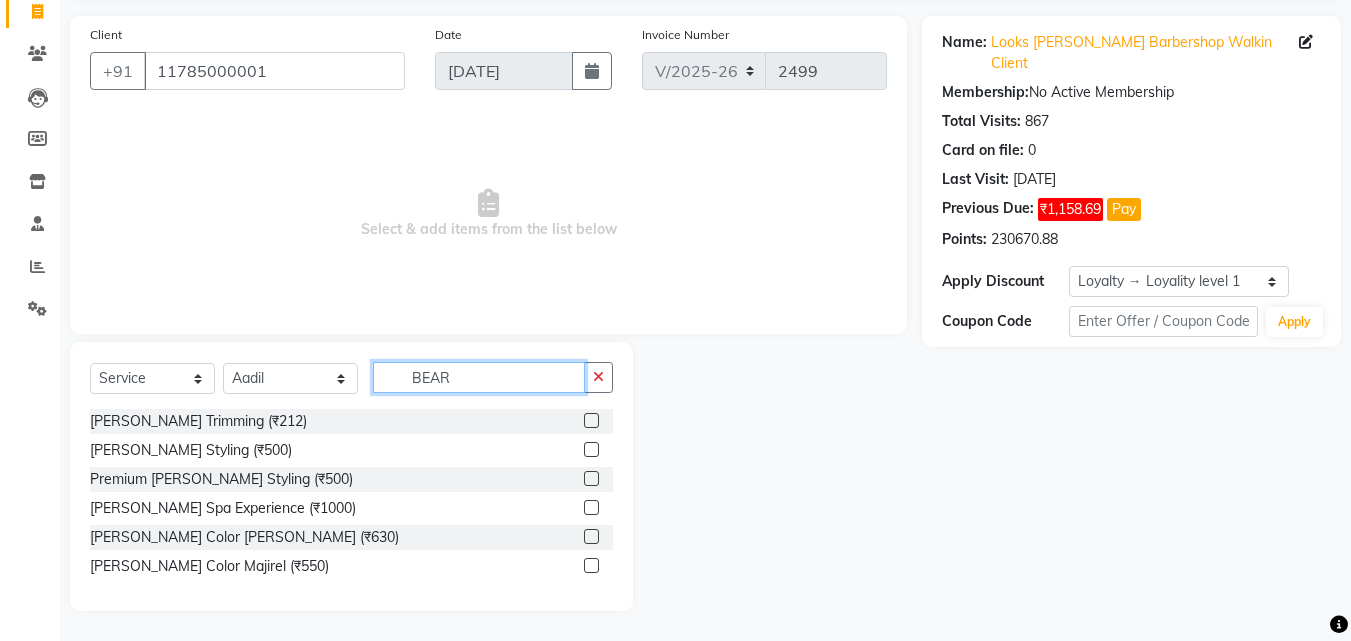 type on "BEAR" 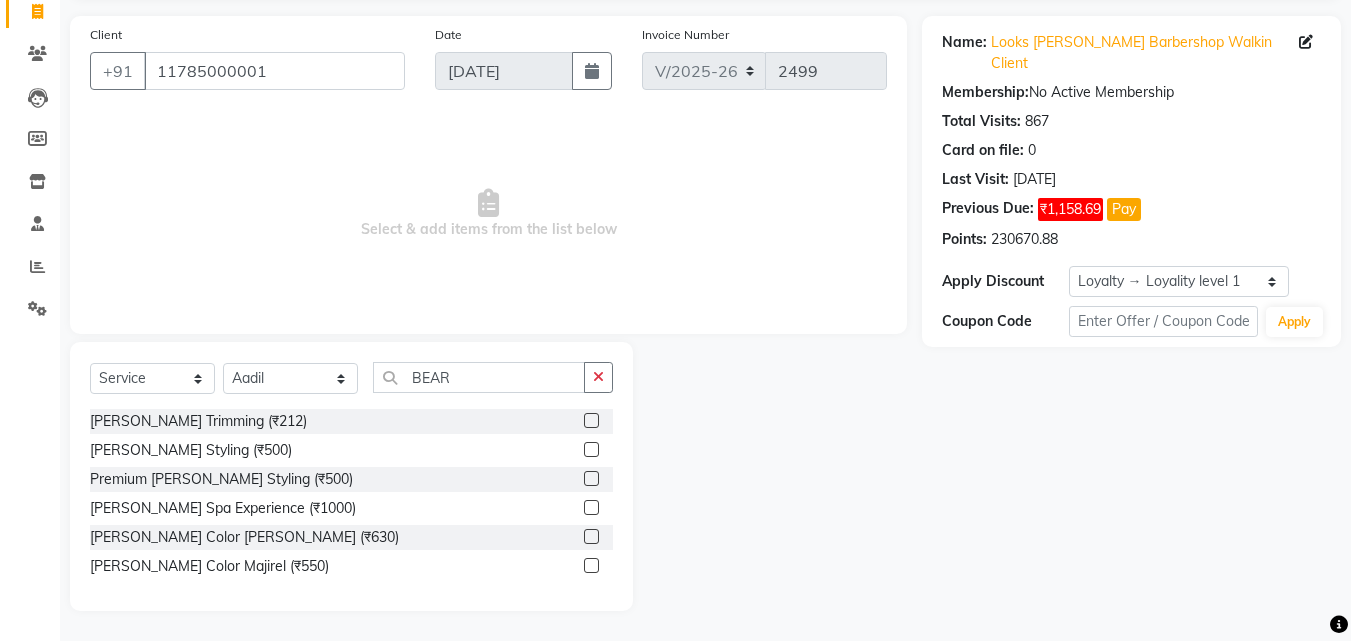 click on "Beard Trimming (₹212)" 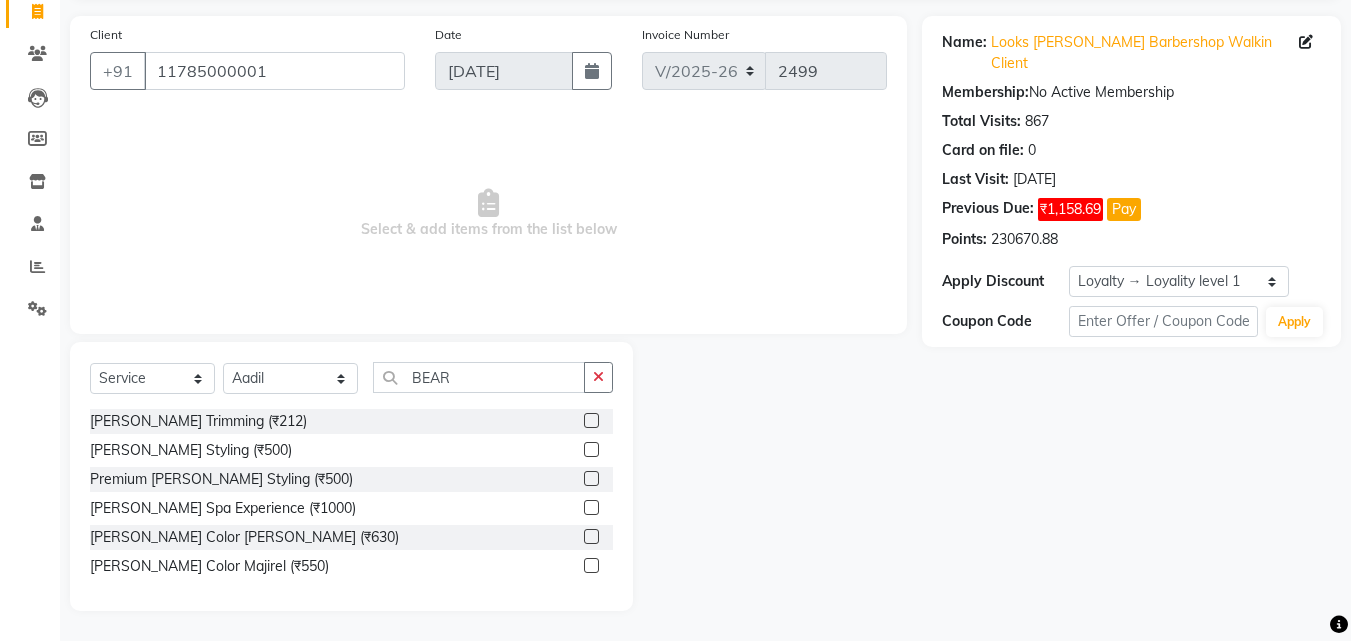 click 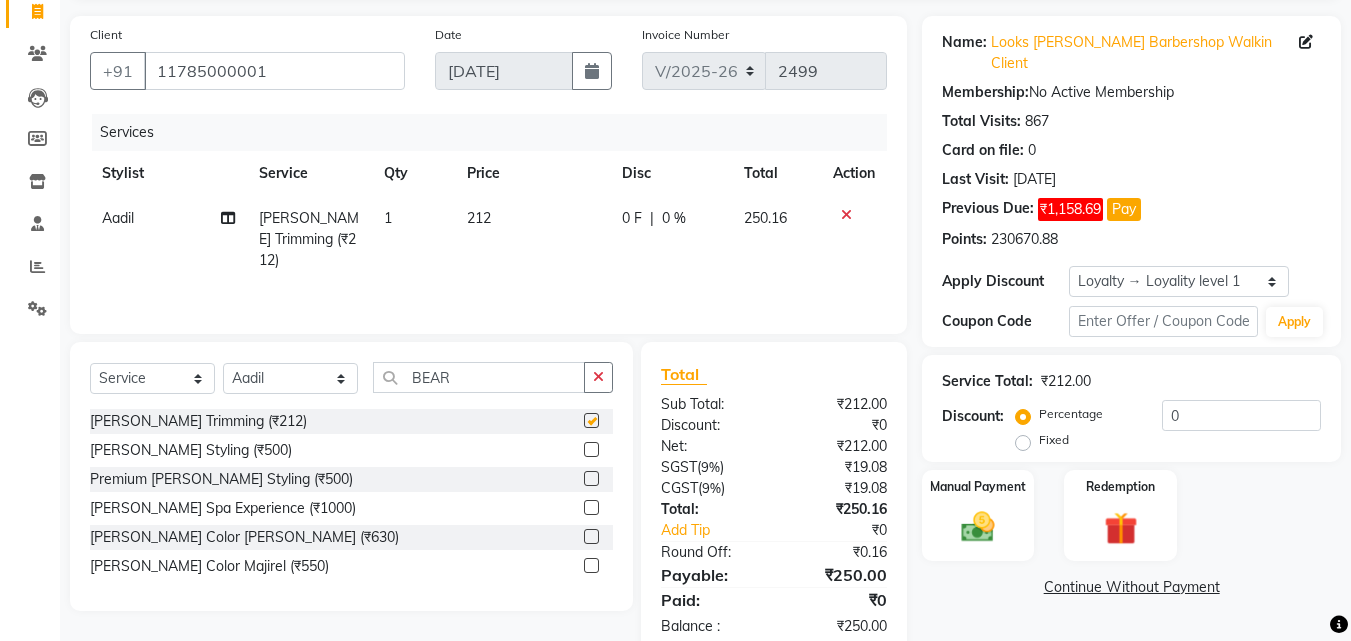 checkbox on "false" 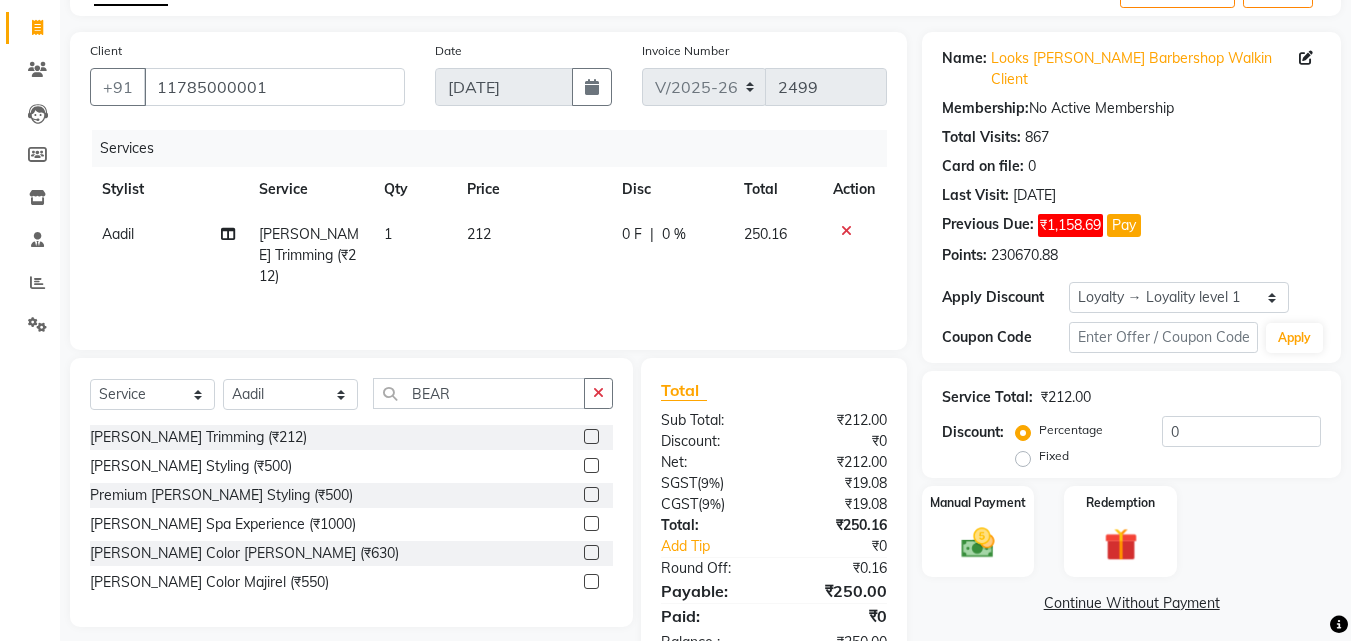 scroll, scrollTop: 180, scrollLeft: 0, axis: vertical 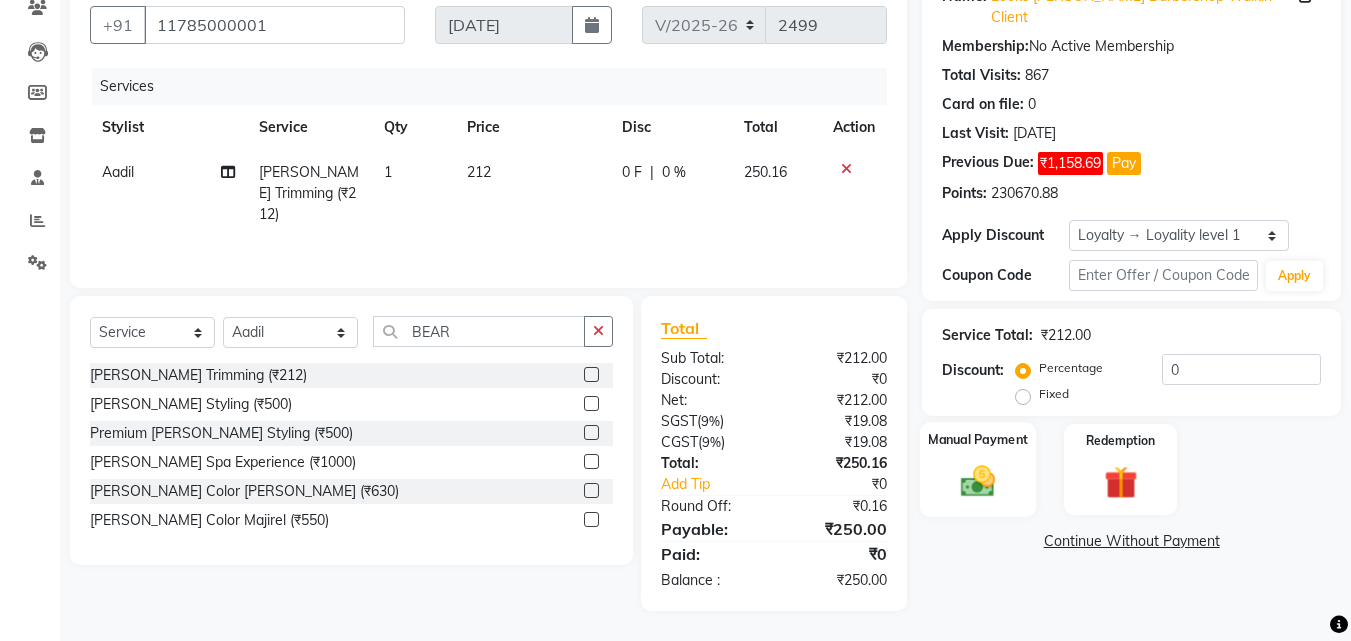 click on "Manual Payment" 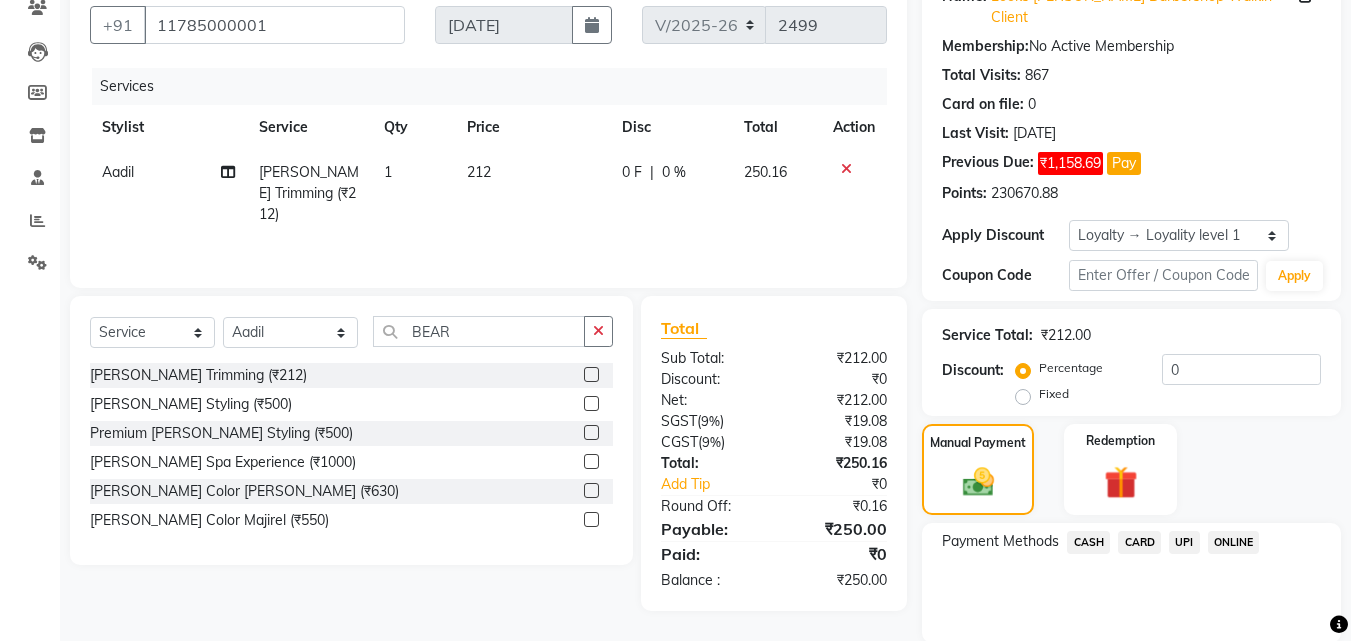 click on "UPI" 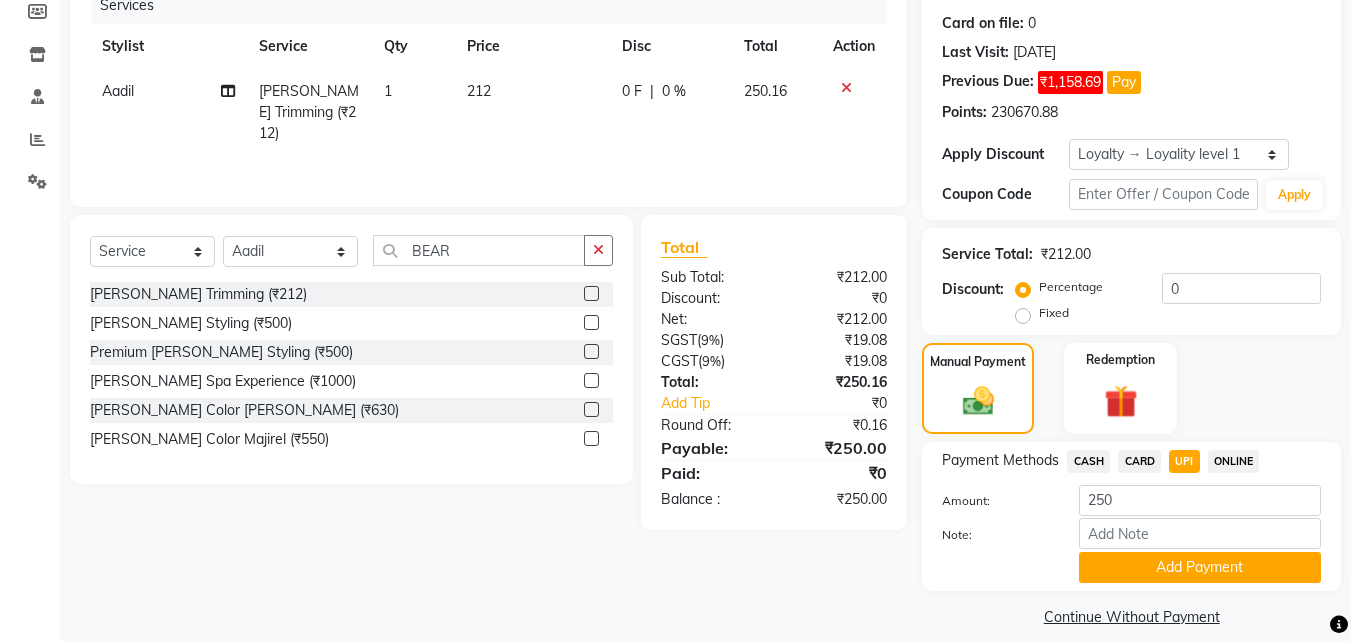 drag, startPoint x: 1151, startPoint y: 543, endPoint x: 1126, endPoint y: 541, distance: 25.079872 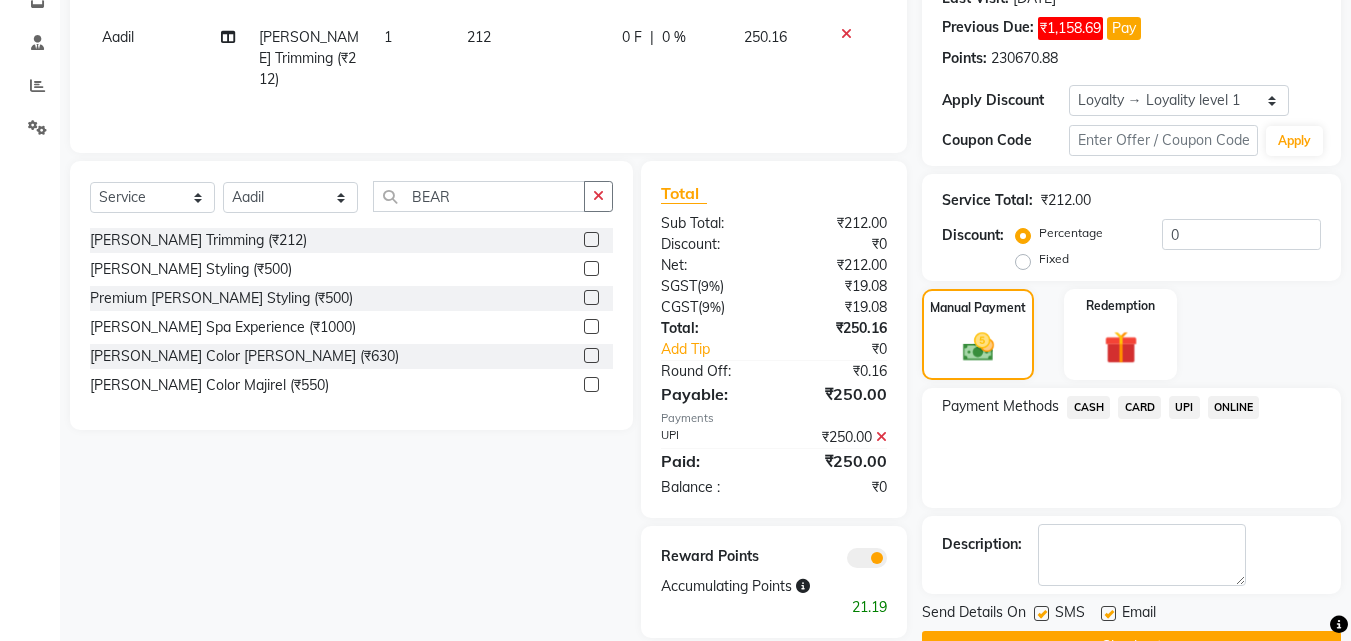 scroll, scrollTop: 345, scrollLeft: 0, axis: vertical 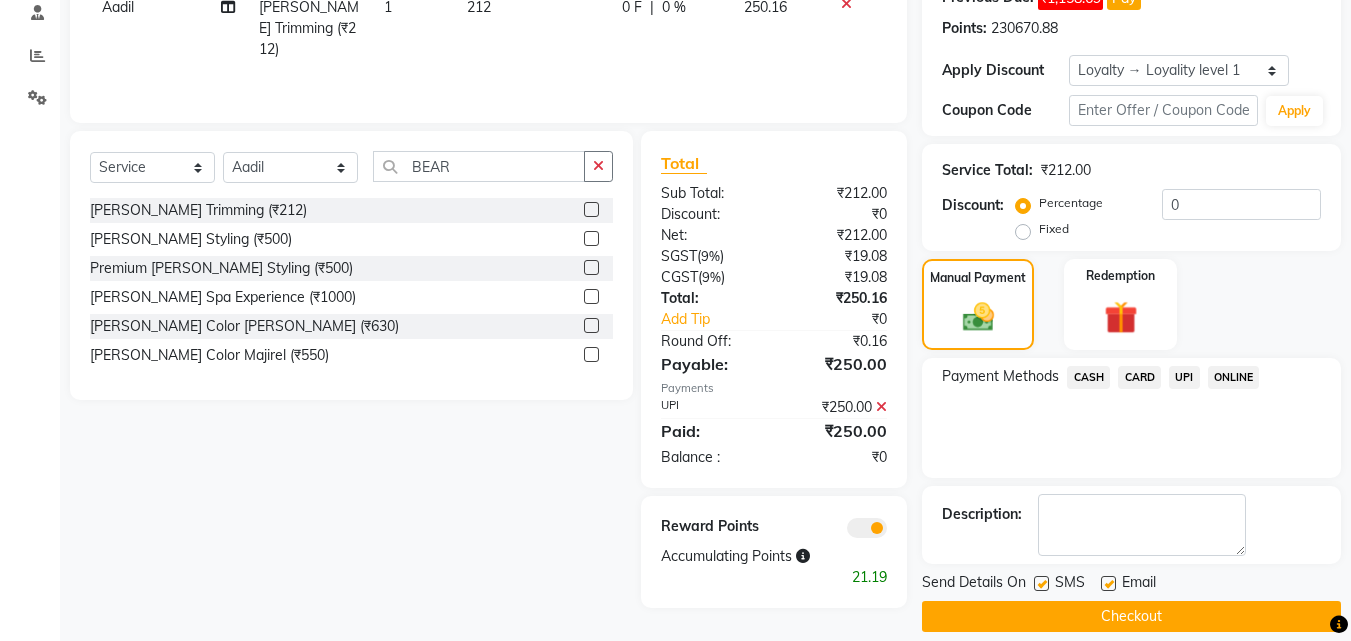 click on "Checkout" 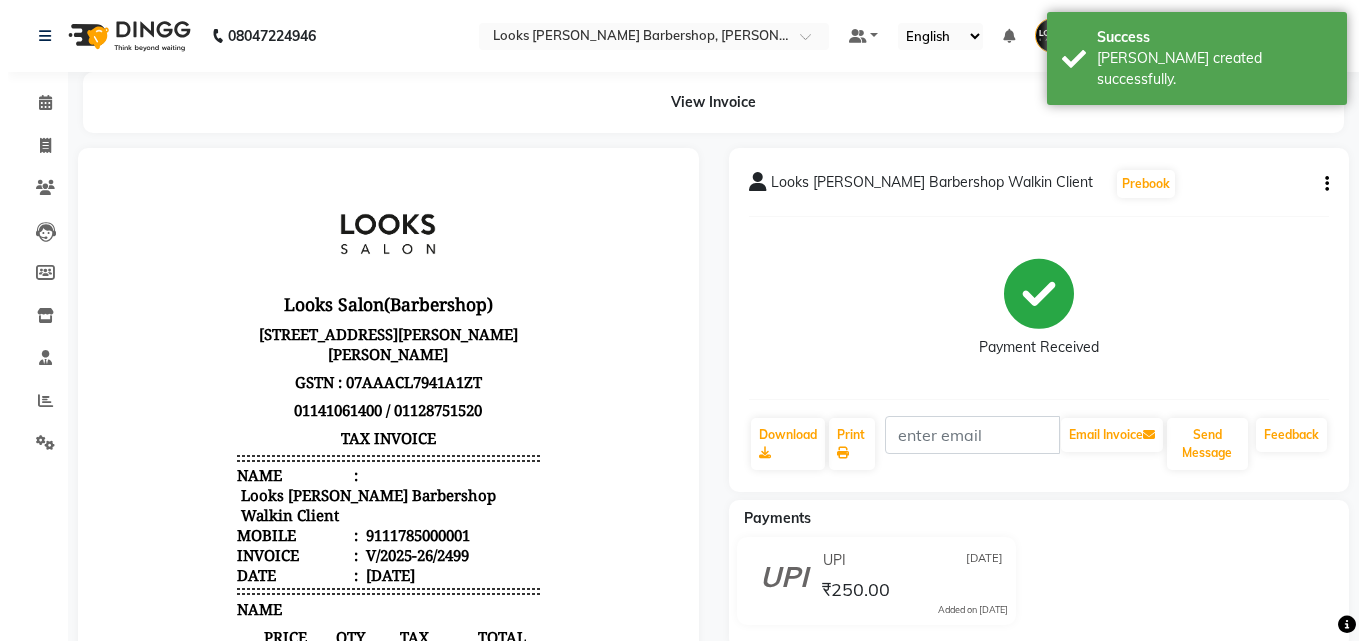 scroll, scrollTop: 0, scrollLeft: 0, axis: both 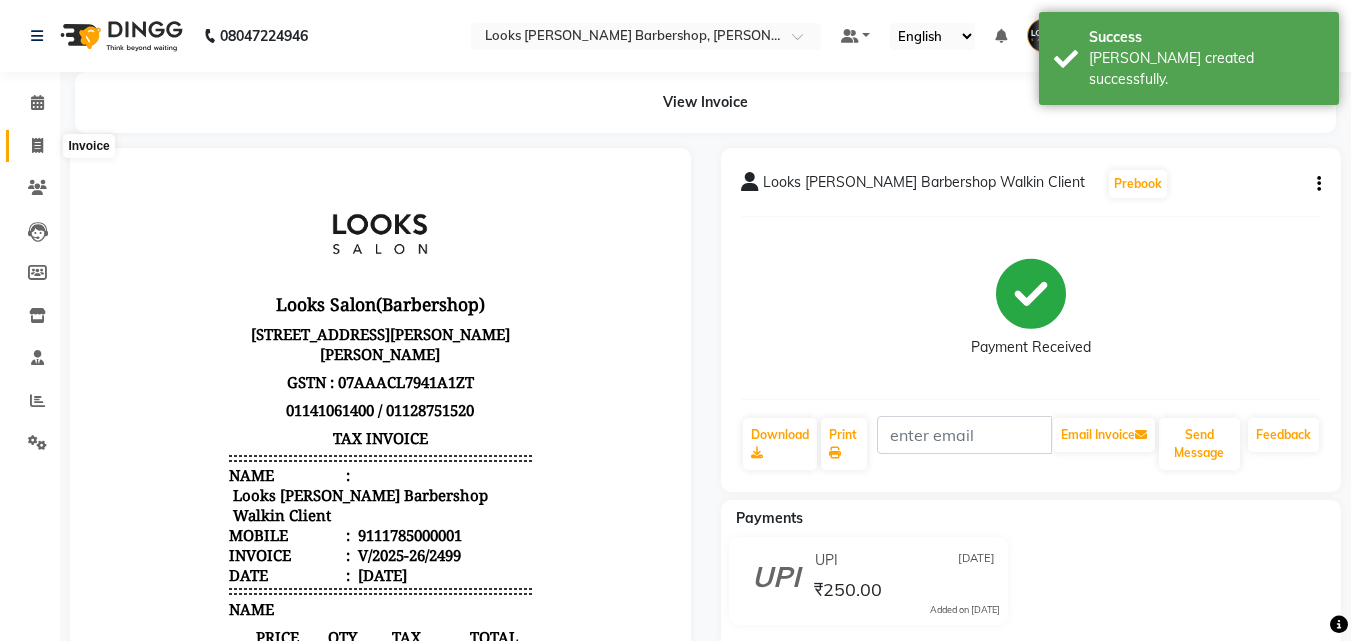 click 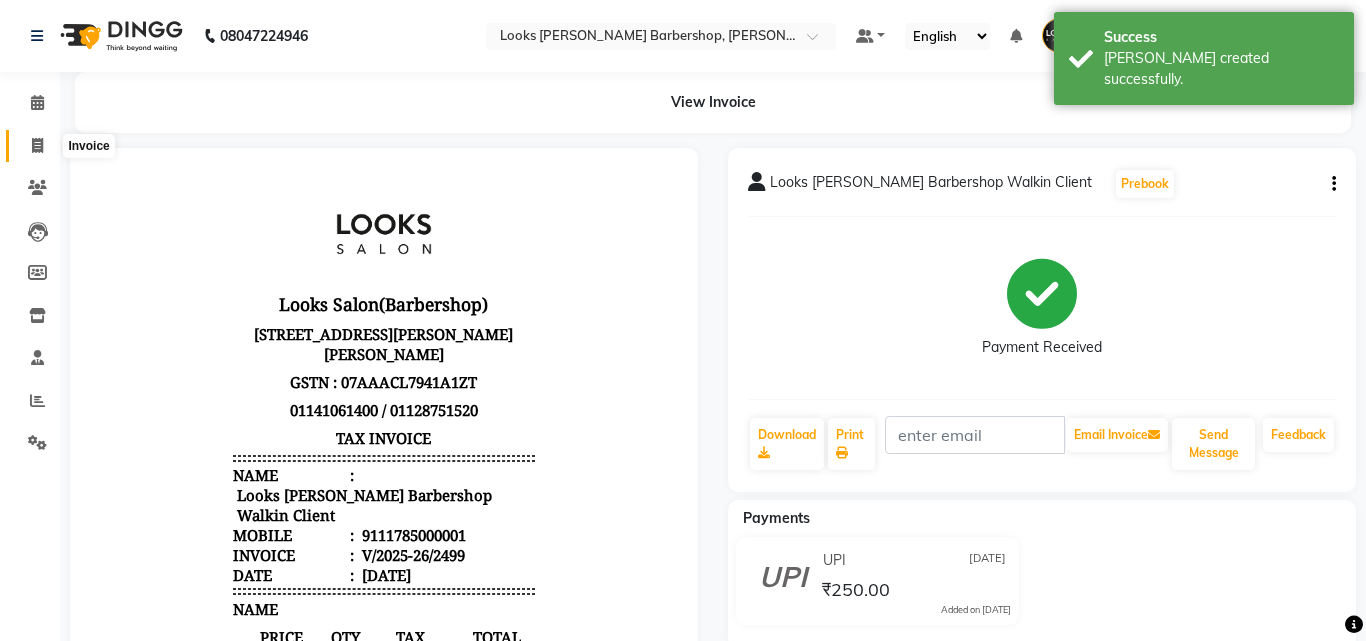 select on "4323" 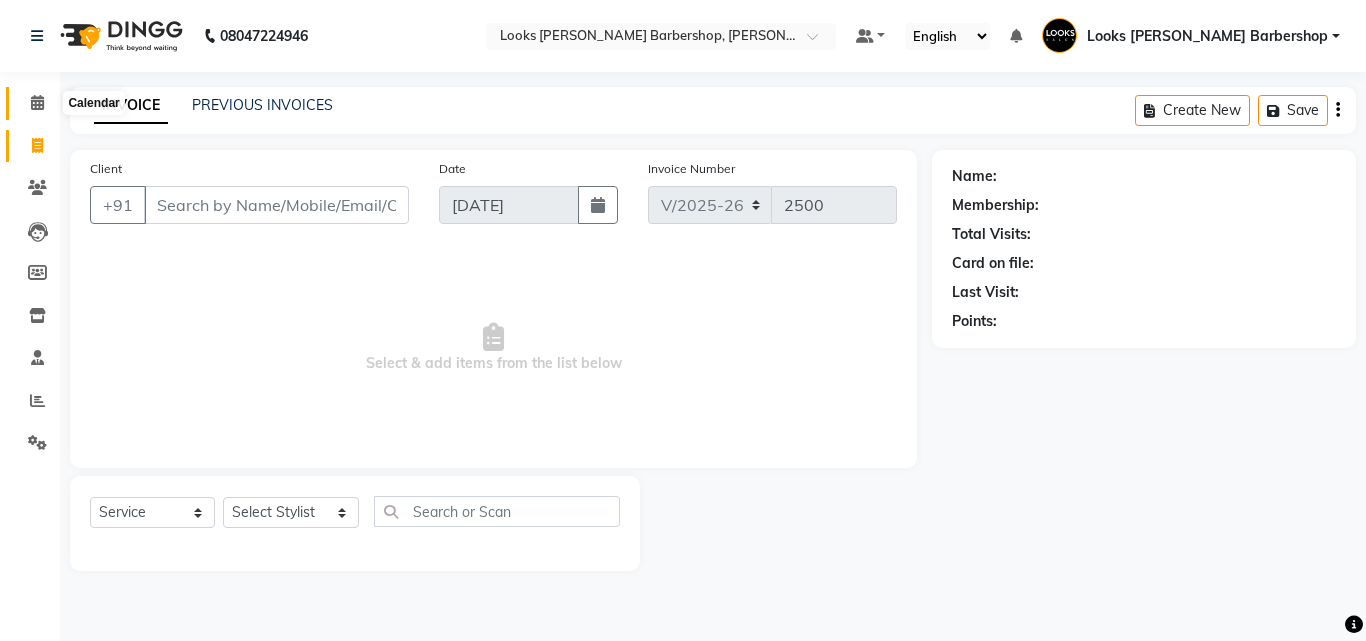 drag, startPoint x: 25, startPoint y: 99, endPoint x: 35, endPoint y: 114, distance: 18.027756 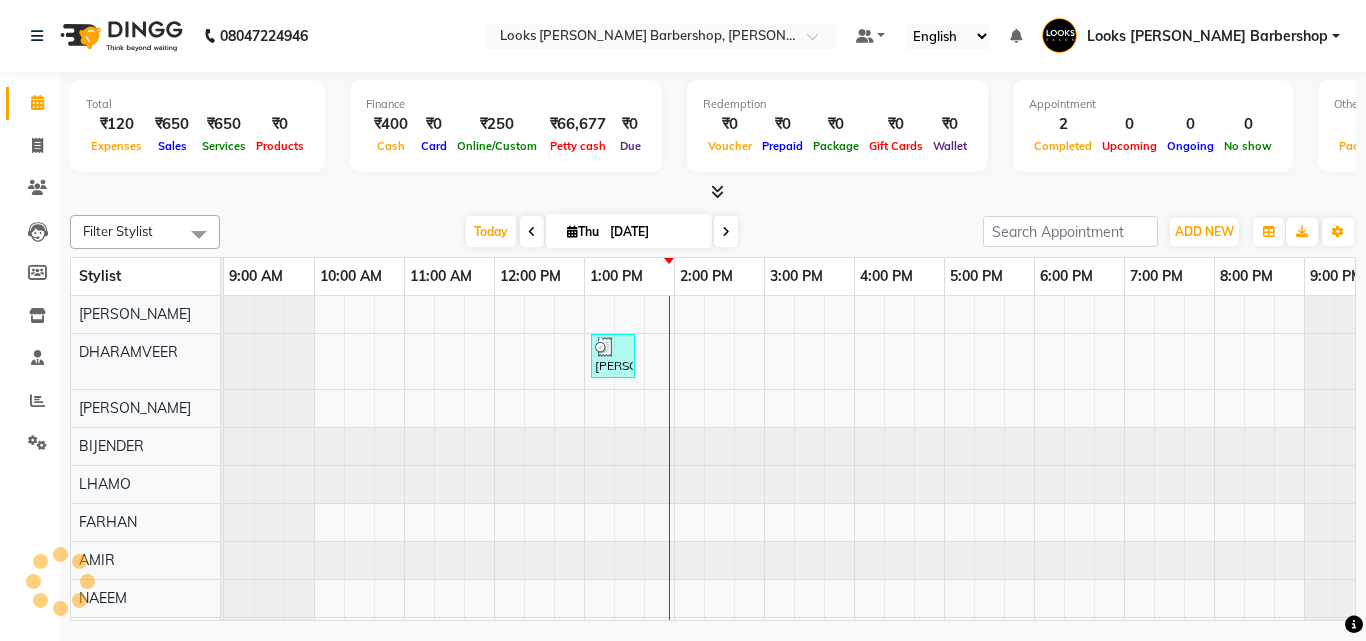 scroll, scrollTop: 0, scrollLeft: 39, axis: horizontal 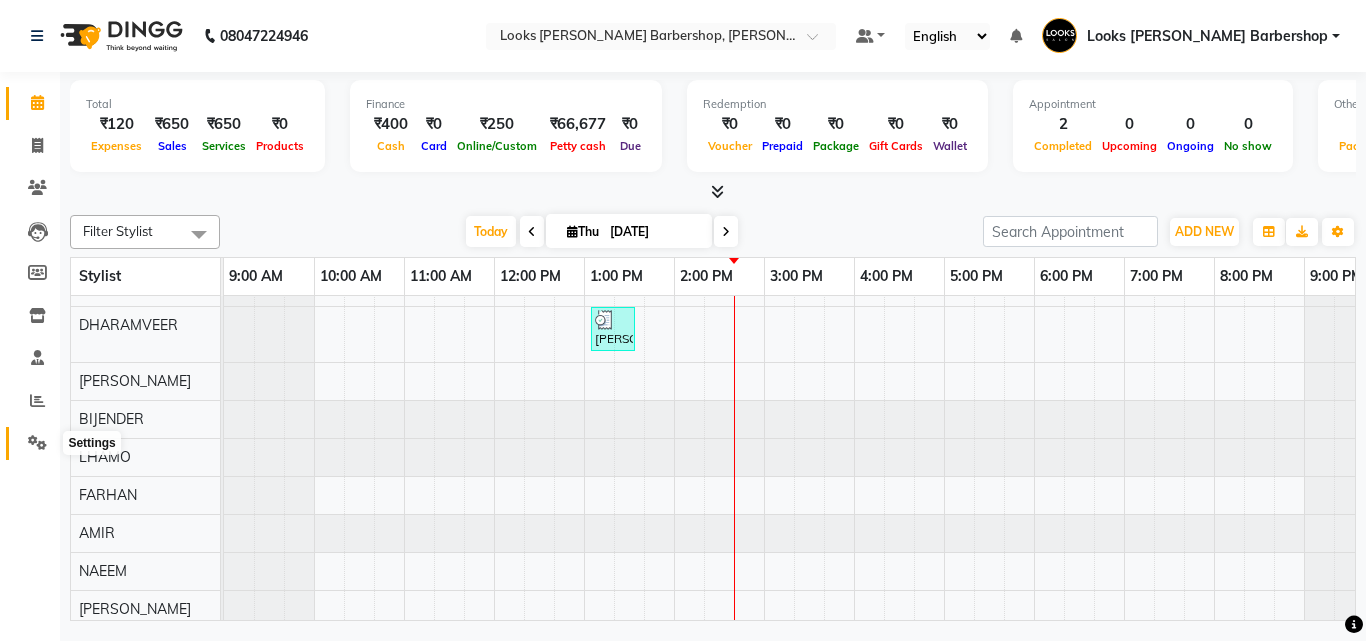 click 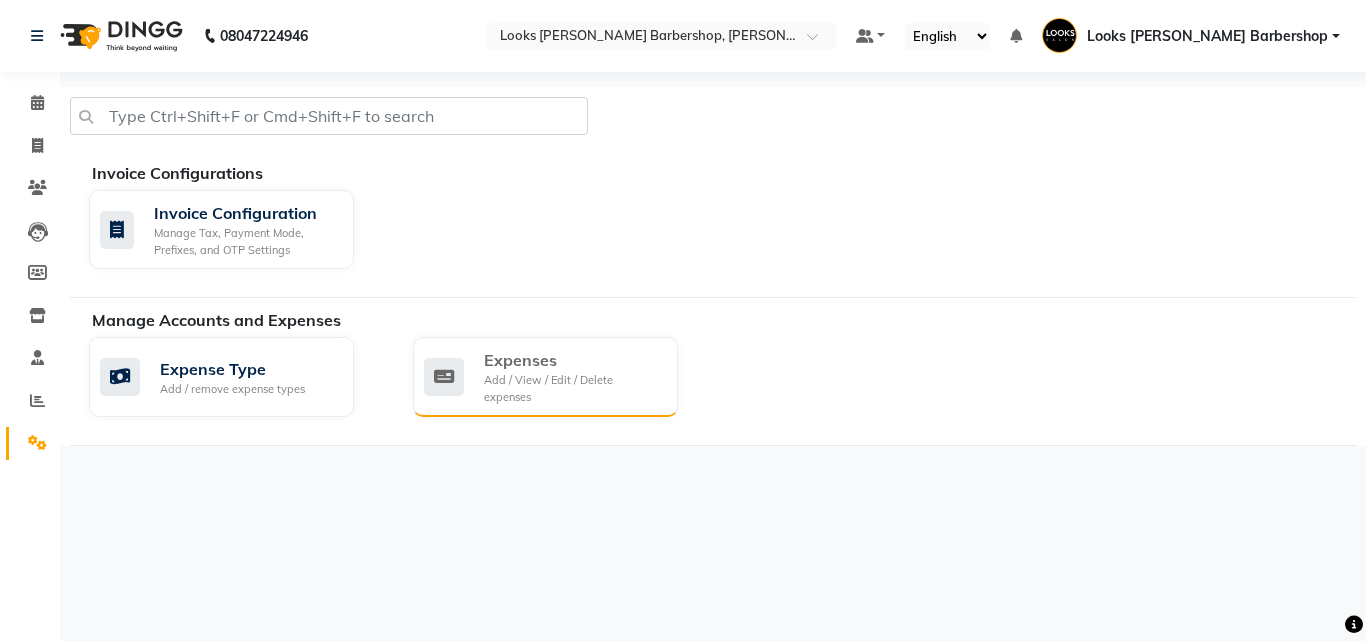 click on "Expenses" 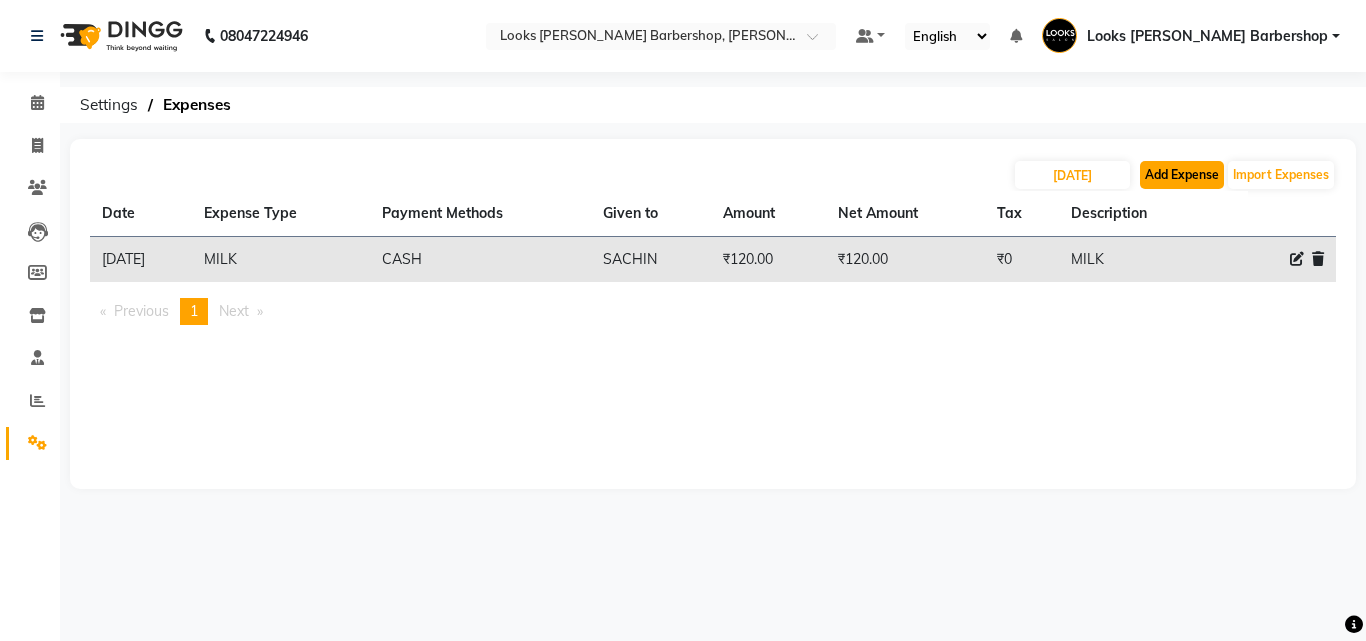 click on "Add Expense" 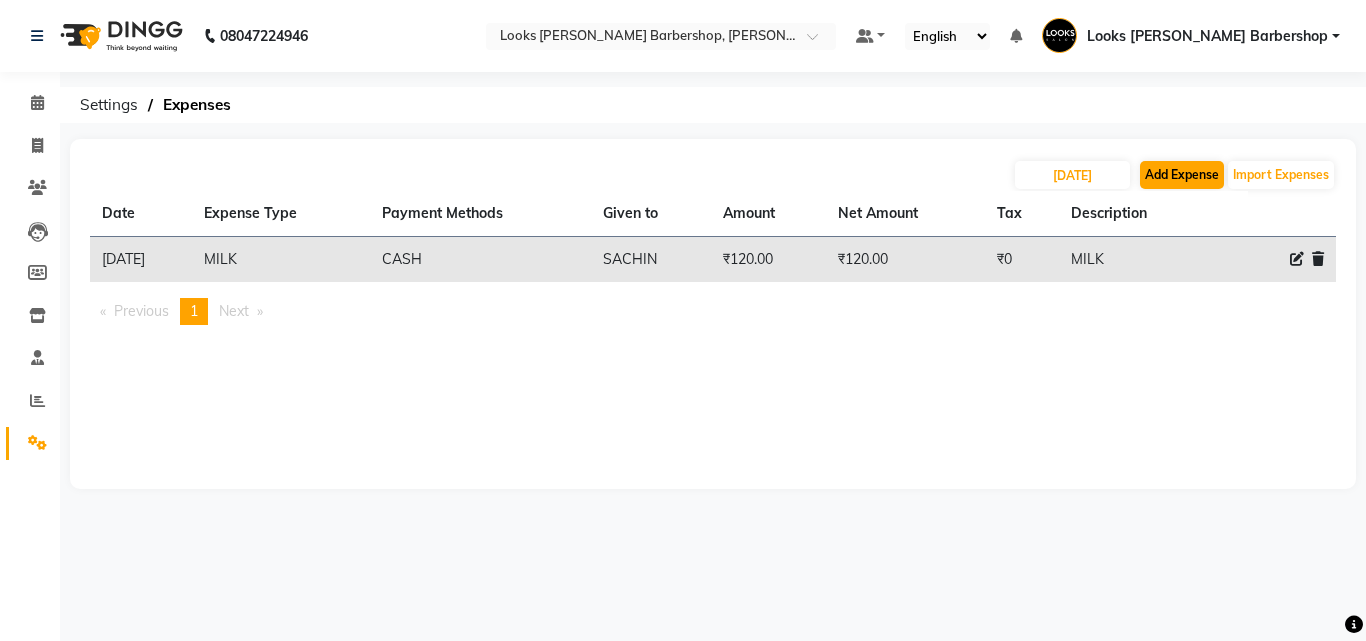 select on "1" 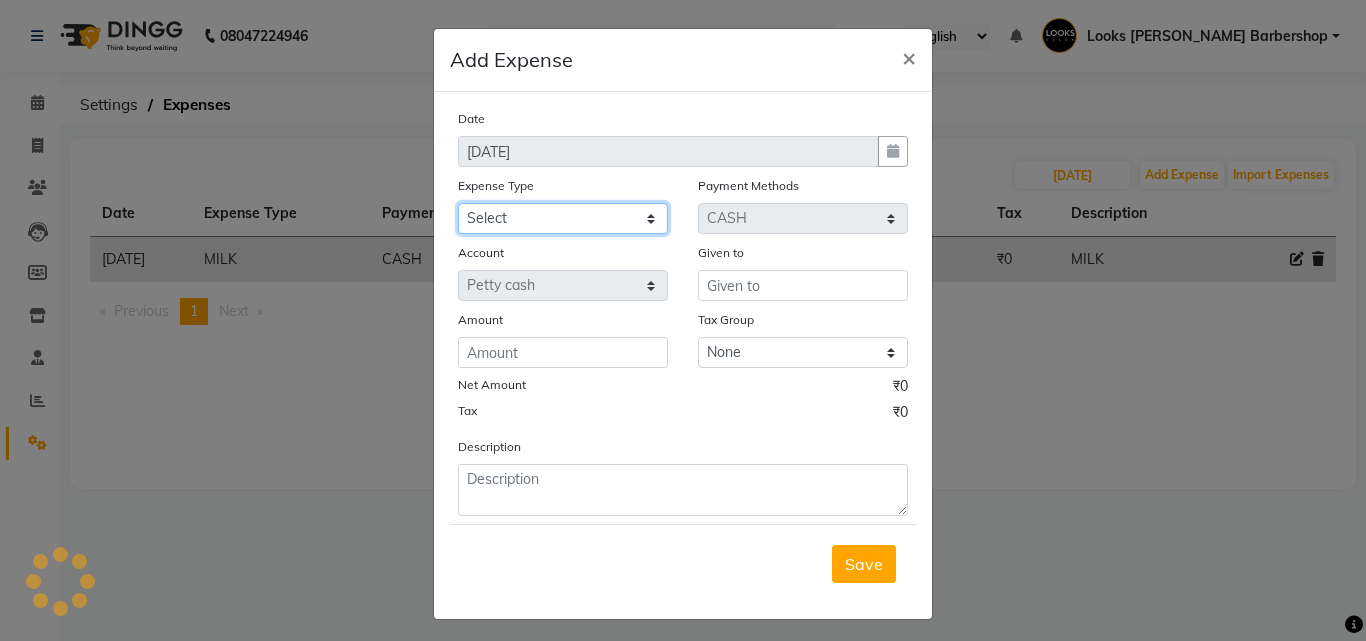 click on "Select Amazon order BANK DEPOSIT black coffee BLINKIT Cash change Cash Handover celebration Client Refreshment CLIENT WELFARE Convyance to staff Counter sale DIESEL Entertainment Expenses General Expense KKC Laundry Service MEDEICINE MILK MILK GINGER Miscellaneous MOBILE RECHARGE Monthly Grocery OFFICE UPKEEP Pantry Payment PORTER Prepaid Card Incentives Printing And Stationery Product Incentive purchase Refreshment Repair And Maintenance Salary Salary advance Service incentive staff accommodation Staff Convenyance Staff Welfare tip TIP CREDIT CARD Tip Online TIP UPI travel Travelling And Conveyance treat for staff WATER BILL Water Bills" 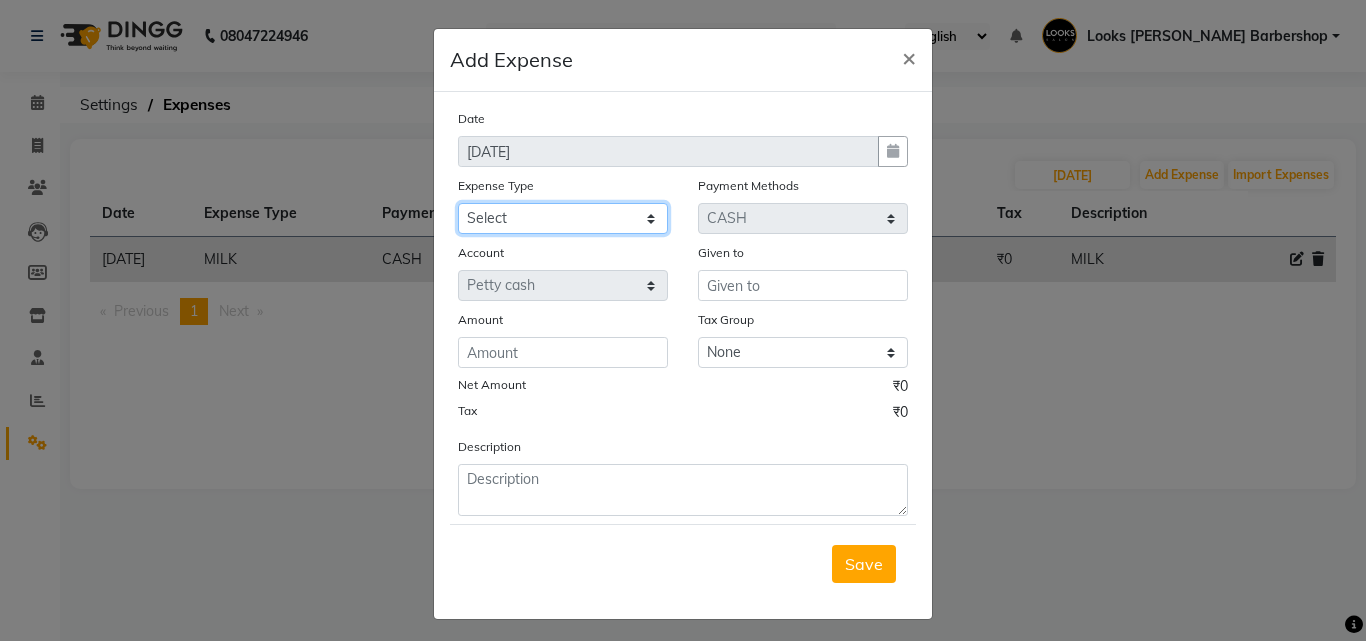 select on "22599" 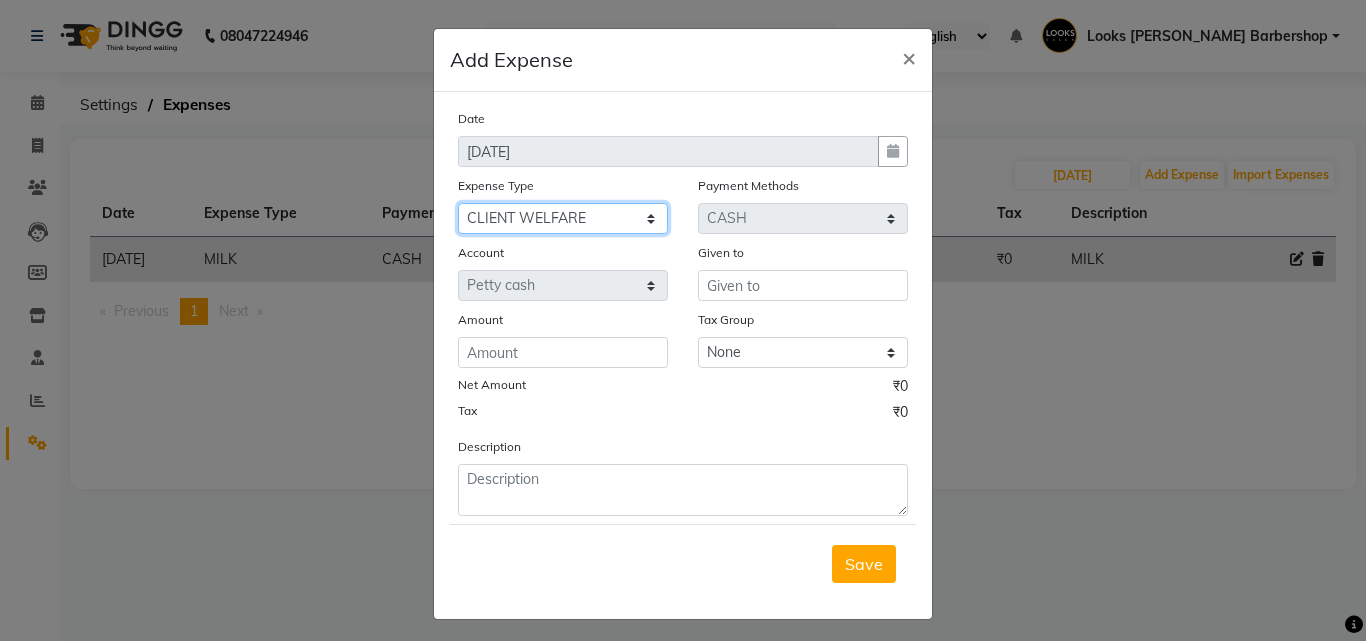 click on "Select Amazon order BANK DEPOSIT black coffee BLINKIT Cash change Cash Handover celebration Client Refreshment CLIENT WELFARE Convyance to staff Counter sale DIESEL Entertainment Expenses General Expense KKC Laundry Service MEDEICINE MILK MILK GINGER Miscellaneous MOBILE RECHARGE Monthly Grocery OFFICE UPKEEP Pantry Payment PORTER Prepaid Card Incentives Printing And Stationery Product Incentive purchase Refreshment Repair And Maintenance Salary Salary advance Service incentive staff accommodation Staff Convenyance Staff Welfare tip TIP CREDIT CARD Tip Online TIP UPI travel Travelling And Conveyance treat for staff WATER BILL Water Bills" 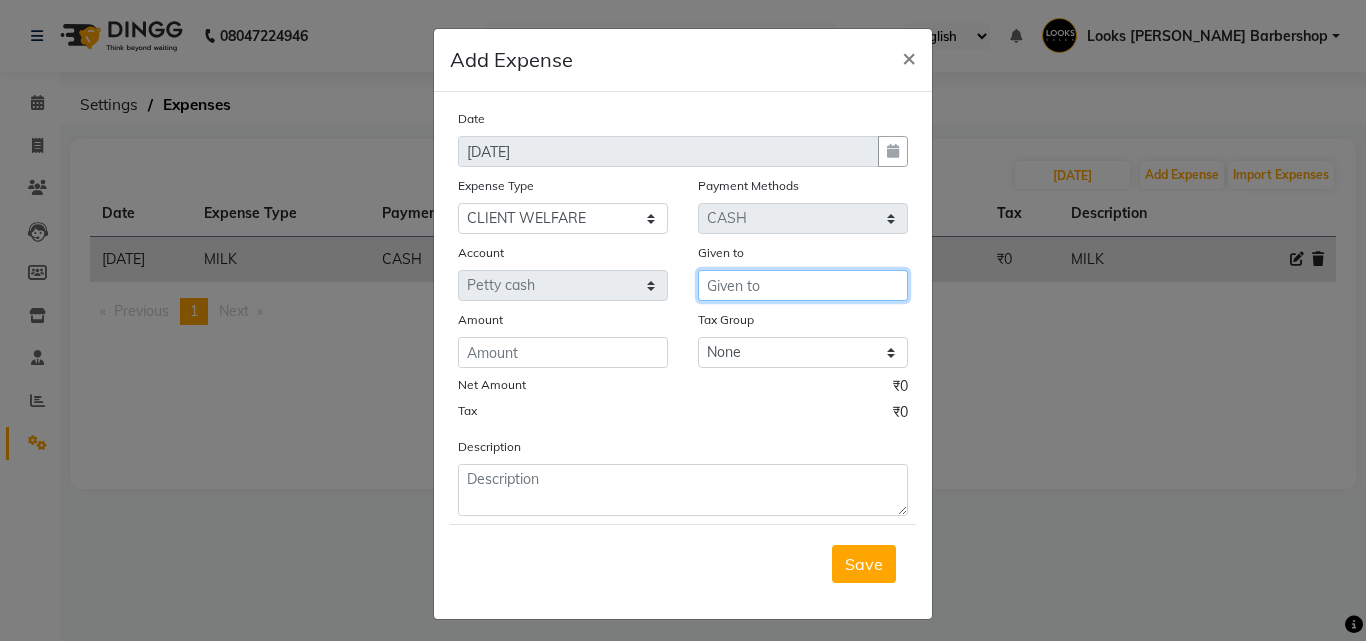 click at bounding box center (803, 285) 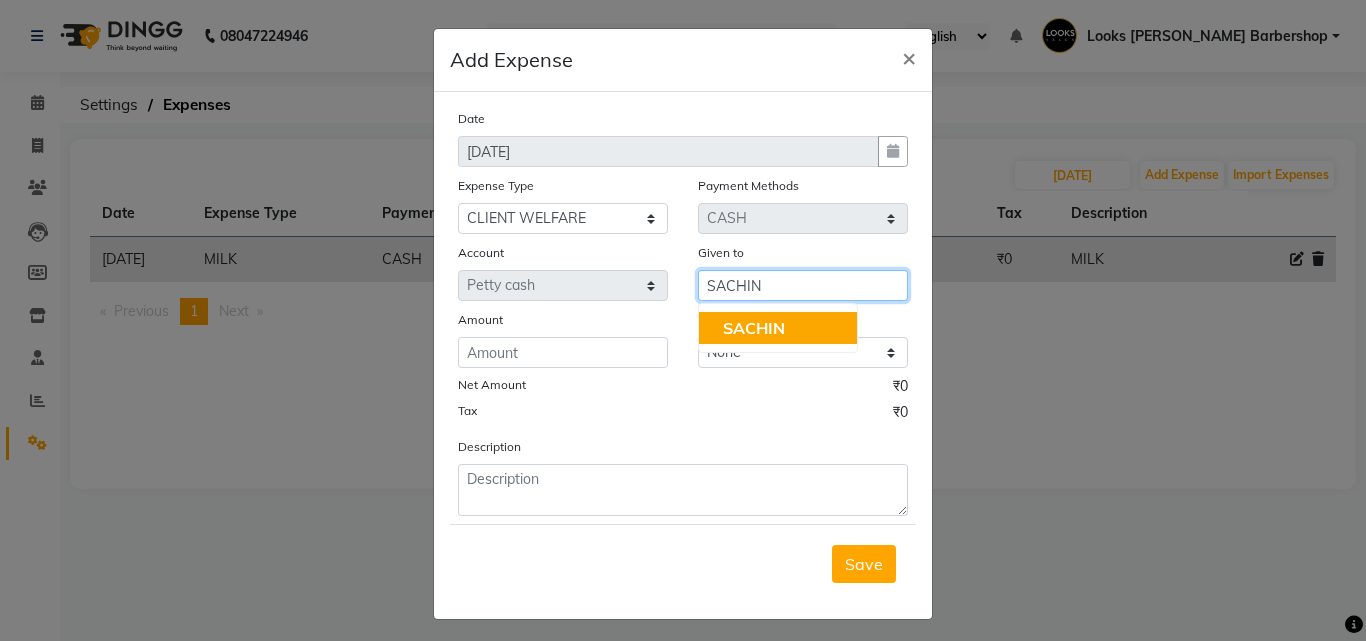click on "SACHIN" 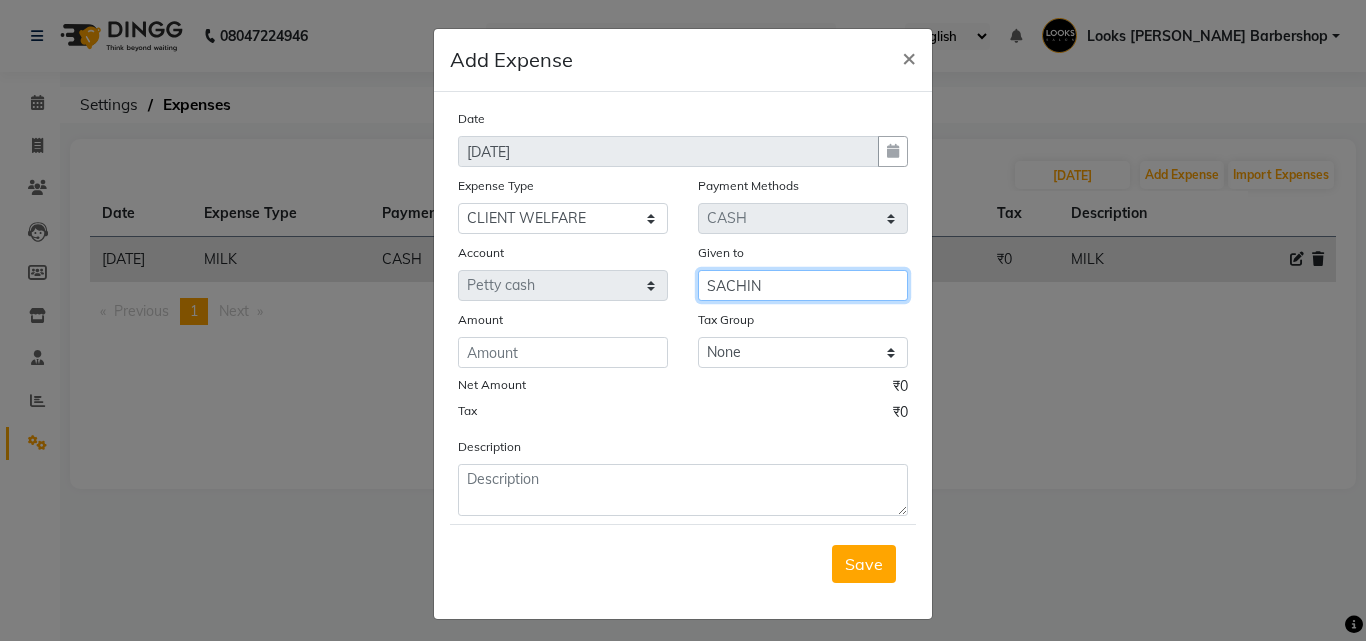 type on "SACHIN" 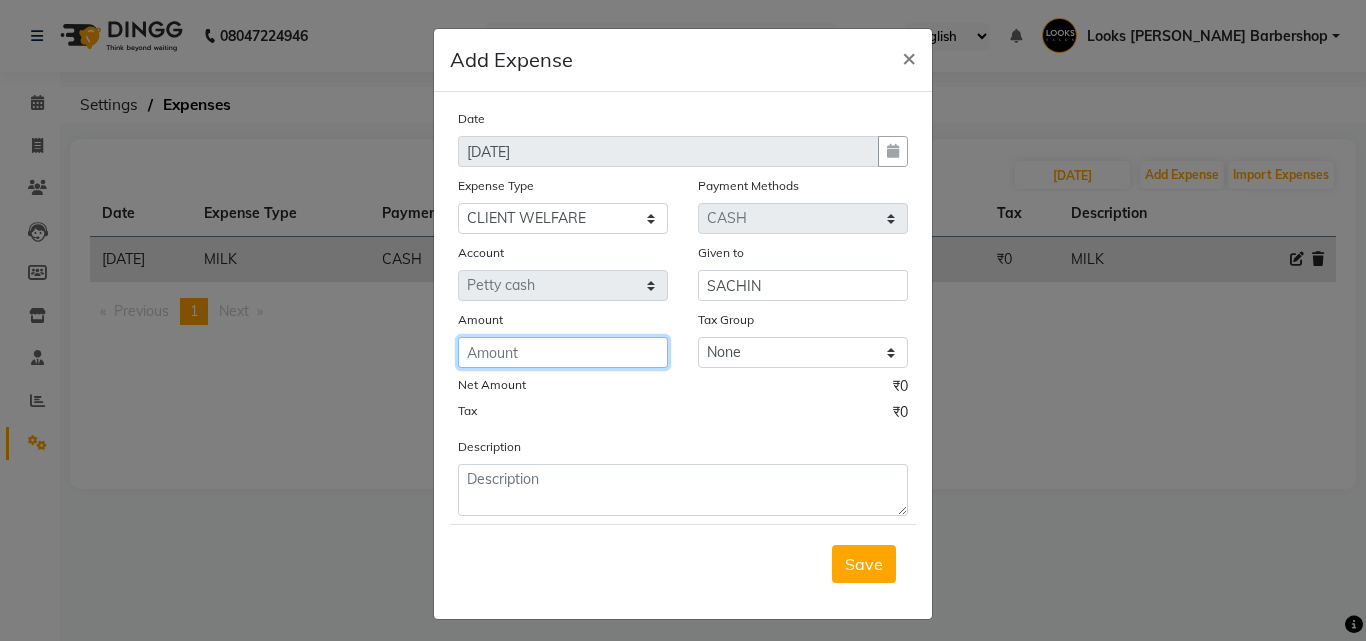 drag, startPoint x: 540, startPoint y: 349, endPoint x: 525, endPoint y: 357, distance: 17 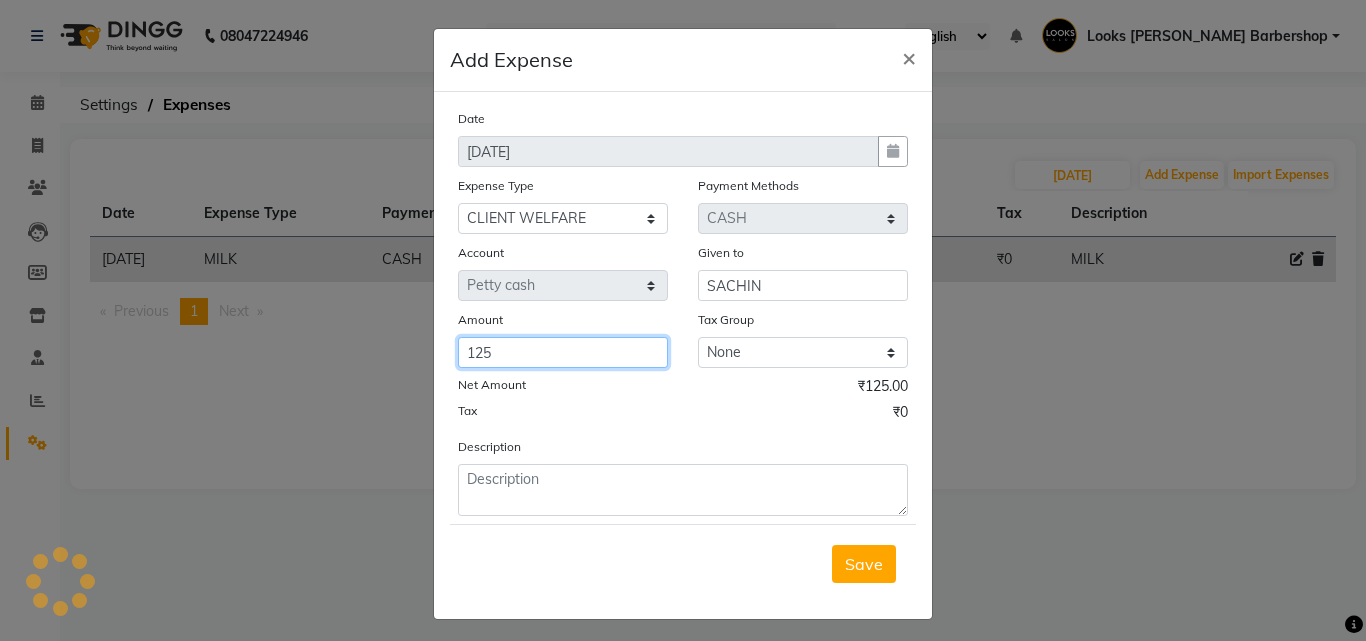 type on "125" 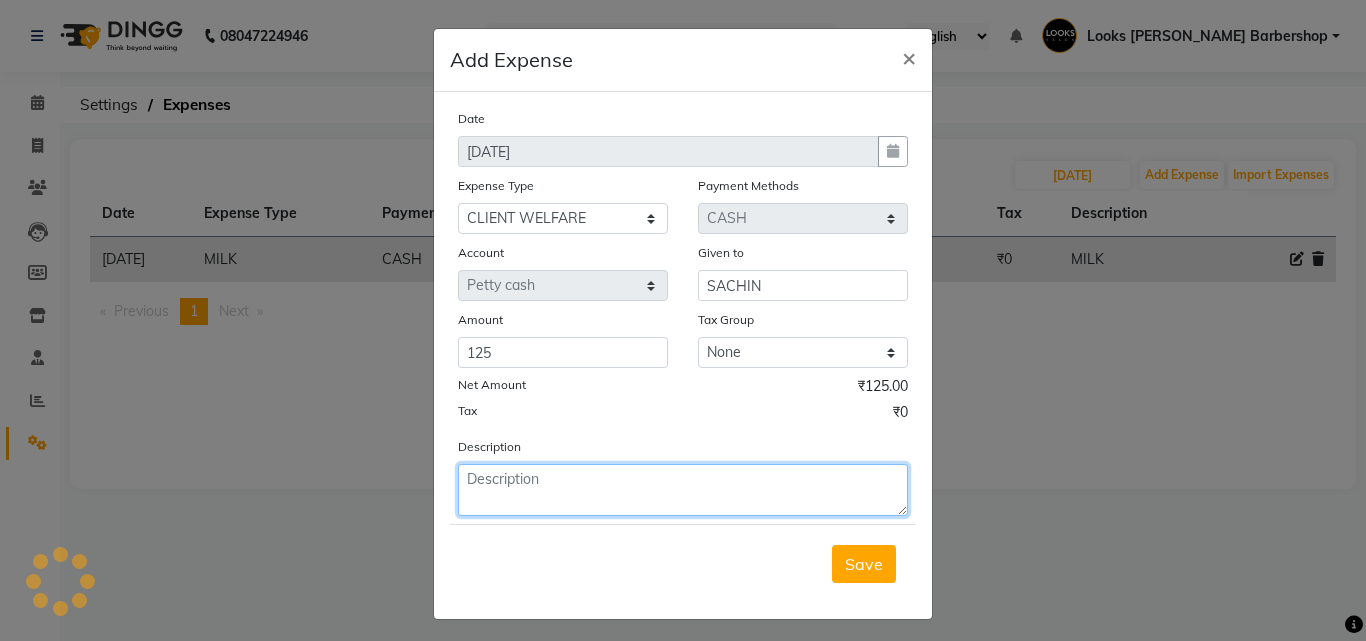 click 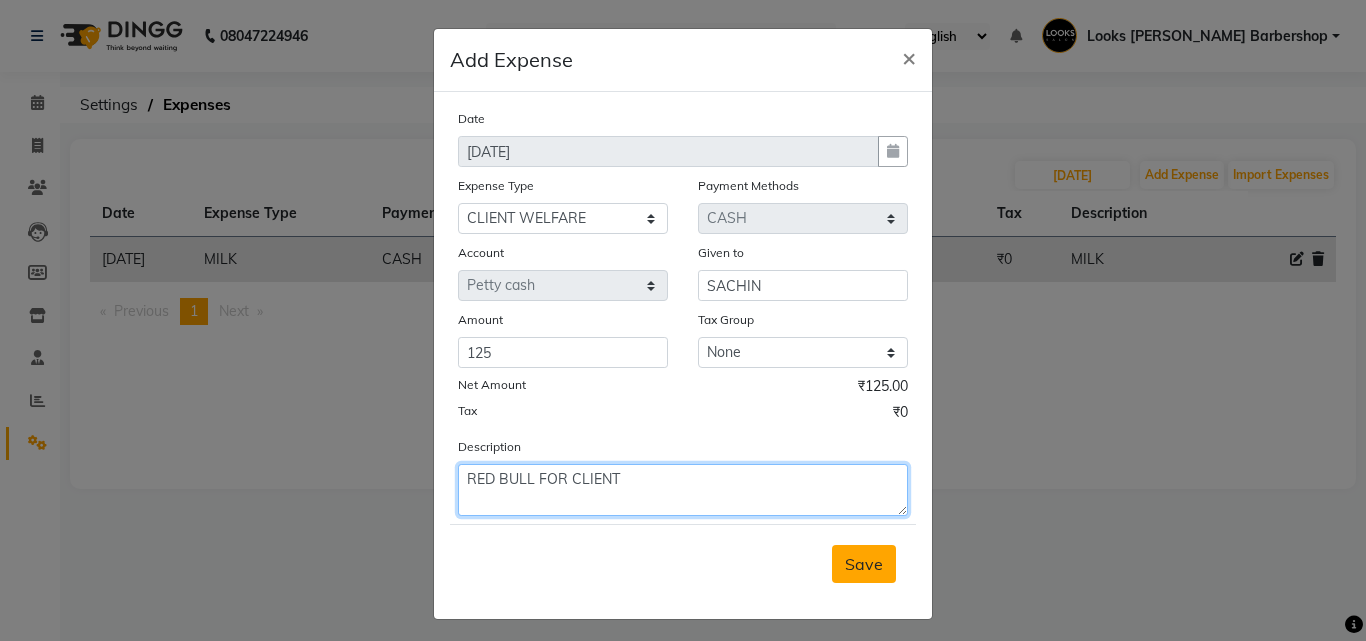 type on "RED BULL FOR CLIENT" 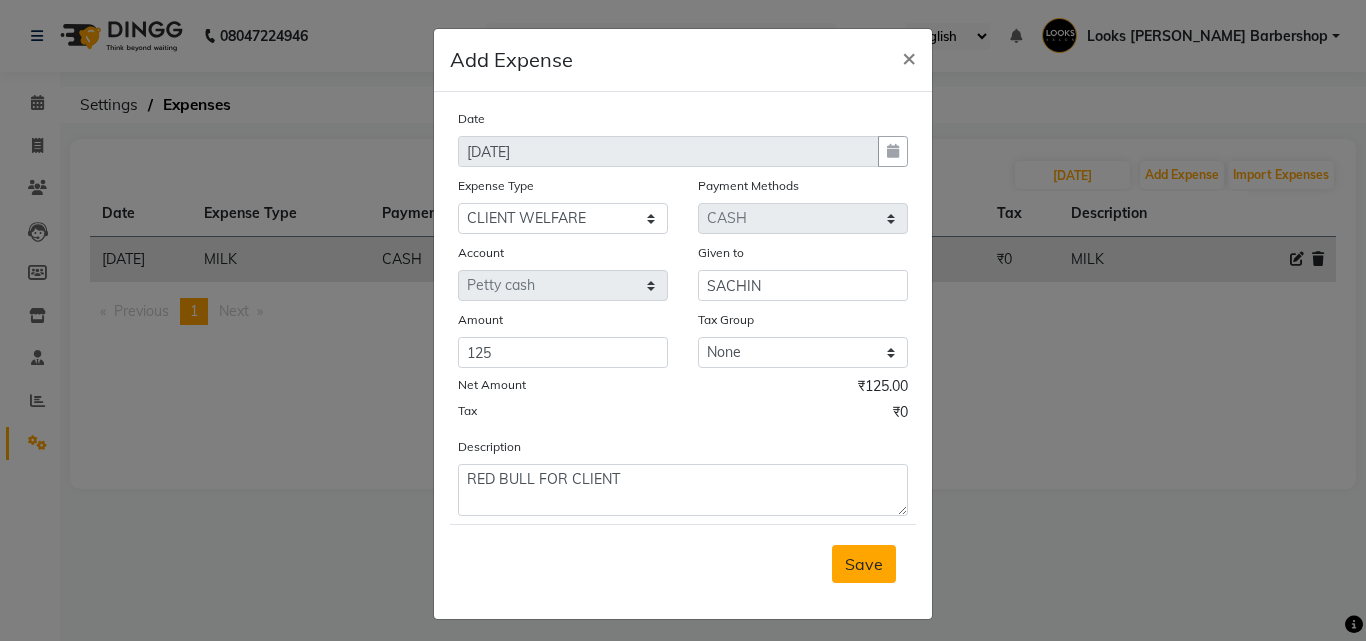 click on "Save" at bounding box center [864, 564] 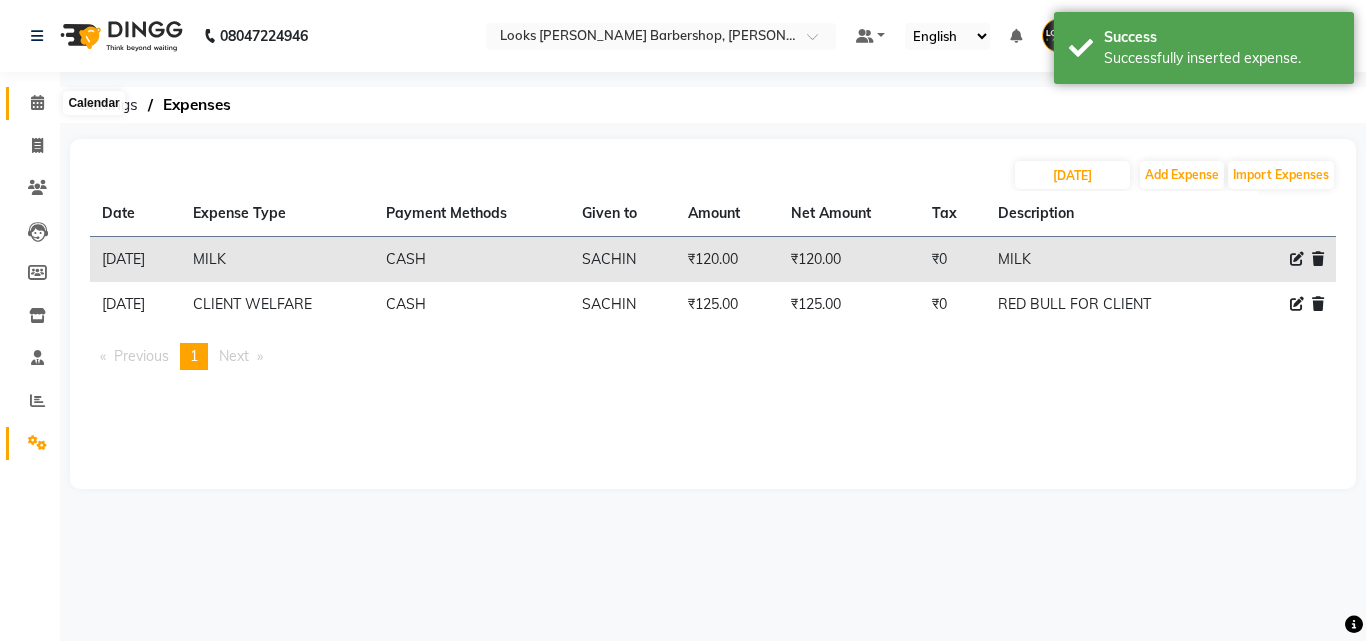 drag, startPoint x: 52, startPoint y: 103, endPoint x: 75, endPoint y: 94, distance: 24.698177 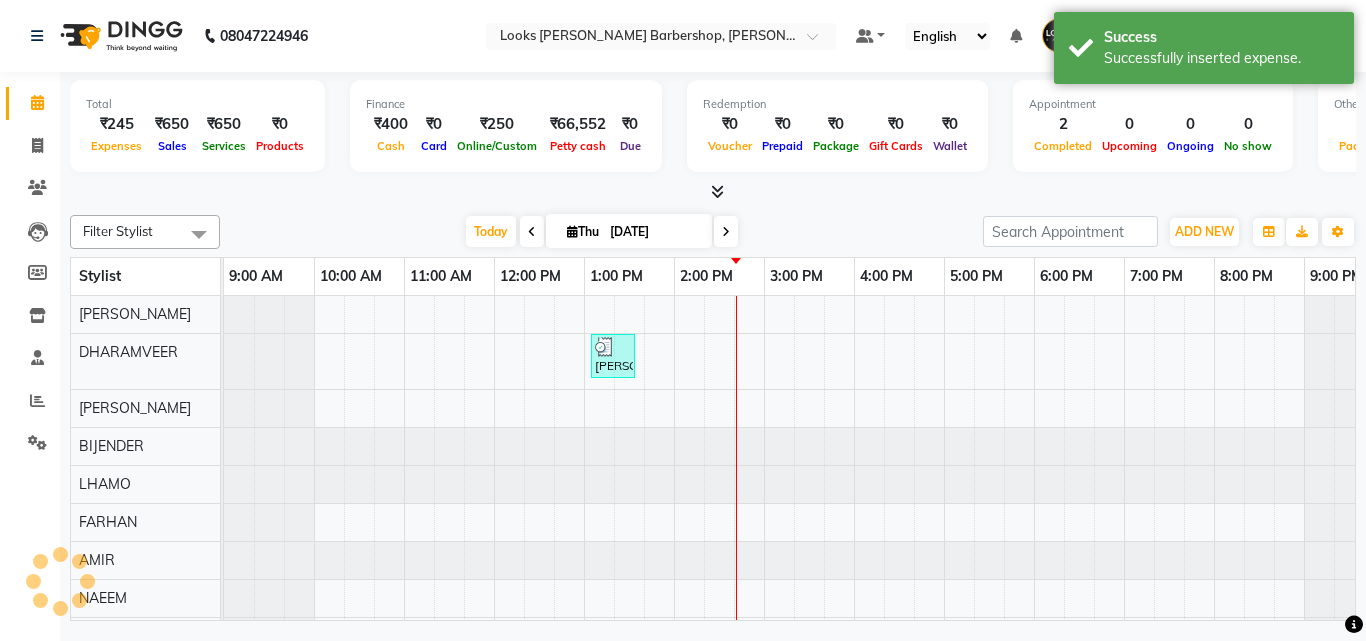 scroll, scrollTop: 27, scrollLeft: 0, axis: vertical 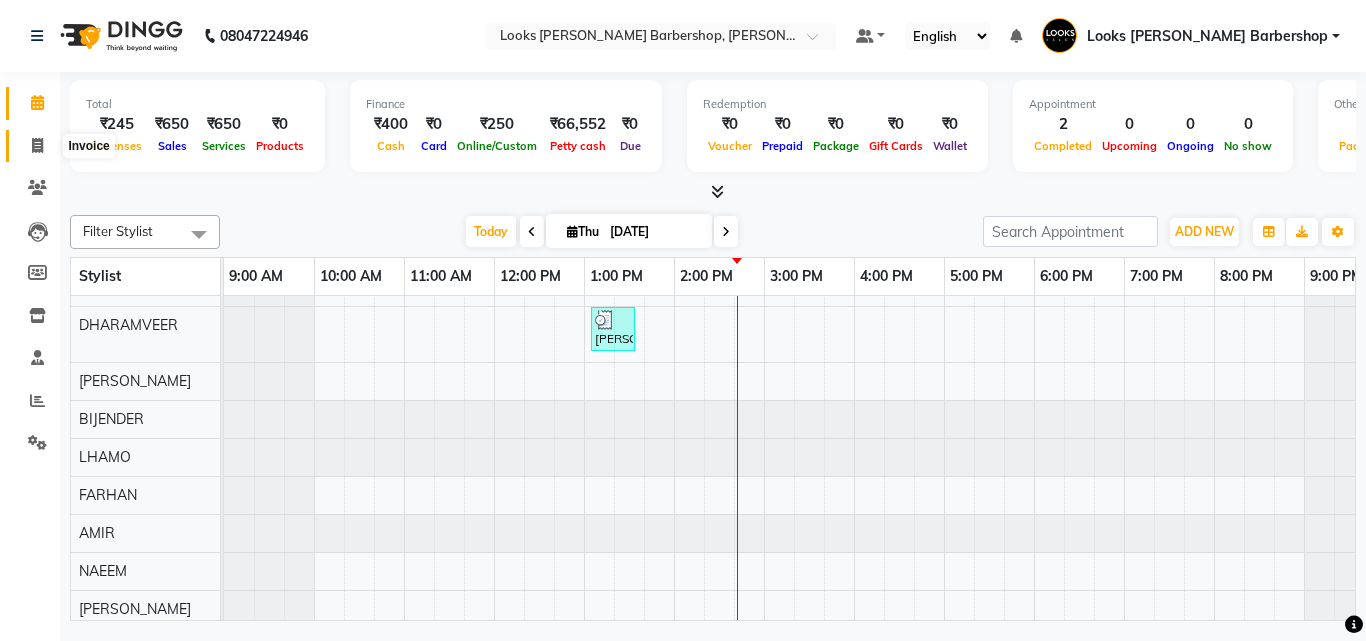 click 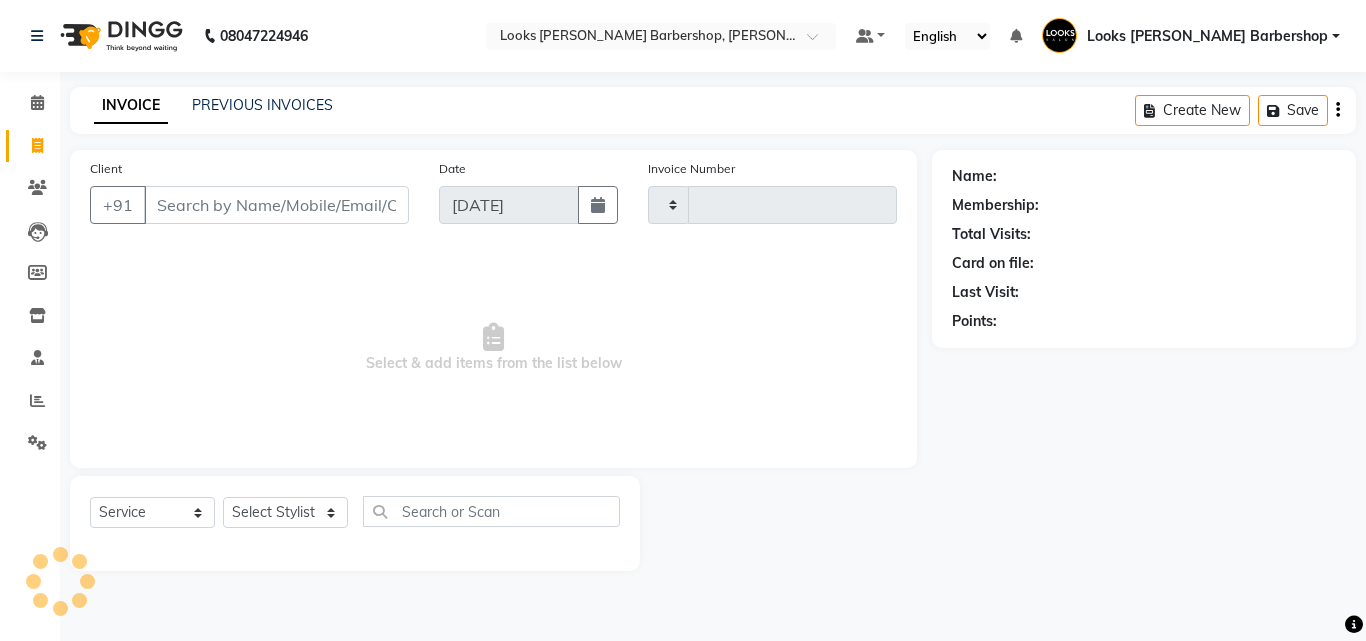 type on "2500" 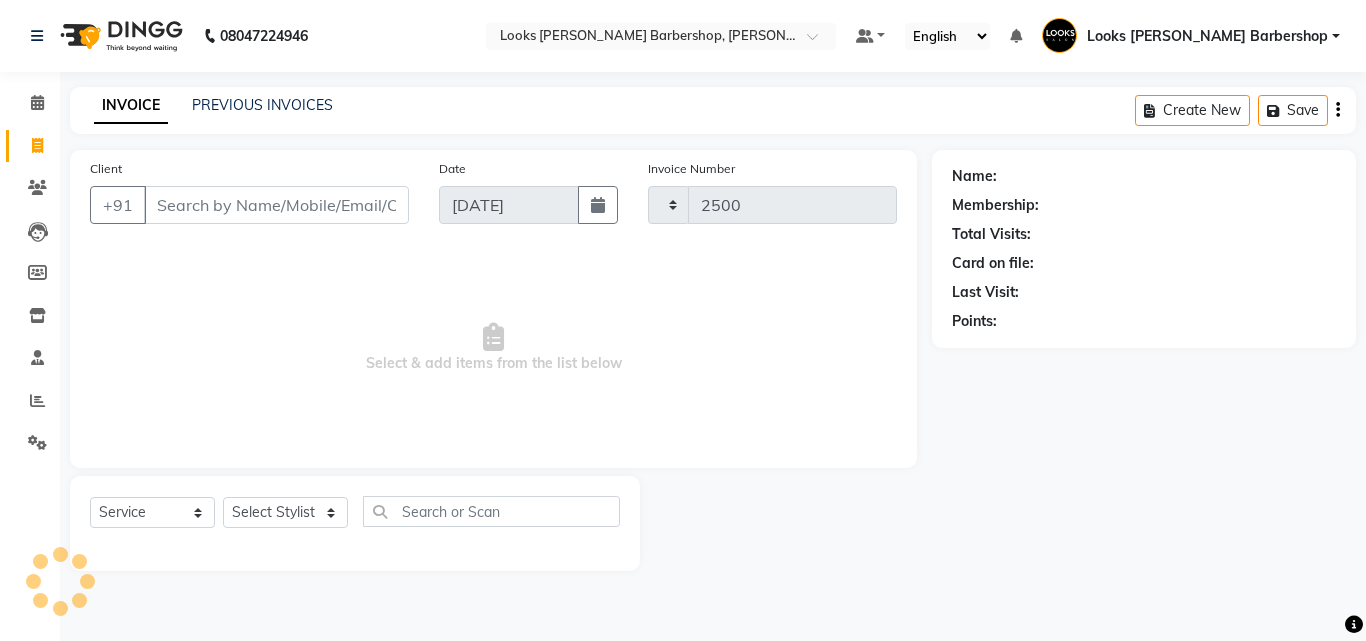 select on "4323" 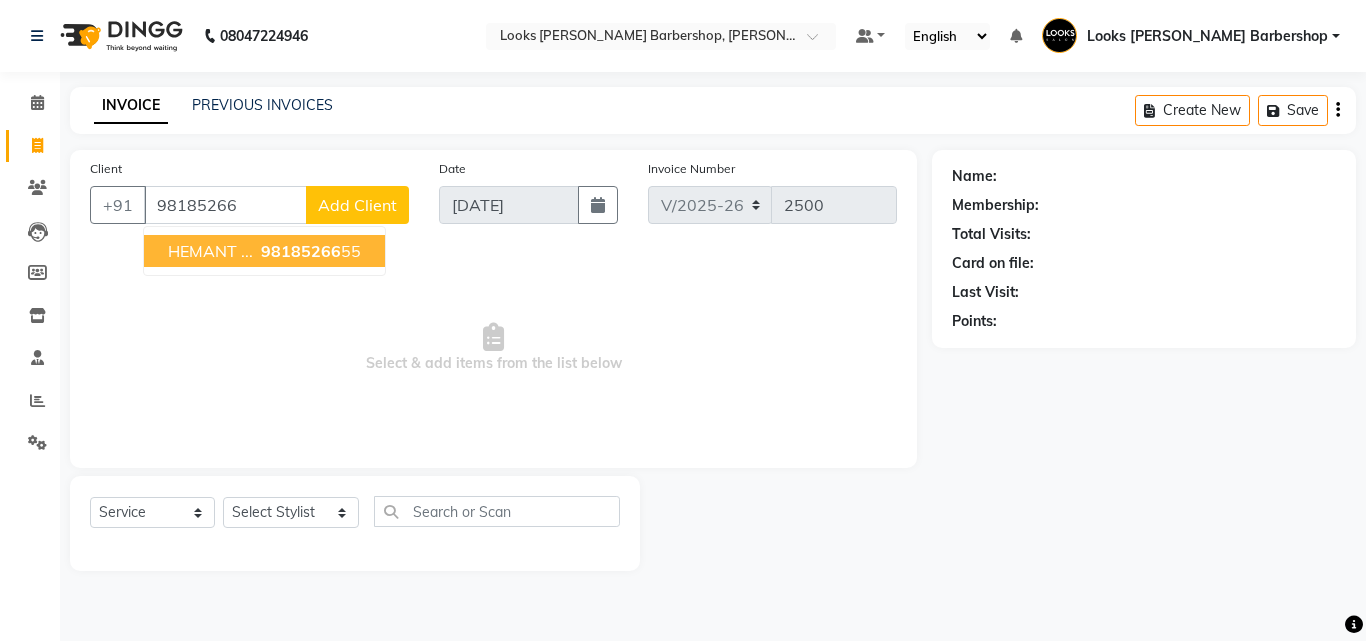 drag, startPoint x: 242, startPoint y: 244, endPoint x: 257, endPoint y: 276, distance: 35.341194 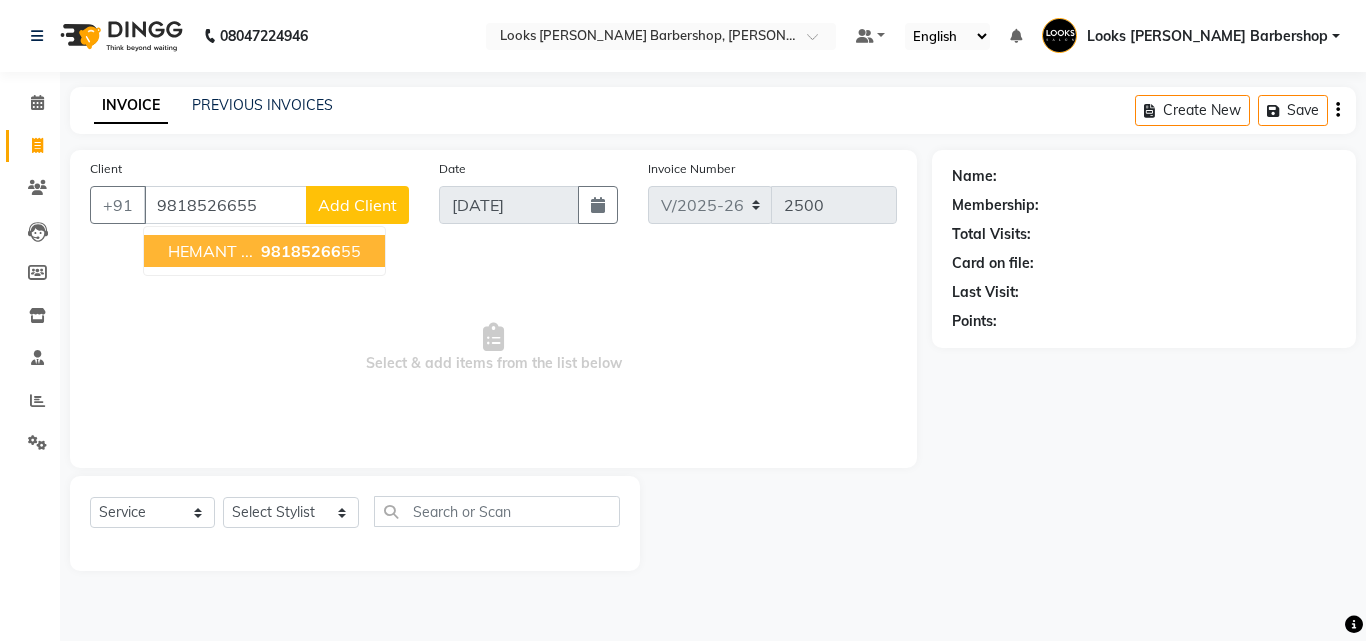type on "9818526655" 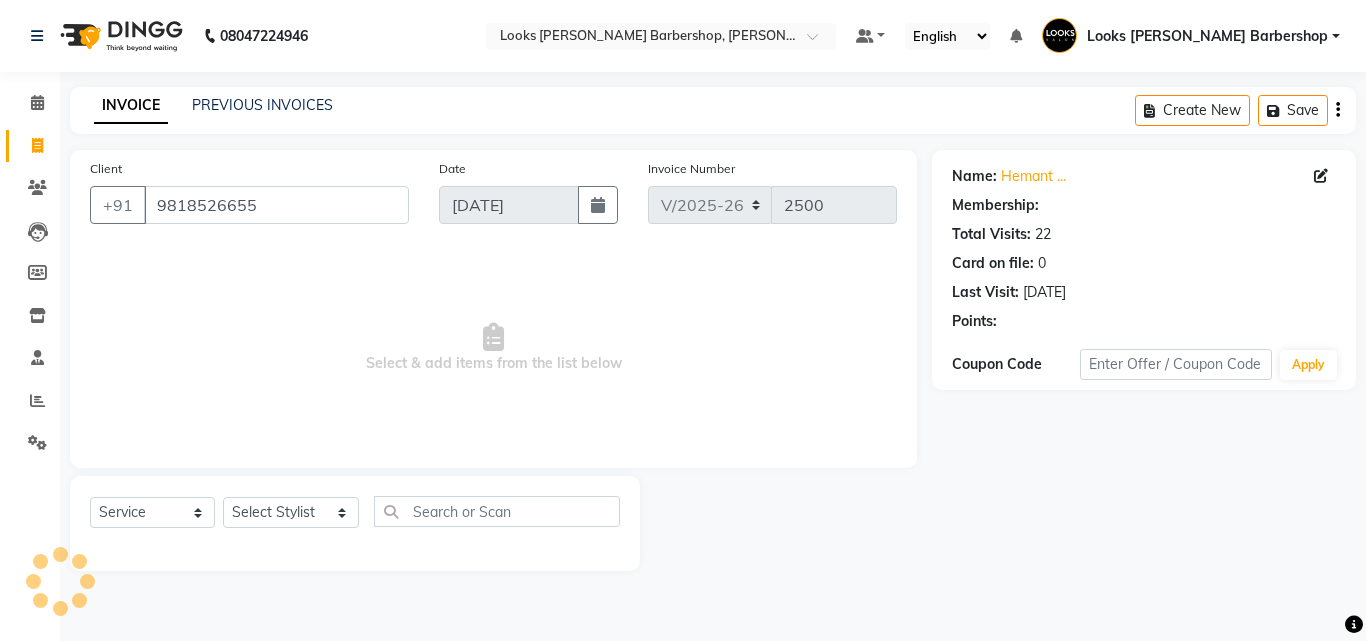 select on "1: Object" 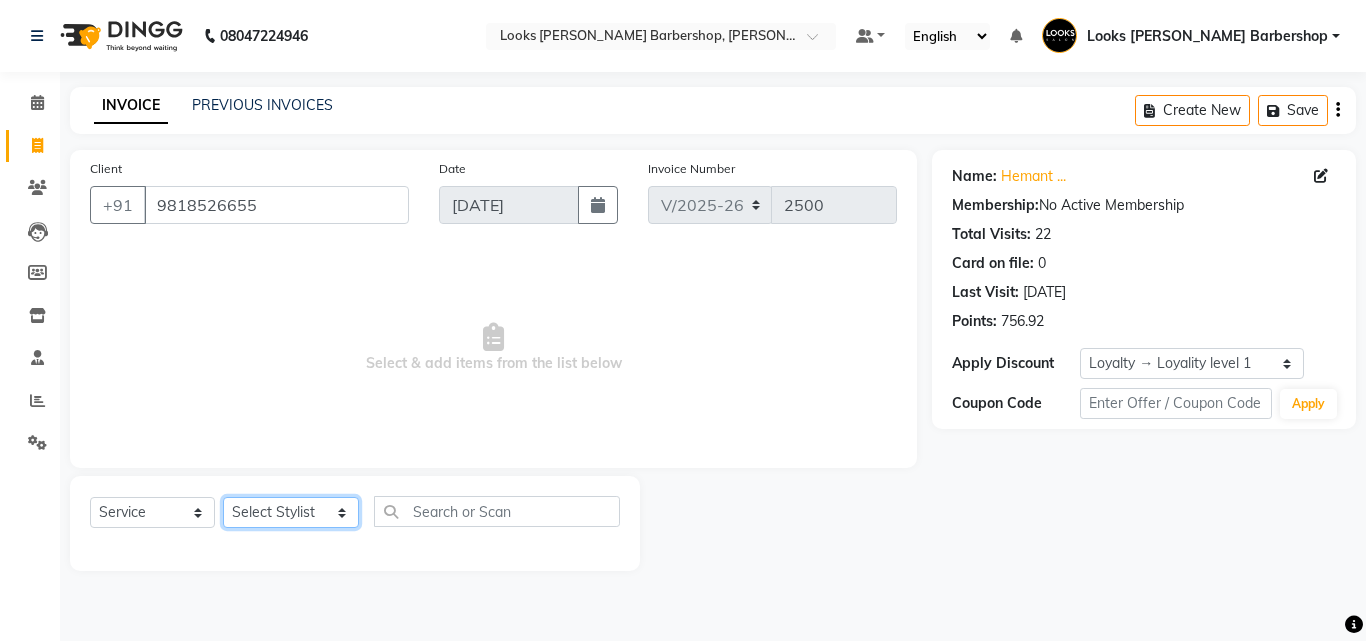 click on "Select Stylist Aadil Adnan AENA Aijaz Alam Amazon_Kart AMIR  Anurag _asst Arvind_asst BIJENDER  Counter Sales DANISH DHARAMVEER Eshan FARHAN KARAN RAI  KOMAL_NAILS Krishna_asst LALIT_PDCT LHAMO Looks_Female_Section Looks_H.O_Store Looks Karol Bagh Barbershop Looks_Kart MANIRAM Meenu_pdct Mohammad Sajid NAEEM  NARENDER DEOL  Naveen_pdct Prabhakar Kumar_PDCT RAAJ GUPTA RAAJ_JI raj ji RAM MURTI NARYAL ROHIT  Rohit Thakur SACHIN sahil Shabina Shakir SIMRAN Sonia Sunny VIKRAM VIKRANT SINGH  Vishal_Asst YOGESH ASSISTANT" 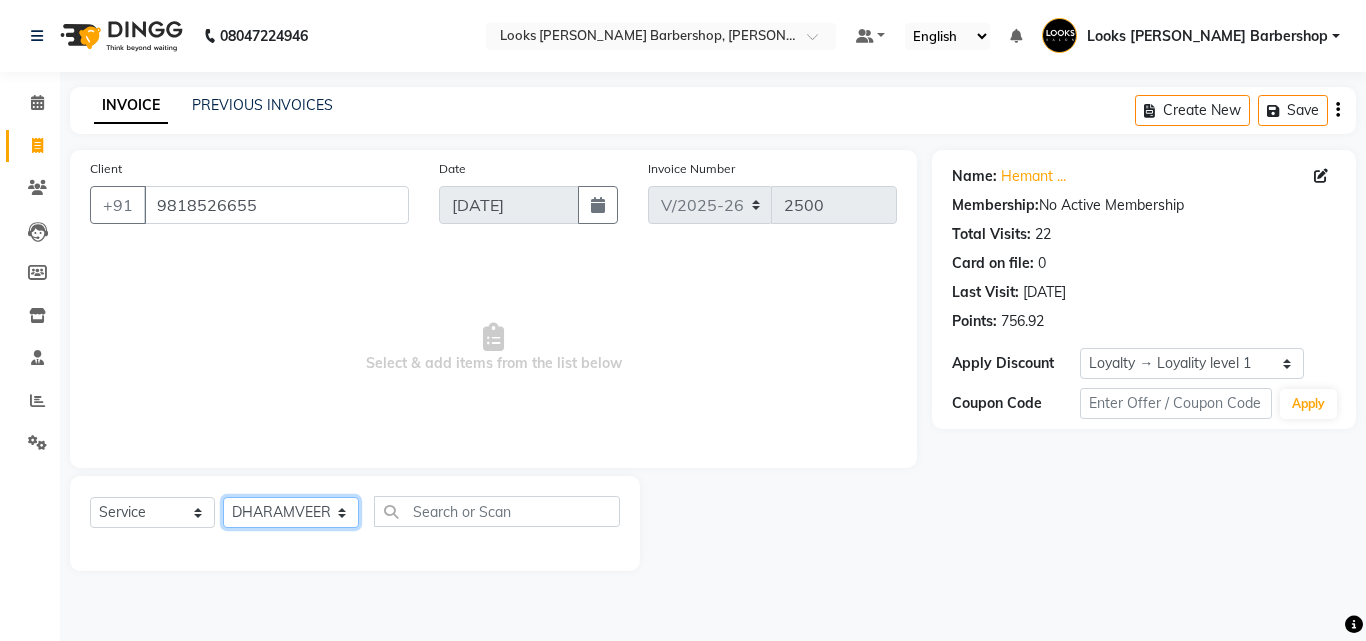 click on "Select Stylist Aadil Adnan AENA Aijaz Alam Amazon_Kart AMIR  Anurag _asst Arvind_asst BIJENDER  Counter Sales DANISH DHARAMVEER Eshan FARHAN KARAN RAI  KOMAL_NAILS Krishna_asst LALIT_PDCT LHAMO Looks_Female_Section Looks_H.O_Store Looks Karol Bagh Barbershop Looks_Kart MANIRAM Meenu_pdct Mohammad Sajid NAEEM  NARENDER DEOL  Naveen_pdct Prabhakar Kumar_PDCT RAAJ GUPTA RAAJ_JI raj ji RAM MURTI NARYAL ROHIT  Rohit Thakur SACHIN sahil Shabina Shakir SIMRAN Sonia Sunny VIKRAM VIKRANT SINGH  Vishal_Asst YOGESH ASSISTANT" 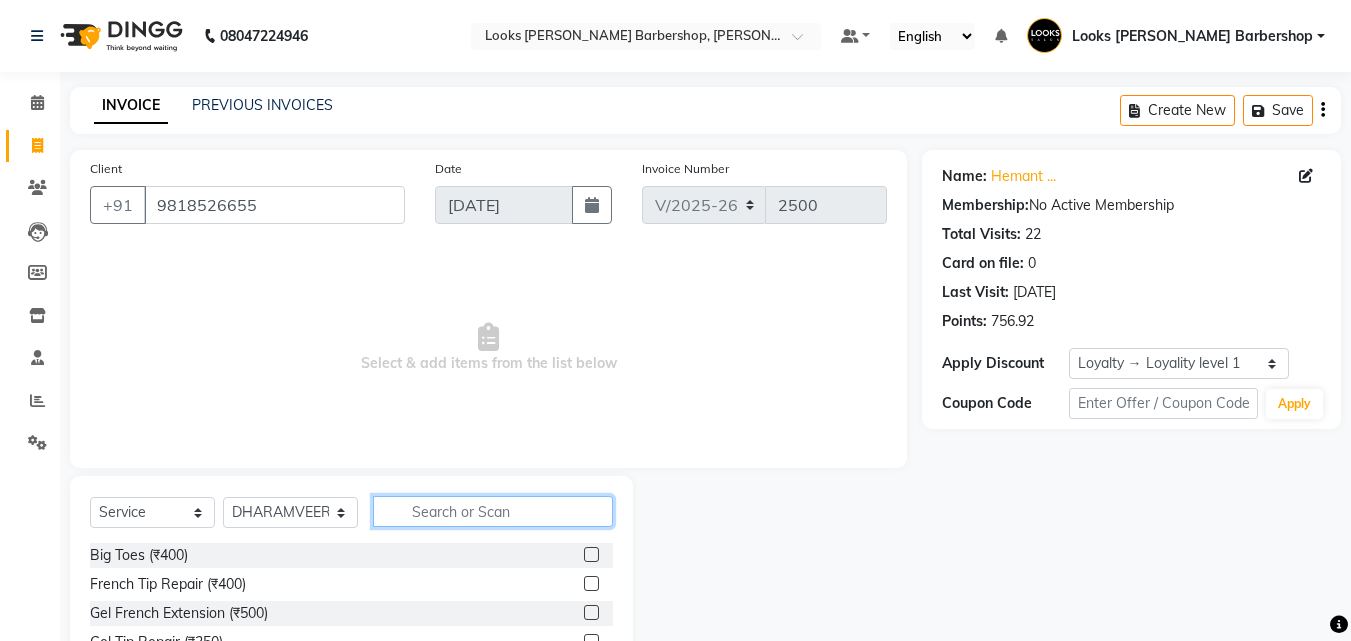 click 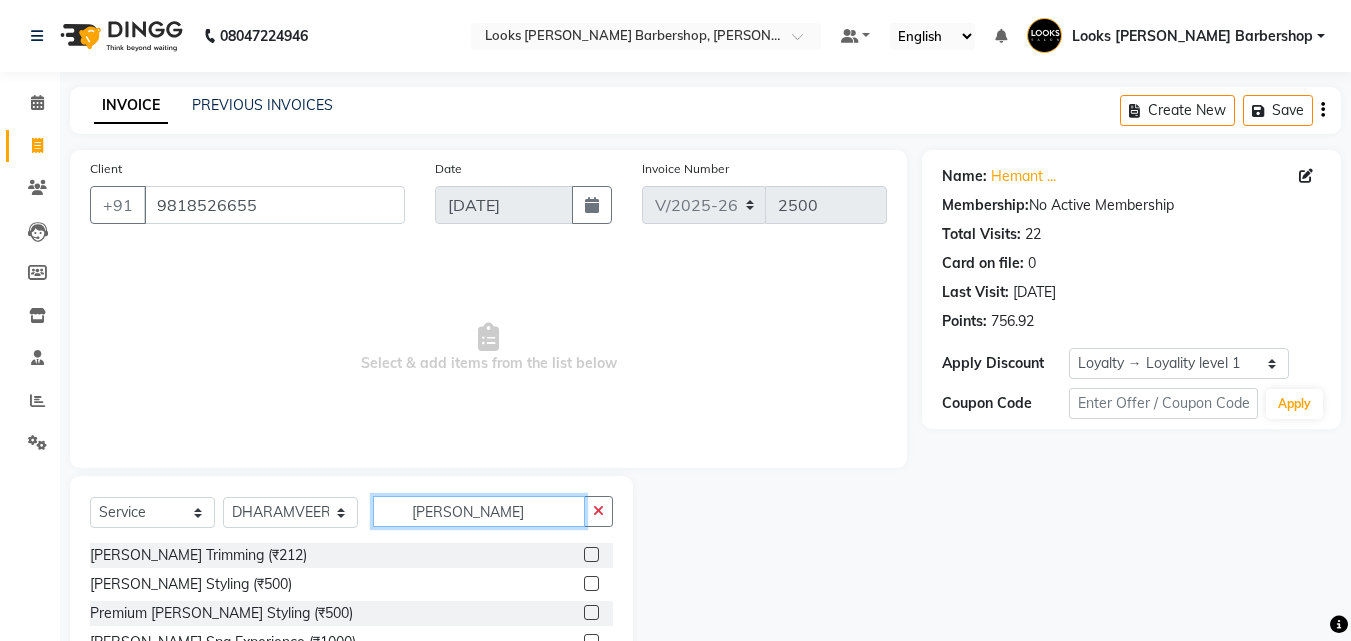 type on "BEARD" 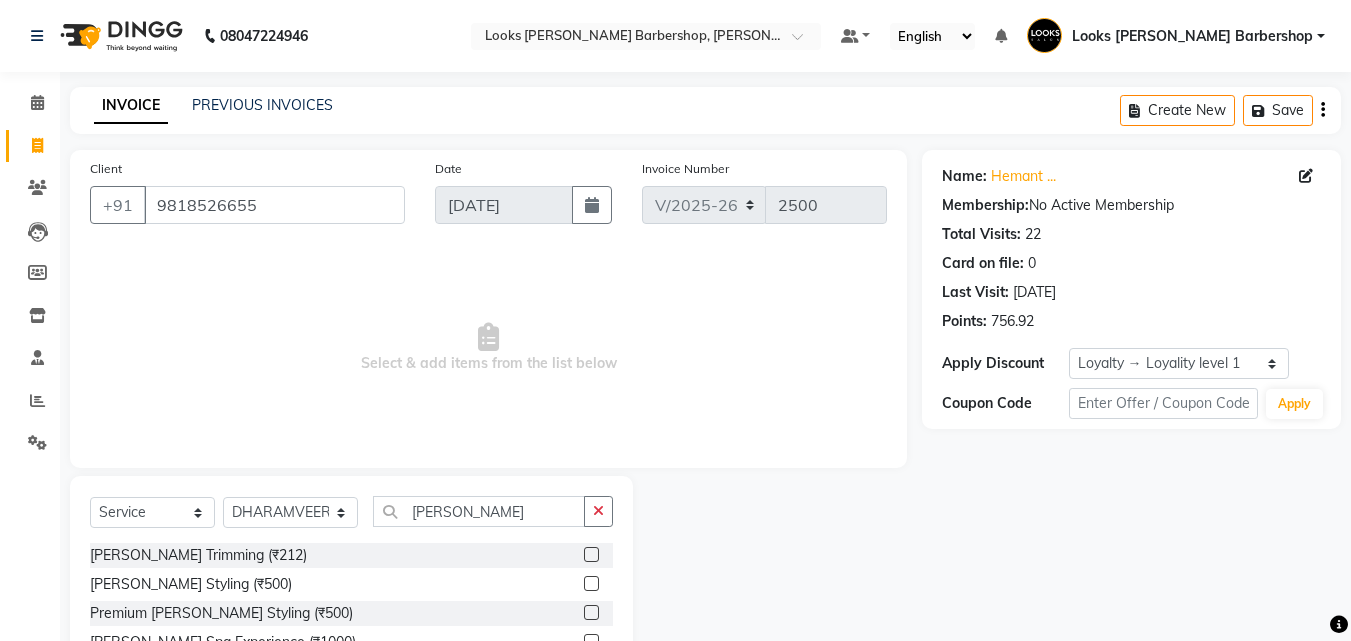 drag, startPoint x: 595, startPoint y: 553, endPoint x: 711, endPoint y: 467, distance: 144.40222 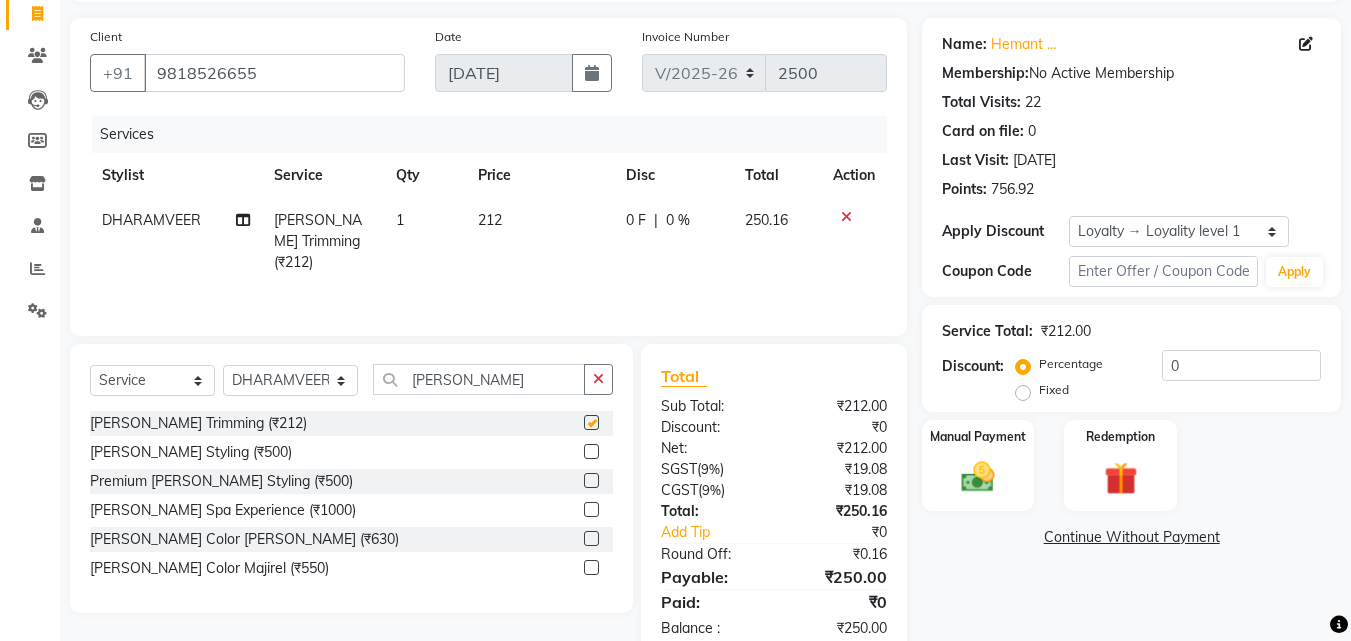 scroll, scrollTop: 180, scrollLeft: 0, axis: vertical 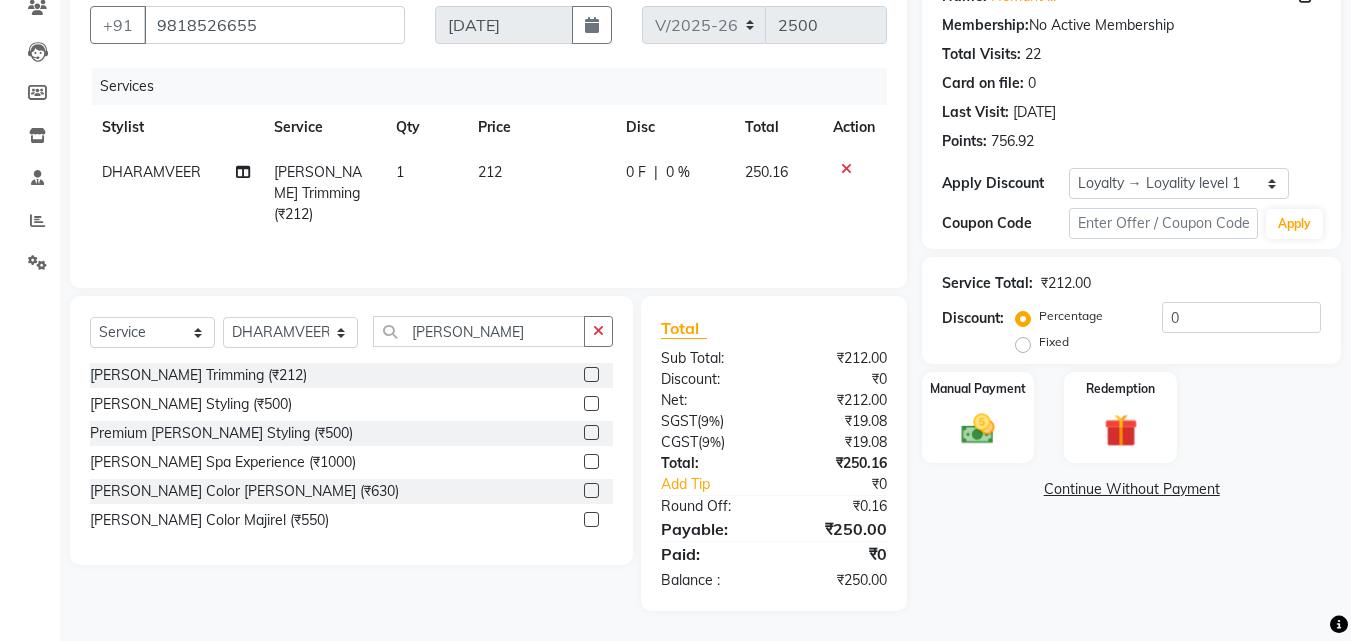 checkbox on "false" 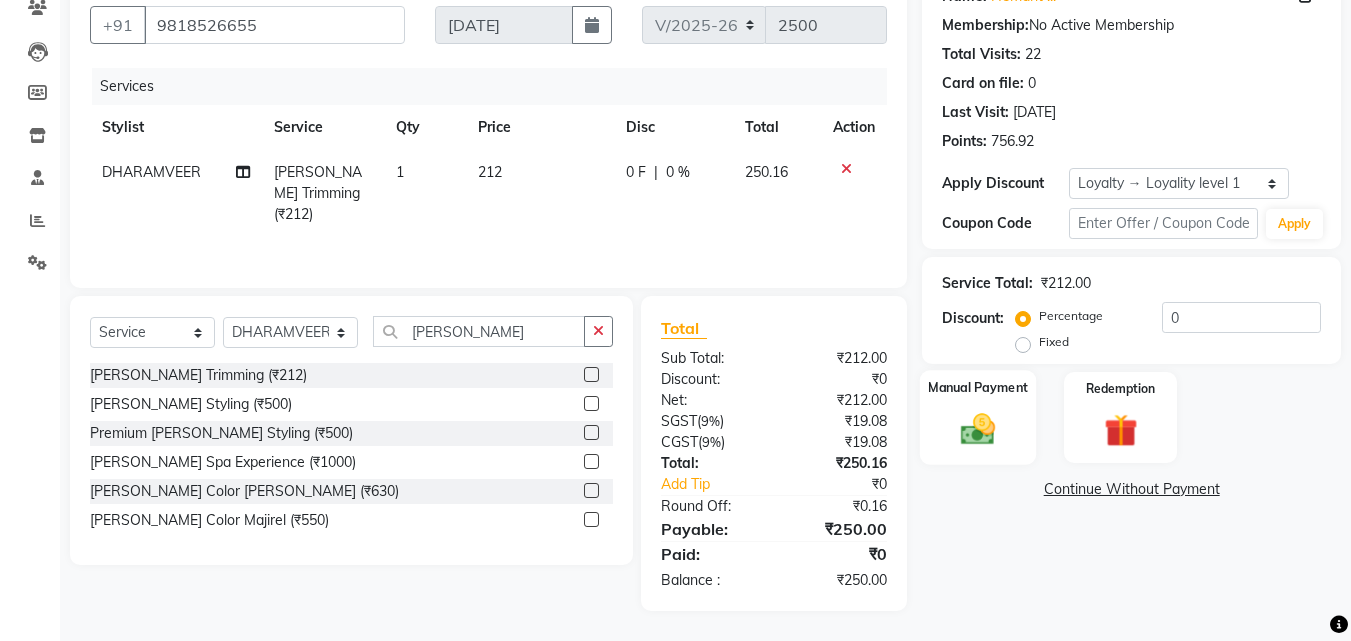 click 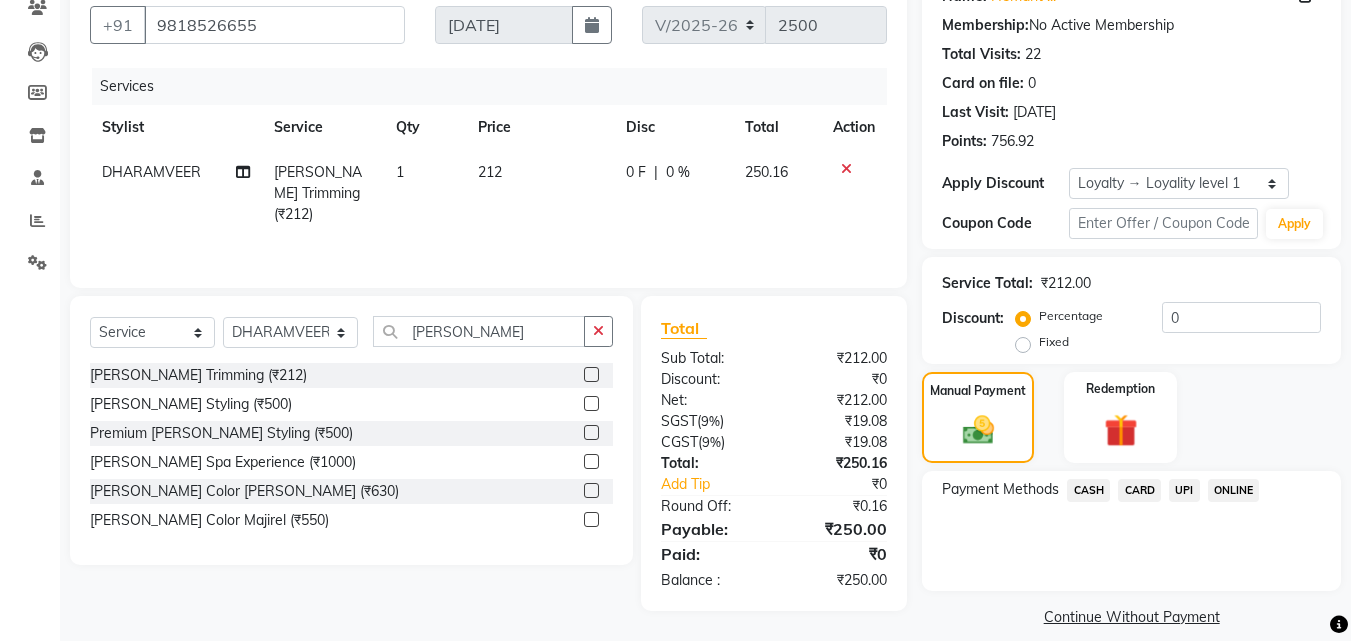 click on "CASH" 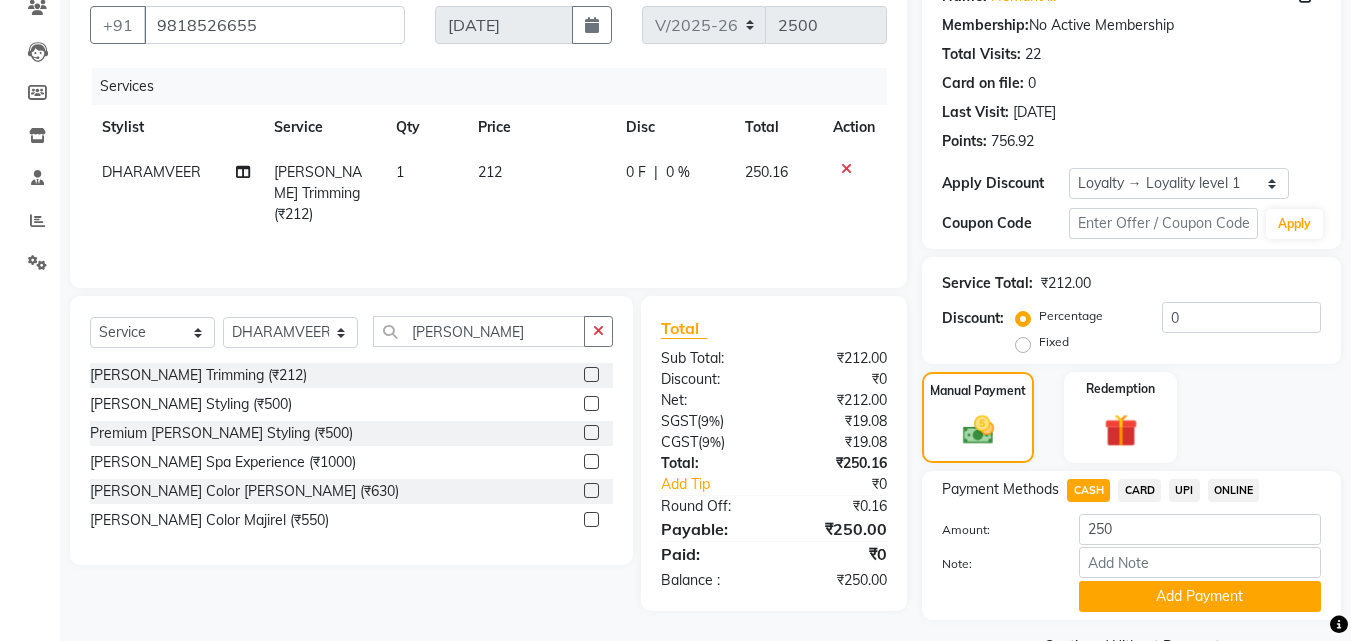 click on "Add Payment" 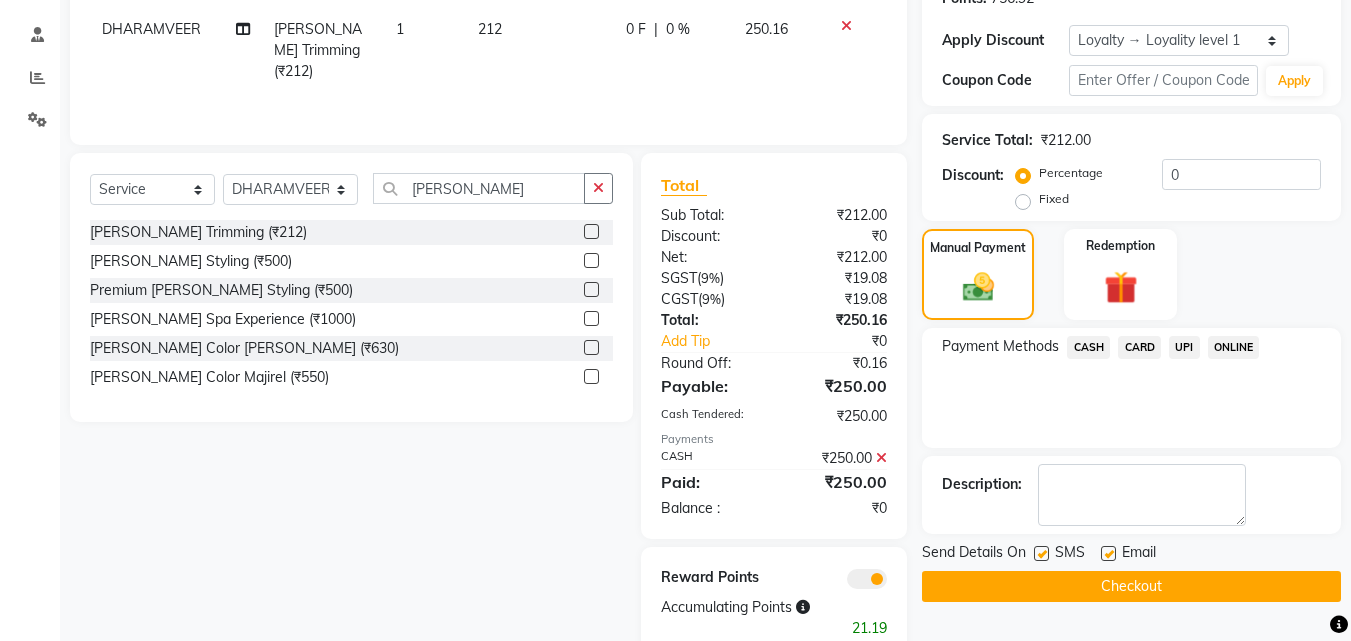 scroll, scrollTop: 371, scrollLeft: 0, axis: vertical 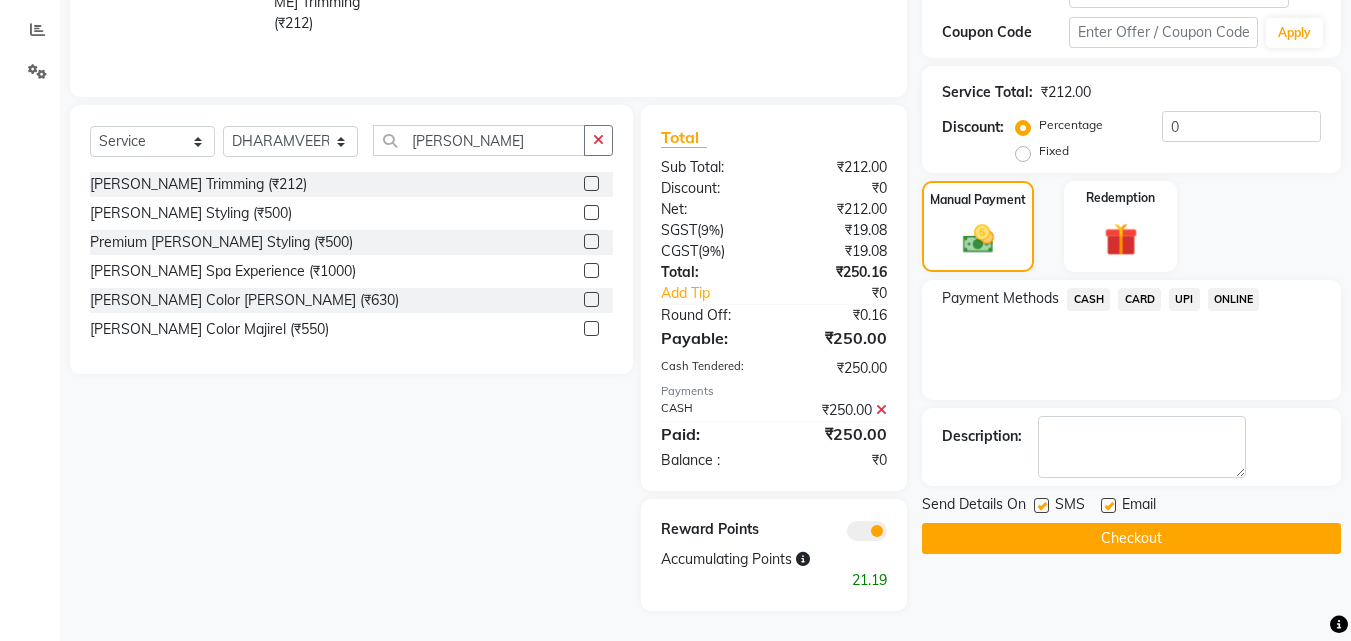 drag, startPoint x: 1123, startPoint y: 540, endPoint x: 1116, endPoint y: 515, distance: 25.96151 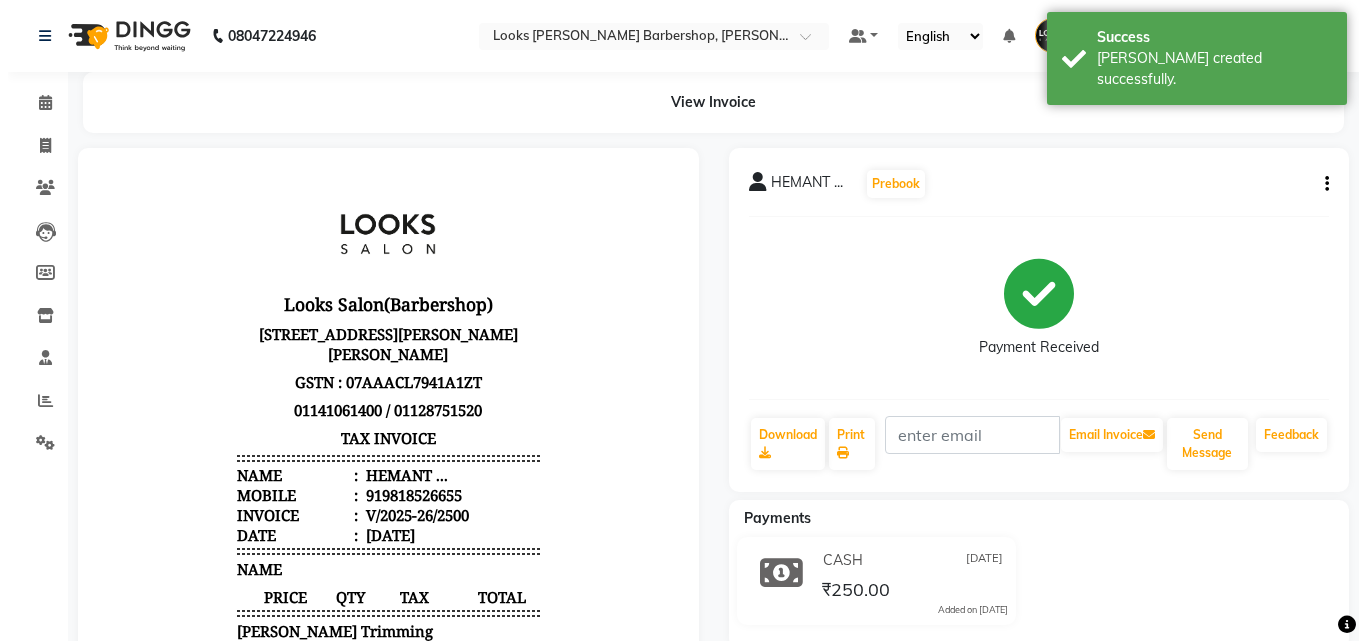 scroll, scrollTop: 0, scrollLeft: 0, axis: both 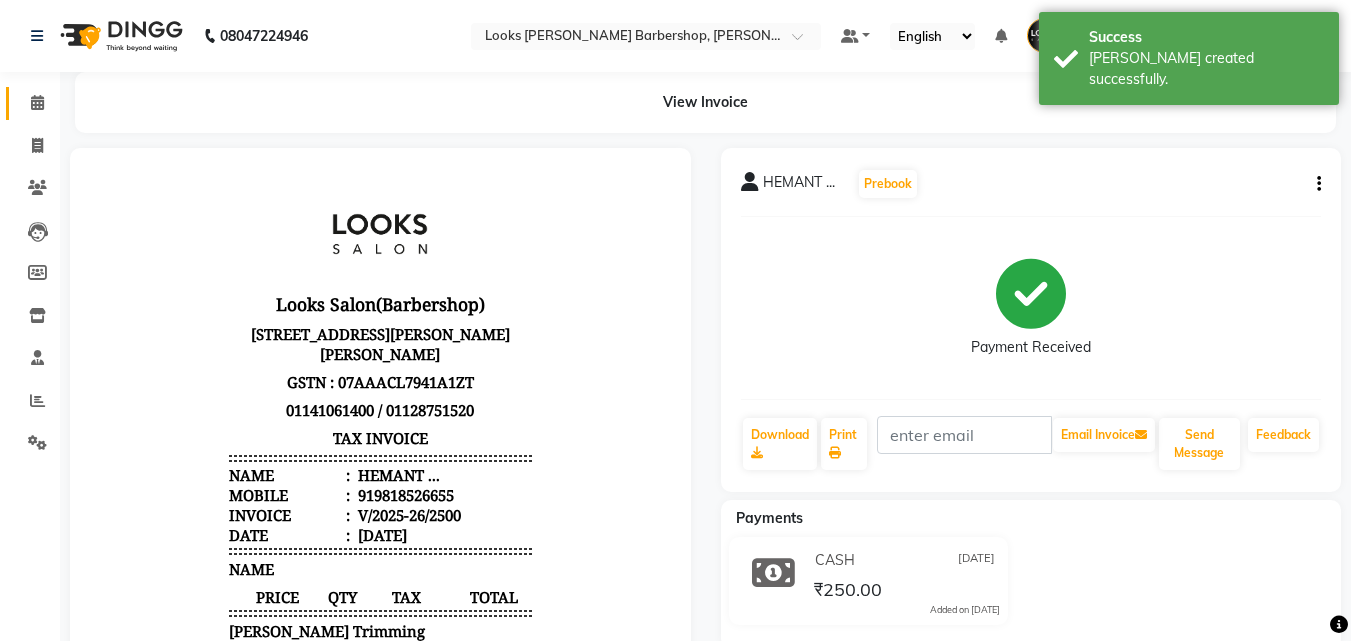 click on "Calendar" 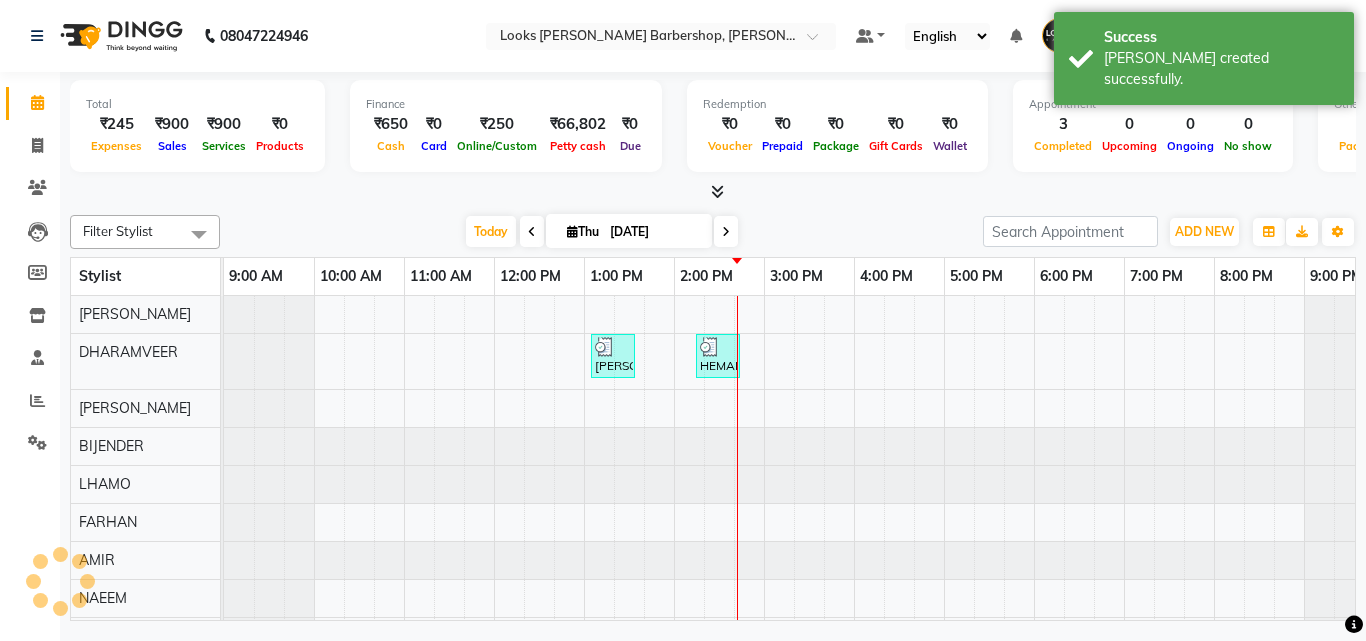 scroll, scrollTop: 0, scrollLeft: 0, axis: both 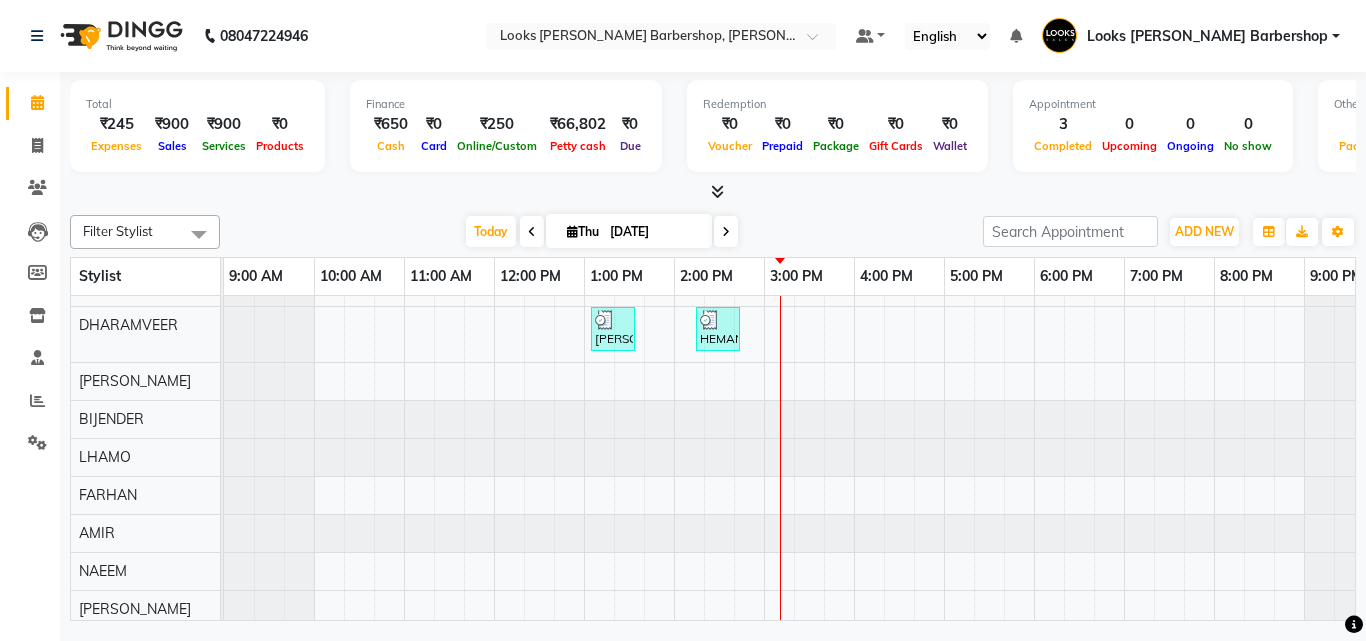 click on "Today  Thu 10-07-2025" at bounding box center (601, 232) 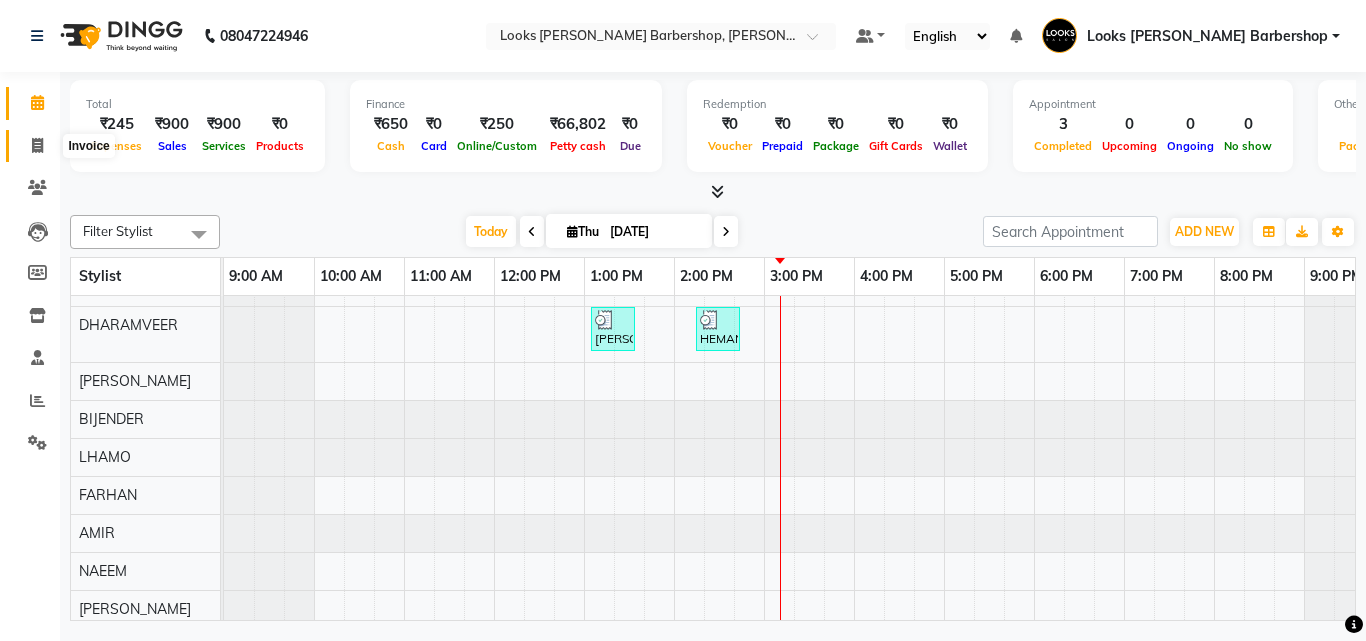 click 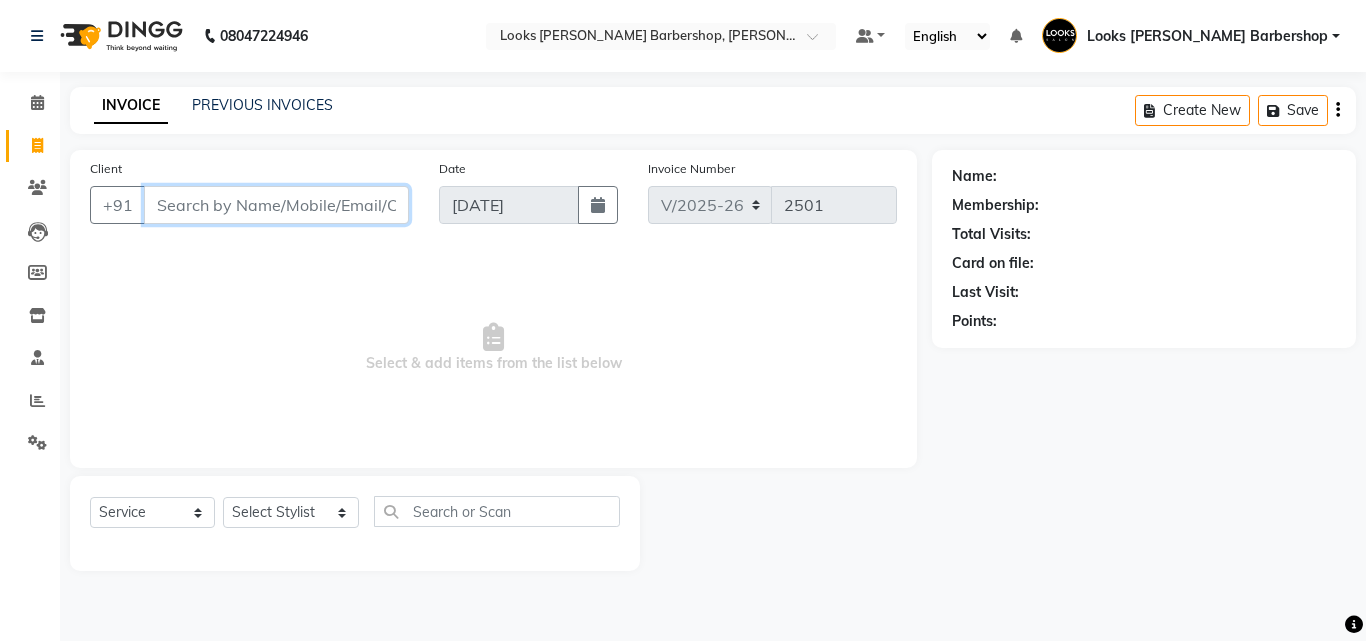 drag, startPoint x: 339, startPoint y: 215, endPoint x: 292, endPoint y: 176, distance: 61.073727 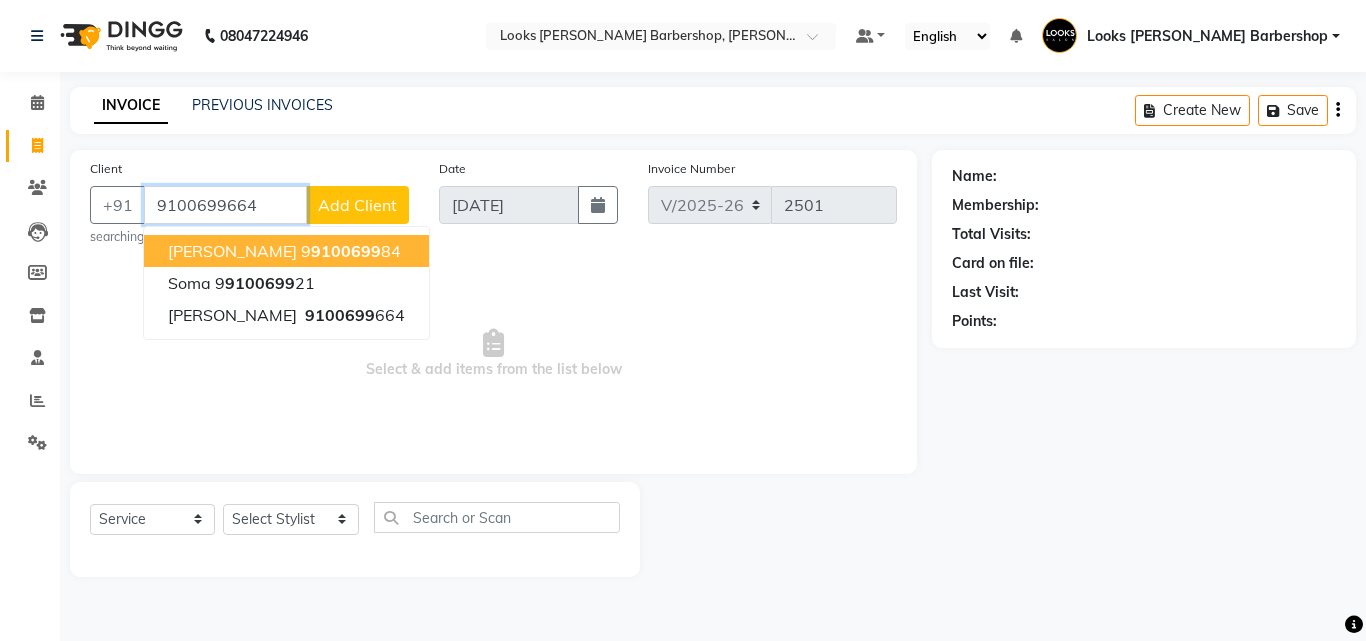 type on "9100699664" 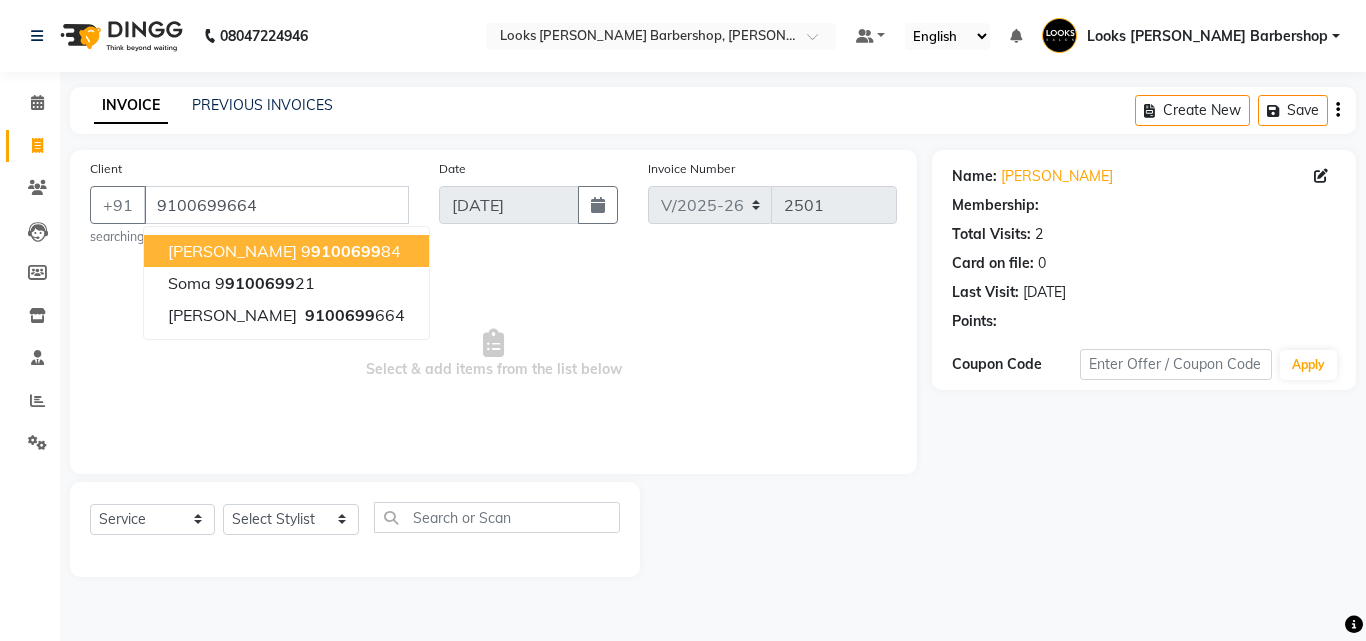 select on "1: Object" 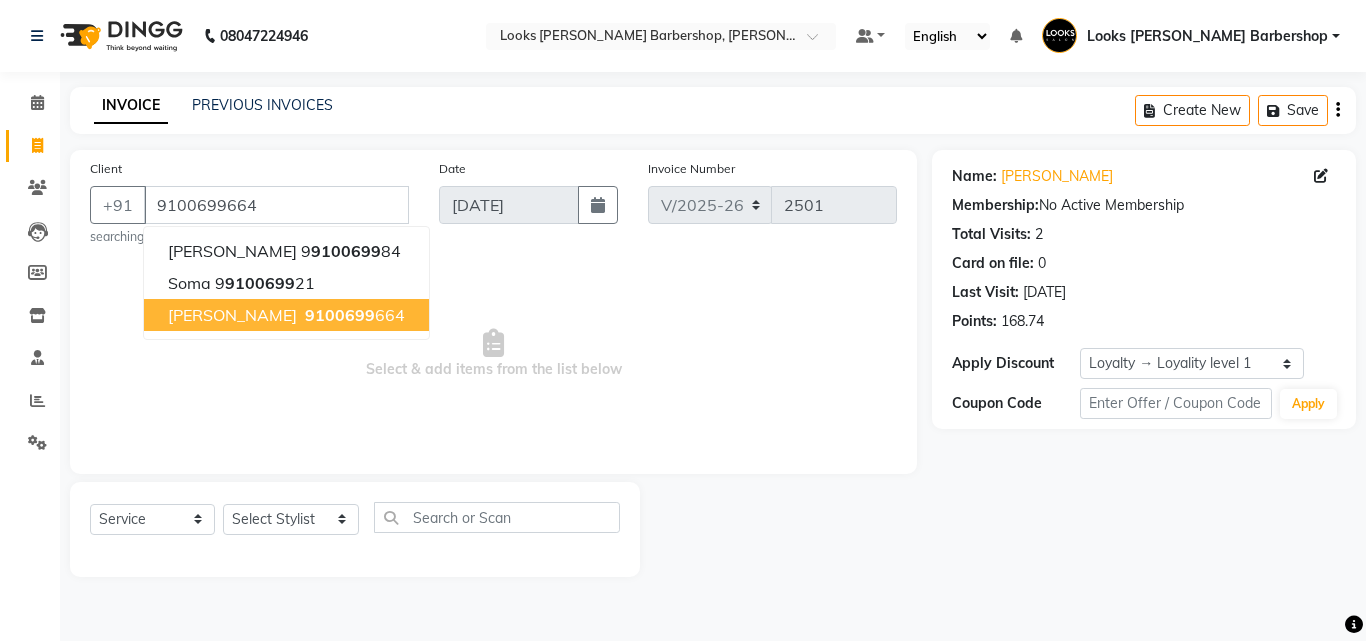 click on "9100699" at bounding box center [340, 315] 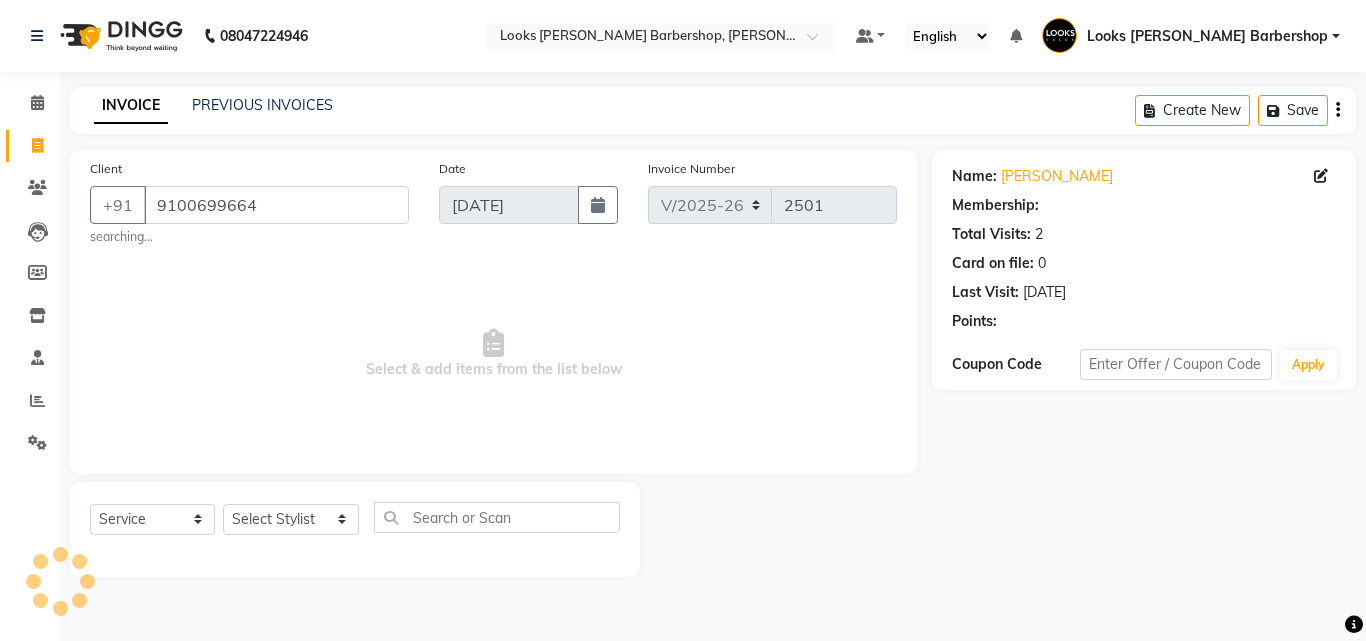 select on "1: Object" 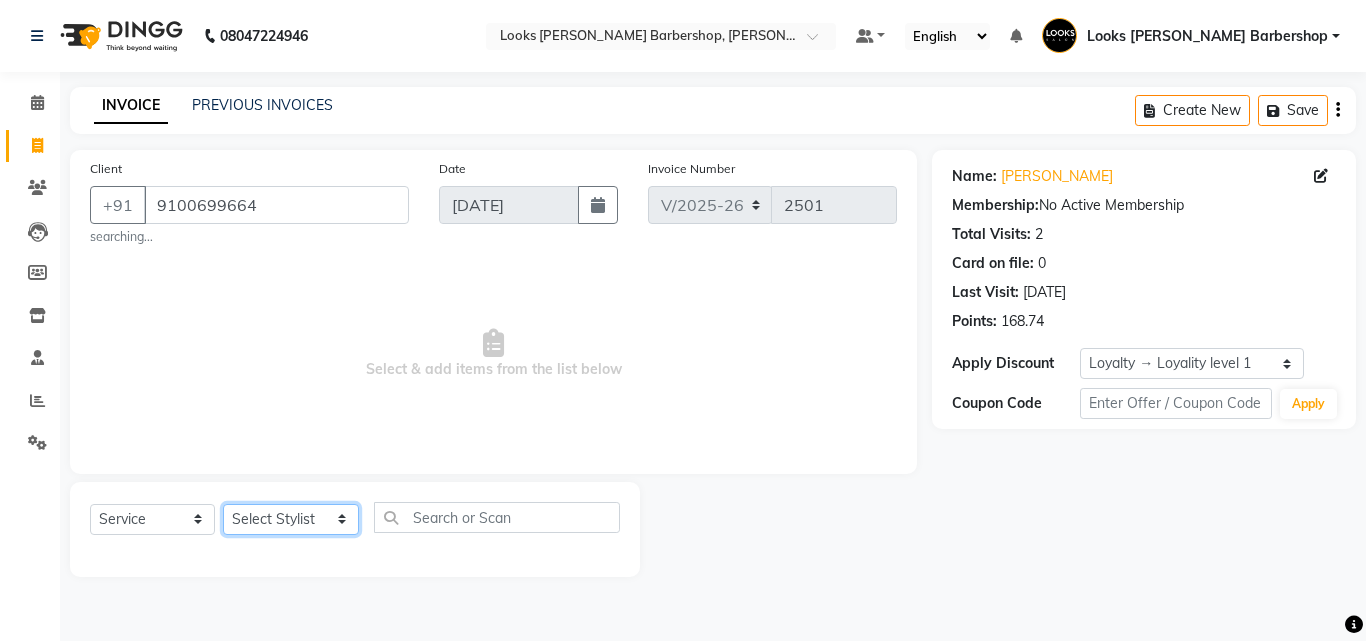 click on "Select Stylist Aadil Adnan AENA Aijaz Alam Amazon_Kart AMIR  Anurag _asst Arvind_asst BIJENDER  Counter Sales DANISH DHARAMVEER Eshan FARHAN KARAN RAI  KOMAL_NAILS Krishna_asst LALIT_PDCT LHAMO Looks_Female_Section Looks_H.O_Store Looks Karol Bagh Barbershop Looks_Kart MANIRAM Meenu_pdct Mohammad Sajid NAEEM  NARENDER DEOL  Naveen_pdct Prabhakar Kumar_PDCT RAAJ GUPTA RAAJ_JI raj ji RAM MURTI NARYAL ROHIT  Rohit Thakur SACHIN sahil Shabina Shakir SIMRAN Sonia Sunny VIKRAM VIKRANT SINGH  Vishal_Asst YOGESH ASSISTANT" 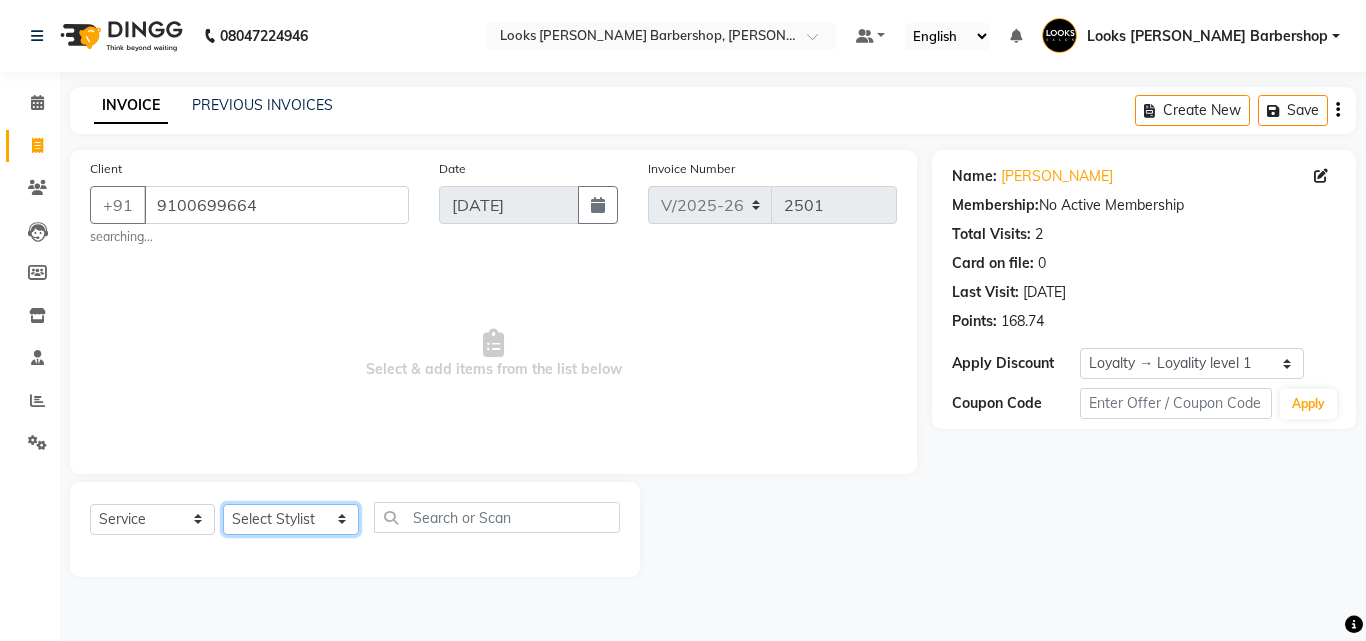 select on "66034" 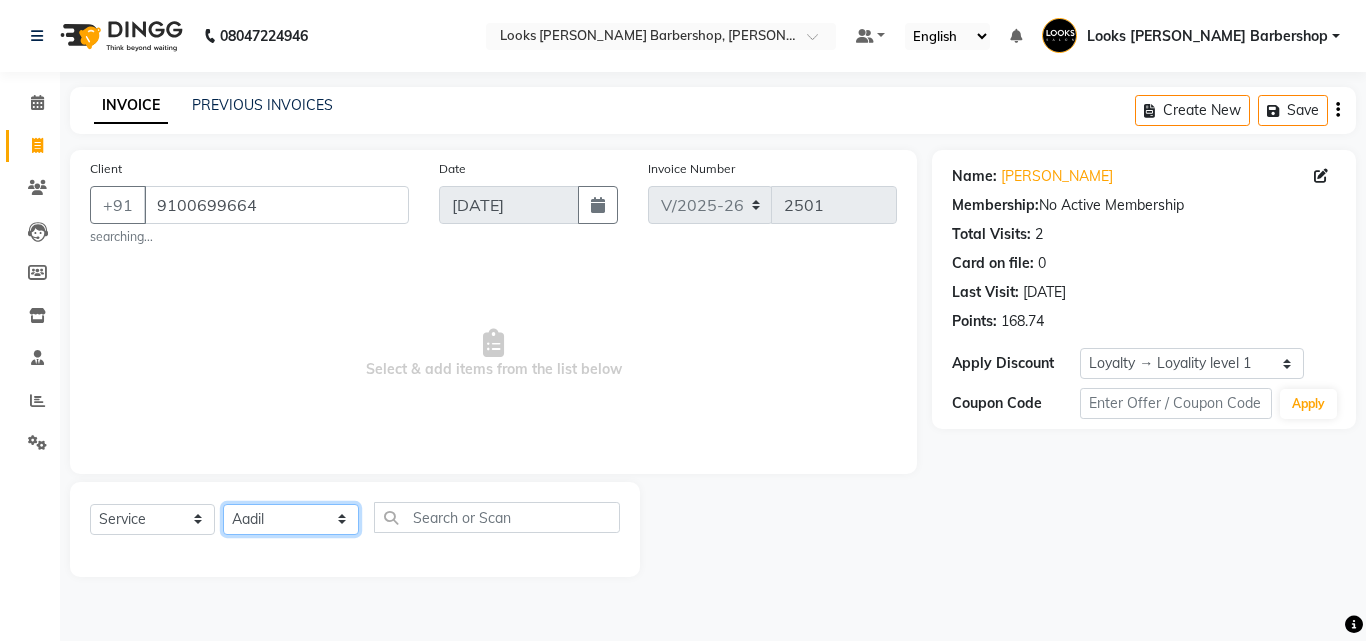 click on "Select Stylist Aadil Adnan AENA Aijaz Alam Amazon_Kart AMIR  Anurag _asst Arvind_asst BIJENDER  Counter Sales DANISH DHARAMVEER Eshan FARHAN KARAN RAI  KOMAL_NAILS Krishna_asst LALIT_PDCT LHAMO Looks_Female_Section Looks_H.O_Store Looks Karol Bagh Barbershop Looks_Kart MANIRAM Meenu_pdct Mohammad Sajid NAEEM  NARENDER DEOL  Naveen_pdct Prabhakar Kumar_PDCT RAAJ GUPTA RAAJ_JI raj ji RAM MURTI NARYAL ROHIT  Rohit Thakur SACHIN sahil Shabina Shakir SIMRAN Sonia Sunny VIKRAM VIKRANT SINGH  Vishal_Asst YOGESH ASSISTANT" 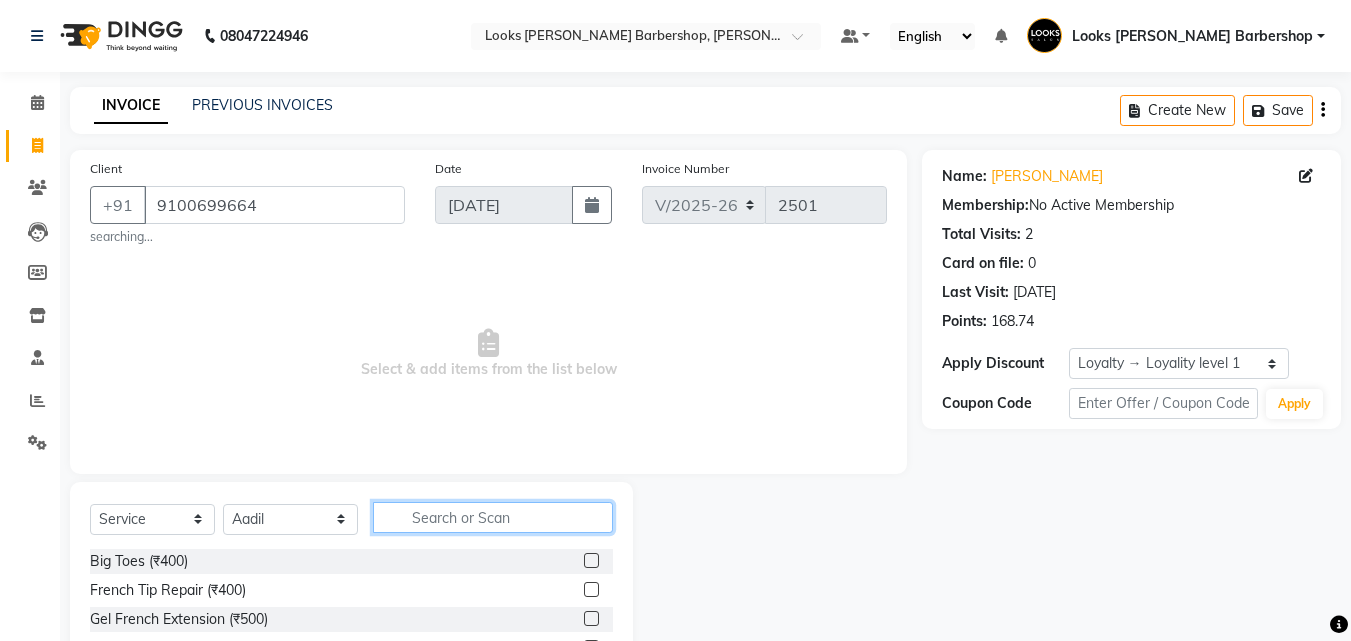 click 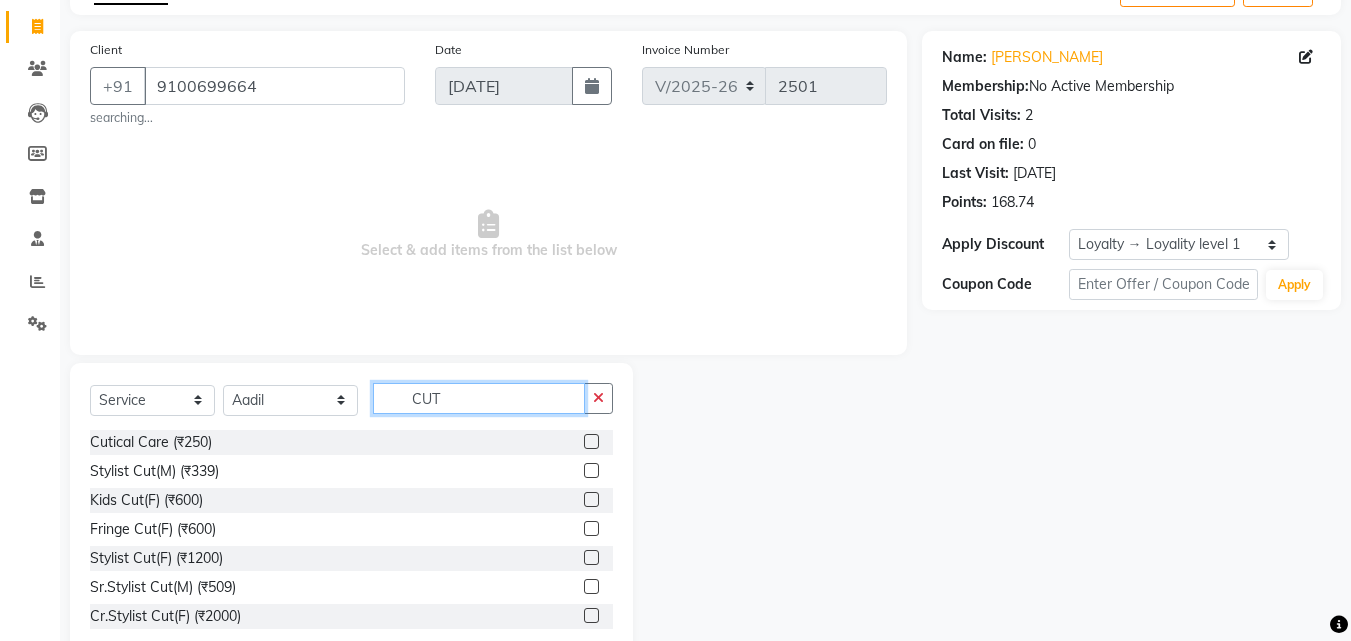 scroll, scrollTop: 166, scrollLeft: 0, axis: vertical 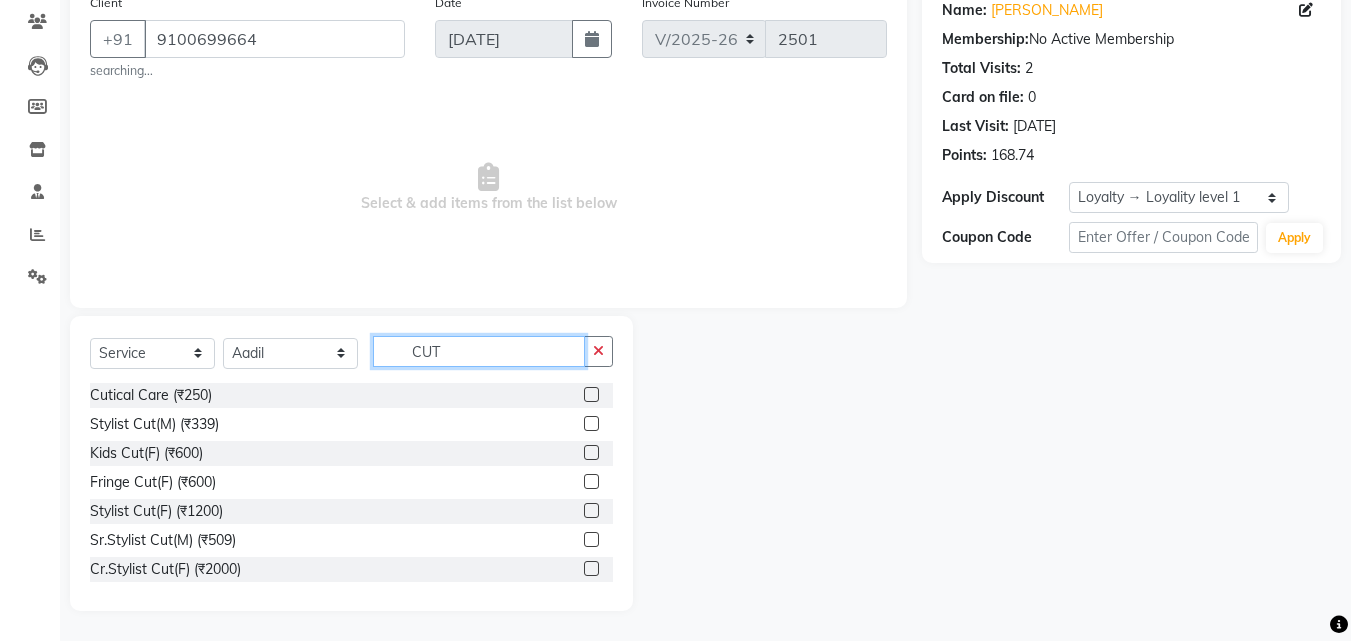 type on "CUT" 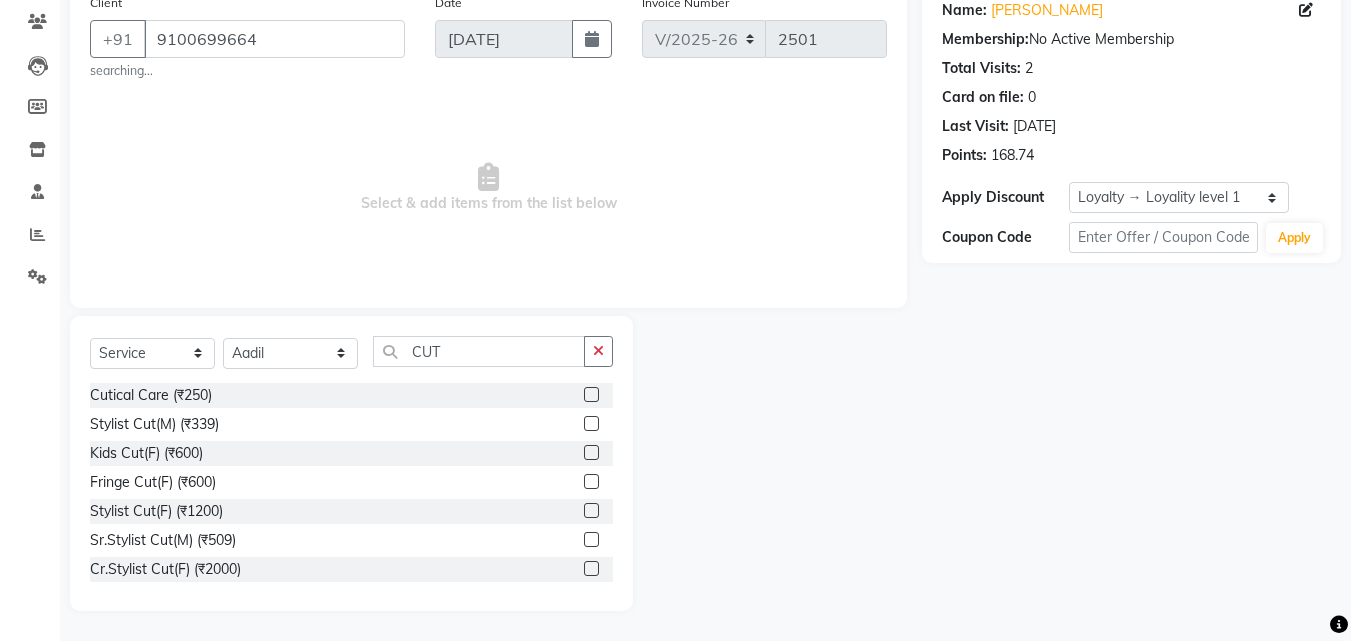 click on "Stylist Cut(M) (₹339)" 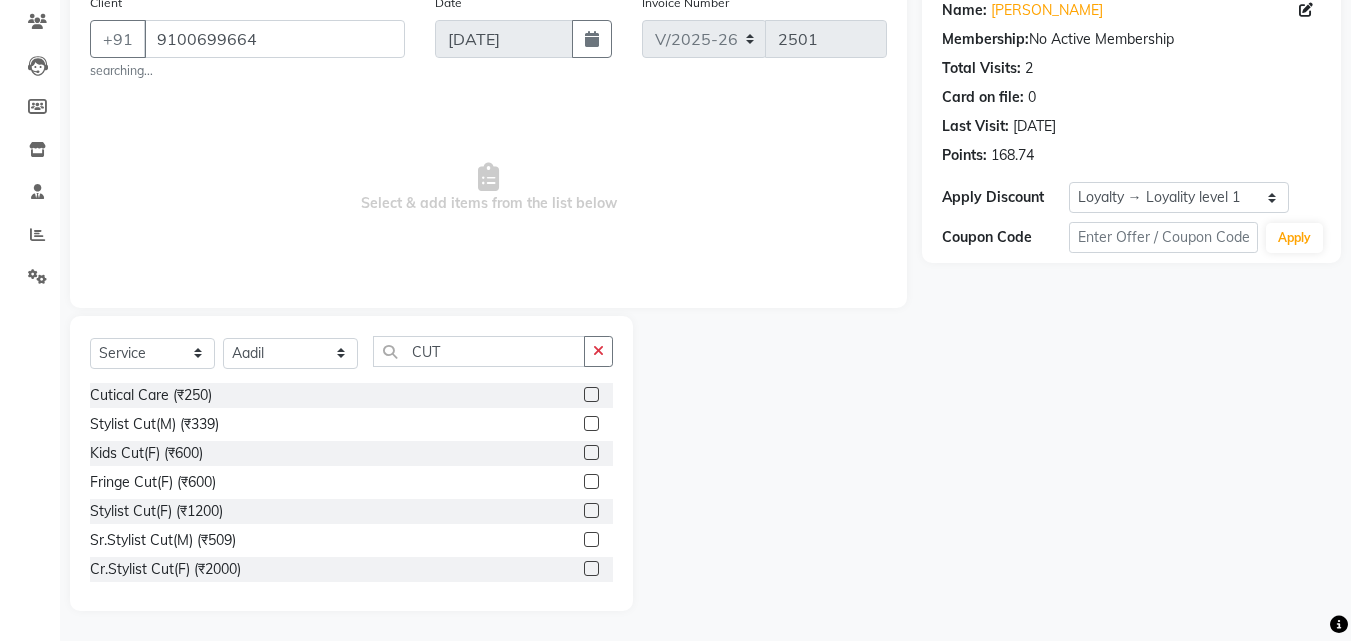 click 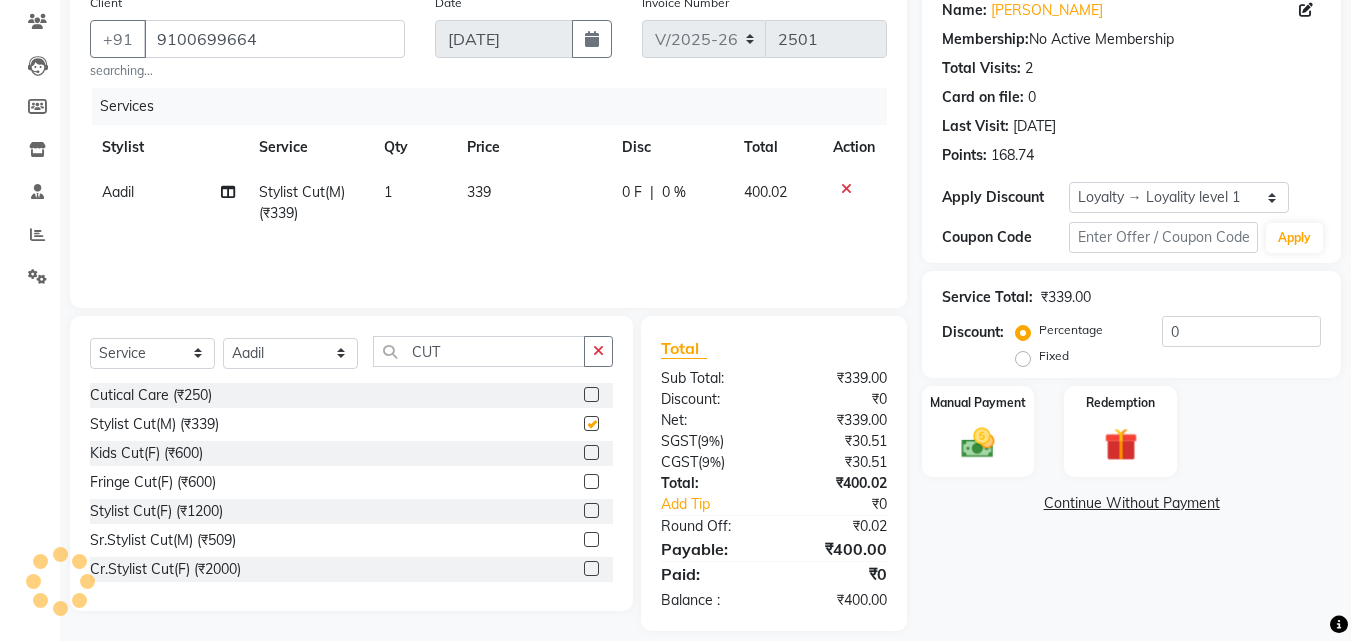 checkbox on "false" 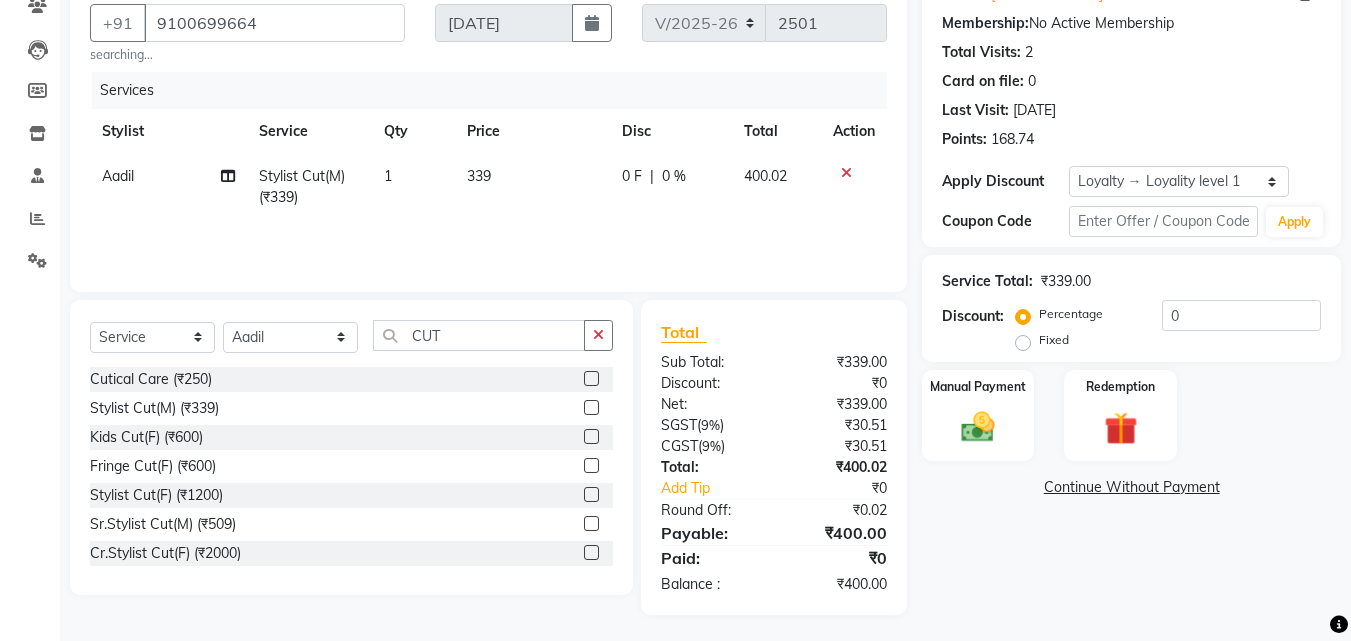 scroll, scrollTop: 186, scrollLeft: 0, axis: vertical 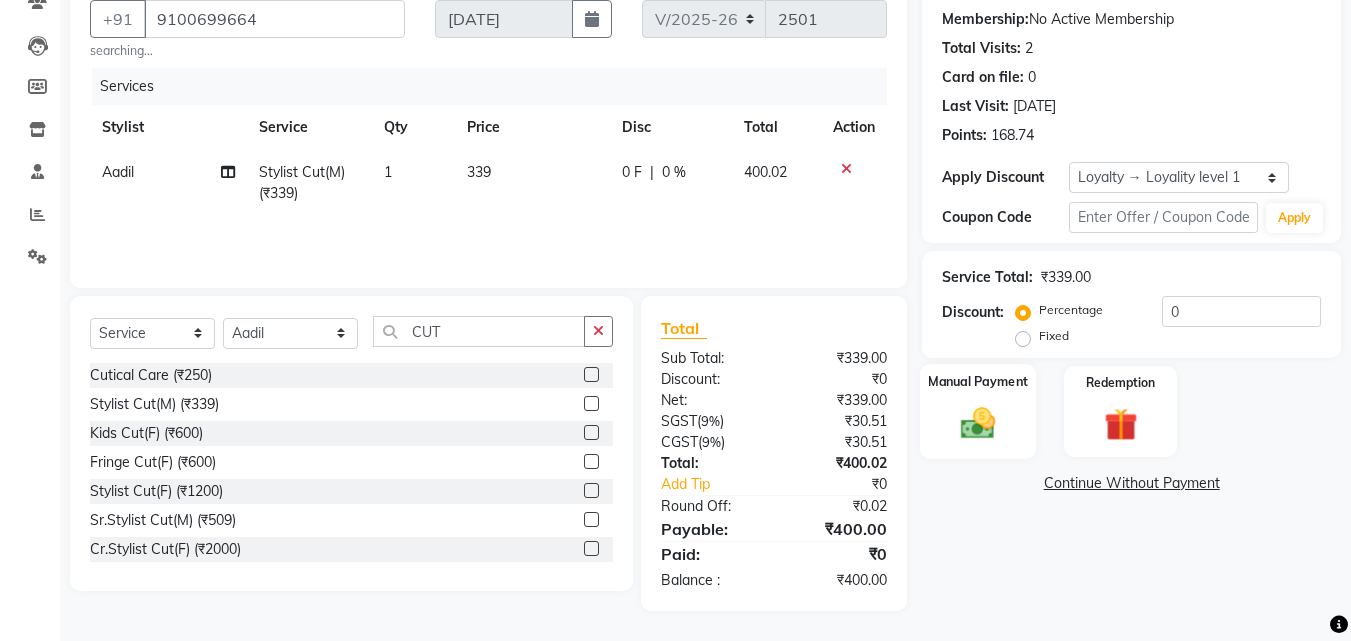 click 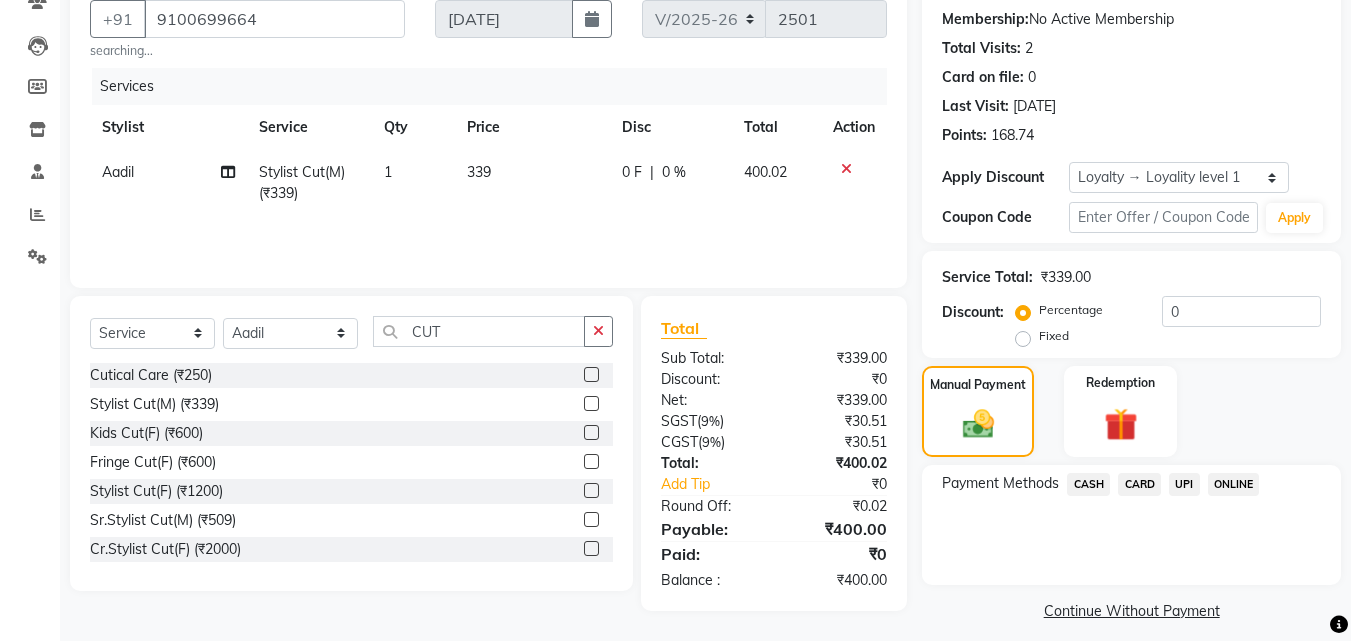 drag, startPoint x: 1192, startPoint y: 482, endPoint x: 1177, endPoint y: 477, distance: 15.811388 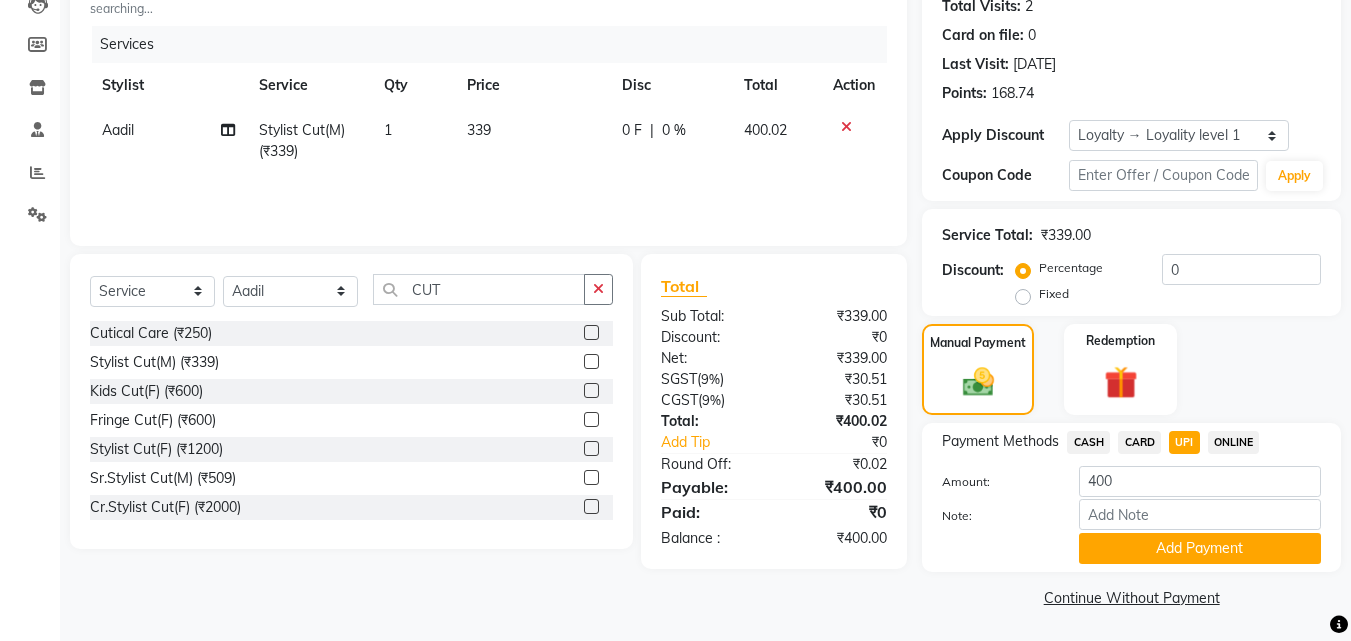 scroll, scrollTop: 230, scrollLeft: 0, axis: vertical 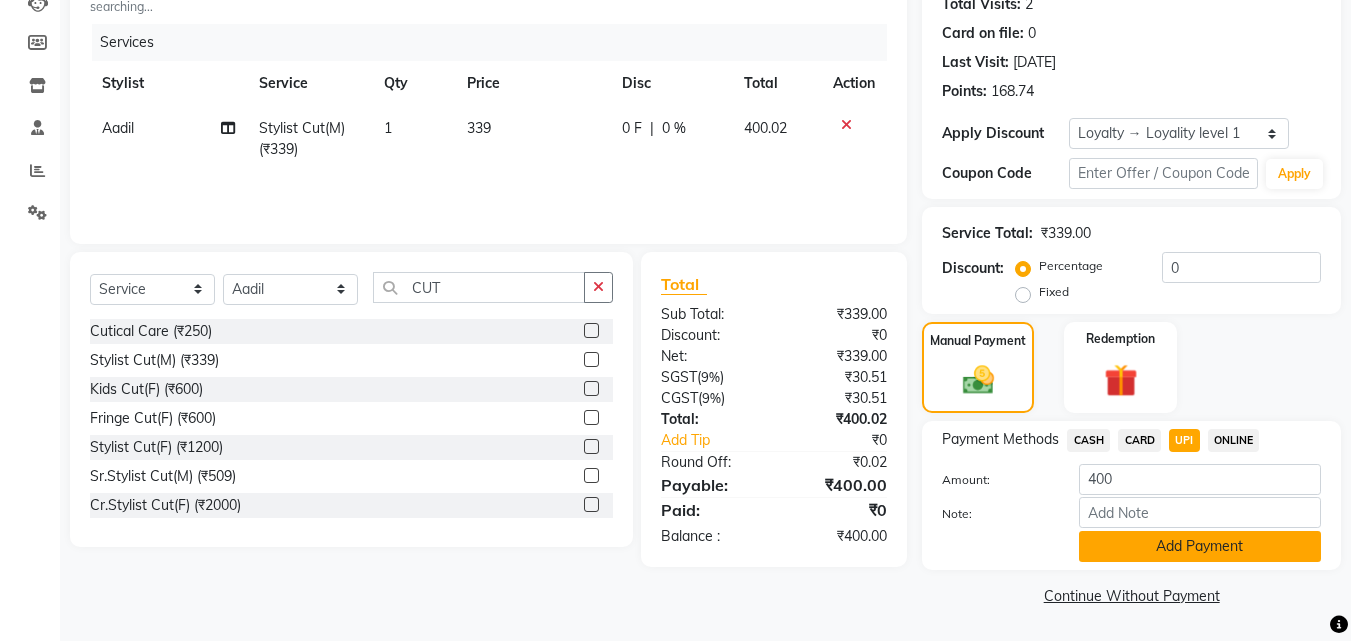 click on "Add Payment" 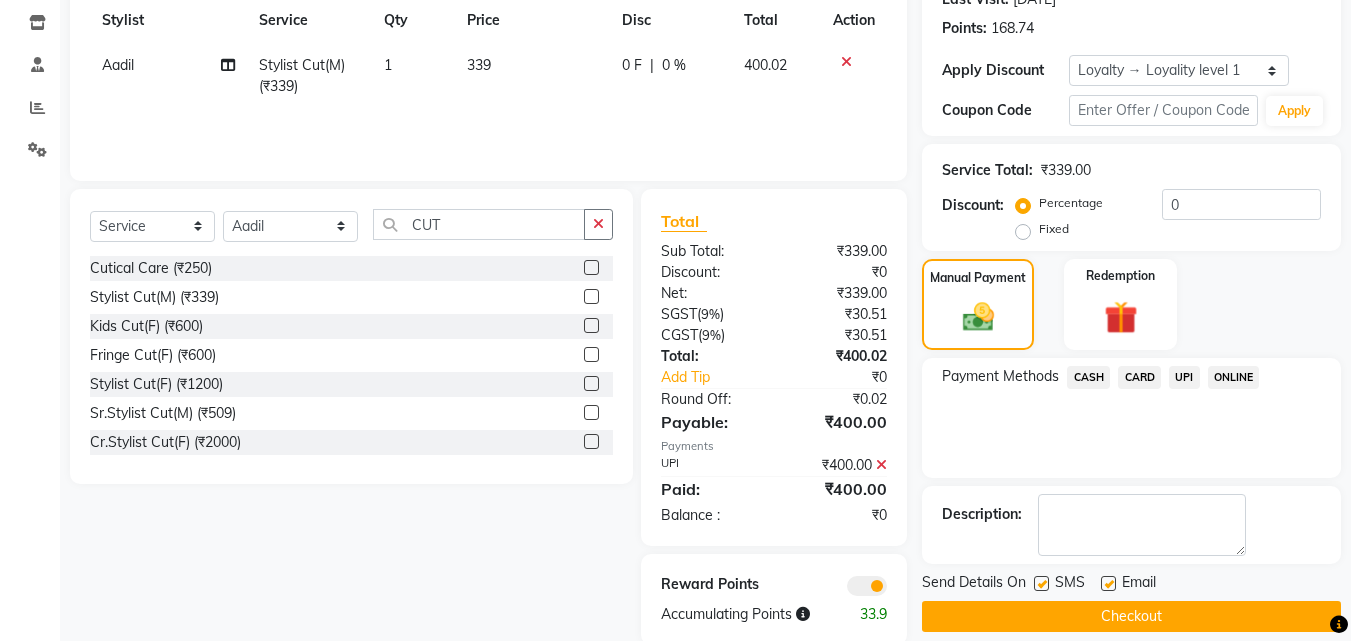 scroll, scrollTop: 327, scrollLeft: 0, axis: vertical 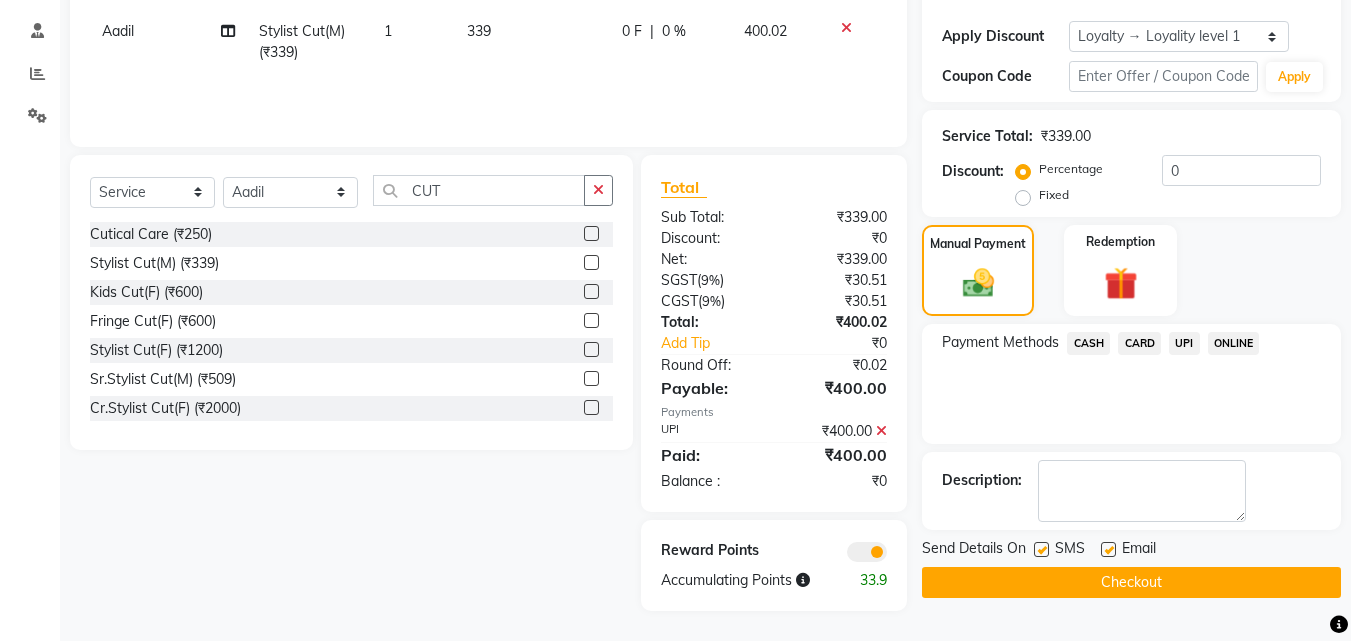 click on "Checkout" 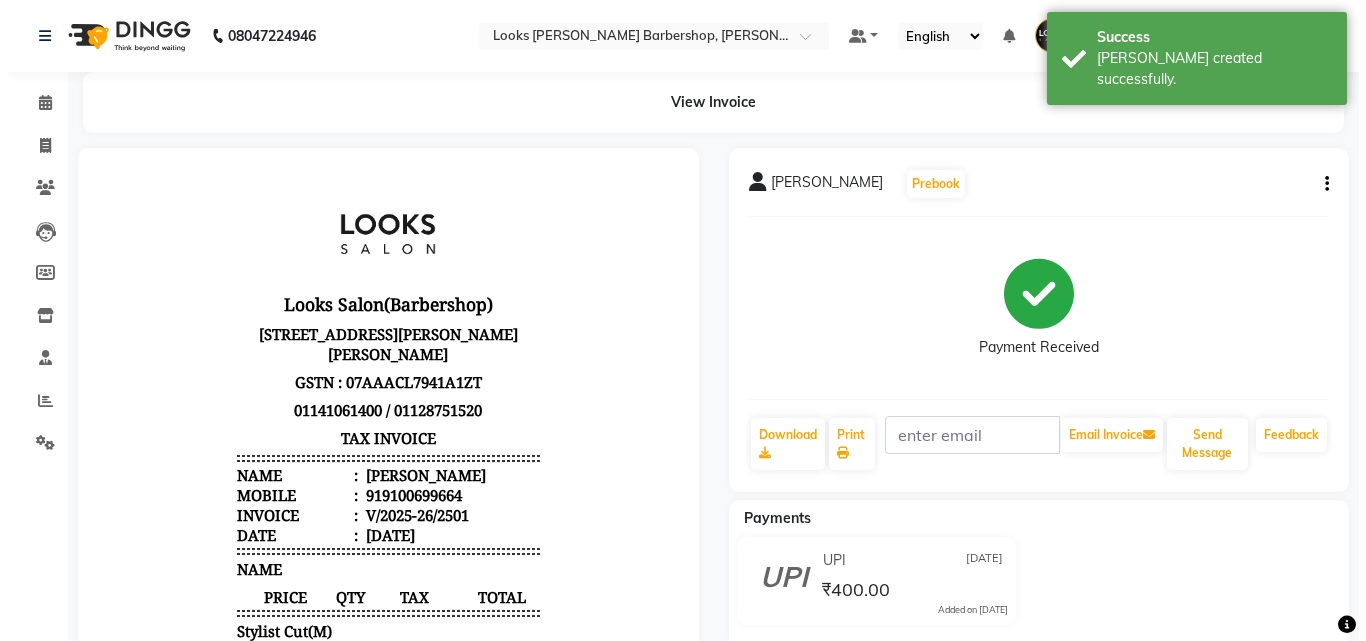 scroll, scrollTop: 0, scrollLeft: 0, axis: both 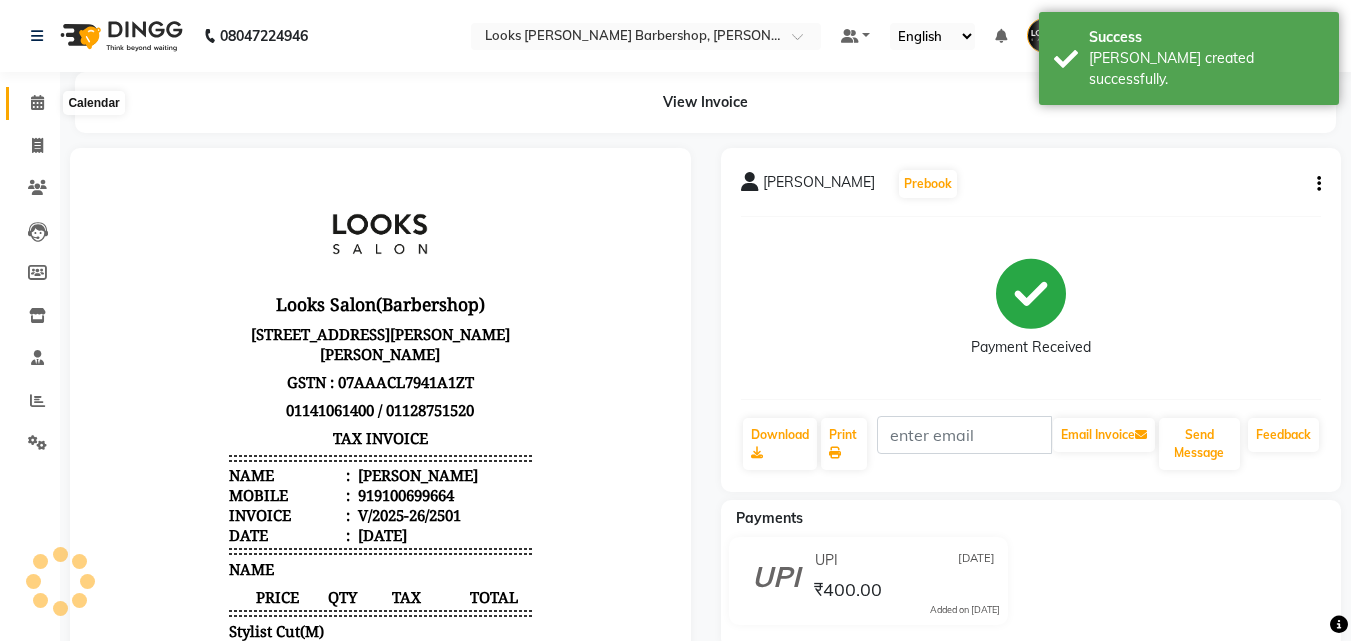 click 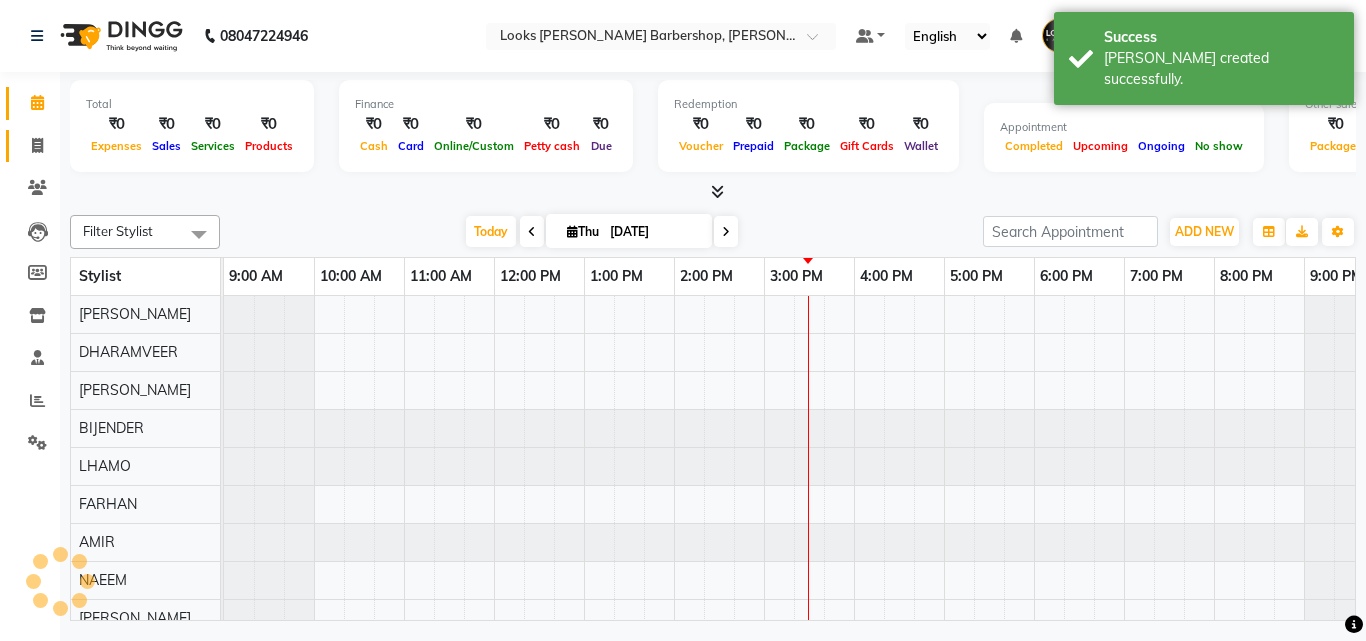 scroll, scrollTop: 0, scrollLeft: 0, axis: both 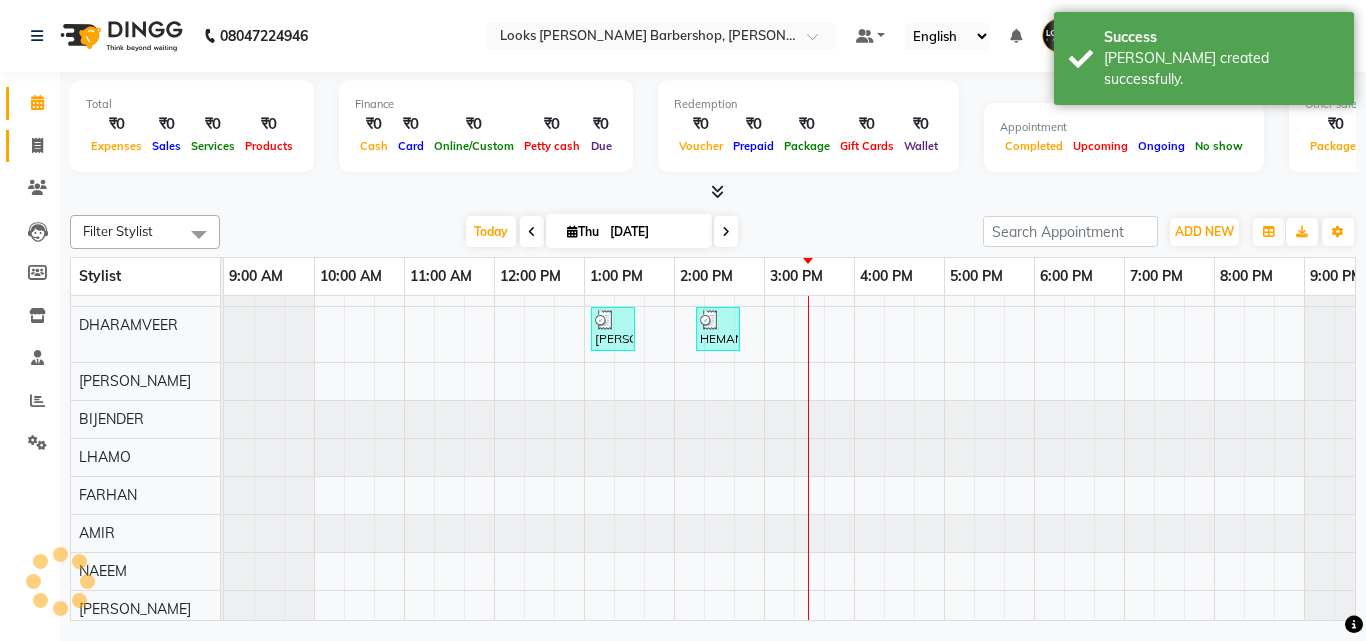 click 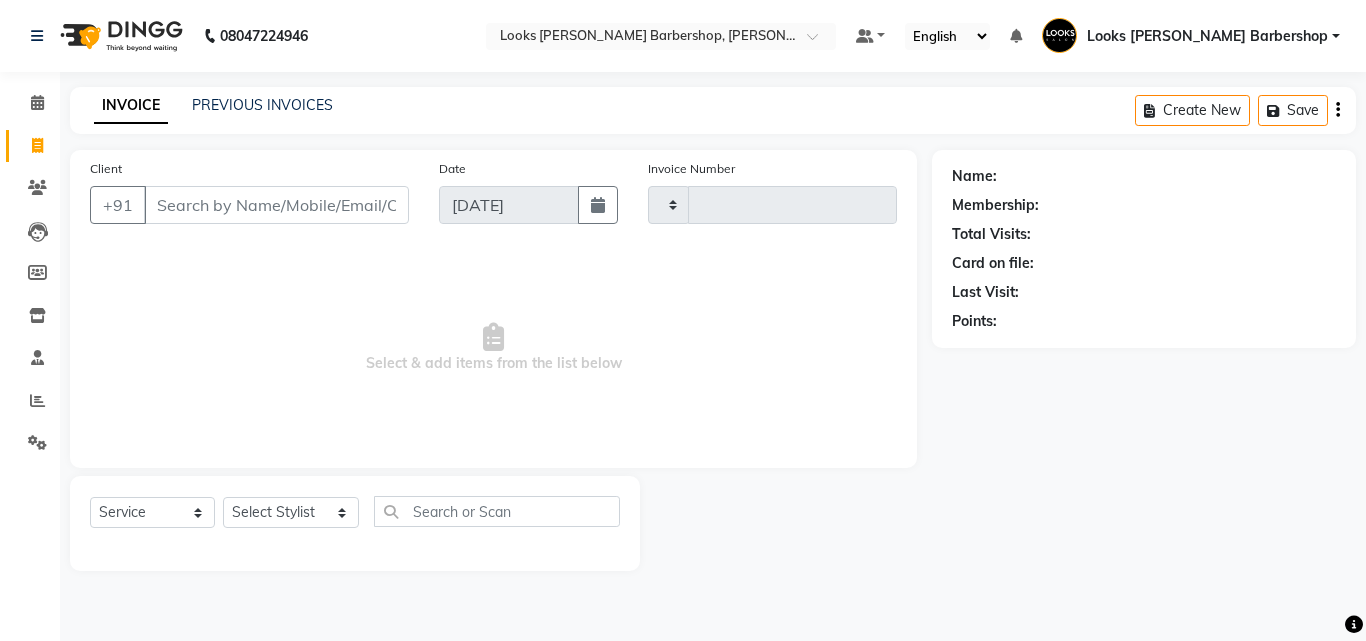 click on "Client" at bounding box center [276, 205] 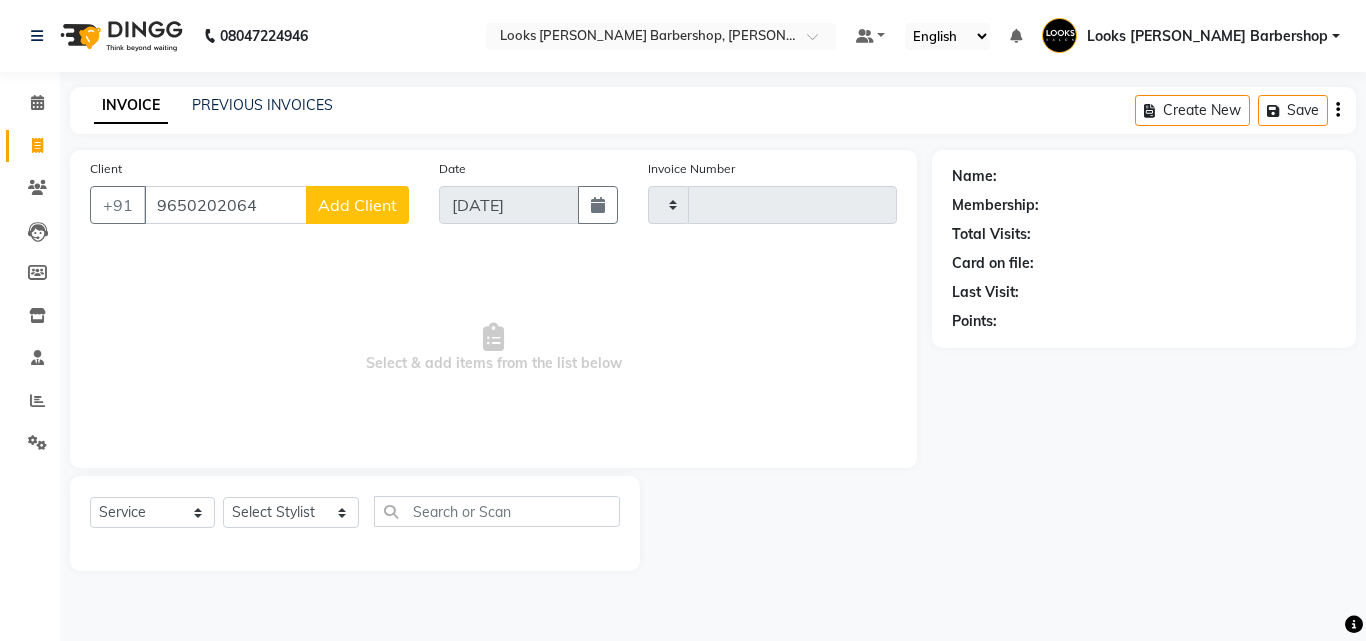 click on "9650202064" at bounding box center (225, 205) 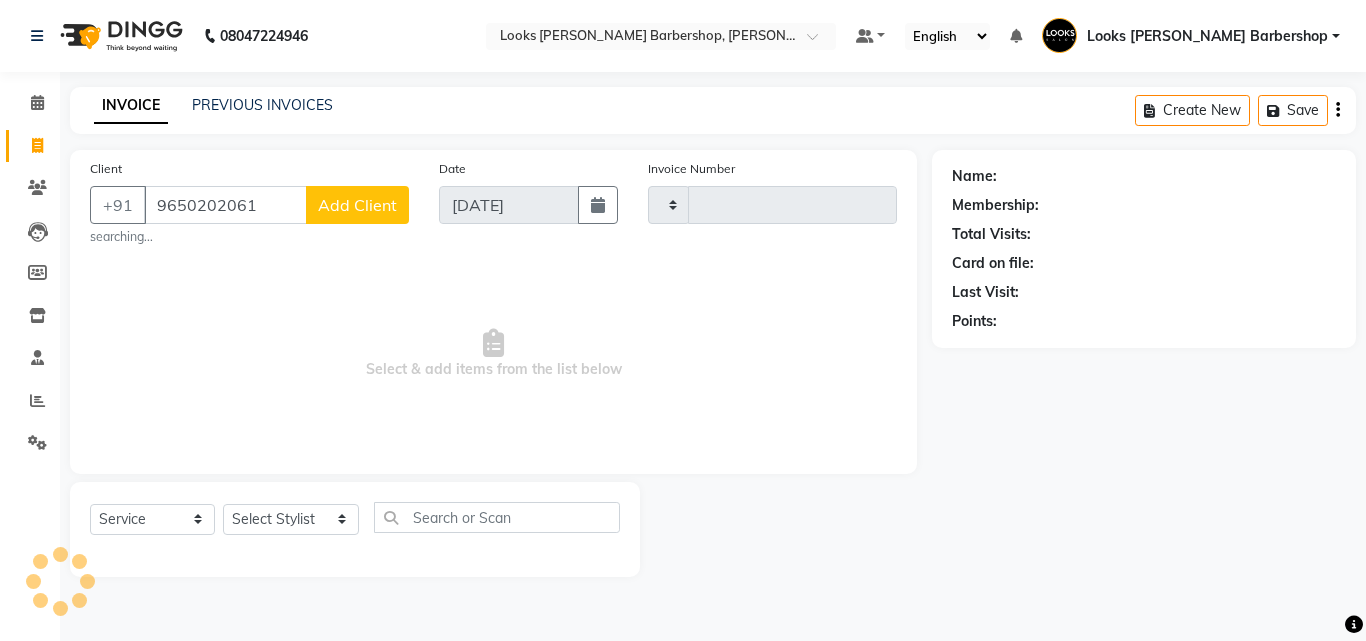 type on "9650202061" 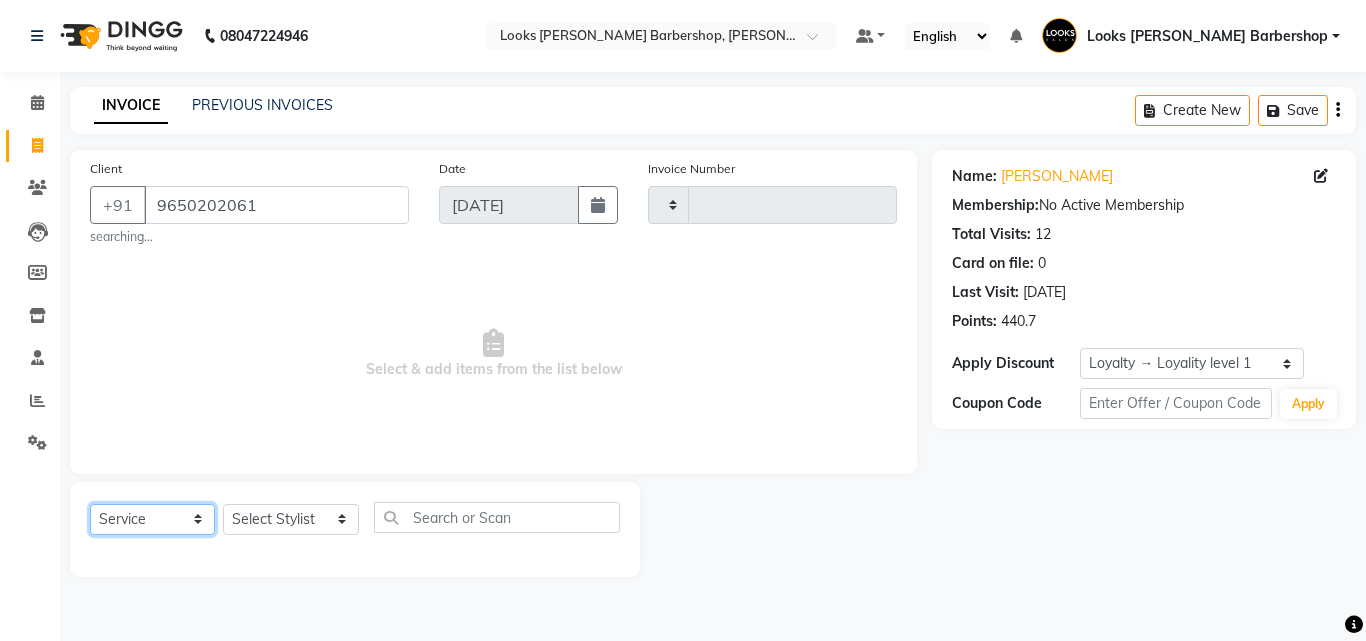 click on "Select  Service  Product  Membership  Package Voucher Prepaid Gift Card" 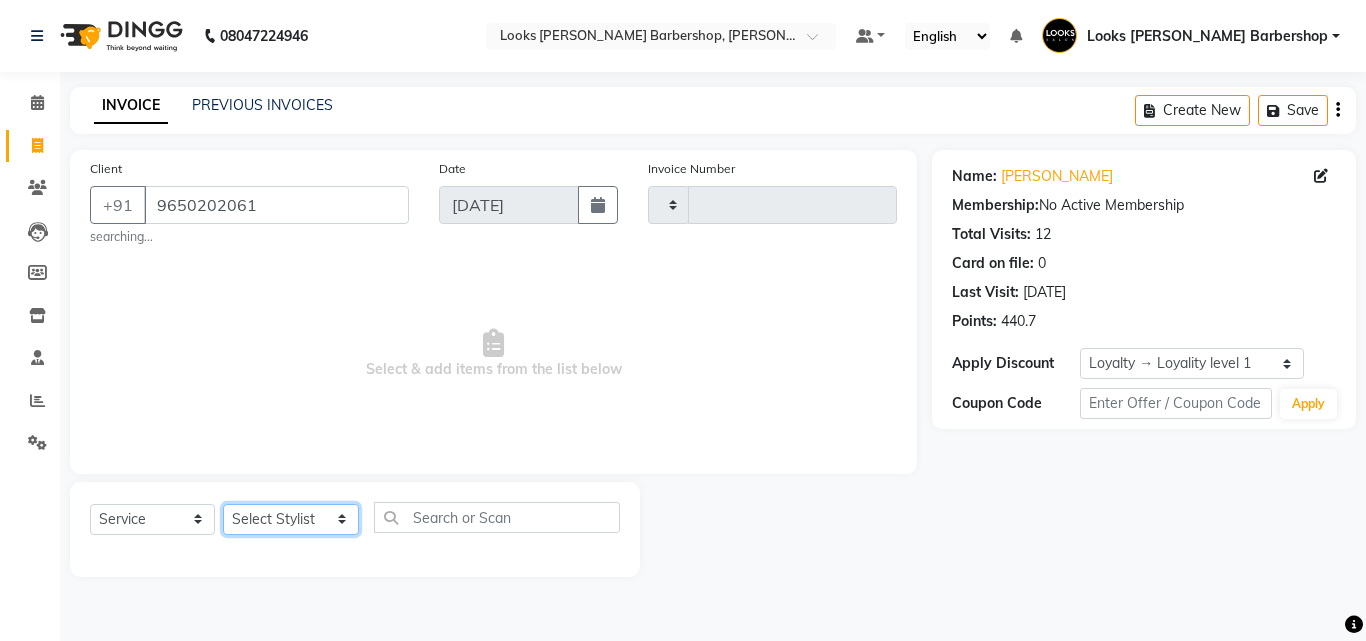 click on "Select Stylist Aadil Adnan AENA Aijaz Alam Amazon_Kart AMIR  Anurag _asst Arvind_asst BIJENDER  Counter Sales DANISH DHARAMVEER Eshan FARHAN KARAN RAI  KOMAL_NAILS Krishna_asst LALIT_PDCT LHAMO Looks_Female_Section Looks_H.O_Store Looks Karol Bagh Barbershop Looks_Kart MANIRAM Meenu_pdct Mohammad Sajid NAEEM  NARENDER DEOL  Naveen_pdct Prabhakar Kumar_PDCT RAAJ GUPTA RAAJ_JI raj ji RAM MURTI NARYAL ROHIT  Rohit Thakur SACHIN sahil Shabina Shakir SIMRAN Sonia Sunny VIKRAM VIKRANT SINGH  Vishal_Asst YOGESH ASSISTANT" 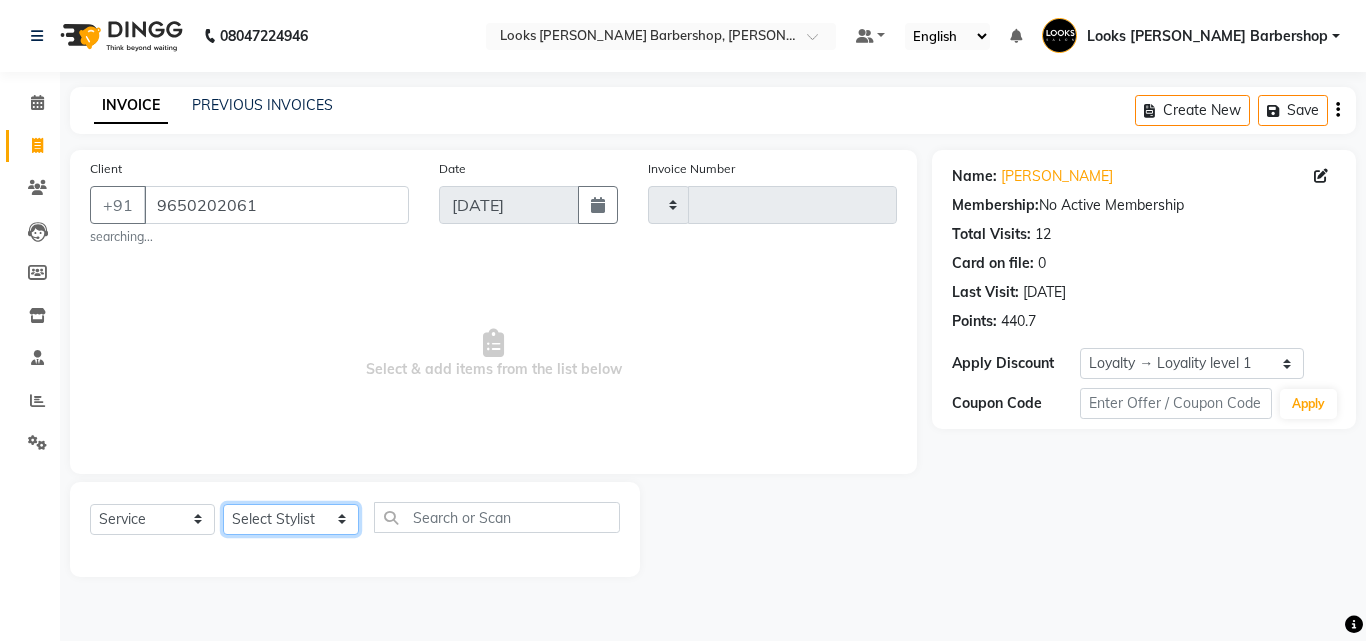 select on "23410" 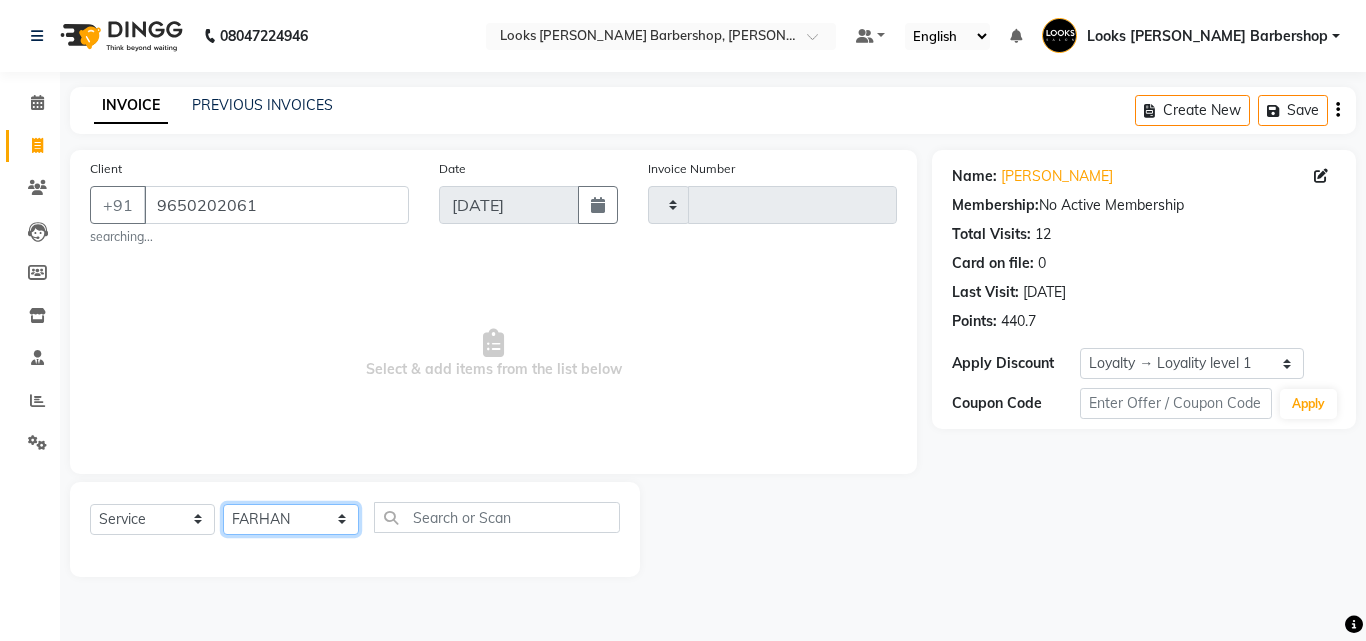 click on "Select Stylist Aadil Adnan AENA Aijaz Alam Amazon_Kart AMIR  Anurag _asst Arvind_asst BIJENDER  Counter Sales DANISH DHARAMVEER Eshan FARHAN KARAN RAI  KOMAL_NAILS Krishna_asst LALIT_PDCT LHAMO Looks_Female_Section Looks_H.O_Store Looks Karol Bagh Barbershop Looks_Kart MANIRAM Meenu_pdct Mohammad Sajid NAEEM  NARENDER DEOL  Naveen_pdct Prabhakar Kumar_PDCT RAAJ GUPTA RAAJ_JI raj ji RAM MURTI NARYAL ROHIT  Rohit Thakur SACHIN sahil Shabina Shakir SIMRAN Sonia Sunny VIKRAM VIKRANT SINGH  Vishal_Asst YOGESH ASSISTANT" 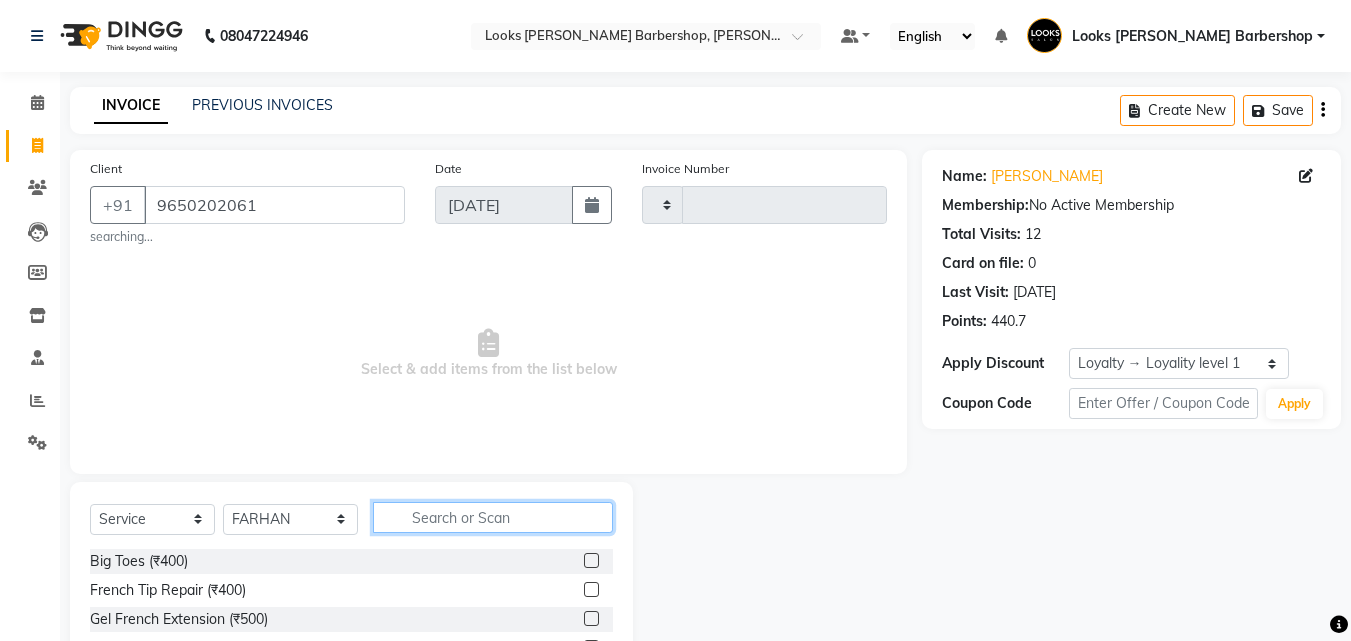 drag, startPoint x: 425, startPoint y: 512, endPoint x: 404, endPoint y: 512, distance: 21 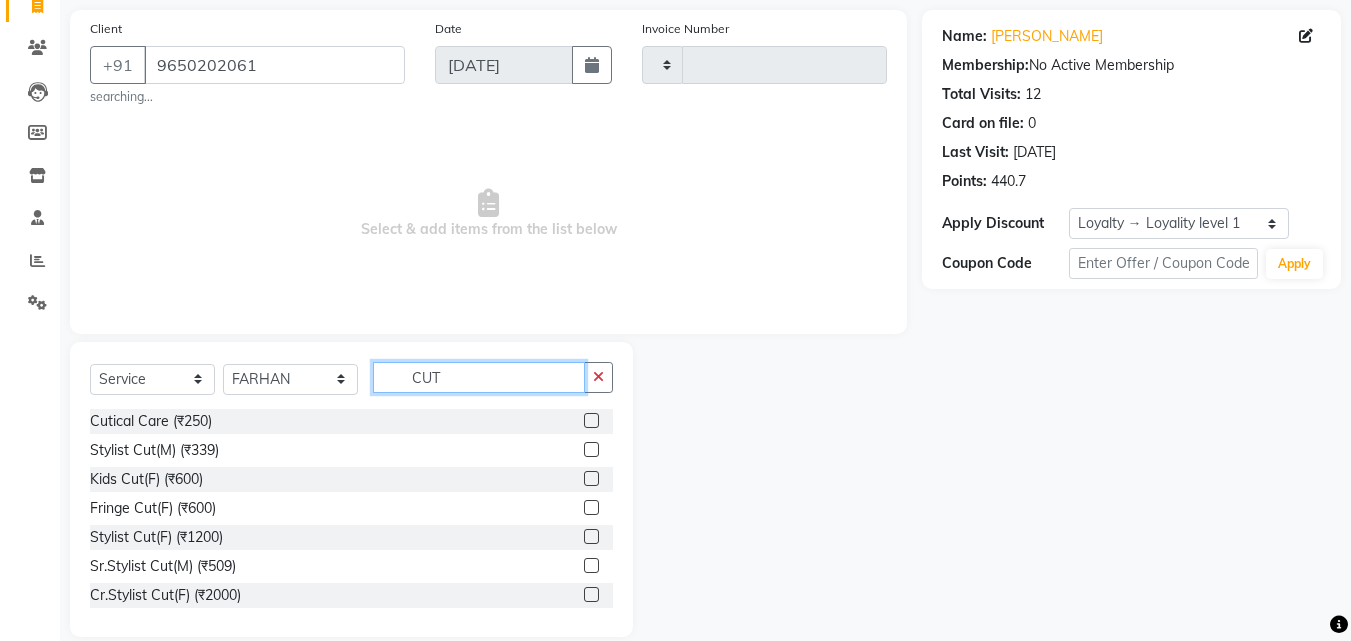 scroll, scrollTop: 166, scrollLeft: 0, axis: vertical 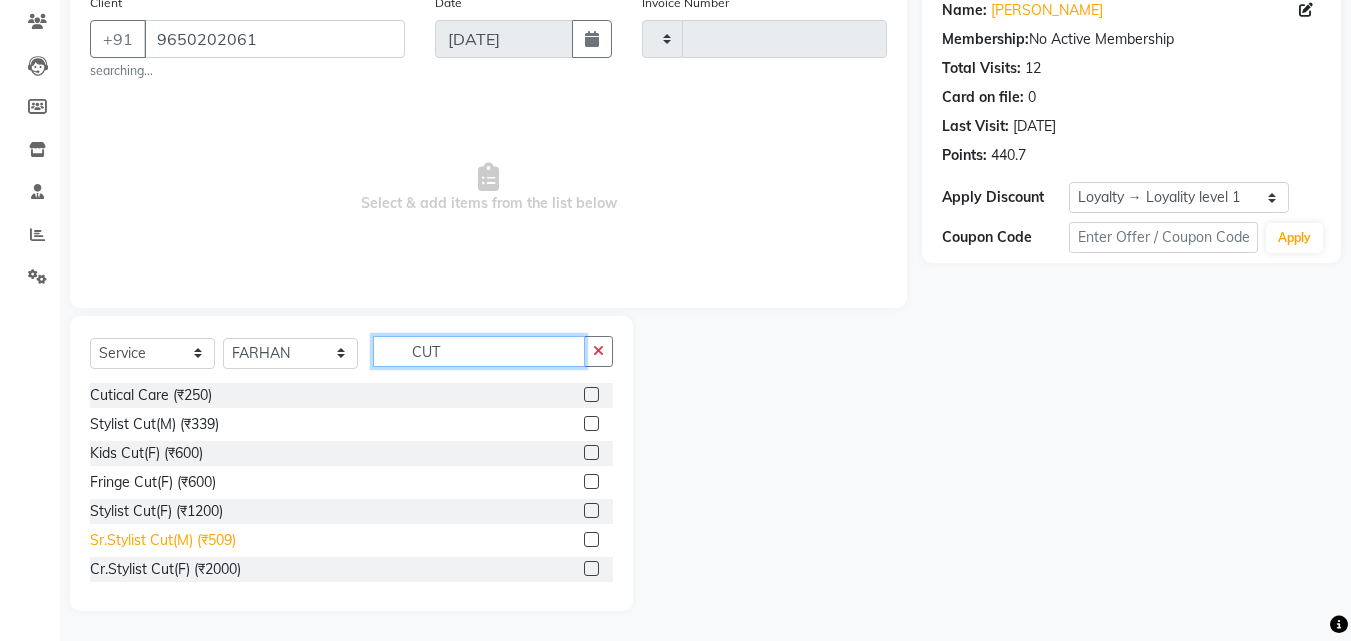 type on "CUT" 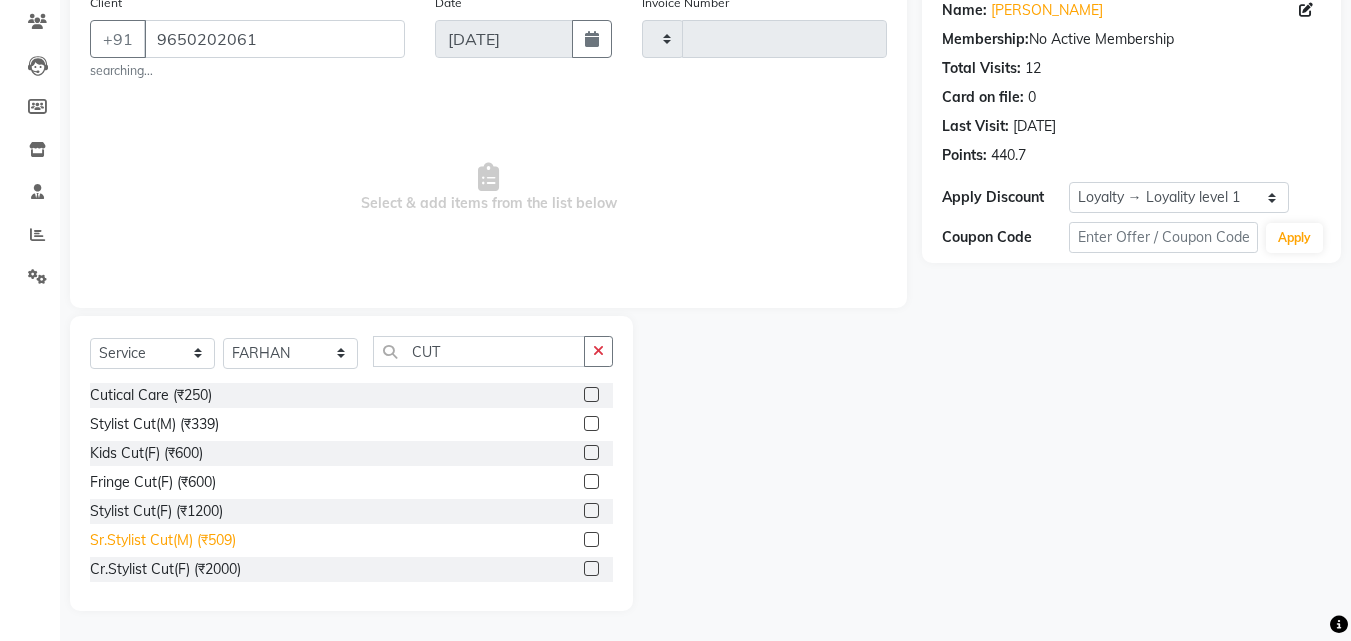 click on "Sr.Stylist Cut(M) (₹509)" 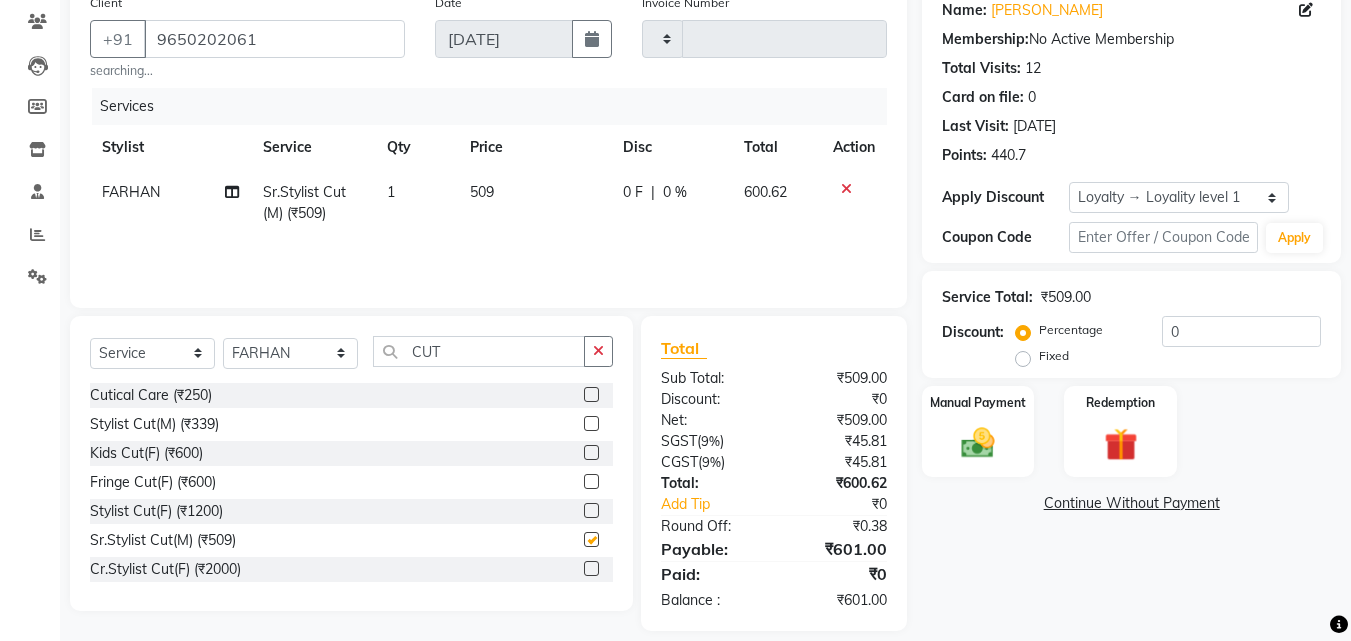 checkbox on "false" 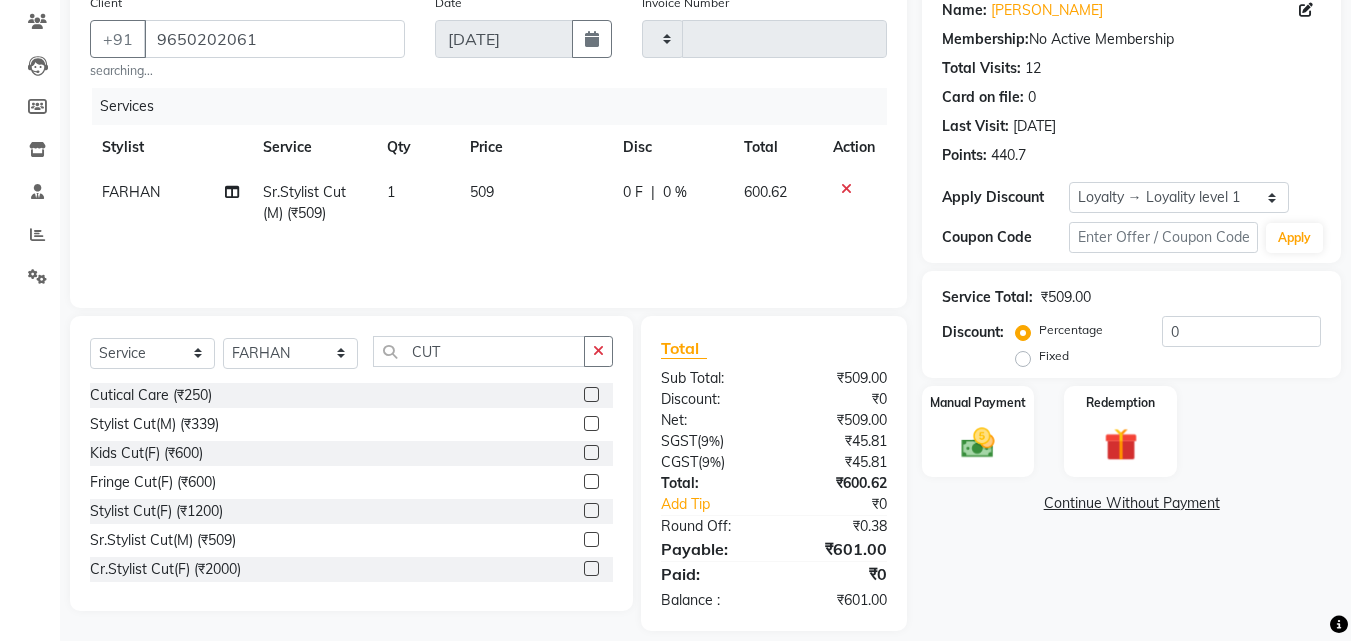 drag, startPoint x: 580, startPoint y: 539, endPoint x: 550, endPoint y: 546, distance: 30.805843 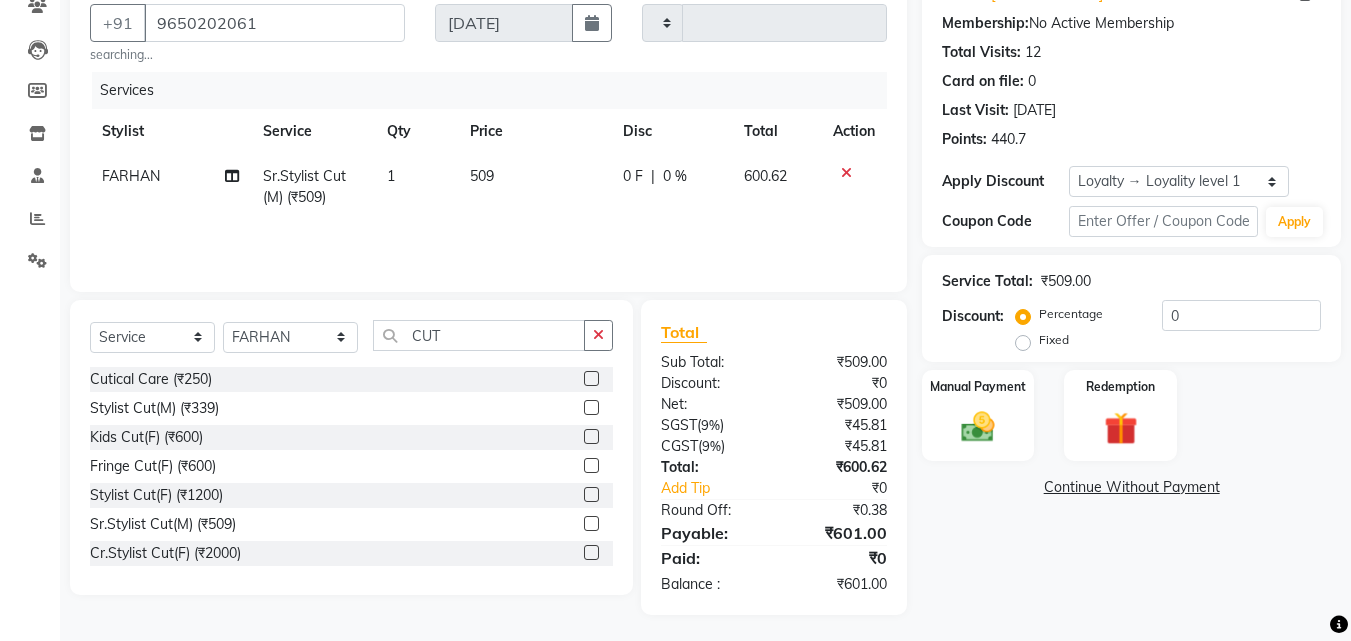 scroll, scrollTop: 186, scrollLeft: 0, axis: vertical 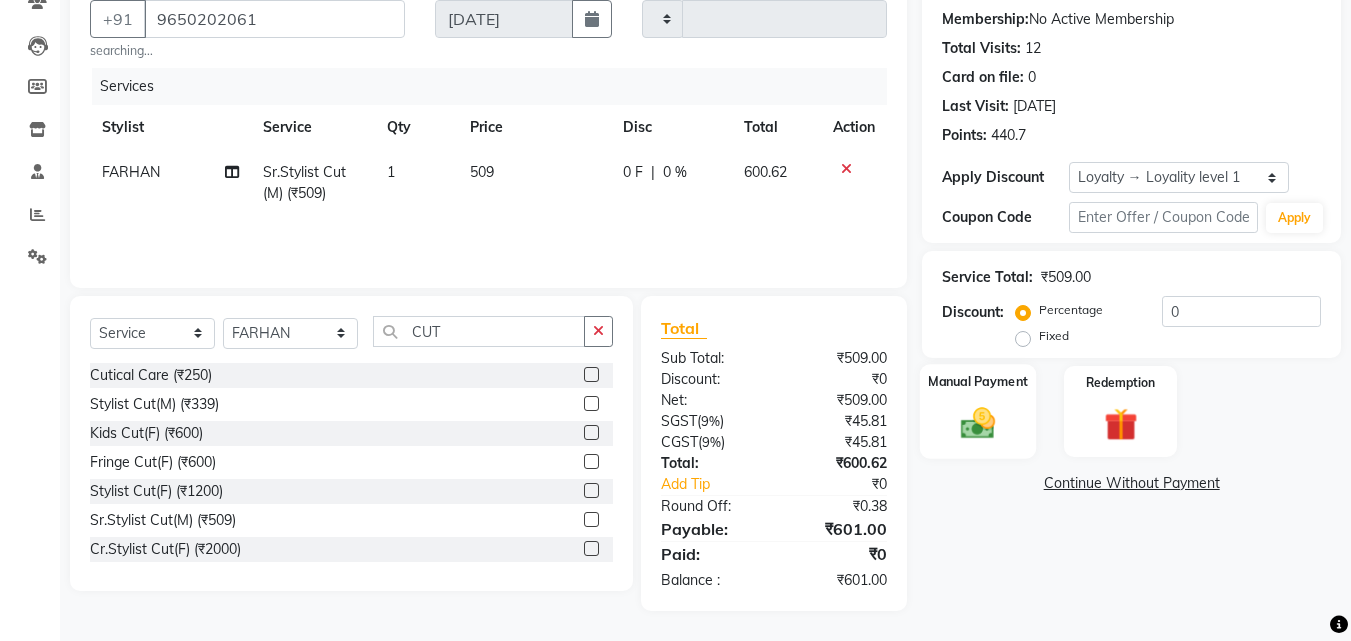 click 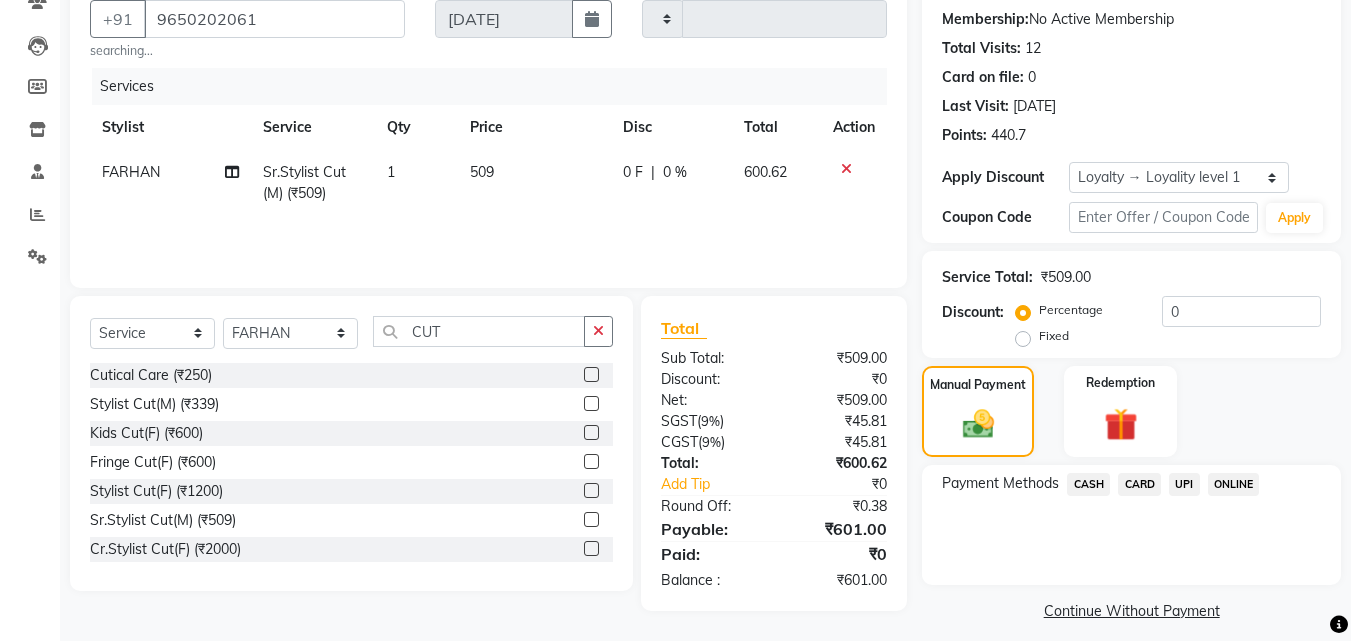 click on "UPI" 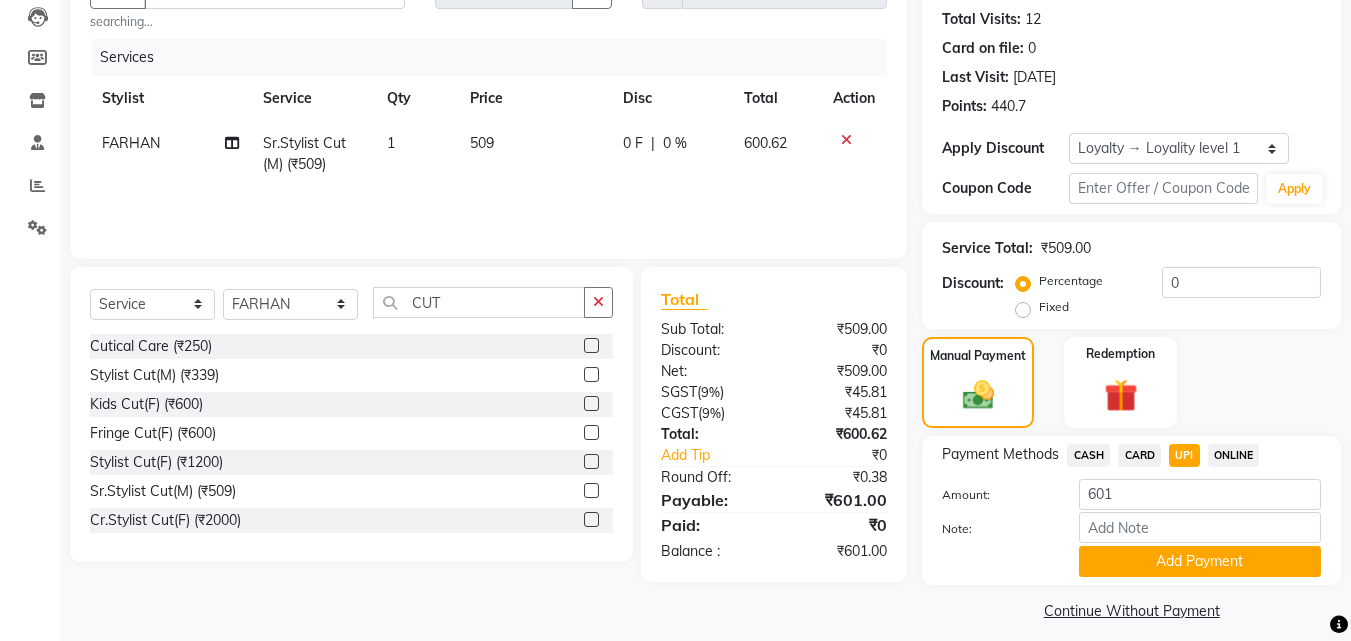 scroll, scrollTop: 230, scrollLeft: 0, axis: vertical 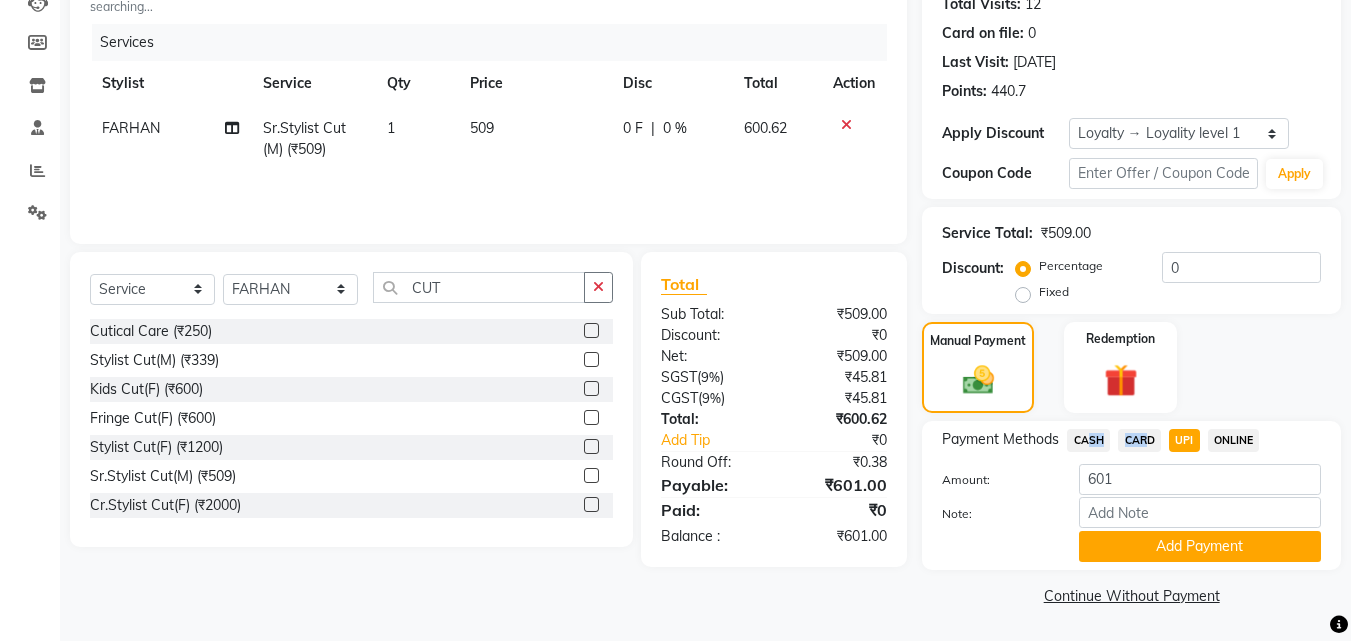 drag, startPoint x: 1138, startPoint y: 435, endPoint x: 1102, endPoint y: 443, distance: 36.878178 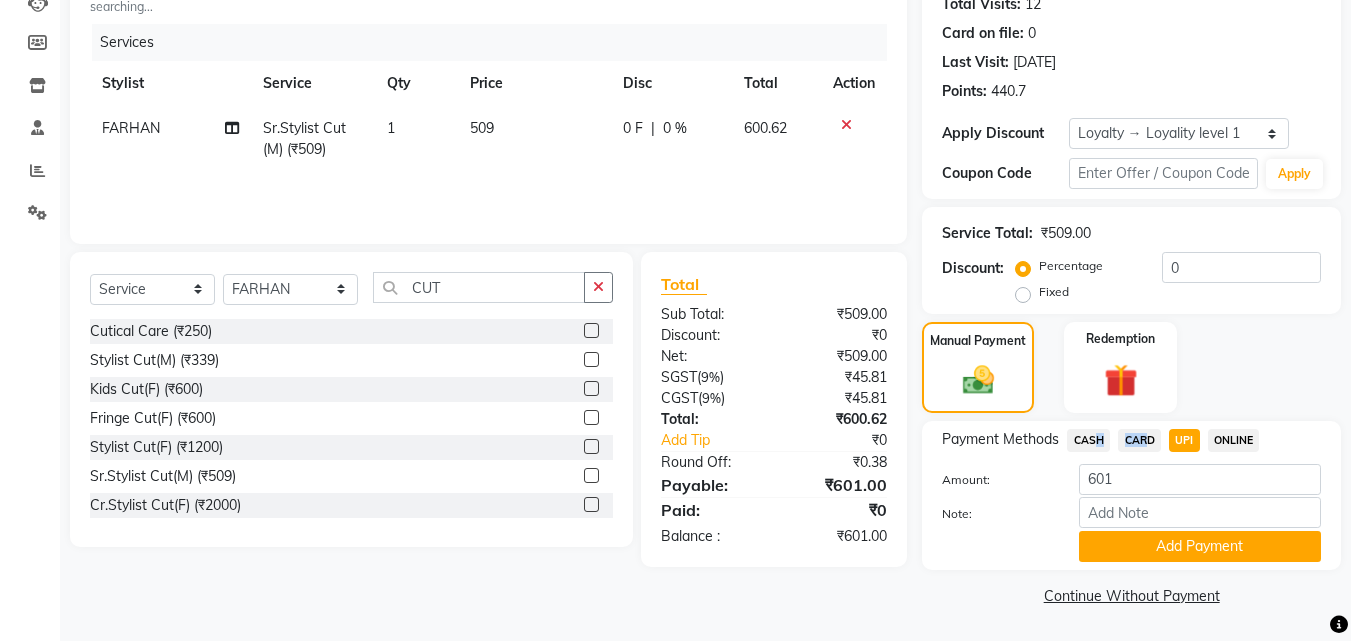 drag, startPoint x: 1151, startPoint y: 434, endPoint x: 1070, endPoint y: 433, distance: 81.00617 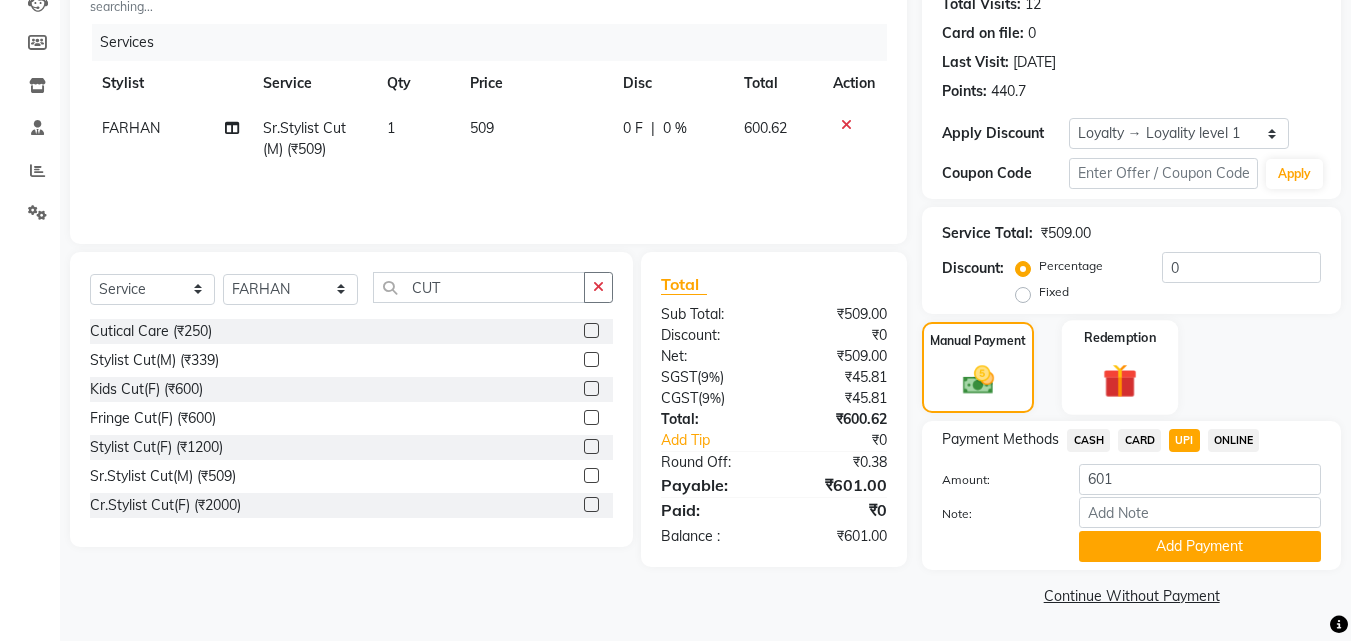 drag, startPoint x: 1153, startPoint y: 391, endPoint x: 1138, endPoint y: 423, distance: 35.341194 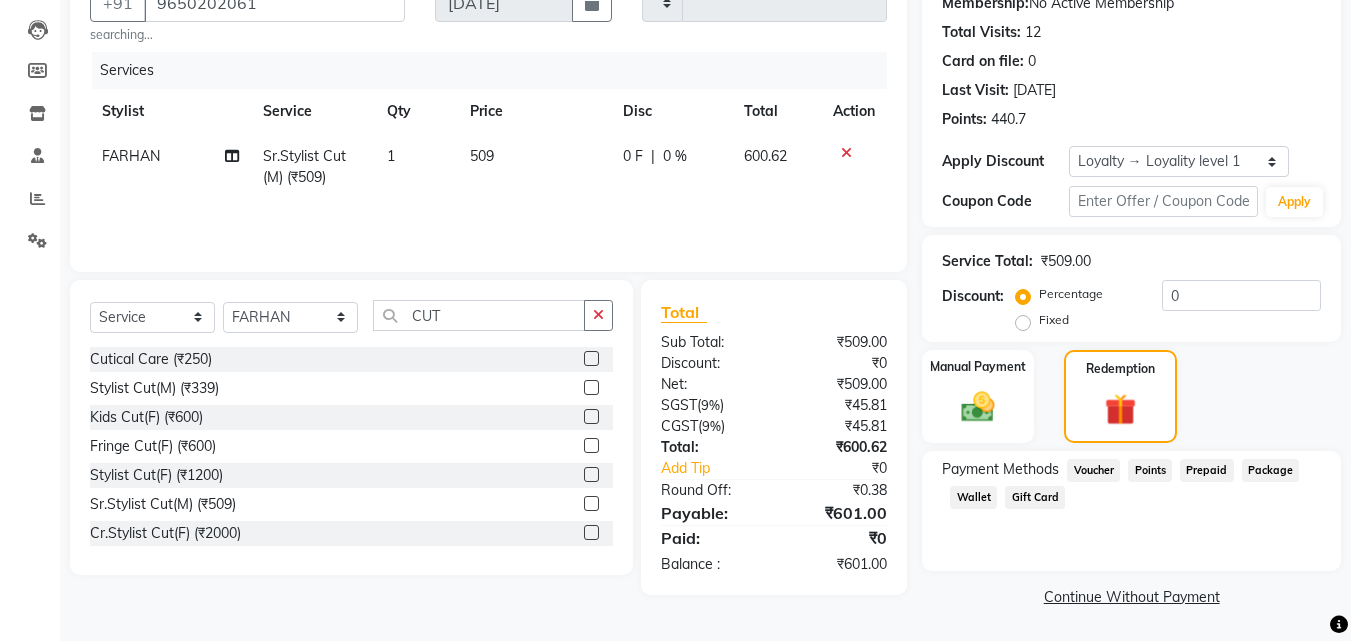 scroll, scrollTop: 203, scrollLeft: 0, axis: vertical 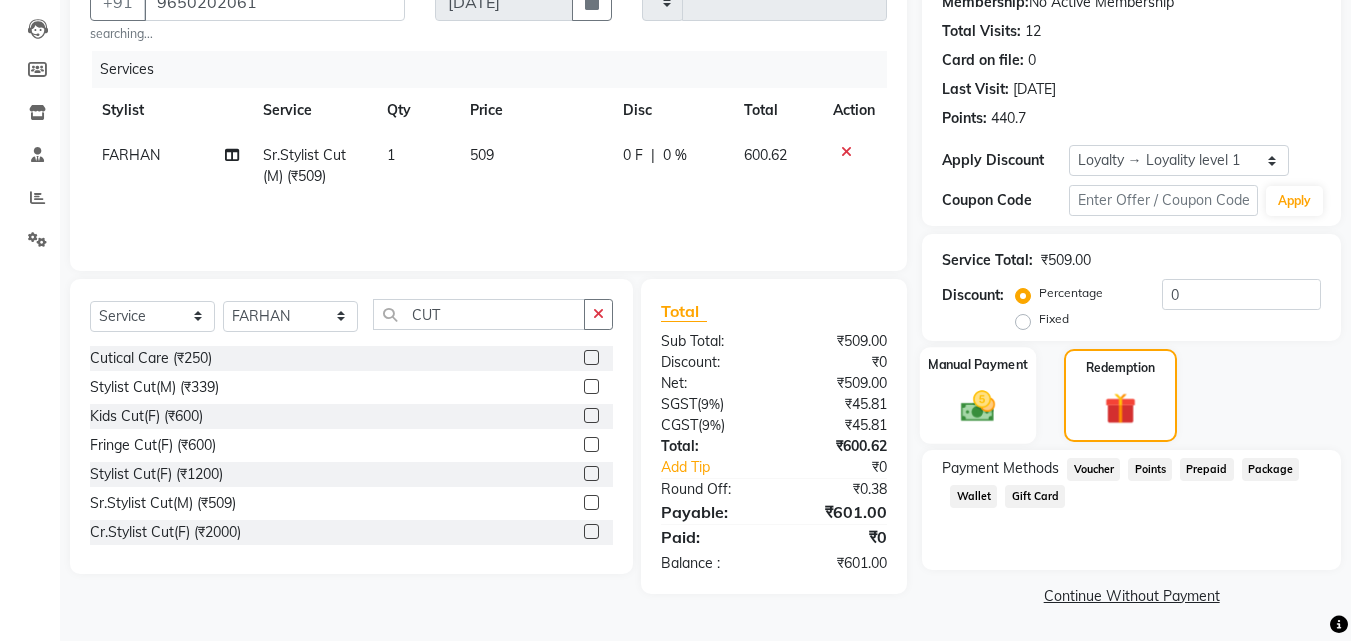 click on "Manual Payment" 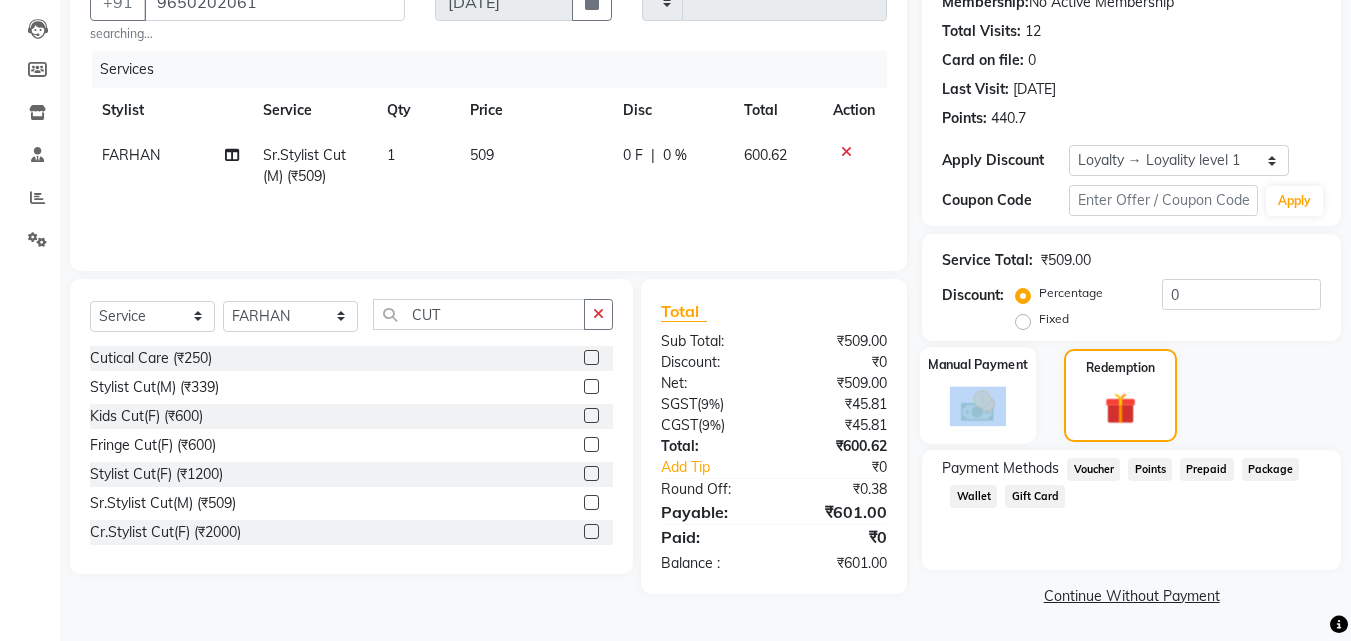click on "Manual Payment" 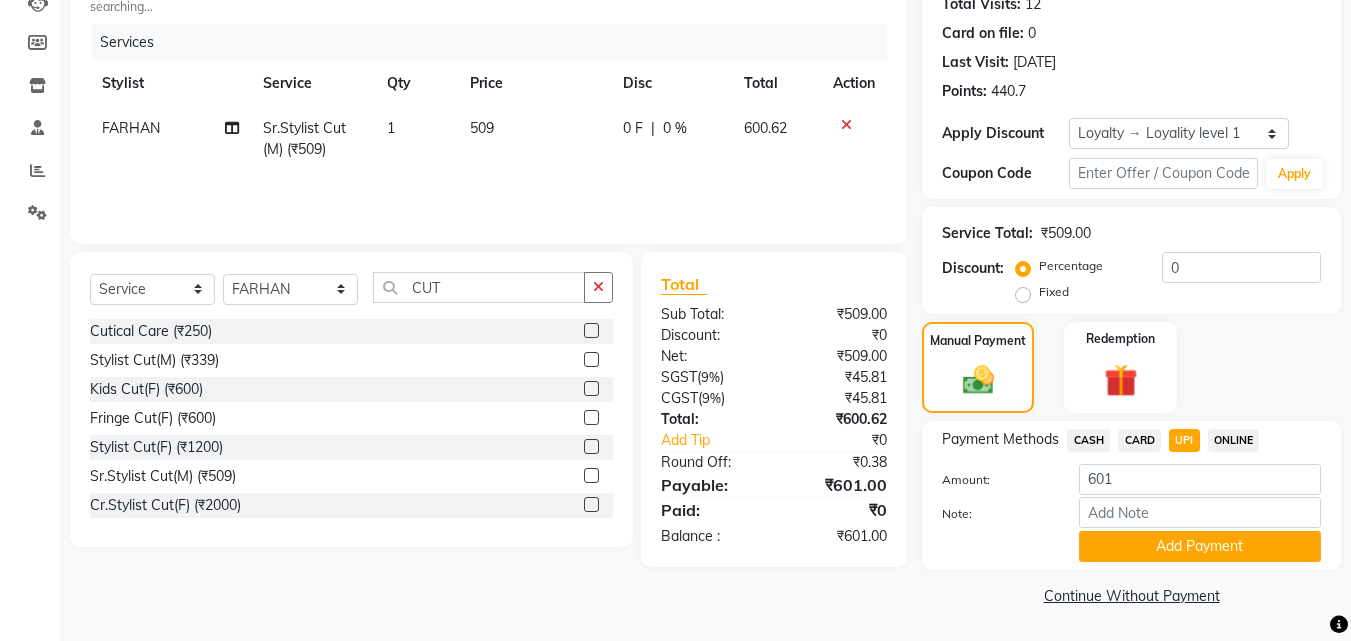 click on "CARD" 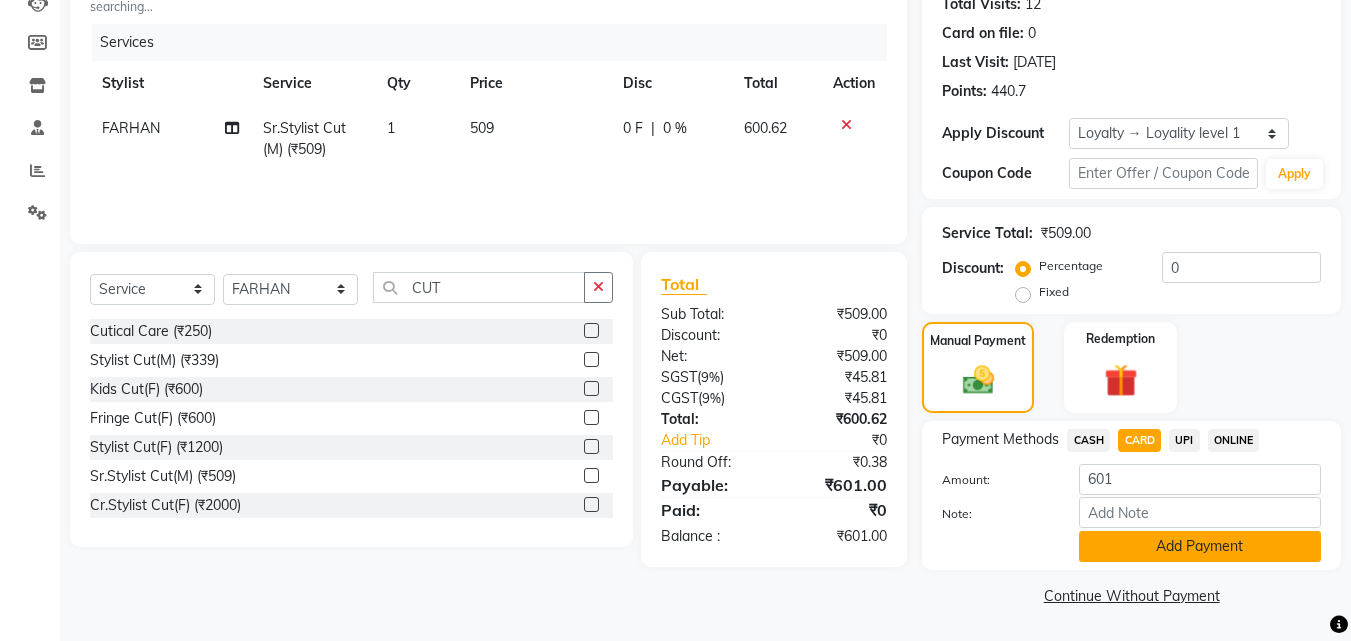 click on "Add Payment" 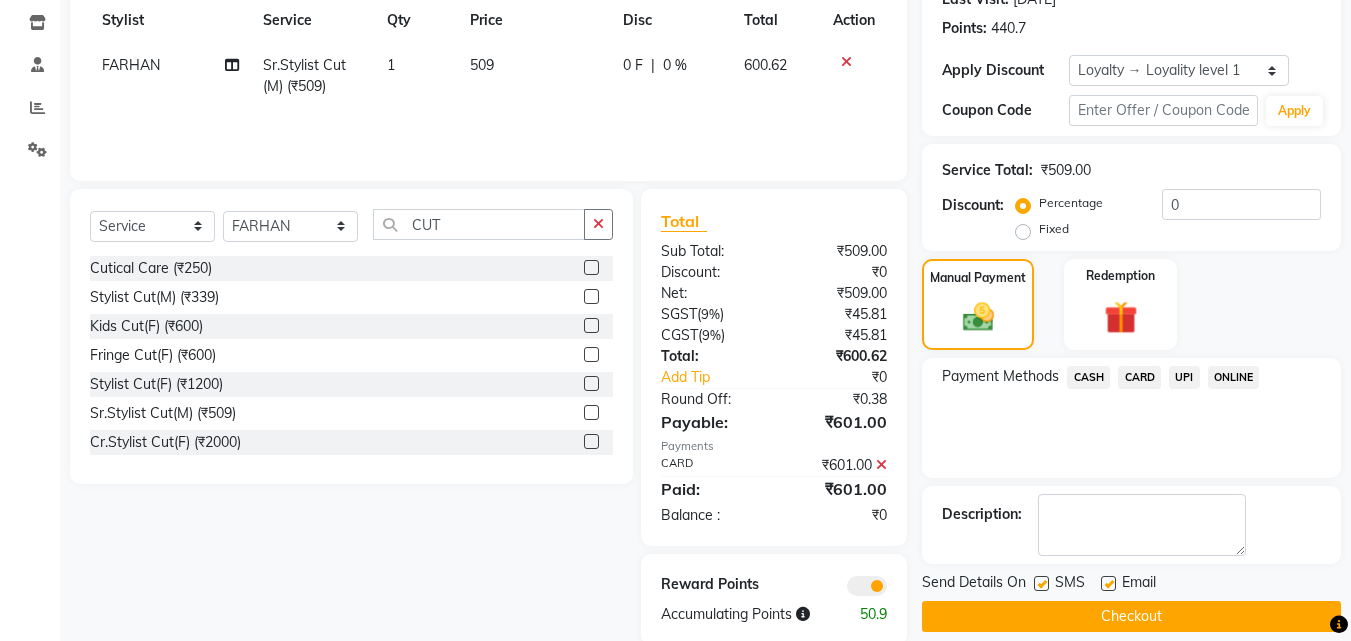 scroll, scrollTop: 327, scrollLeft: 0, axis: vertical 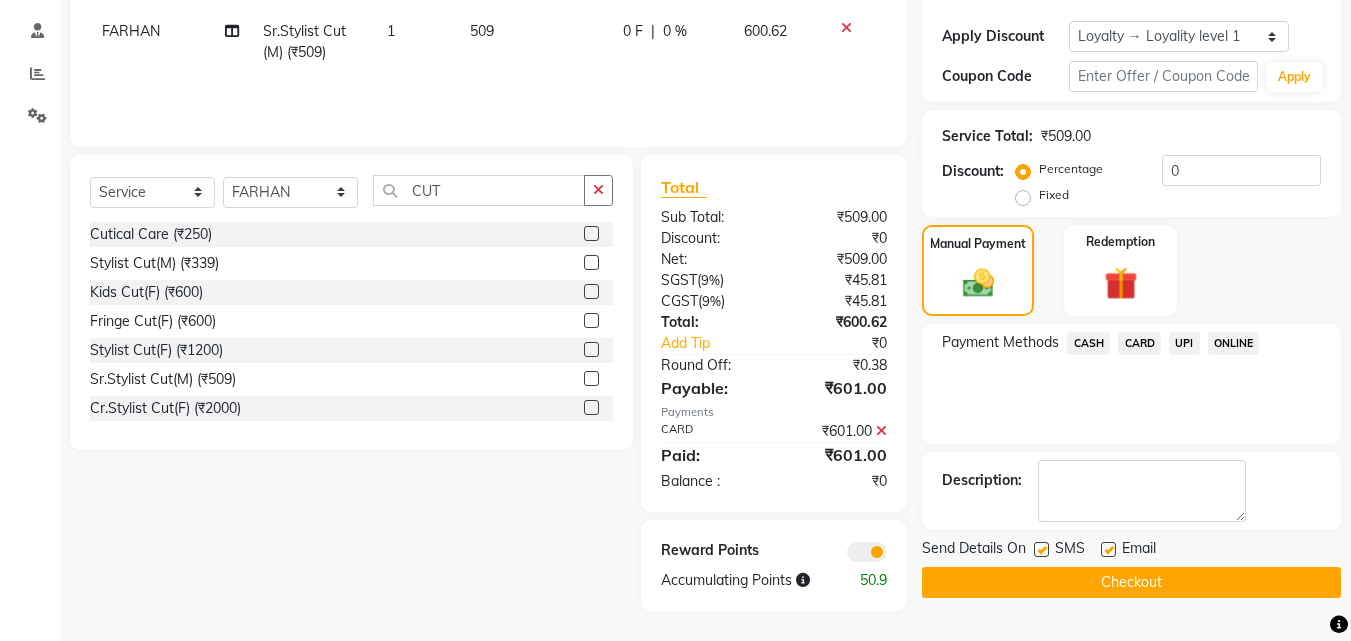 drag, startPoint x: 1128, startPoint y: 579, endPoint x: 1120, endPoint y: 571, distance: 11.313708 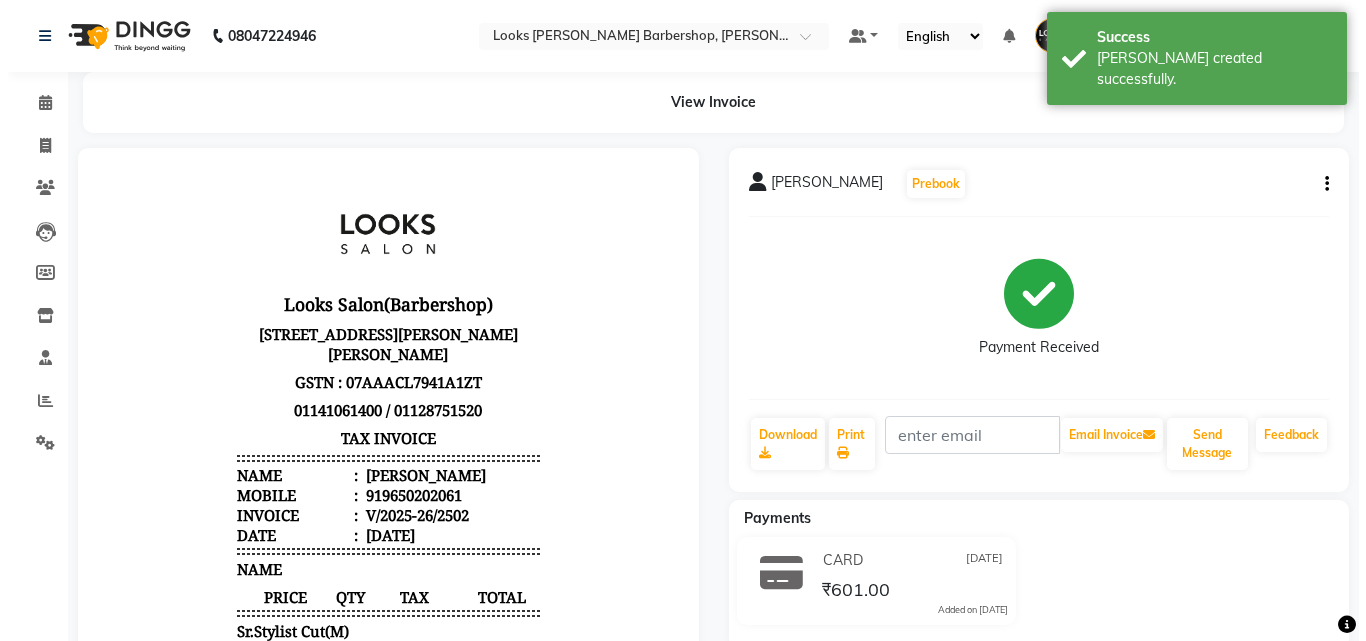 scroll, scrollTop: 0, scrollLeft: 0, axis: both 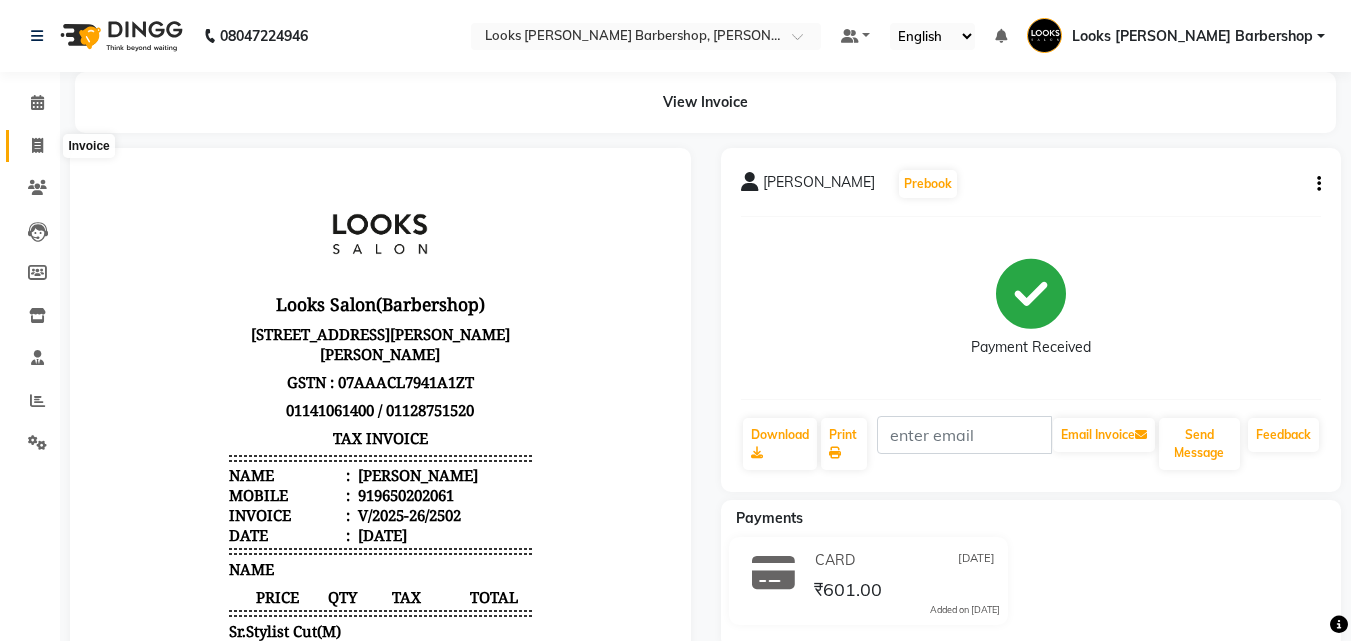 click 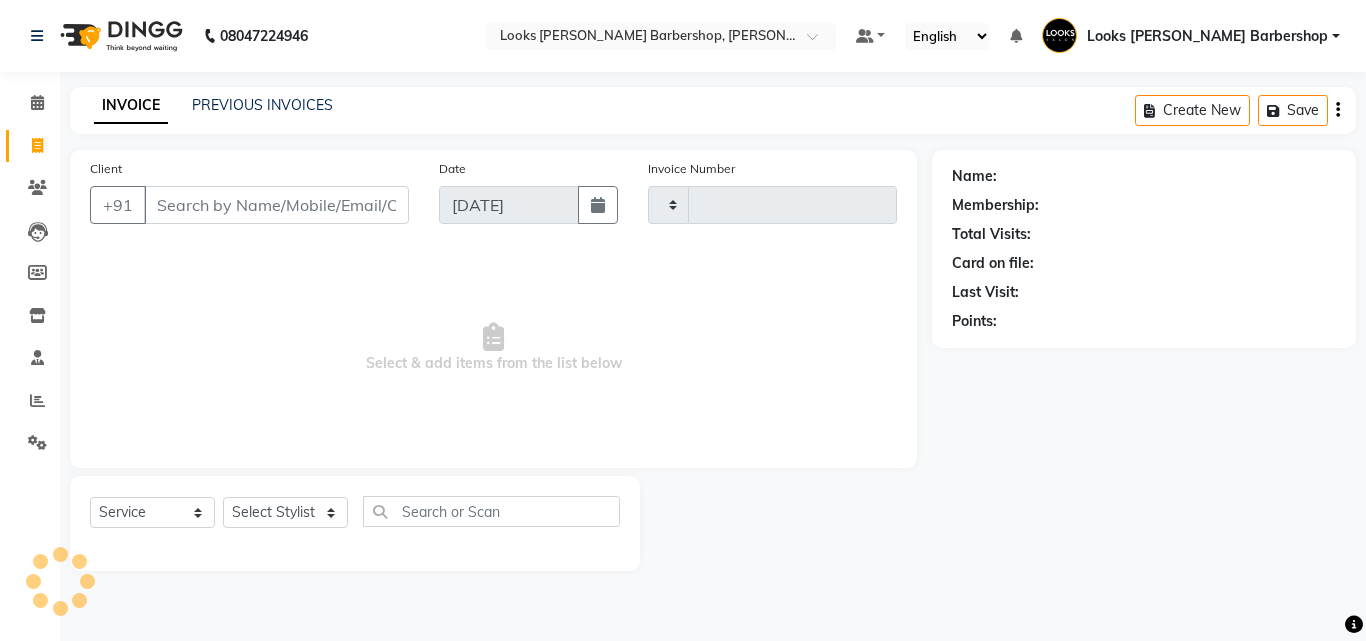 type on "2503" 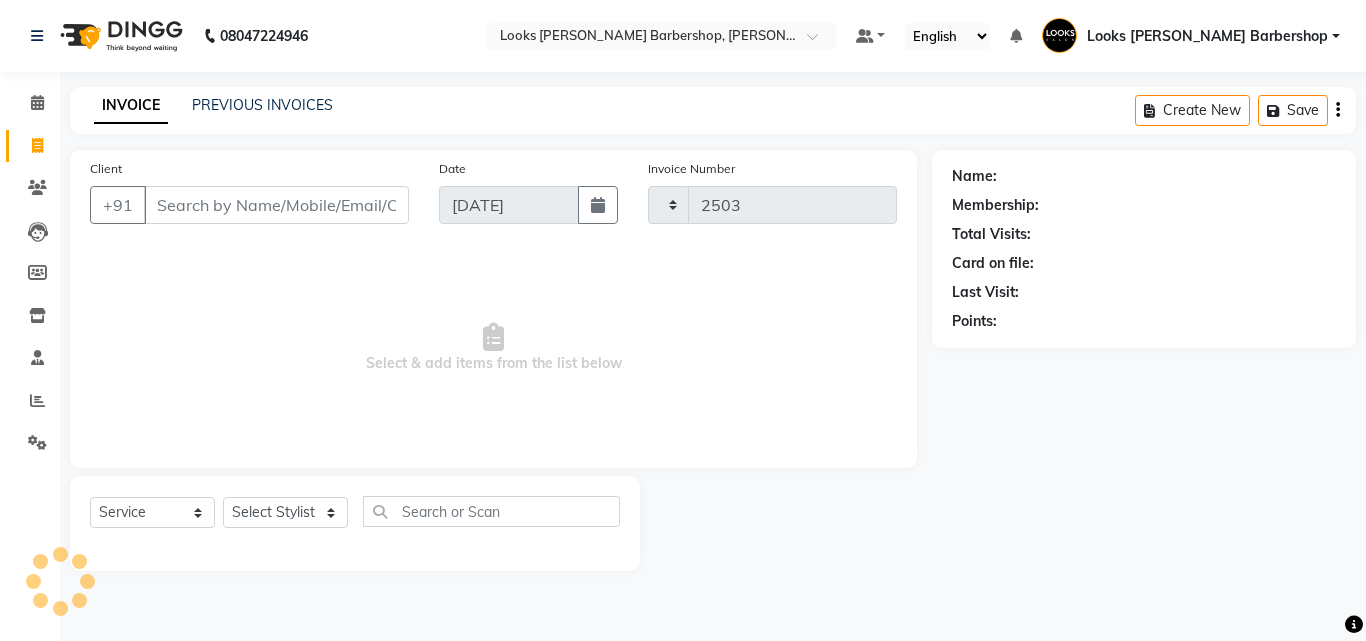 select on "4323" 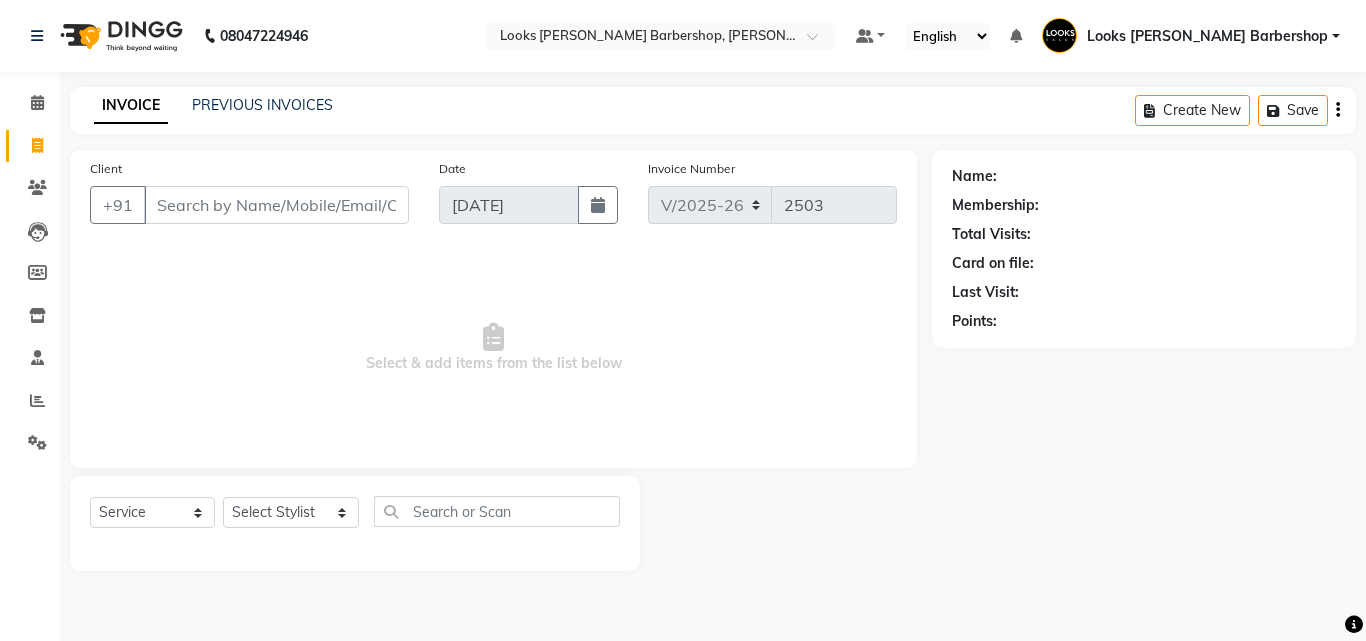 click on "Client" at bounding box center [276, 205] 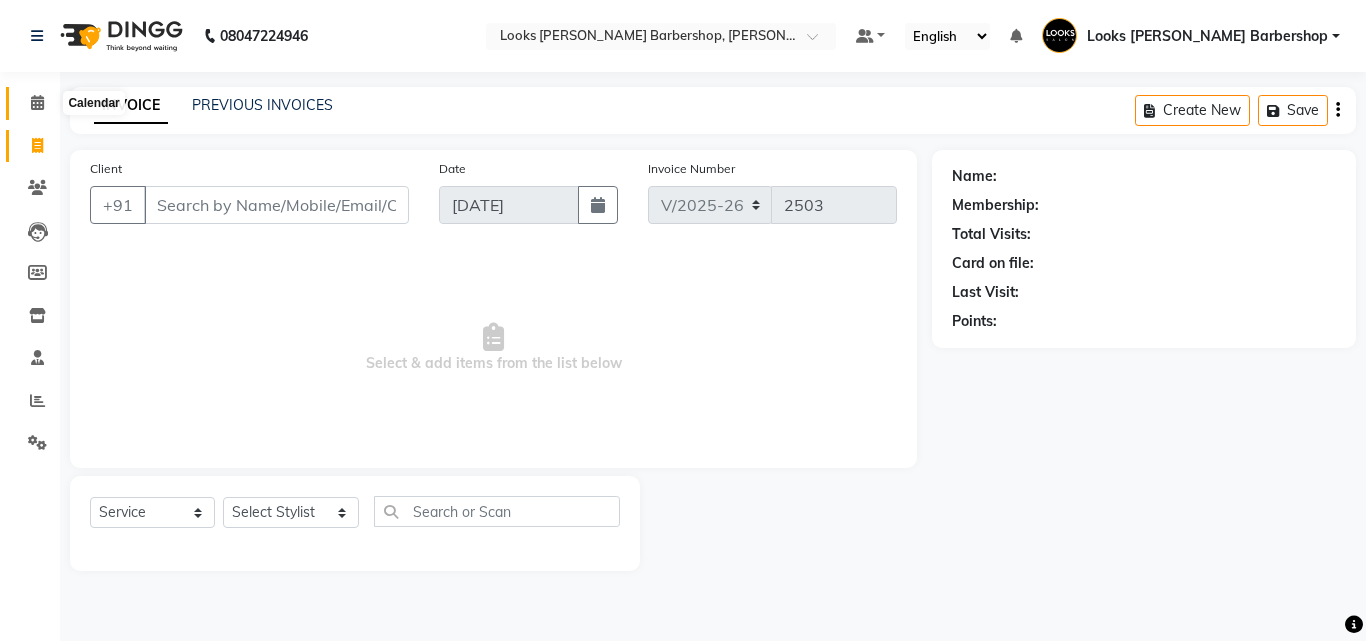 drag, startPoint x: 49, startPoint y: 110, endPoint x: 41, endPoint y: 100, distance: 12.806249 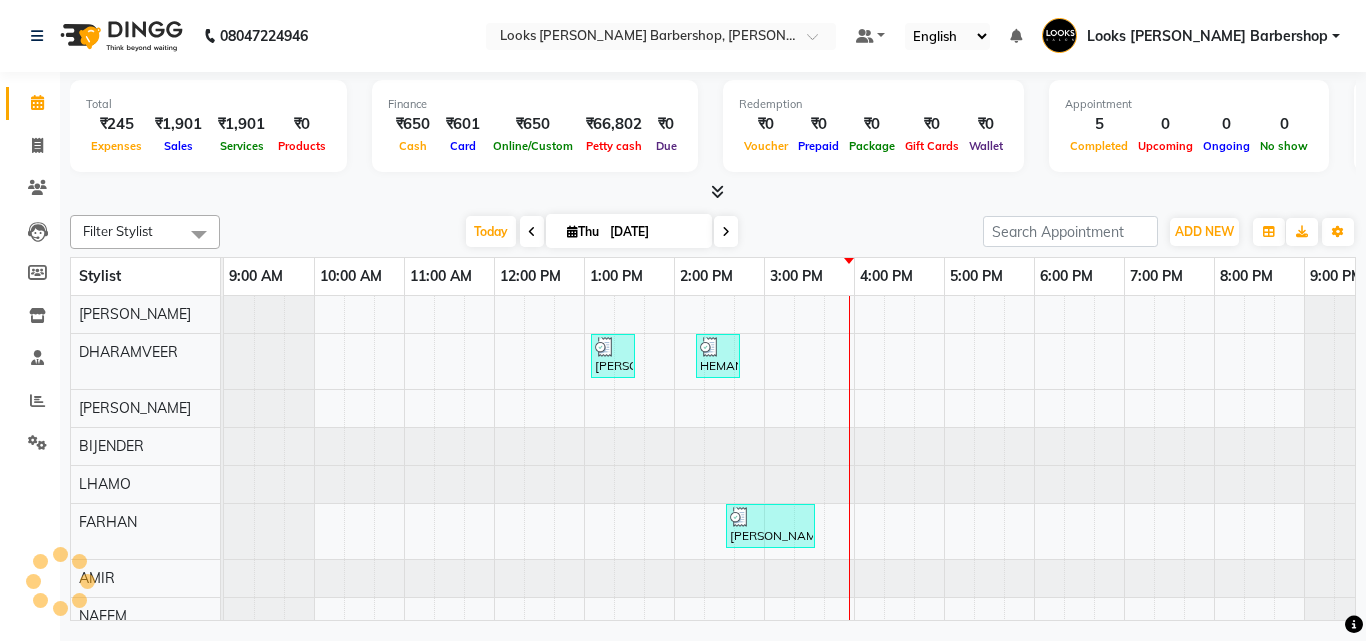 scroll, scrollTop: 0, scrollLeft: 0, axis: both 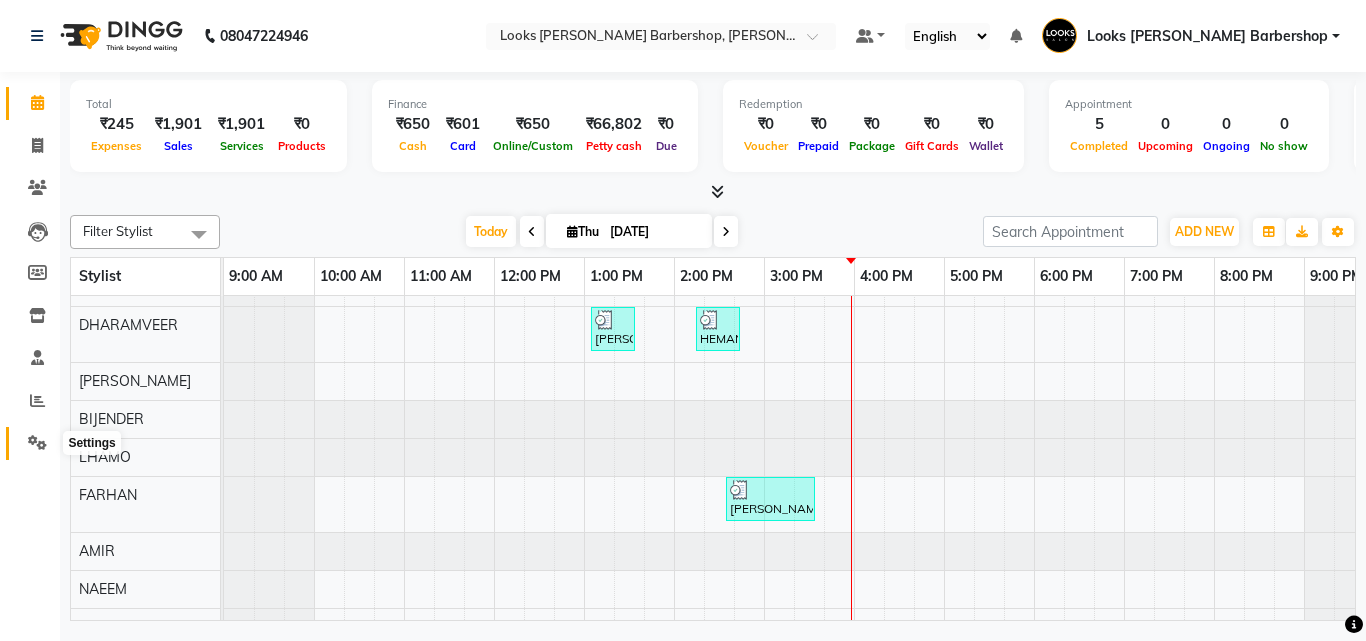 click 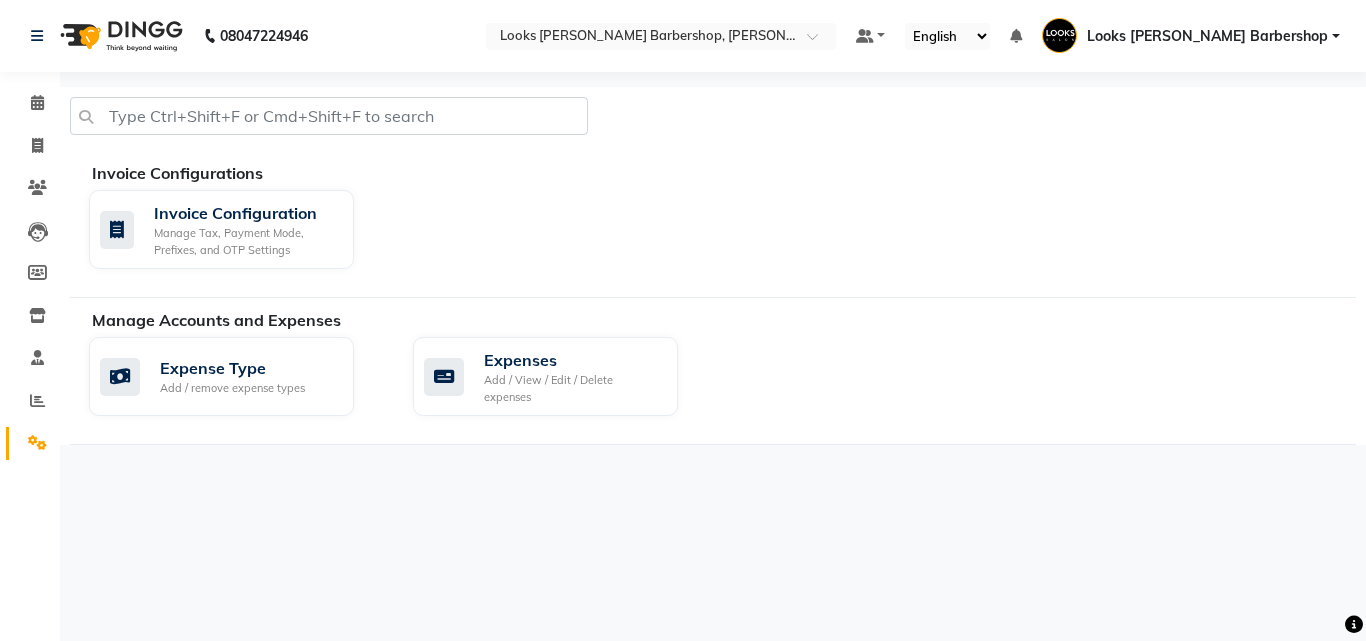 click on "Manage Accounts and Expenses   Expense Type Add / remove expense types  Expenses Add / View / Edit / Delete expenses" 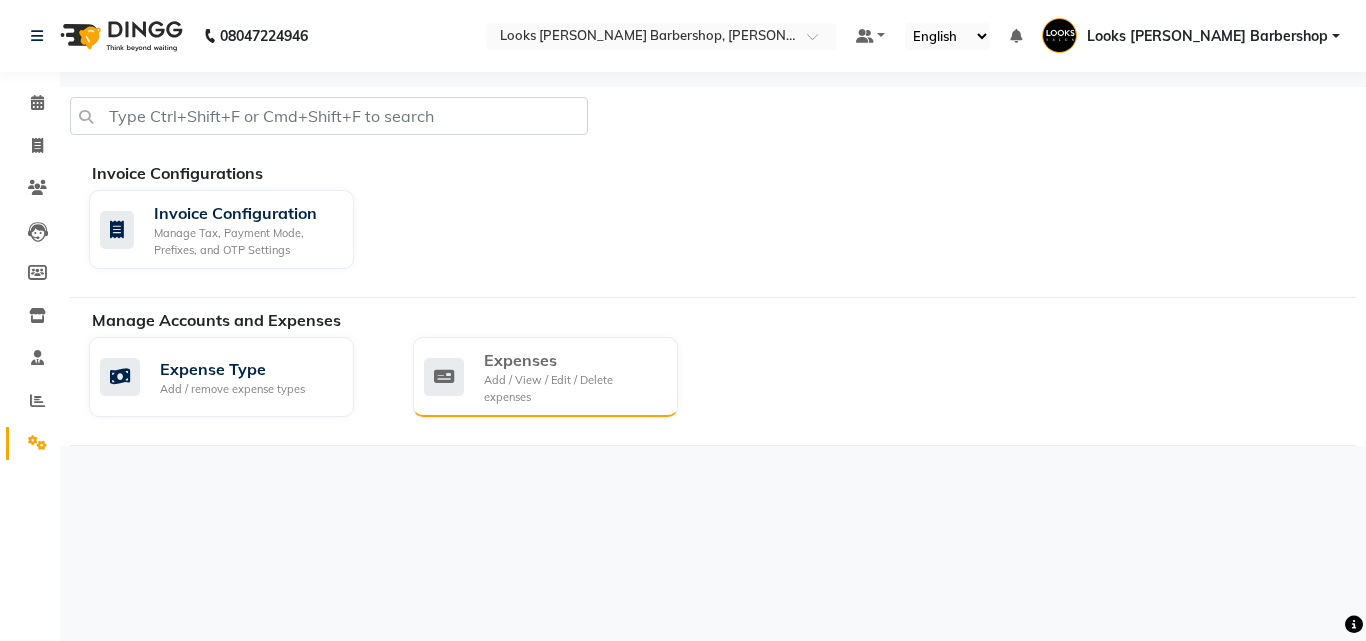 click on "Expenses" 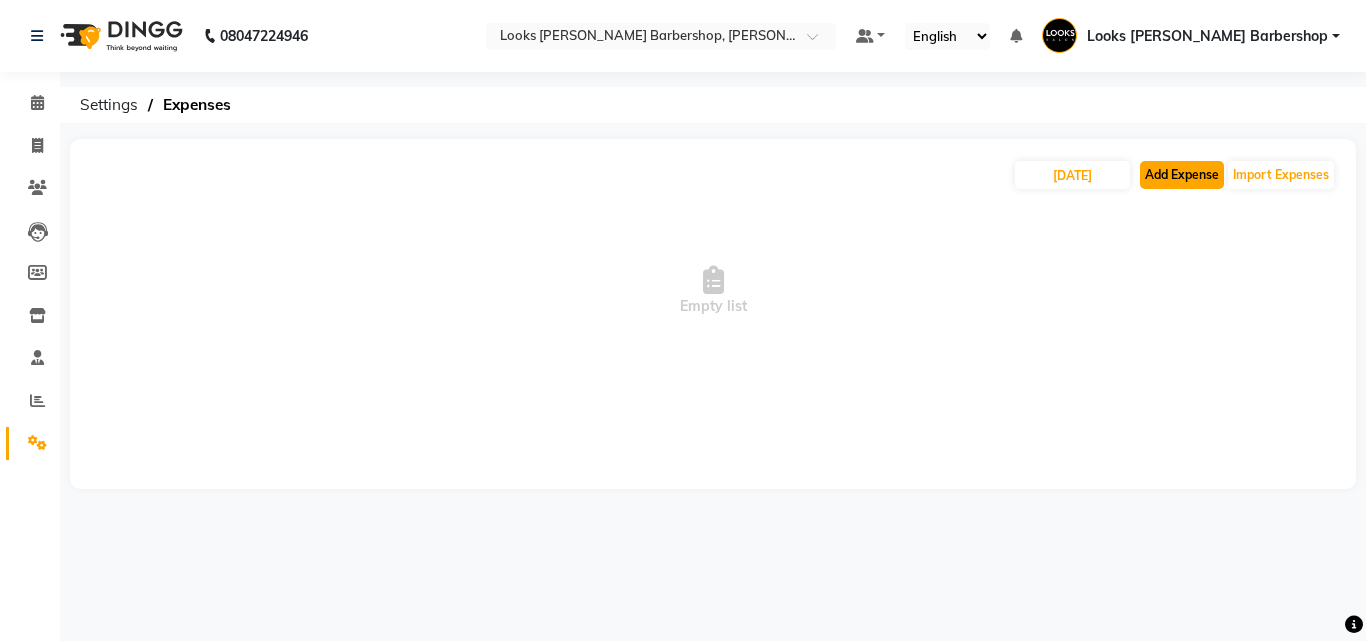 click on "Add Expense" 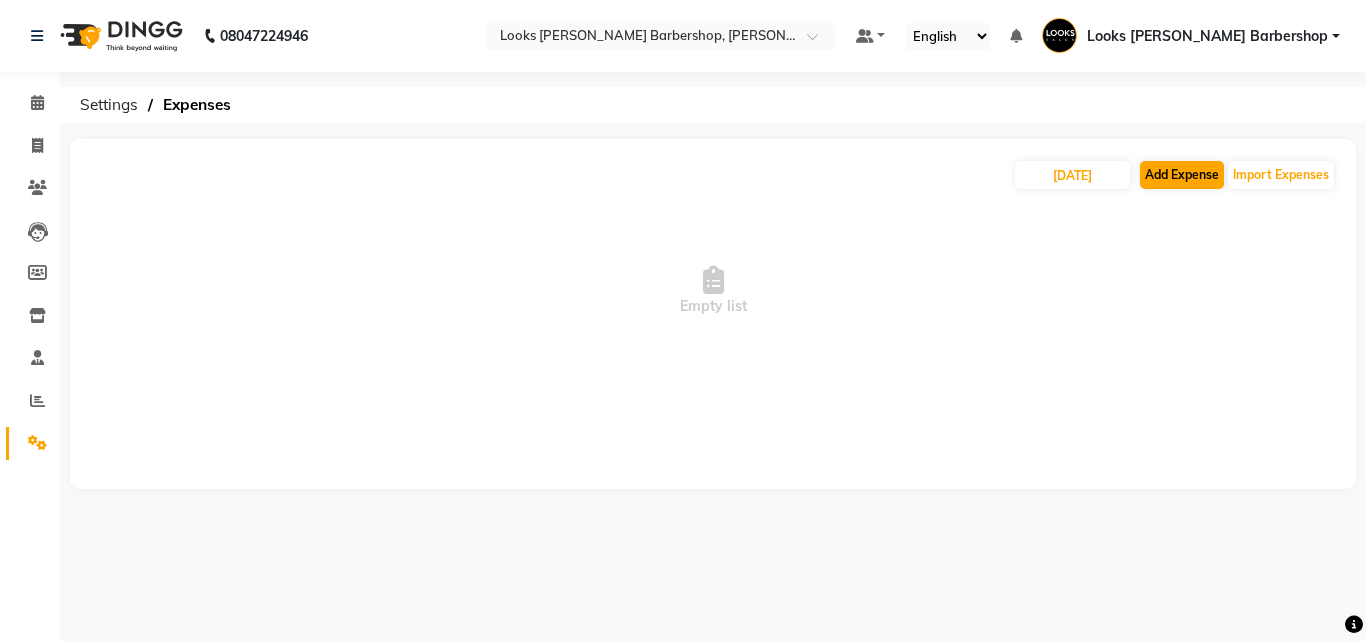select on "1" 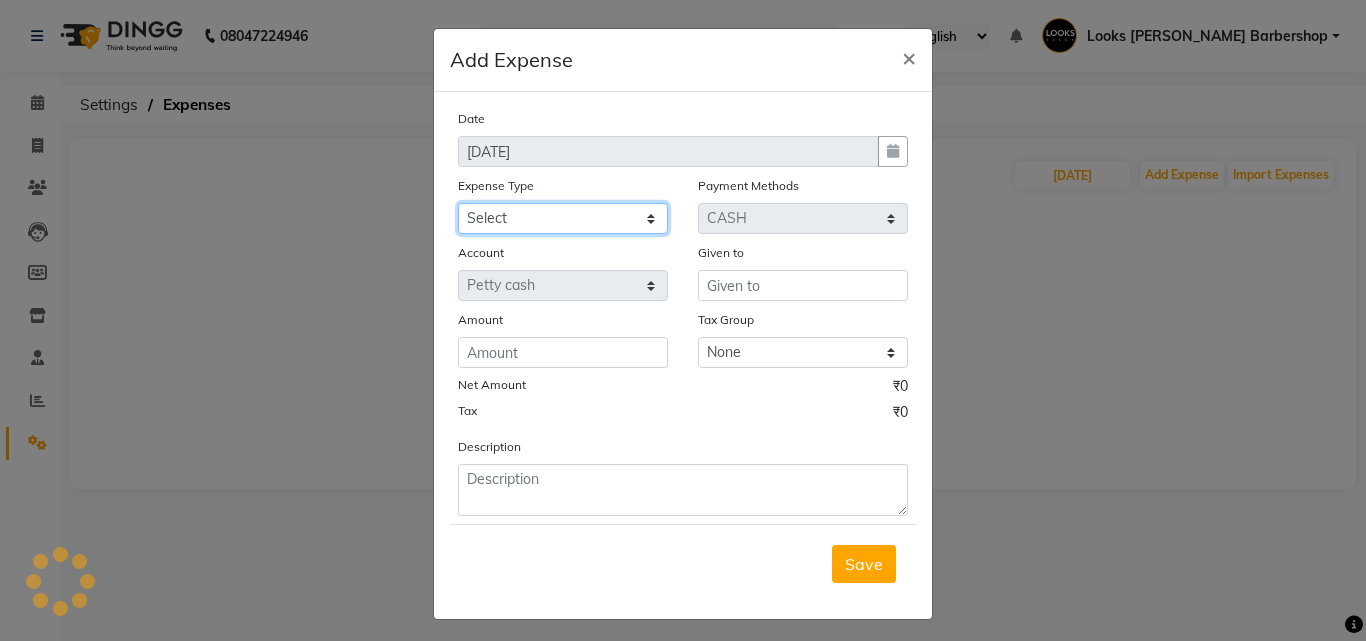click on "Select Amazon order BANK DEPOSIT black coffee BLINKIT Cash change Cash Handover celebration Client Refreshment CLIENT WELFARE Convyance to staff Counter sale DIESEL Entertainment Expenses General Expense KKC Laundry Service MEDEICINE MILK MILK GINGER Miscellaneous MOBILE RECHARGE Monthly Grocery OFFICE UPKEEP Pantry Payment PORTER Prepaid Card Incentives Printing And Stationery Product Incentive purchase Refreshment Repair And Maintenance Salary Salary advance Service incentive staff accommodation Staff Convenyance Staff Welfare tip TIP CREDIT CARD Tip Online TIP UPI travel Travelling And Conveyance treat for staff WATER BILL Water Bills" 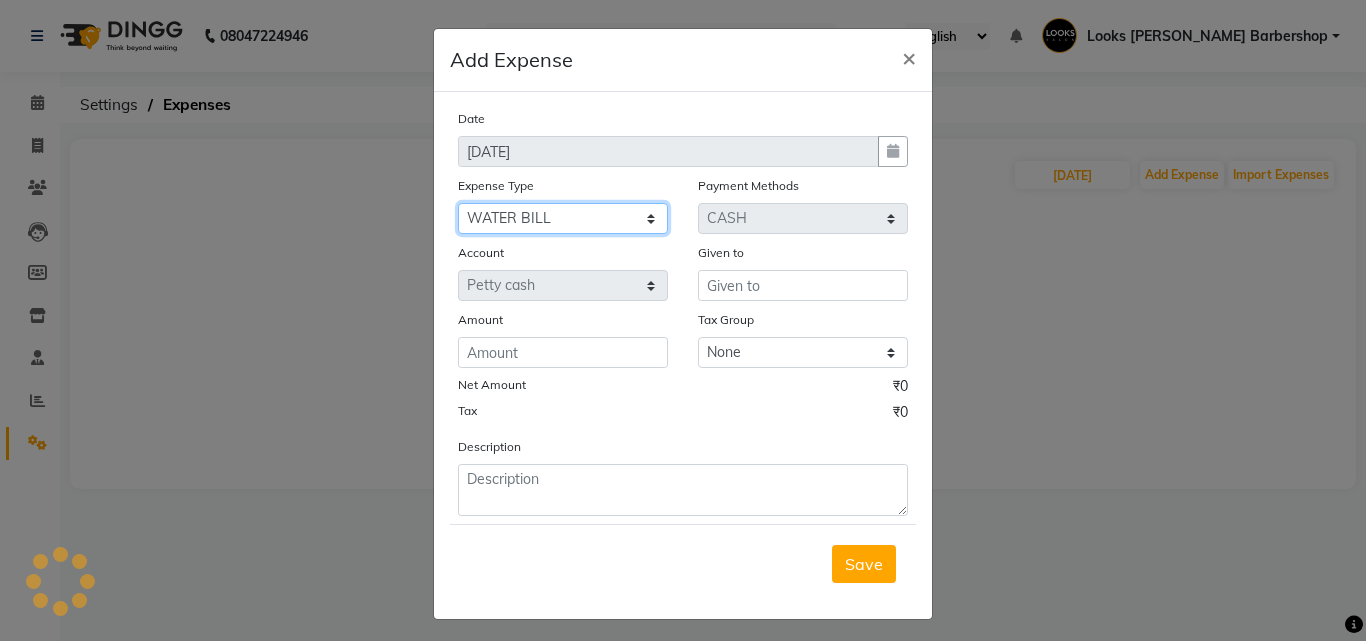 click on "Select Amazon order BANK DEPOSIT black coffee BLINKIT Cash change Cash Handover celebration Client Refreshment CLIENT WELFARE Convyance to staff Counter sale DIESEL Entertainment Expenses General Expense KKC Laundry Service MEDEICINE MILK MILK GINGER Miscellaneous MOBILE RECHARGE Monthly Grocery OFFICE UPKEEP Pantry Payment PORTER Prepaid Card Incentives Printing And Stationery Product Incentive purchase Refreshment Repair And Maintenance Salary Salary advance Service incentive staff accommodation Staff Convenyance Staff Welfare tip TIP CREDIT CARD Tip Online TIP UPI travel Travelling And Conveyance treat for staff WATER BILL Water Bills" 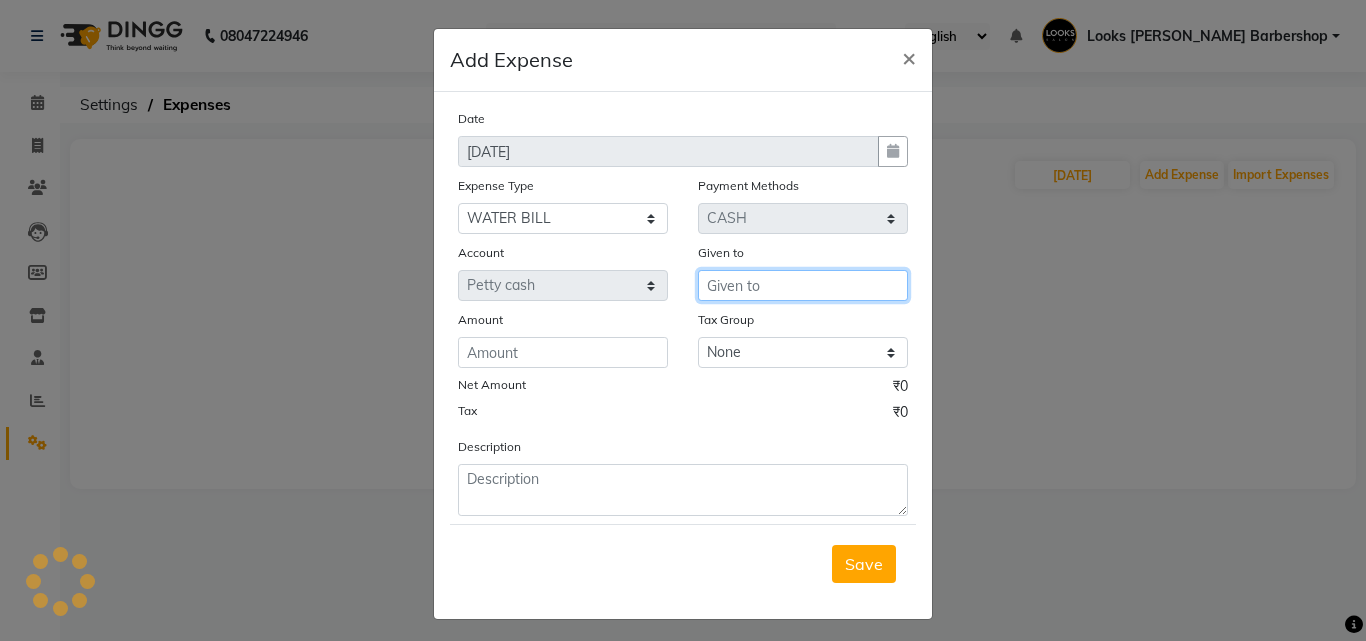 click at bounding box center [803, 285] 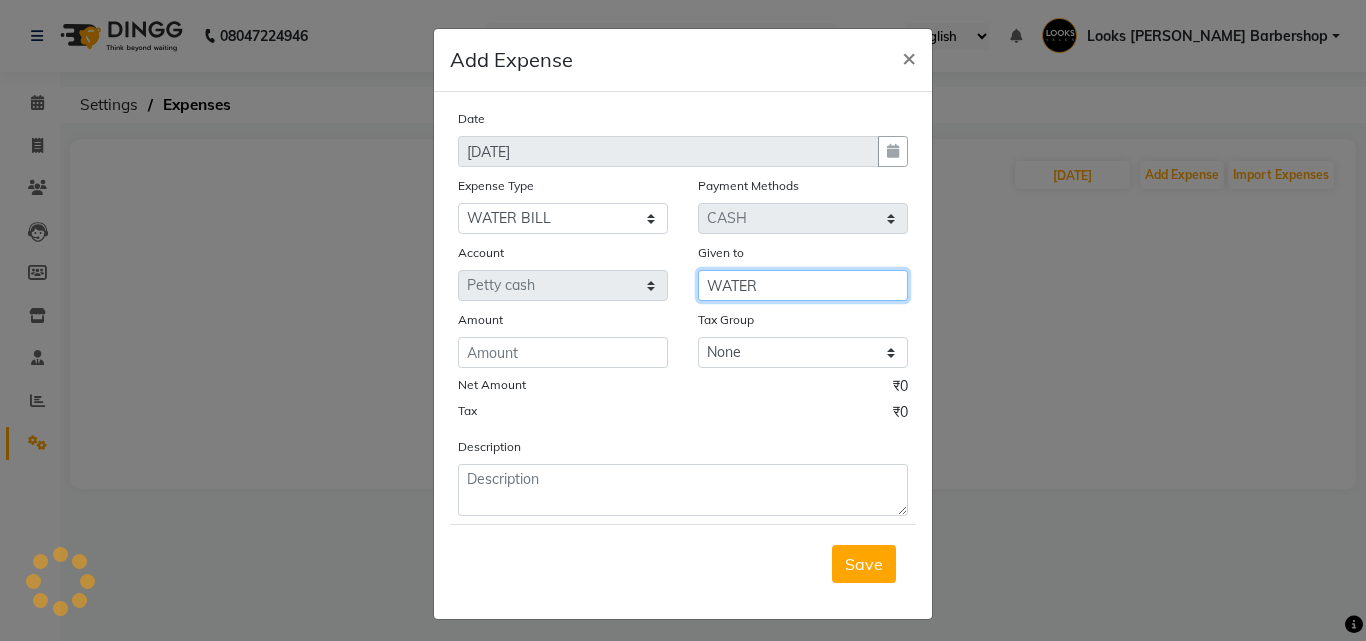 type on "WATER" 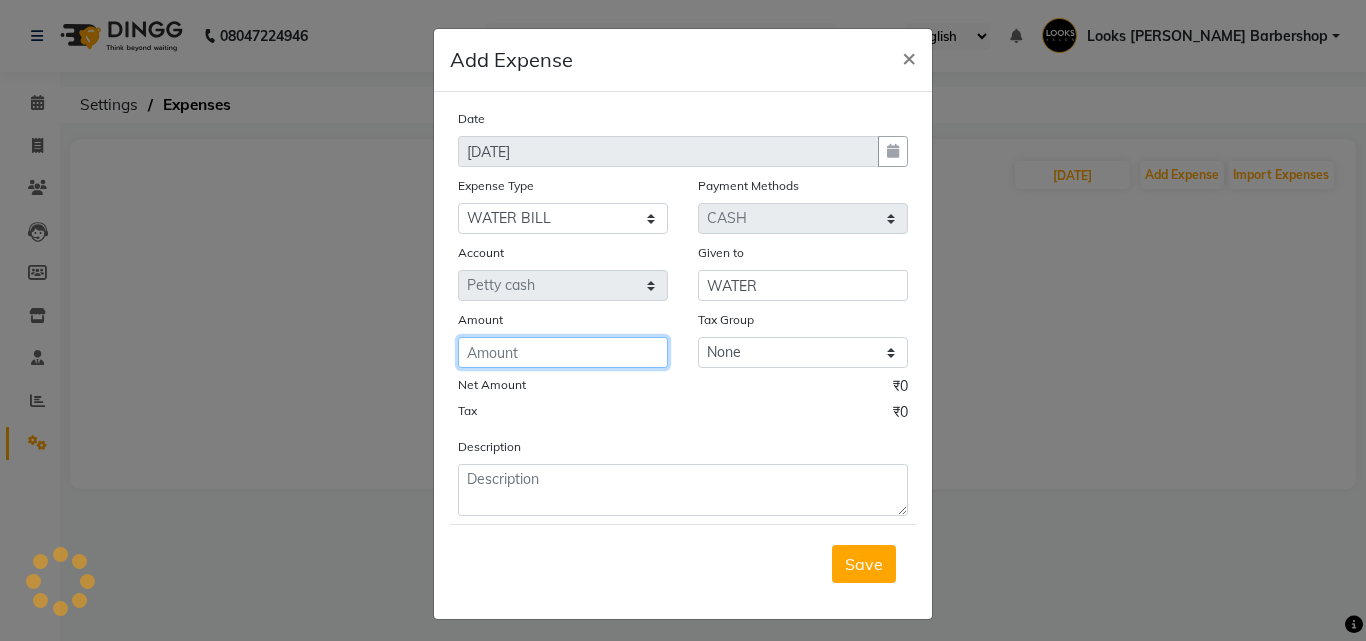 click 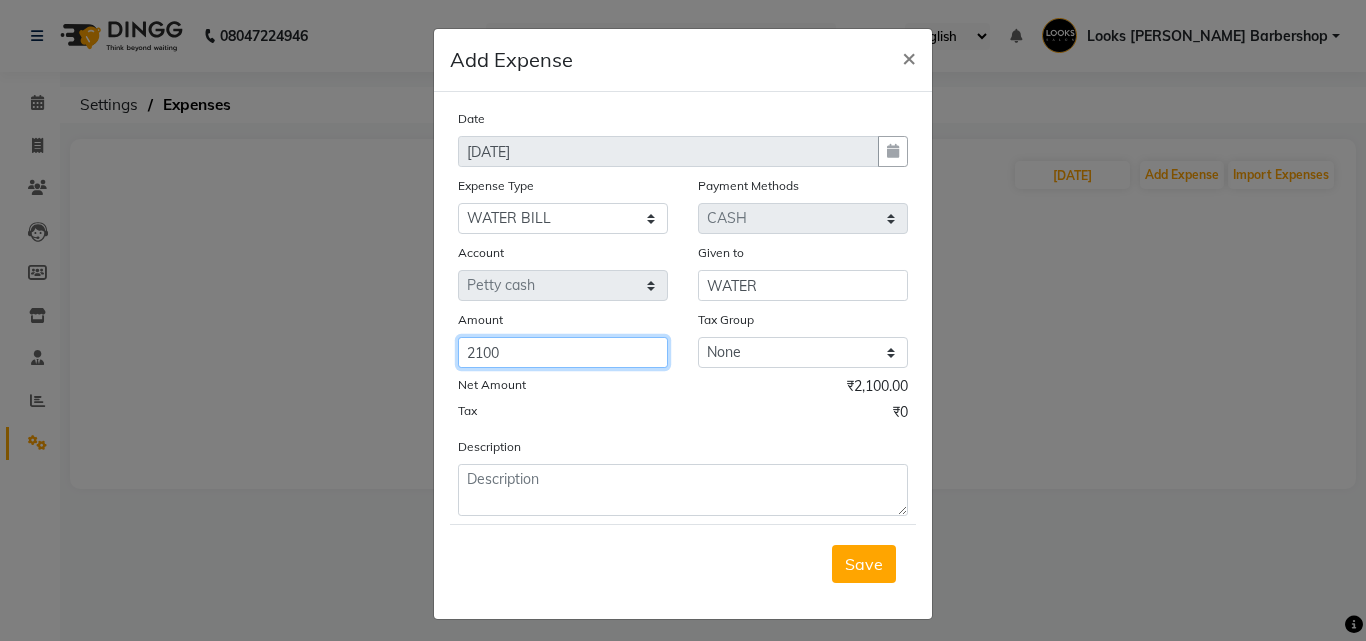 type on "2100" 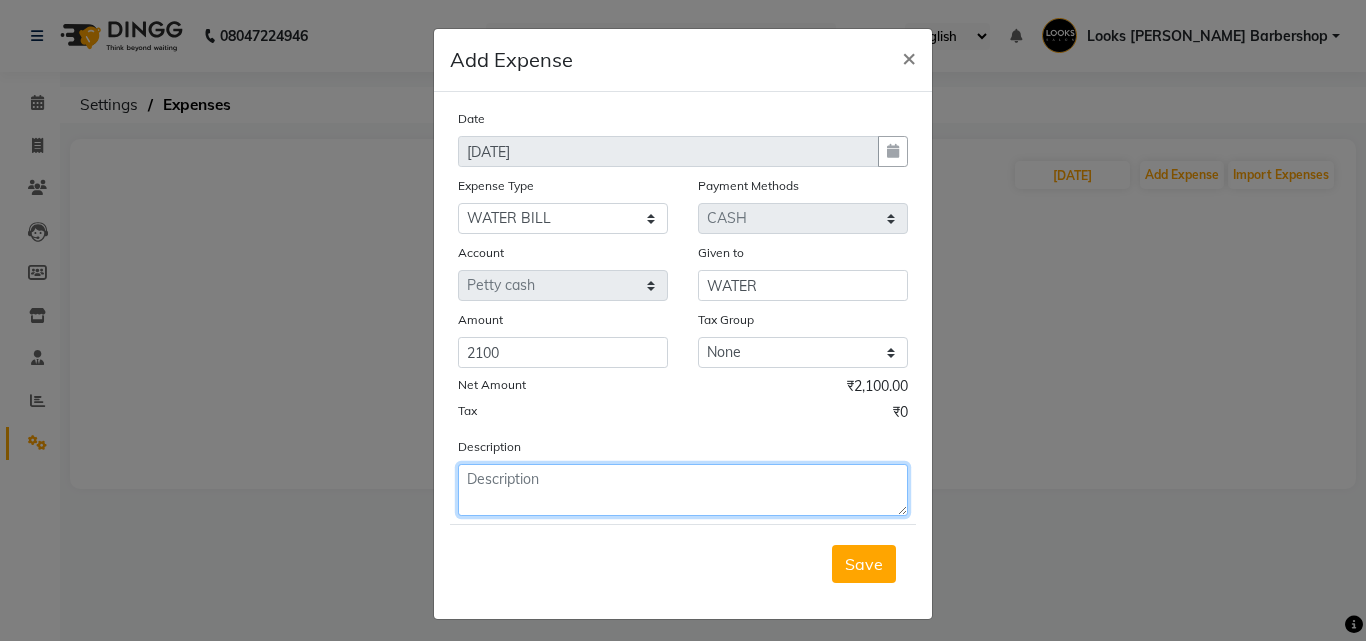 click 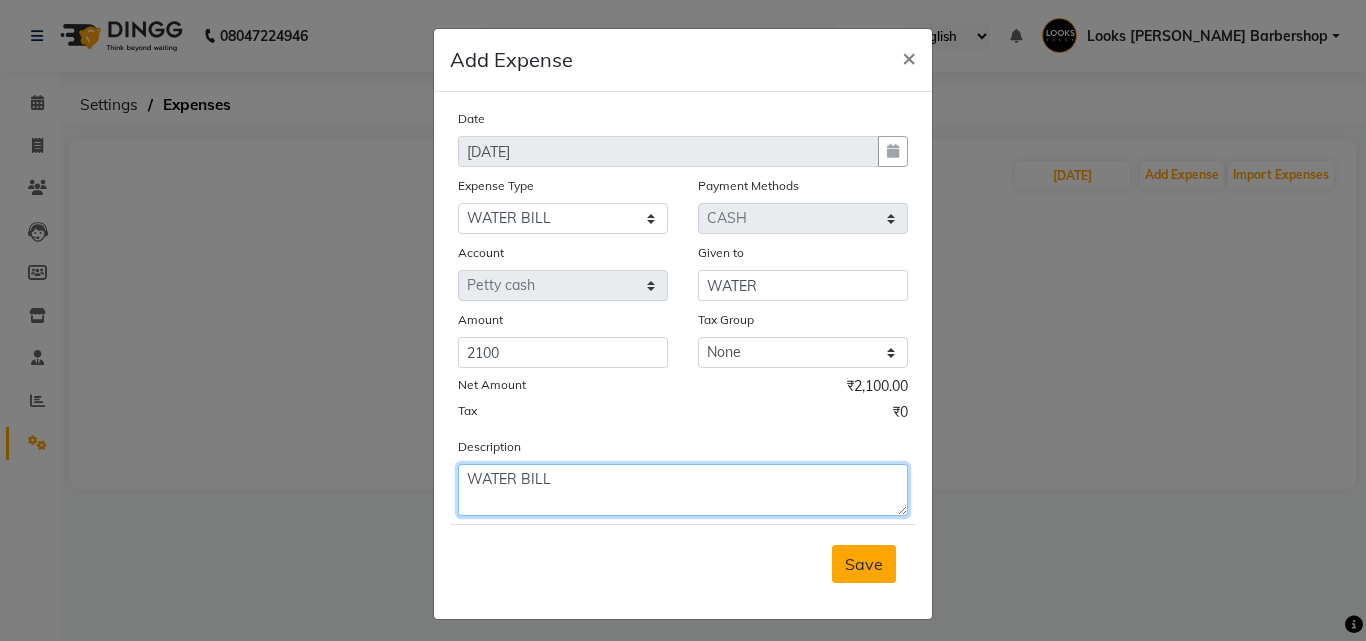 type on "WATER BILL" 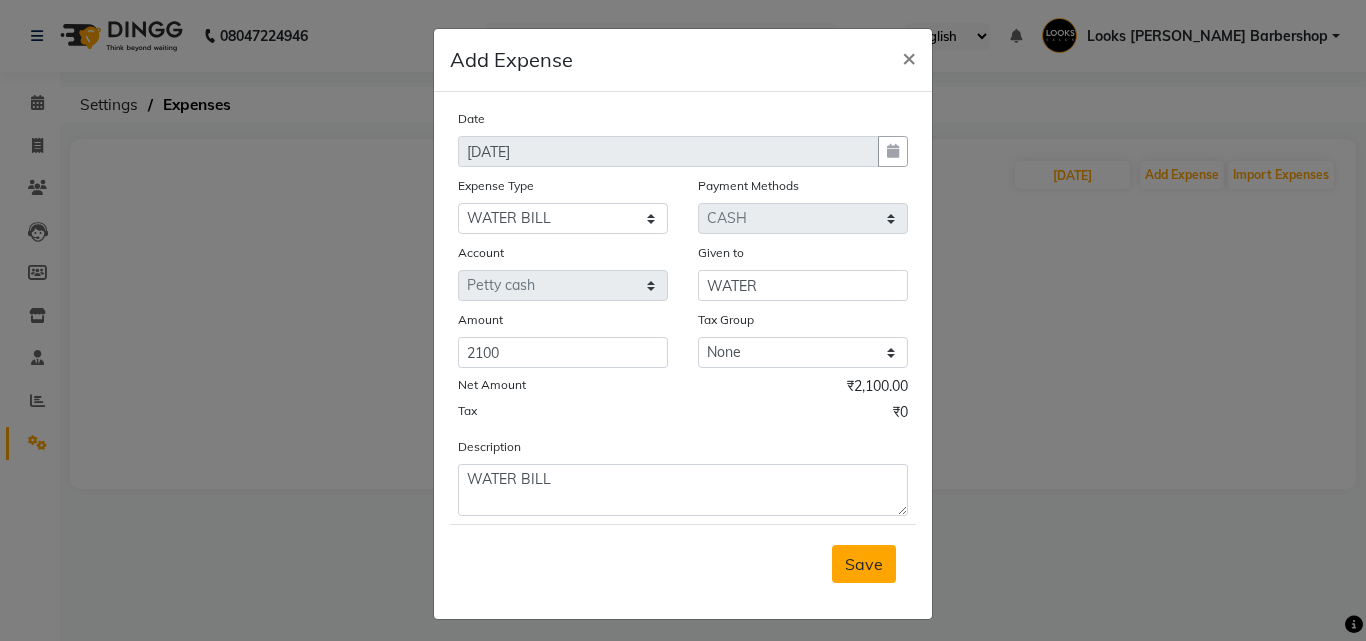 drag, startPoint x: 852, startPoint y: 566, endPoint x: 835, endPoint y: 566, distance: 17 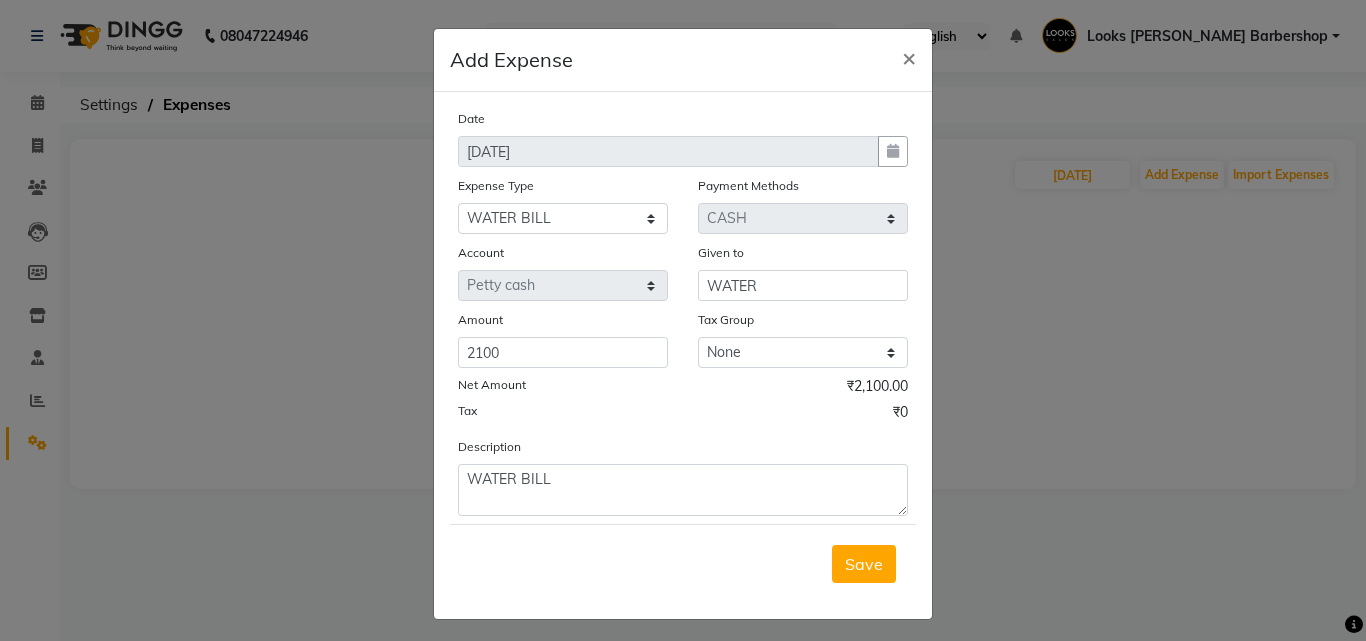 click on "Save" at bounding box center (864, 564) 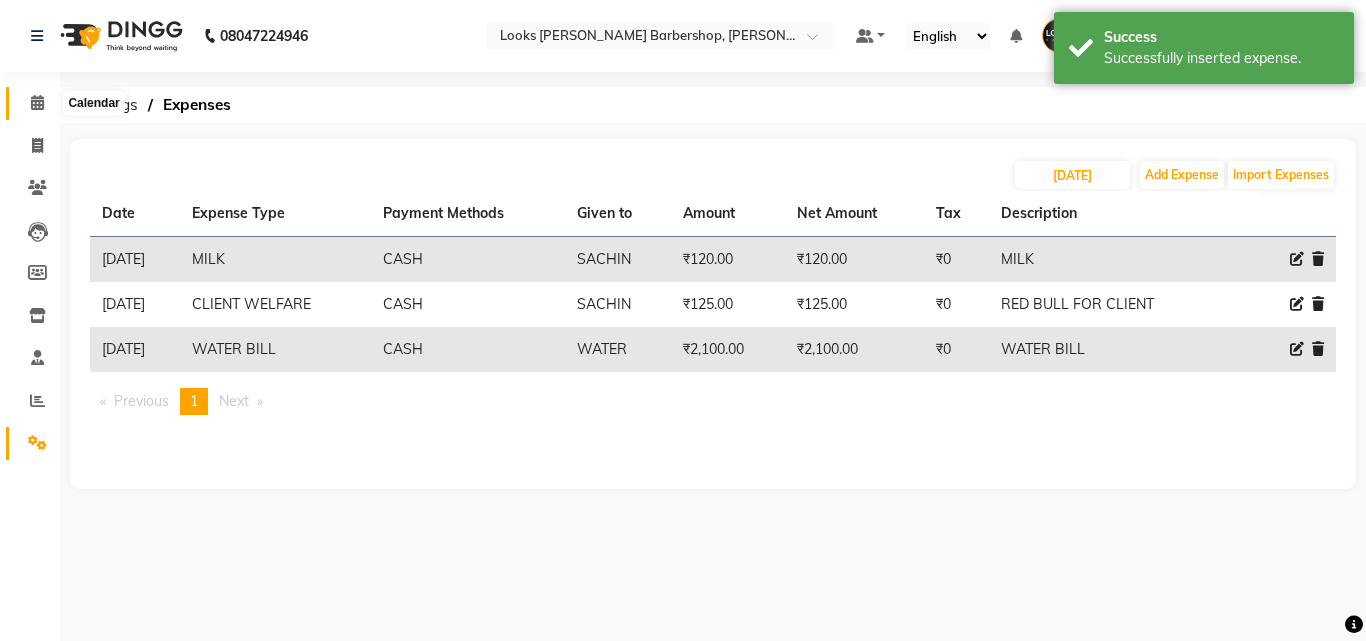 click 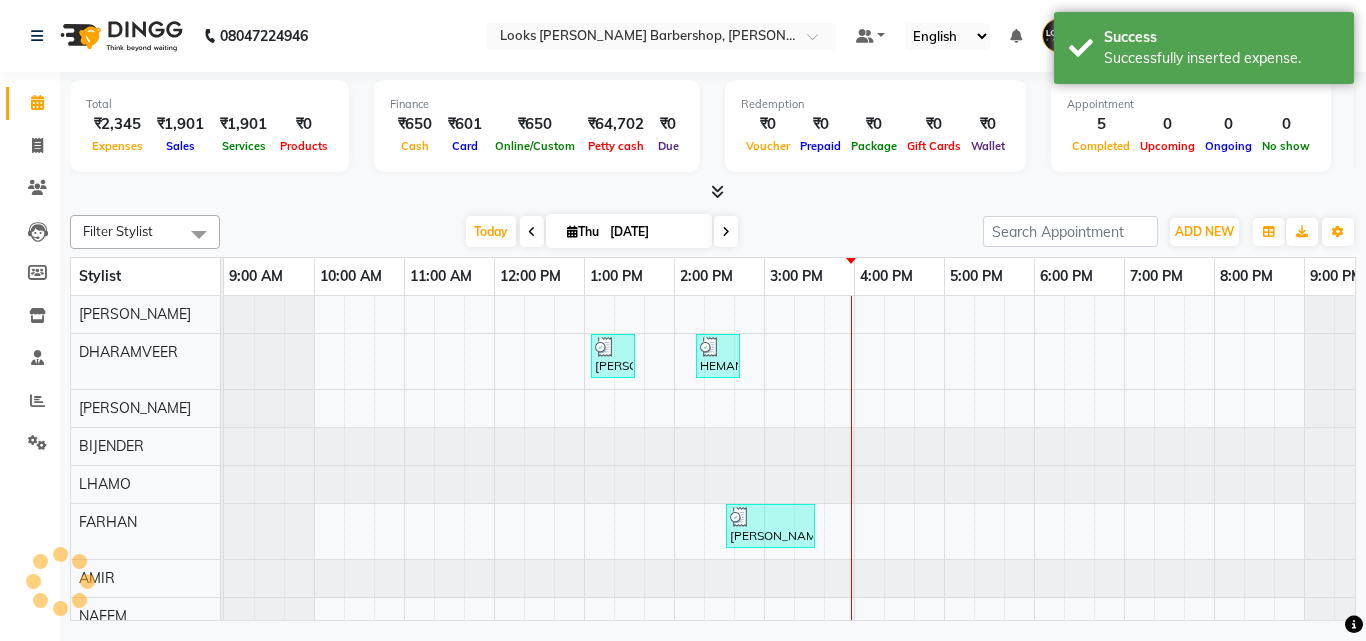 scroll, scrollTop: 0, scrollLeft: 0, axis: both 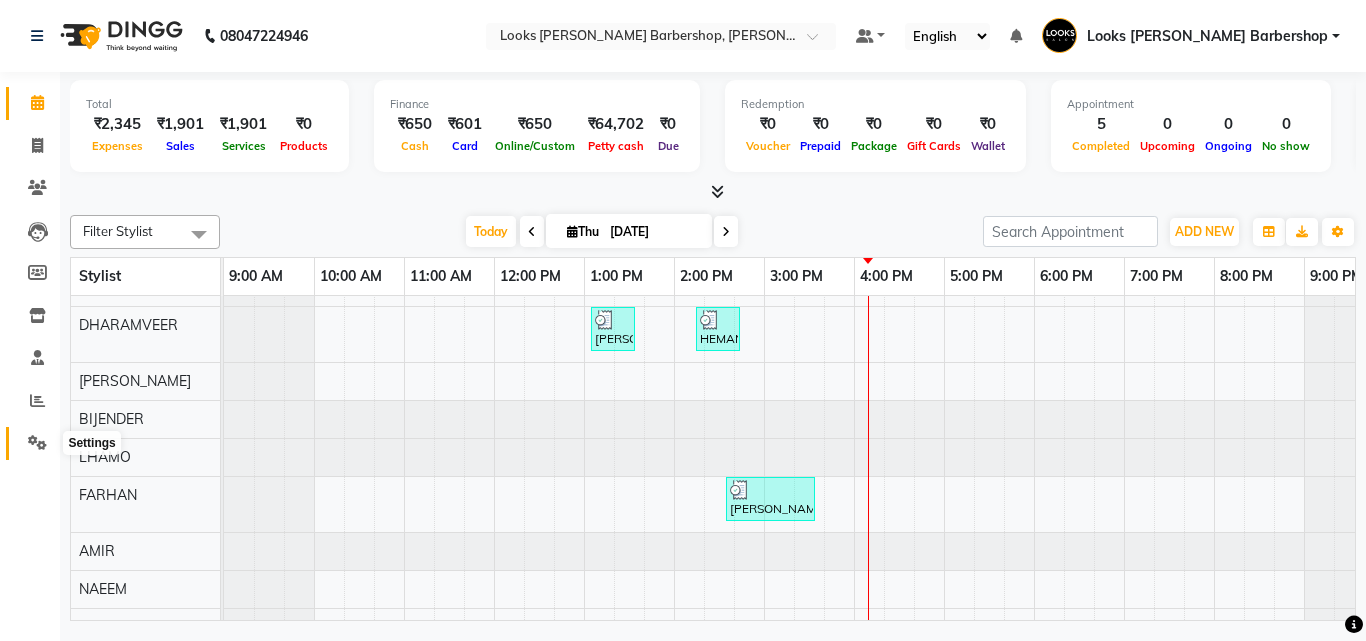 click 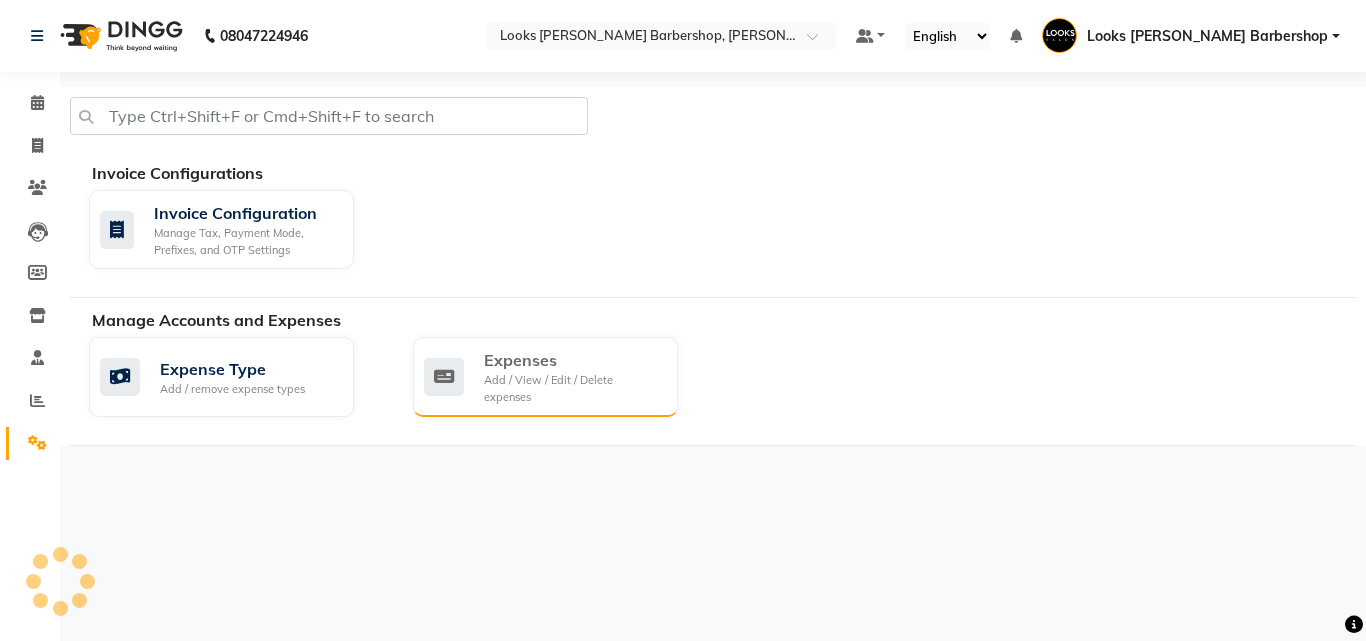 click on "Expenses Add / View / Edit / Delete expenses" 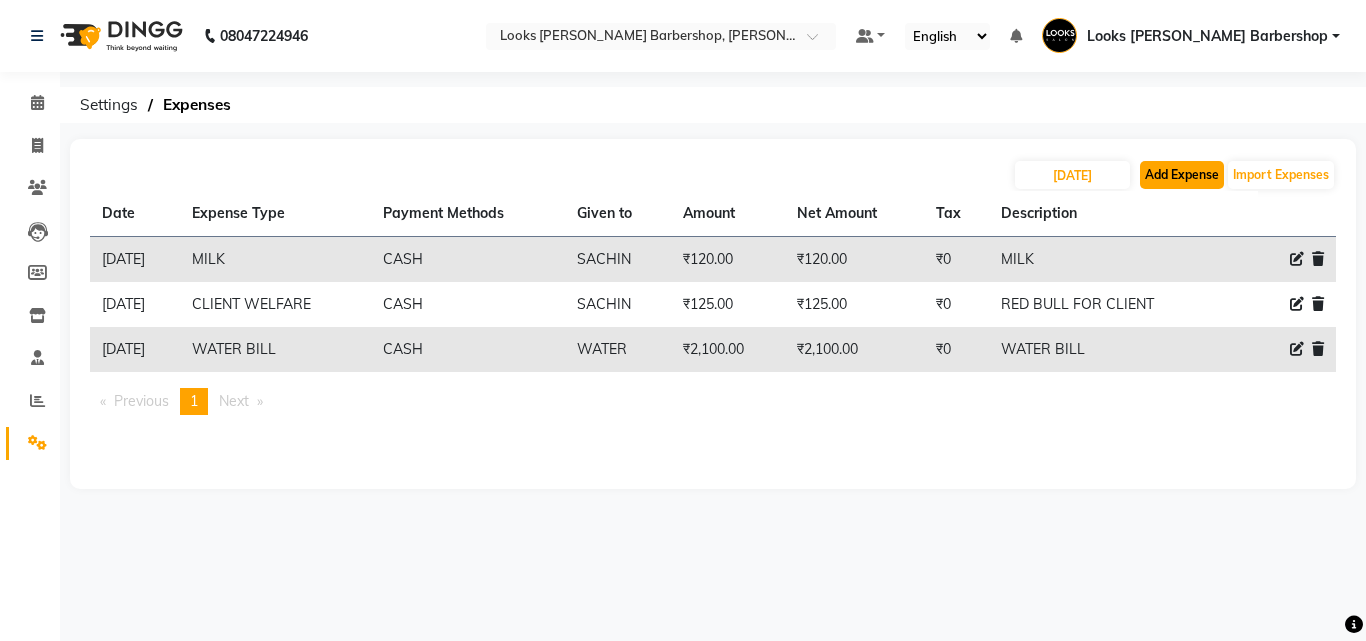 click on "Add Expense" 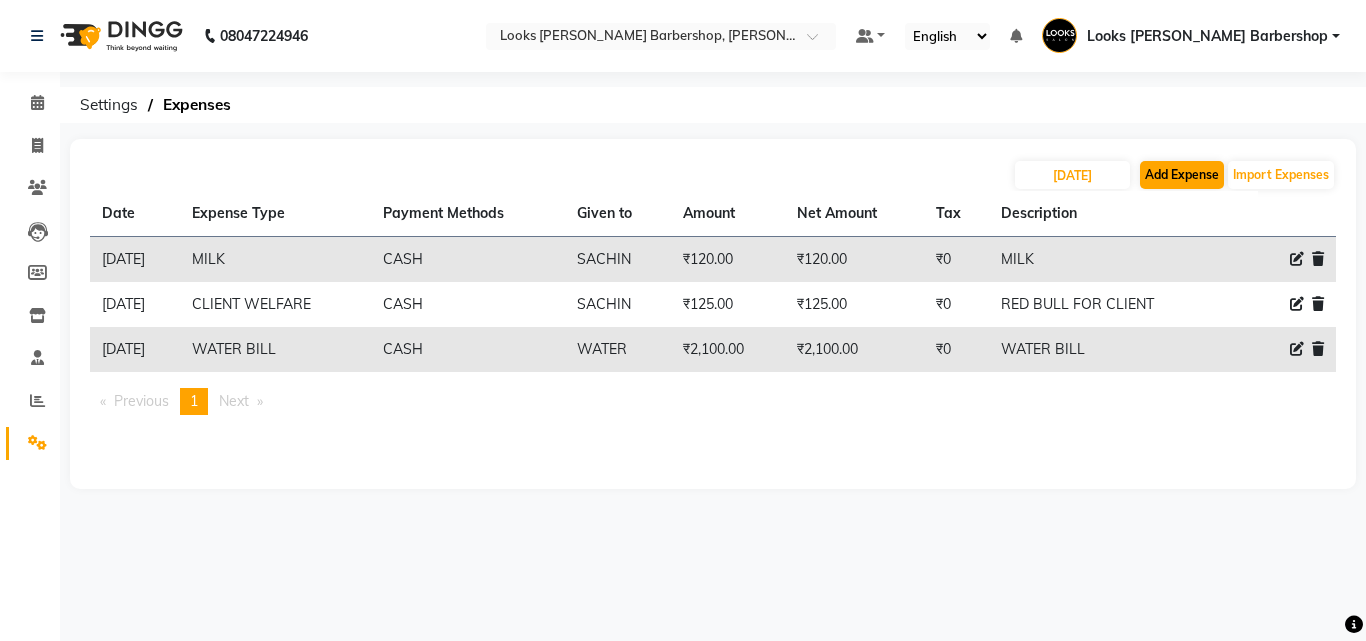 select on "1" 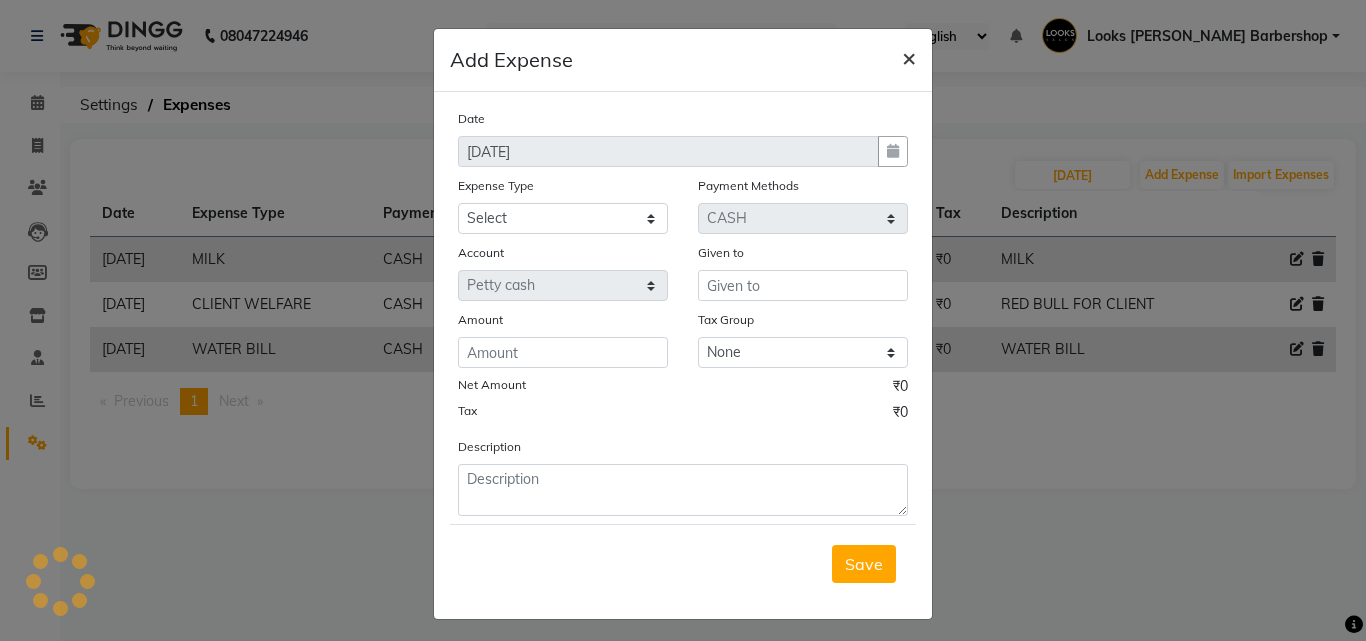 drag, startPoint x: 908, startPoint y: 61, endPoint x: 911, endPoint y: 50, distance: 11.401754 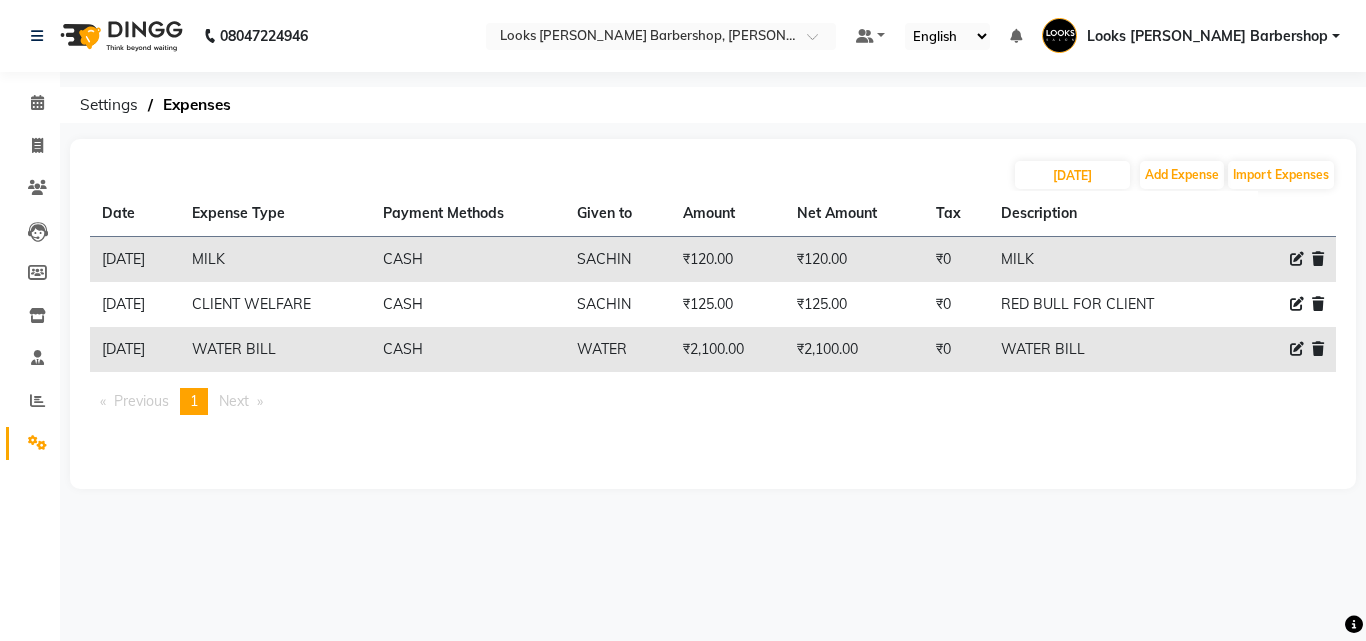 drag, startPoint x: 1281, startPoint y: 288, endPoint x: 1274, endPoint y: 314, distance: 26.925823 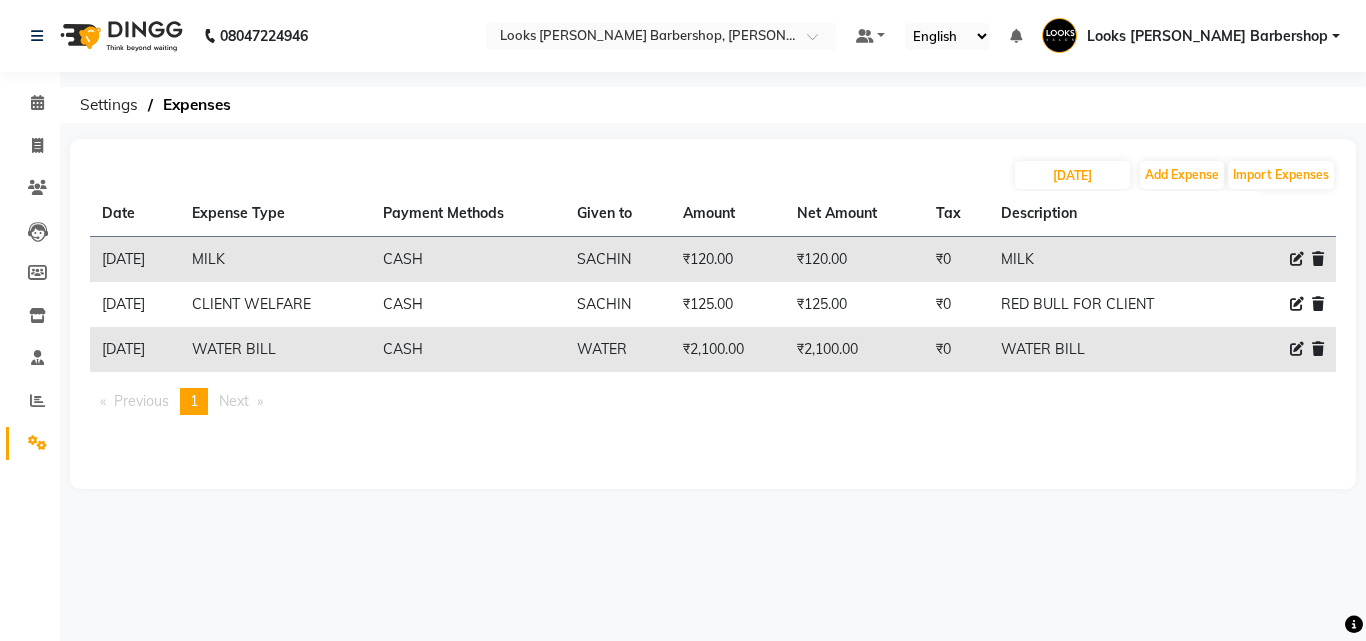 drag, startPoint x: 1292, startPoint y: 308, endPoint x: 1303, endPoint y: 305, distance: 11.401754 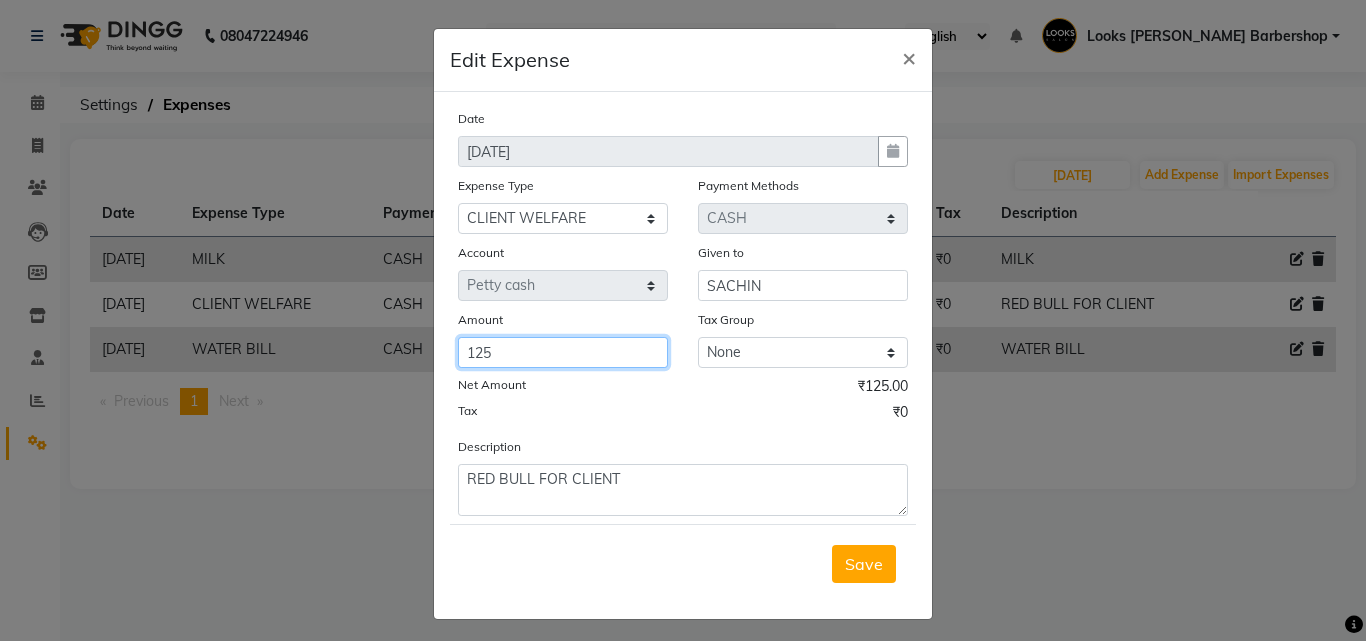 click on "125" 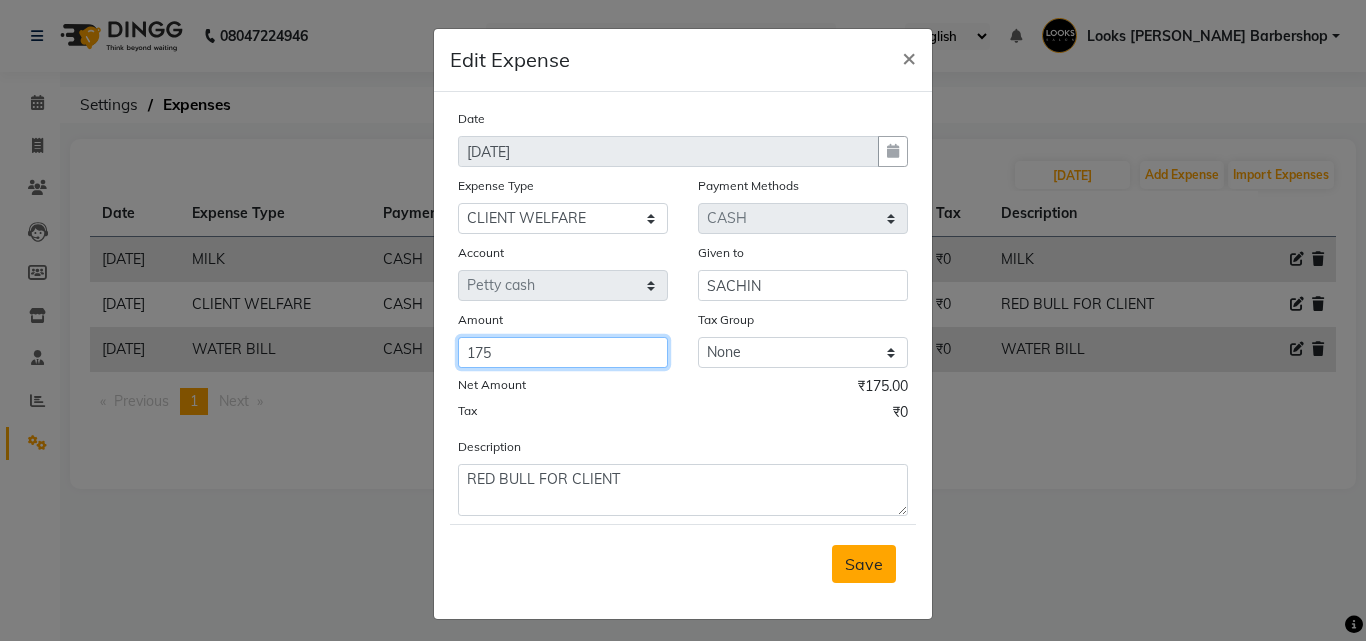 type on "175" 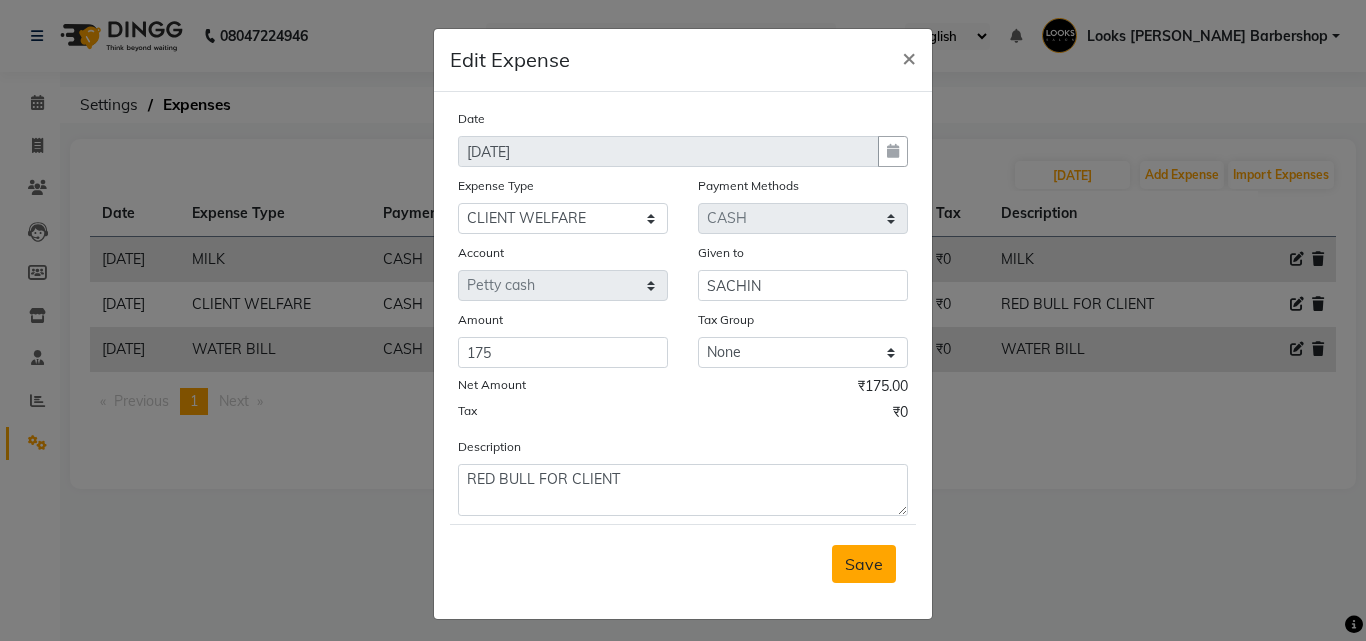click on "Save" at bounding box center (864, 564) 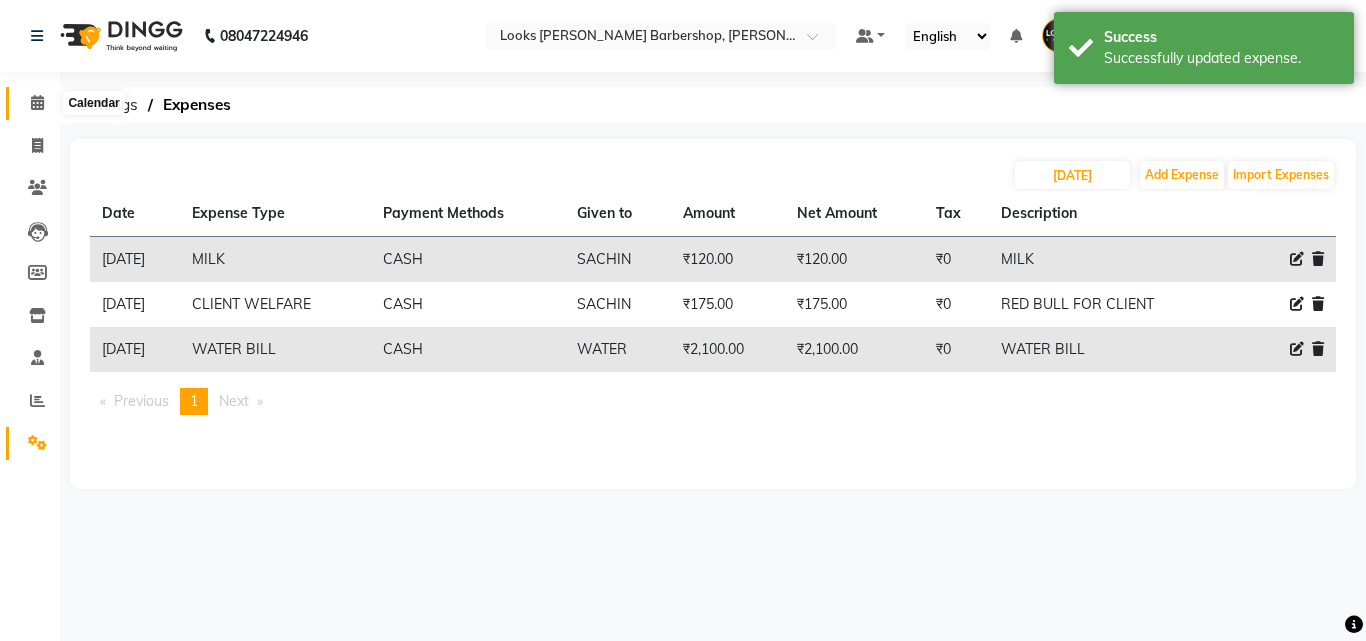 click 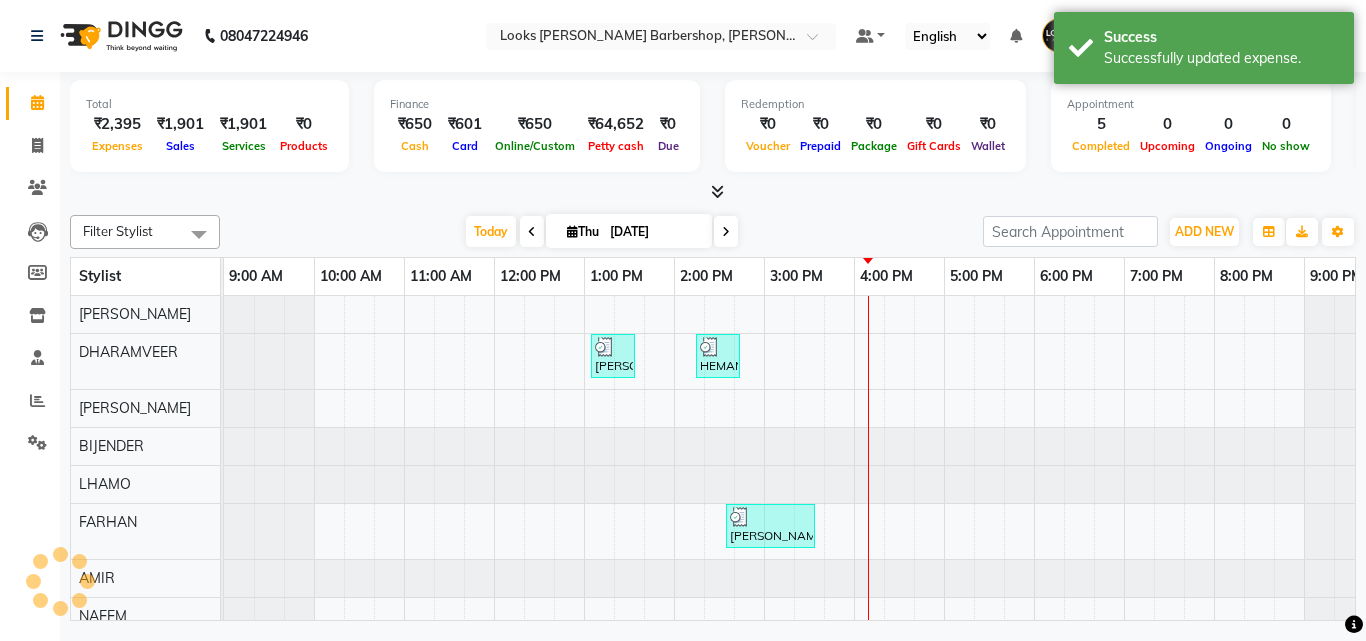 scroll, scrollTop: 0, scrollLeft: 0, axis: both 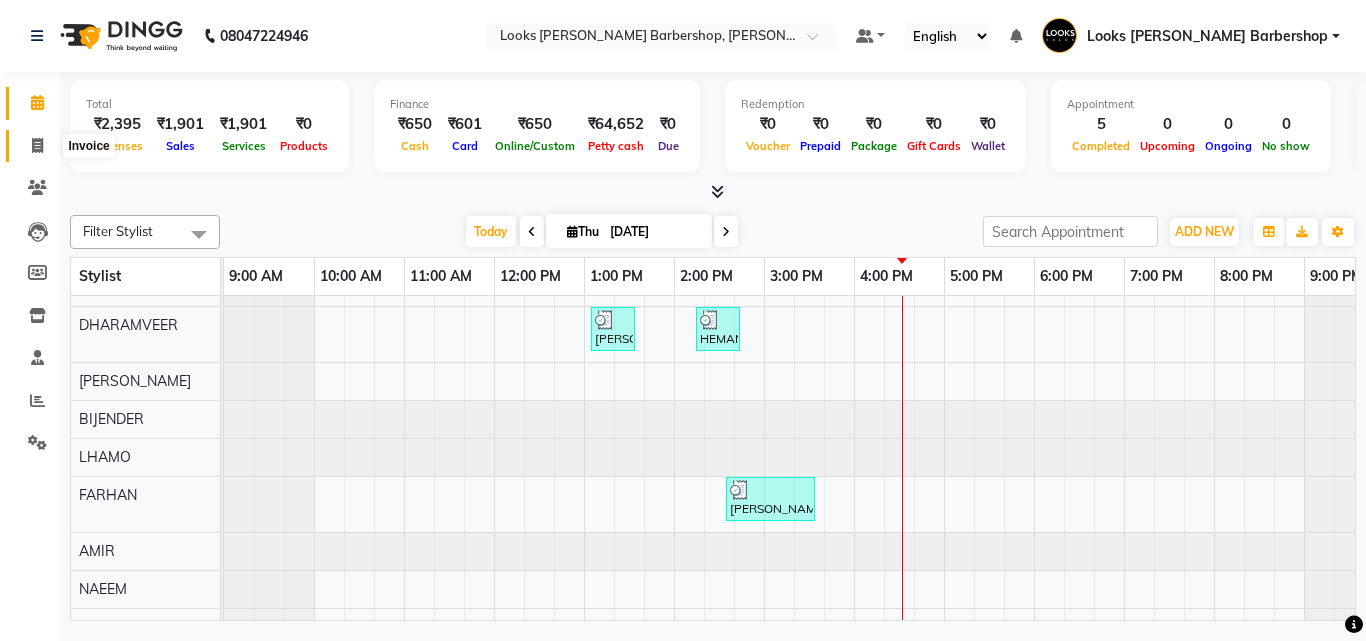 click 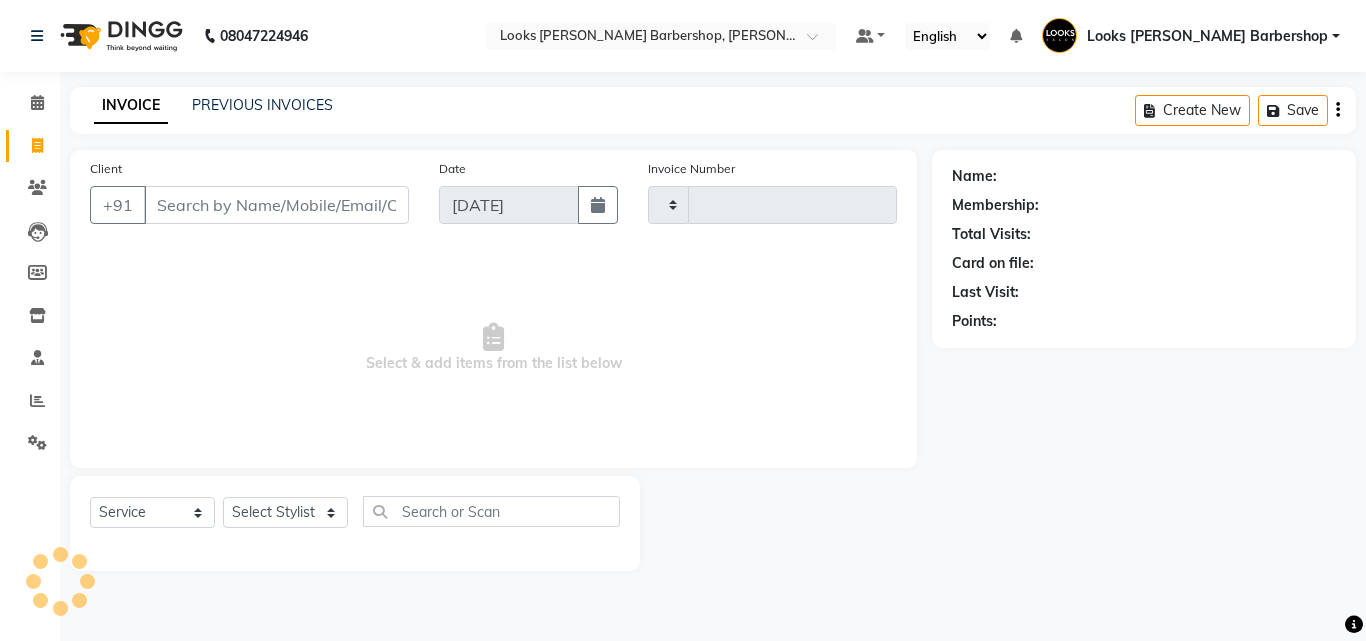 type on "2503" 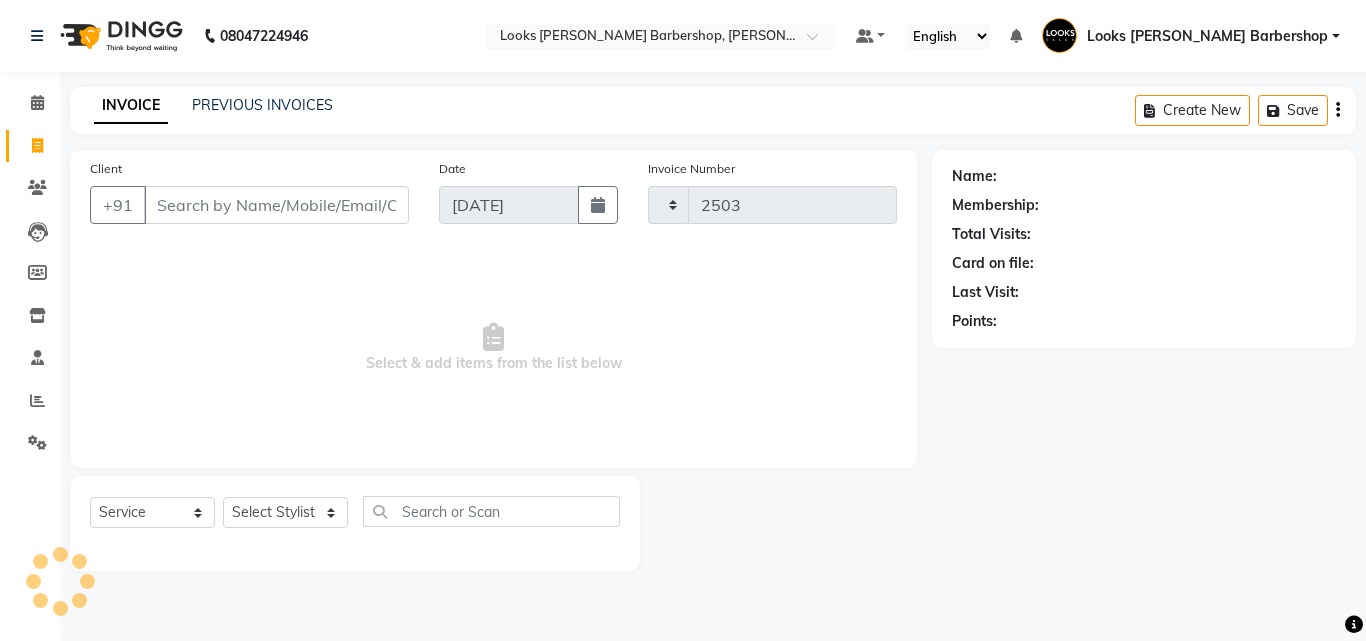 select on "4323" 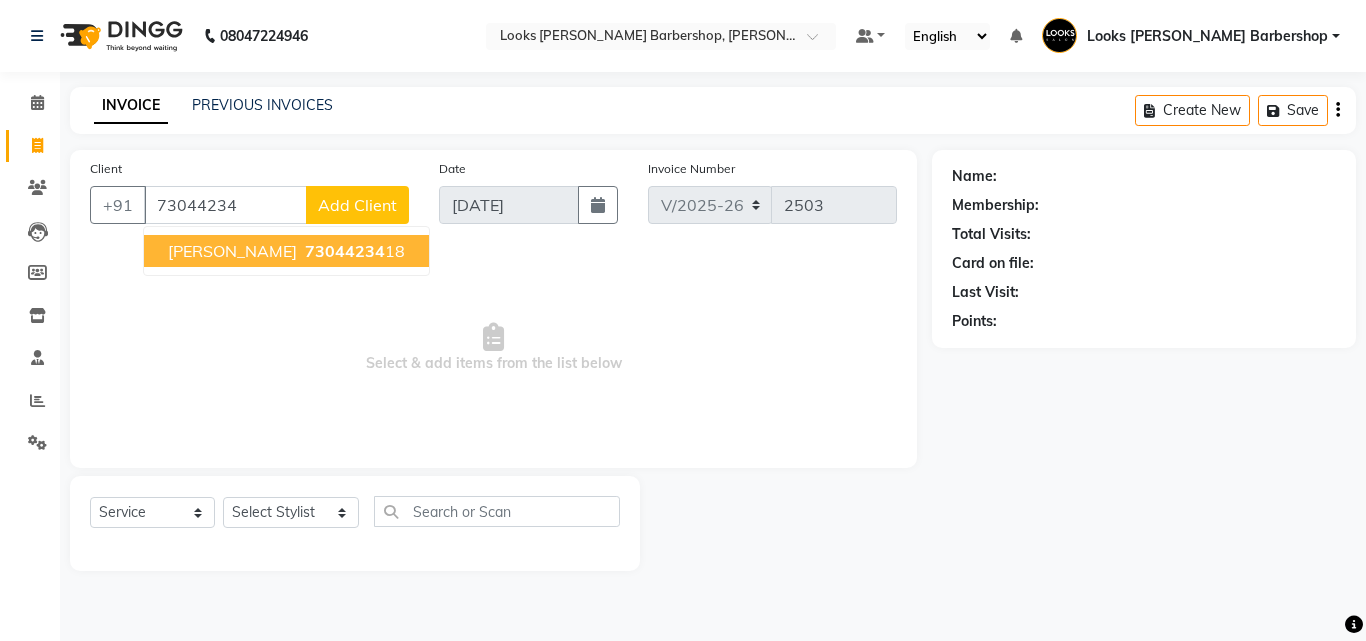 click on "AMRIT MAHESHWARI   73044234 18" at bounding box center (286, 251) 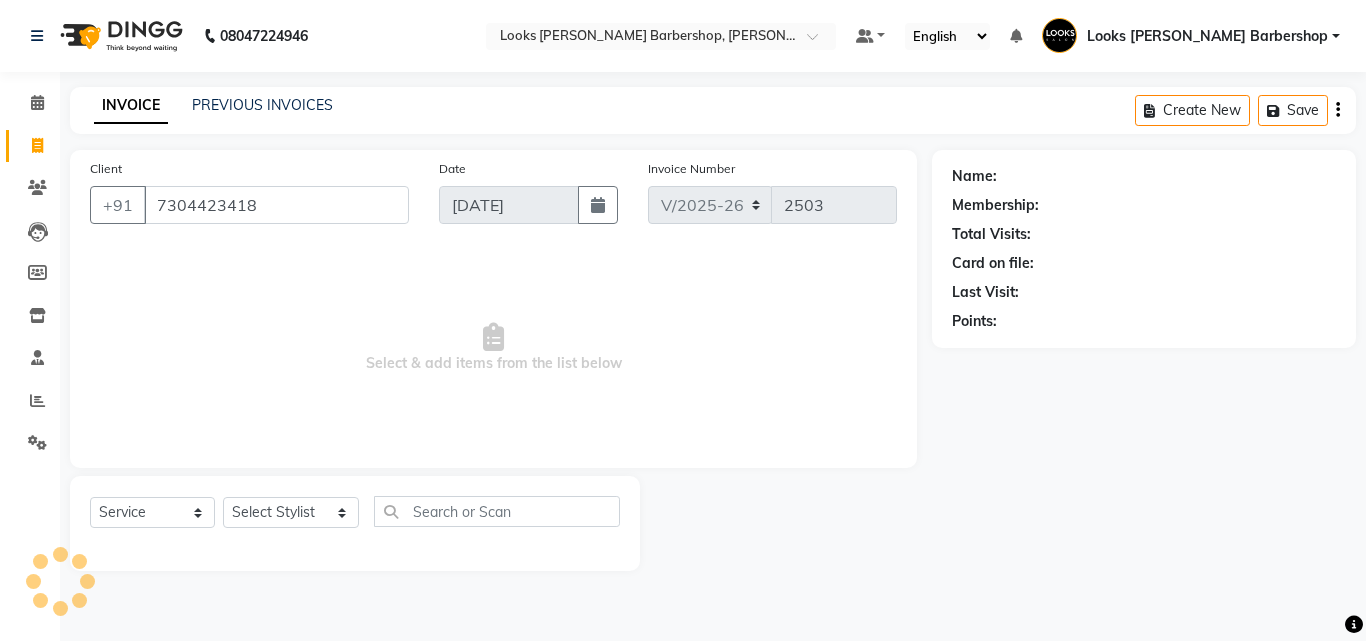 type on "7304423418" 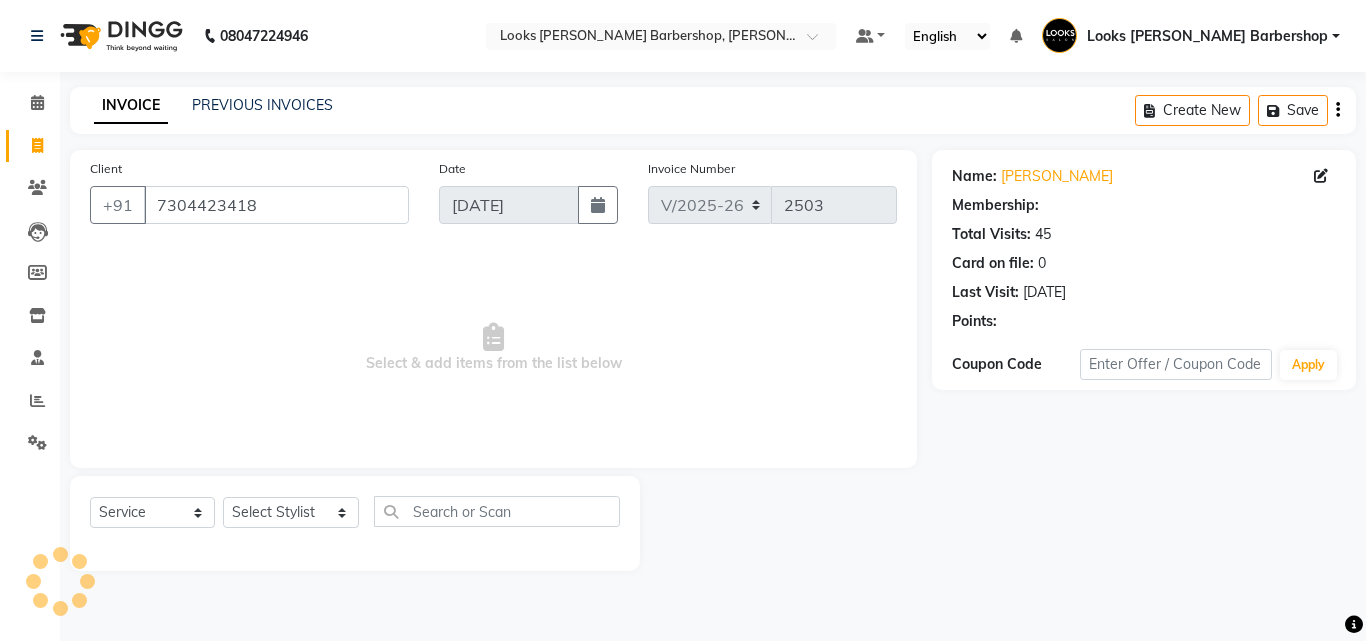select on "1: Object" 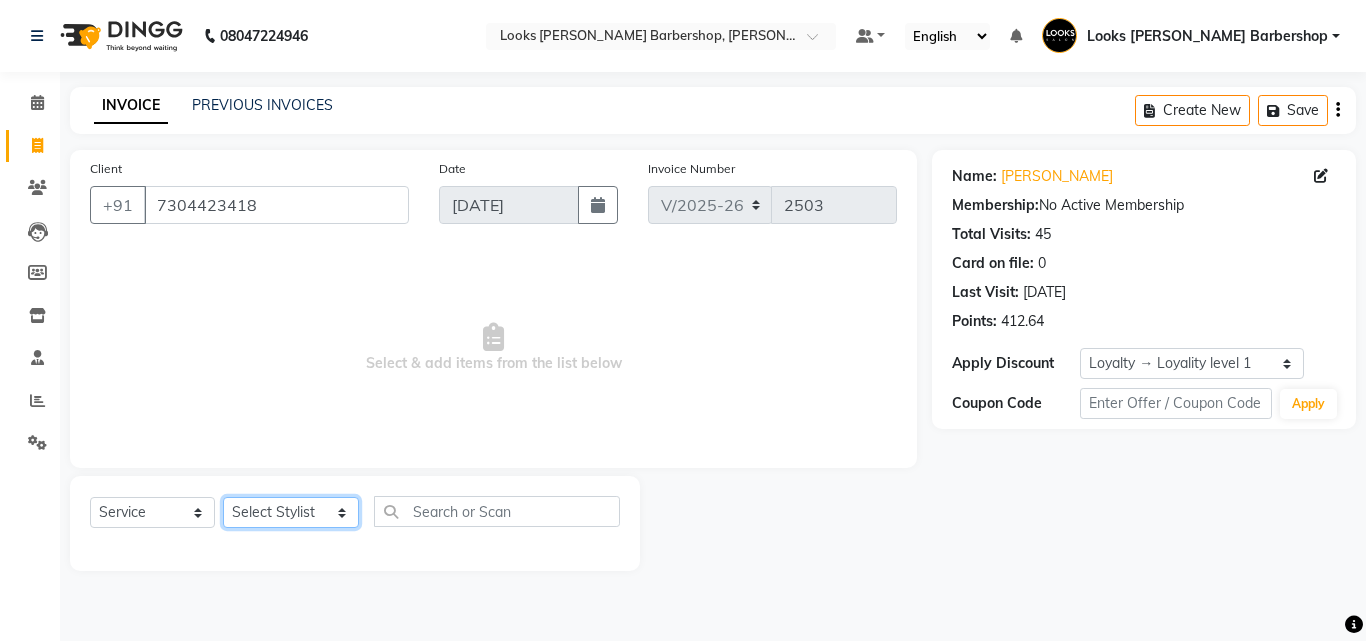 click on "Select Stylist Aadil Adnan AENA Aijaz Alam Amazon_Kart AMIR  Anurag _asst Arvind_asst BIJENDER  Counter Sales DANISH DHARAMVEER Eshan FARHAN KARAN RAI  KOMAL_NAILS Krishna_asst LALIT_PDCT LHAMO Looks_Female_Section Looks_H.O_Store Looks Karol Bagh Barbershop Looks_Kart MANIRAM Meenu_pdct Mohammad Sajid NAEEM  NARENDER DEOL  Naveen_pdct Prabhakar Kumar_PDCT RAAJ GUPTA RAAJ_JI raj ji RAM MURTI NARYAL ROHIT  Rohit Thakur SACHIN sahil Shabina Shakir SIMRAN Sonia Sunny VIKRAM VIKRANT SINGH  Vishal_Asst YOGESH ASSISTANT" 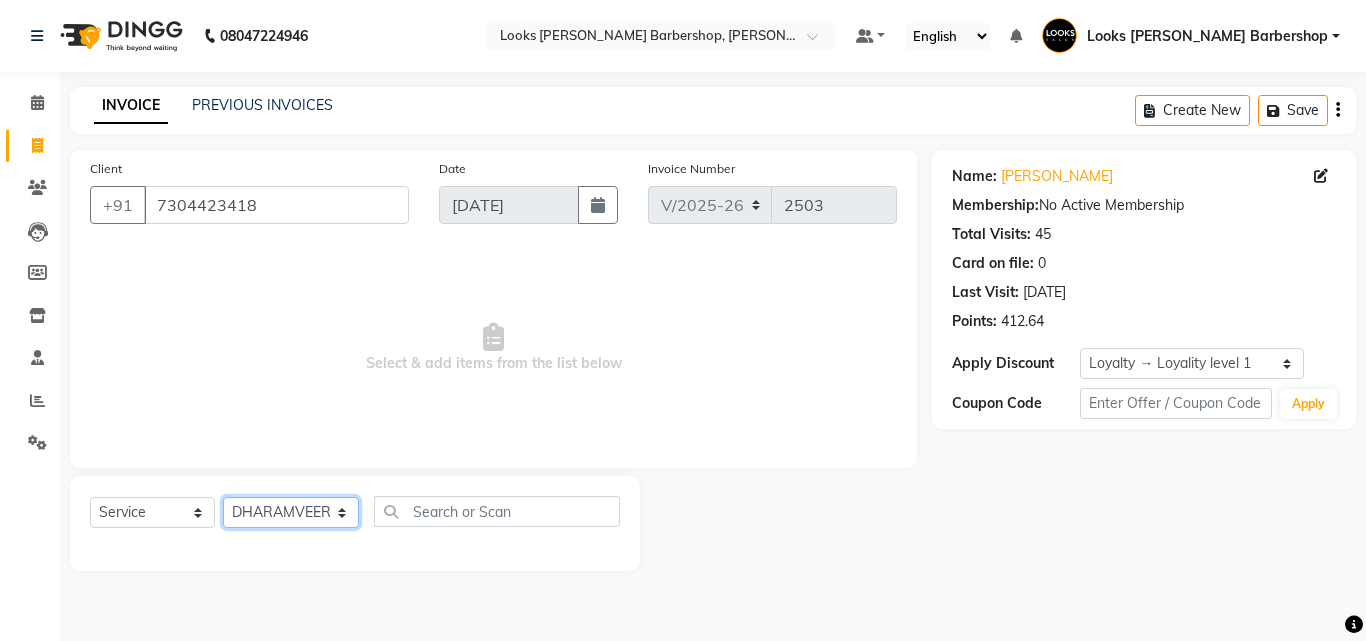 click on "Select Stylist Aadil Adnan AENA Aijaz Alam Amazon_Kart AMIR  Anurag _asst Arvind_asst BIJENDER  Counter Sales DANISH DHARAMVEER Eshan FARHAN KARAN RAI  KOMAL_NAILS Krishna_asst LALIT_PDCT LHAMO Looks_Female_Section Looks_H.O_Store Looks Karol Bagh Barbershop Looks_Kart MANIRAM Meenu_pdct Mohammad Sajid NAEEM  NARENDER DEOL  Naveen_pdct Prabhakar Kumar_PDCT RAAJ GUPTA RAAJ_JI raj ji RAM MURTI NARYAL ROHIT  Rohit Thakur SACHIN sahil Shabina Shakir SIMRAN Sonia Sunny VIKRAM VIKRANT SINGH  Vishal_Asst YOGESH ASSISTANT" 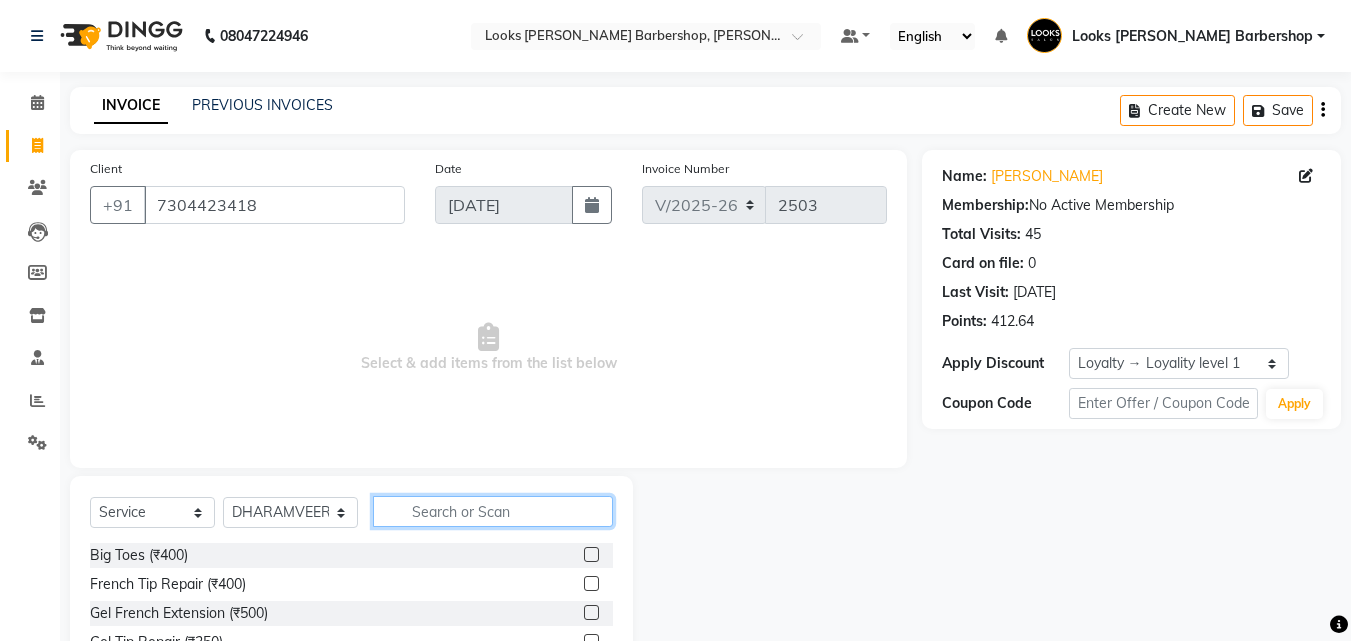 click 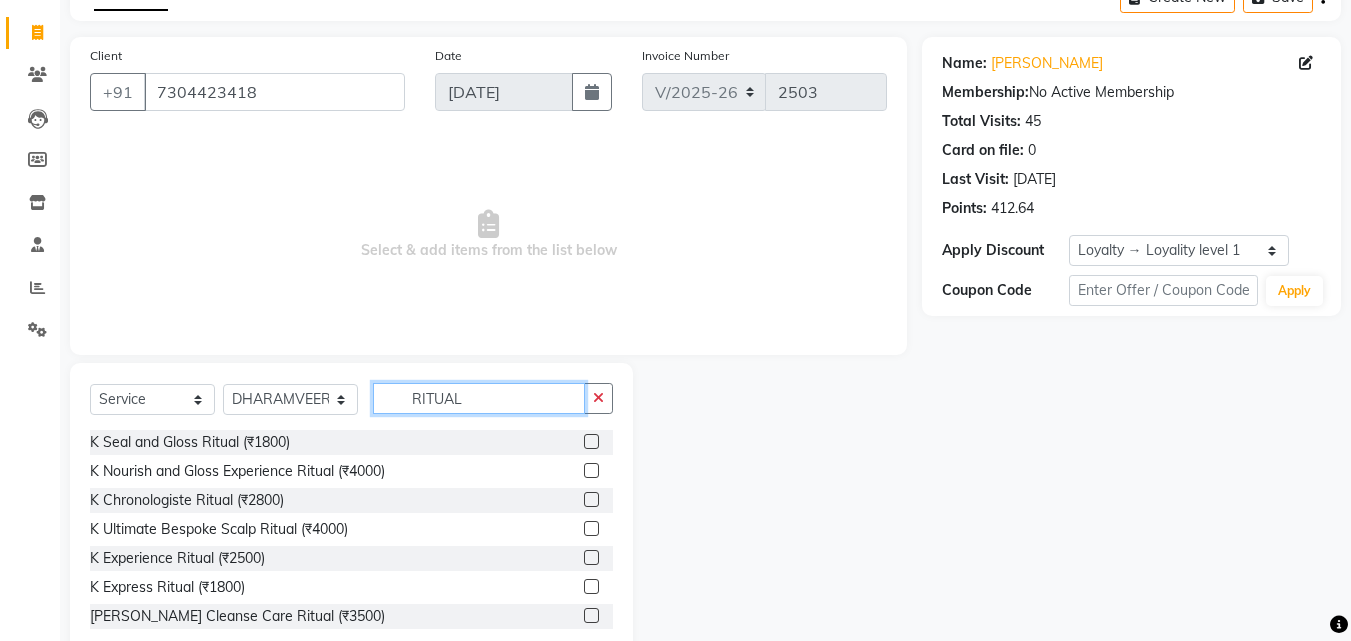 scroll, scrollTop: 160, scrollLeft: 0, axis: vertical 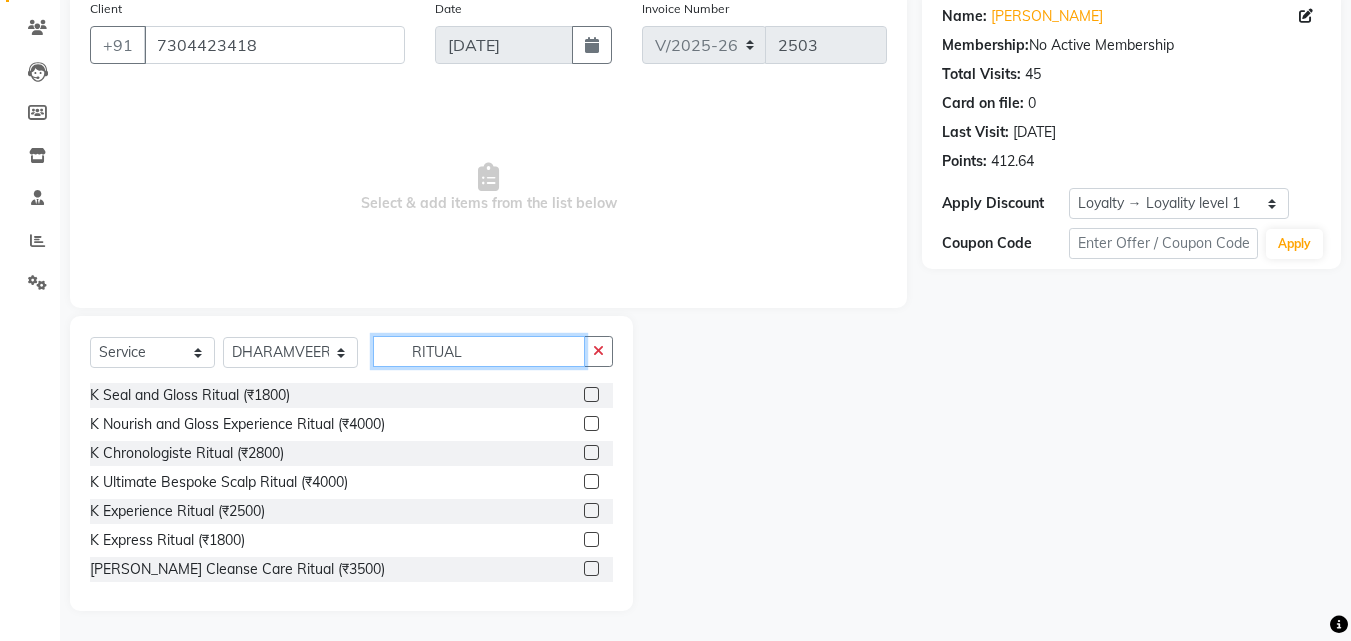 type on "RITUAL" 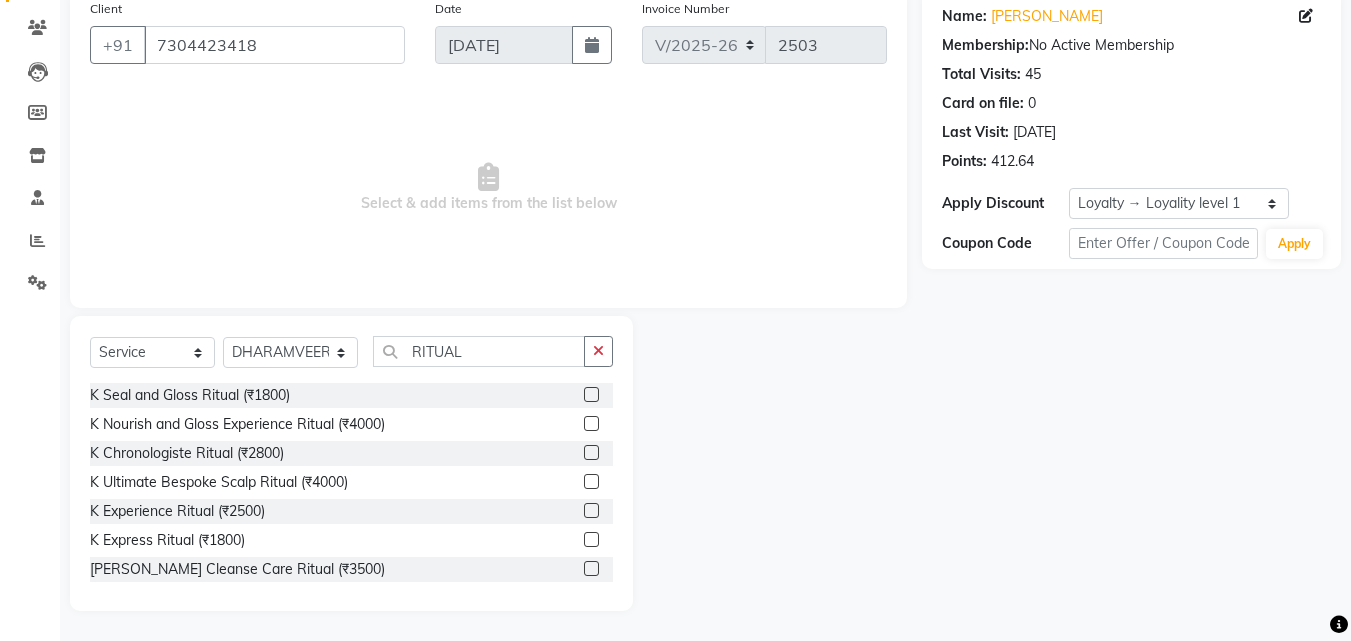 click 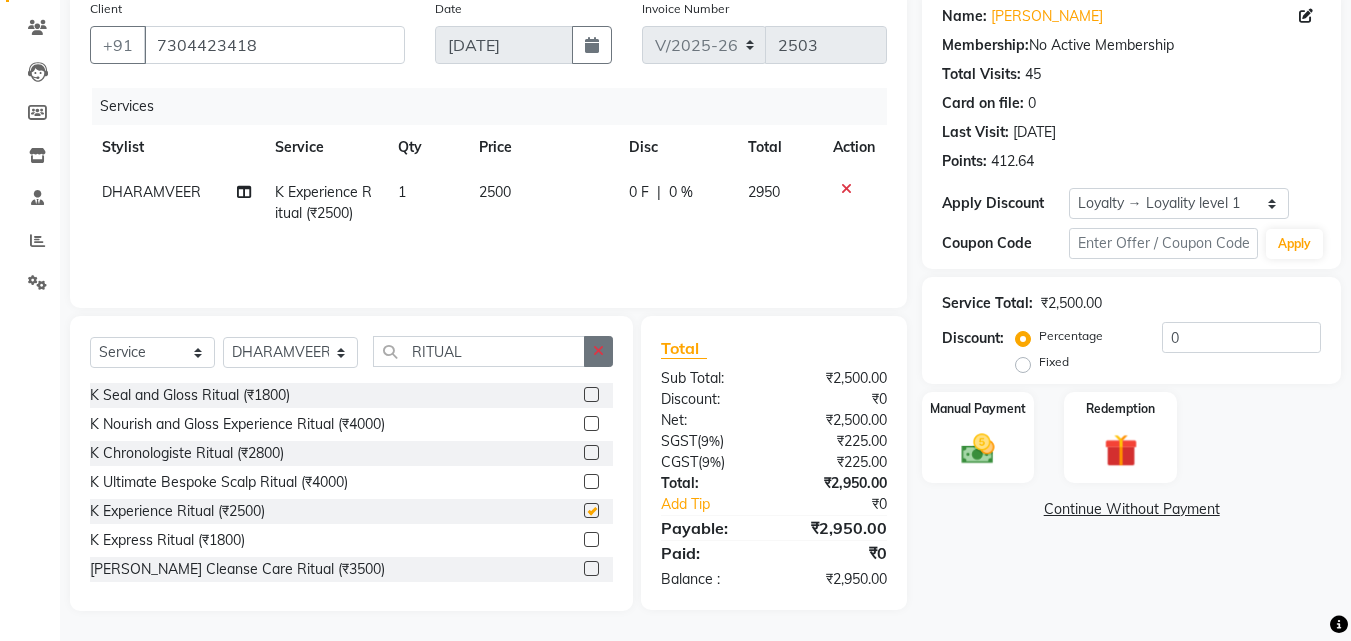 checkbox on "false" 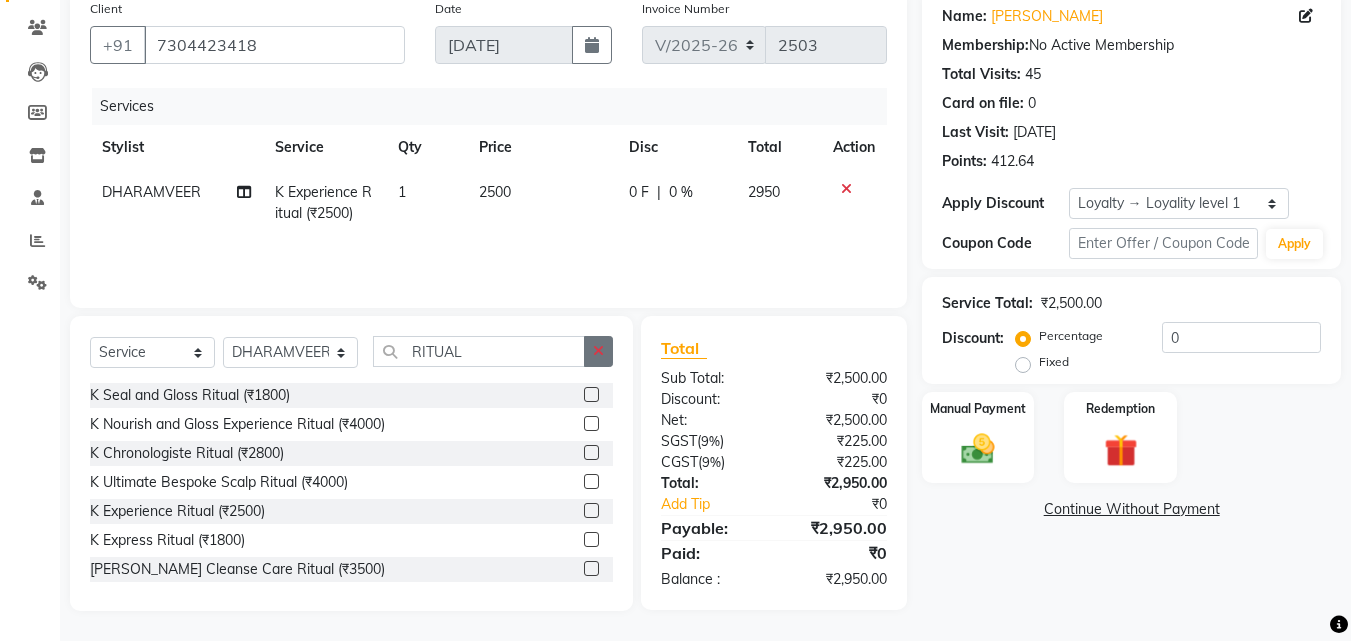click 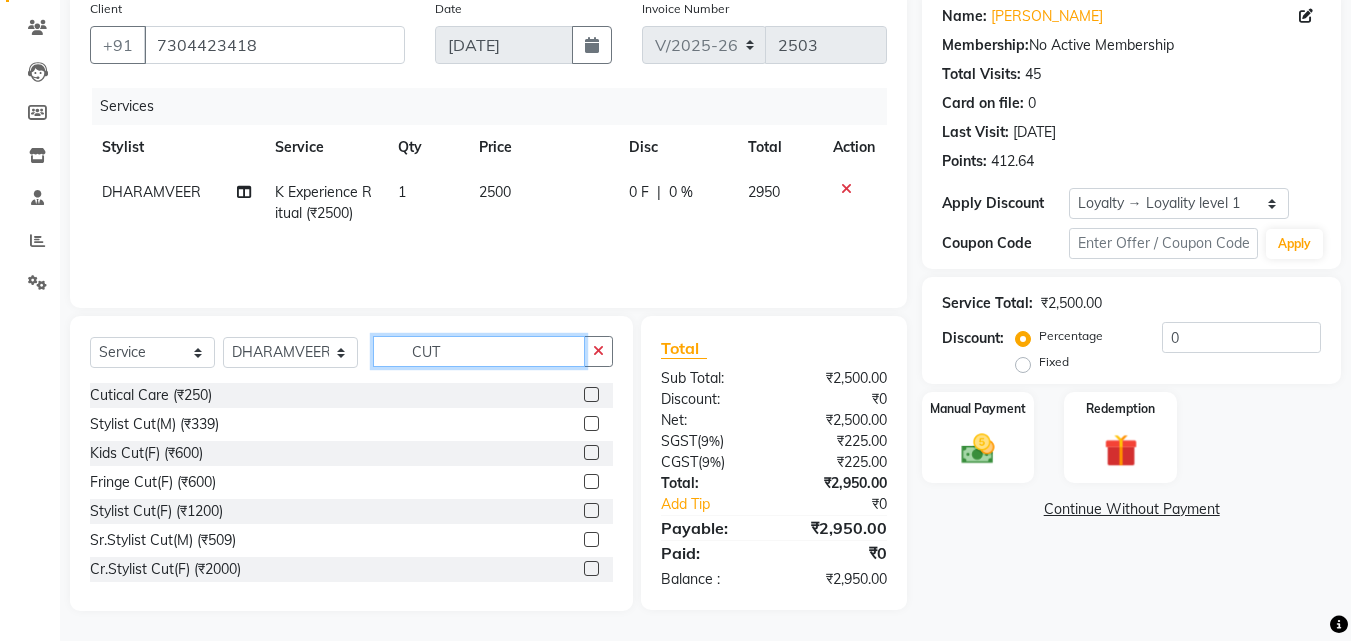 type on "CUT" 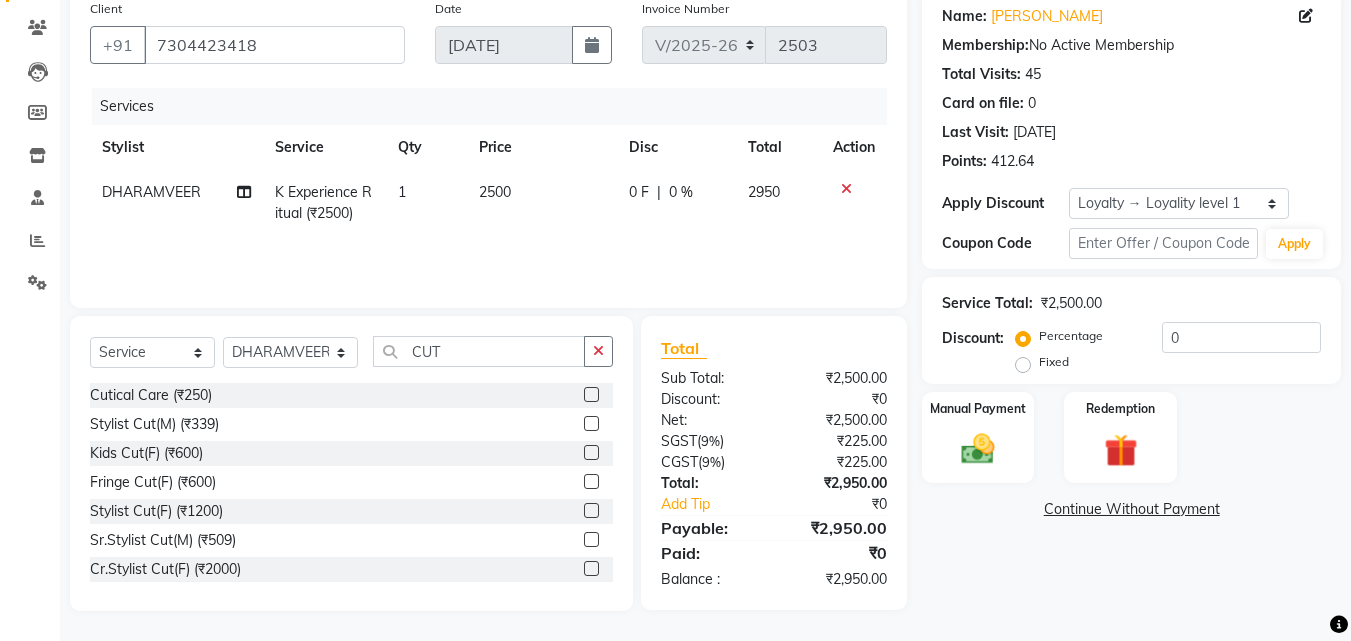 click 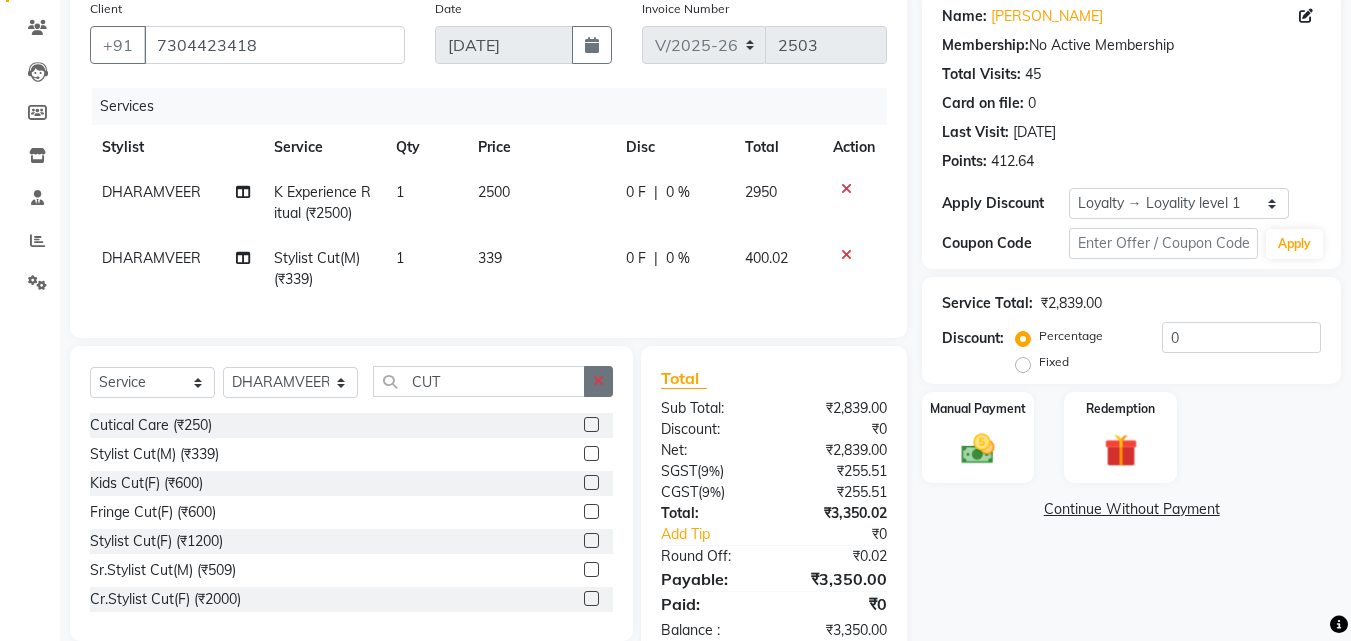 checkbox on "false" 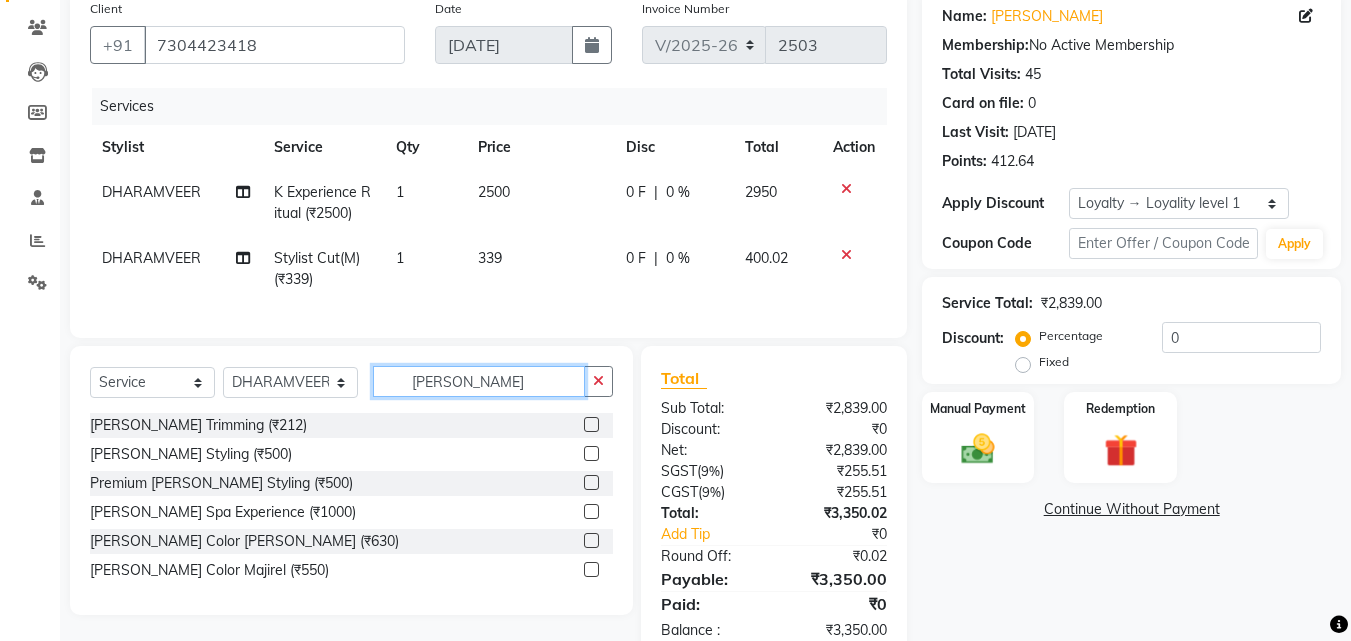 type on "BEARD" 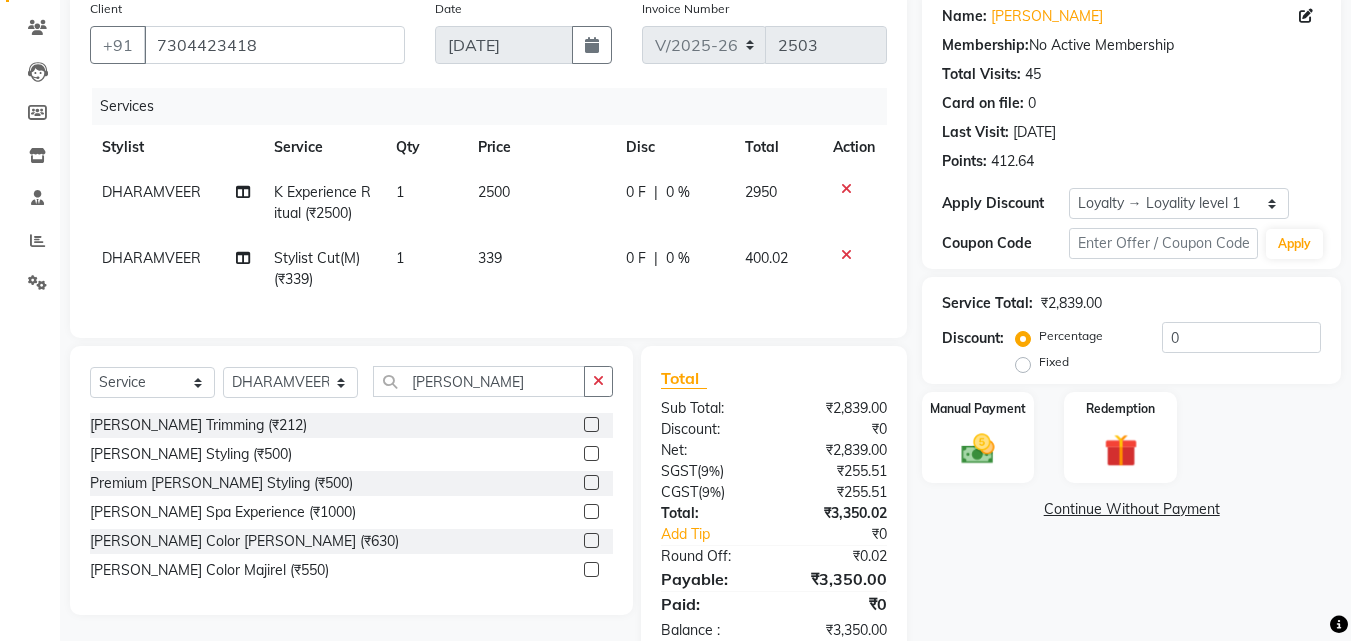 click 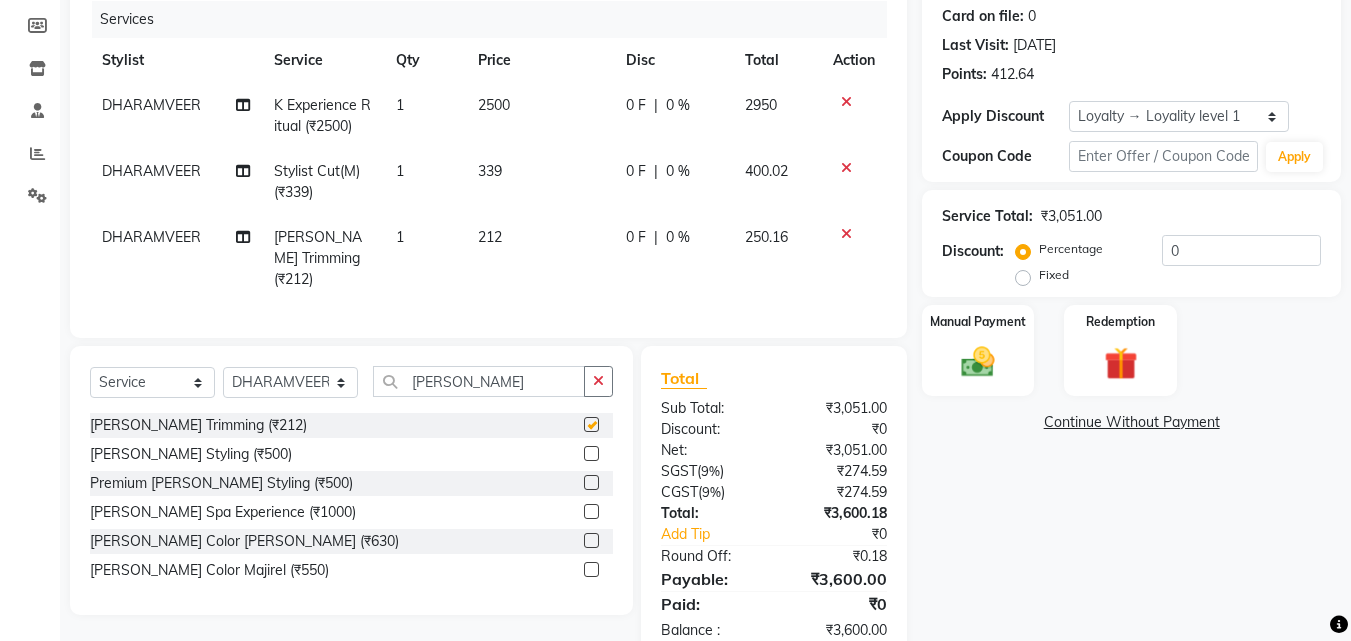 checkbox on "false" 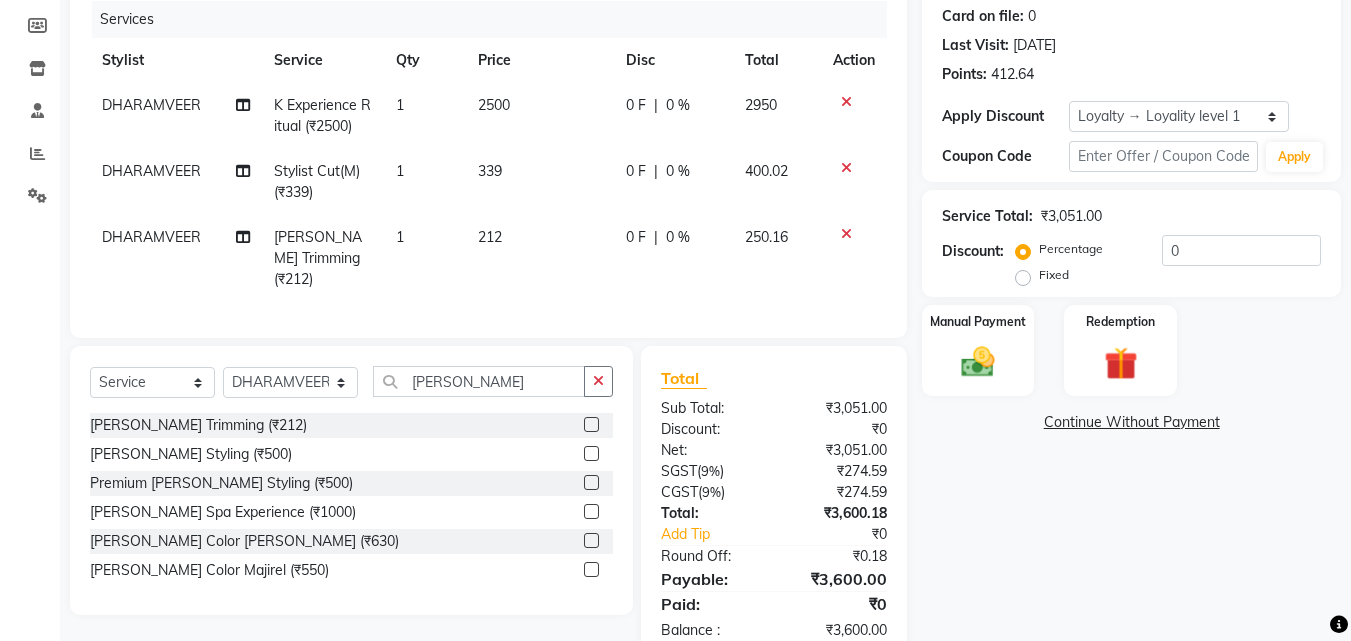 scroll, scrollTop: 291, scrollLeft: 0, axis: vertical 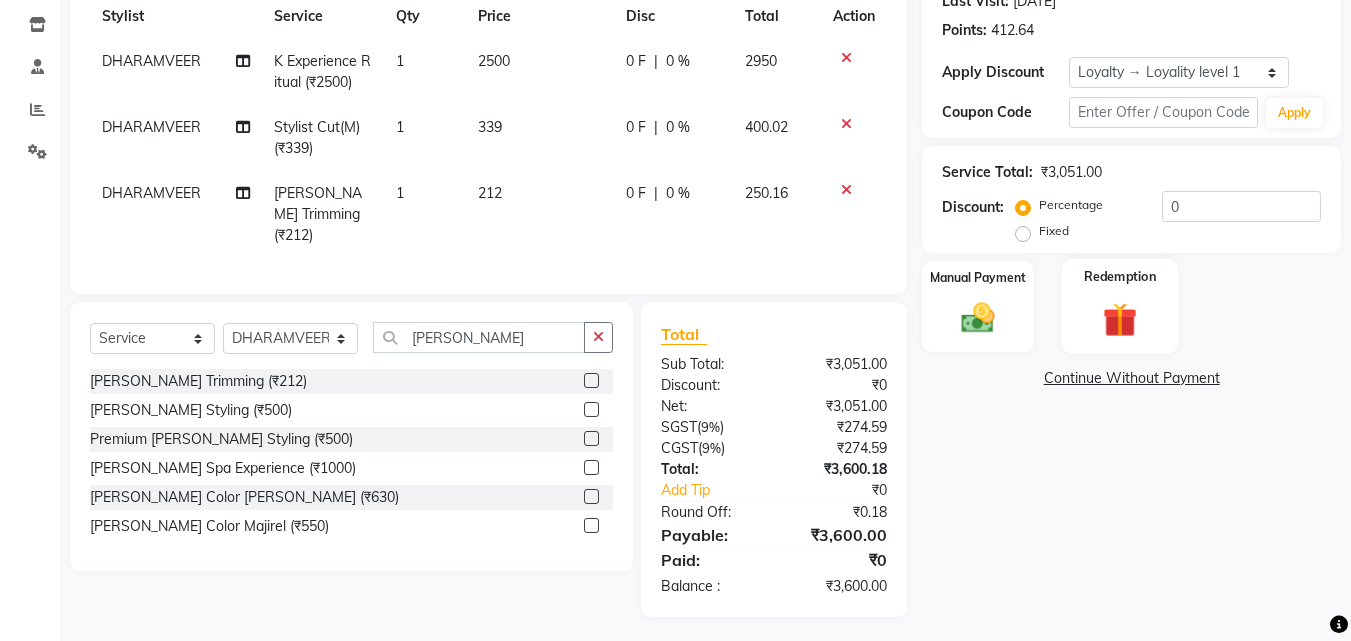 click 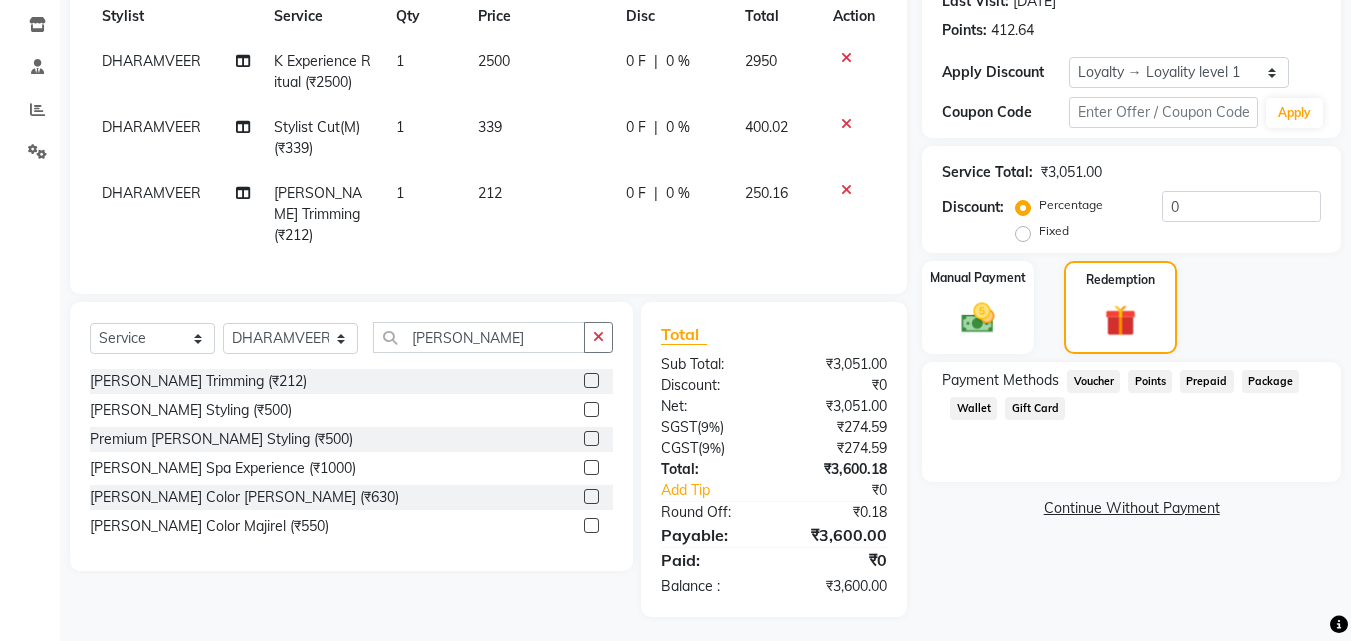 click on "Points" 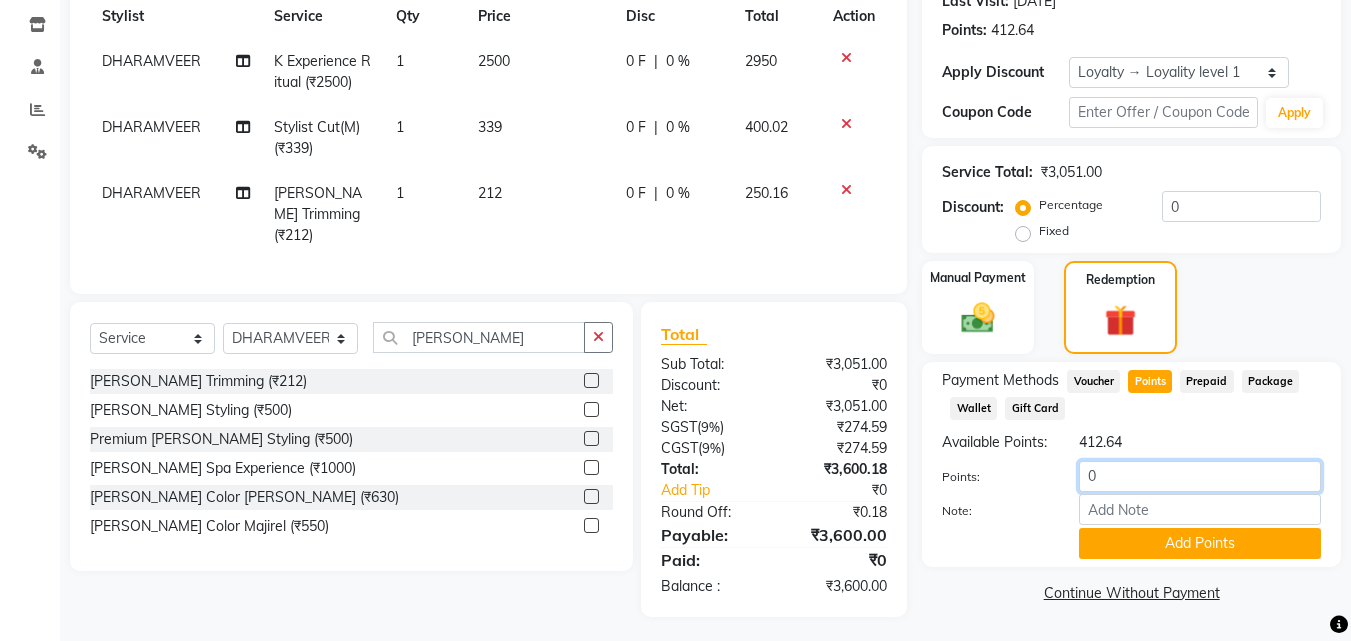 click on "0" 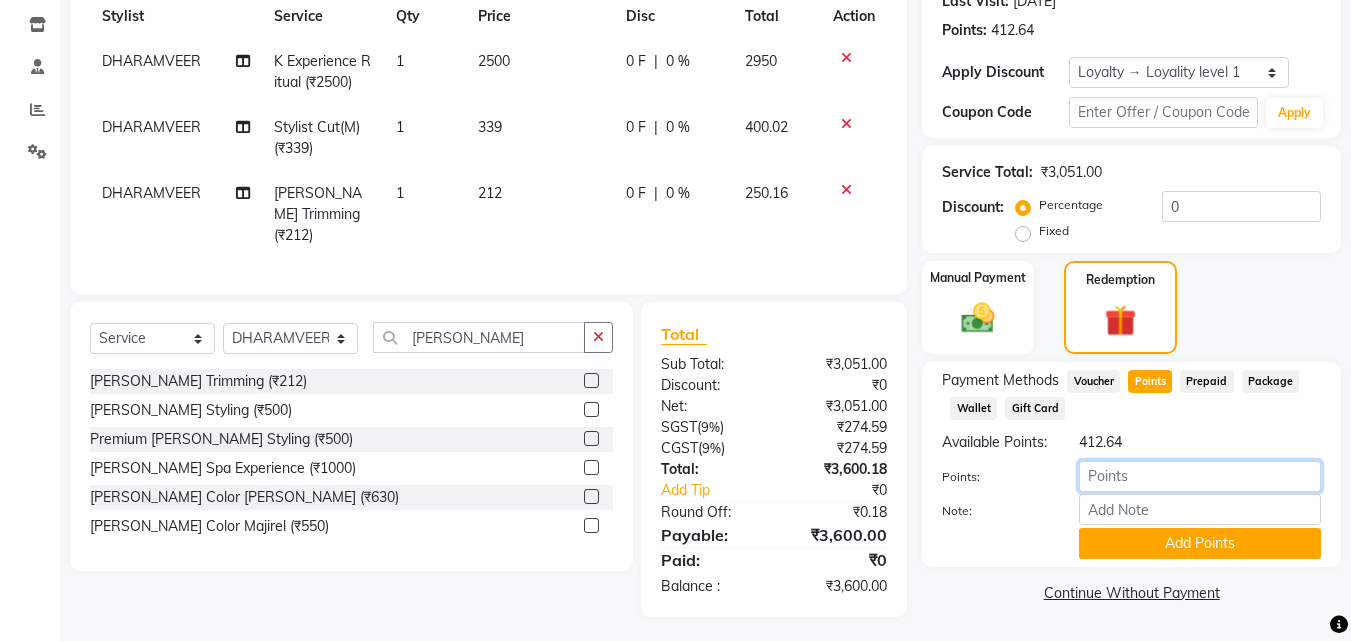 type on "7" 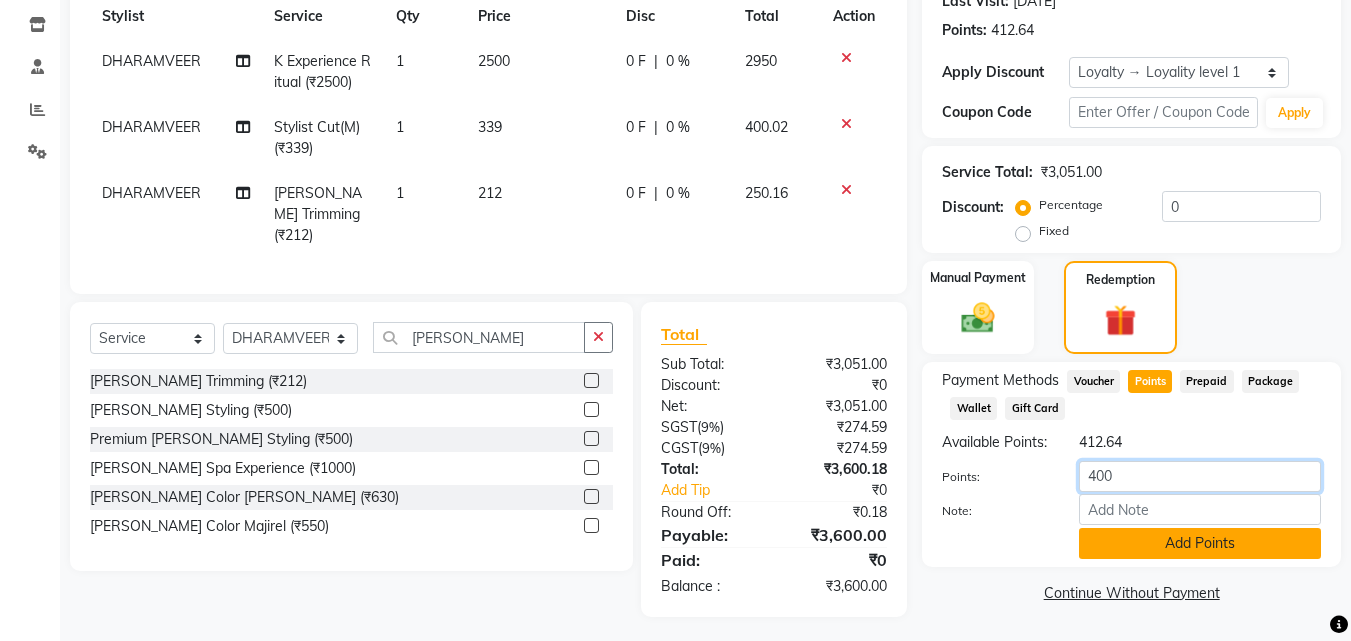type on "400" 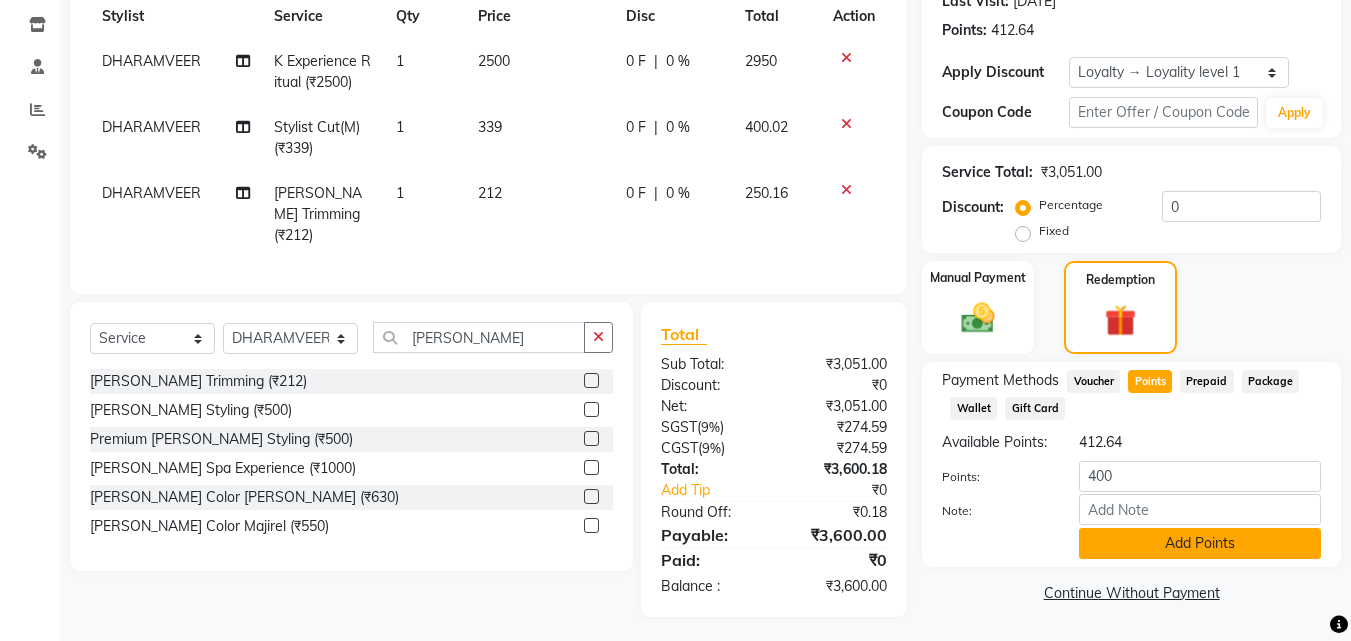 click on "Add Points" 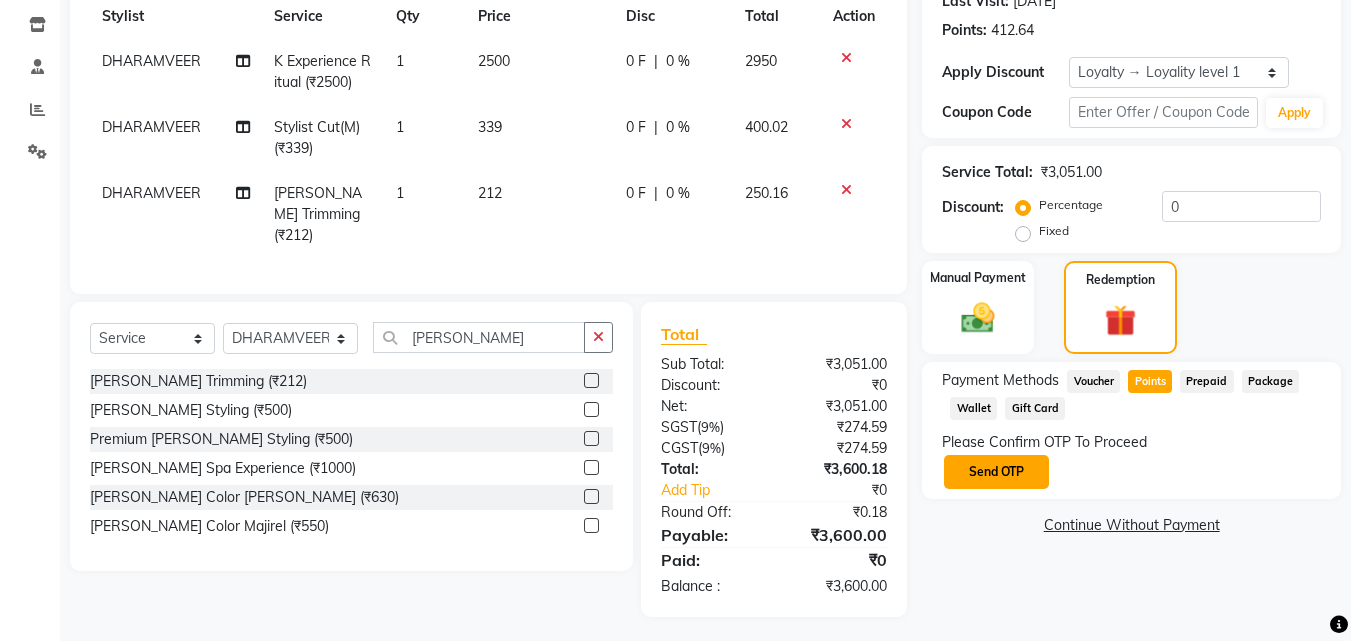 click on "Send OTP" 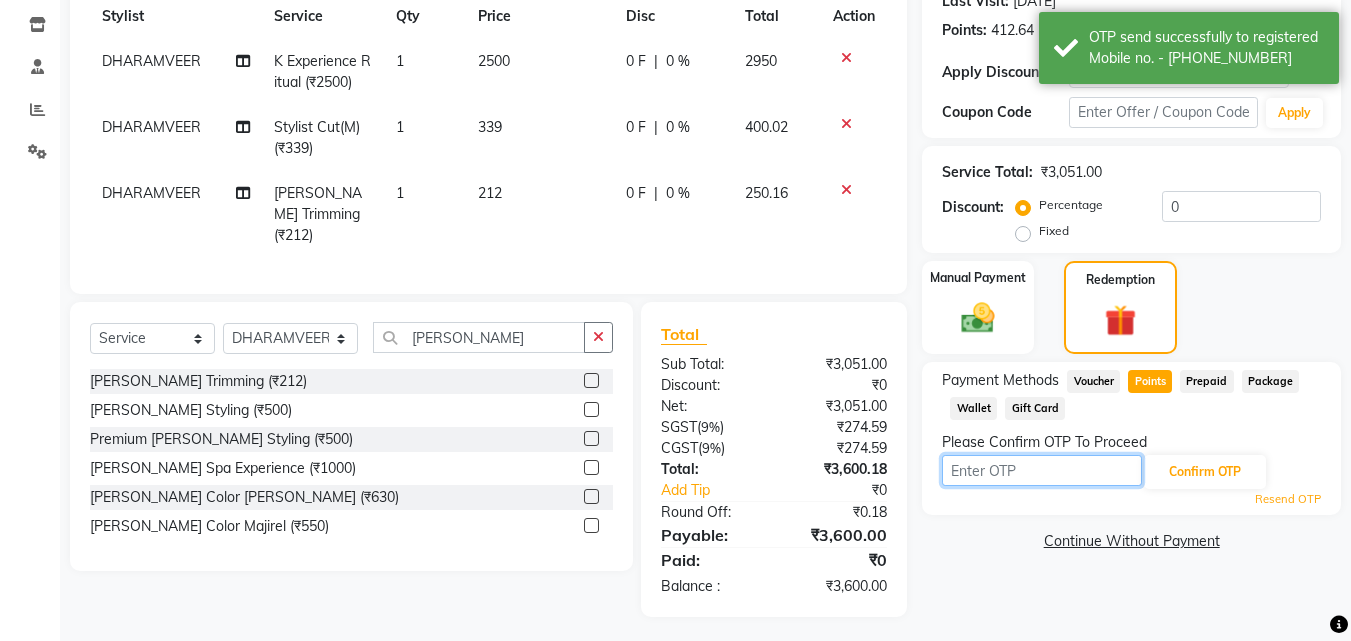 click at bounding box center [1042, 470] 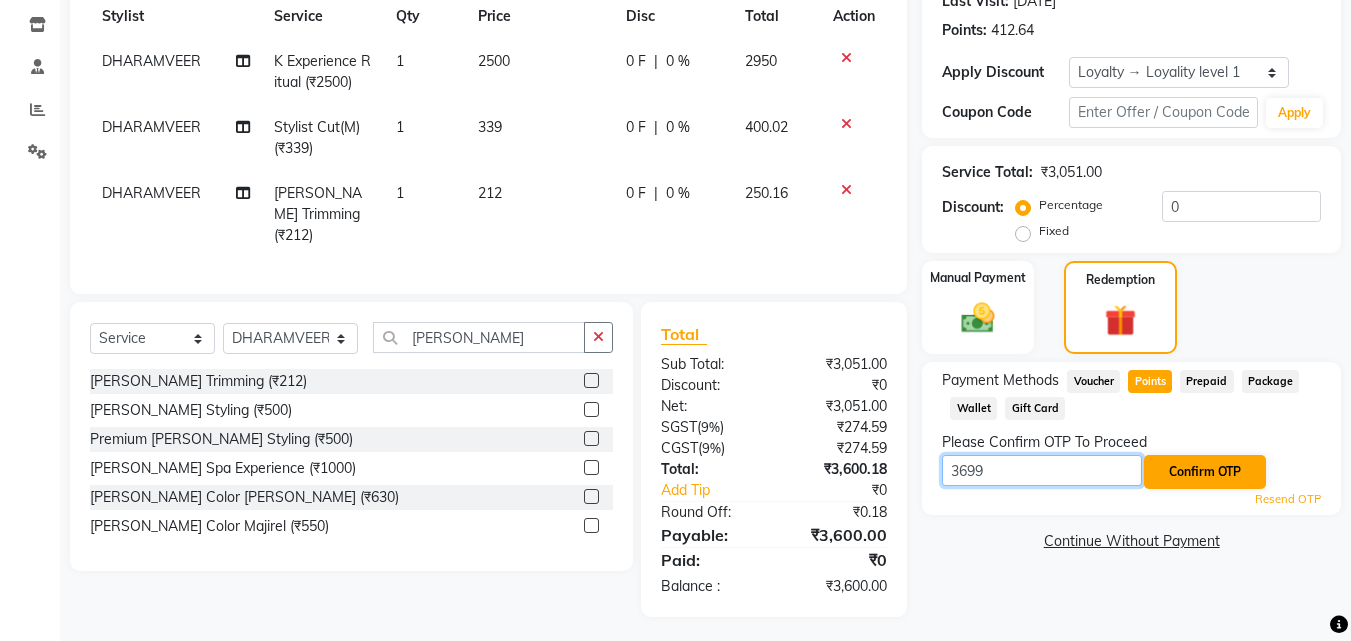 type on "3699" 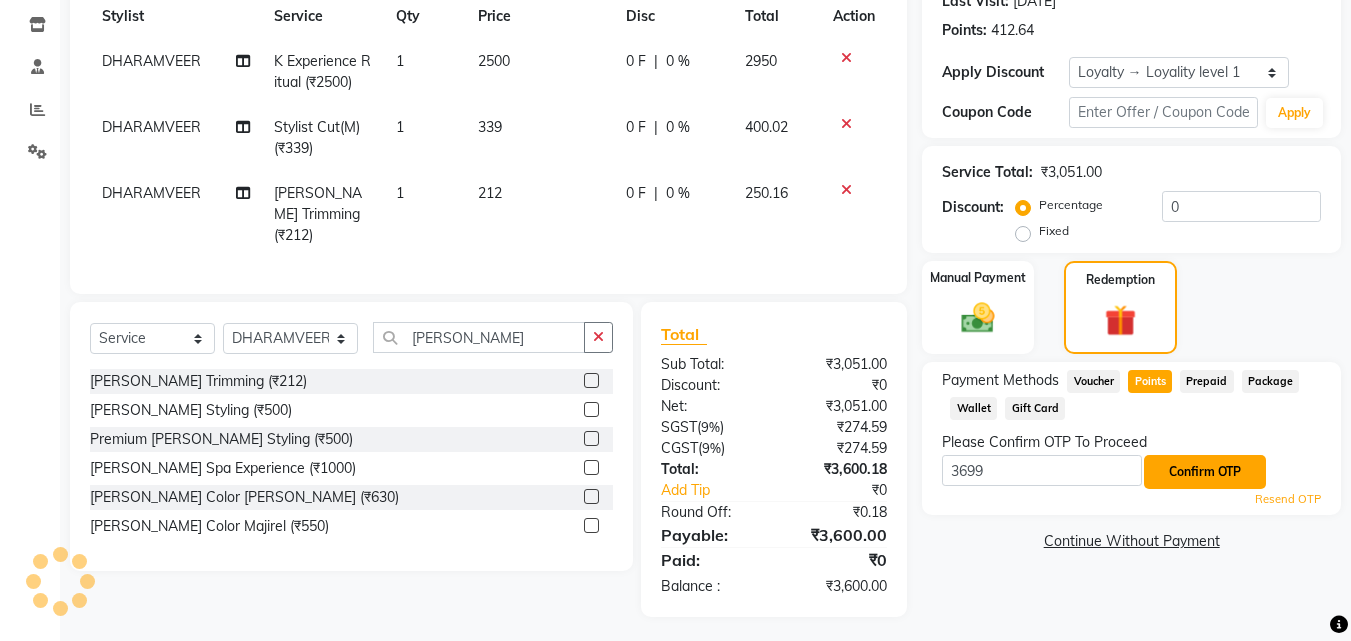 click on "Confirm OTP" 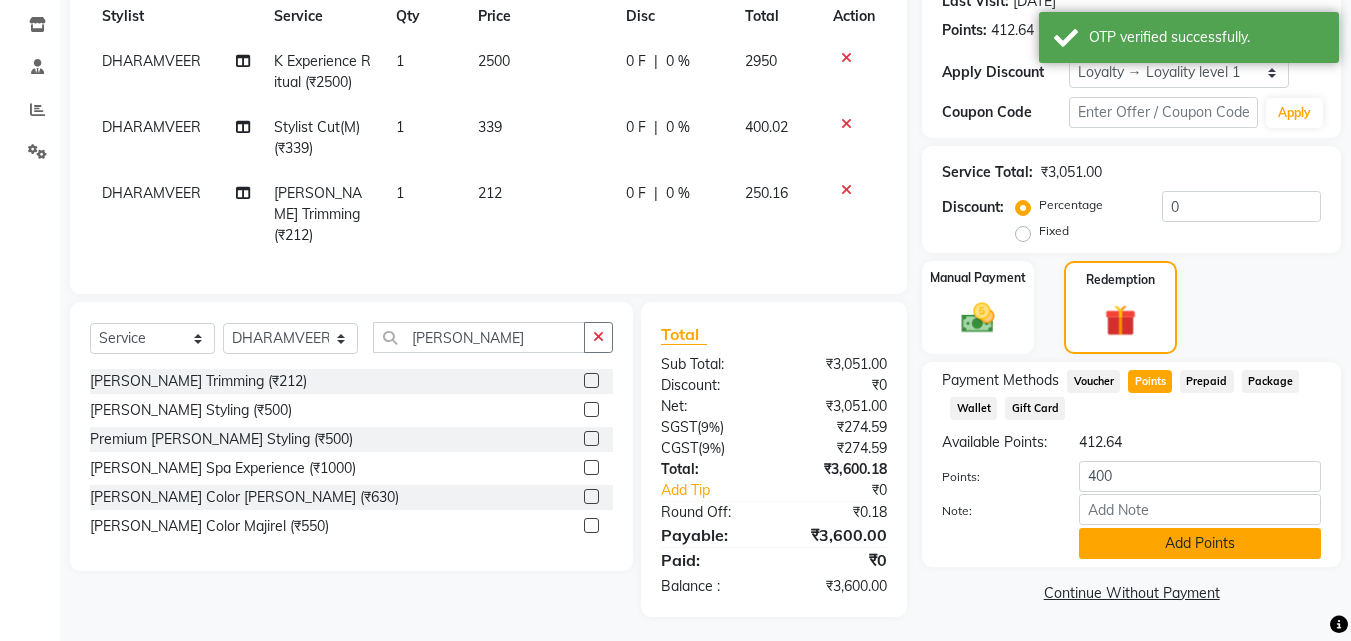 click on "Add Points" 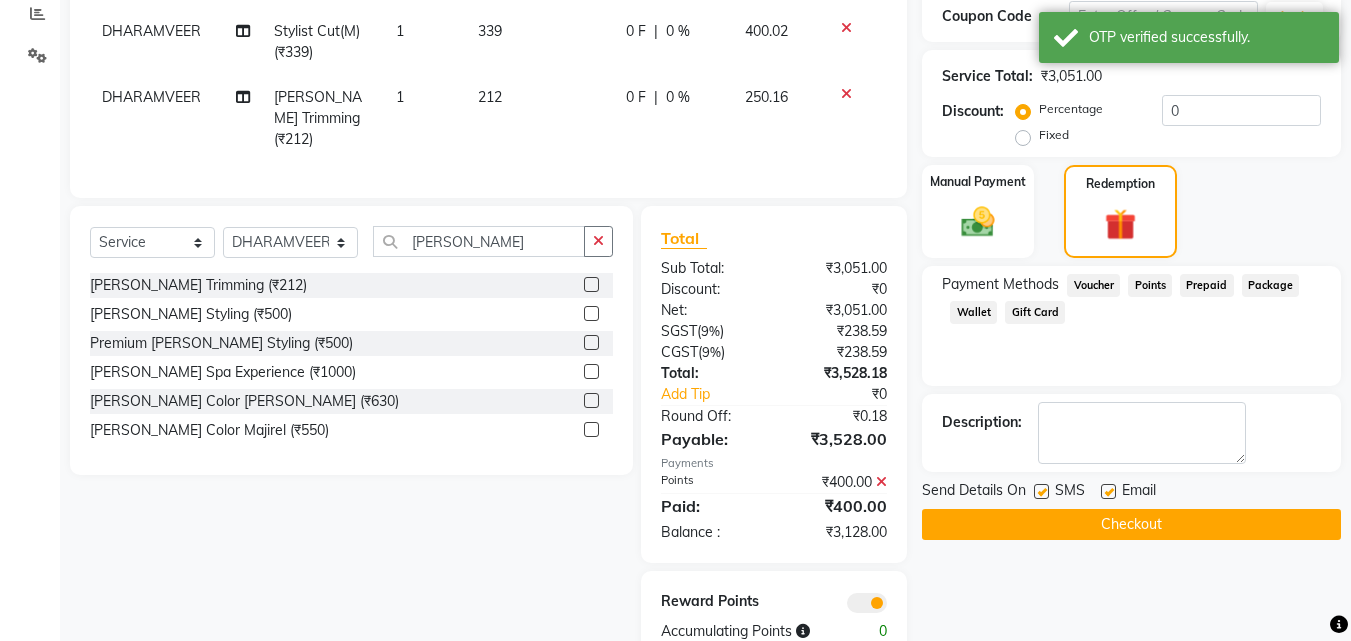 scroll, scrollTop: 432, scrollLeft: 0, axis: vertical 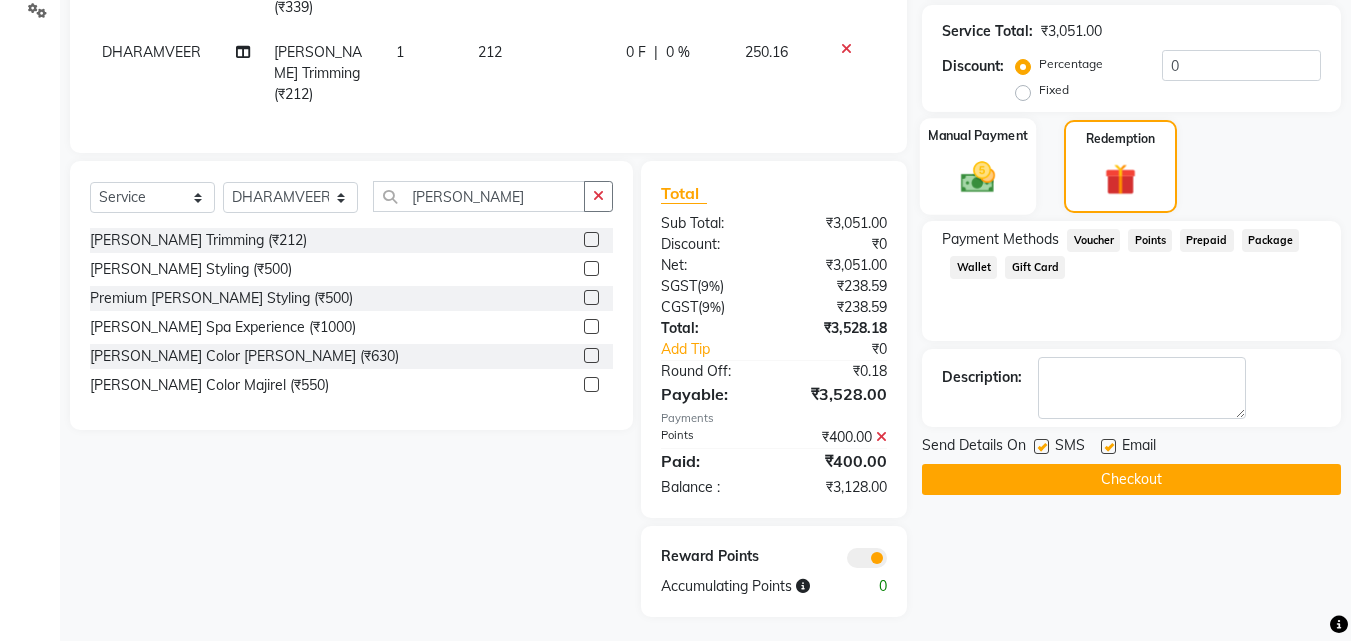 drag, startPoint x: 982, startPoint y: 173, endPoint x: 1046, endPoint y: 202, distance: 70.26379 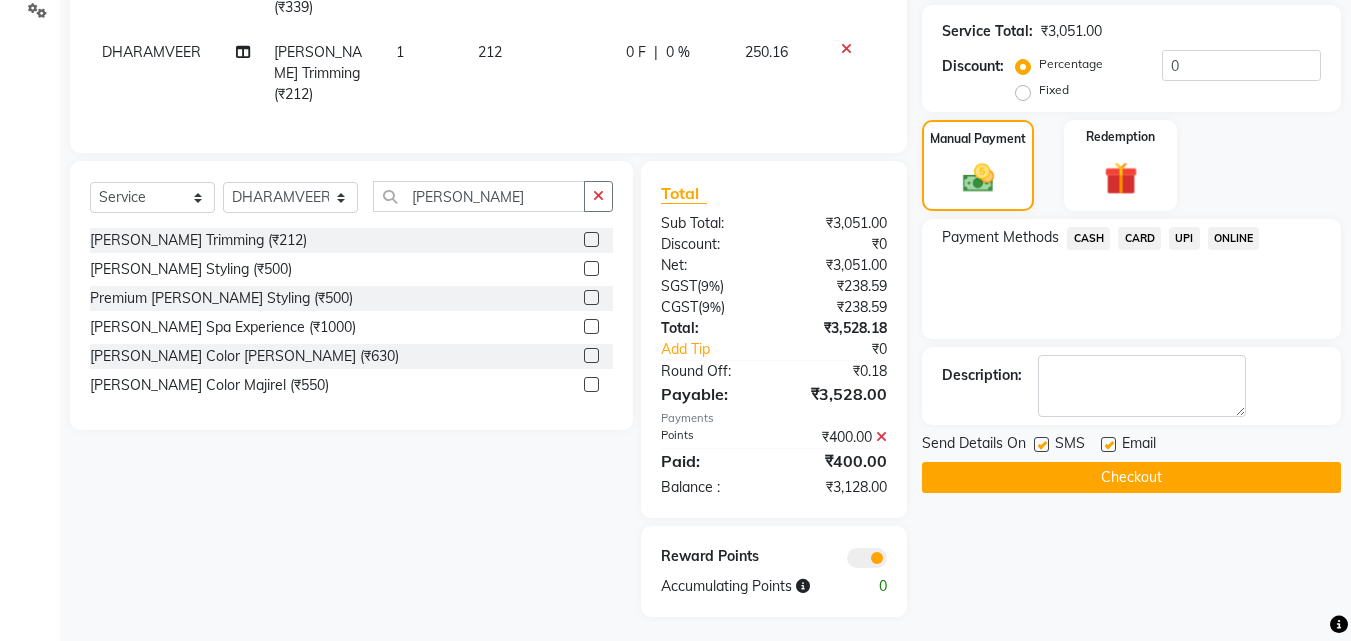 drag, startPoint x: 1188, startPoint y: 235, endPoint x: 1187, endPoint y: 250, distance: 15.033297 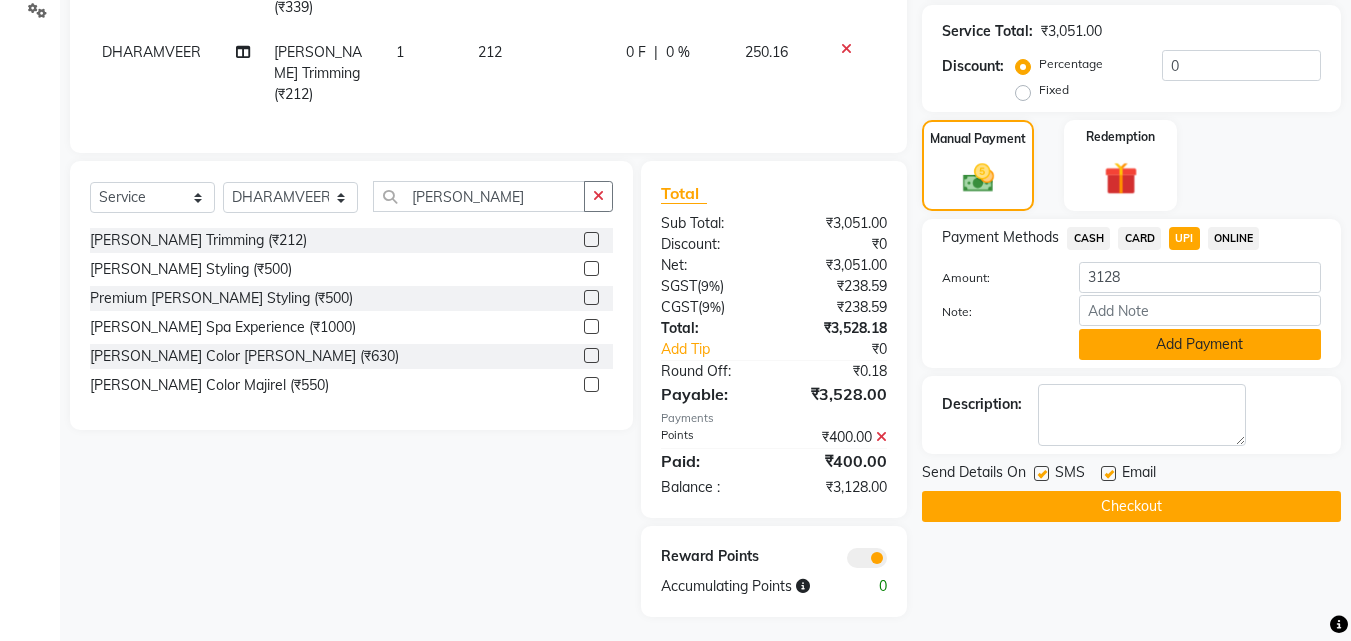 click on "Add Payment" 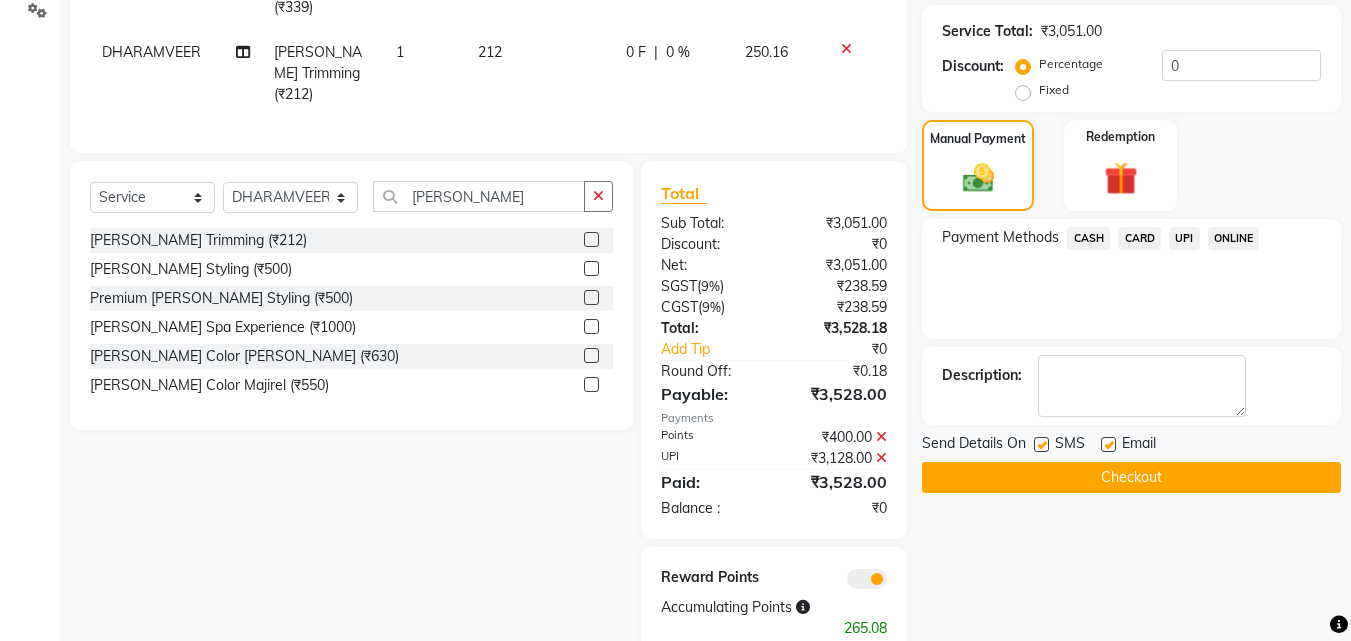 click on "Checkout" 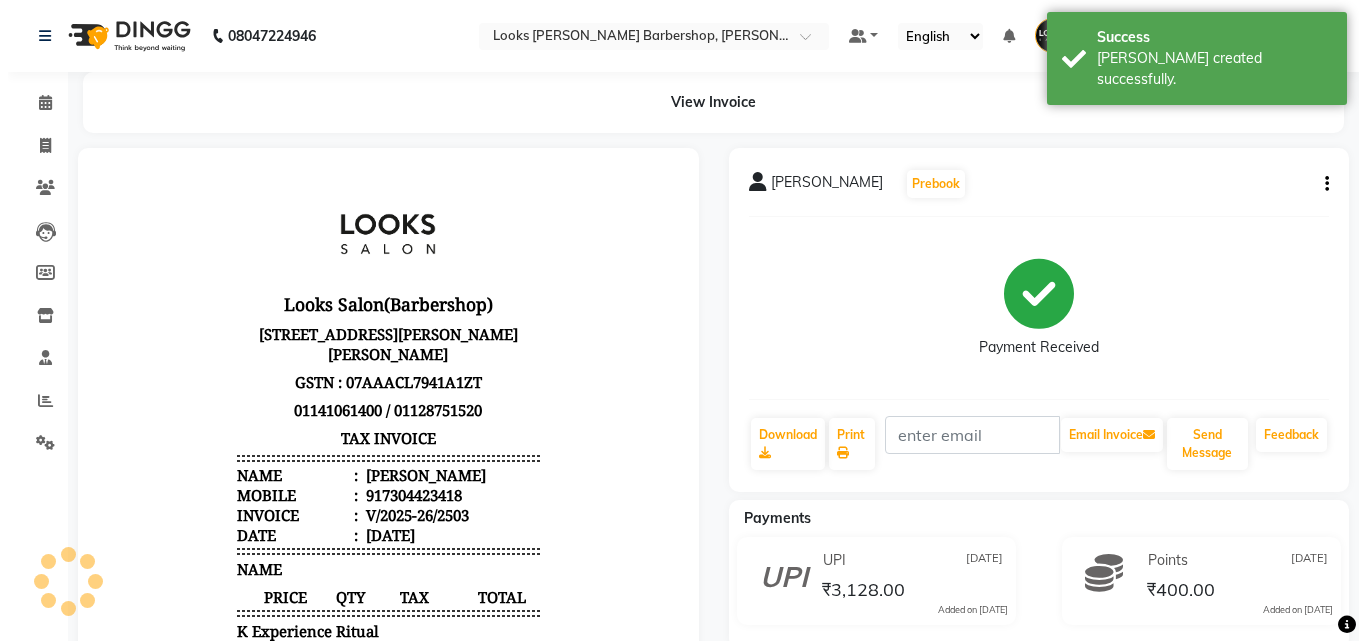 scroll, scrollTop: 0, scrollLeft: 0, axis: both 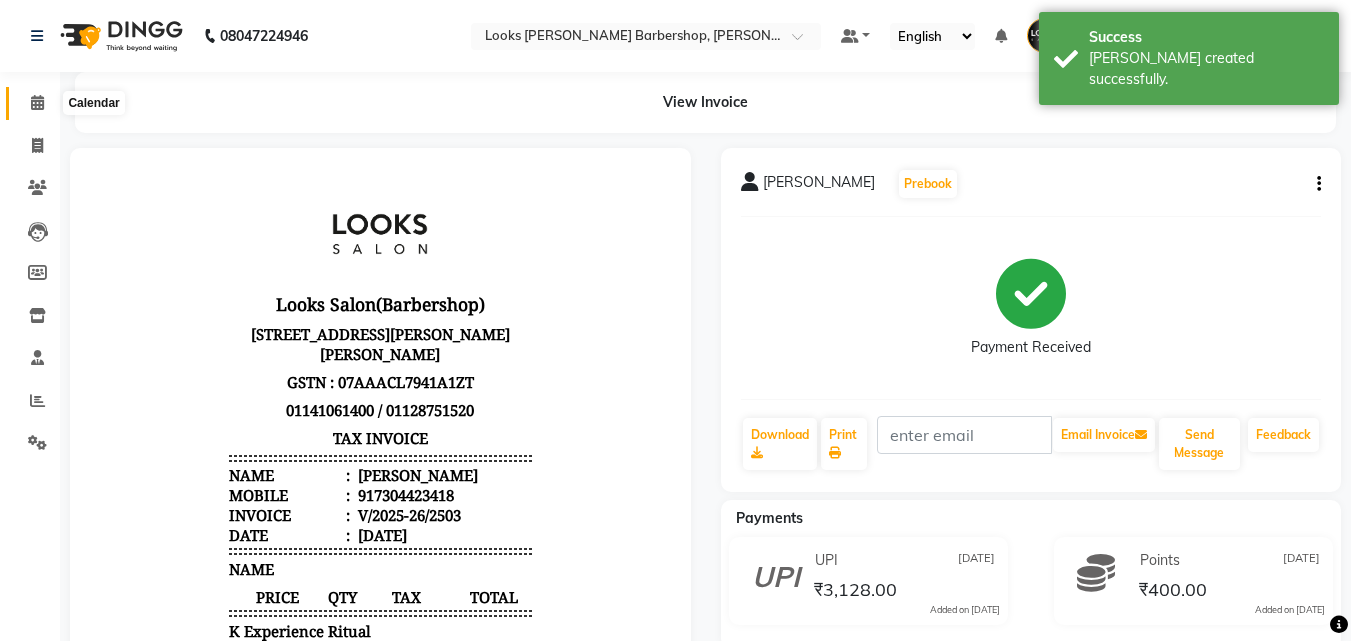 click on "Calendar" 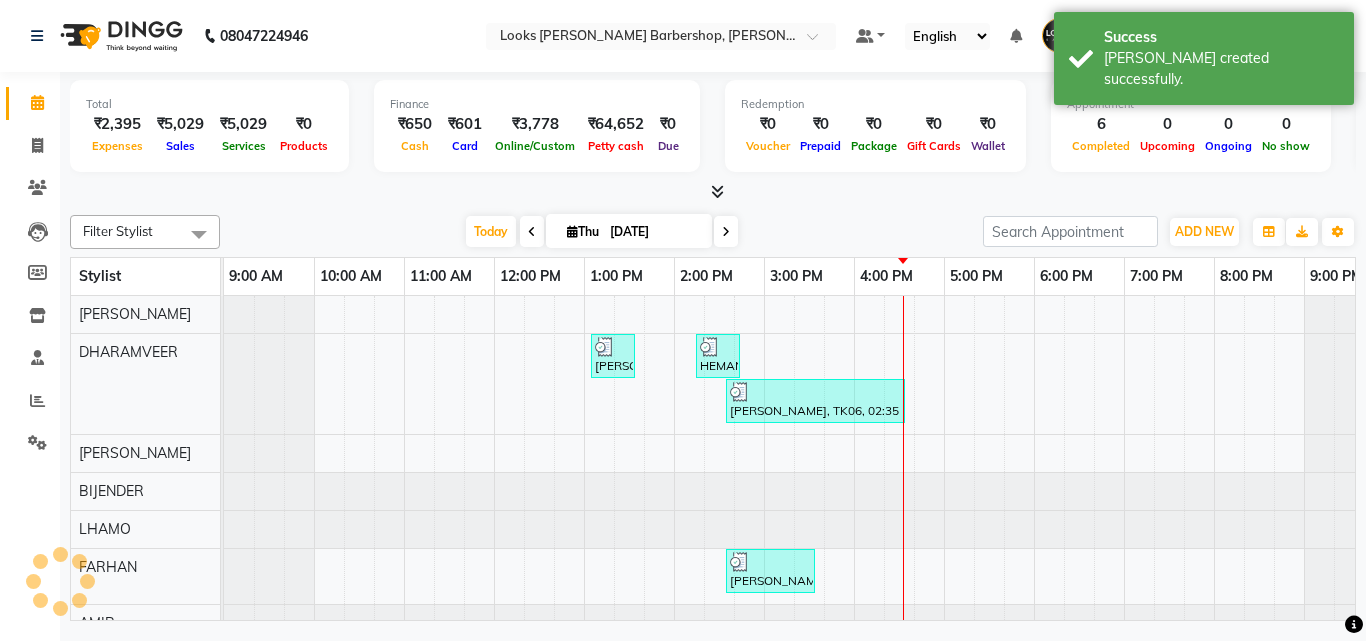 scroll, scrollTop: 27, scrollLeft: 0, axis: vertical 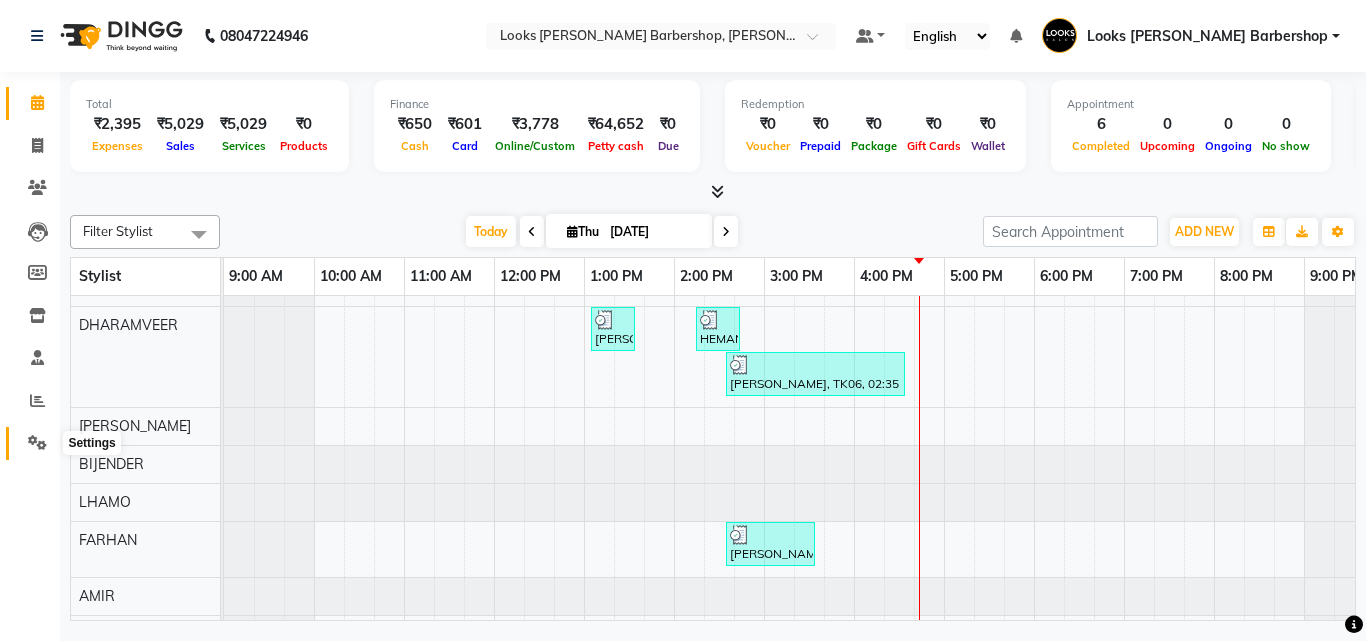 click 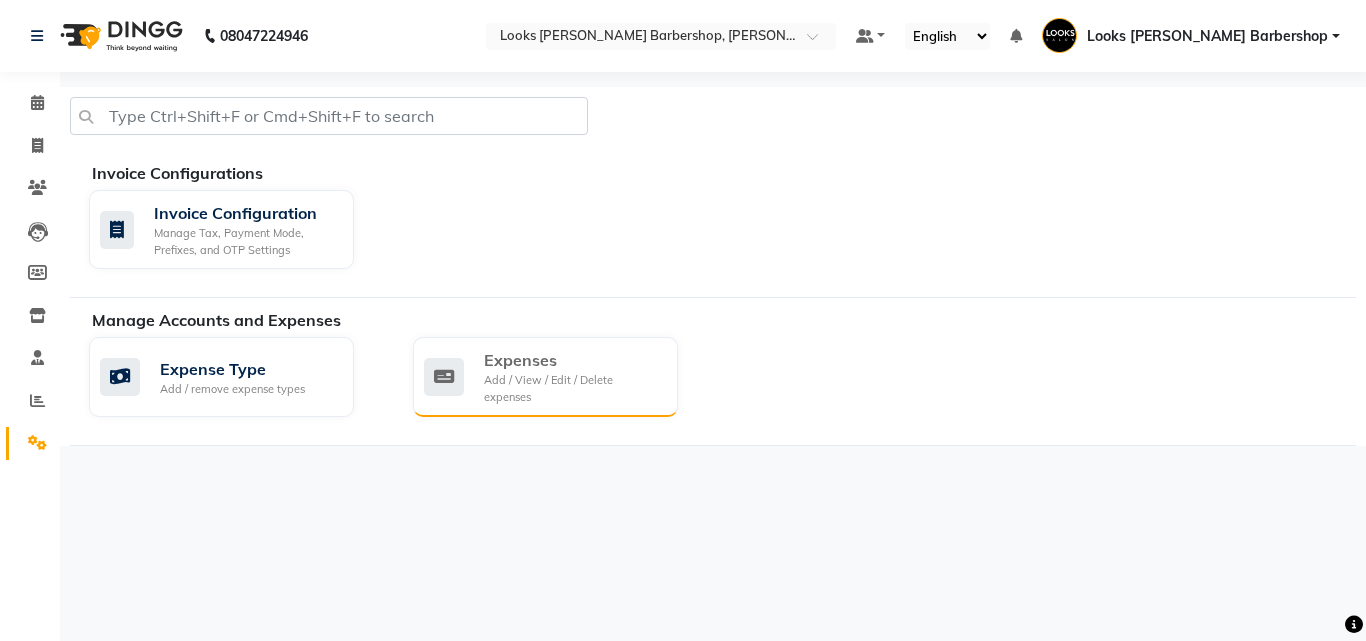 click on "Expenses" 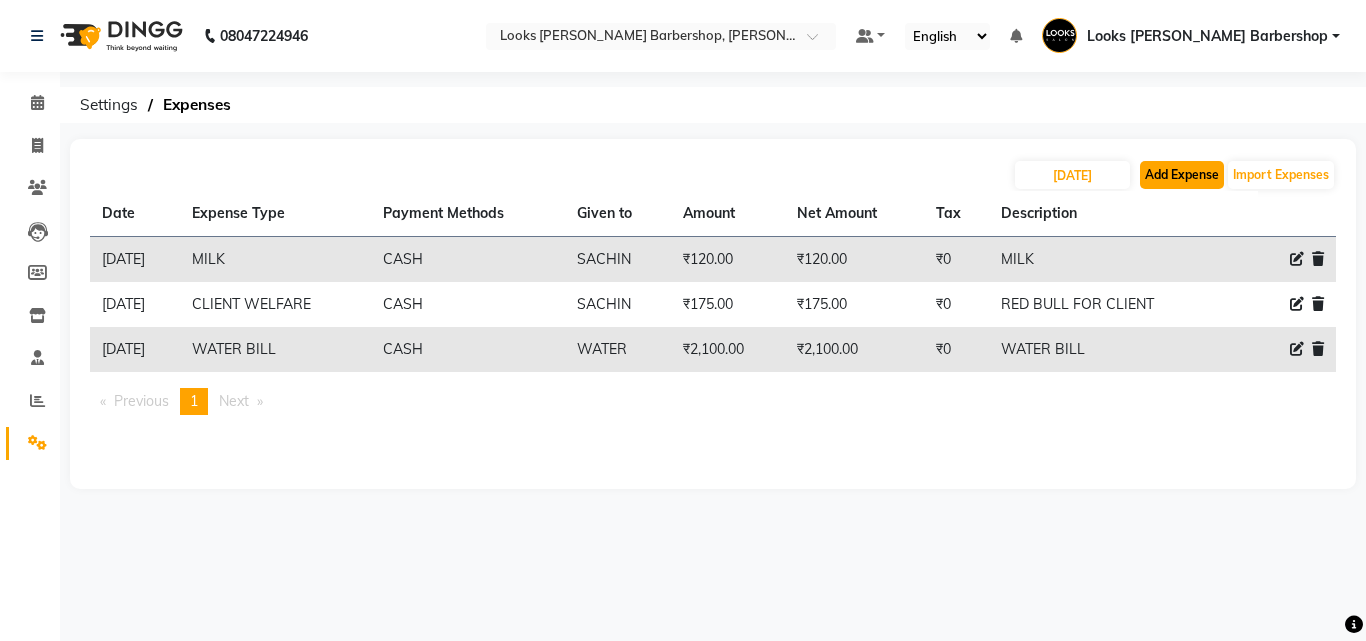click on "Add Expense" 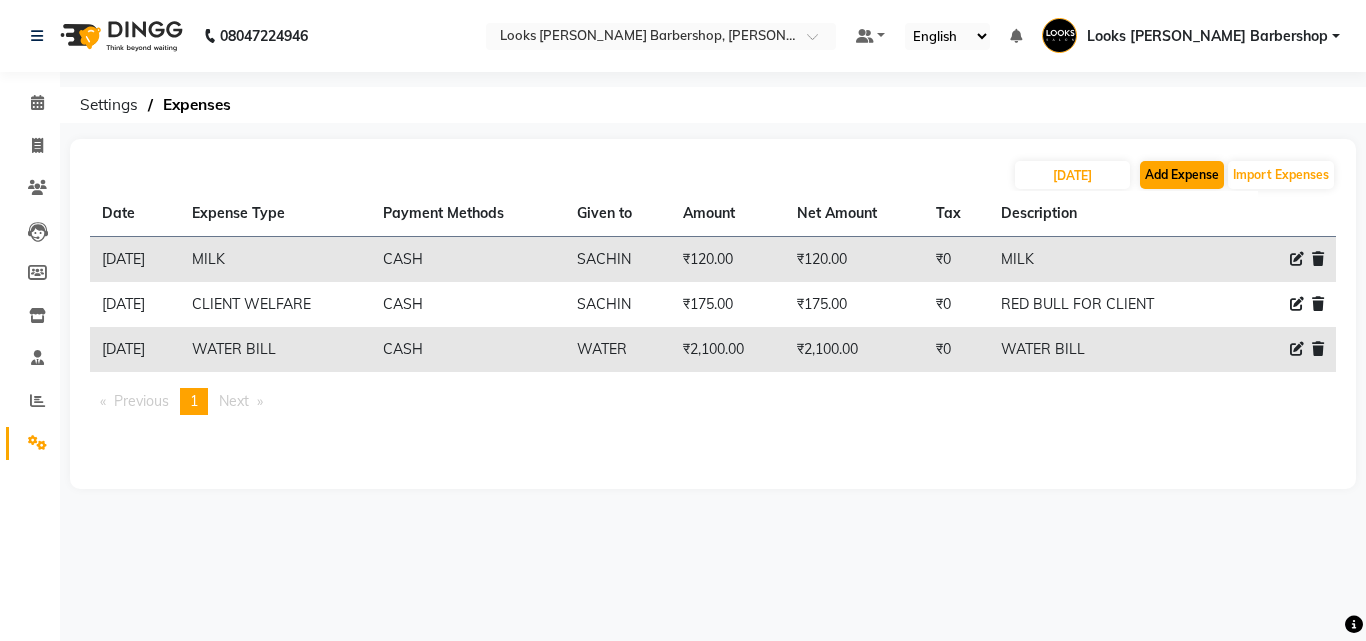 select on "1" 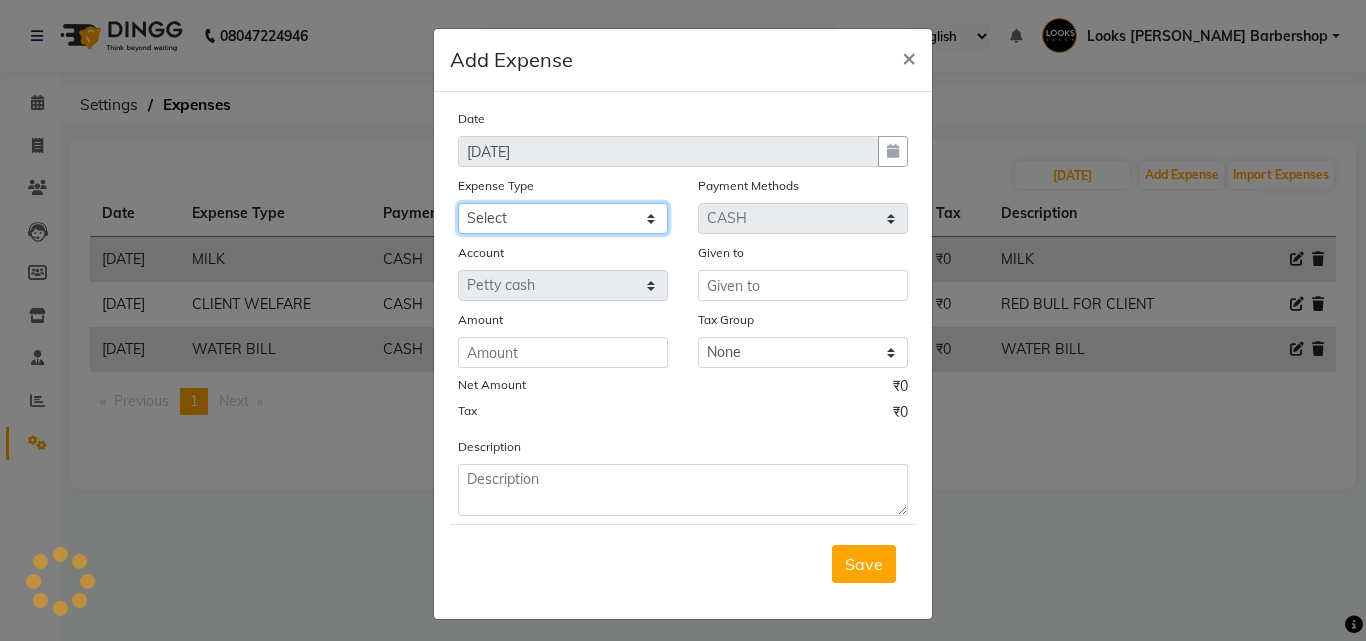click on "Select Amazon order BANK DEPOSIT black coffee BLINKIT Cash change Cash Handover celebration Client Refreshment CLIENT WELFARE Convyance to staff Counter sale DIESEL Entertainment Expenses General Expense KKC Laundry Service MEDEICINE MILK MILK GINGER Miscellaneous MOBILE RECHARGE Monthly Grocery OFFICE UPKEEP Pantry Payment PORTER Prepaid Card Incentives Printing And Stationery Product Incentive purchase Refreshment Repair And Maintenance Salary Salary advance Service incentive staff accommodation Staff Convenyance Staff Welfare tip TIP CREDIT CARD Tip Online TIP UPI travel Travelling And Conveyance treat for staff WATER BILL Water Bills" 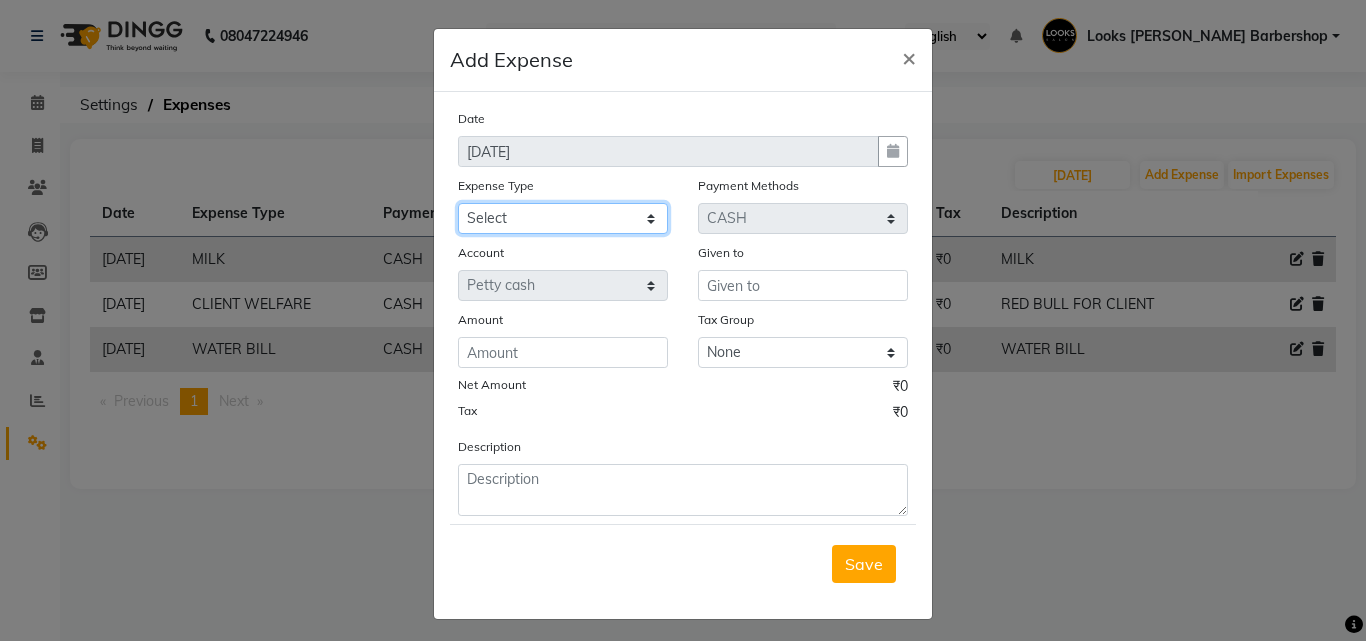 select on "5010" 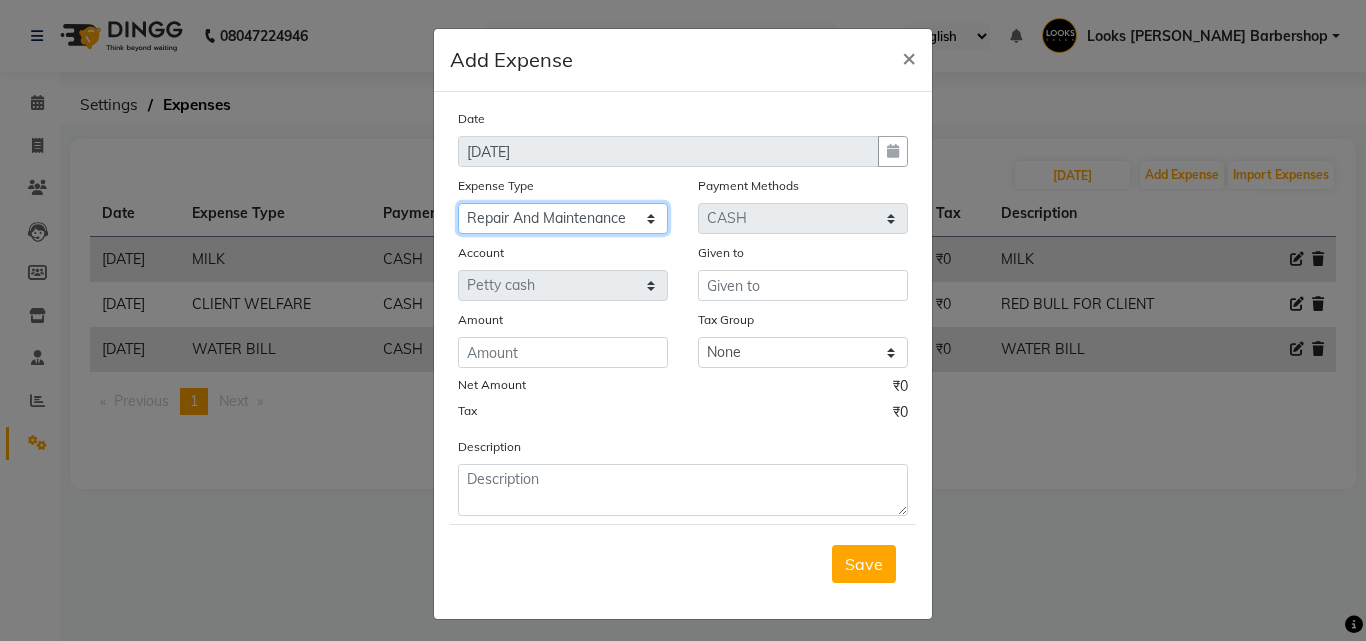 click on "Select Amazon order BANK DEPOSIT black coffee BLINKIT Cash change Cash Handover celebration Client Refreshment CLIENT WELFARE Convyance to staff Counter sale DIESEL Entertainment Expenses General Expense KKC Laundry Service MEDEICINE MILK MILK GINGER Miscellaneous MOBILE RECHARGE Monthly Grocery OFFICE UPKEEP Pantry Payment PORTER Prepaid Card Incentives Printing And Stationery Product Incentive purchase Refreshment Repair And Maintenance Salary Salary advance Service incentive staff accommodation Staff Convenyance Staff Welfare tip TIP CREDIT CARD Tip Online TIP UPI travel Travelling And Conveyance treat for staff WATER BILL Water Bills" 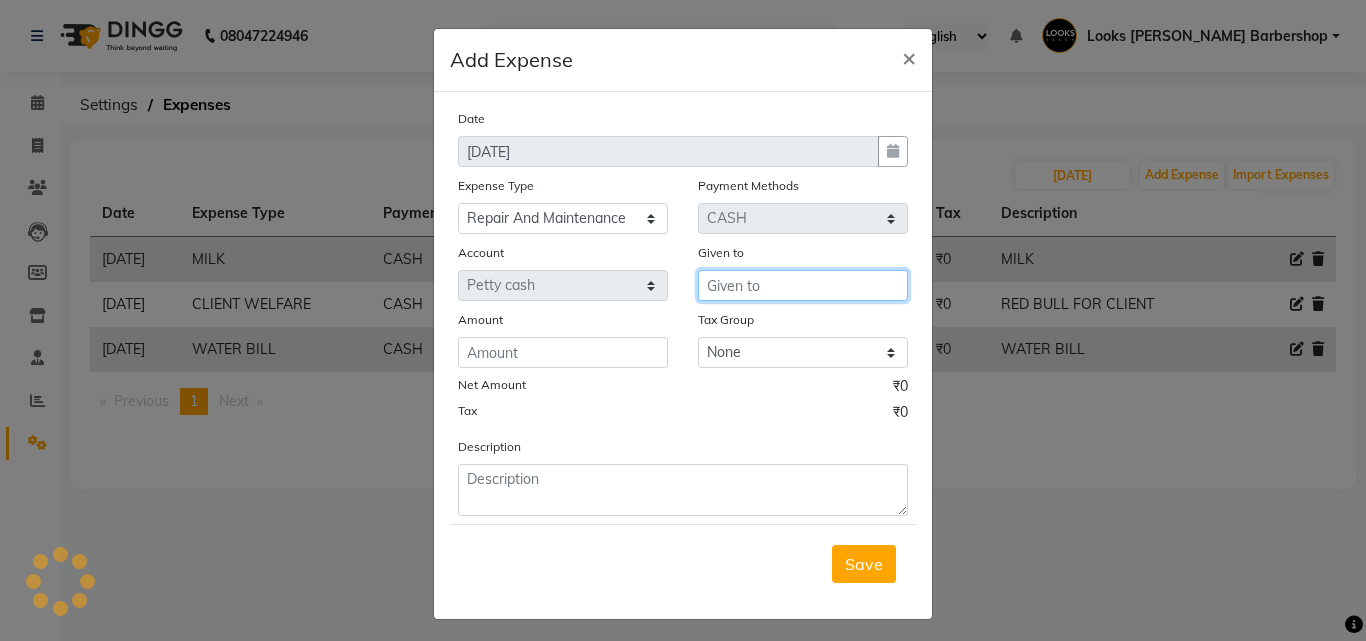 click at bounding box center [803, 285] 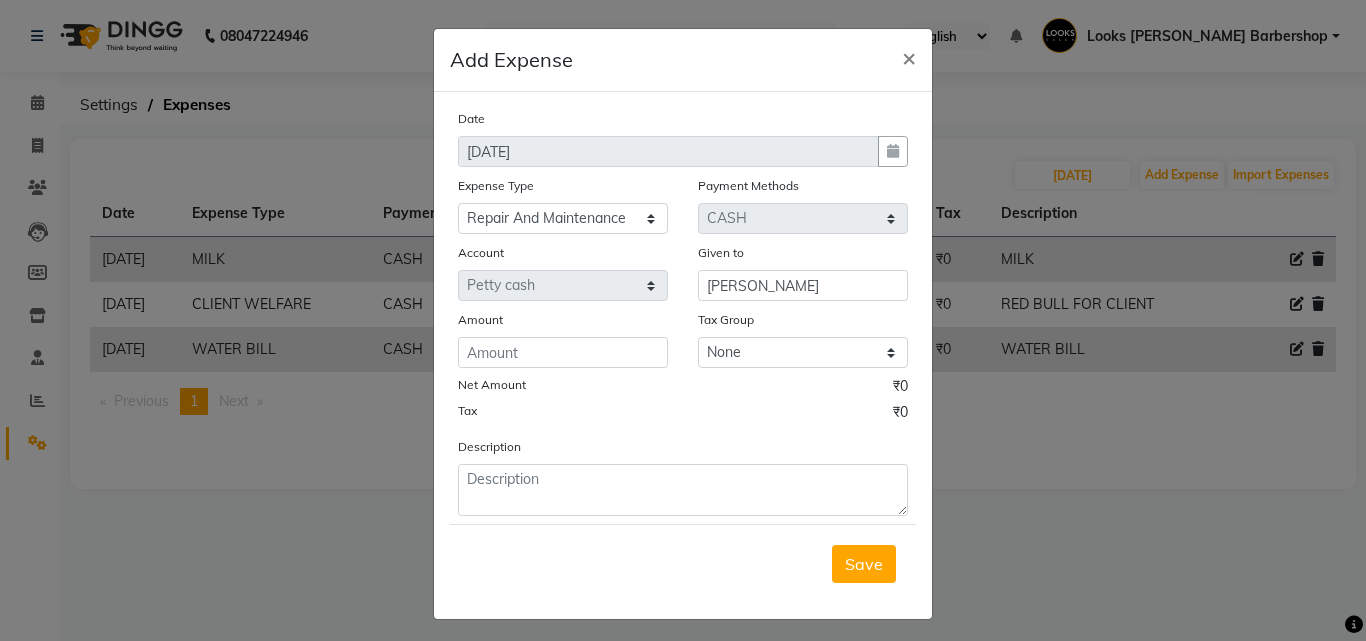click on "Amount" 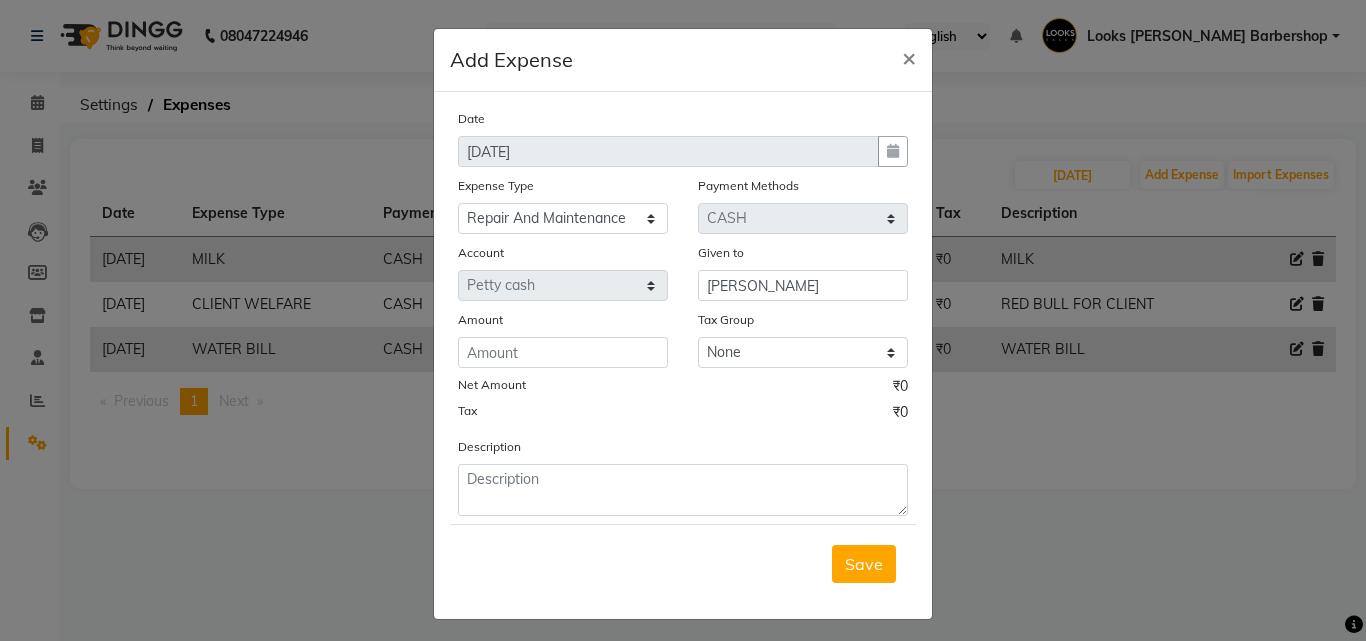click on "Date 10-07-2025 Expense Type Select Amazon order BANK DEPOSIT black coffee BLINKIT Cash change Cash Handover celebration Client Refreshment CLIENT WELFARE Convyance to staff Counter sale DIESEL Entertainment Expenses General Expense KKC Laundry Service MEDEICINE MILK MILK GINGER Miscellaneous MOBILE RECHARGE Monthly Grocery OFFICE UPKEEP Pantry Payment PORTER Prepaid Card Incentives Printing And Stationery Product Incentive purchase Refreshment Repair And Maintenance Salary Salary advance Service incentive staff accommodation Staff Convenyance Staff Welfare tip TIP CREDIT CARD Tip Online TIP UPI travel Travelling And Conveyance treat for staff WATER BILL Water Bills Payment Methods Select Voucher Points CASH CARD UPI Prepaid ONLINE Package Wallet Gift Card Account Select Petty cash Given to YASHWANT Amount Tax Group None 12%GST 18%GST GST Net Amount ₹0 Tax ₹0 Description" 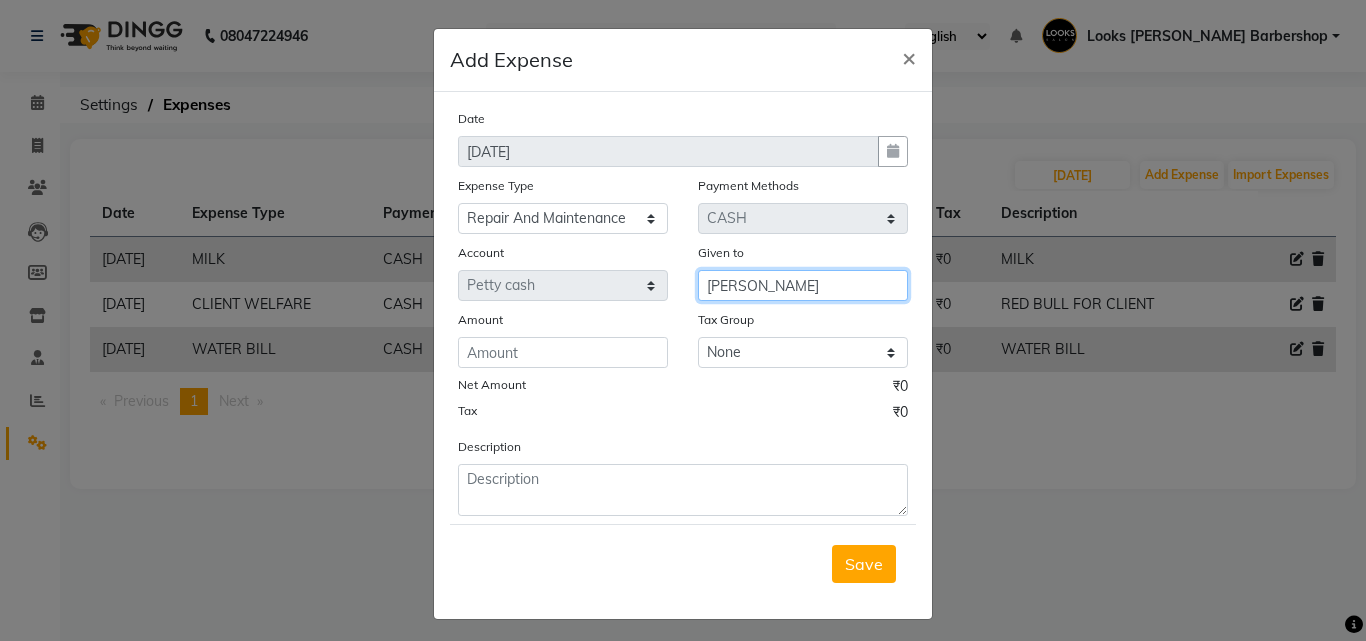 click on "YASHWANT" at bounding box center [803, 285] 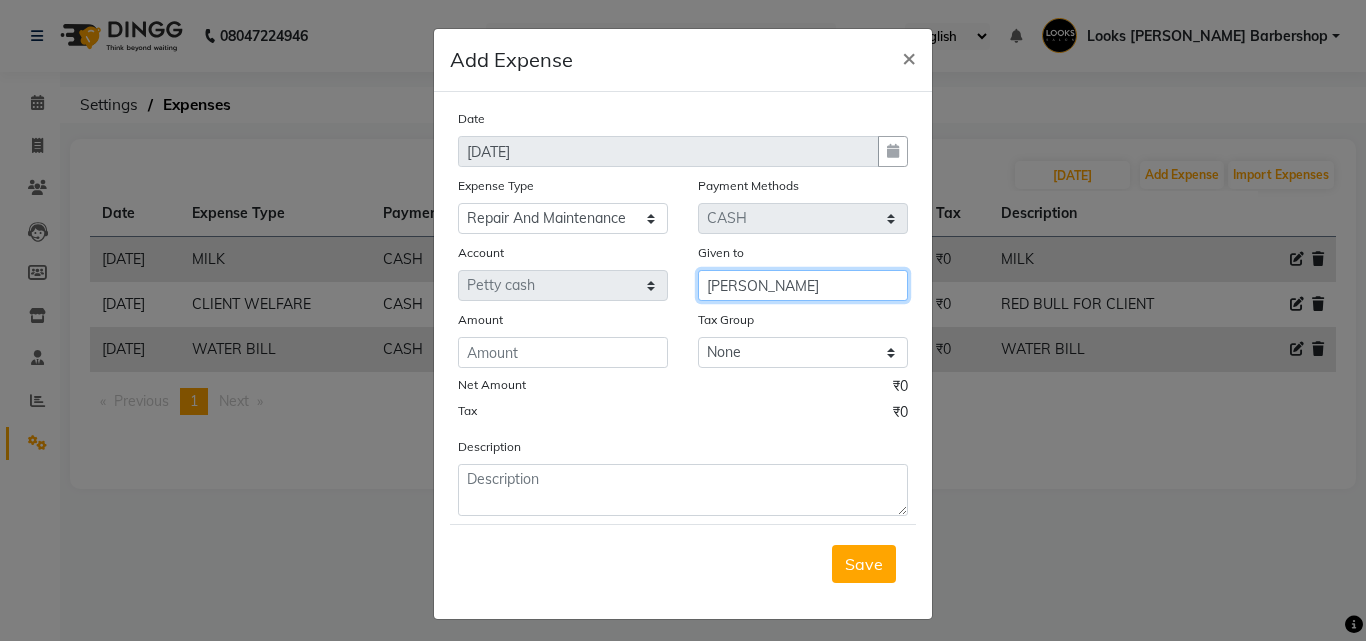 type on "YASHWANT NEGI" 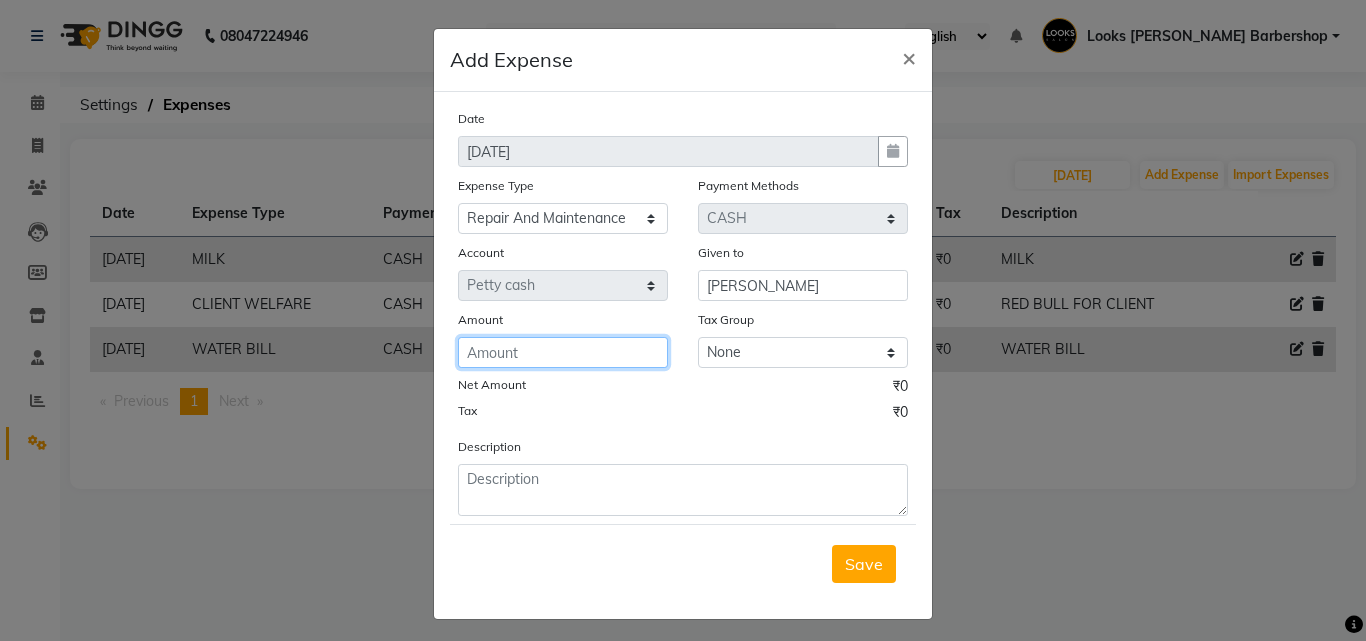 click 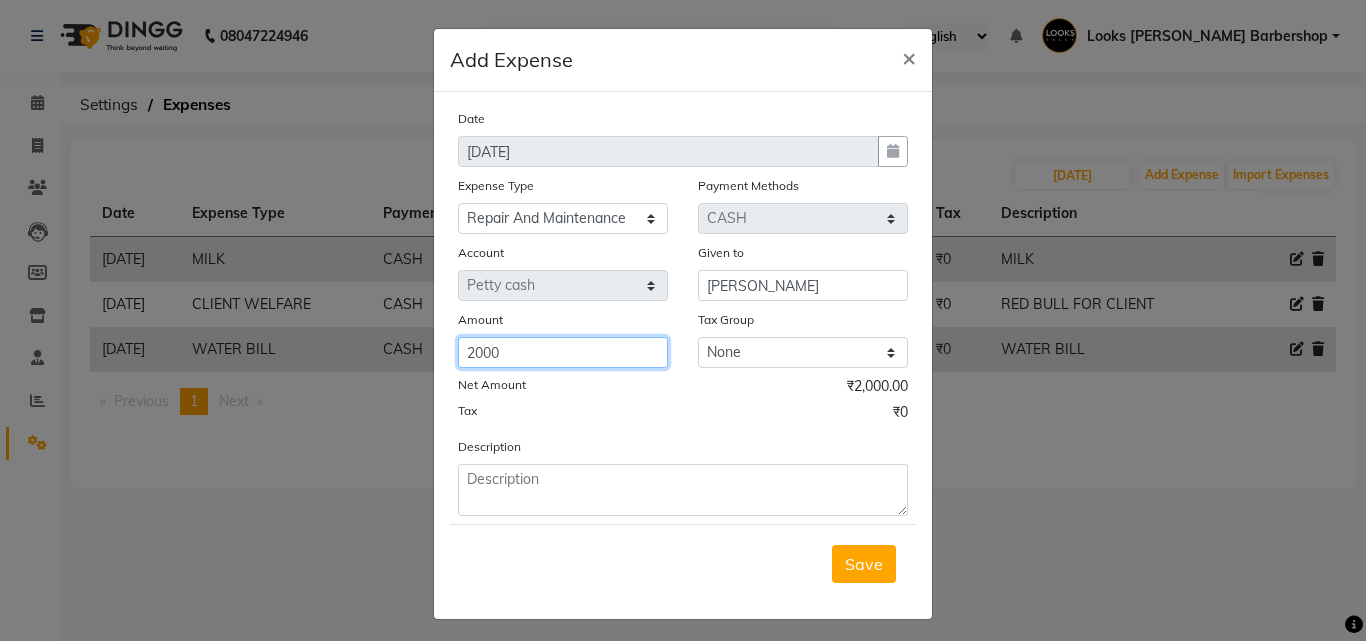 type on "2000" 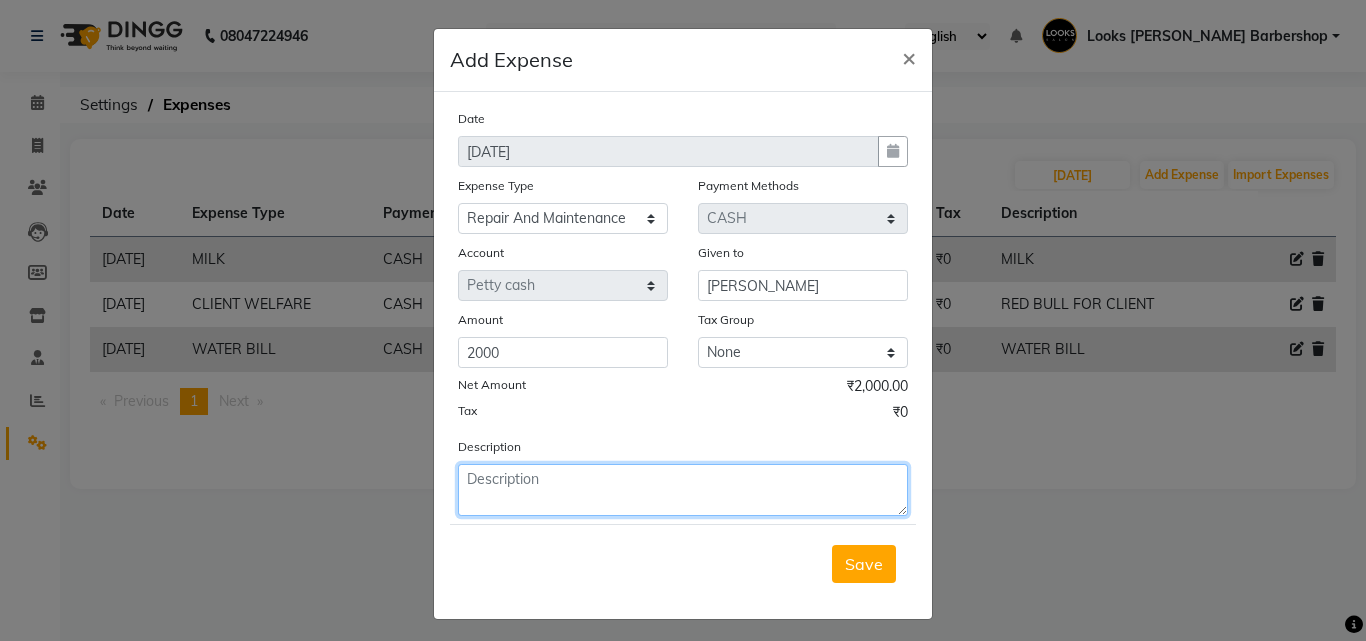 click 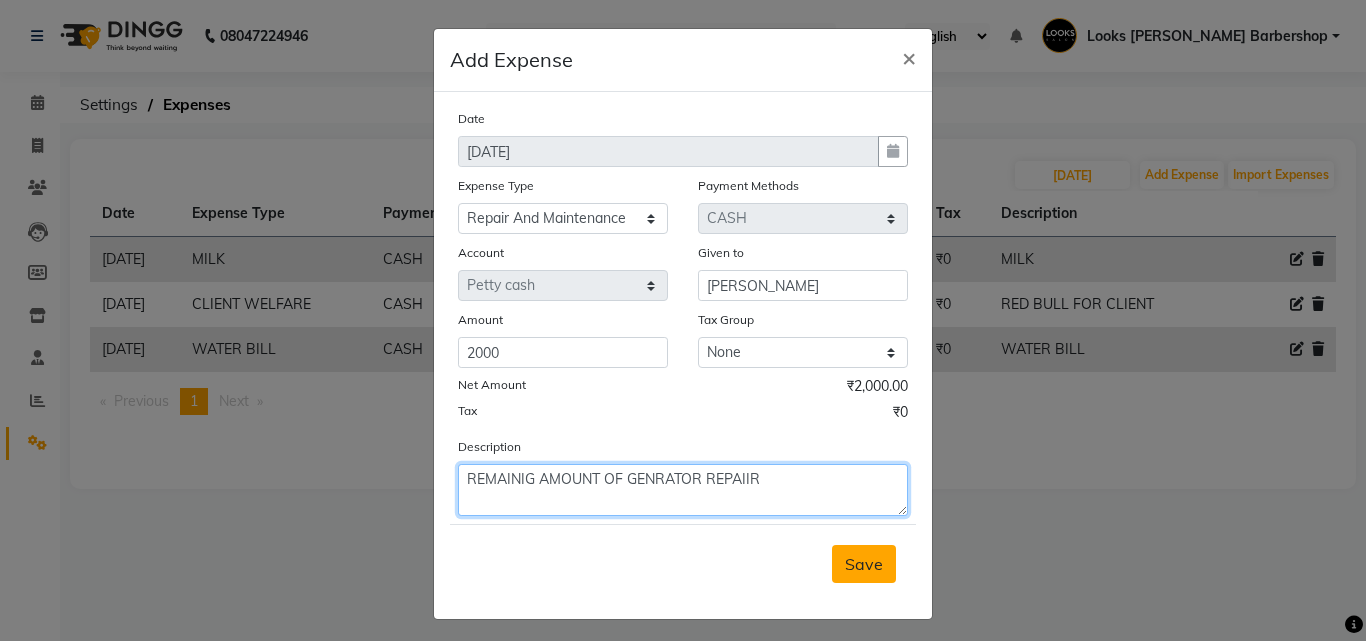type on "REMAINIG AMOUNT OF GENRATOR REPAIIR" 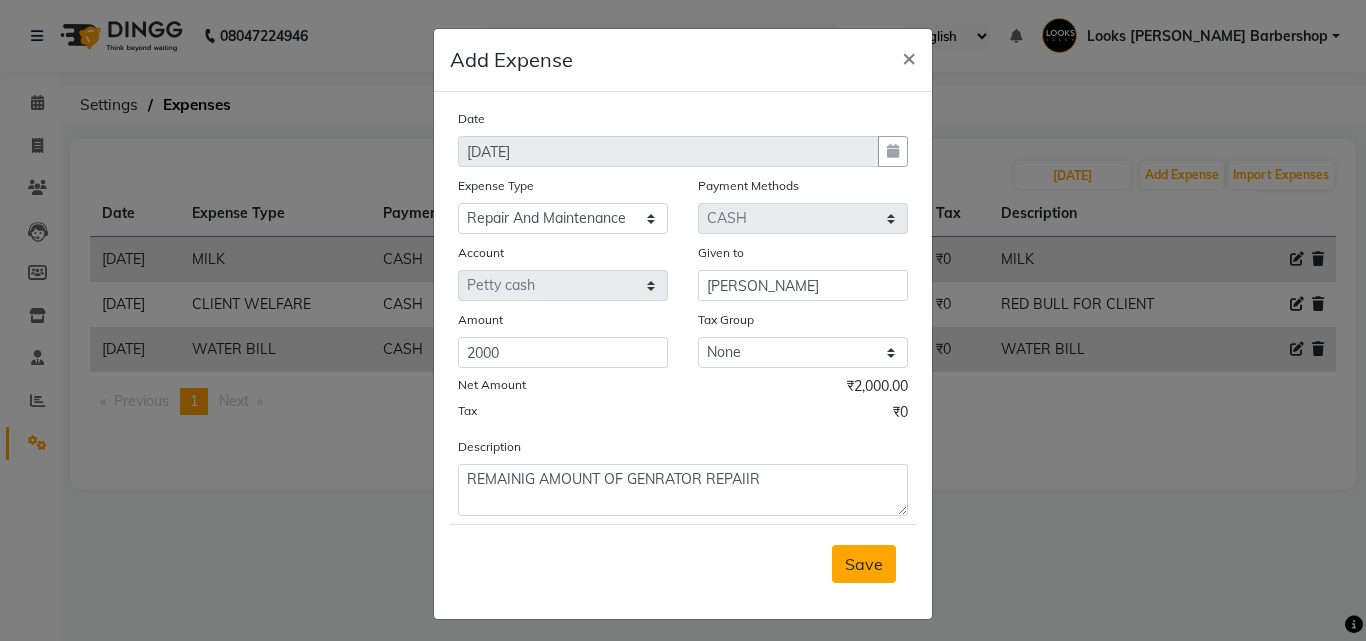 click on "Save" at bounding box center [864, 564] 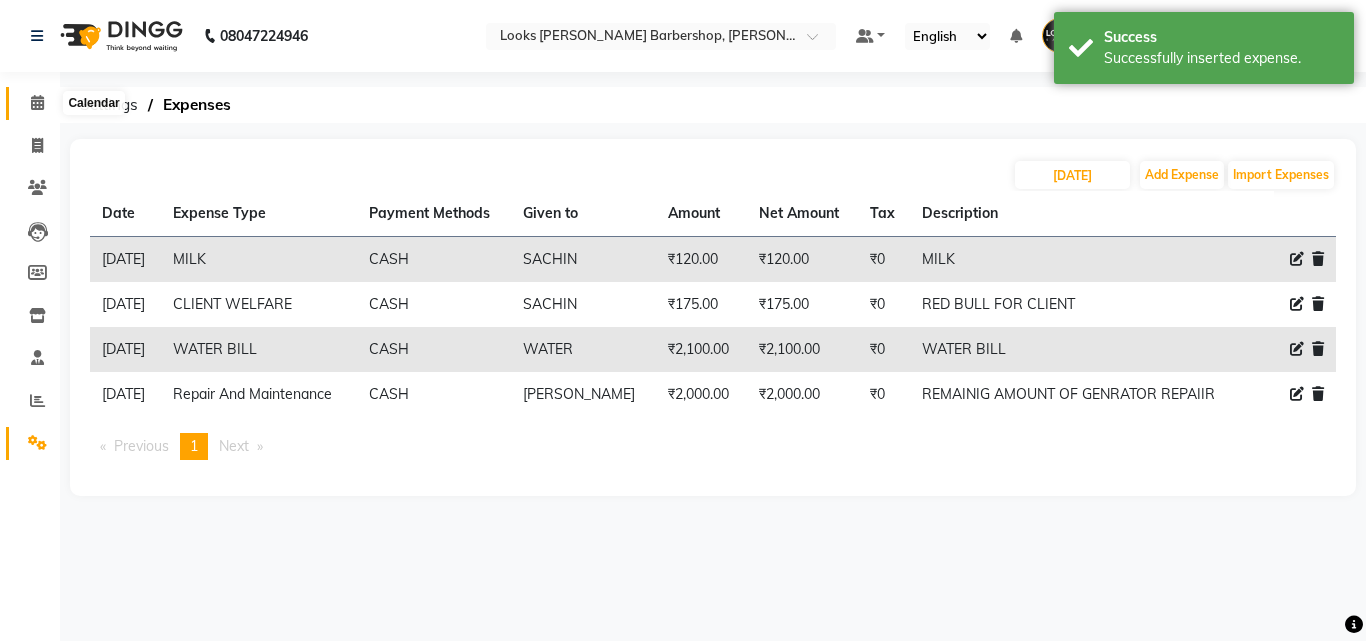 click 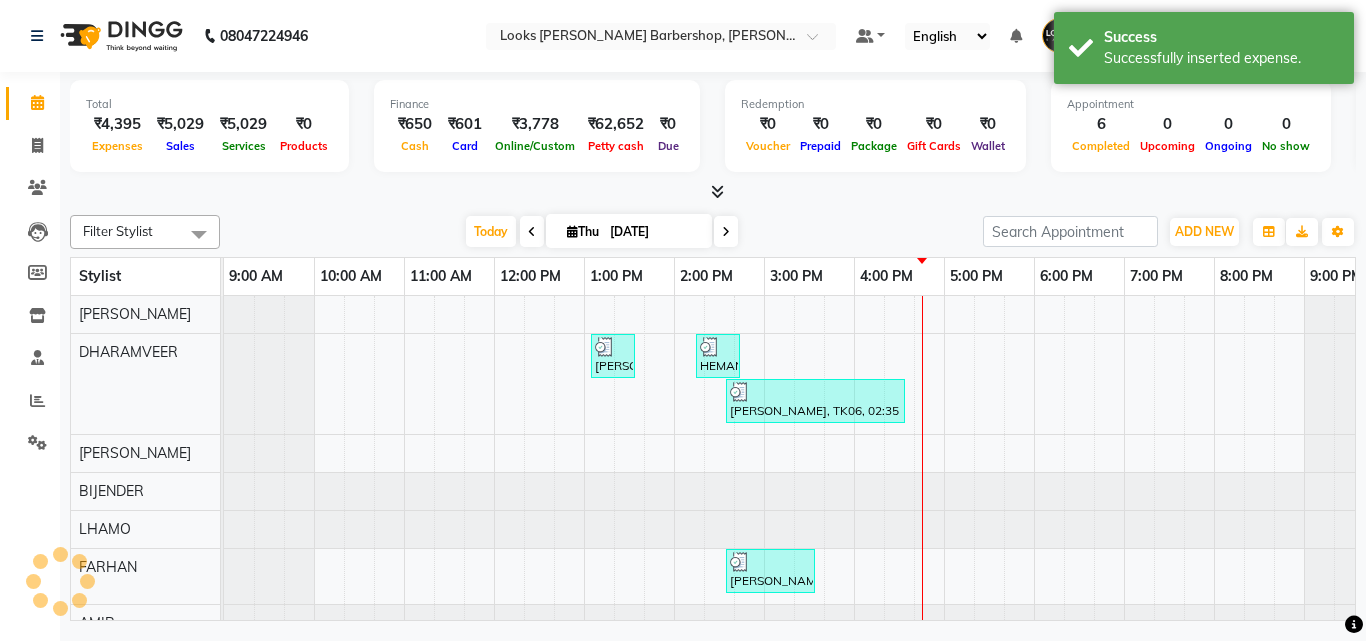 scroll, scrollTop: 0, scrollLeft: 39, axis: horizontal 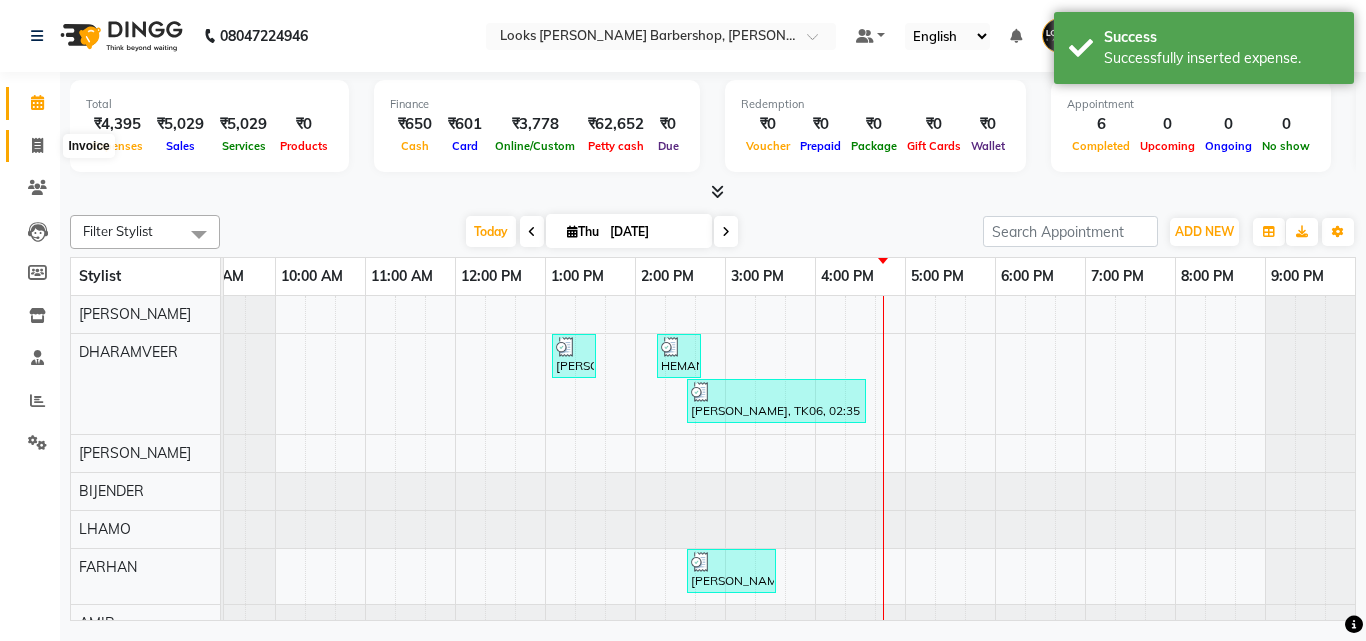 click 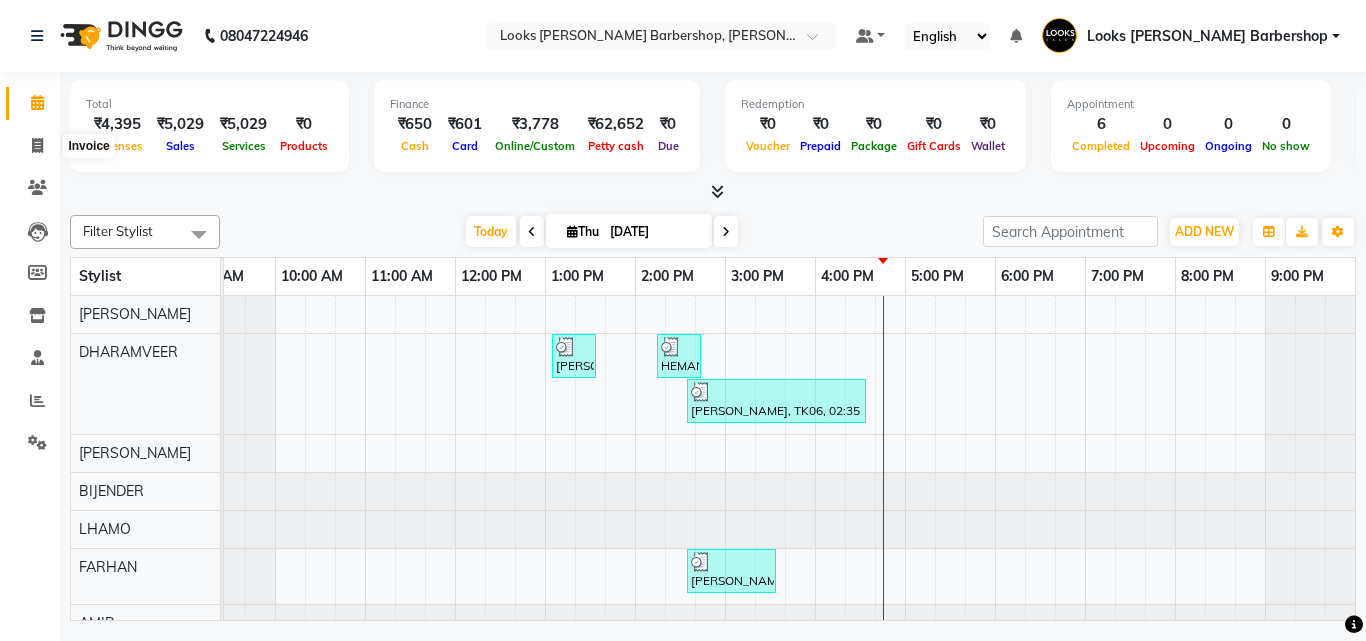 select on "4323" 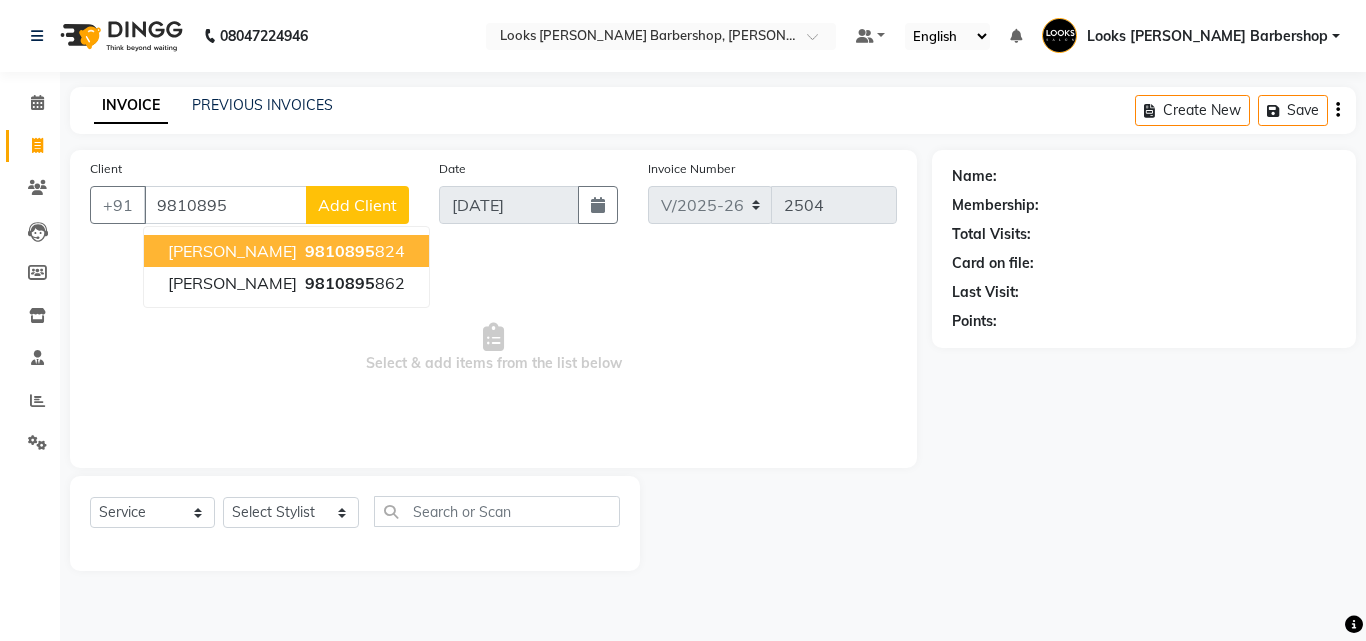 drag, startPoint x: 309, startPoint y: 247, endPoint x: 313, endPoint y: 285, distance: 38.209946 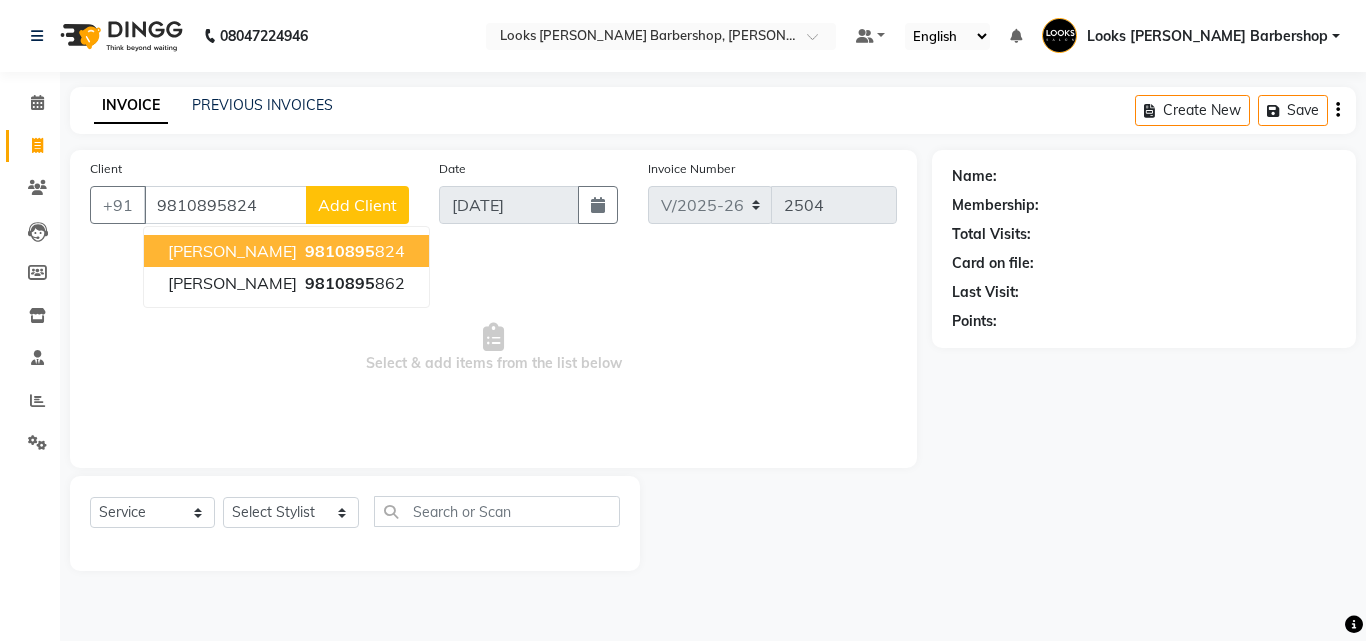 type on "9810895824" 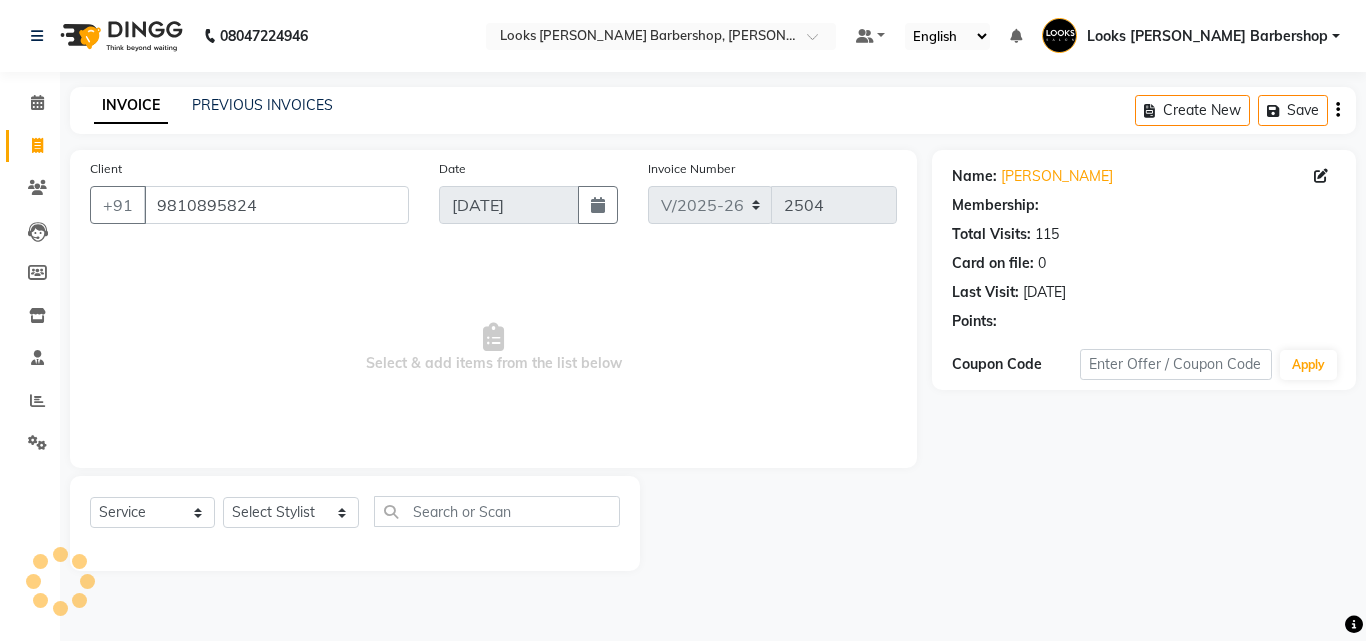 select on "1: Object" 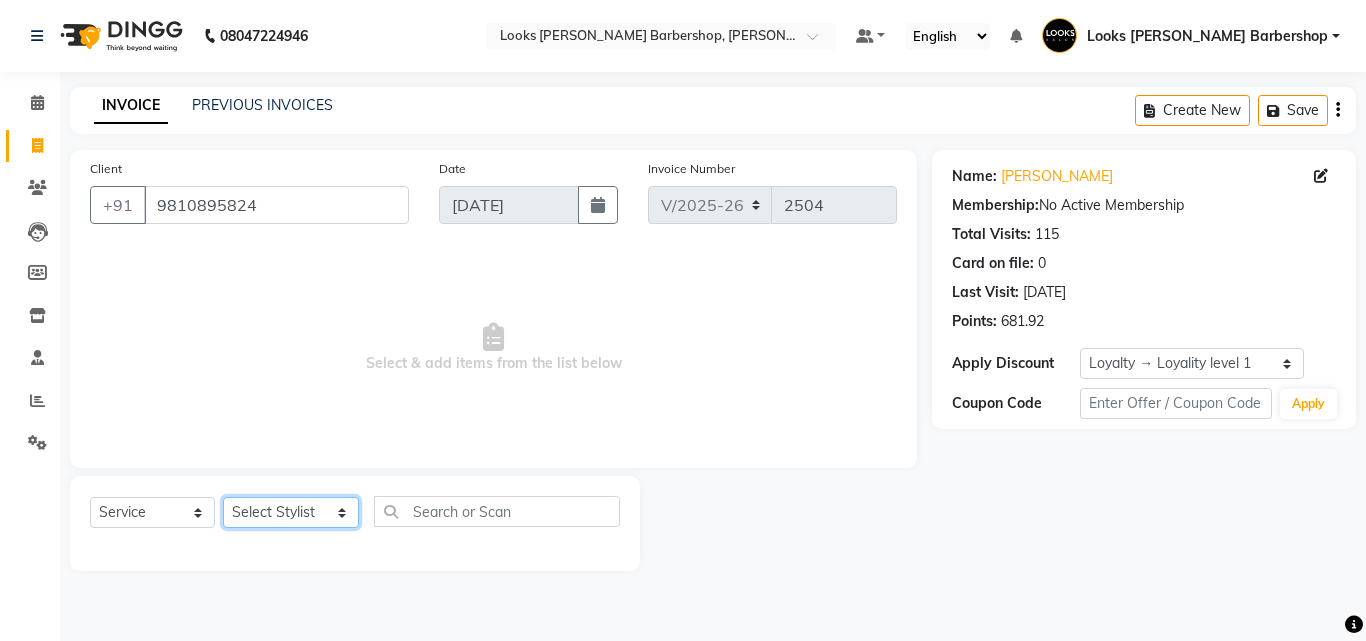 drag, startPoint x: 279, startPoint y: 507, endPoint x: 279, endPoint y: 519, distance: 12 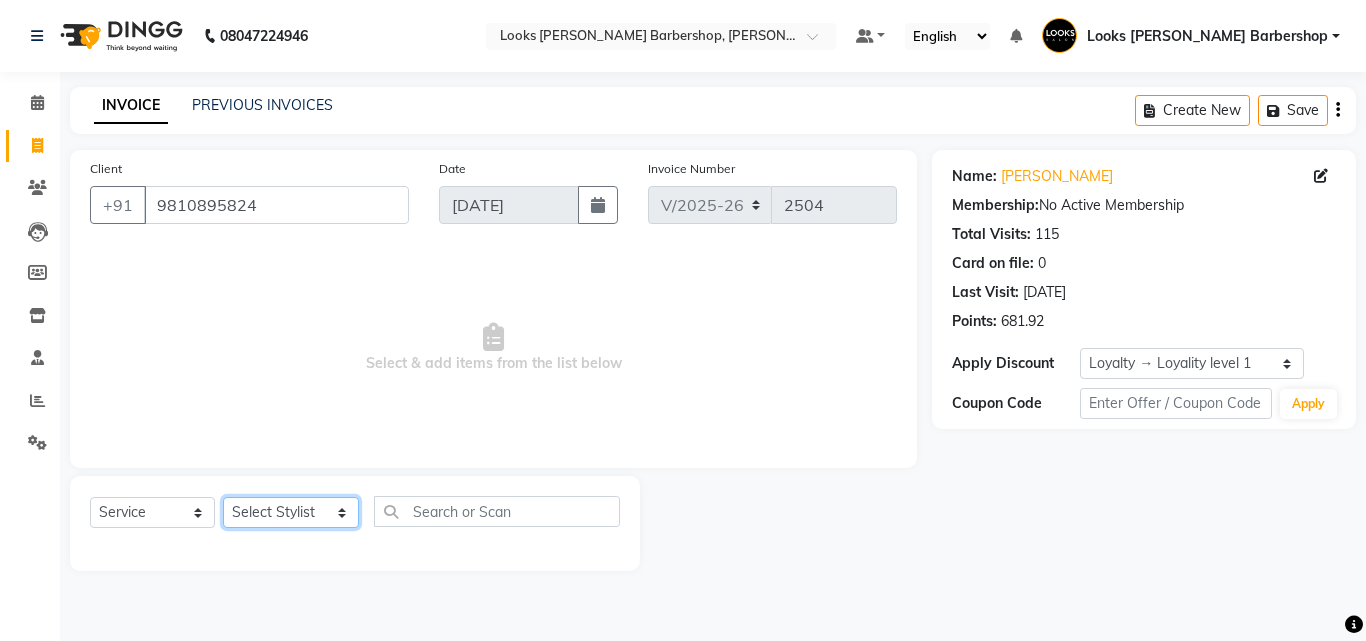 select on "23410" 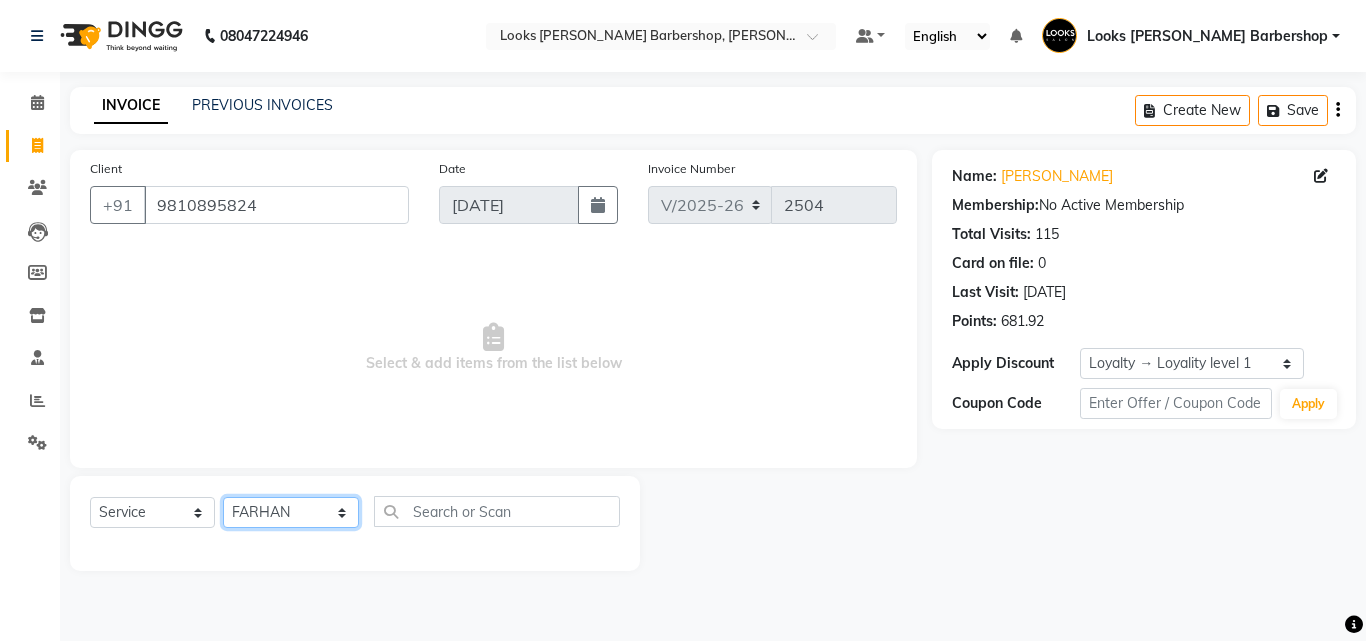 click on "Select Stylist Aadil Adnan AENA Aijaz Alam Amazon_Kart AMIR  Anurag _asst Arvind_asst BIJENDER  Counter Sales DANISH DHARAMVEER Eshan FARHAN KARAN RAI  KOMAL_NAILS Krishna_asst LALIT_PDCT LHAMO Looks_Female_Section Looks_H.O_Store Looks Karol Bagh Barbershop Looks_Kart MANIRAM Meenu_pdct Mohammad Sajid NAEEM  NARENDER DEOL  Naveen_pdct Prabhakar Kumar_PDCT RAAJ GUPTA RAAJ_JI raj ji RAM MURTI NARYAL ROHIT  Rohit Thakur SACHIN sahil Shabina Shakir SIMRAN Sonia Sunny VIKRAM VIKRANT SINGH  Vishal_Asst YOGESH ASSISTANT" 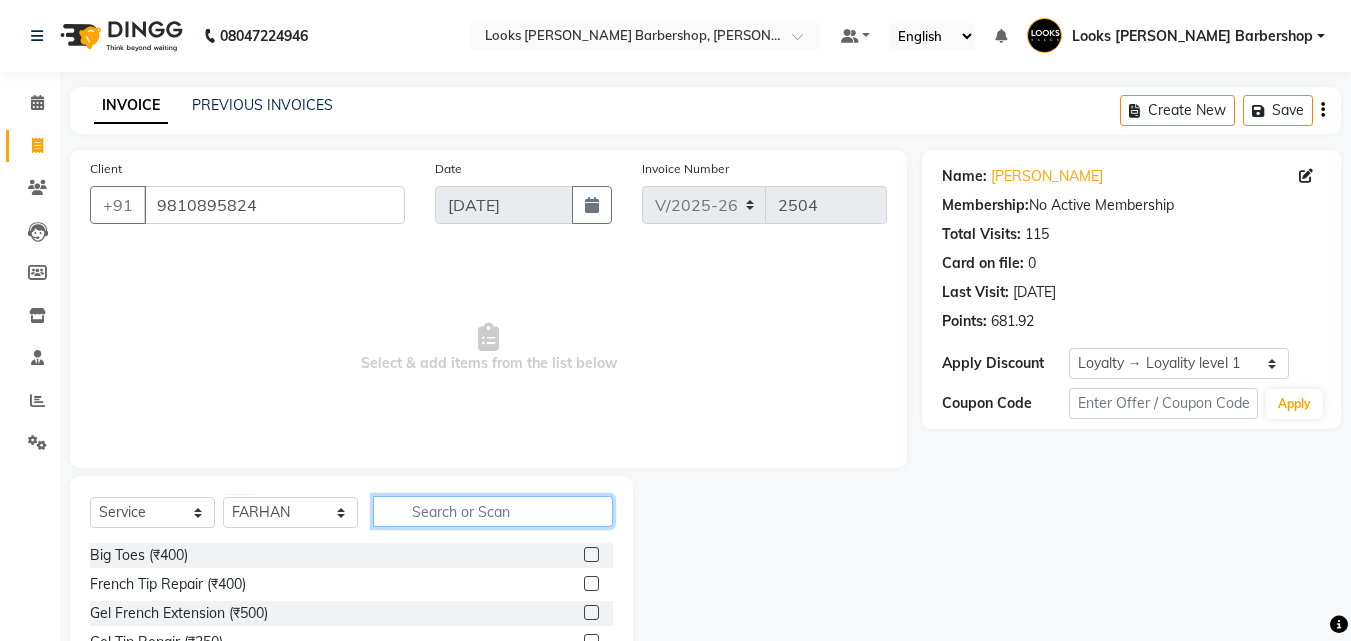 click 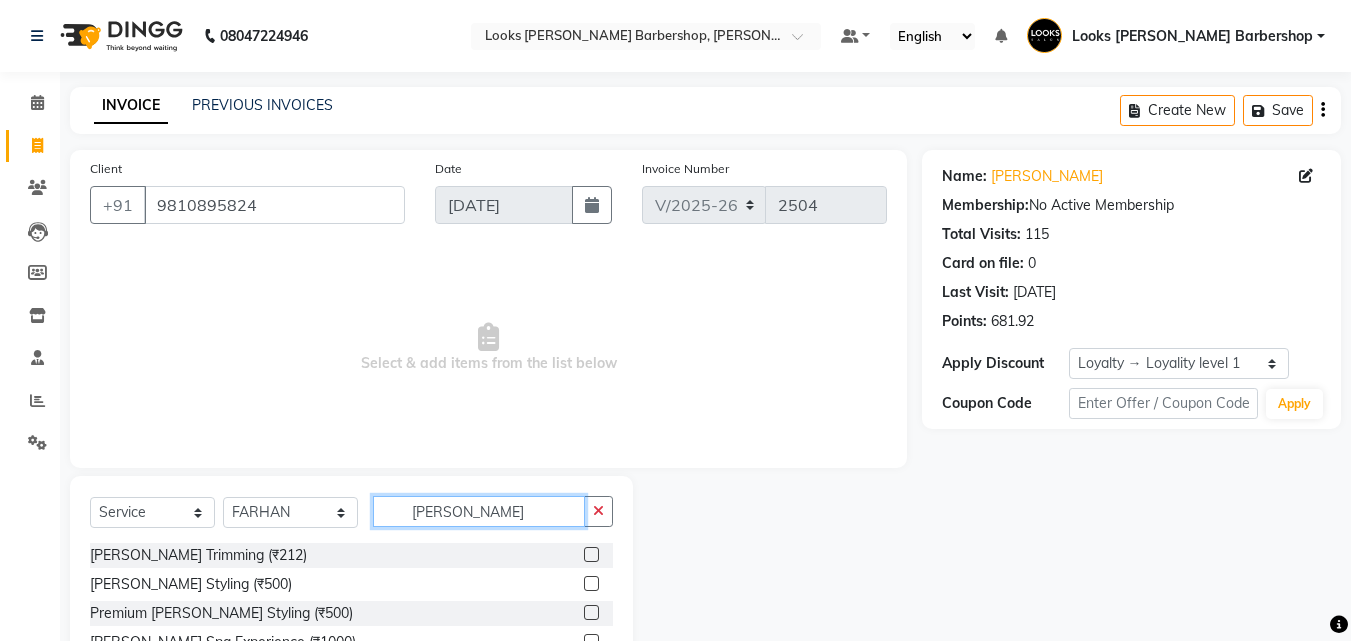type on "BEARD" 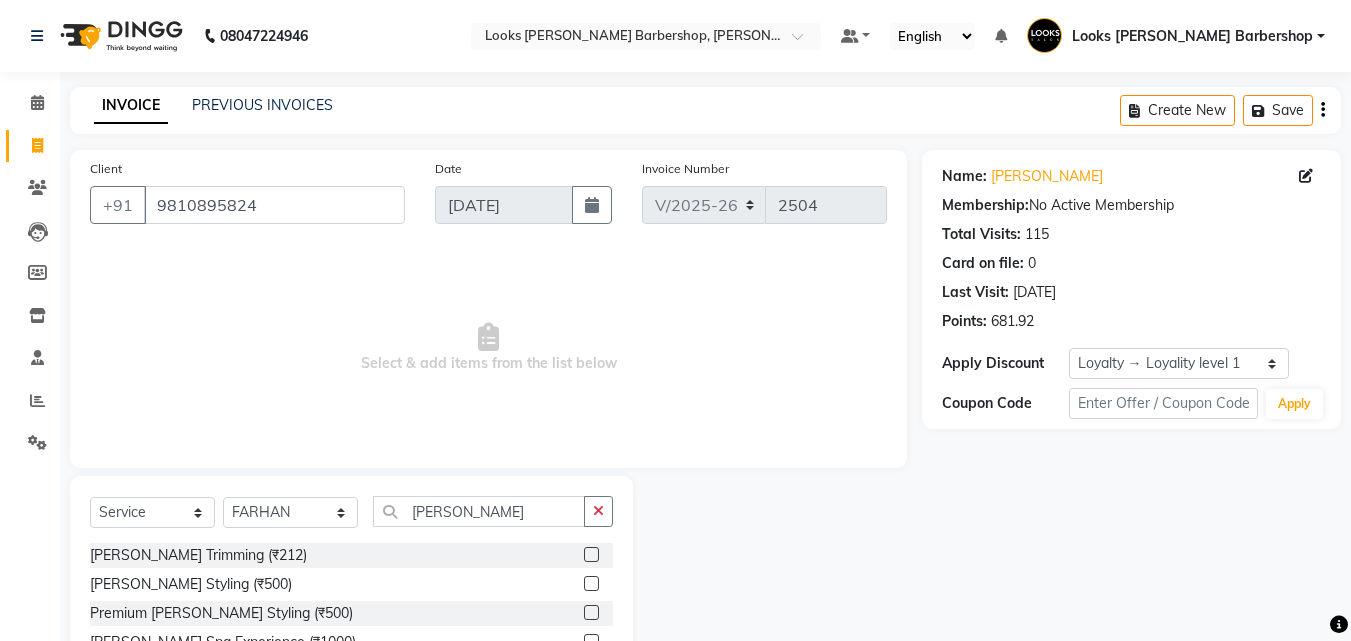 drag, startPoint x: 583, startPoint y: 557, endPoint x: 598, endPoint y: 554, distance: 15.297058 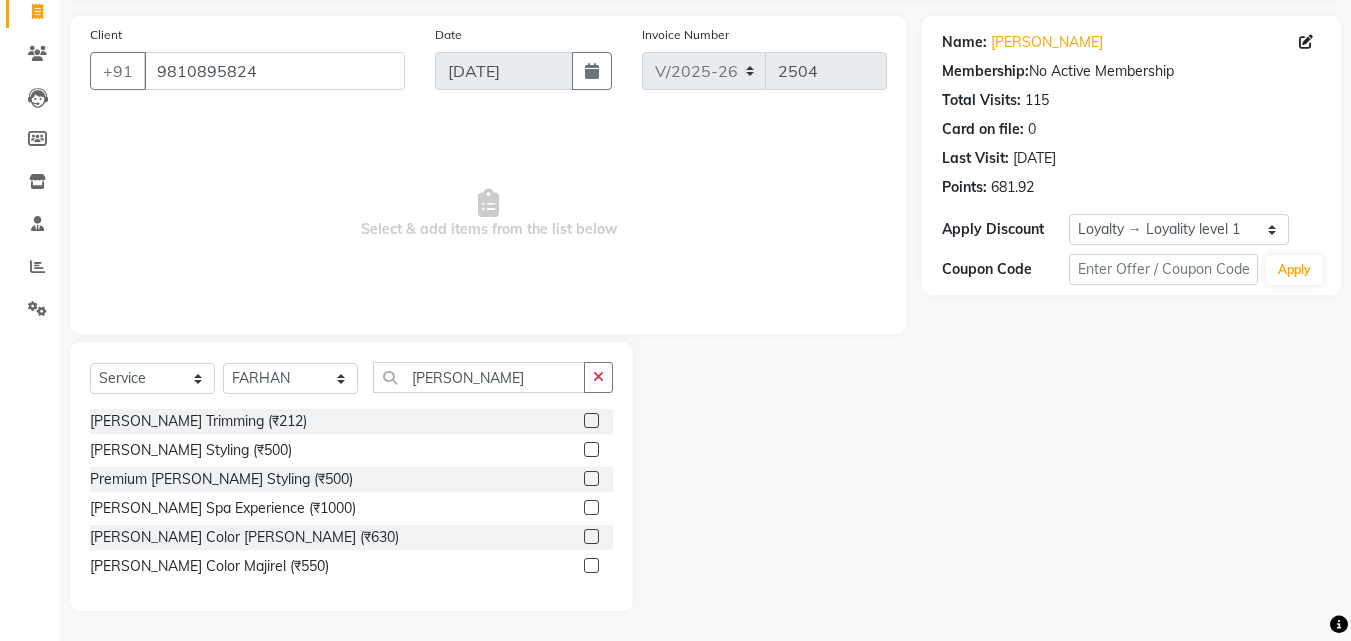 click 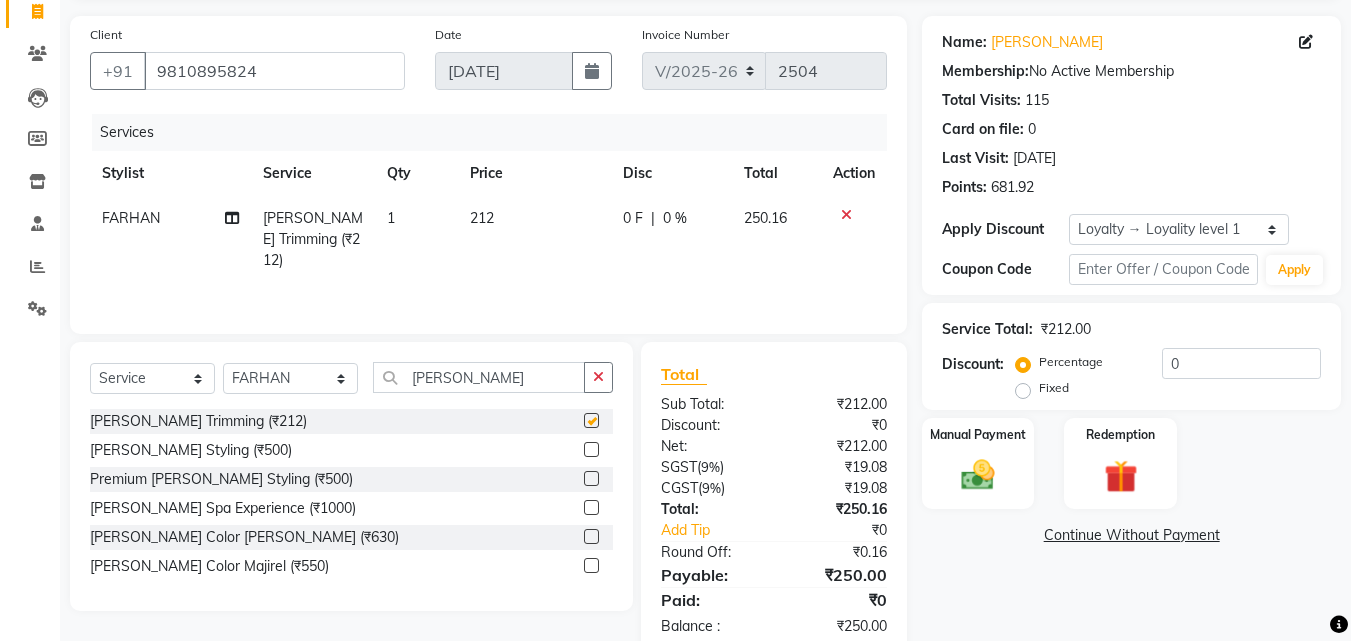 checkbox on "false" 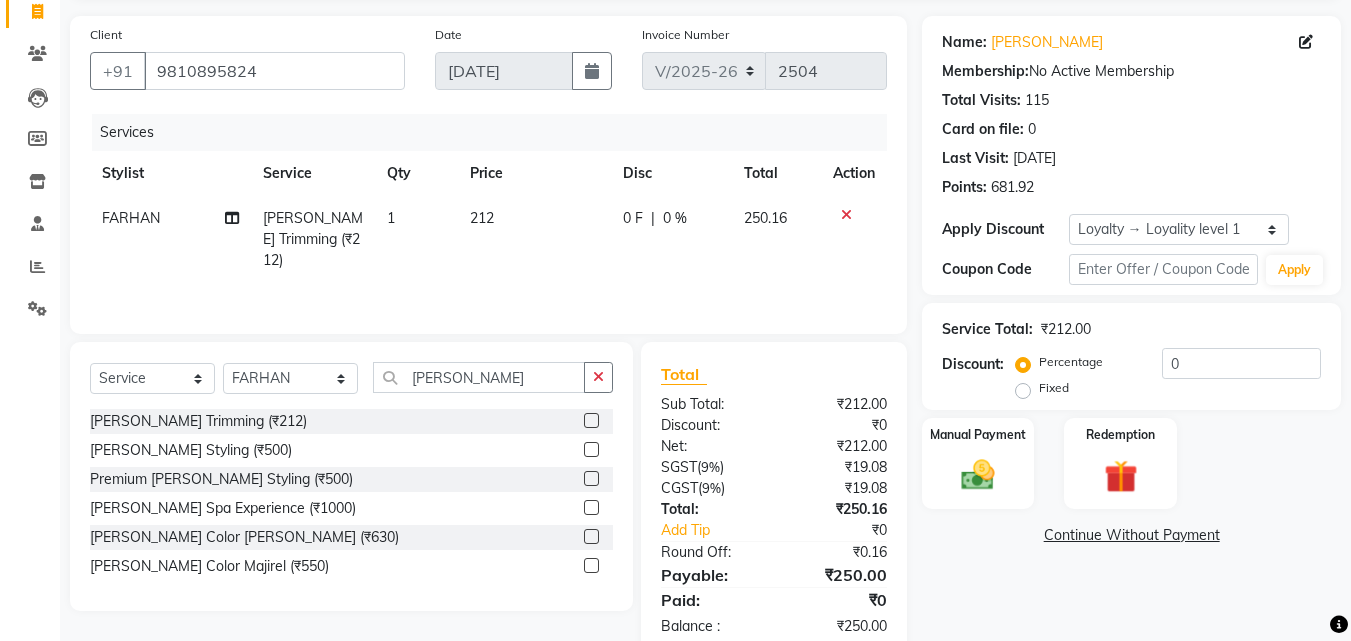 click 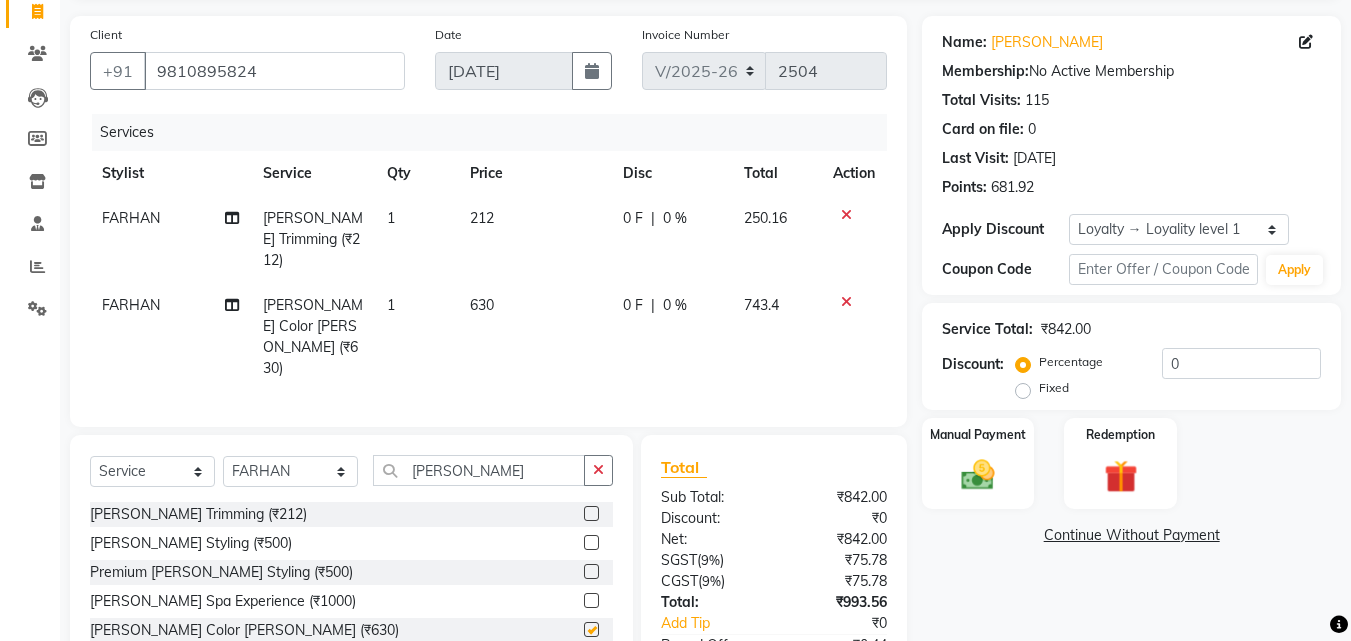 checkbox on "false" 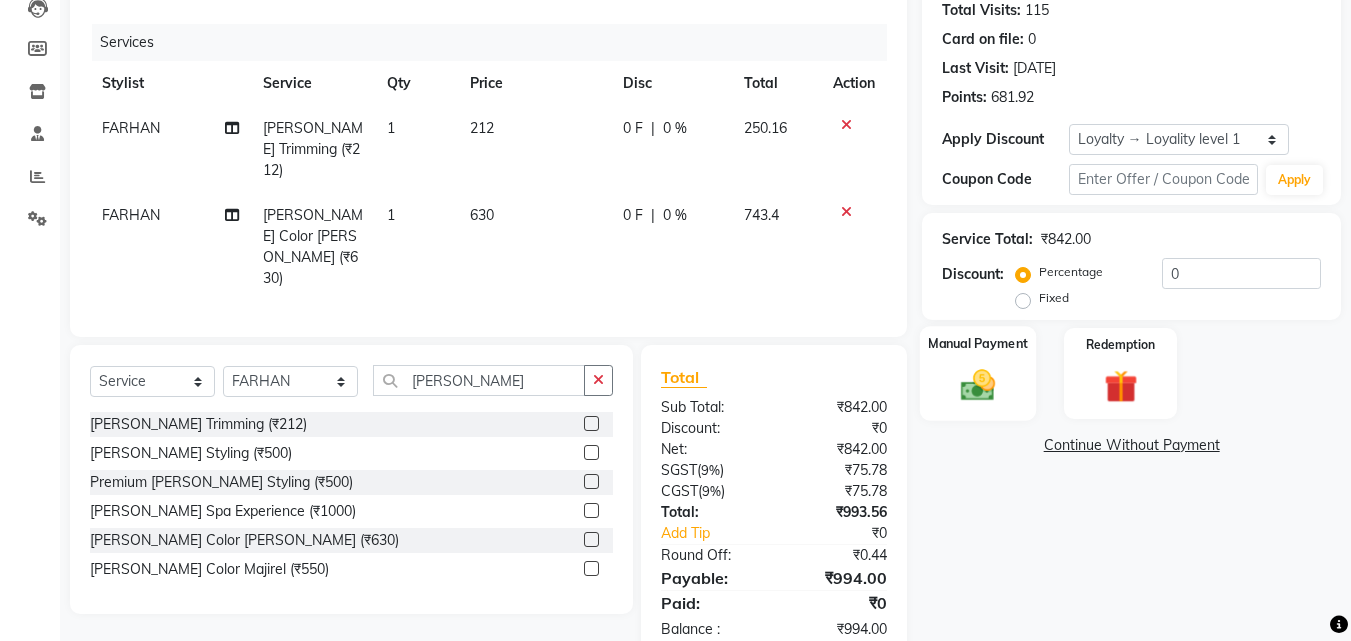 scroll, scrollTop: 225, scrollLeft: 0, axis: vertical 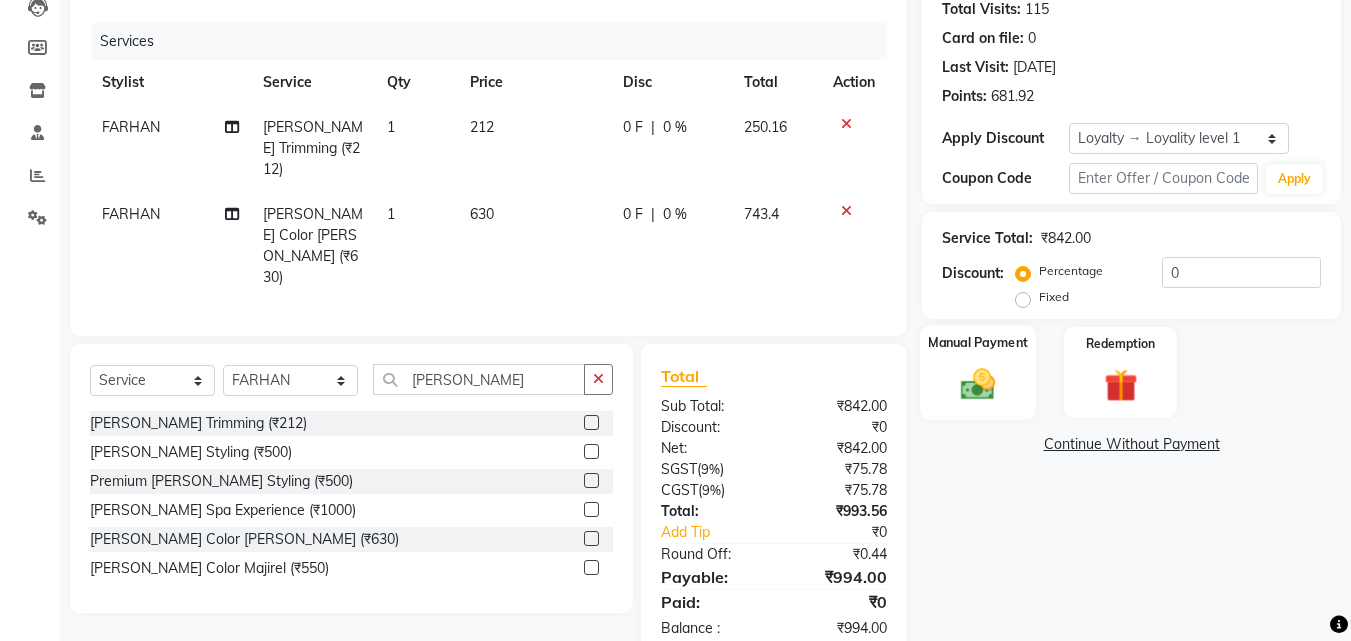 click 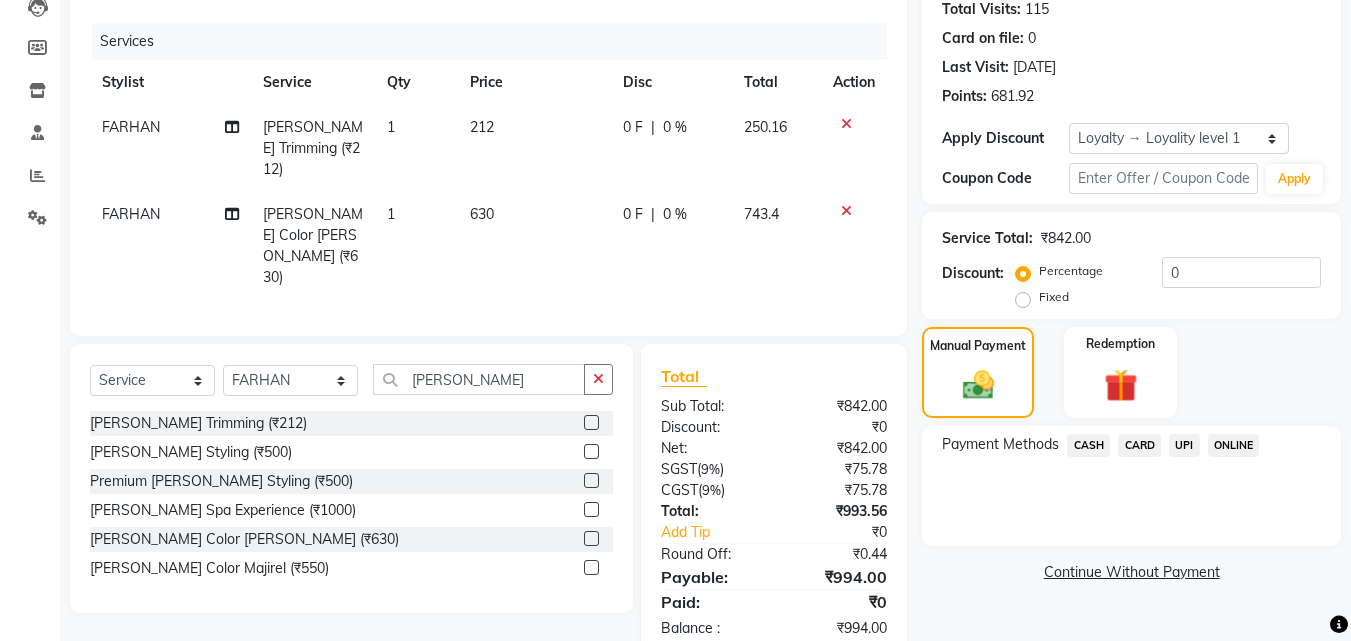 click on "ONLINE" 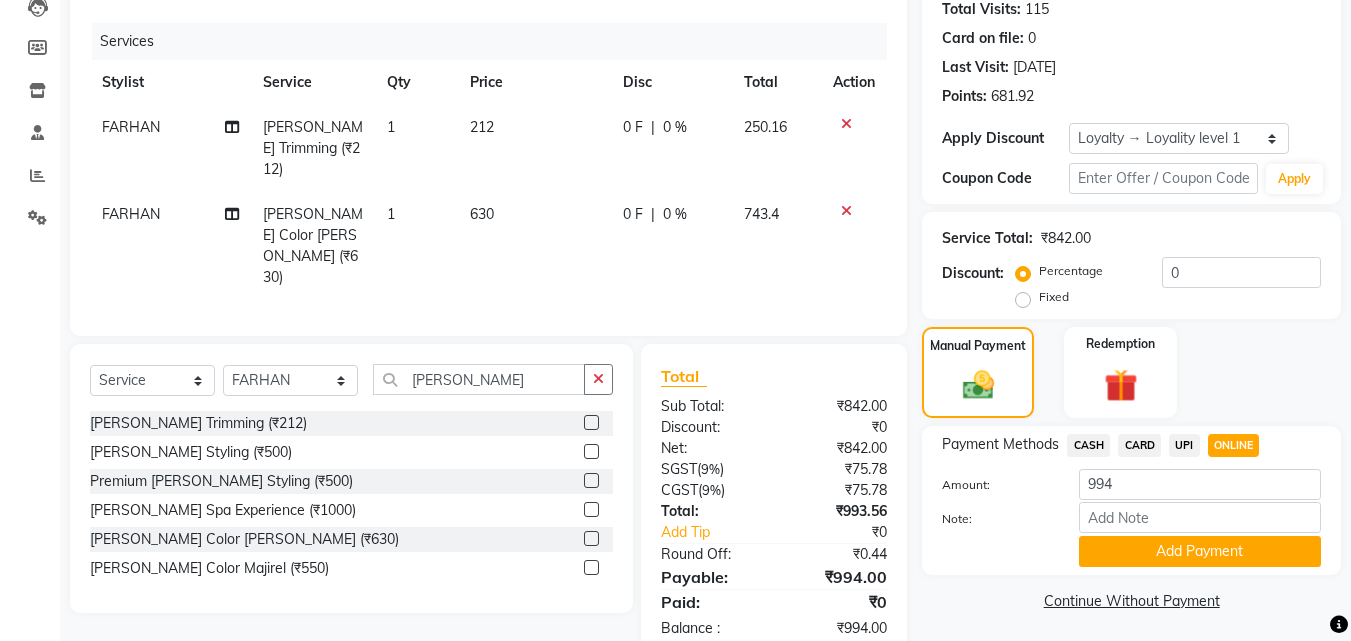 click on "CASH" 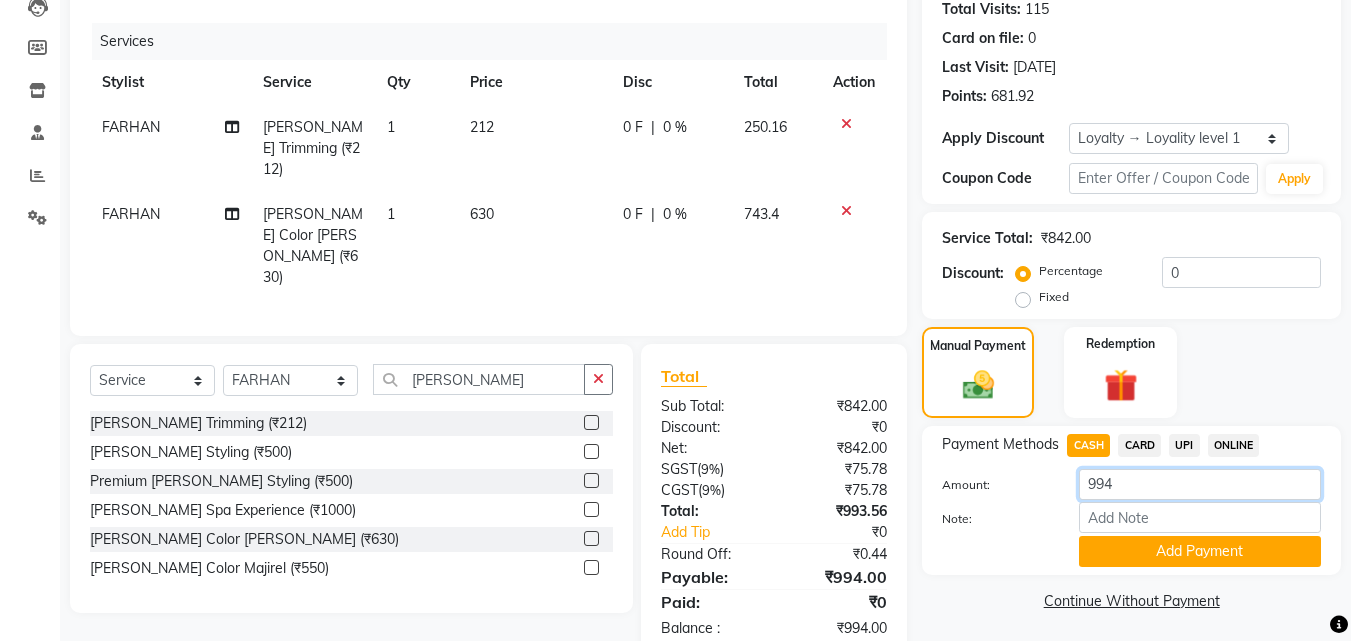 click on "994" 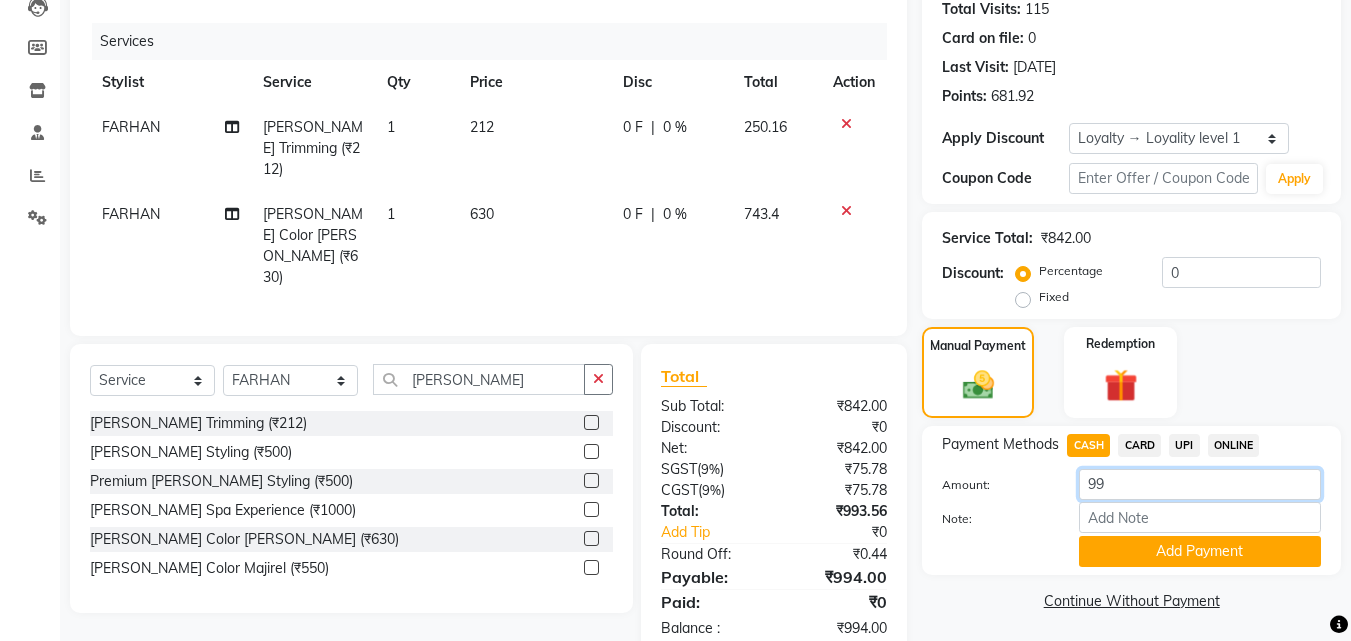 type on "9" 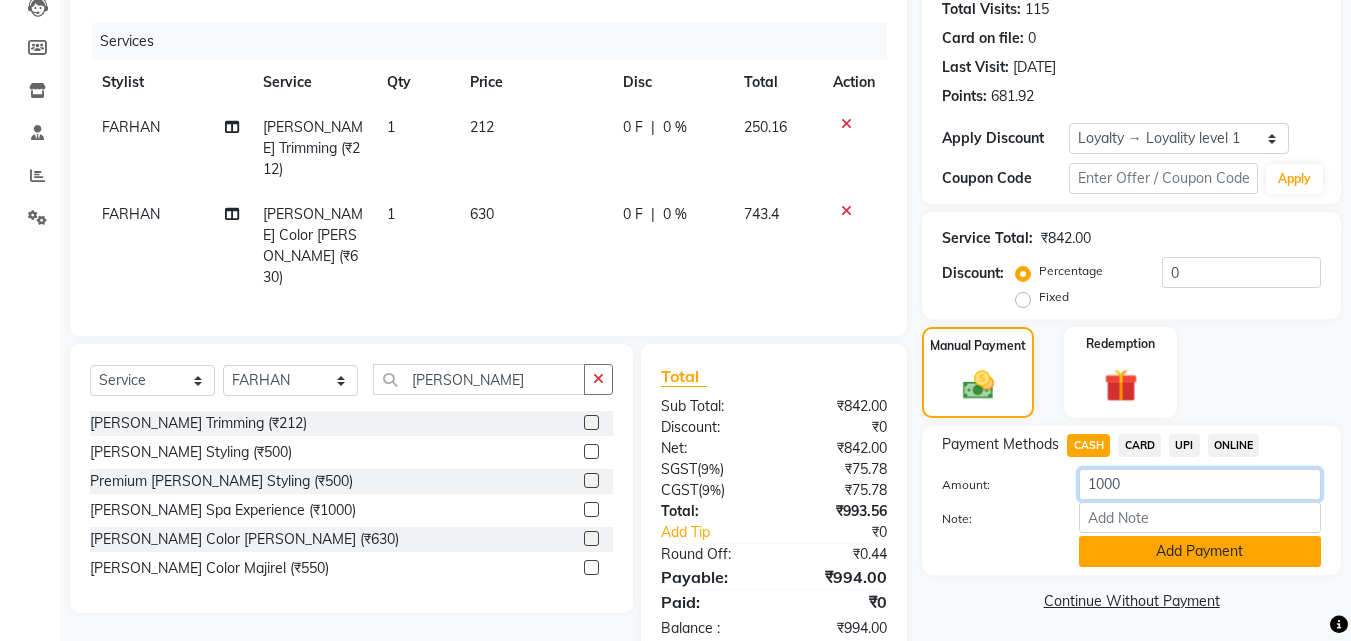 type on "1000" 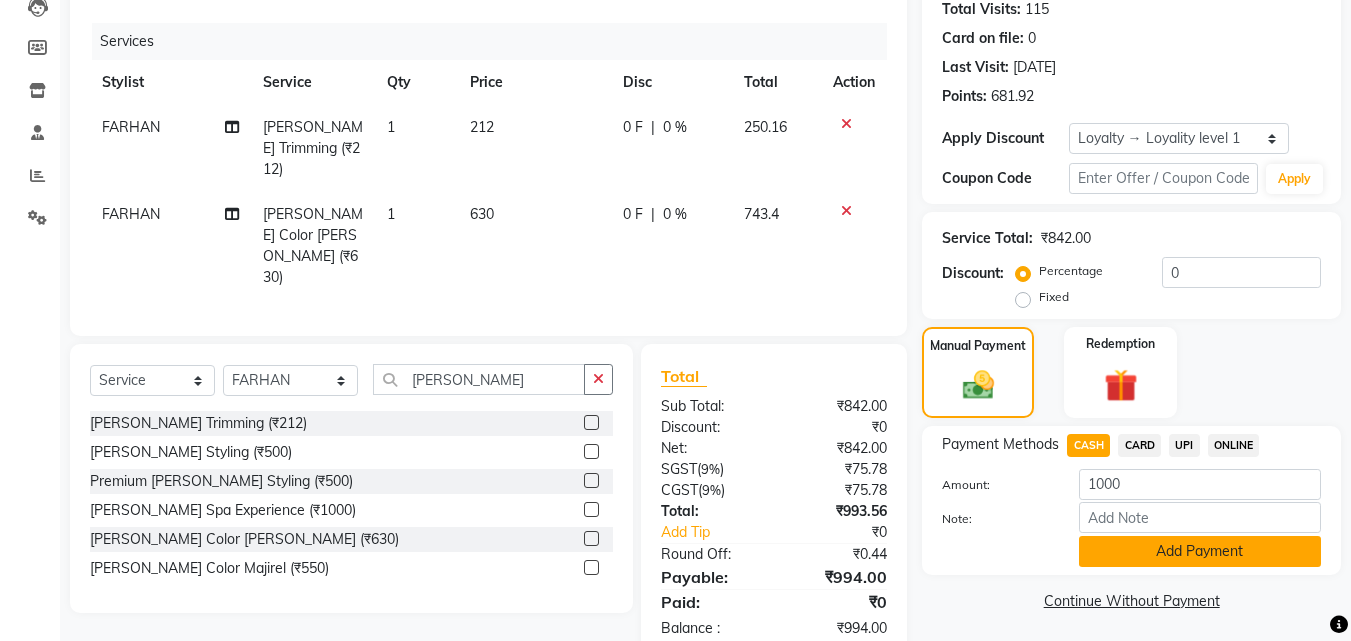click on "Add Payment" 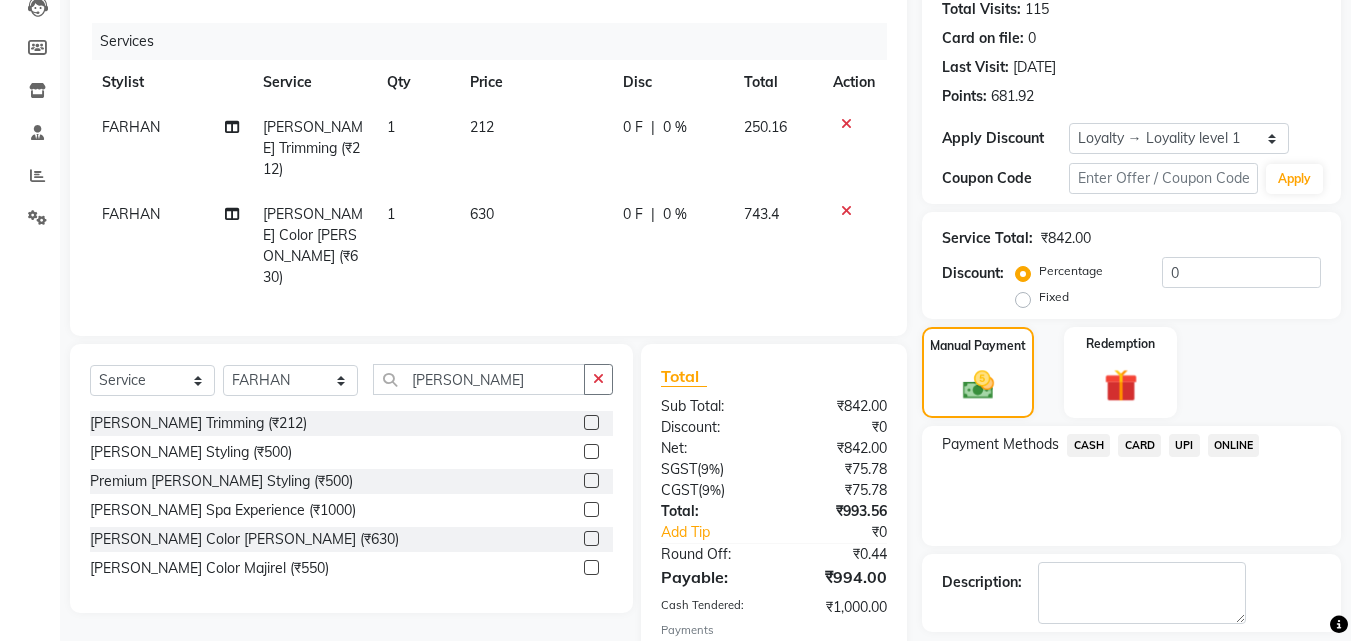 scroll, scrollTop: 437, scrollLeft: 0, axis: vertical 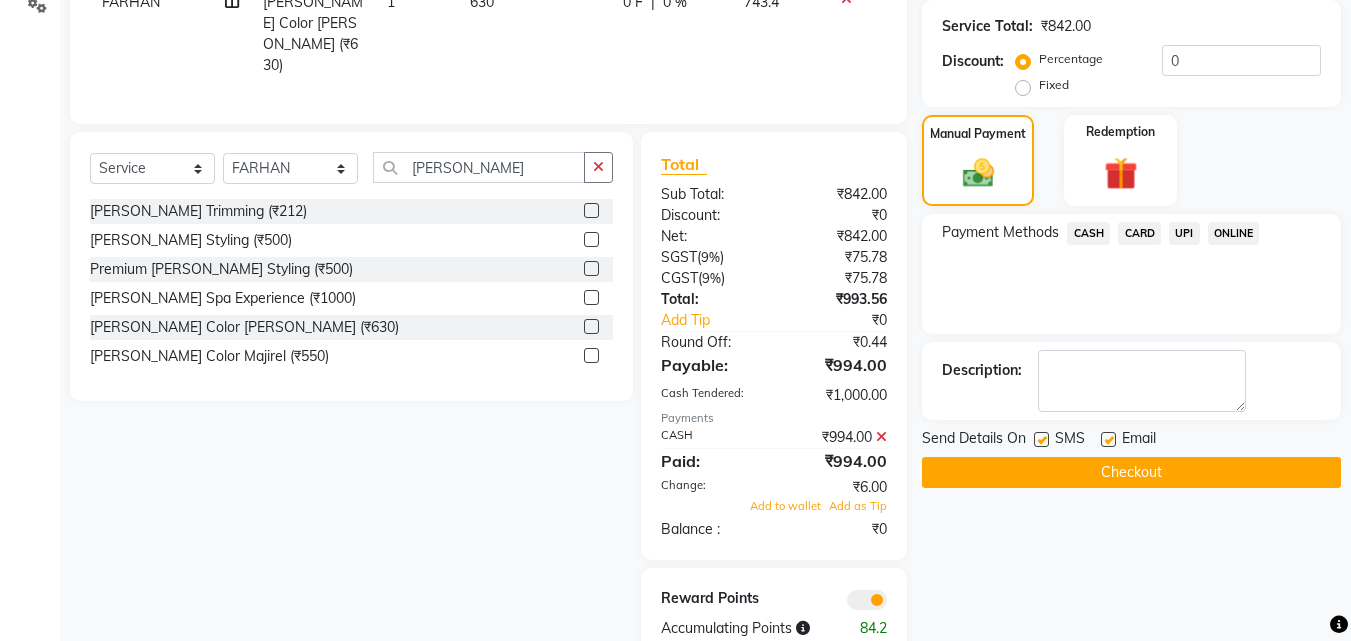 click on "Checkout" 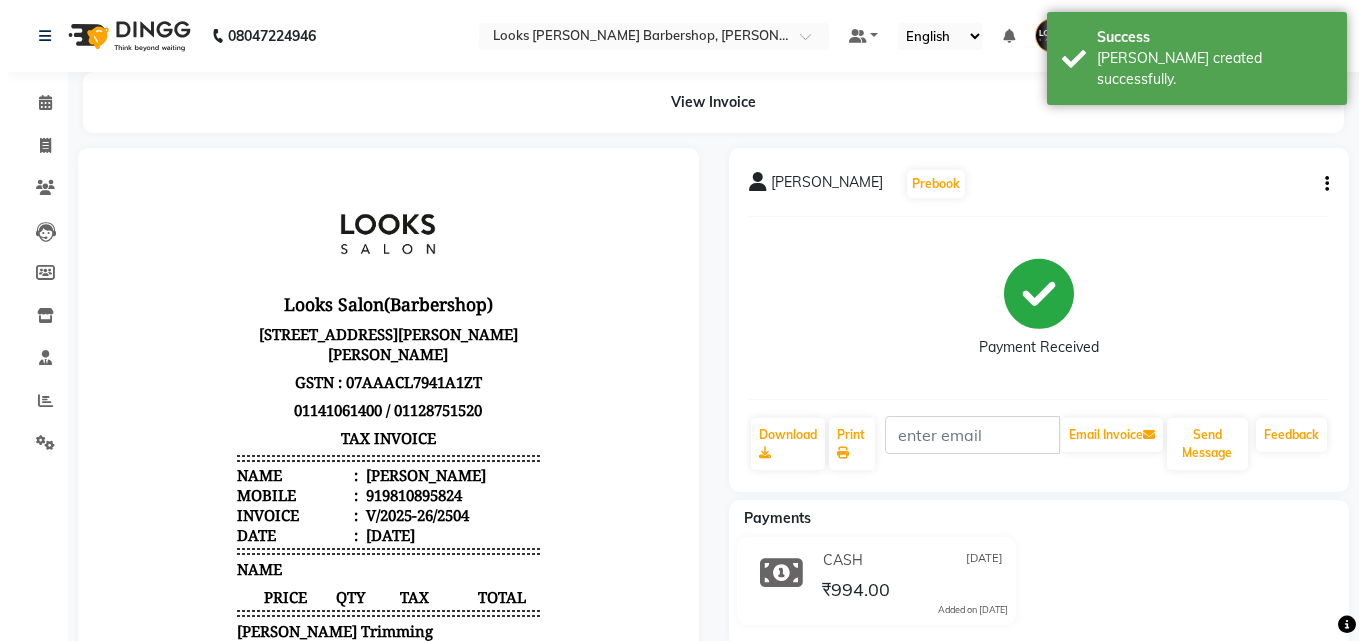 scroll, scrollTop: 0, scrollLeft: 0, axis: both 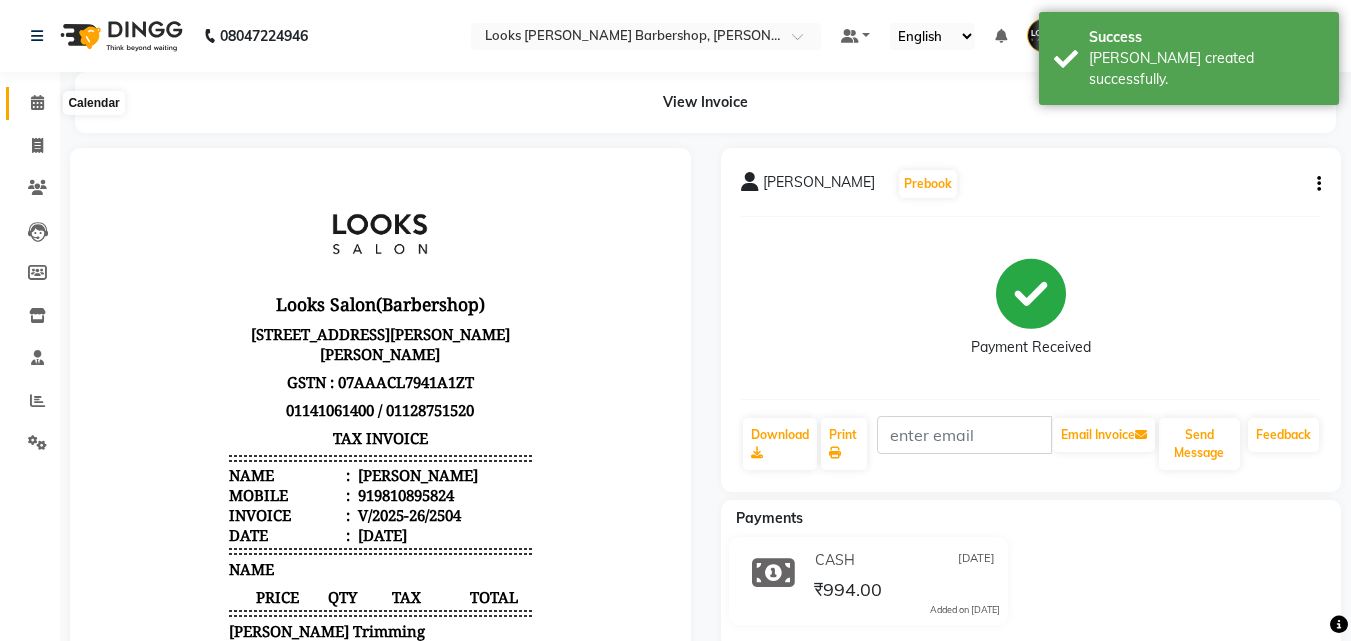 click 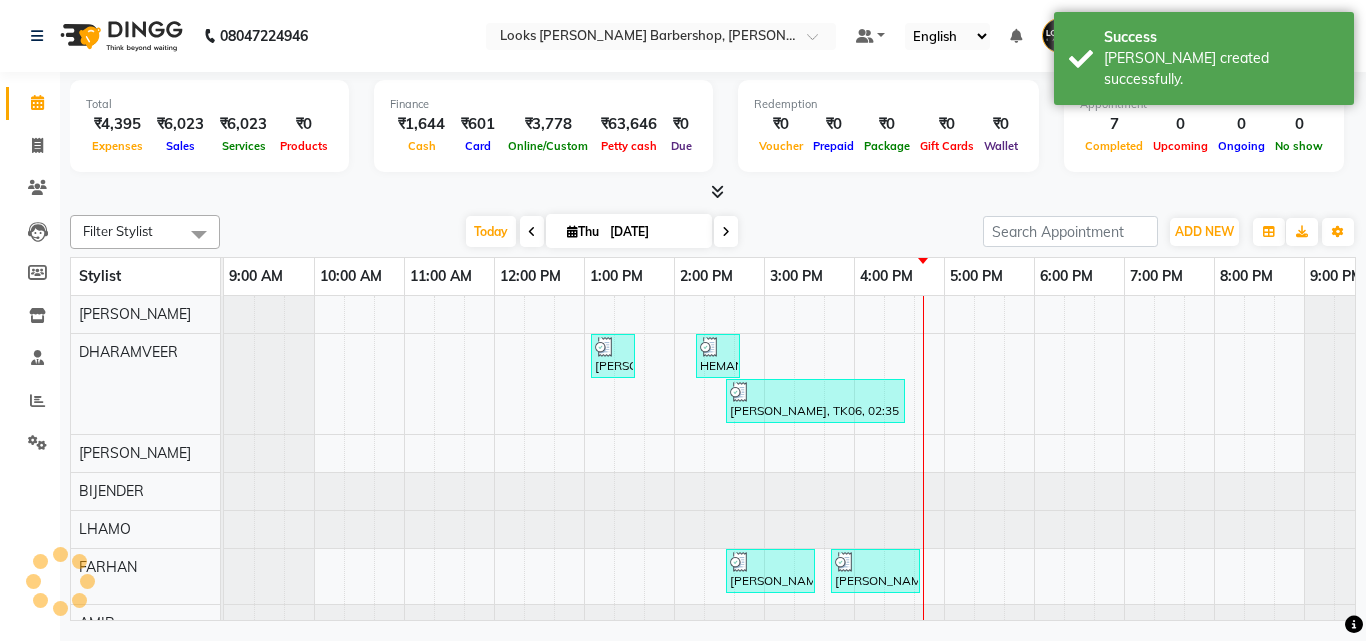 scroll, scrollTop: 27, scrollLeft: 0, axis: vertical 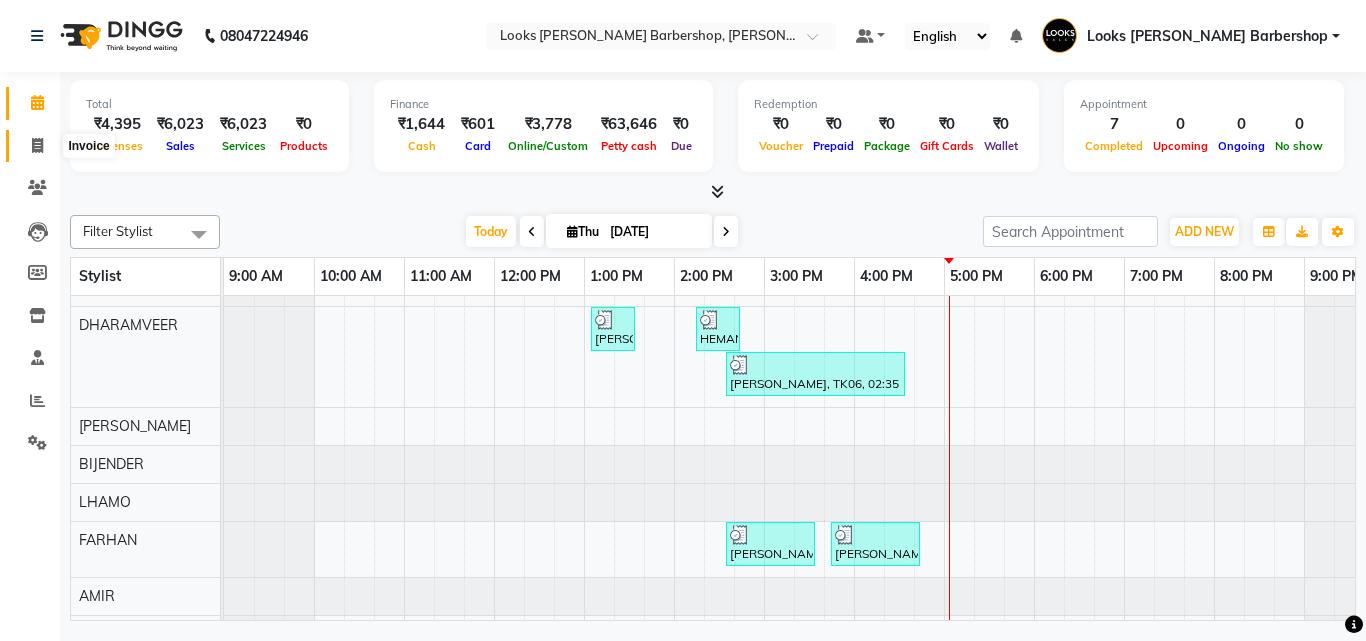 click 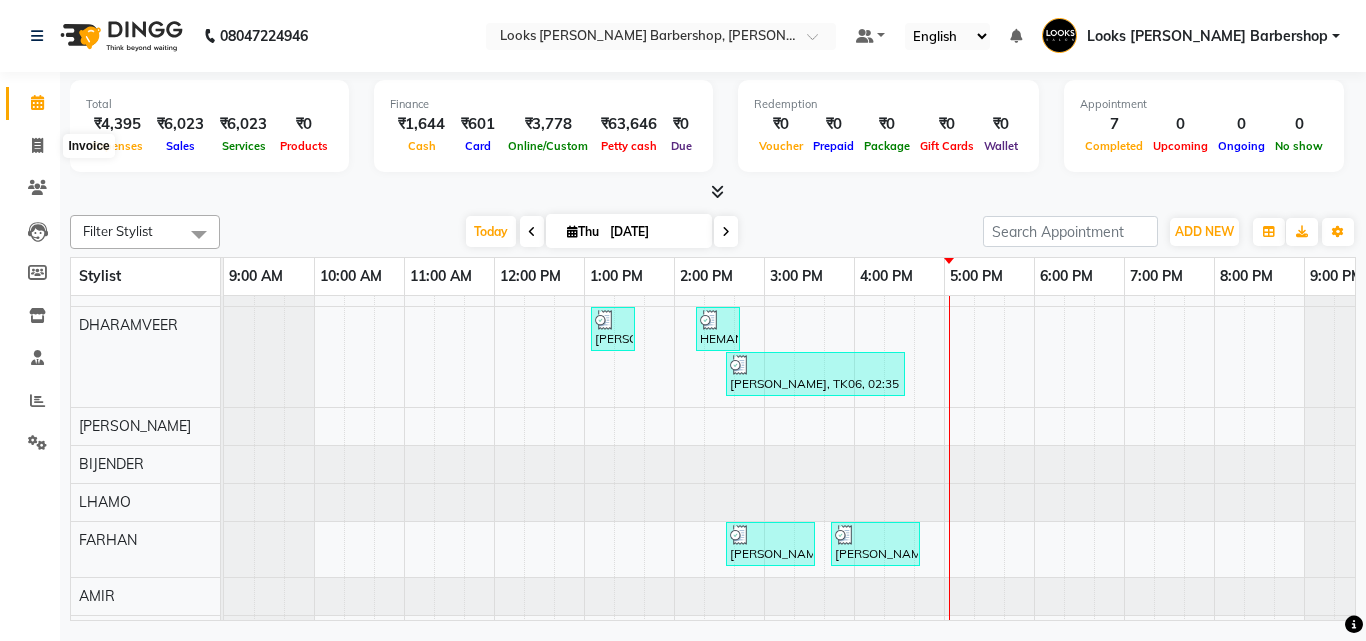 select on "service" 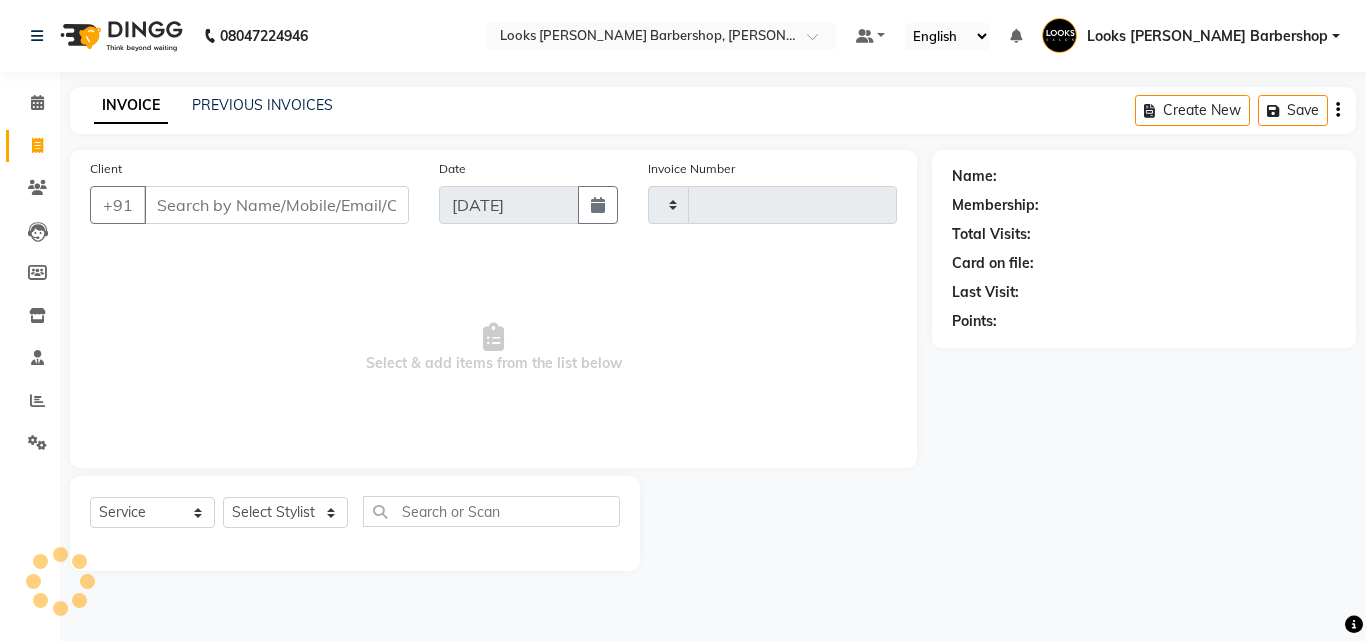 type on "2505" 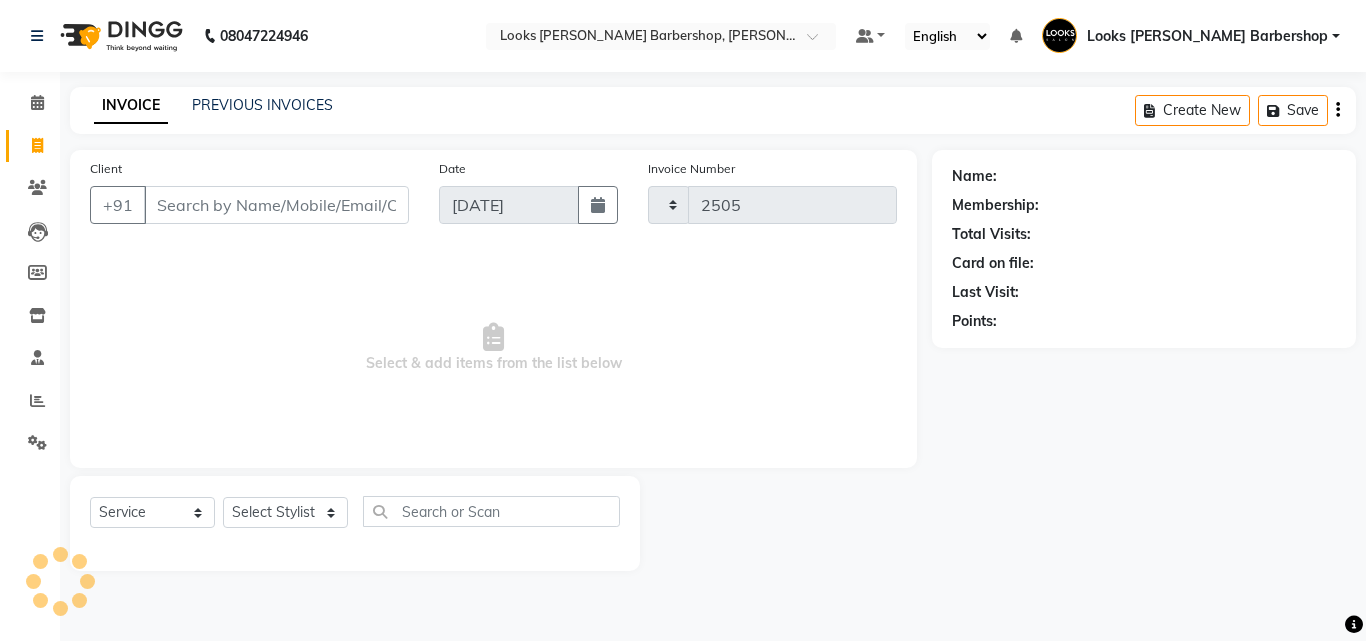 select on "4323" 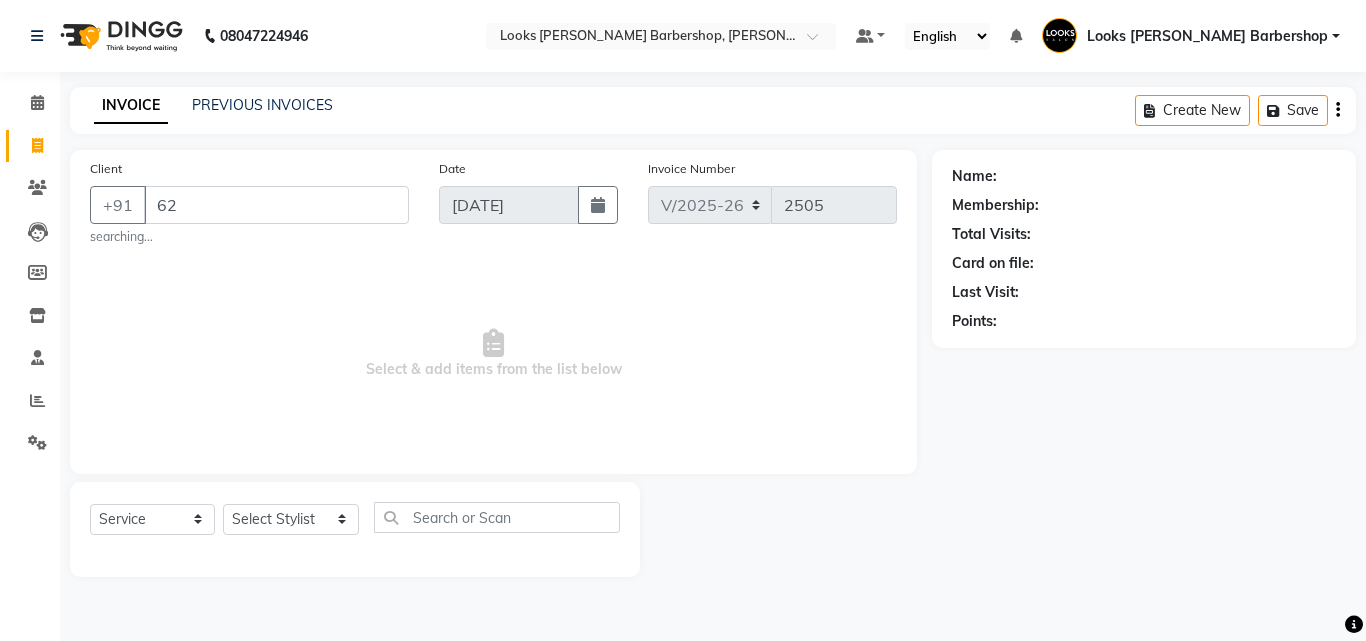 type on "6" 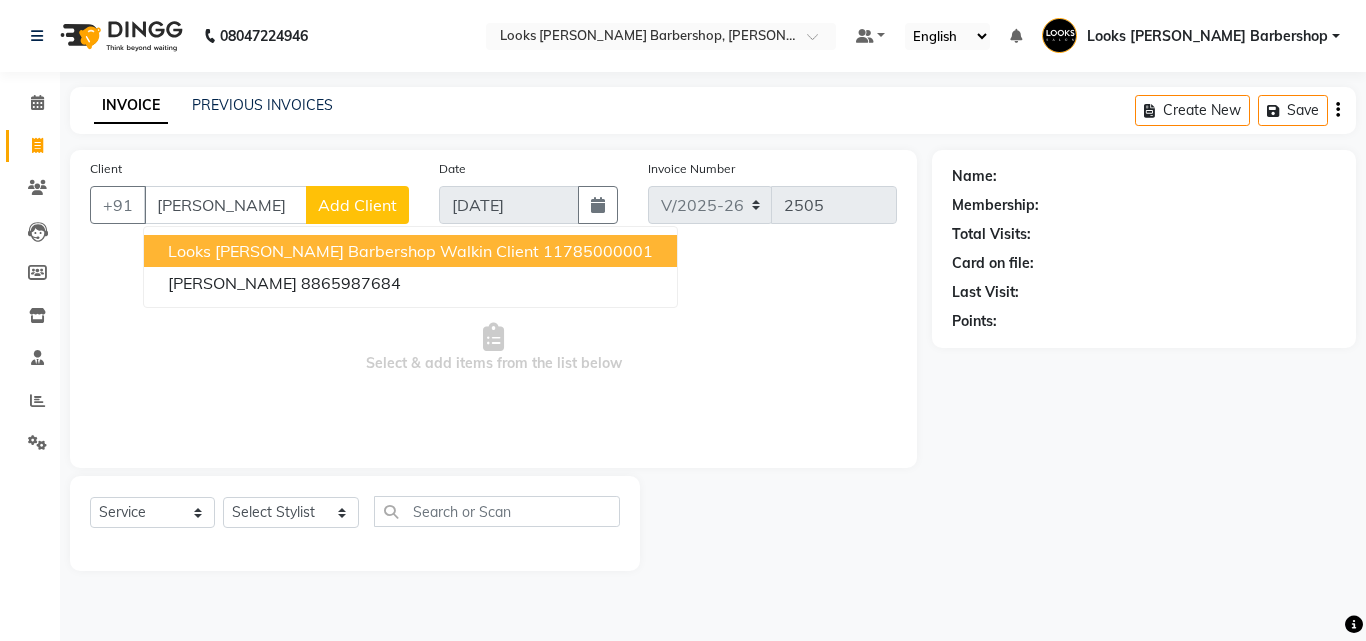 click on "Looks Karol Bagh Barbershop Walkin Client" at bounding box center [353, 251] 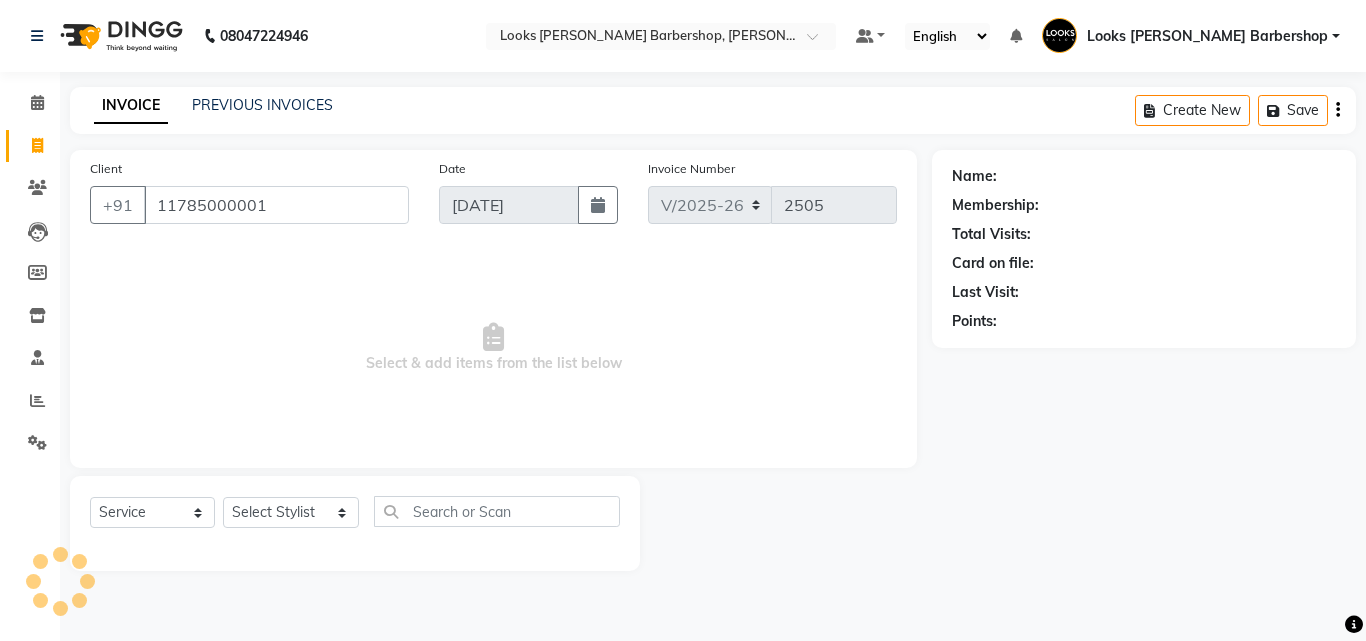 type on "11785000001" 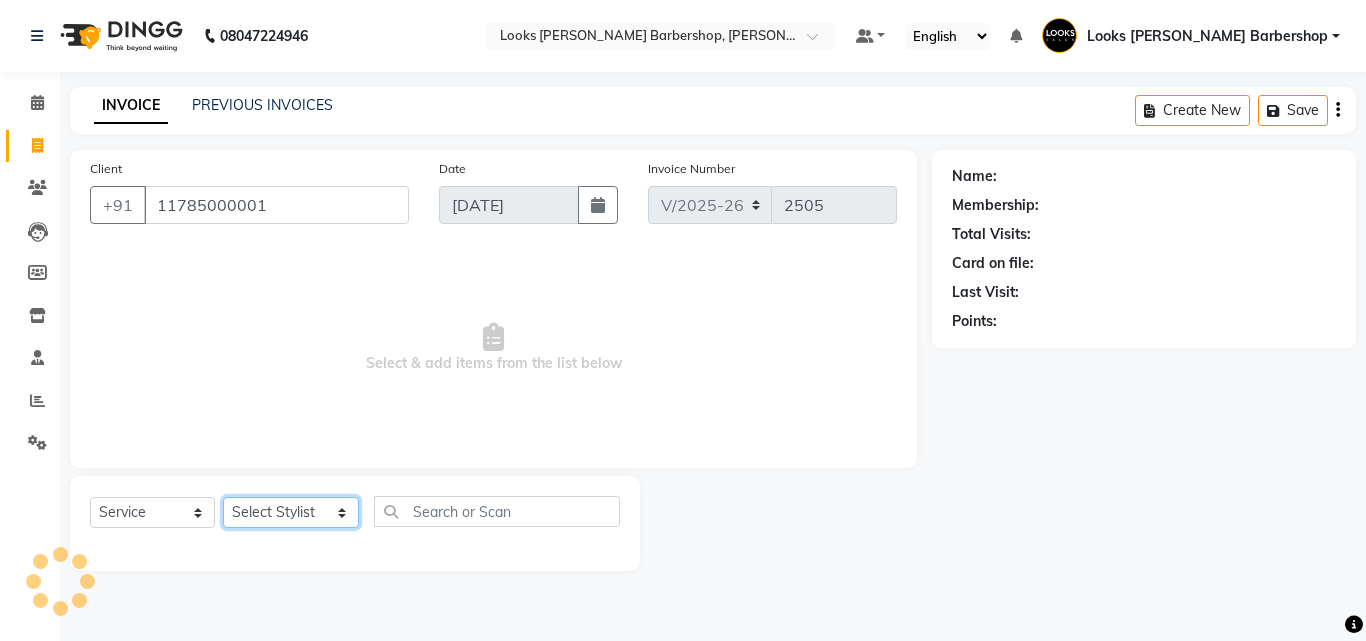 click on "Select Stylist Aadil Adnan AENA Aijaz Alam Amazon_Kart AMIR  Anurag _asst Arvind_asst BIJENDER  Counter Sales DANISH DHARAMVEER Eshan FARHAN KARAN RAI  KOMAL_NAILS Krishna_asst LALIT_PDCT LHAMO Looks_Female_Section Looks_H.O_Store Looks Karol Bagh Barbershop Looks_Kart MANIRAM Meenu_pdct Mohammad Sajid NAEEM  NARENDER DEOL  Naveen_pdct Prabhakar Kumar_PDCT RAAJ GUPTA RAAJ_JI raj ji RAM MURTI NARYAL ROHIT  Rohit Thakur SACHIN sahil Shabina Shakir SIMRAN Sonia Sunny VIKRAM VIKRANT SINGH  Vishal_Asst YOGESH ASSISTANT" 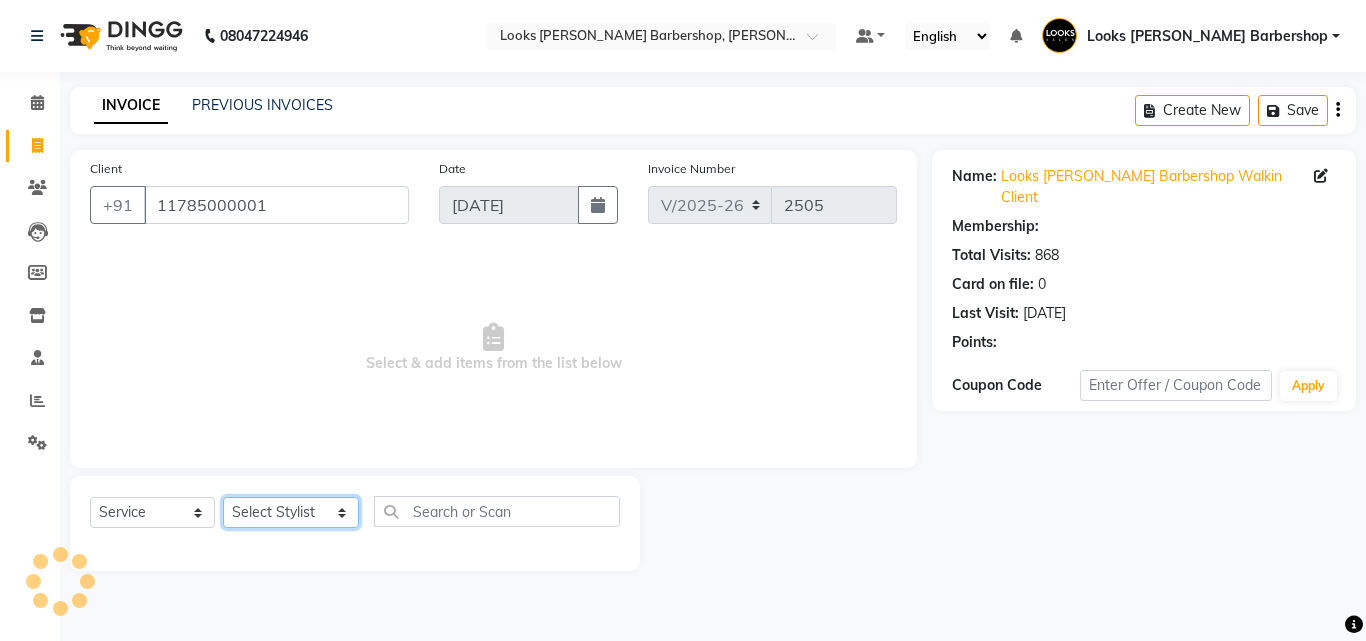 select on "1: Object" 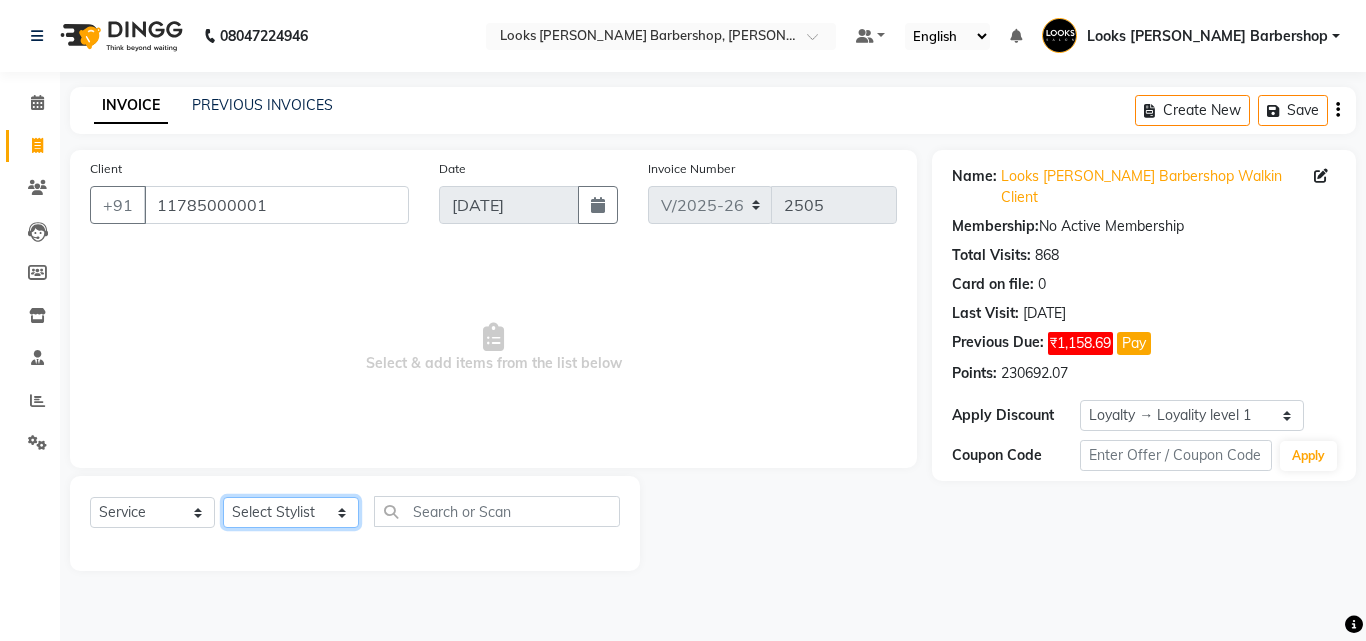 select on "23405" 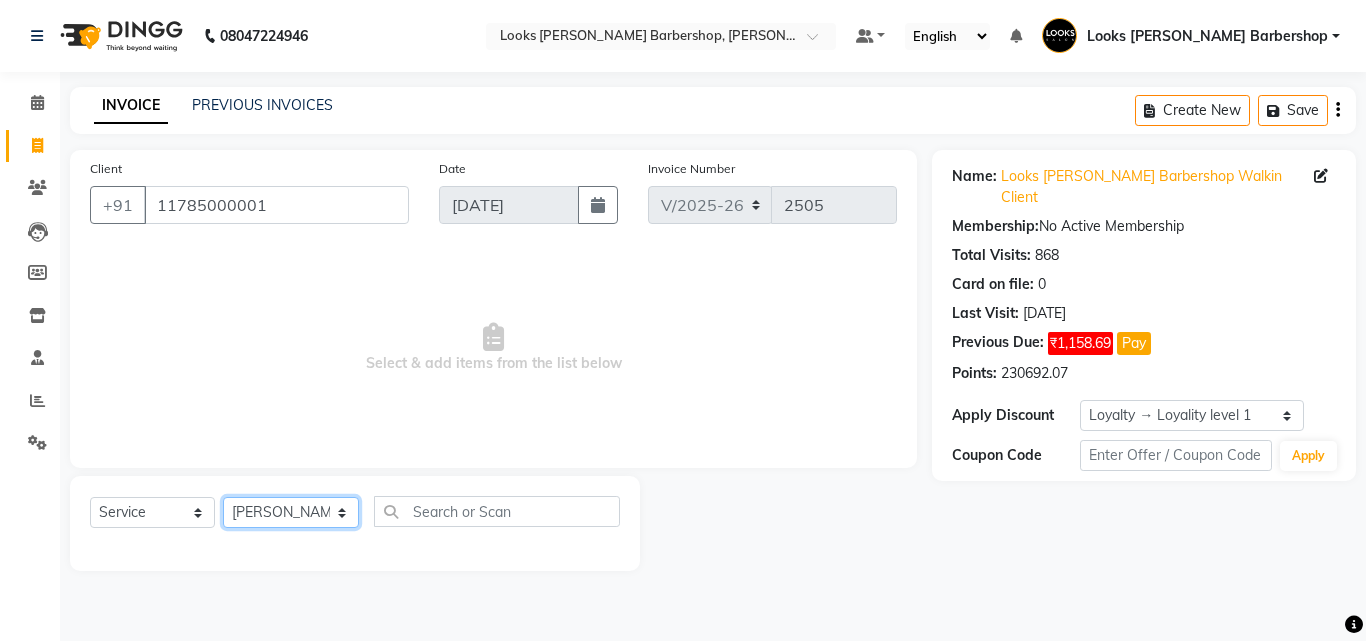 click on "Select Stylist Aadil Adnan AENA Aijaz Alam Amazon_Kart AMIR  Anurag _asst Arvind_asst BIJENDER  Counter Sales DANISH DHARAMVEER Eshan FARHAN KARAN RAI  KOMAL_NAILS Krishna_asst LALIT_PDCT LHAMO Looks_Female_Section Looks_H.O_Store Looks Karol Bagh Barbershop Looks_Kart MANIRAM Meenu_pdct Mohammad Sajid NAEEM  NARENDER DEOL  Naveen_pdct Prabhakar Kumar_PDCT RAAJ GUPTA RAAJ_JI raj ji RAM MURTI NARYAL ROHIT  Rohit Thakur SACHIN sahil Shabina Shakir SIMRAN Sonia Sunny VIKRAM VIKRANT SINGH  Vishal_Asst YOGESH ASSISTANT" 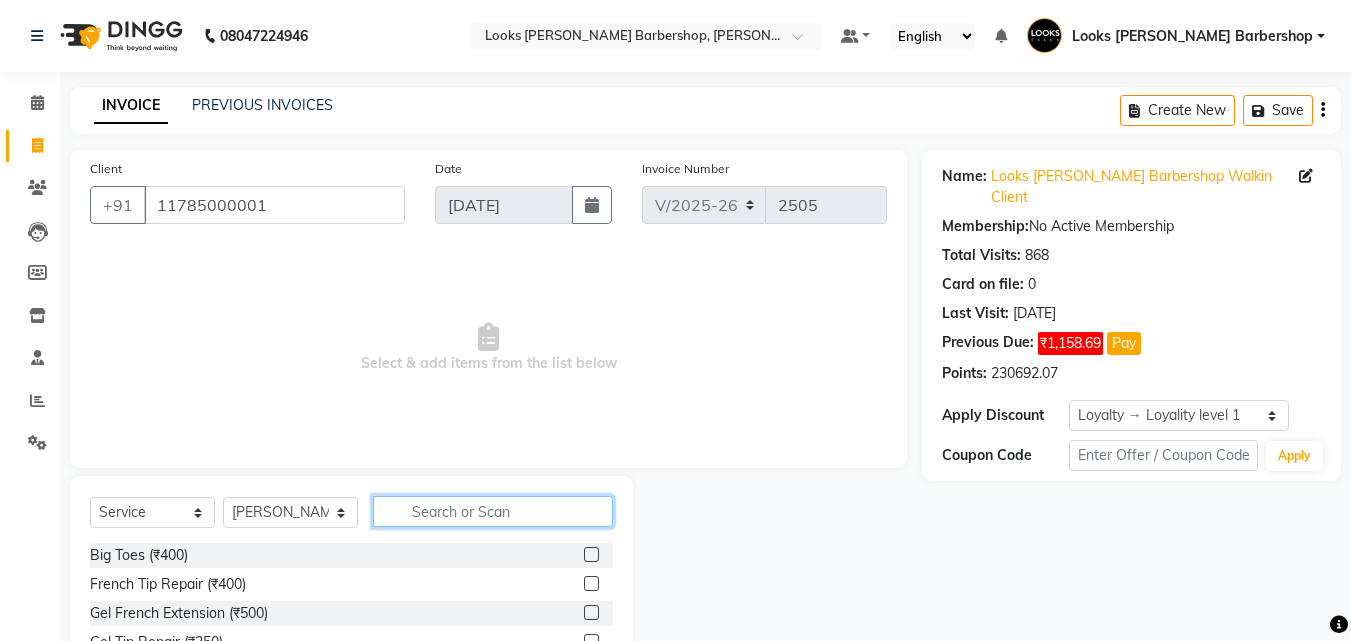 click 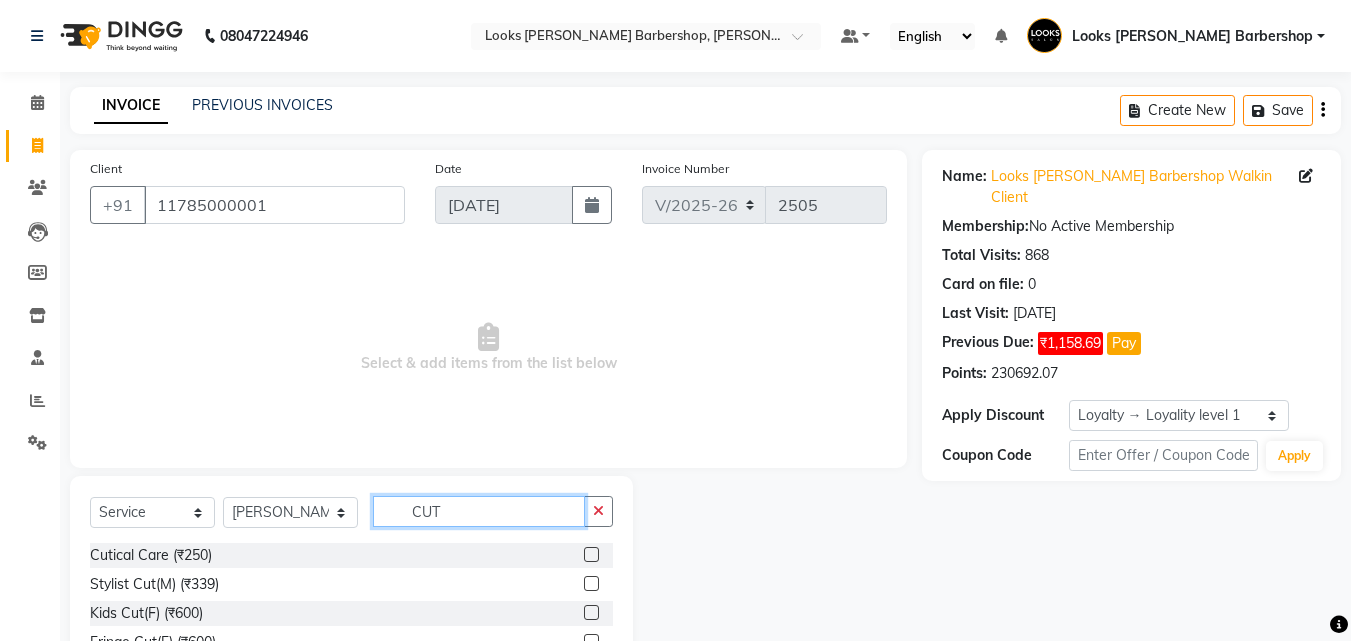 type on "CUT" 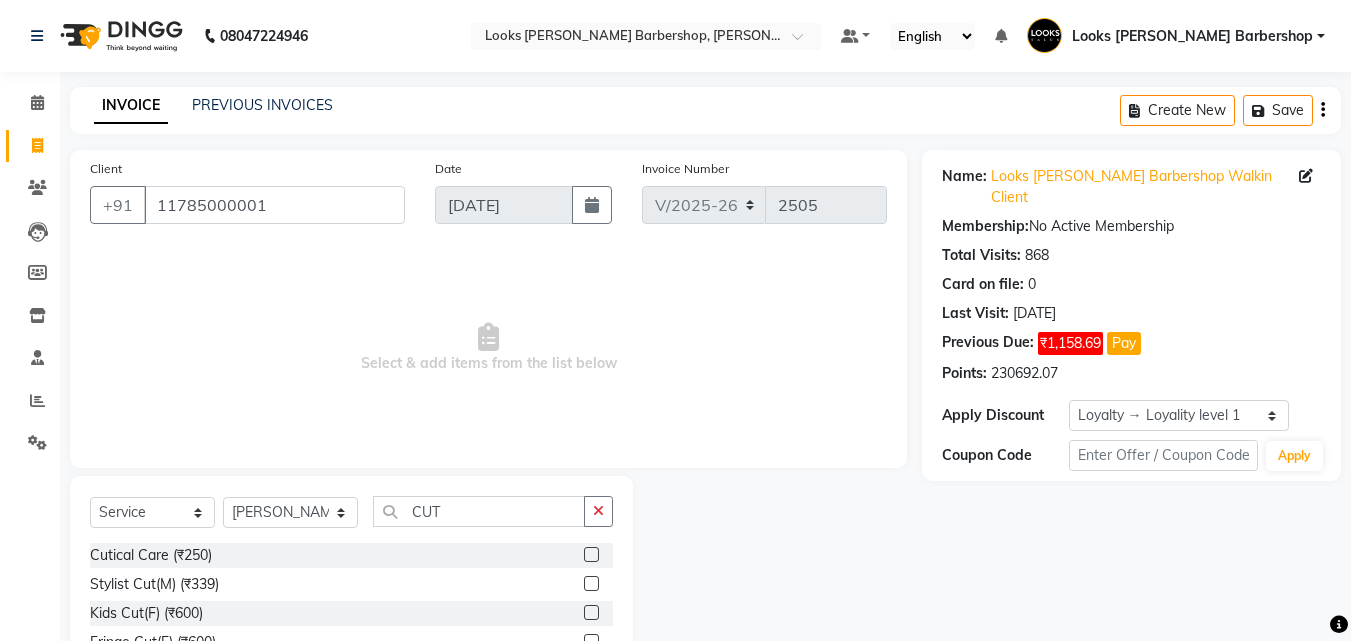 click 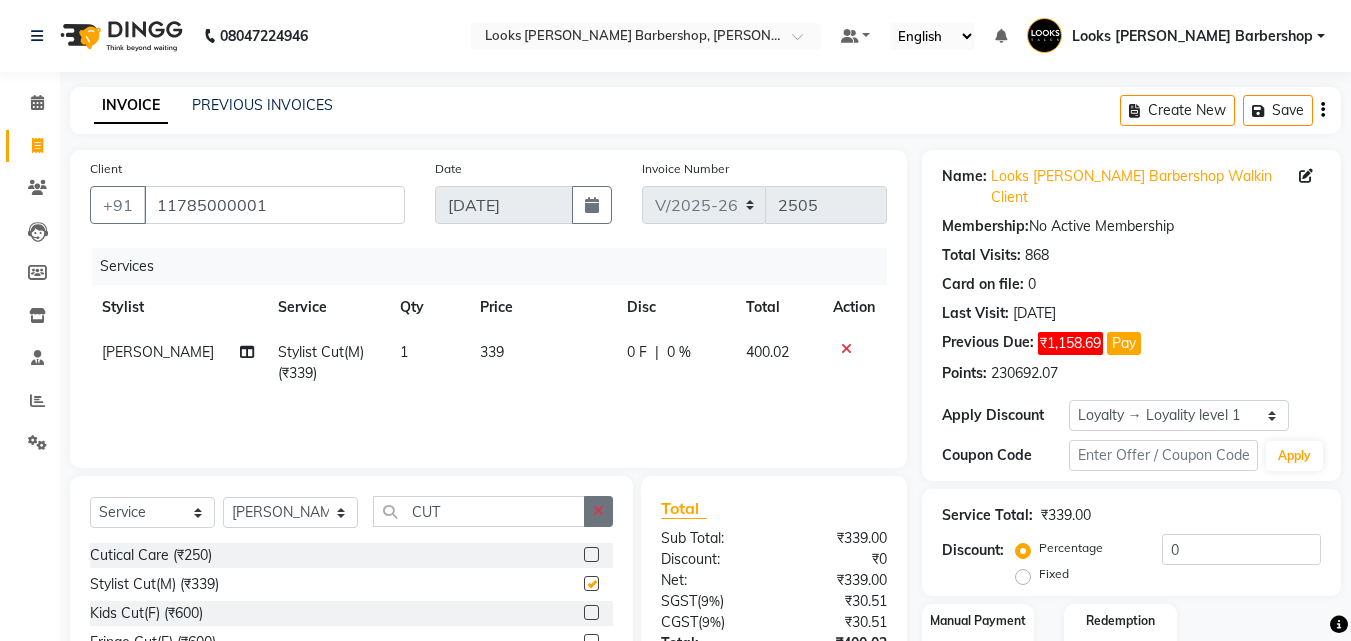 checkbox on "false" 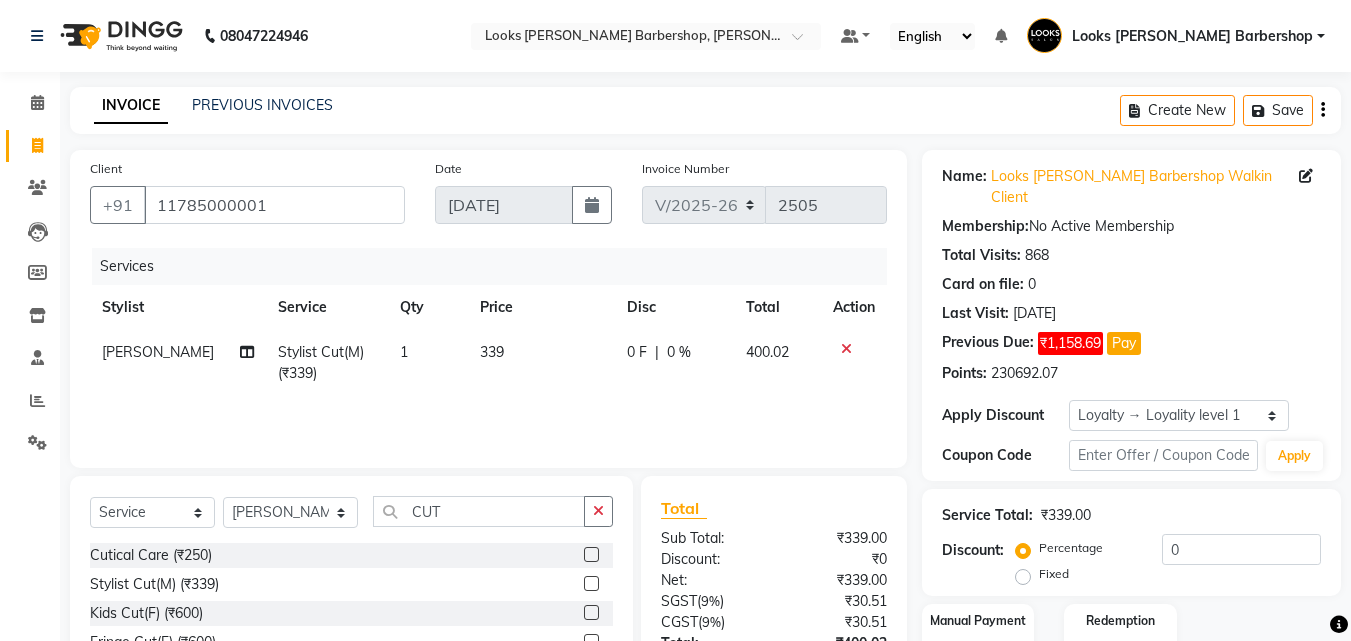 drag, startPoint x: 598, startPoint y: 499, endPoint x: 576, endPoint y: 512, distance: 25.553865 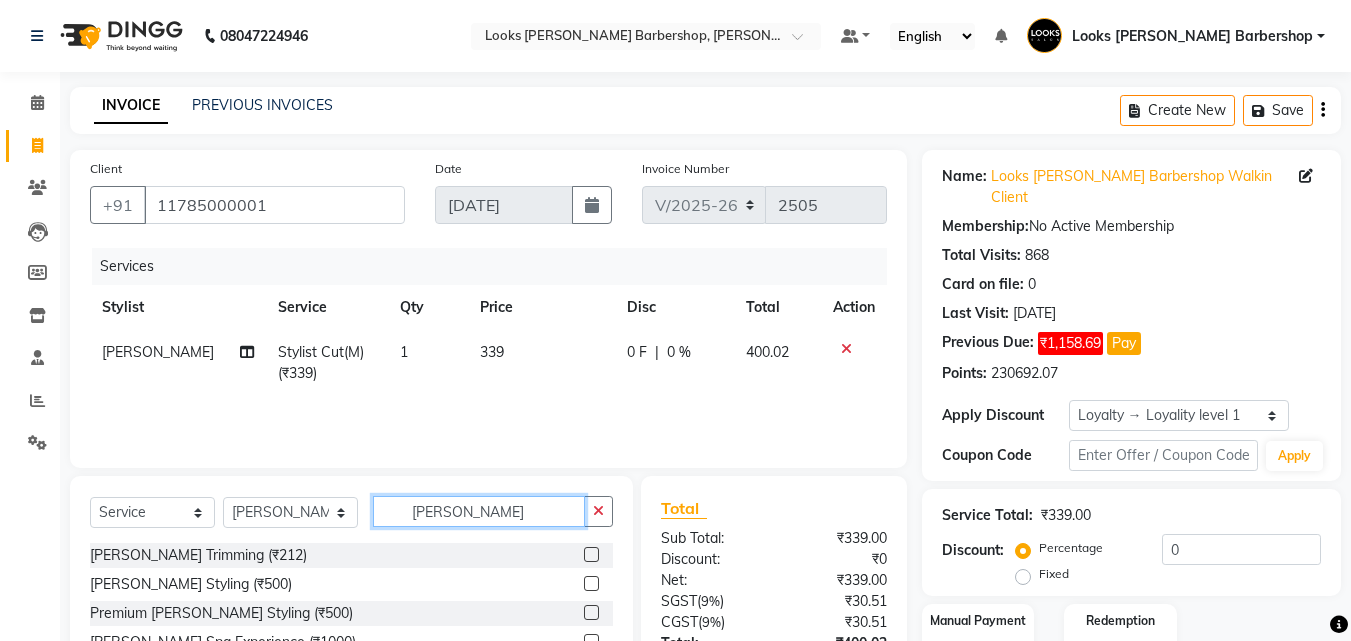 type on "BEARD" 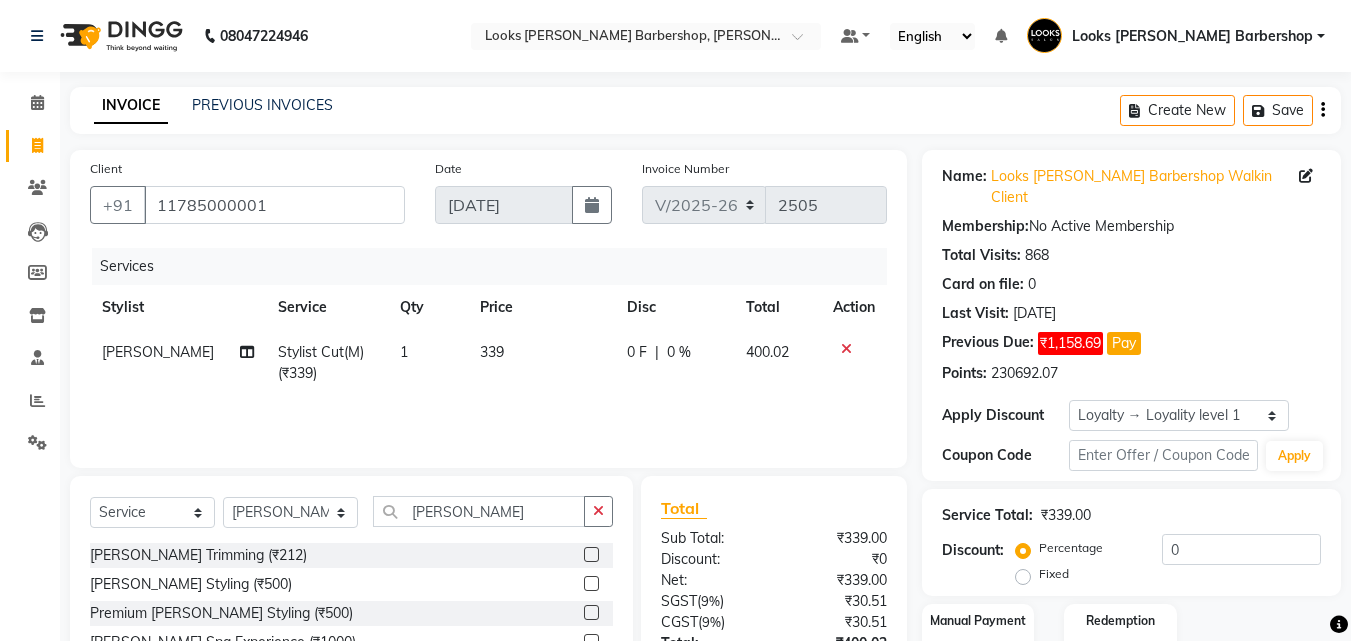 click 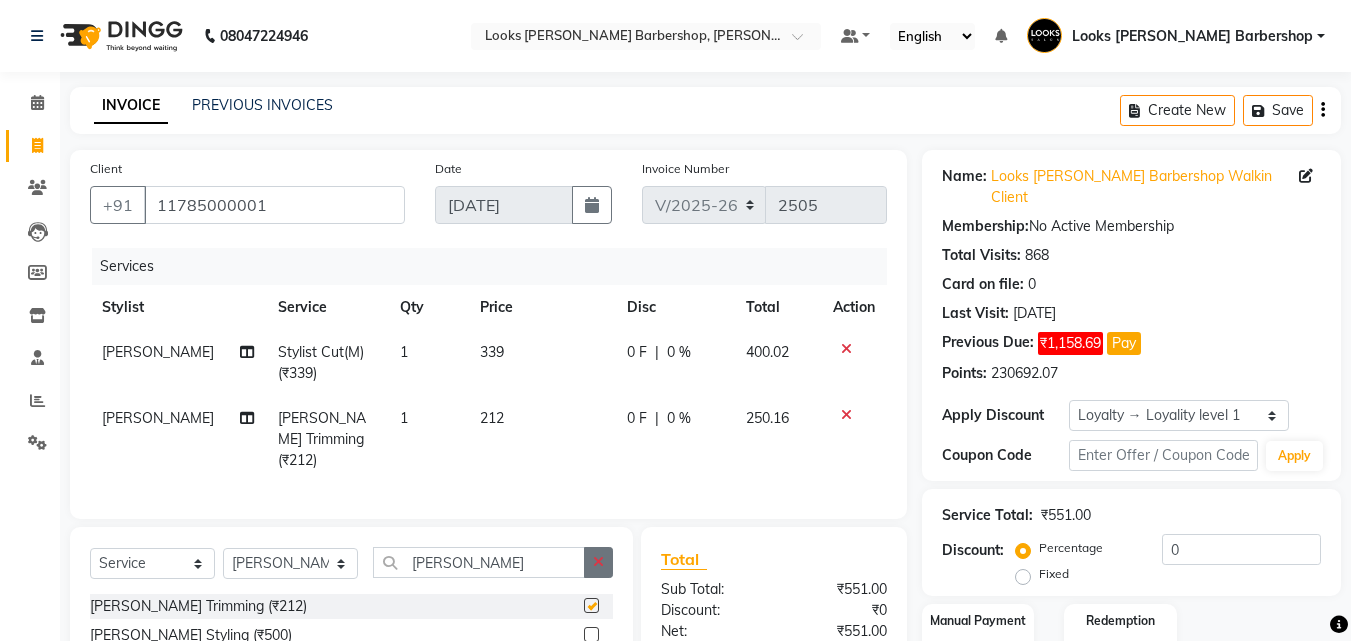 click 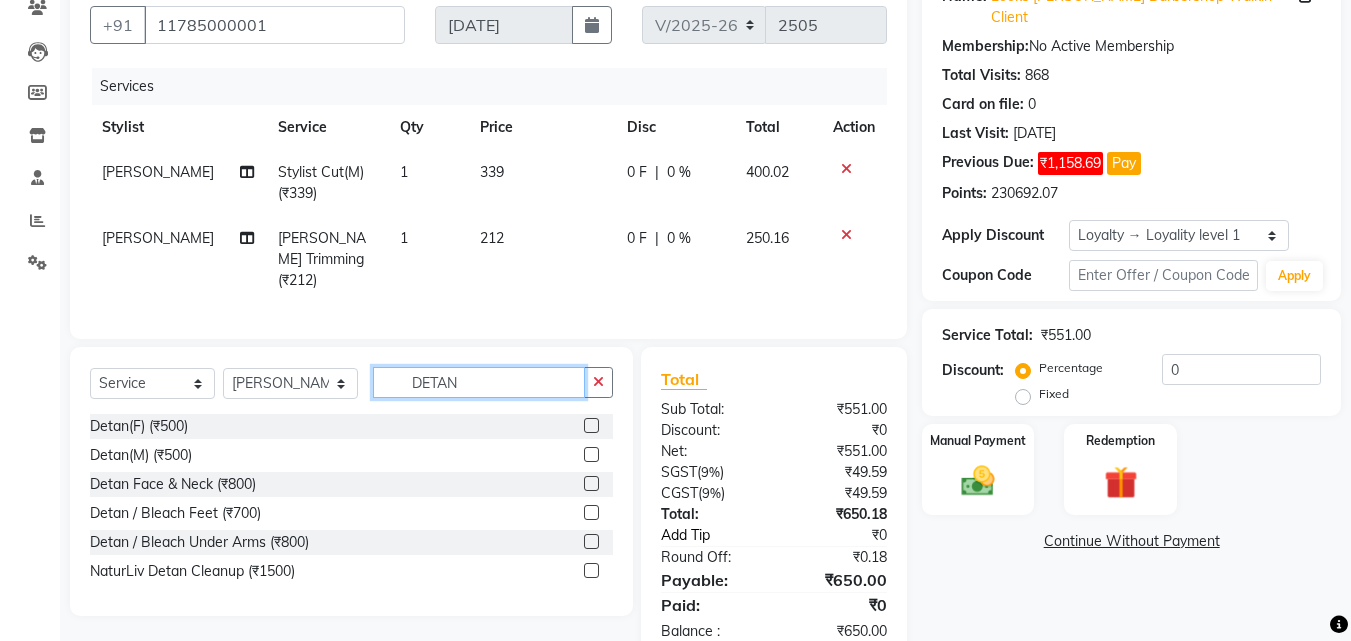 scroll, scrollTop: 225, scrollLeft: 0, axis: vertical 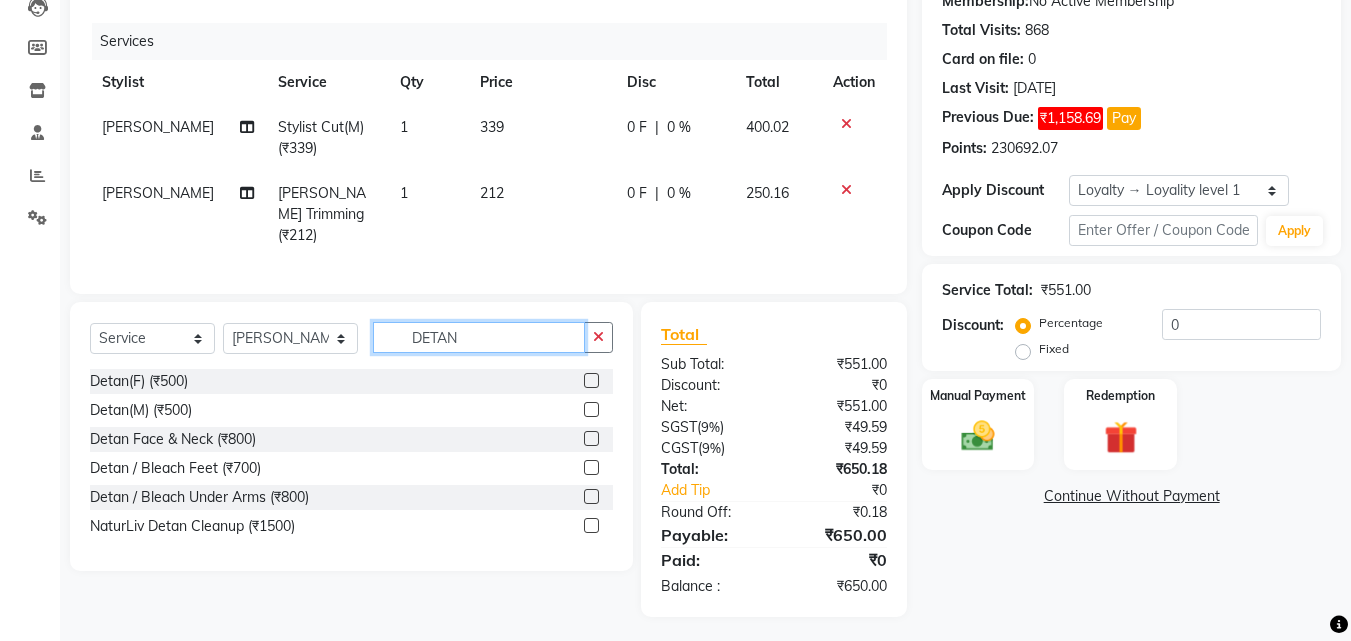 type on "DETAN" 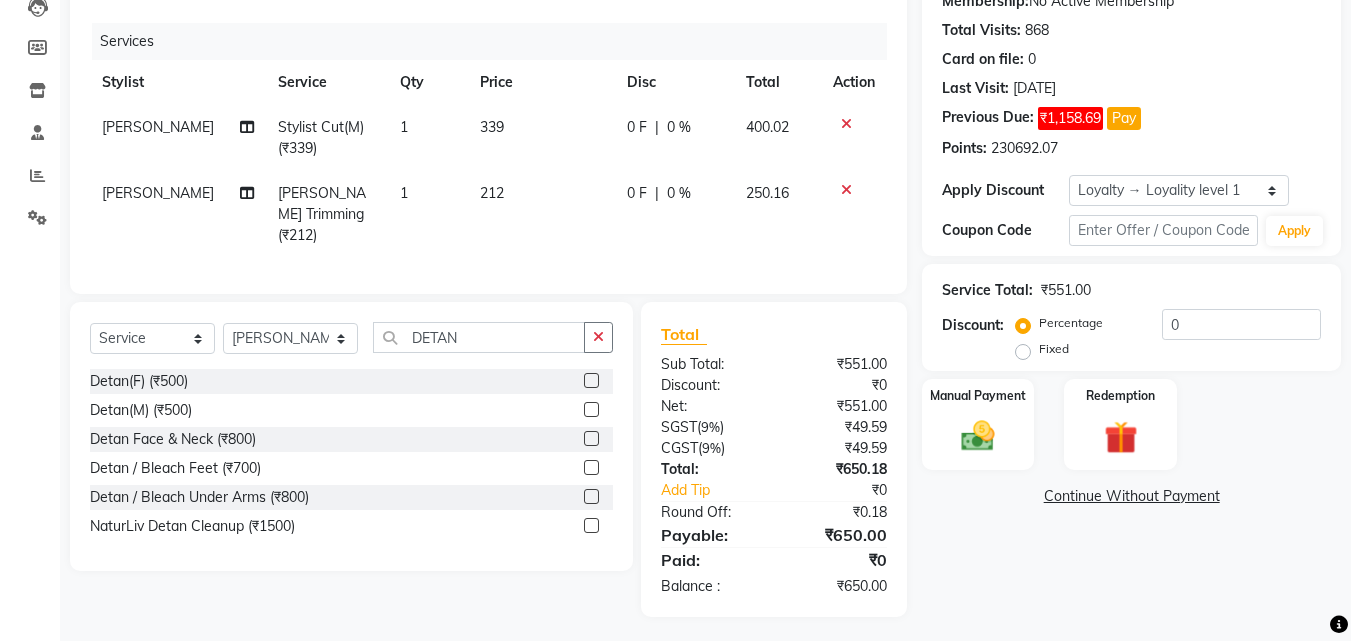 click 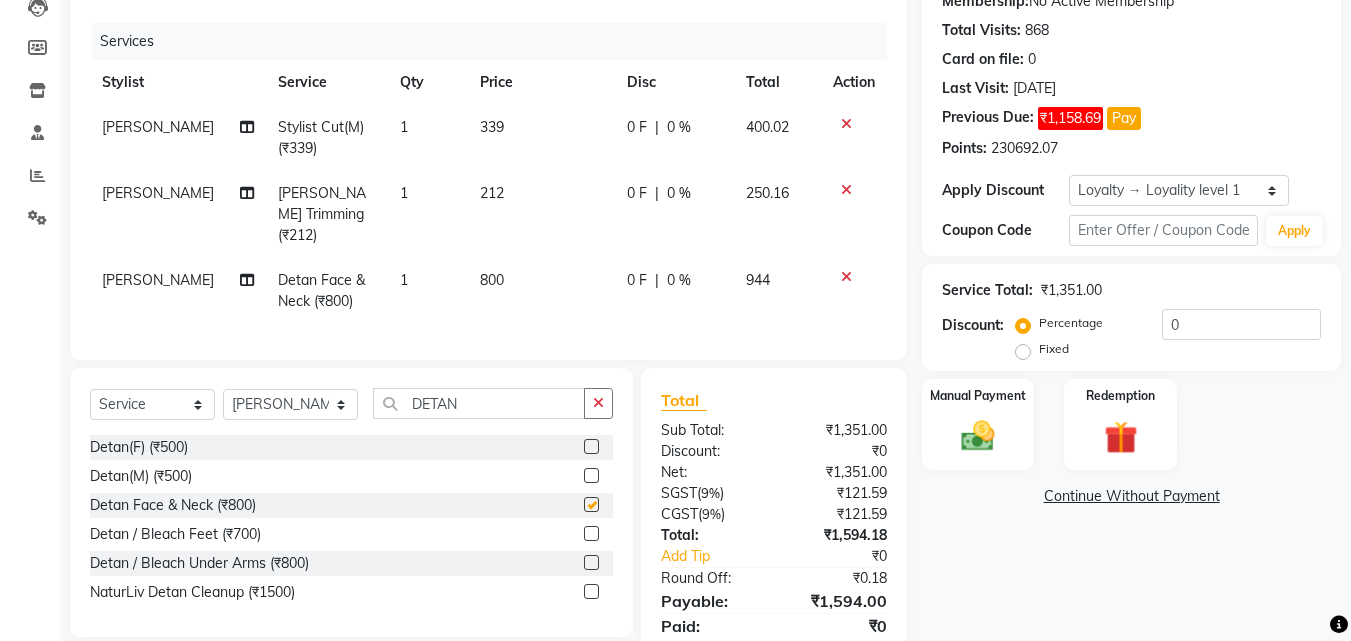 checkbox on "false" 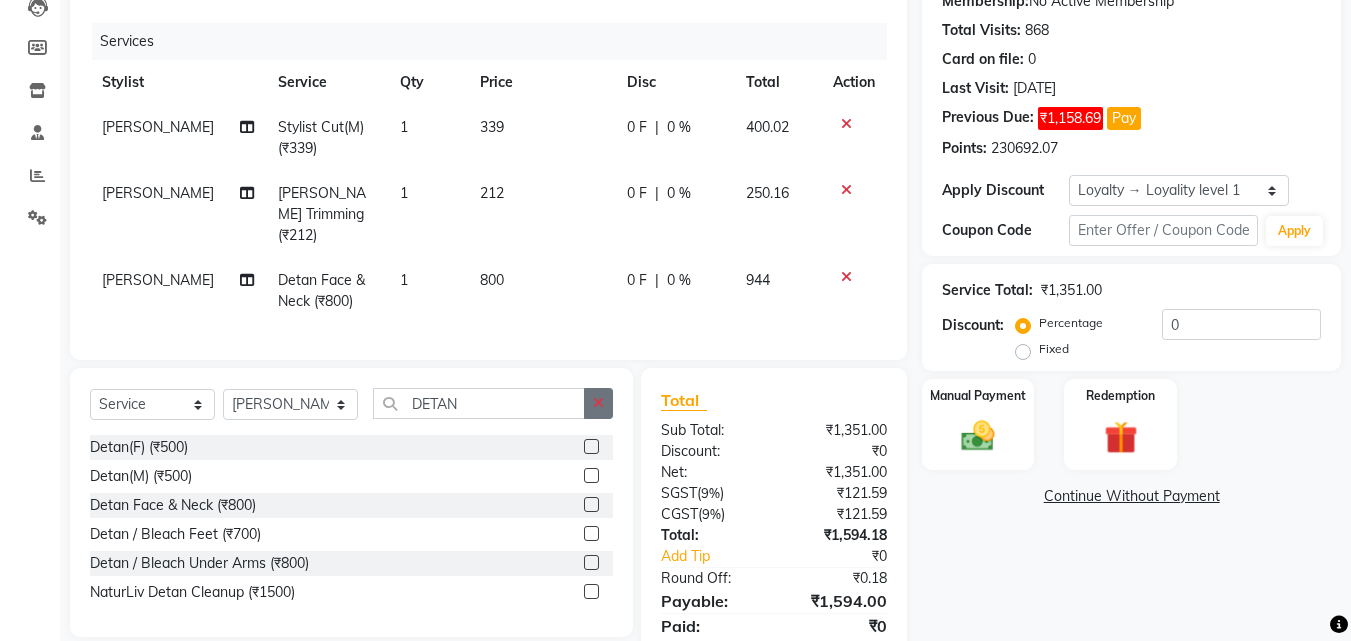 click 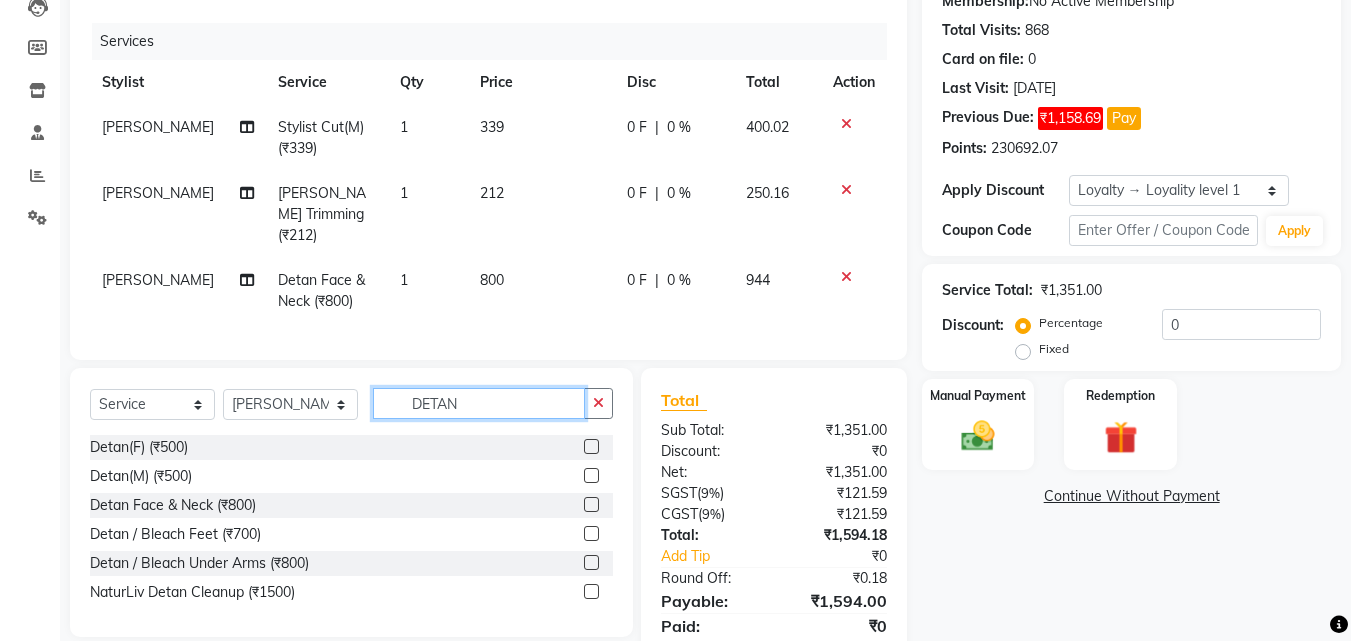 type 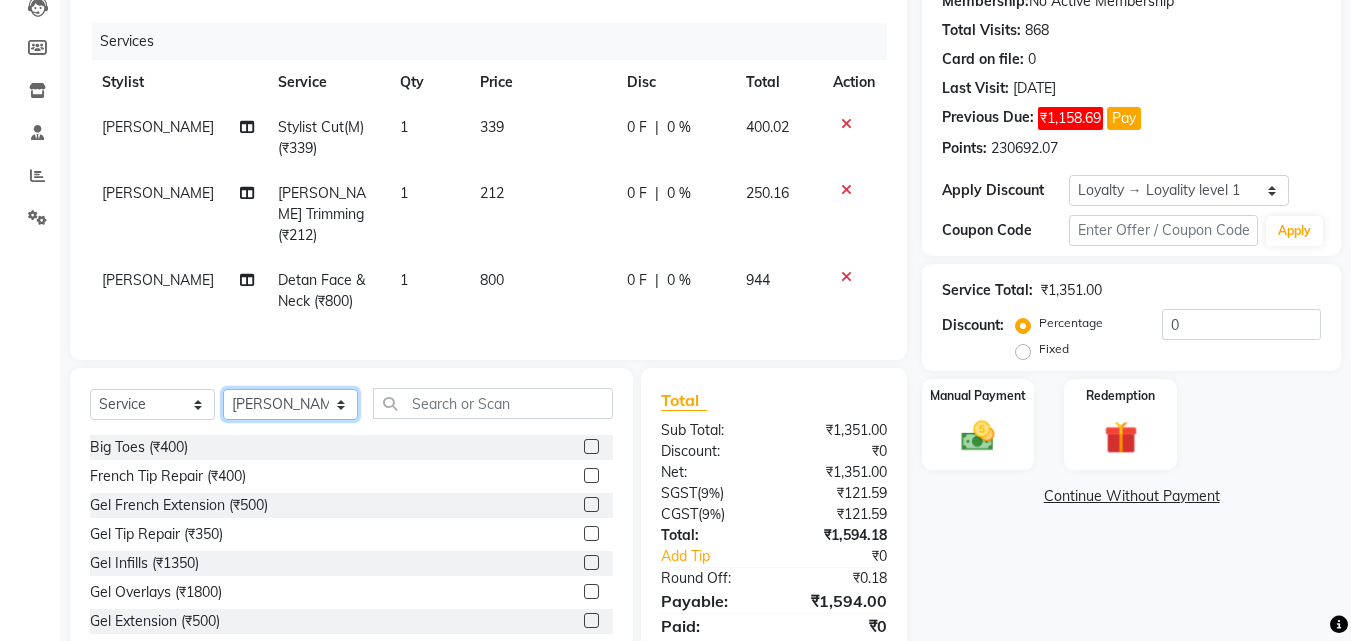 click on "Select Stylist Aadil Adnan AENA Aijaz Alam Amazon_Kart AMIR  Anurag _asst Arvind_asst BIJENDER  Counter Sales DANISH DHARAMVEER Eshan FARHAN KARAN RAI  KOMAL_NAILS Krishna_asst LALIT_PDCT LHAMO Looks_Female_Section Looks_H.O_Store Looks Karol Bagh Barbershop Looks_Kart MANIRAM Meenu_pdct Mohammad Sajid NAEEM  NARENDER DEOL  Naveen_pdct Prabhakar Kumar_PDCT RAAJ GUPTA RAAJ_JI raj ji RAM MURTI NARYAL ROHIT  Rohit Thakur SACHIN sahil Shabina Shakir SIMRAN Sonia Sunny VIKRAM VIKRANT SINGH  Vishal_Asst YOGESH ASSISTANT" 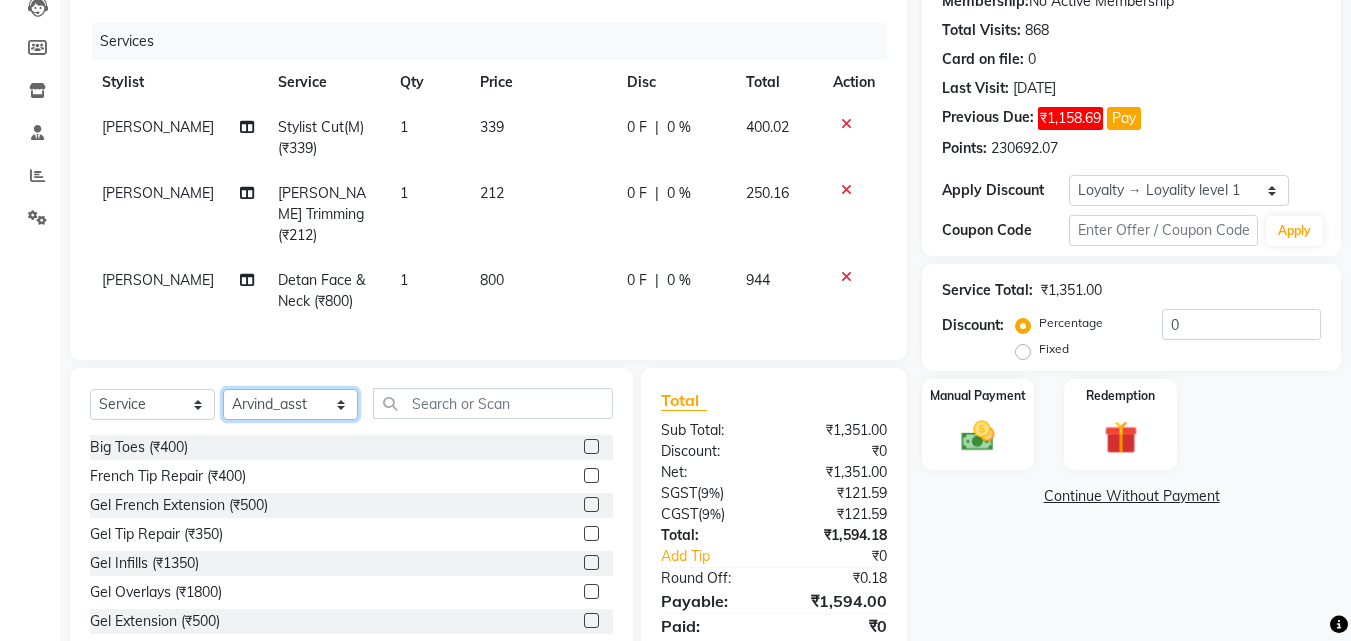 click on "Select Stylist Aadil Adnan AENA Aijaz Alam Amazon_Kart AMIR  Anurag _asst Arvind_asst BIJENDER  Counter Sales DANISH DHARAMVEER Eshan FARHAN KARAN RAI  KOMAL_NAILS Krishna_asst LALIT_PDCT LHAMO Looks_Female_Section Looks_H.O_Store Looks Karol Bagh Barbershop Looks_Kart MANIRAM Meenu_pdct Mohammad Sajid NAEEM  NARENDER DEOL  Naveen_pdct Prabhakar Kumar_PDCT RAAJ GUPTA RAAJ_JI raj ji RAM MURTI NARYAL ROHIT  Rohit Thakur SACHIN sahil Shabina Shakir SIMRAN Sonia Sunny VIKRAM VIKRANT SINGH  Vishal_Asst YOGESH ASSISTANT" 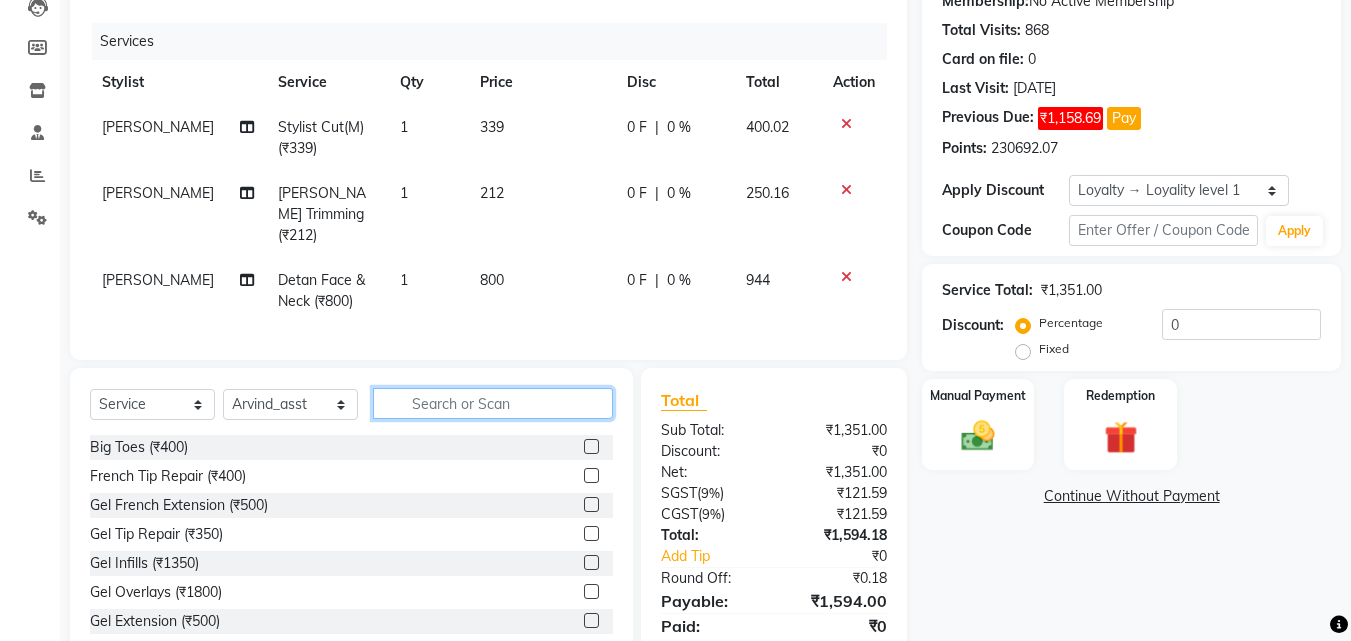 drag, startPoint x: 472, startPoint y: 390, endPoint x: 635, endPoint y: 358, distance: 166.1114 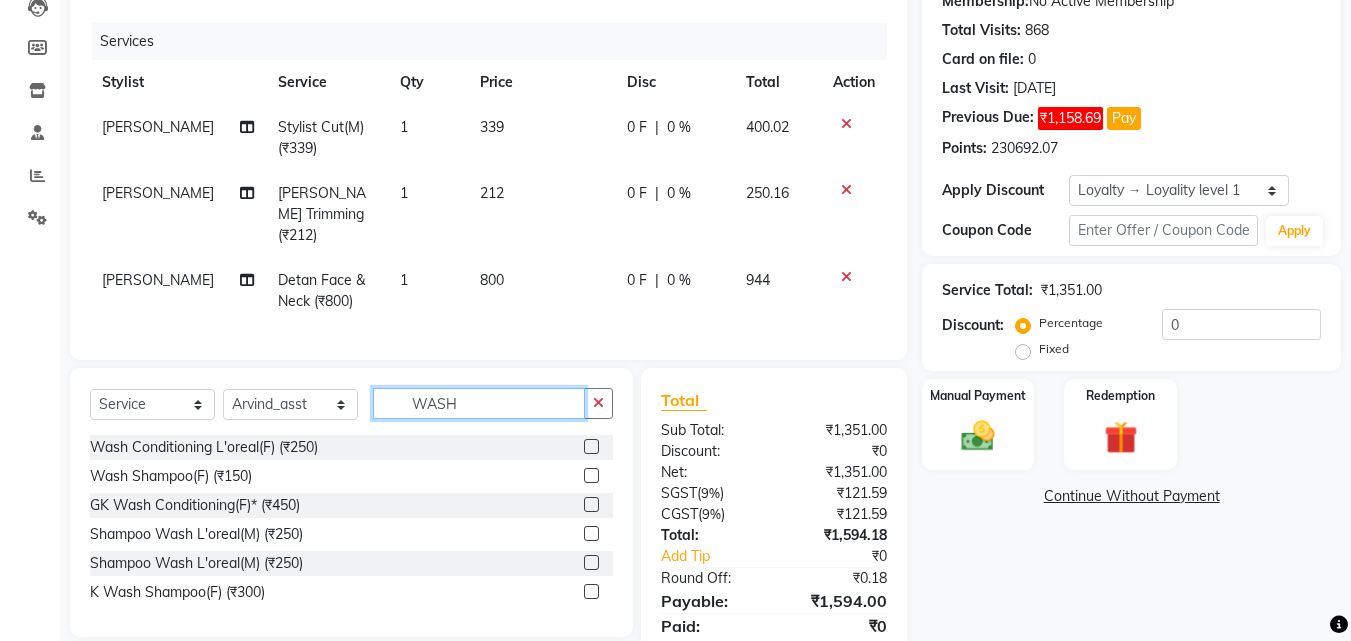 type on "WASH" 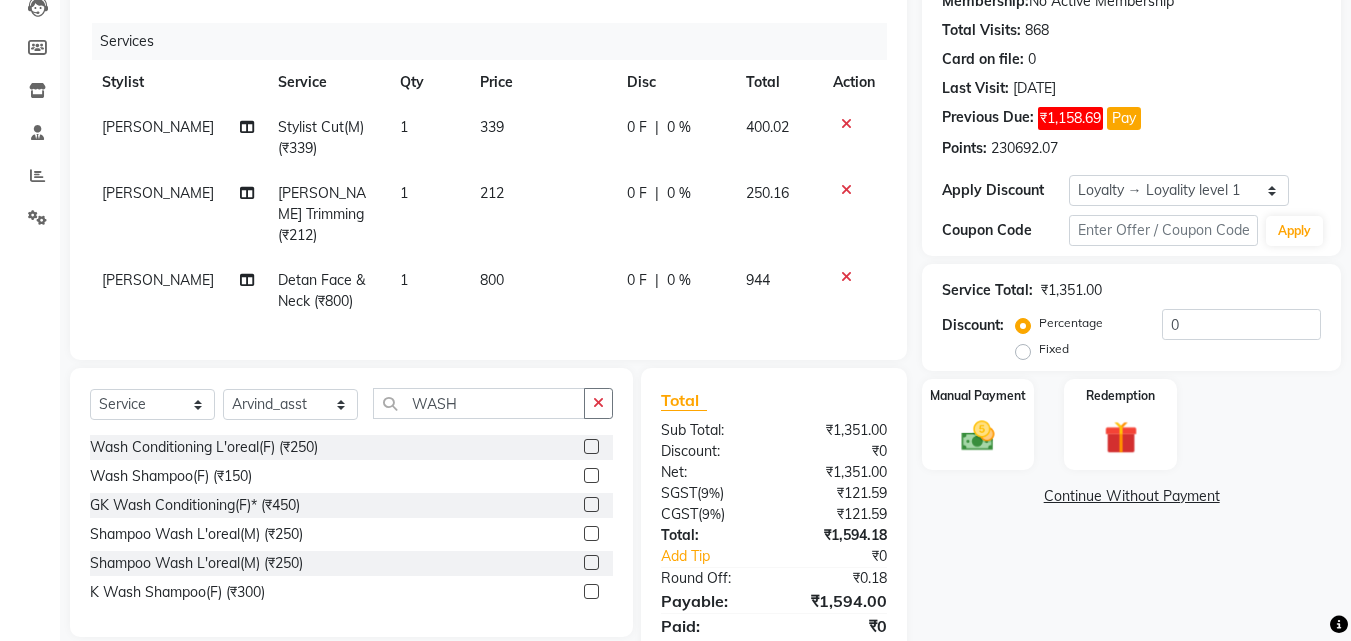 click 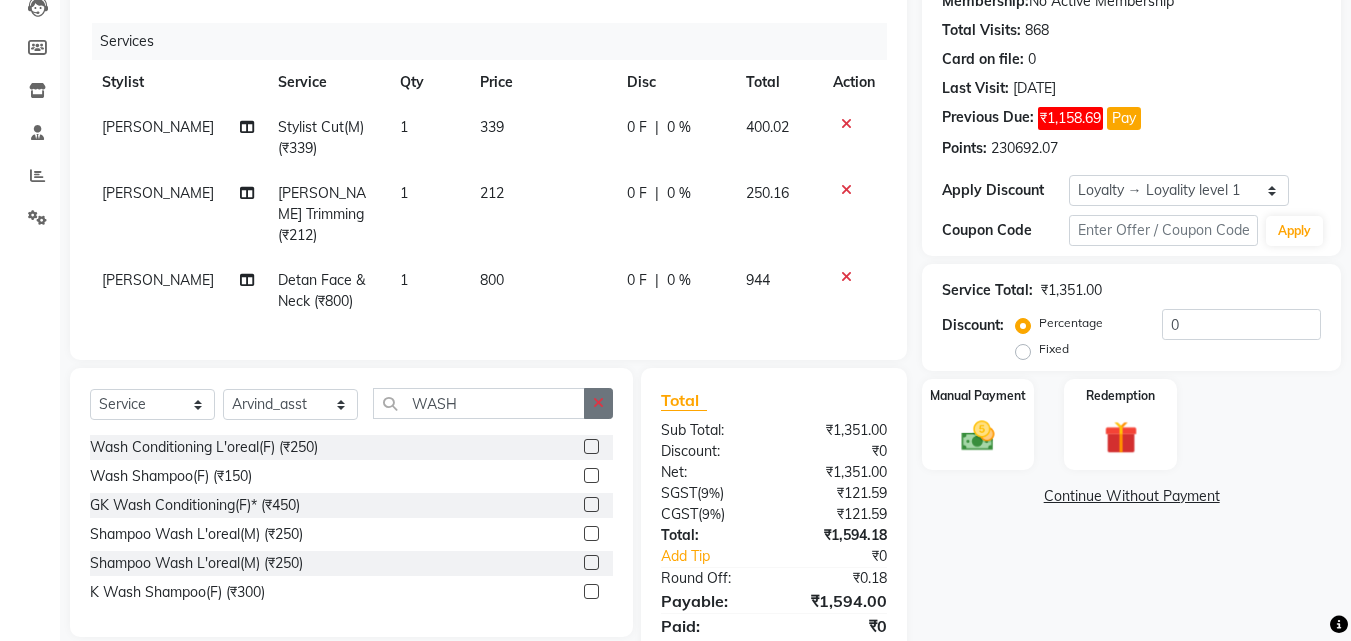 click at bounding box center [590, 476] 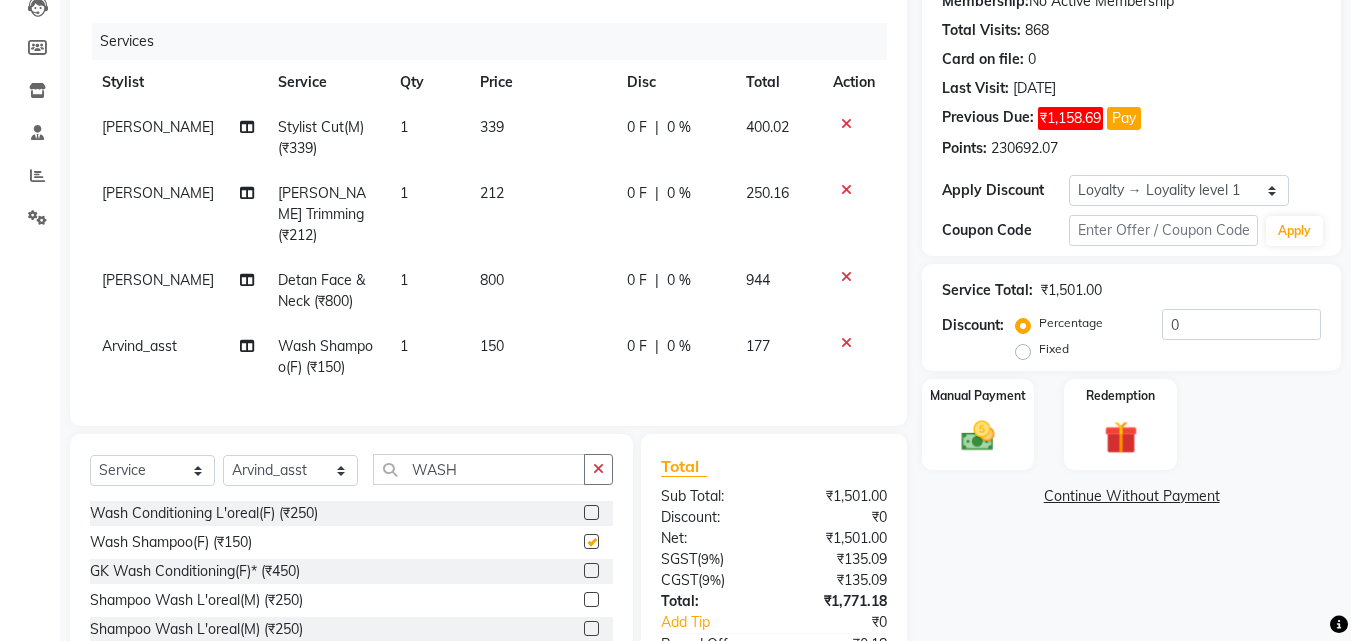 checkbox on "false" 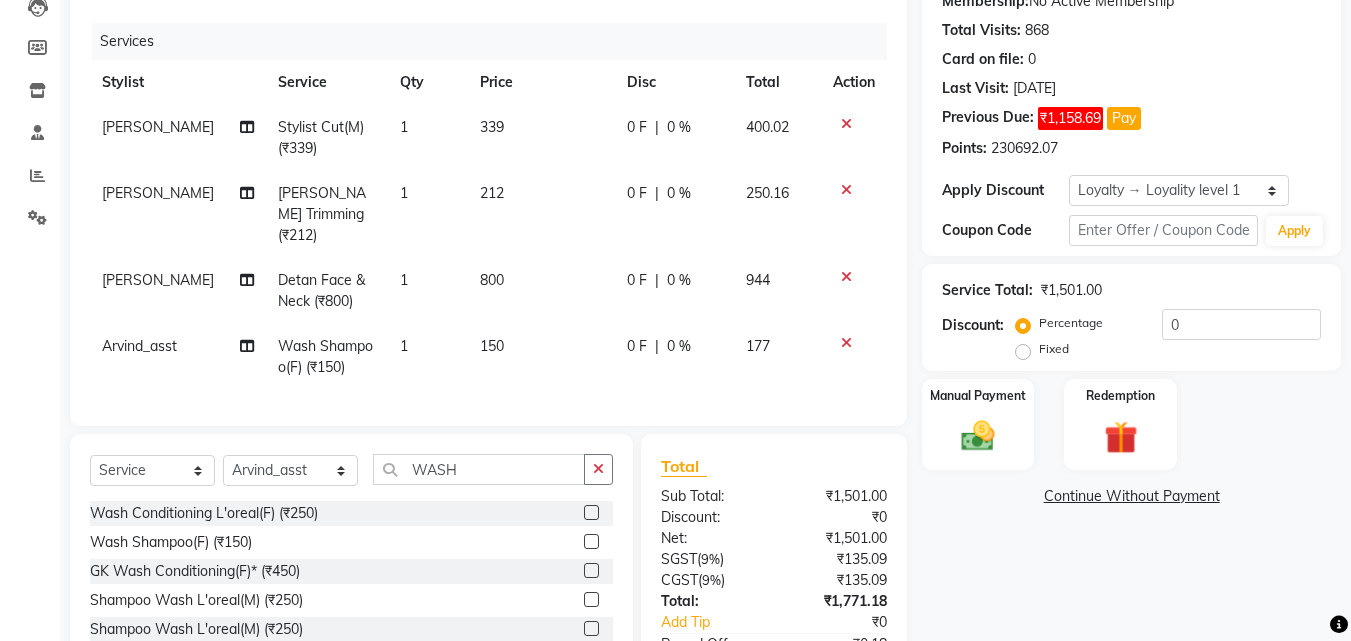 click on "150" 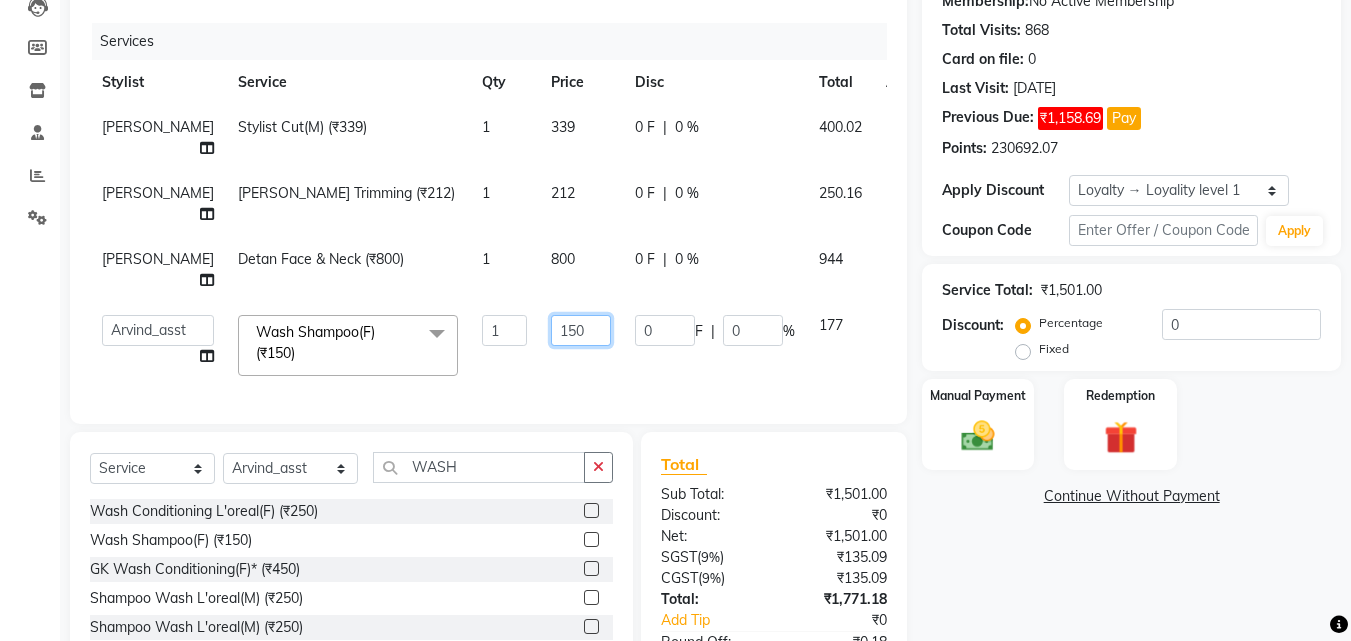 click on "150" 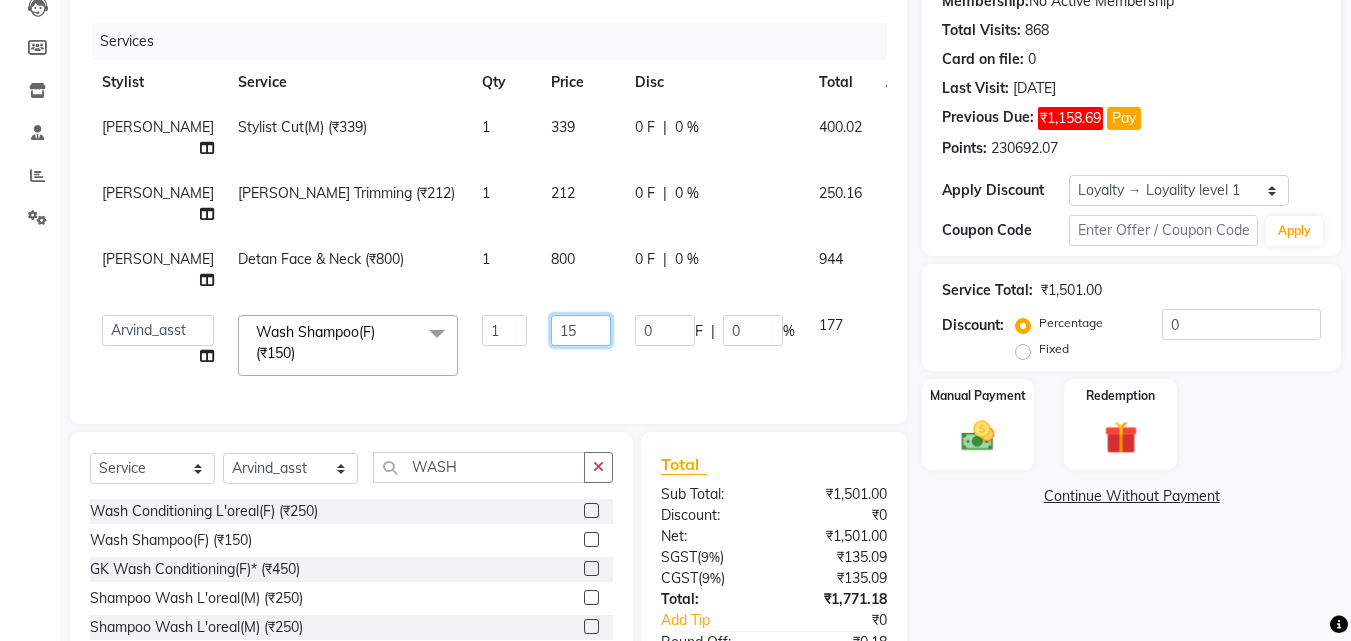 type on "153" 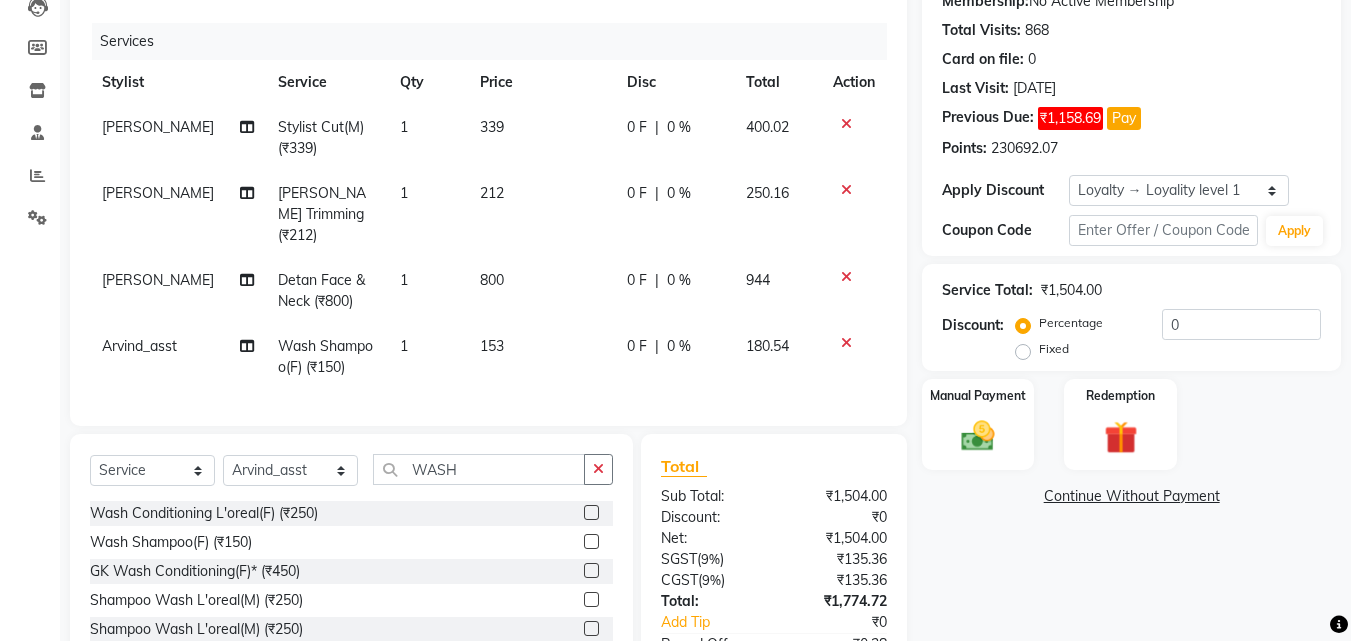 click on "Client +91 11785000001 Date 10-07-2025 Invoice Number V/2025 V/2025-26 2505 Services Stylist Service Qty Price Disc Total Action RAM MURTI NARYAL Stylist Cut(M) (₹339) 1 339 0 F | 0 % 400.02 RAM MURTI NARYAL Beard Trimming (₹212) 1 212 0 F | 0 % 250.16 RAM MURTI NARYAL Detan Face & Neck (₹800) 1 800 0 F | 0 % 944 Arvind_asst Wash Shampoo(F) (₹150) 1 153 0 F | 0 % 180.54 Select  Service  Product  Membership  Package Voucher Prepaid Gift Card  Select Stylist Aadil Adnan AENA Aijaz Alam Amazon_Kart AMIR  Anurag _asst Arvind_asst BIJENDER  Counter Sales DANISH DHARAMVEER Eshan FARHAN KARAN RAI  KOMAL_NAILS Krishna_asst LALIT_PDCT LHAMO Looks_Female_Section Looks_H.O_Store Looks Karol Bagh Barbershop Looks_Kart MANIRAM Meenu_pdct Mohammad Sajid NAEEM  NARENDER DEOL  Naveen_pdct Prabhakar Kumar_PDCT RAAJ GUPTA RAAJ_JI raj ji RAM MURTI NARYAL ROHIT  Rohit Thakur SACHIN sahil Shabina Shakir SIMRAN Sonia Sunny VIKRAM VIKRANT SINGH  Vishal_Asst YOGESH ASSISTANT WASH Wash Conditioning L'oreal(F) (₹250)  Total" 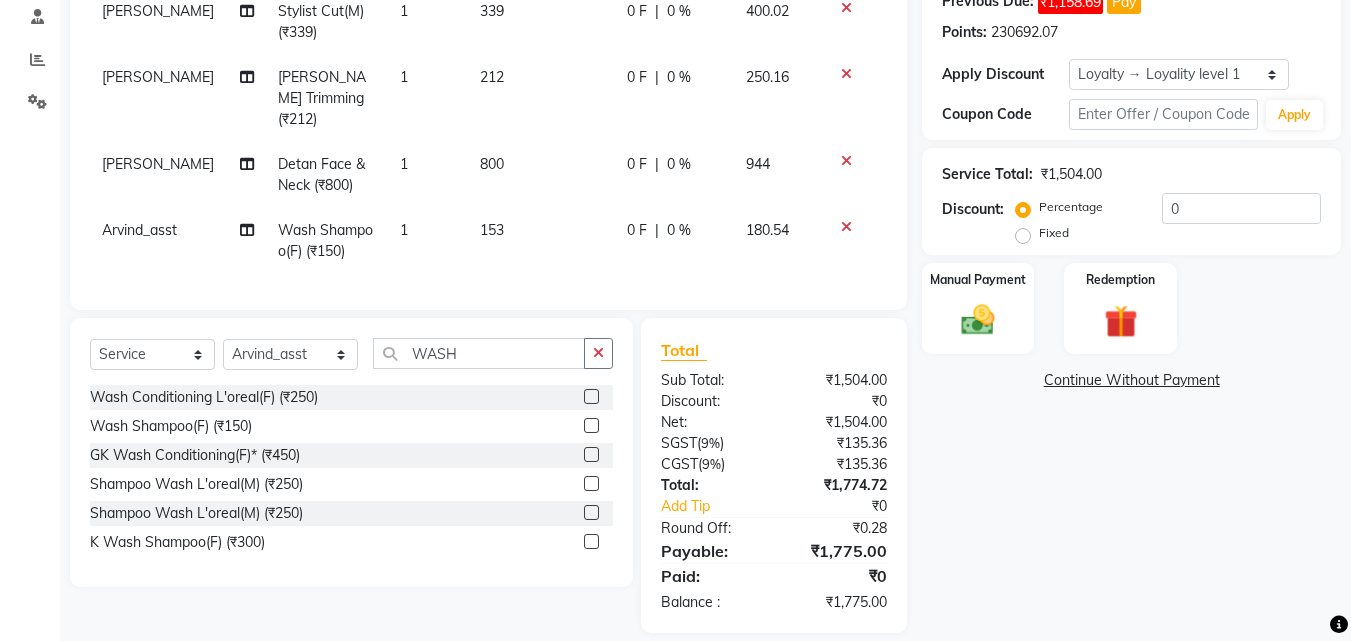 scroll, scrollTop: 342, scrollLeft: 0, axis: vertical 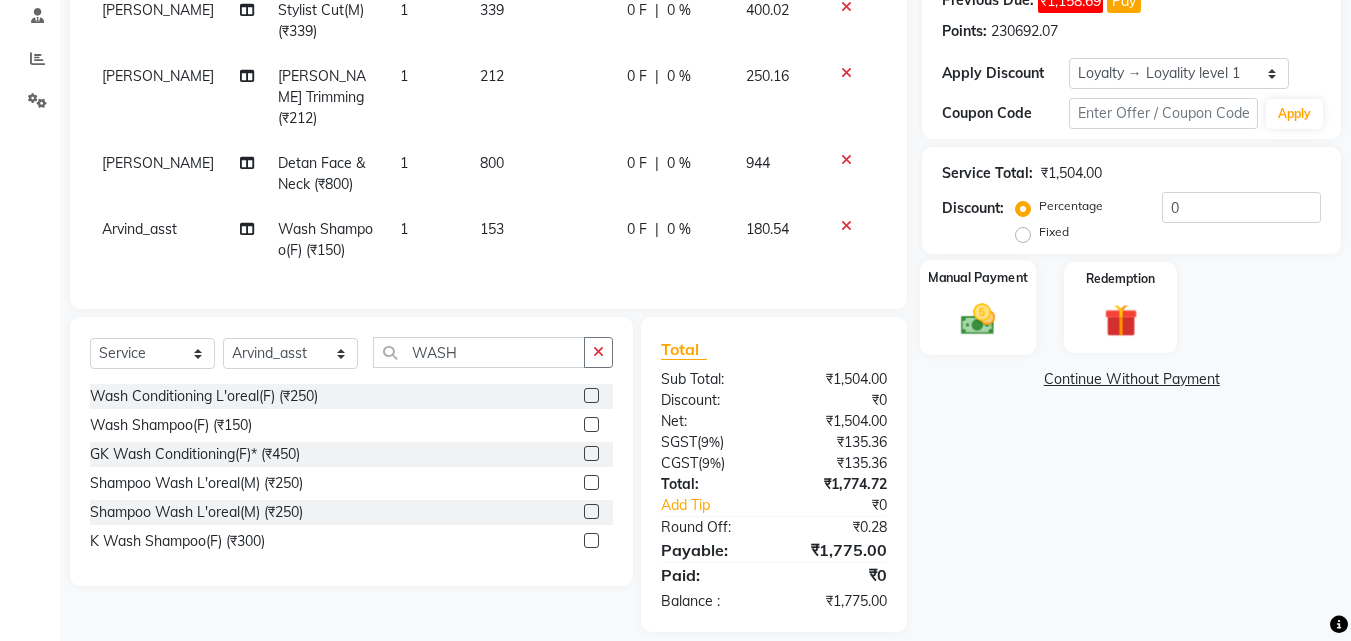 click 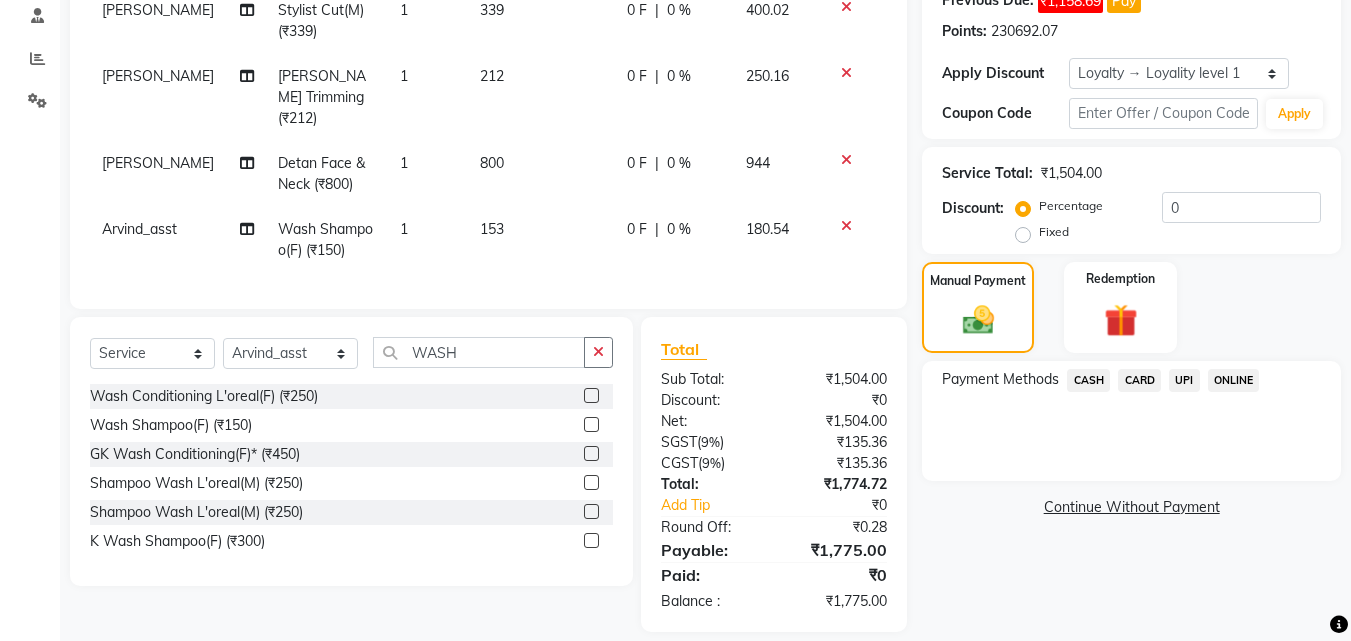 click on "UPI" 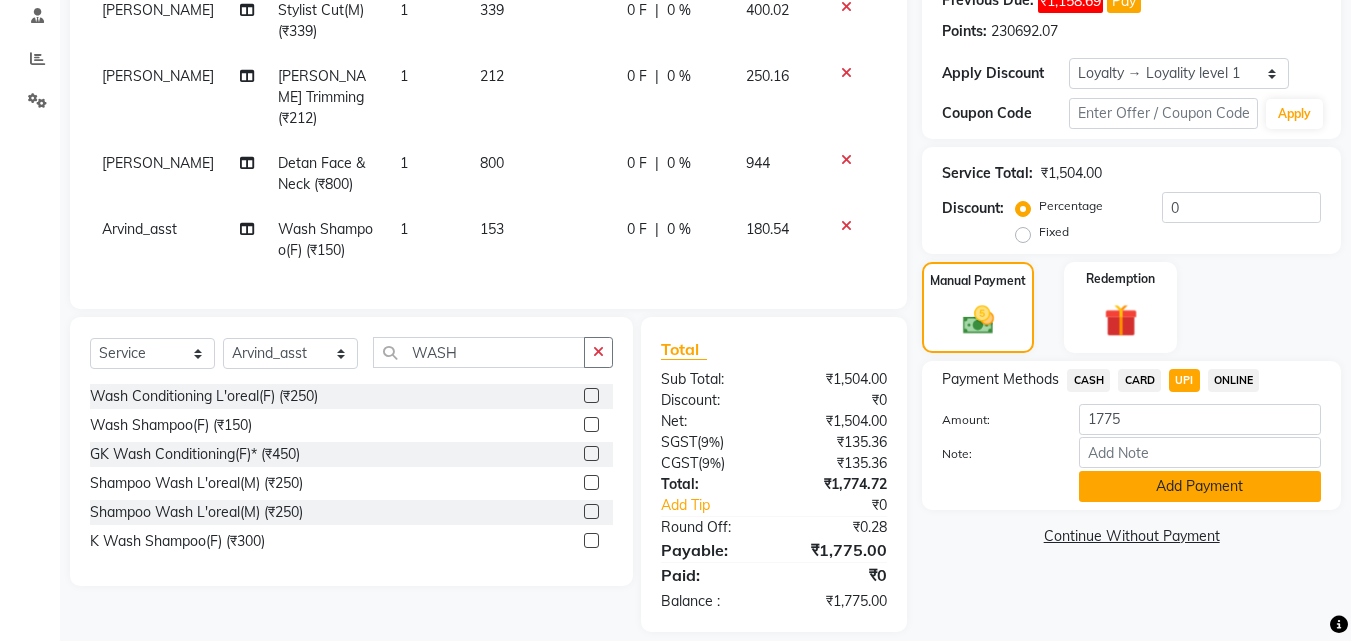 click on "Add Payment" 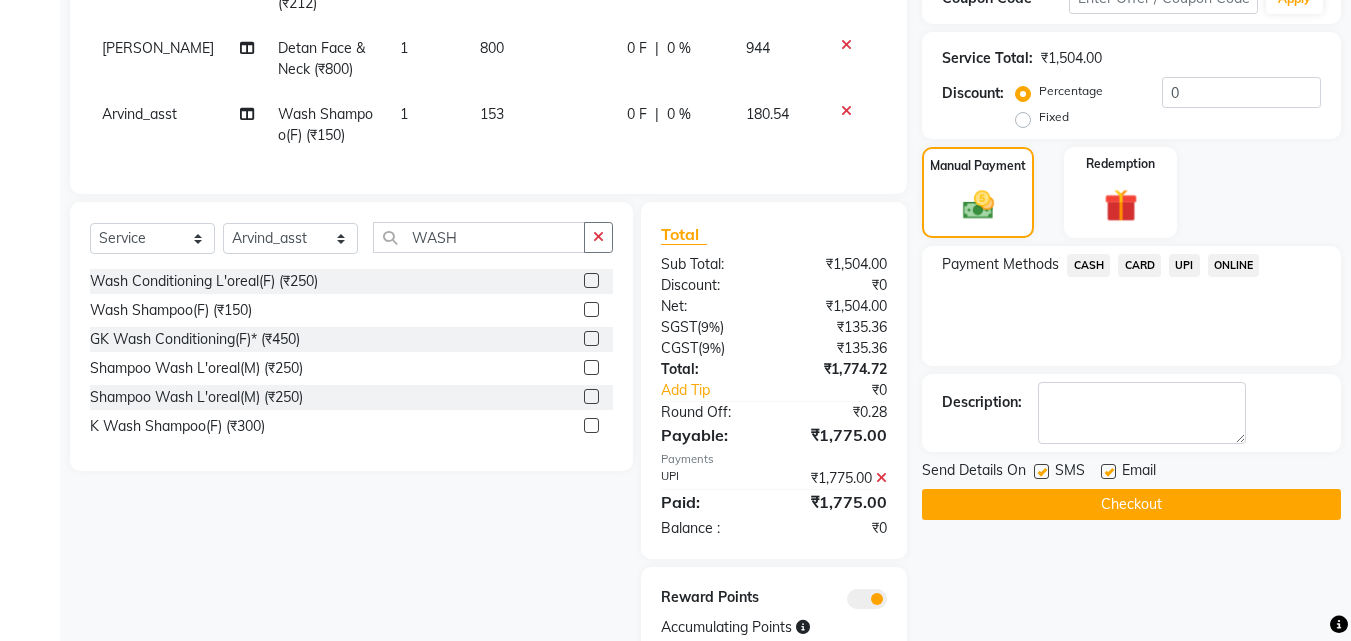 scroll, scrollTop: 504, scrollLeft: 0, axis: vertical 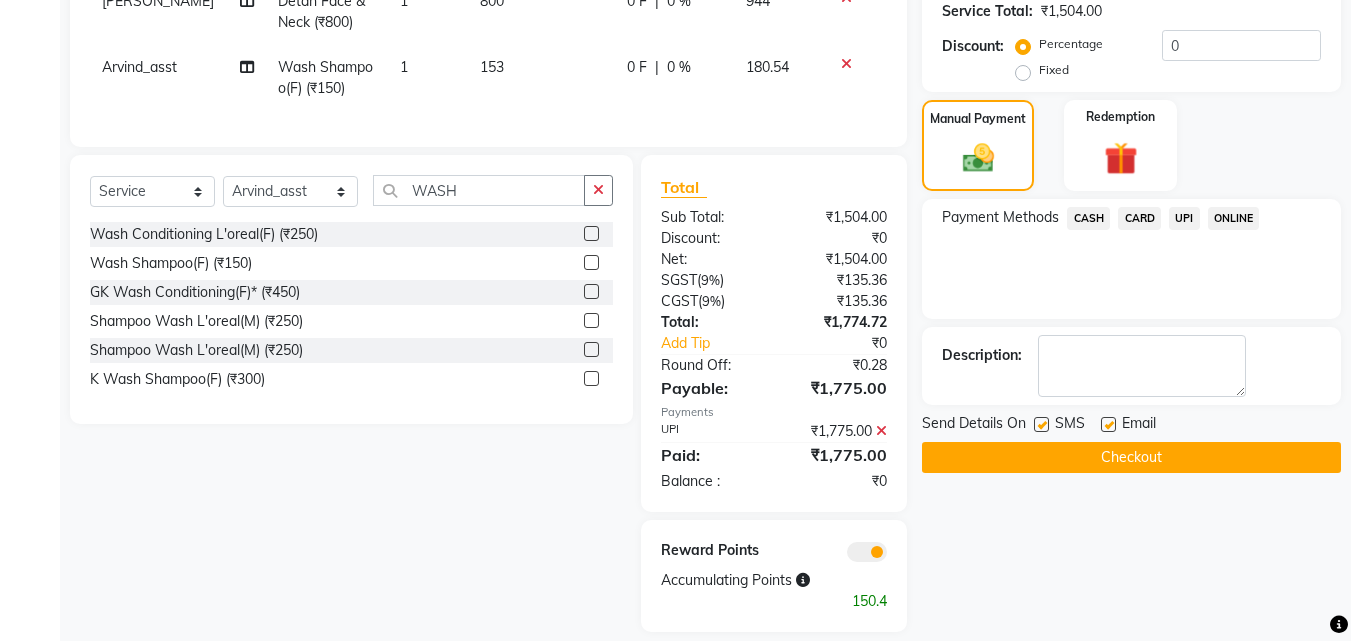 click on "Checkout" 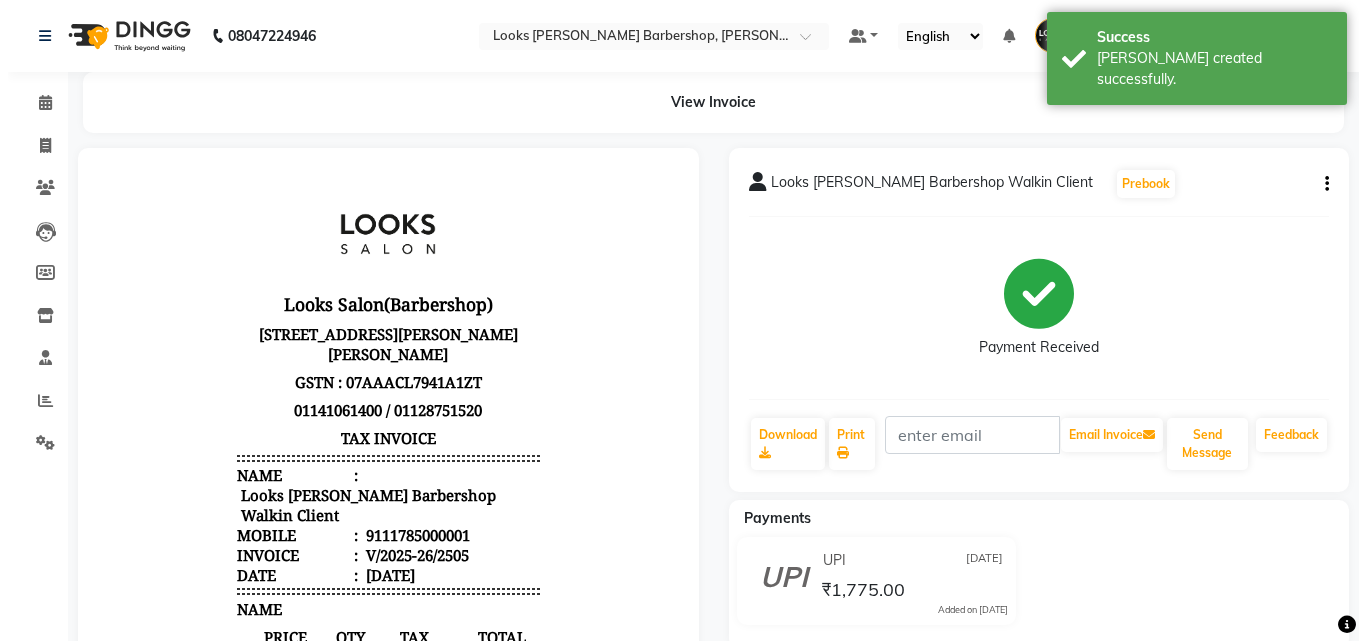 scroll, scrollTop: 0, scrollLeft: 0, axis: both 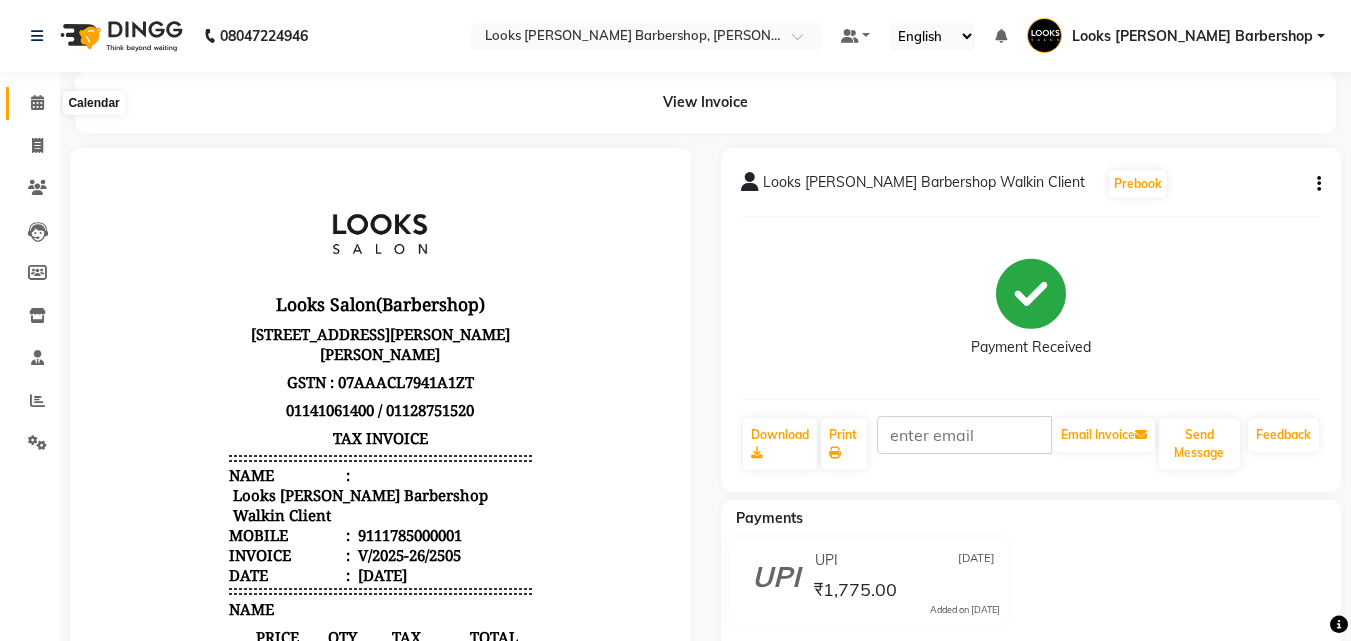 click 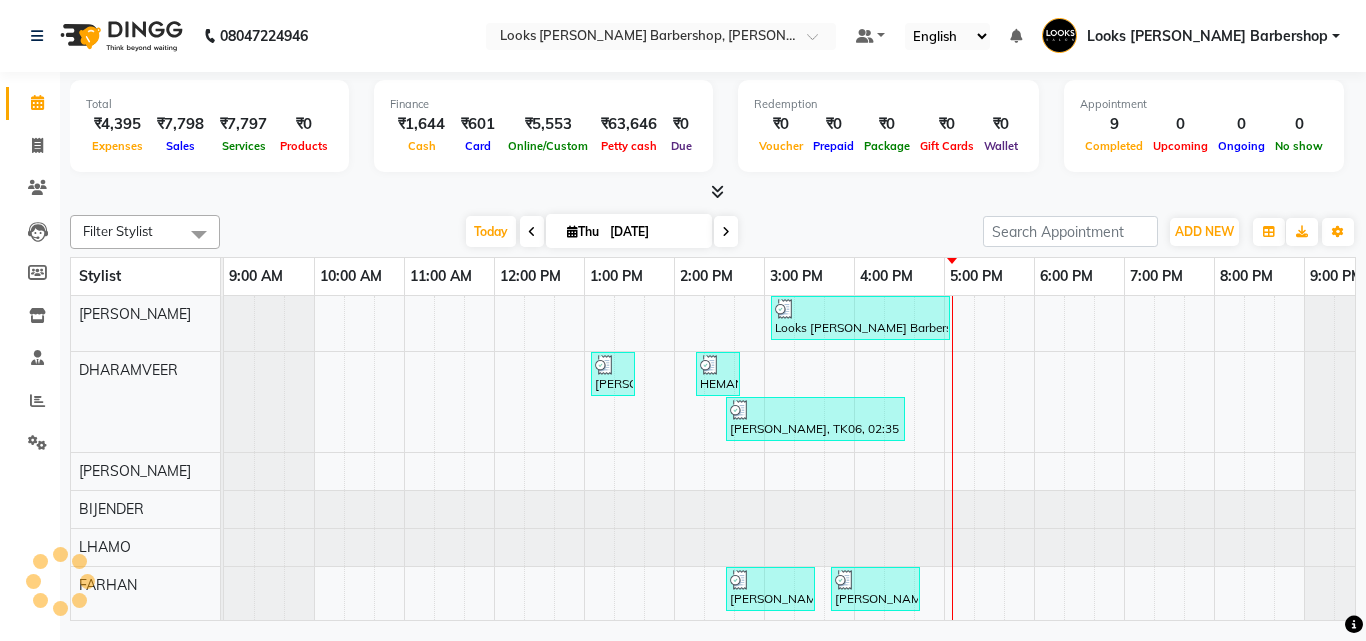 scroll, scrollTop: 0, scrollLeft: 0, axis: both 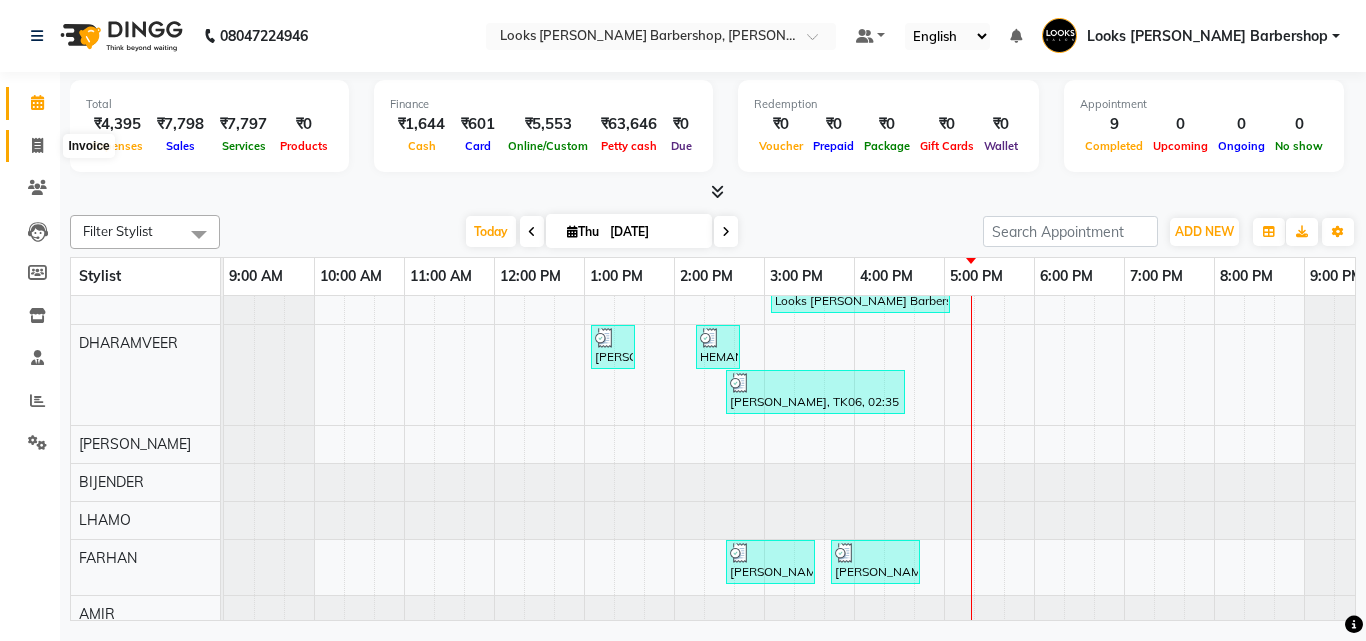 drag, startPoint x: 38, startPoint y: 146, endPoint x: 28, endPoint y: 143, distance: 10.440307 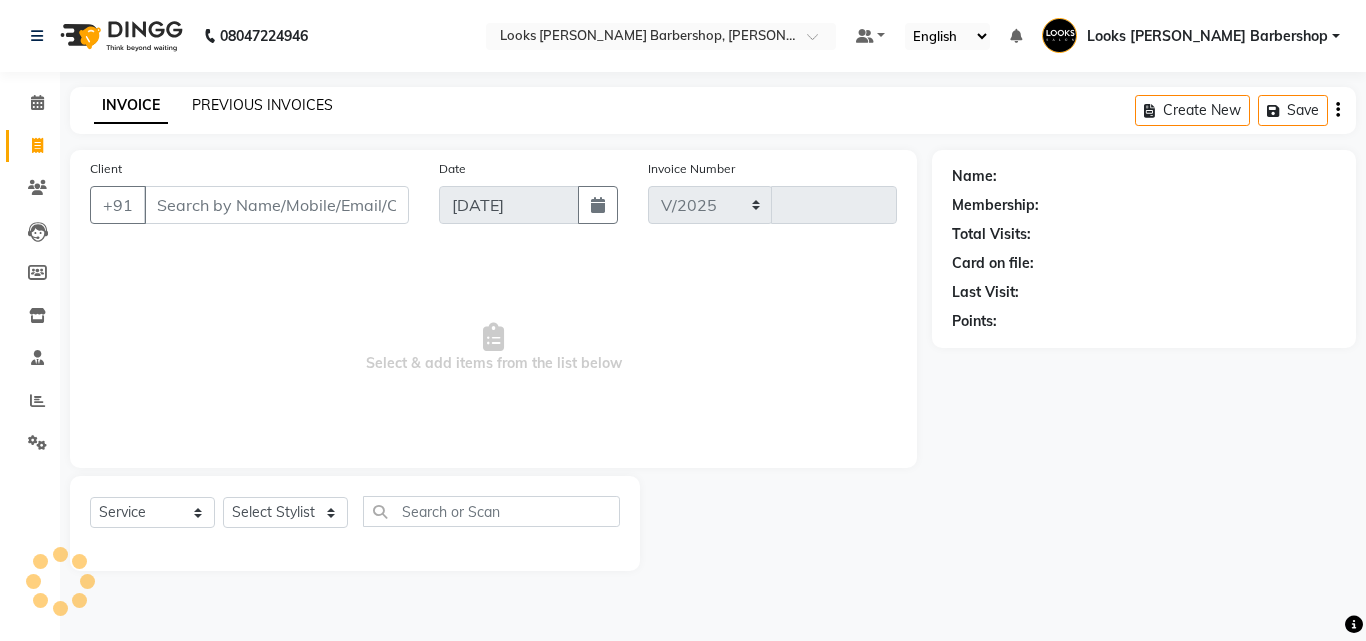 select on "4323" 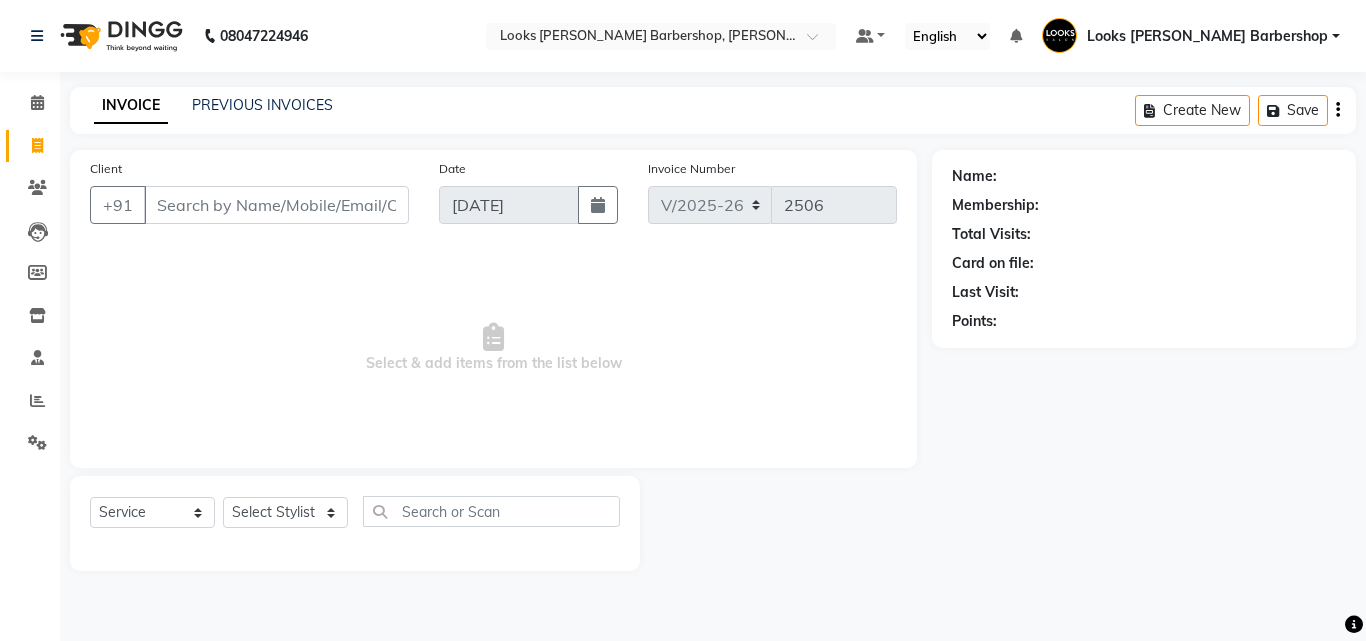 click on "PREVIOUS INVOICES" 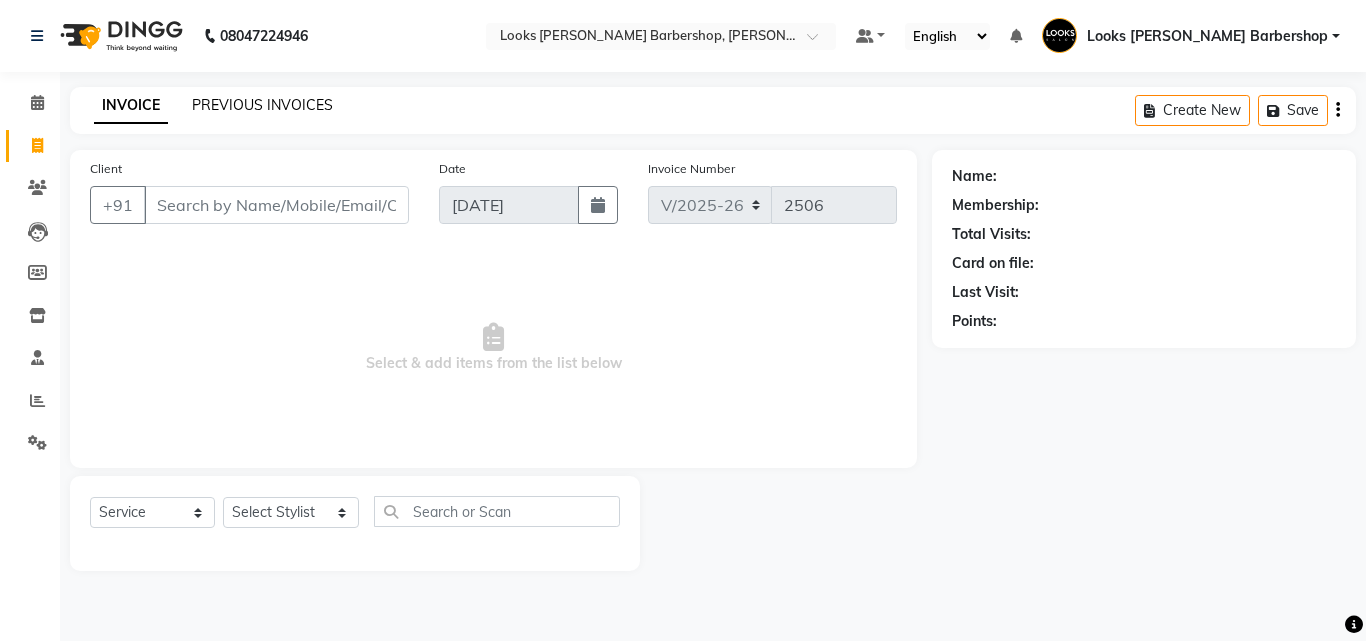 click on "PREVIOUS INVOICES" 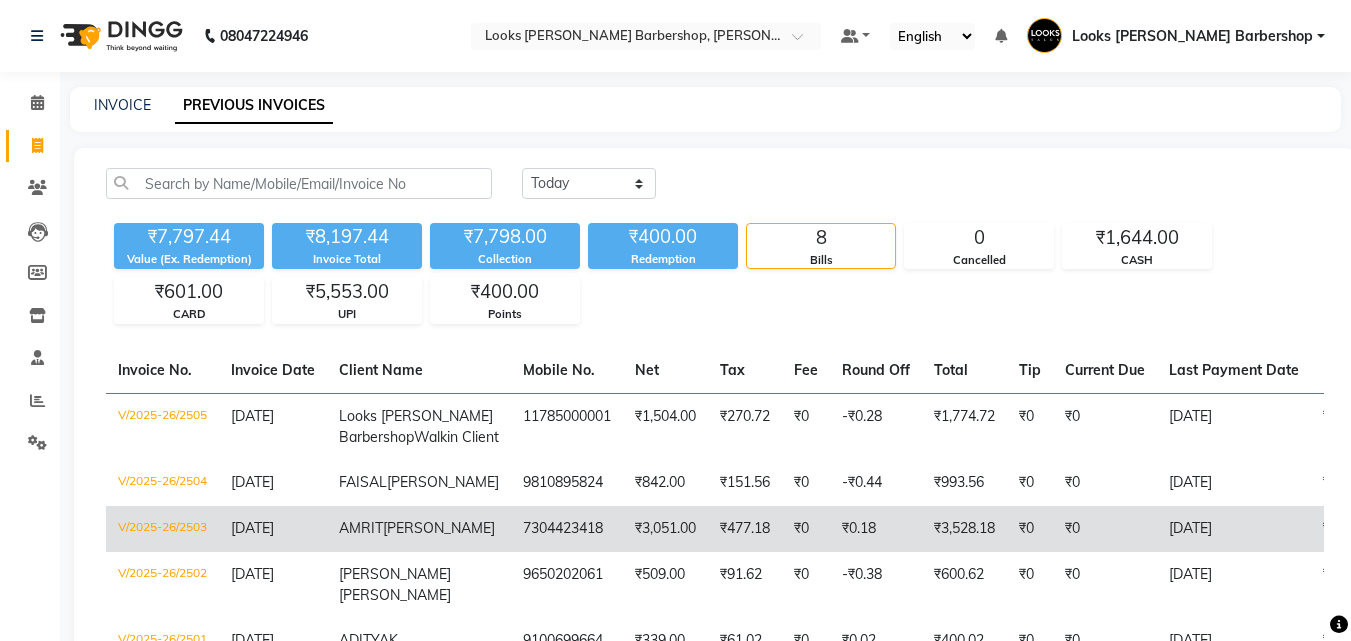 scroll, scrollTop: 409, scrollLeft: 0, axis: vertical 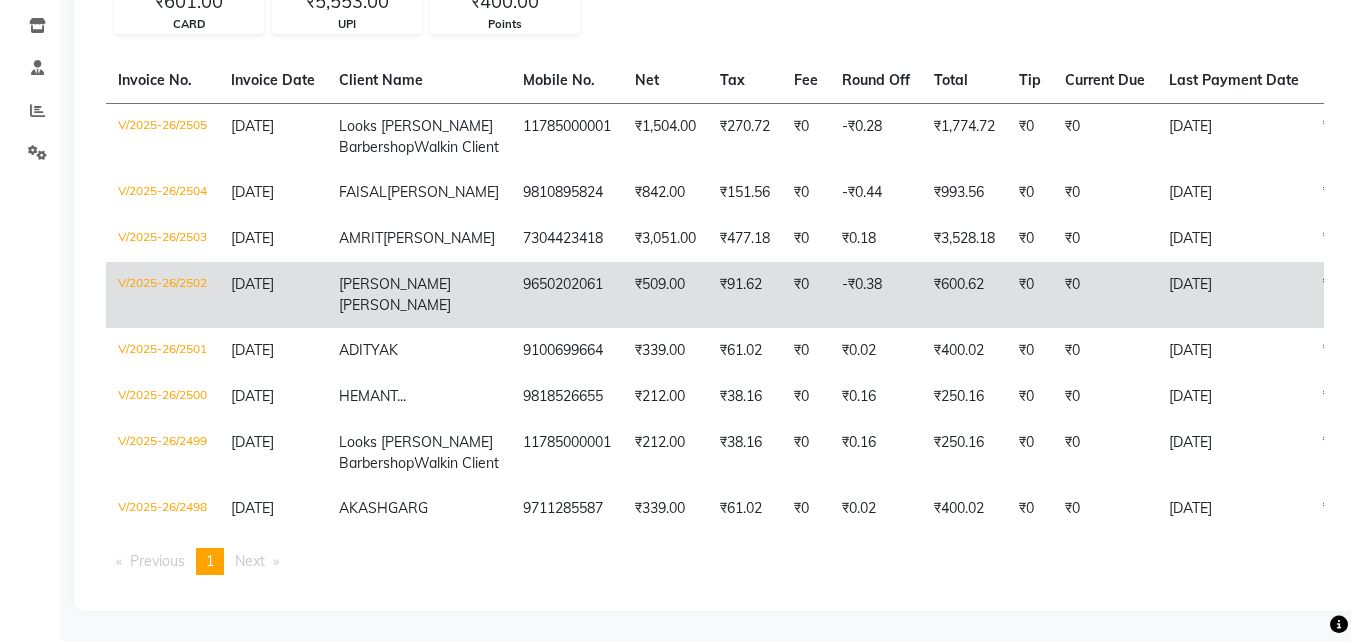 click on "V/2025-26/2502" 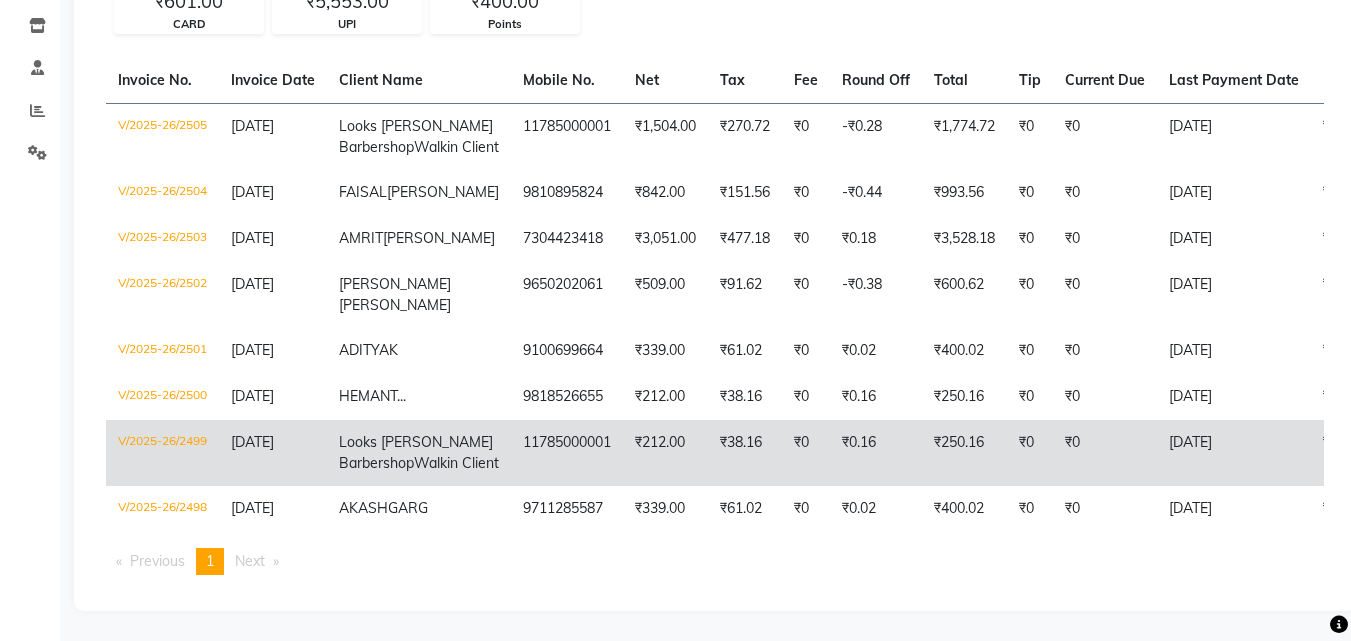 scroll, scrollTop: 409, scrollLeft: 0, axis: vertical 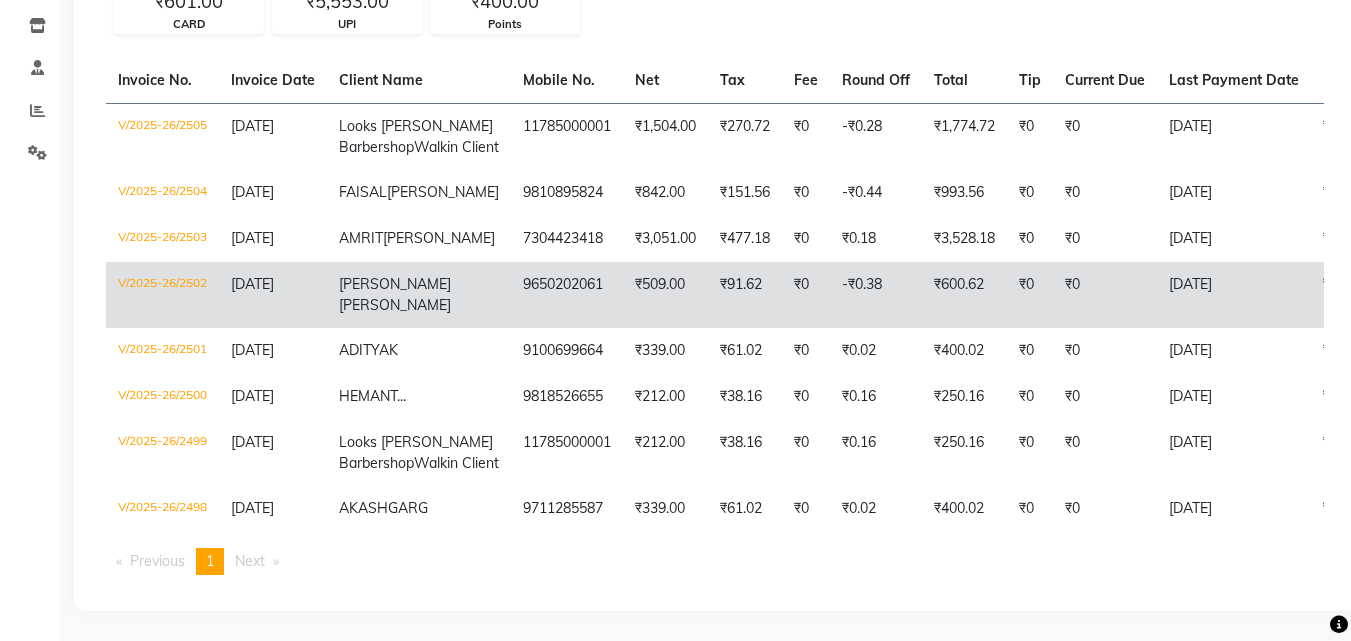 click on "MANDIRATTA" 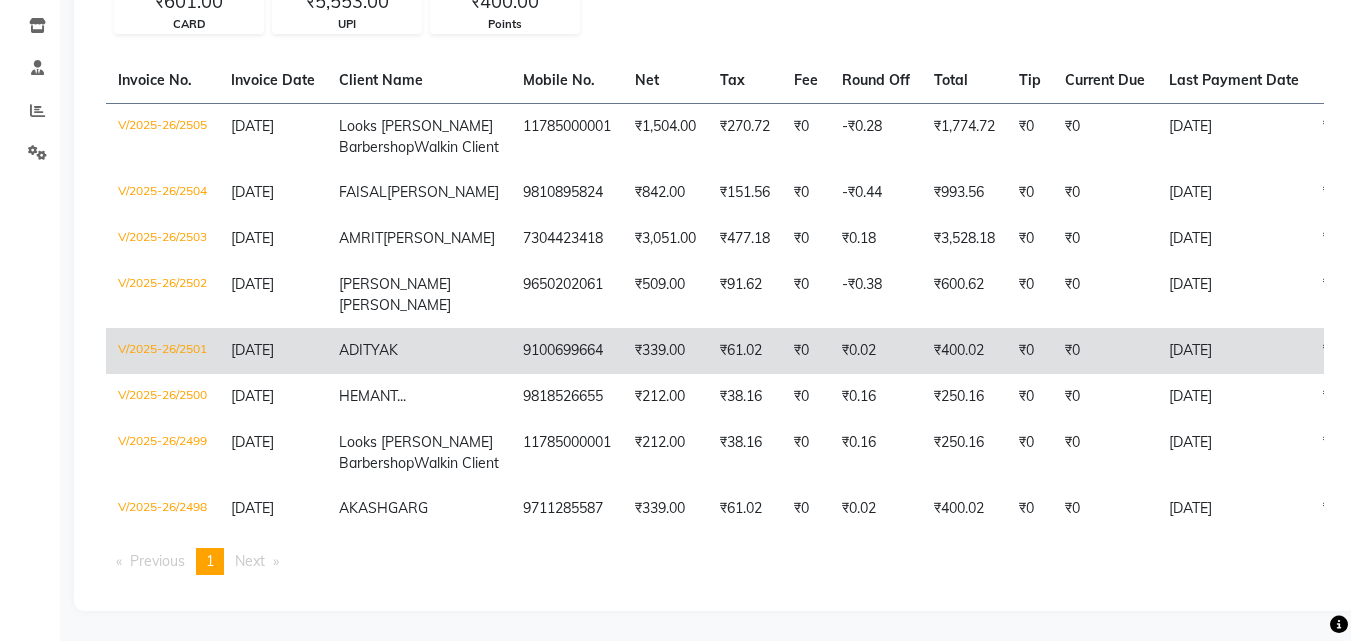 click on "ADITYA  K" 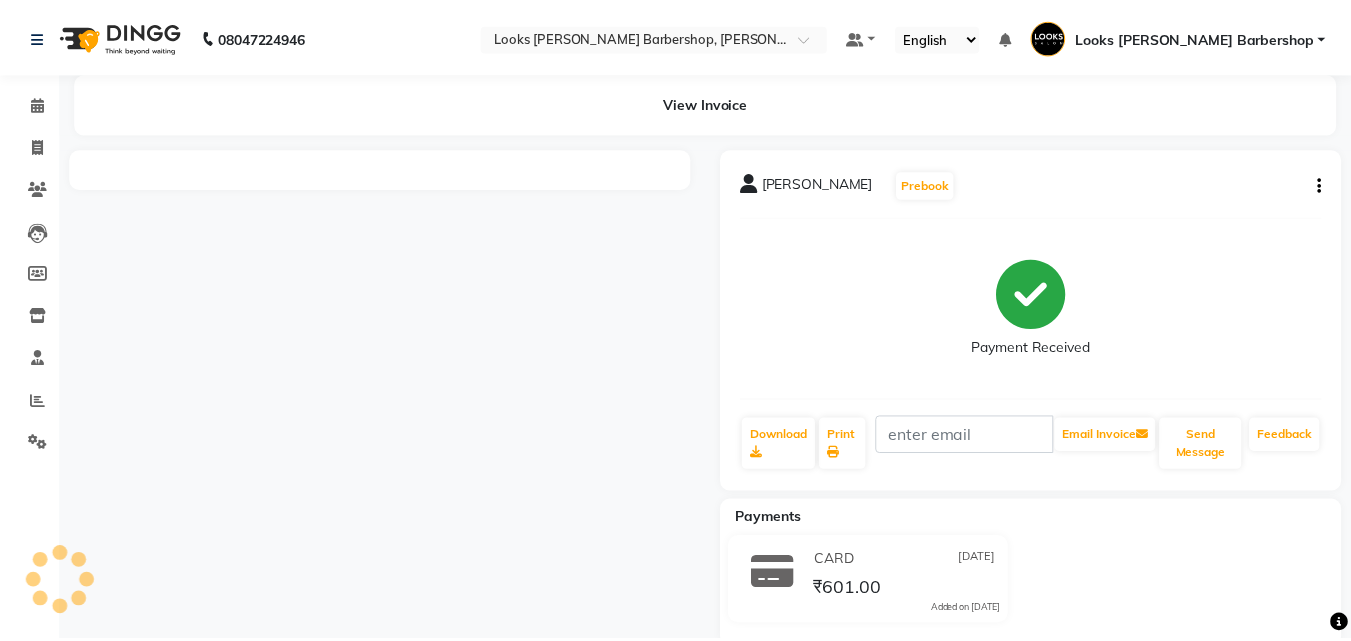 scroll, scrollTop: 0, scrollLeft: 0, axis: both 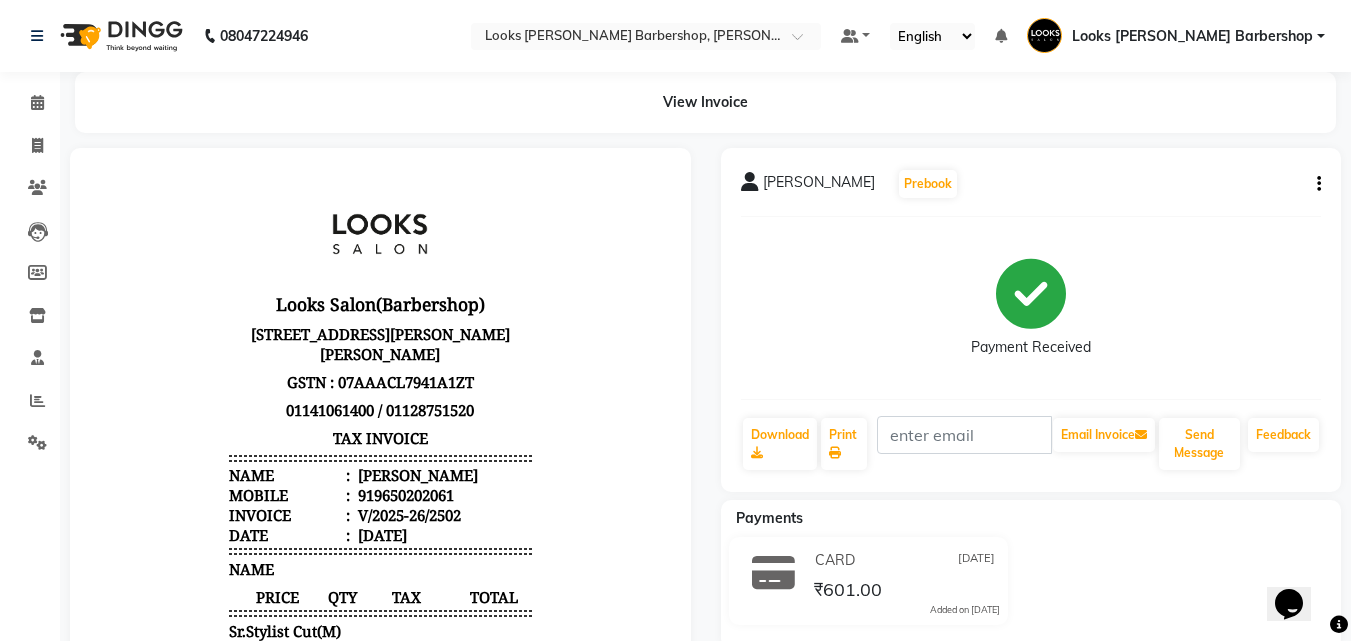 click on "[PERSON_NAME]  Prebook   Payment Received  Download  Print   Email Invoice   Send Message Feedback" 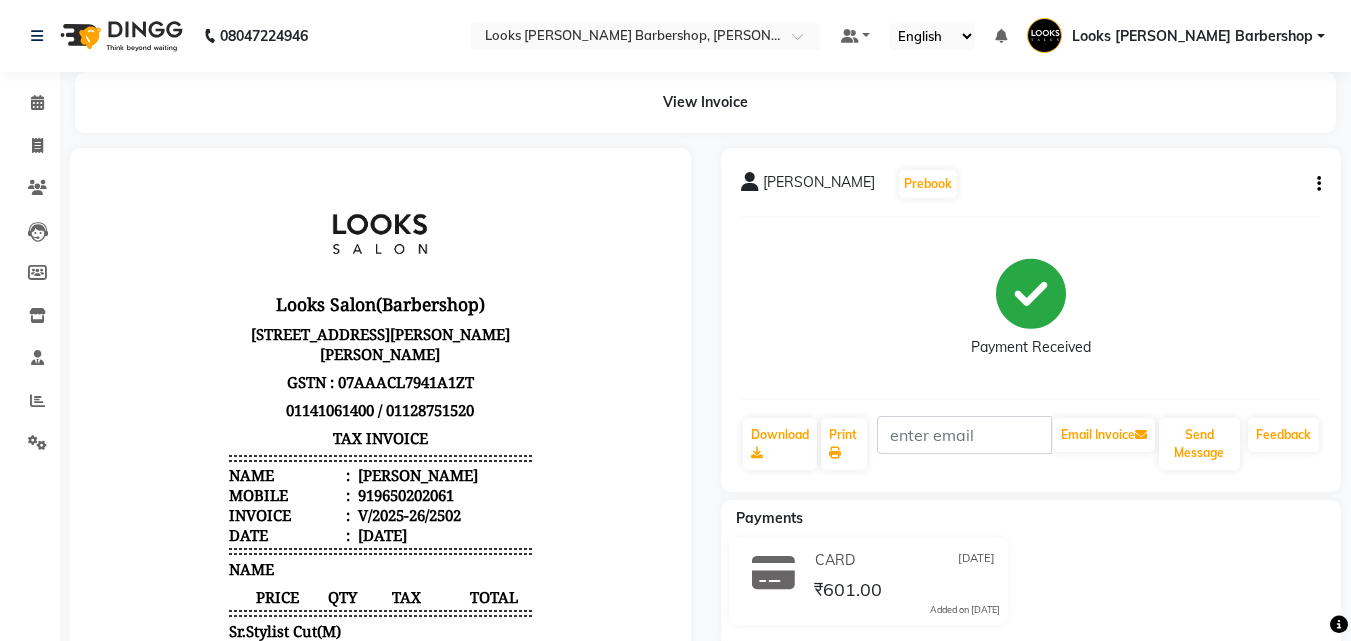 drag, startPoint x: 1307, startPoint y: 182, endPoint x: 1320, endPoint y: 182, distance: 13 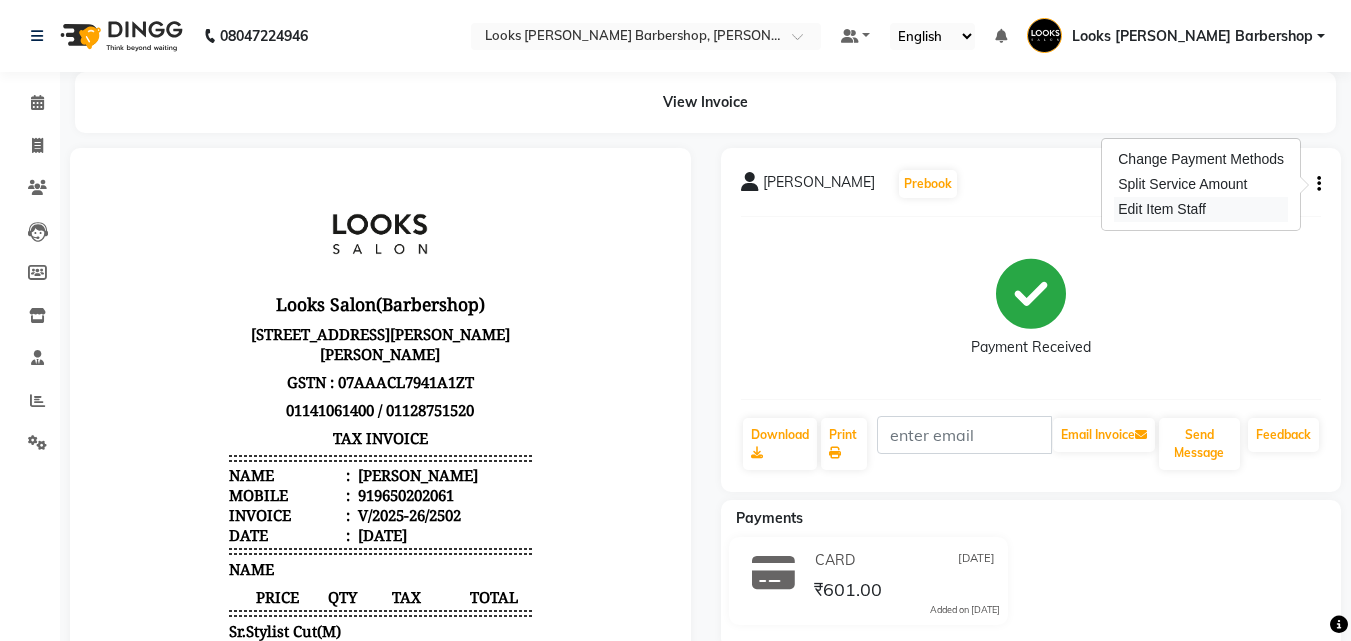 click on "Edit Item Staff" at bounding box center (1201, 209) 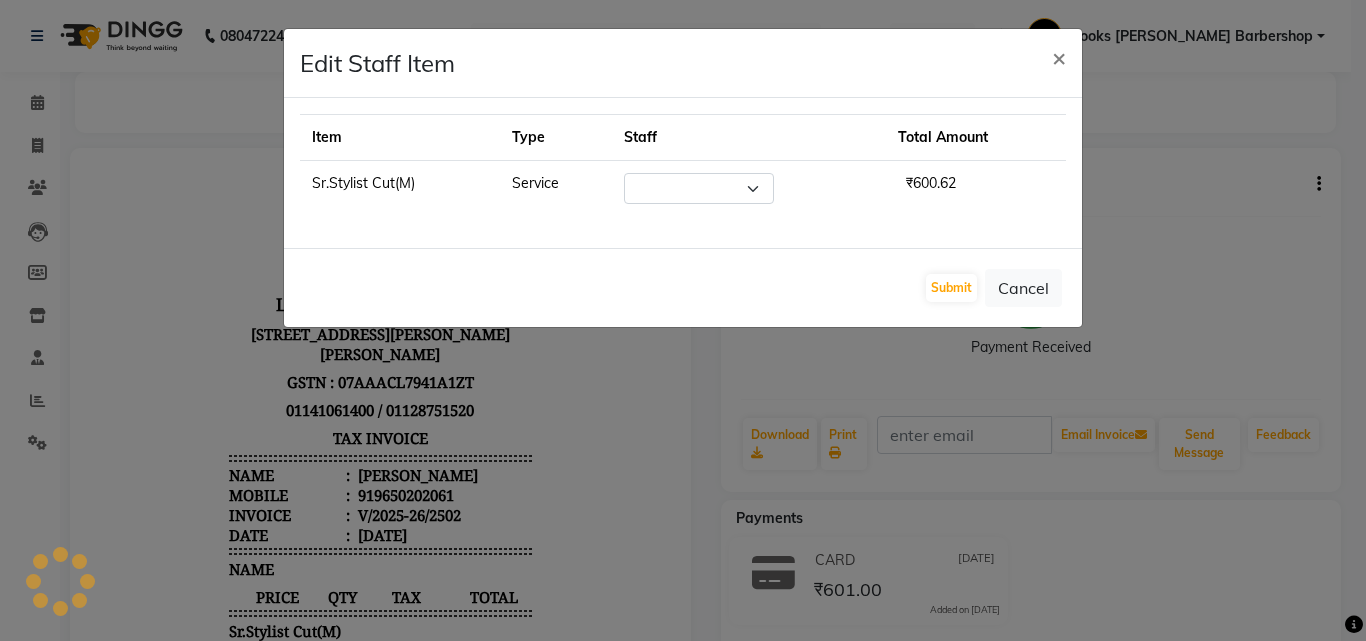 select on "23410" 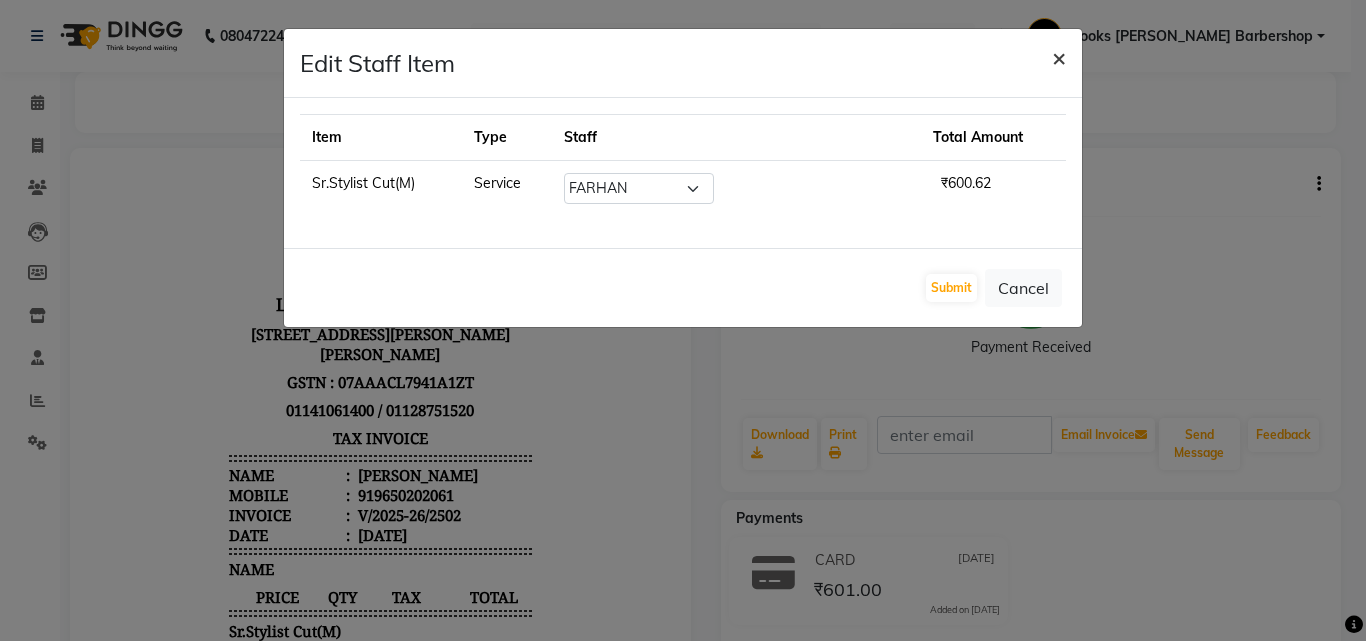 click on "×" 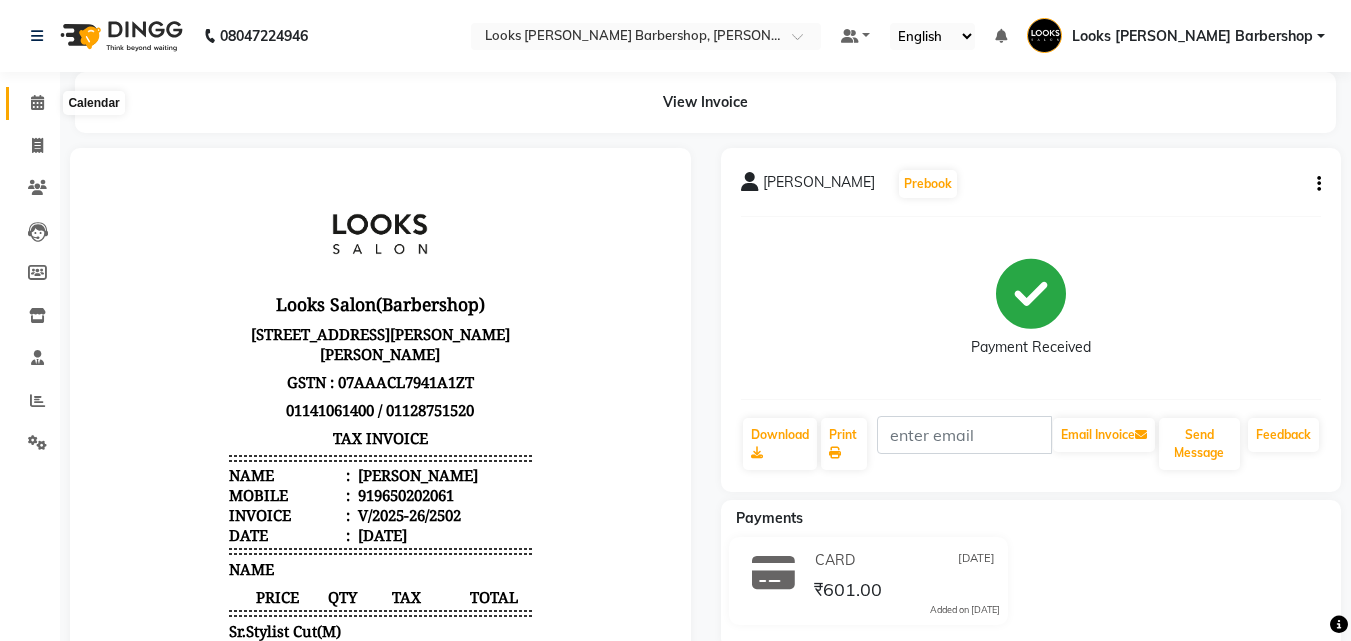 click 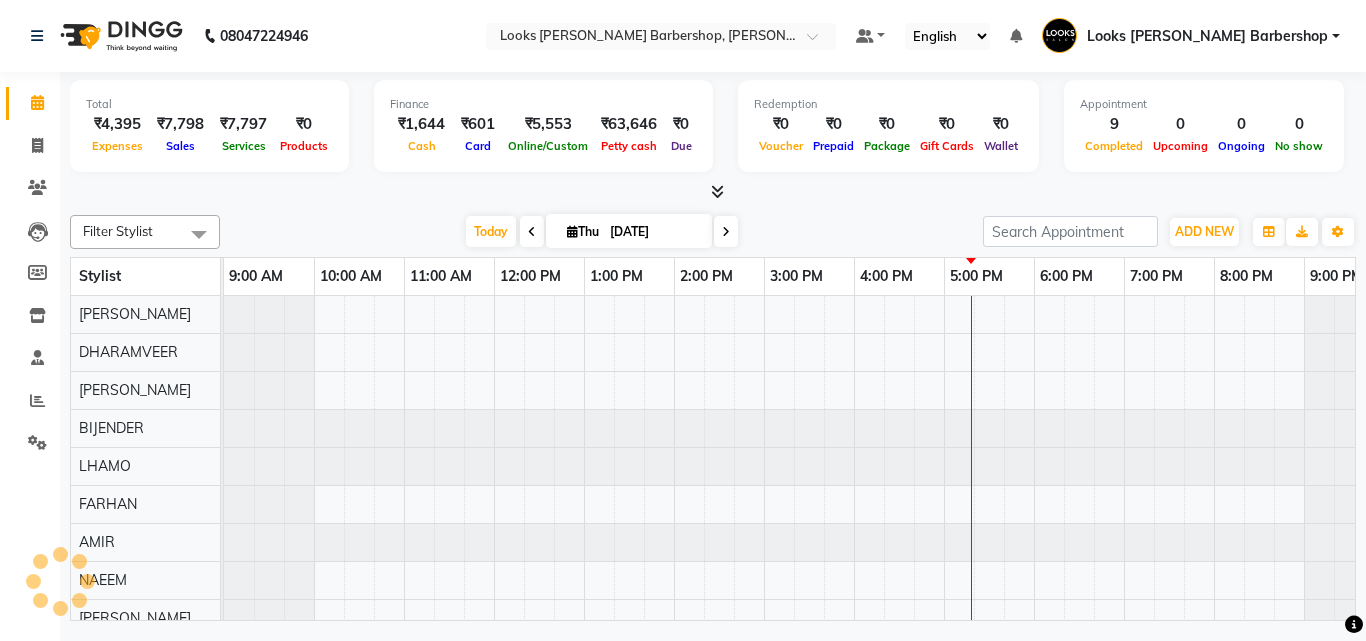 scroll, scrollTop: 0, scrollLeft: 0, axis: both 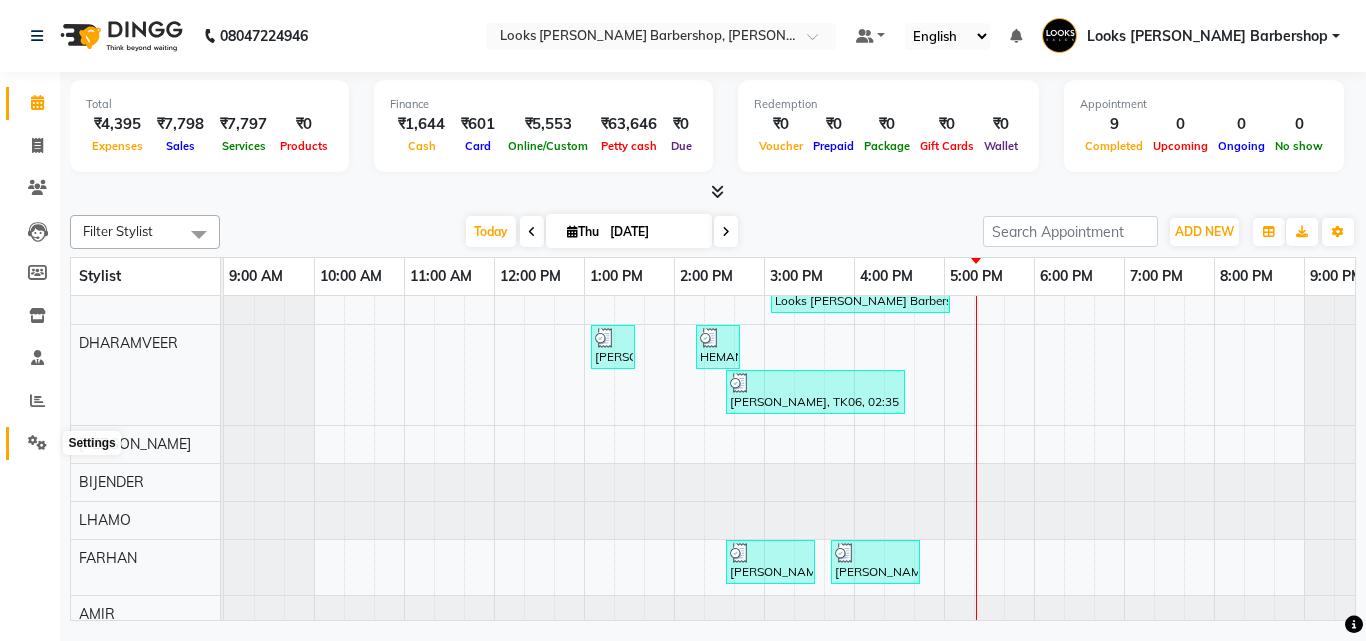 click 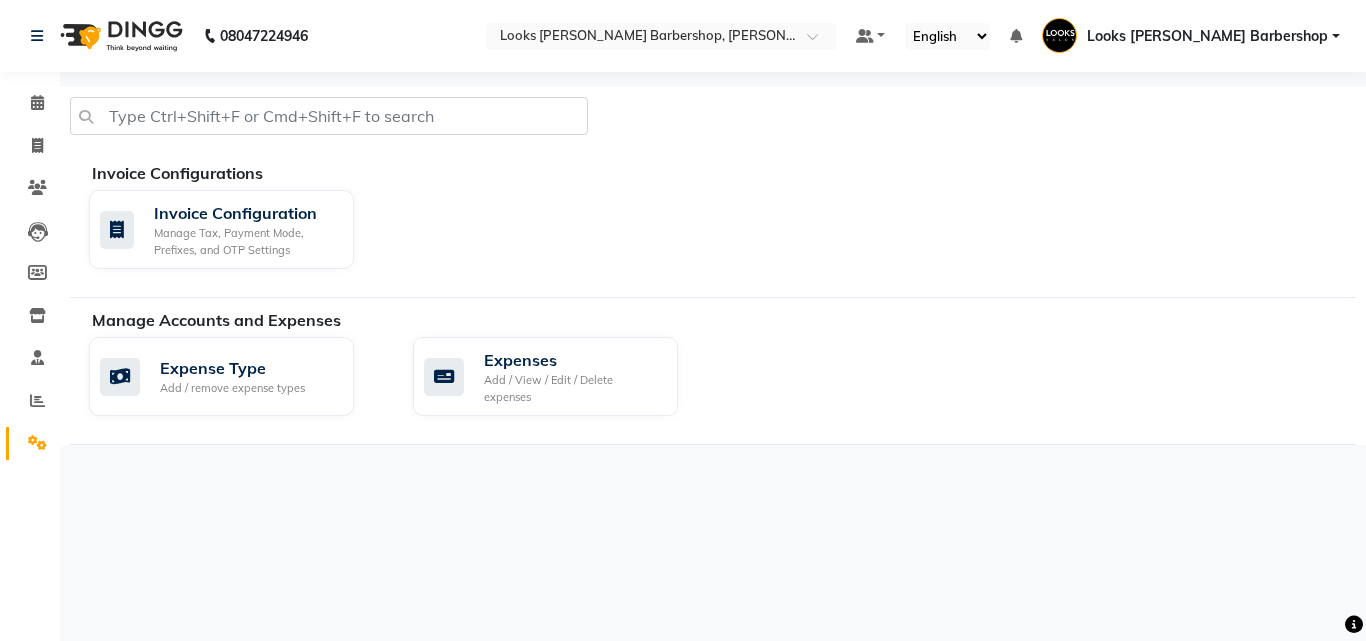 click on "Manage Accounts and Expenses   Expense Type Add / remove expense types  Expenses Add / View / Edit / Delete expenses" 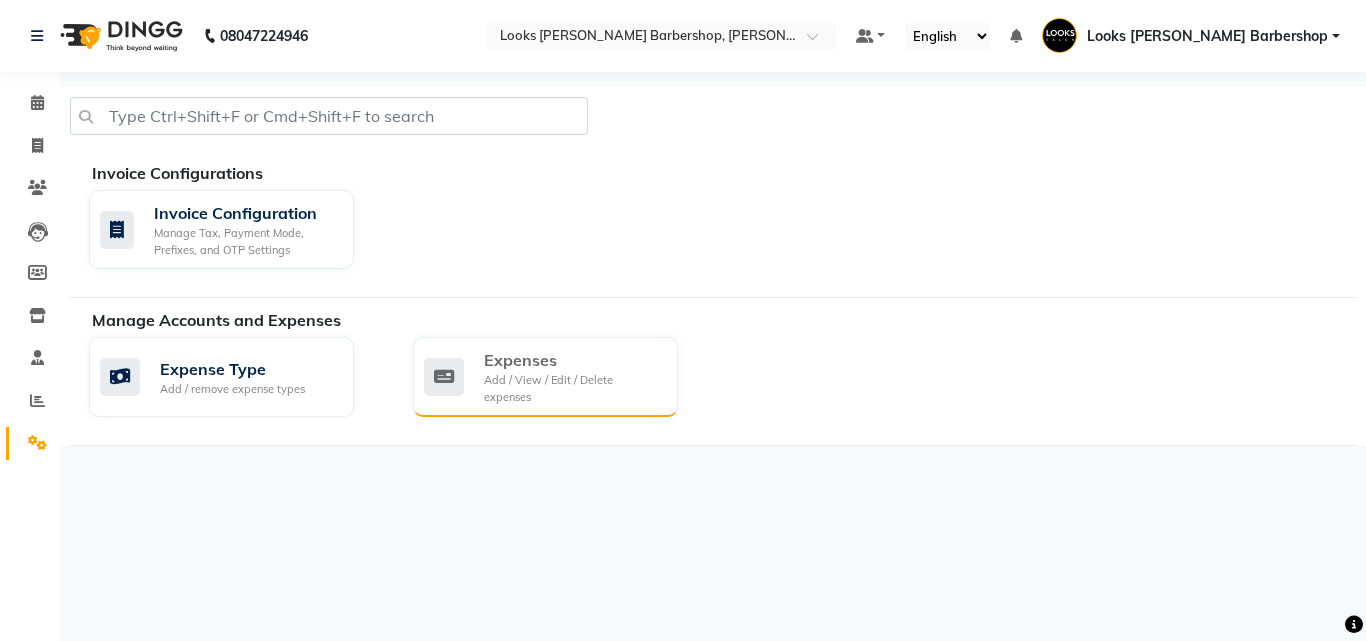 click on "Add / View / Edit / Delete expenses" 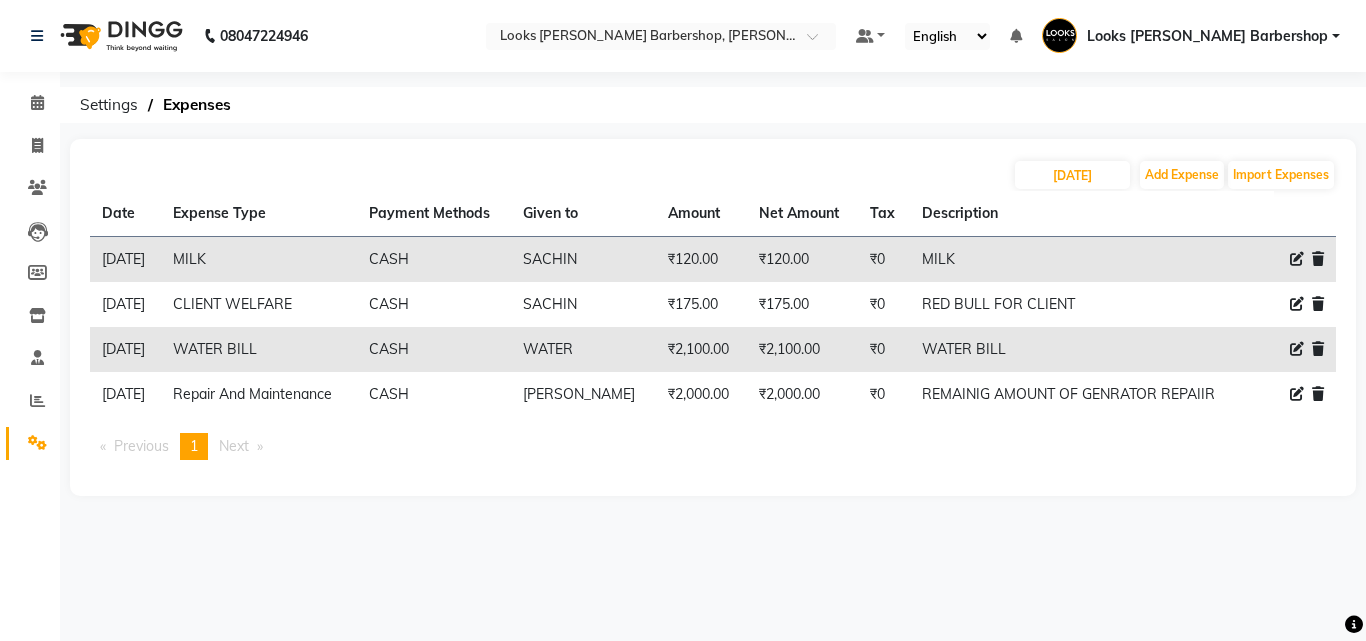 click on "10-07-2025 Add Expense Import Expenses Date Expense Type Payment Methods Given to Amount Net Amount Tax Description  10-07-2025   MILK   CASH   SACHIN   ₹120.00  ₹120.00 ₹0  MILK   10-07-2025   CLIENT WELFARE   CASH   SACHIN   ₹175.00  ₹175.00 ₹0  RED BULL FOR CLIENT    10-07-2025   WATER BILL   CASH   WATER   ₹2,100.00  ₹2,100.00 ₹0  WATER BILL   10-07-2025   Repair And Maintenance   CASH   YASHWANT NEGI   ₹2,000.00  ₹2,000.00 ₹0  REMAINIG AMOUNT OF GENRATOR REPAIIR   Previous  page  1 / 1  You're on page  1  Next  page" 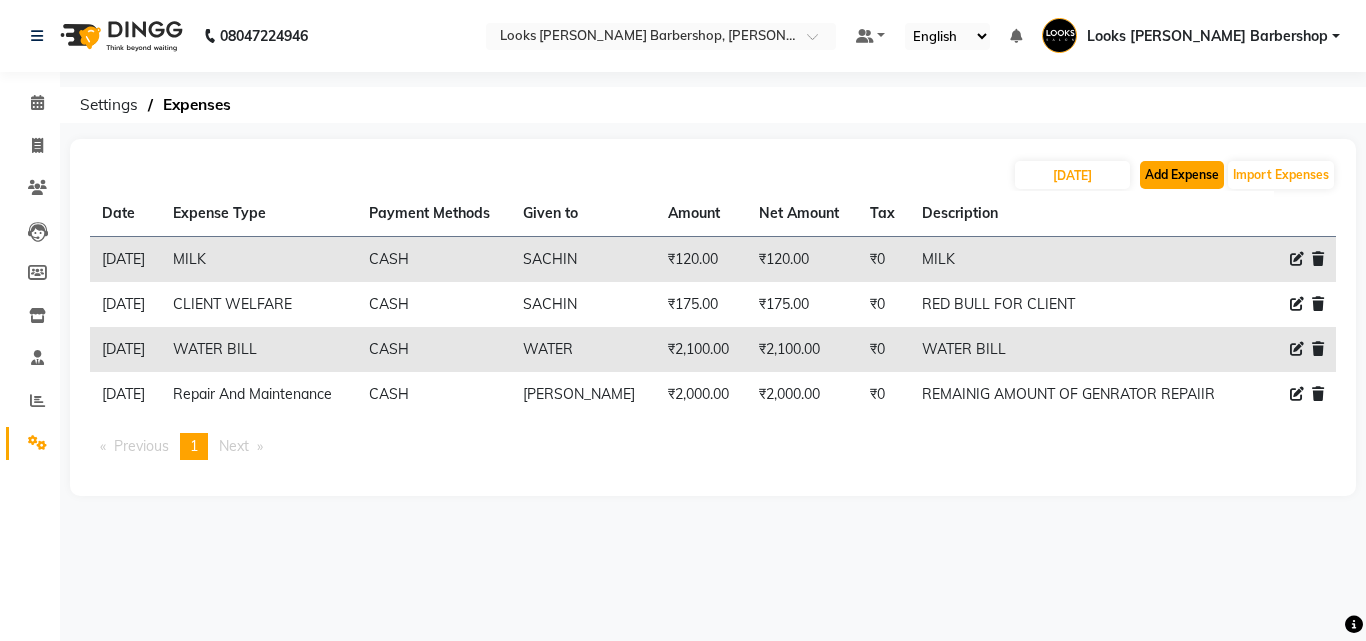 click on "Add Expense" 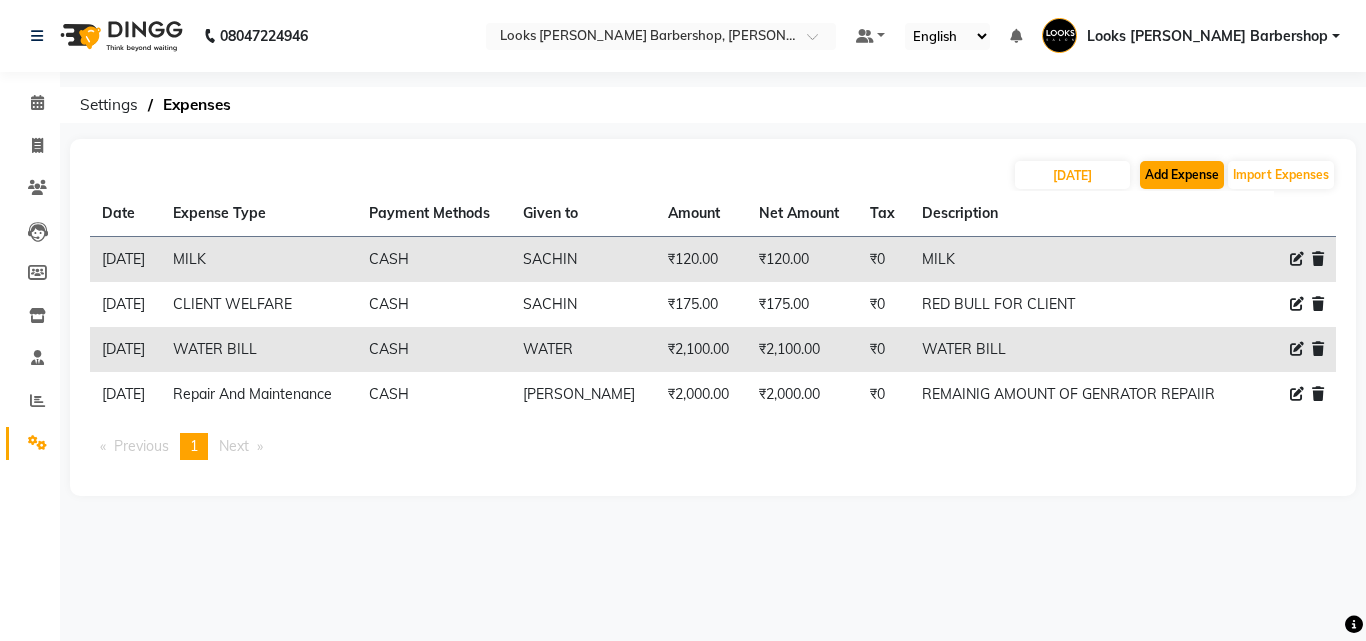 select on "1" 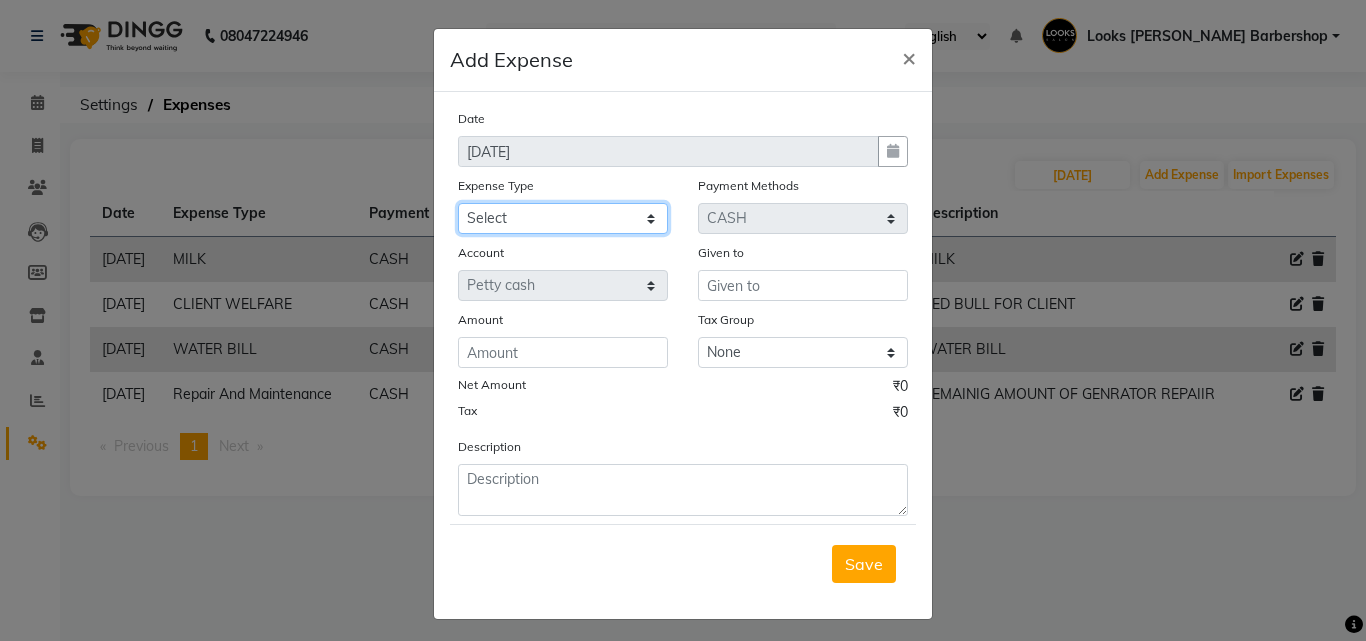 click on "Select Amazon order BANK DEPOSIT black coffee BLINKIT Cash change Cash Handover celebration Client Refreshment CLIENT WELFARE Convyance to staff Counter sale DIESEL Entertainment Expenses General Expense KKC Laundry Service MEDEICINE MILK MILK GINGER Miscellaneous MOBILE RECHARGE Monthly Grocery OFFICE UPKEEP Pantry Payment PORTER Prepaid Card Incentives Printing And Stationery Product Incentive purchase Refreshment Repair And Maintenance Salary Salary advance Service incentive staff accommodation Staff Convenyance Staff Welfare tip TIP CREDIT CARD Tip Online TIP UPI travel Travelling And Conveyance treat for staff WATER BILL Water Bills" 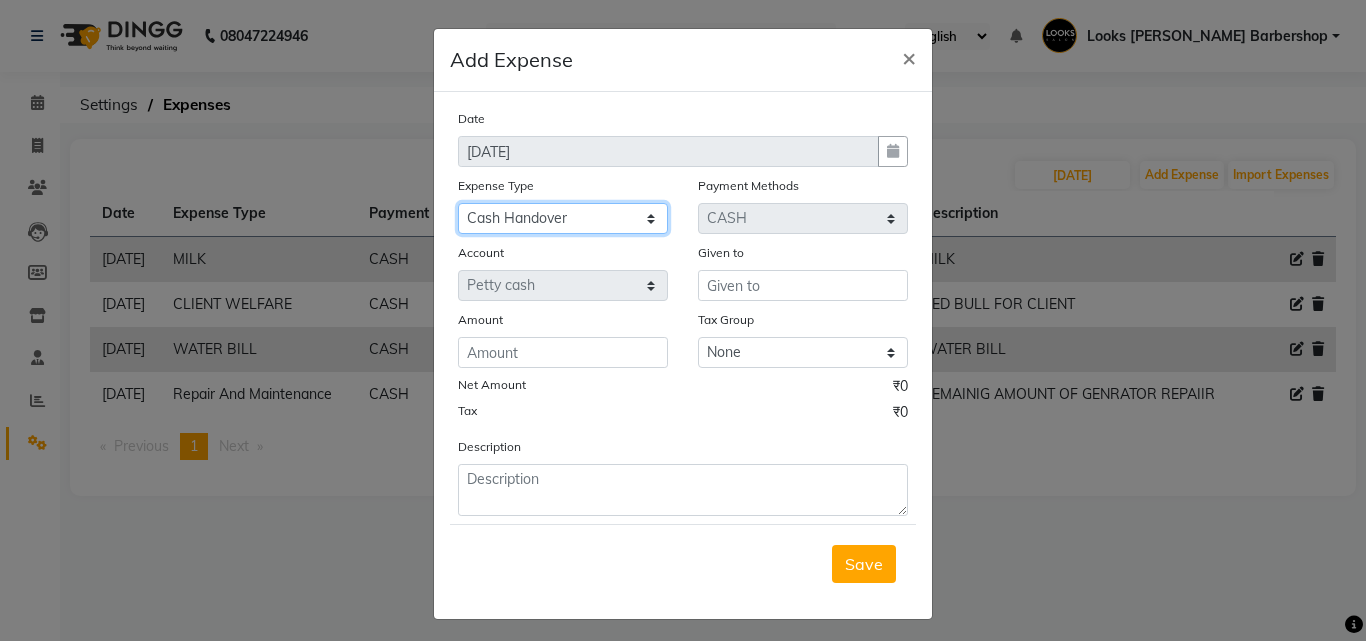 click on "Select Amazon order BANK DEPOSIT black coffee BLINKIT Cash change Cash Handover celebration Client Refreshment CLIENT WELFARE Convyance to staff Counter sale DIESEL Entertainment Expenses General Expense KKC Laundry Service MEDEICINE MILK MILK GINGER Miscellaneous MOBILE RECHARGE Monthly Grocery OFFICE UPKEEP Pantry Payment PORTER Prepaid Card Incentives Printing And Stationery Product Incentive purchase Refreshment Repair And Maintenance Salary Salary advance Service incentive staff accommodation Staff Convenyance Staff Welfare tip TIP CREDIT CARD Tip Online TIP UPI travel Travelling And Conveyance treat for staff WATER BILL Water Bills" 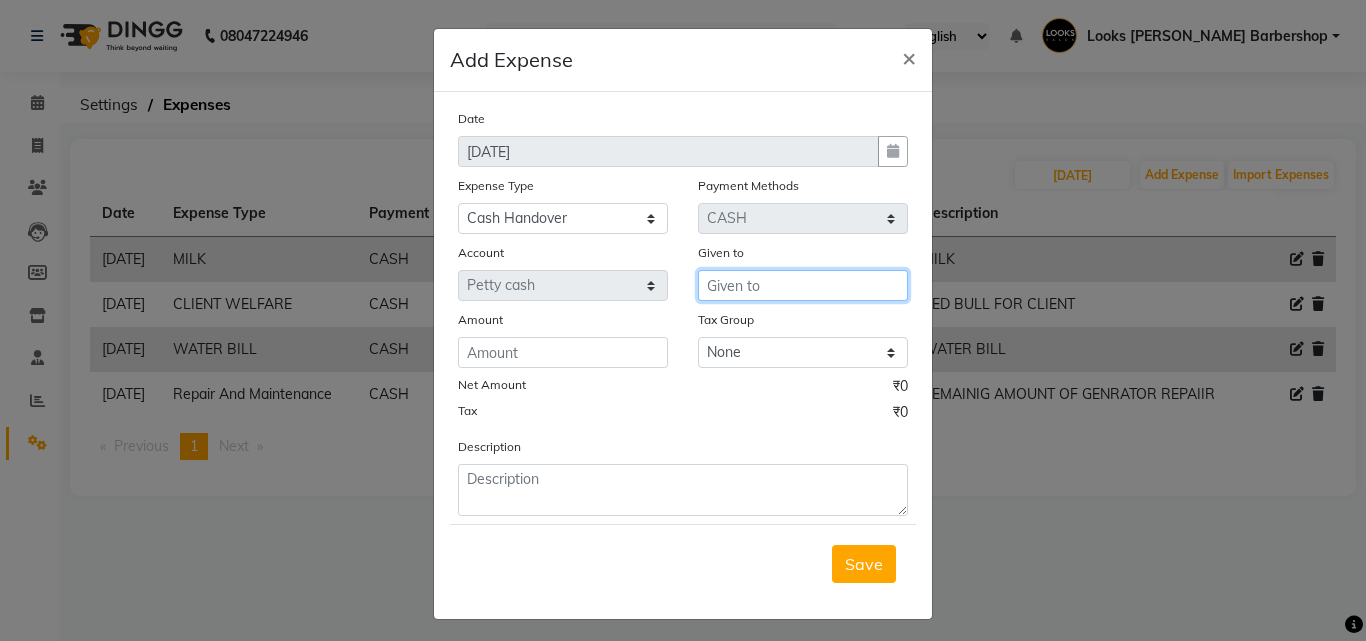 click at bounding box center (803, 285) 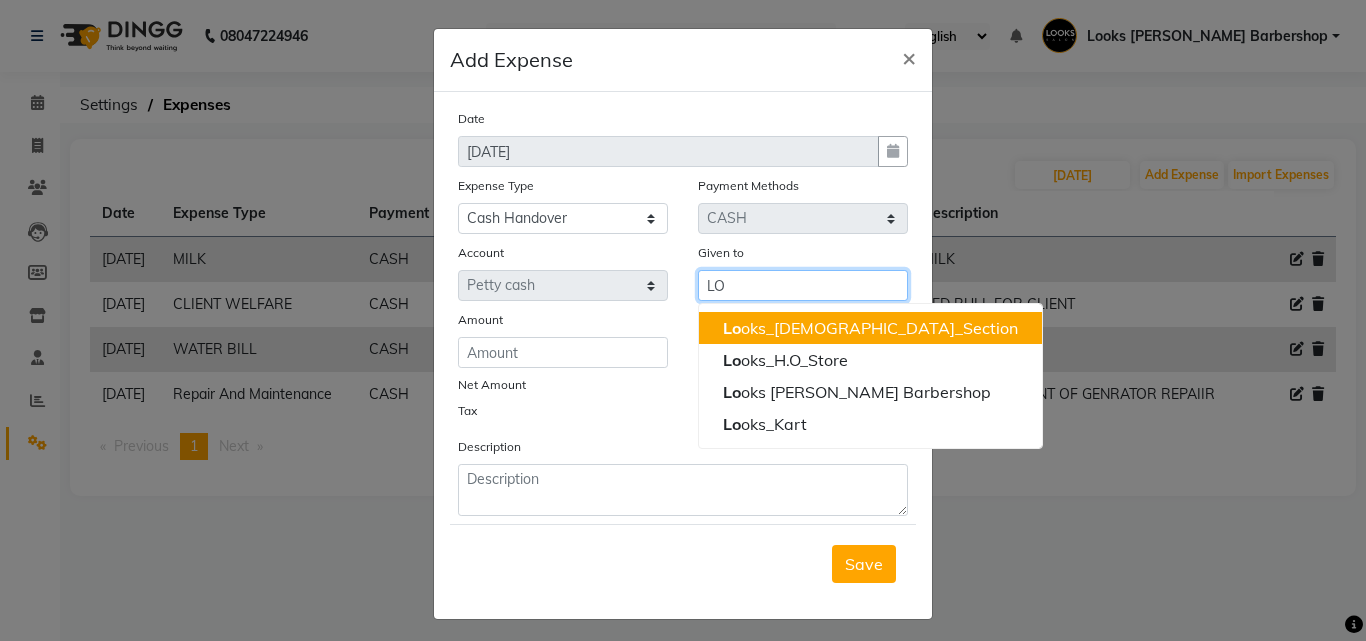 click on "Lo oks_Female_Section" at bounding box center [870, 328] 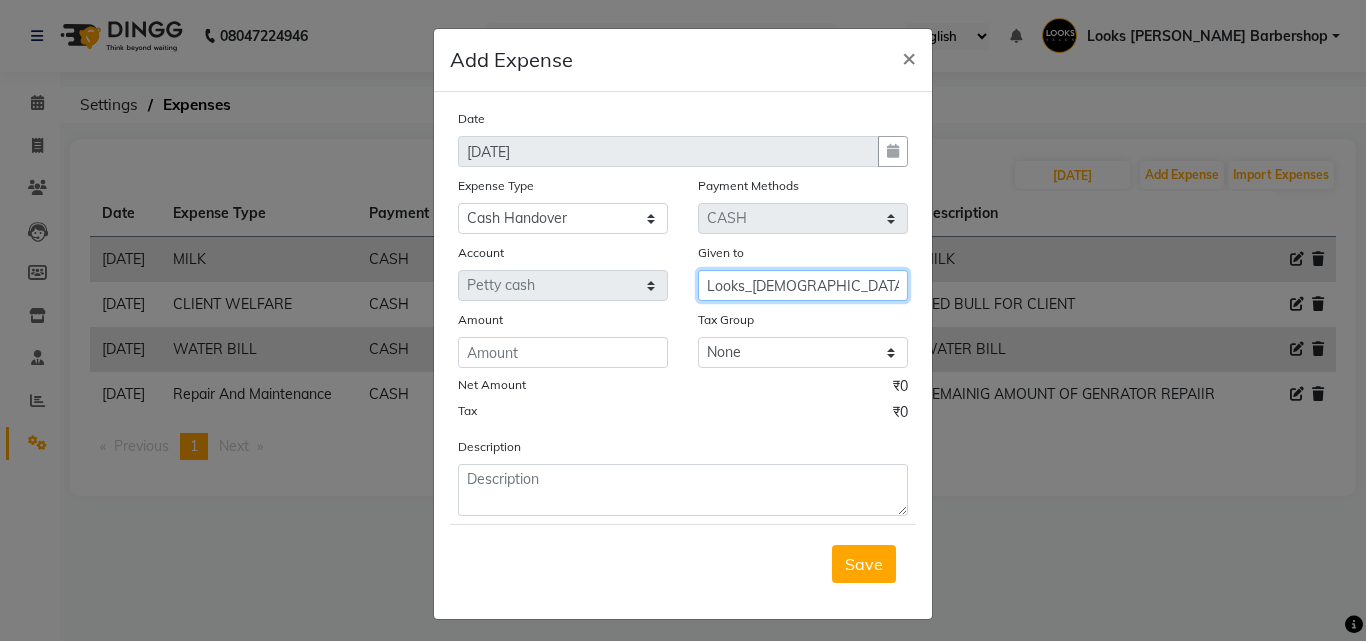 type on "Looks_Female_Section" 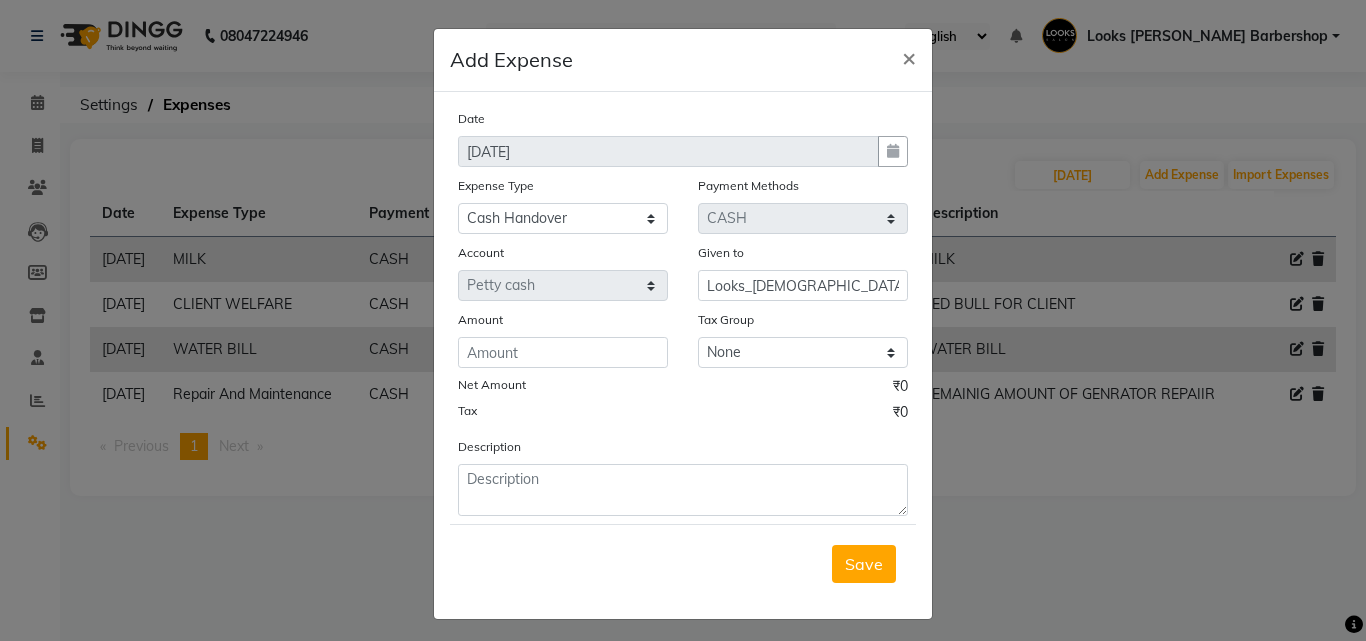 click on "Date 10-07-2025 Expense Type Select Amazon order BANK DEPOSIT black coffee BLINKIT Cash change Cash Handover celebration Client Refreshment CLIENT WELFARE Convyance to staff Counter sale DIESEL Entertainment Expenses General Expense KKC Laundry Service MEDEICINE MILK MILK GINGER Miscellaneous MOBILE RECHARGE Monthly Grocery OFFICE UPKEEP Pantry Payment PORTER Prepaid Card Incentives Printing And Stationery Product Incentive purchase Refreshment Repair And Maintenance Salary Salary advance Service incentive staff accommodation Staff Convenyance Staff Welfare tip TIP CREDIT CARD Tip Online TIP UPI travel Travelling And Conveyance treat for staff WATER BILL Water Bills Payment Methods Select Voucher Points CASH CARD UPI Prepaid ONLINE Package Wallet Gift Card Account Select Petty cash Given to Looks_Female_Section Amount Tax Group None 12%GST 18%GST GST Net Amount ₹0 Tax ₹0 Description" 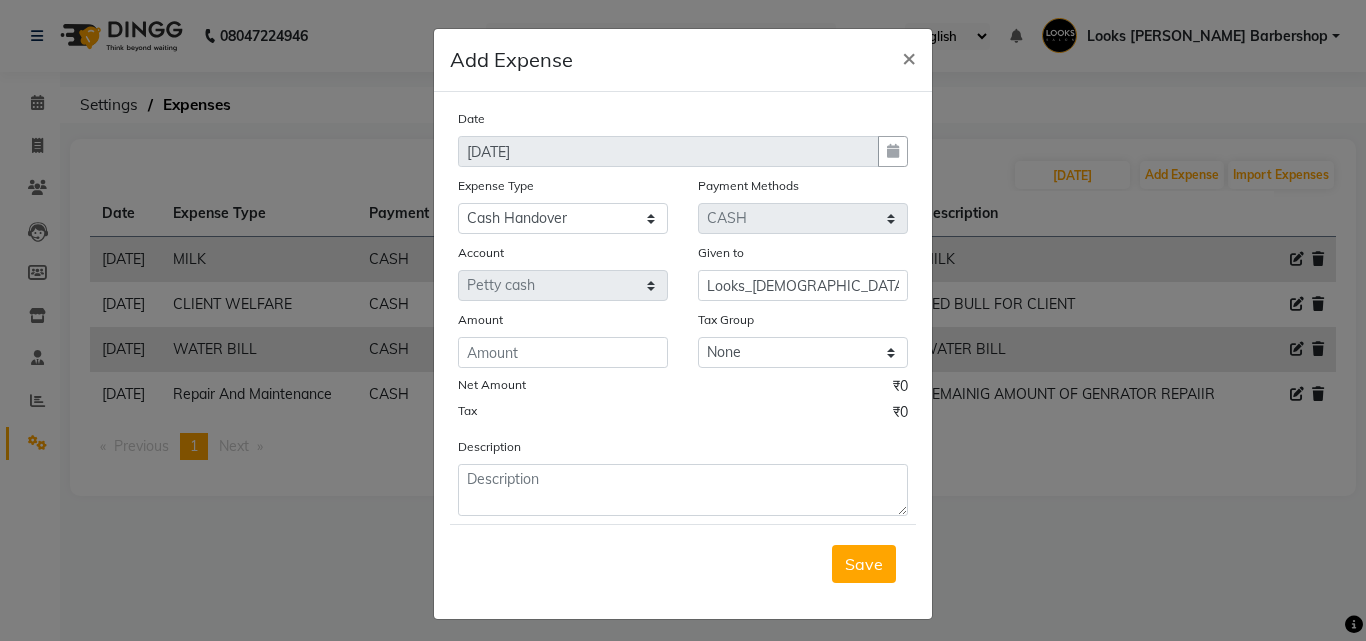 click on "Amount" 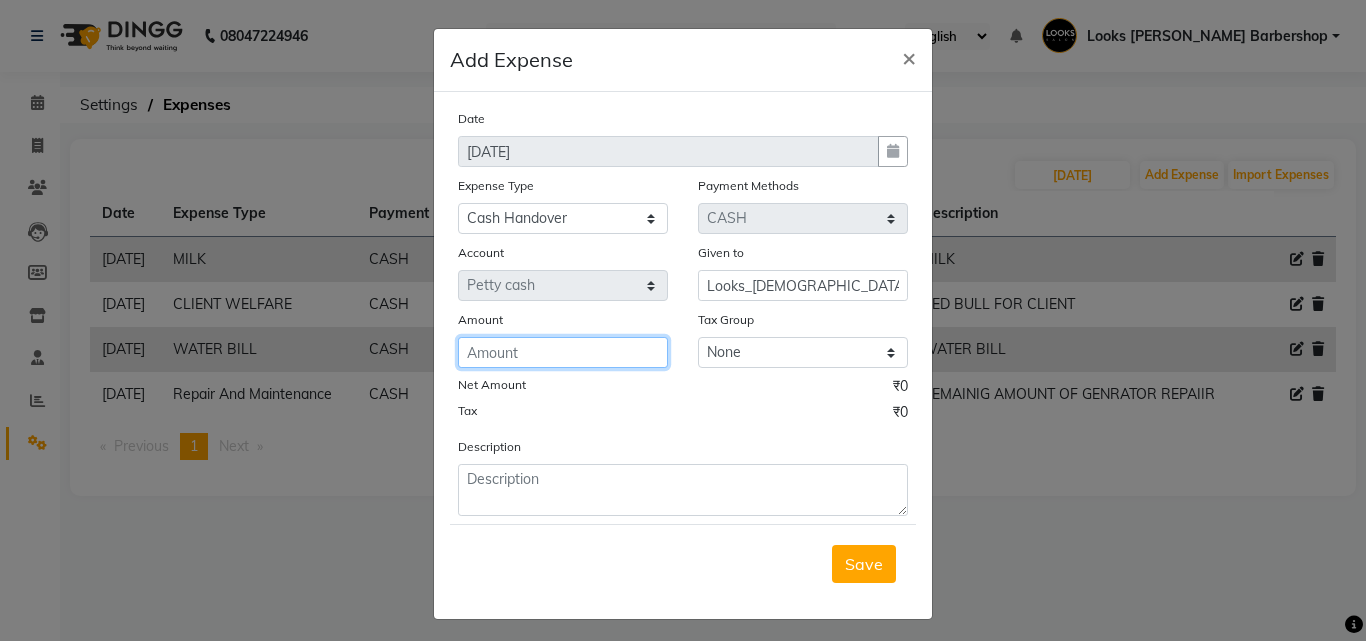 click 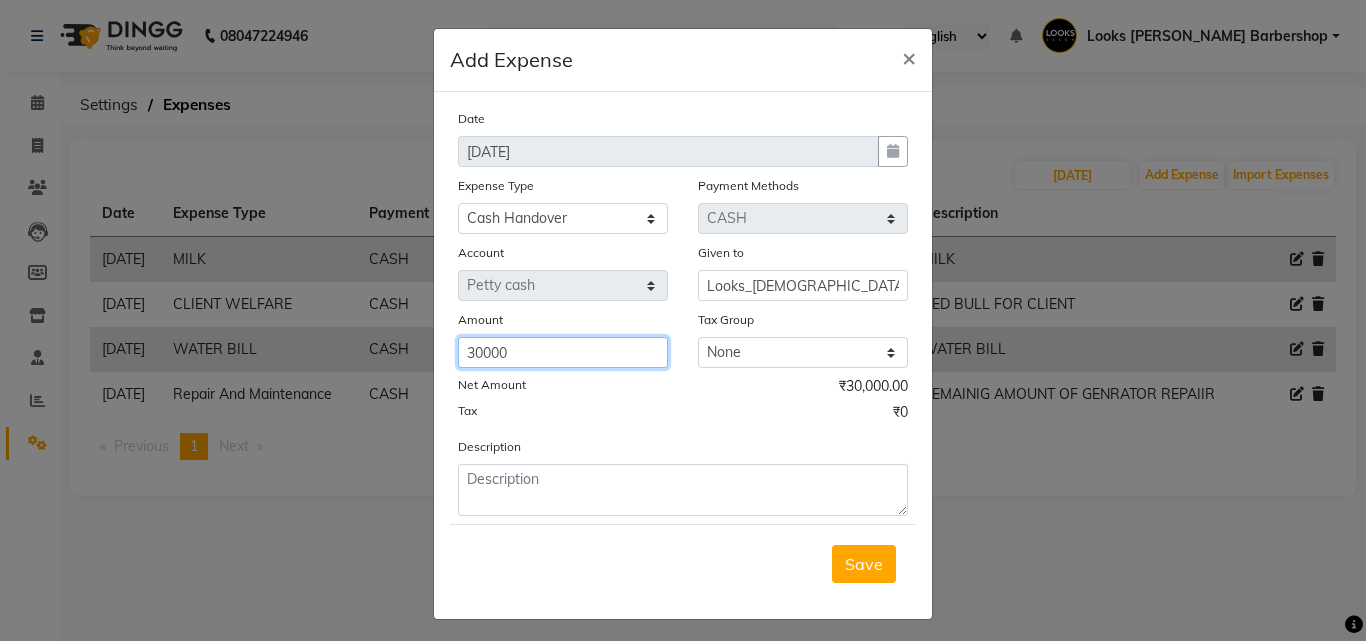 type on "30000" 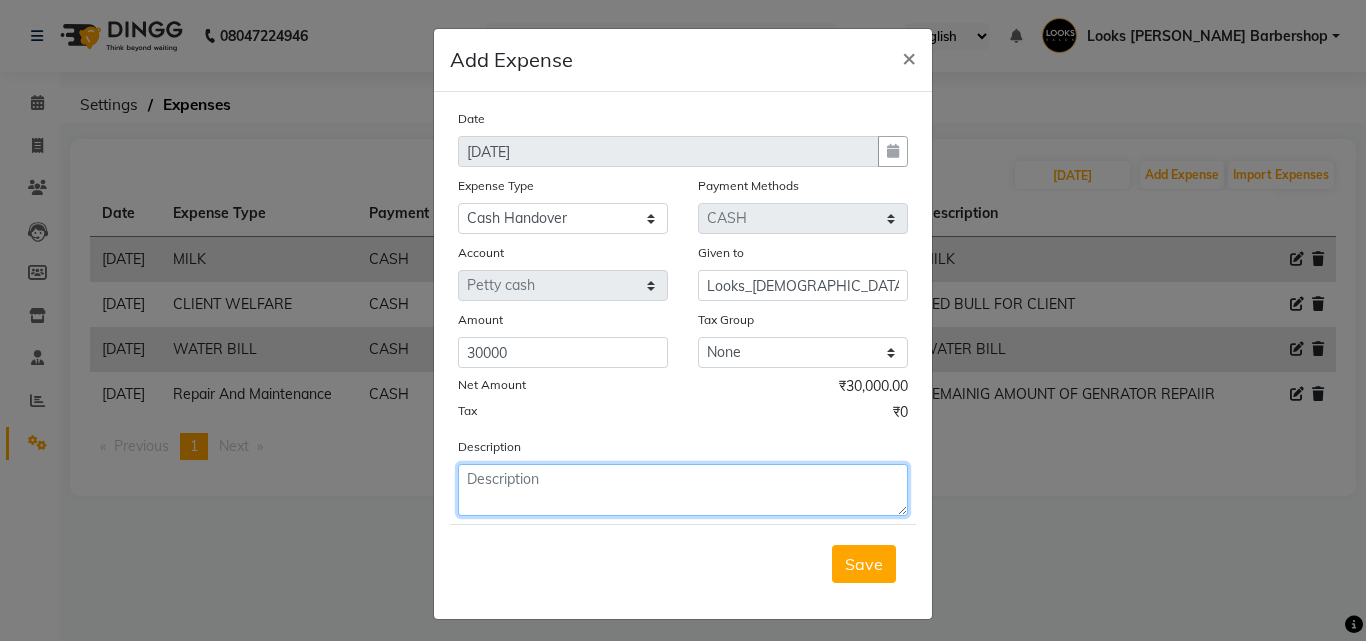 click 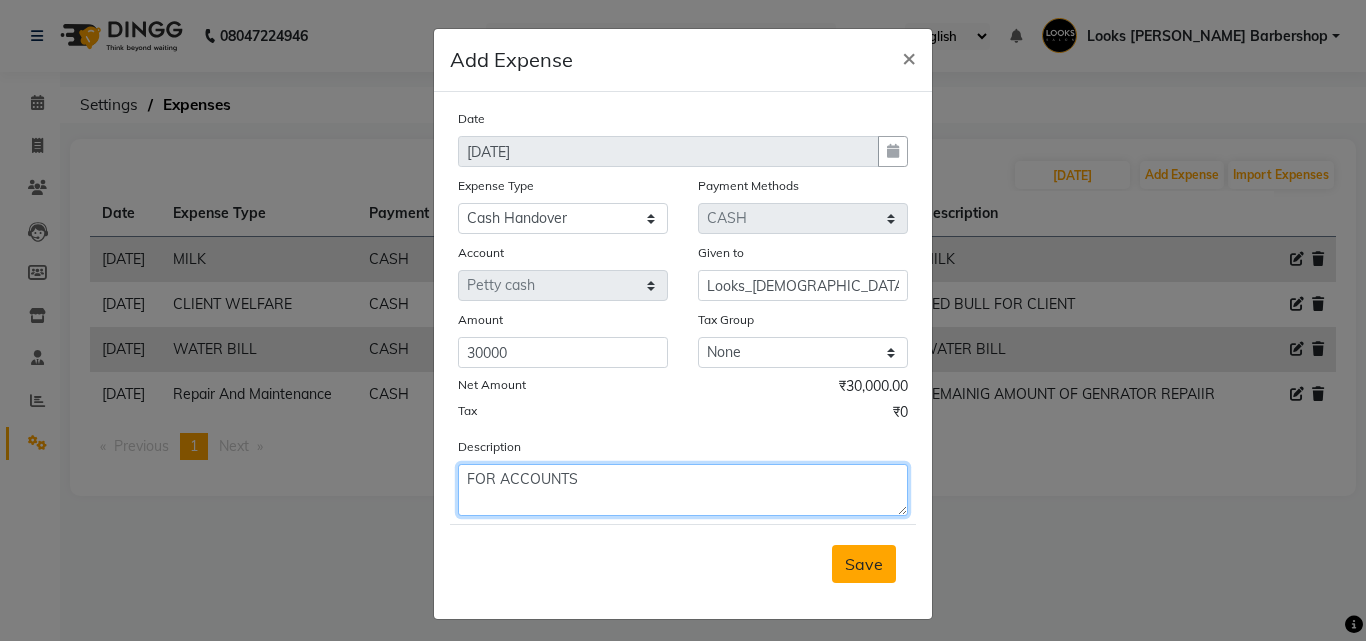 type on "FOR ACCOUNTS" 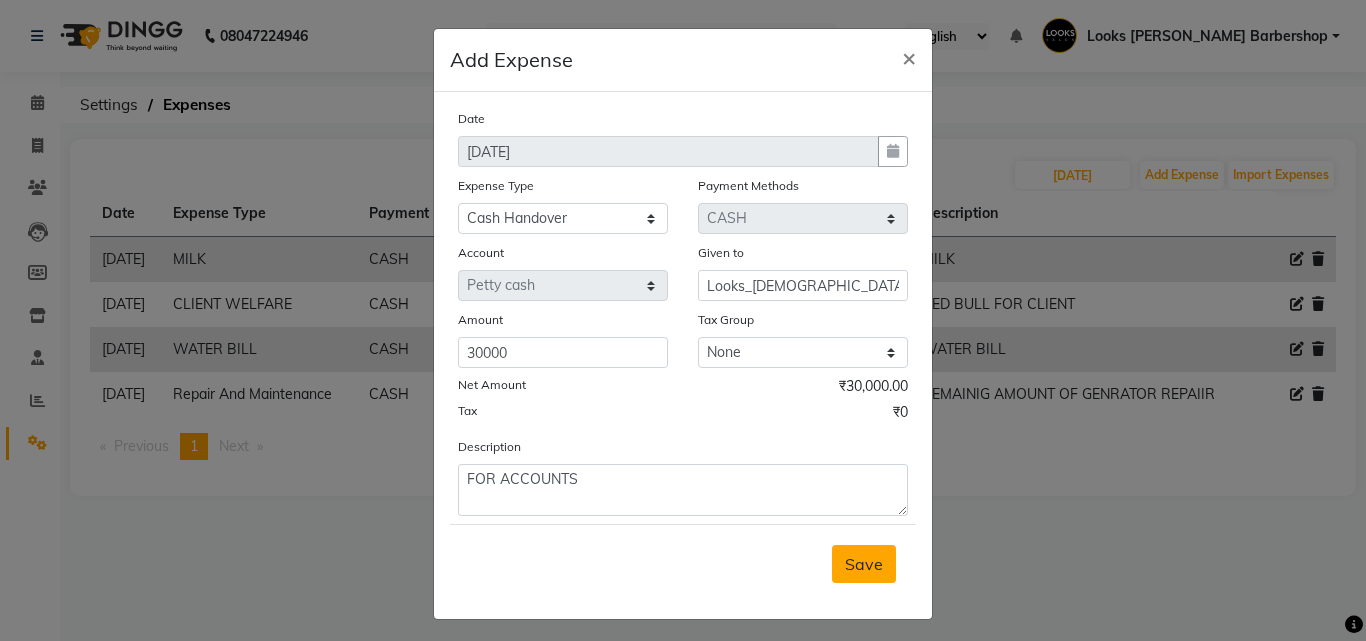 click on "Save" at bounding box center [864, 564] 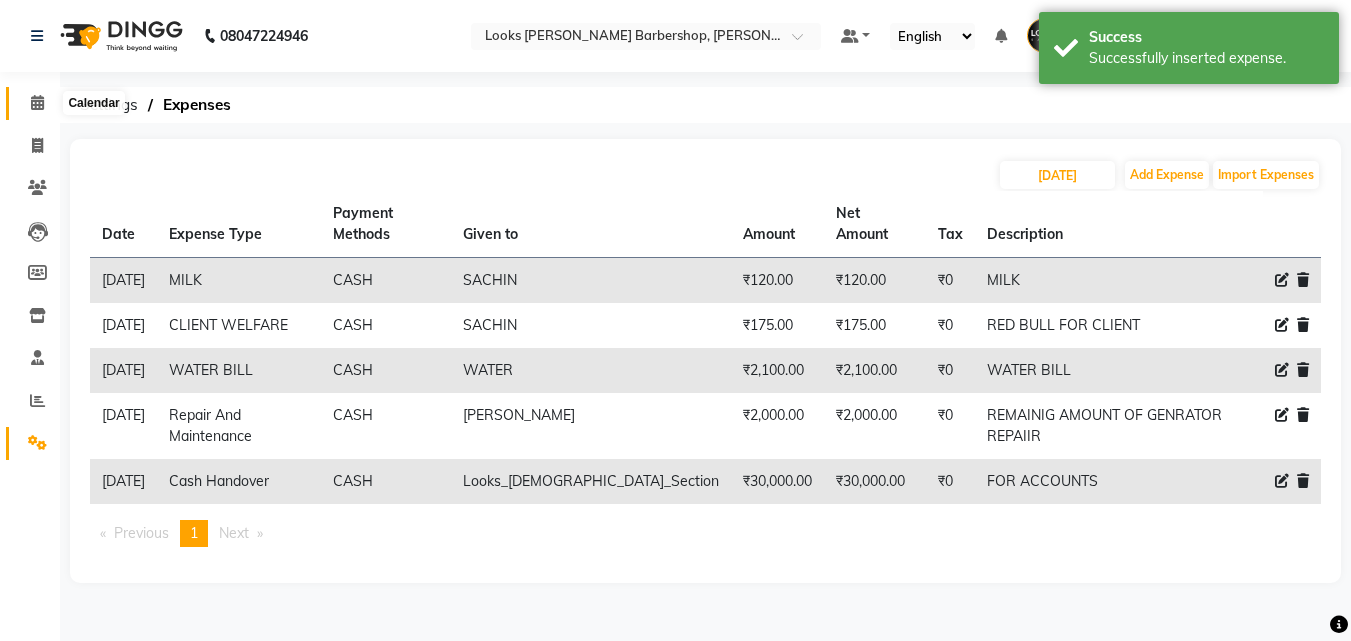 click 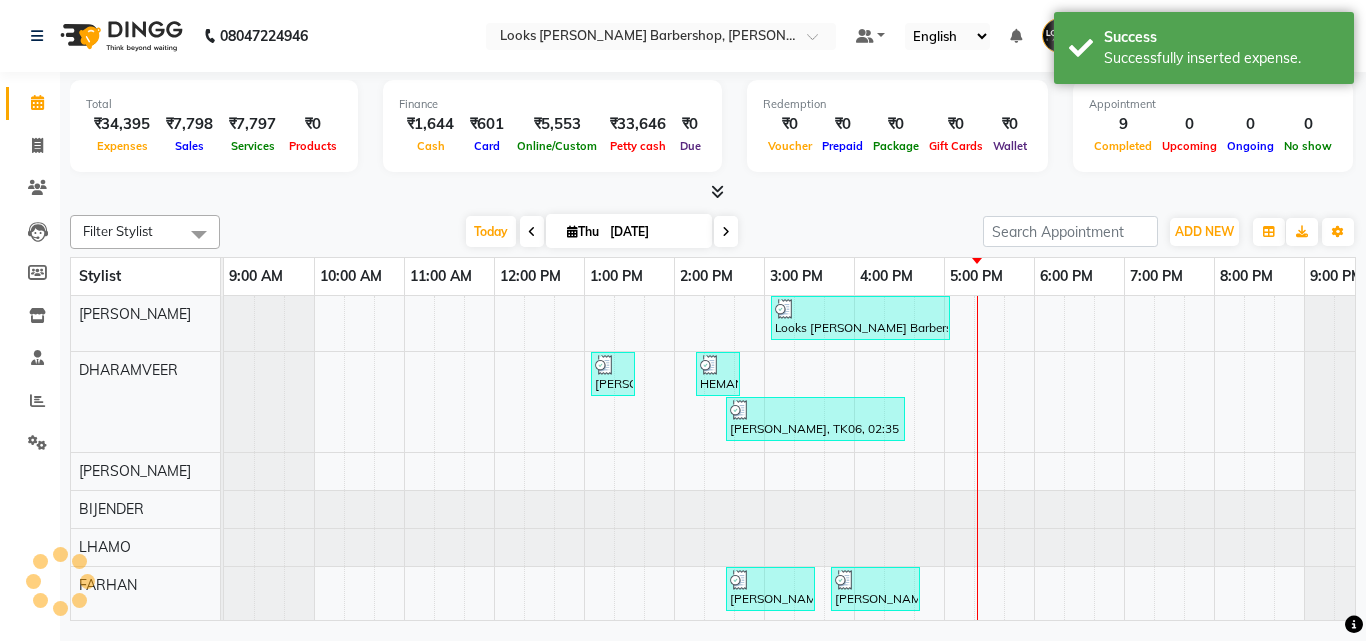 scroll, scrollTop: 27, scrollLeft: 0, axis: vertical 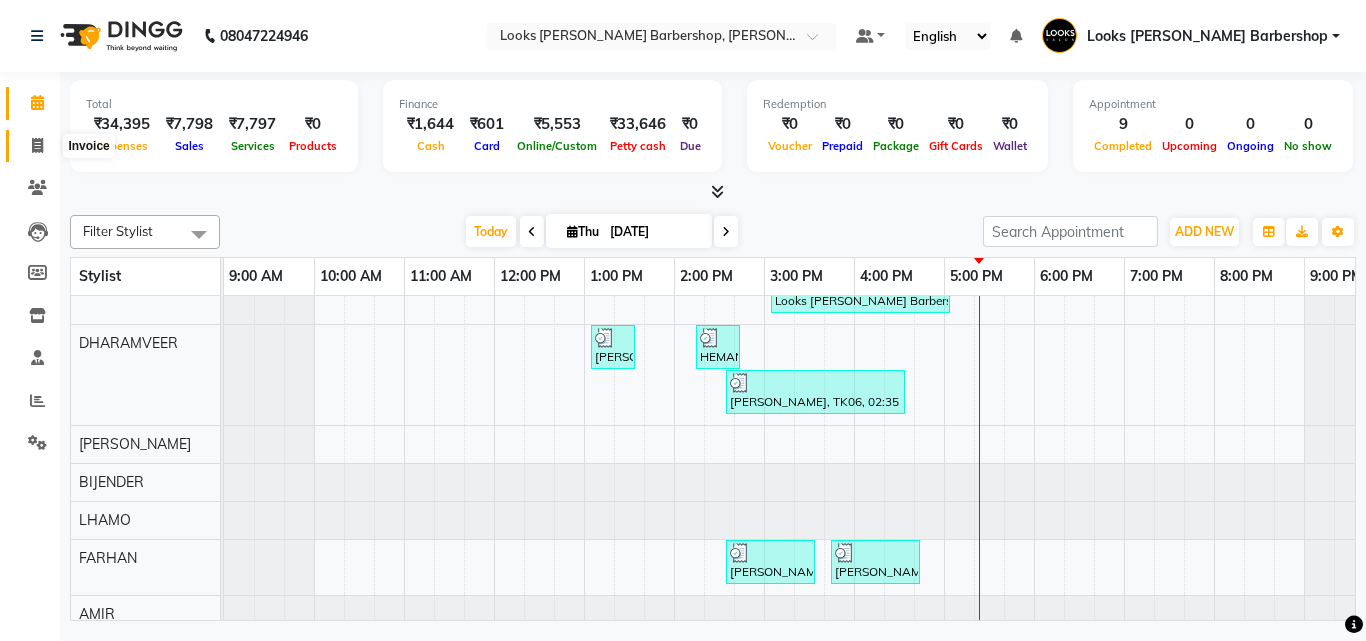 click 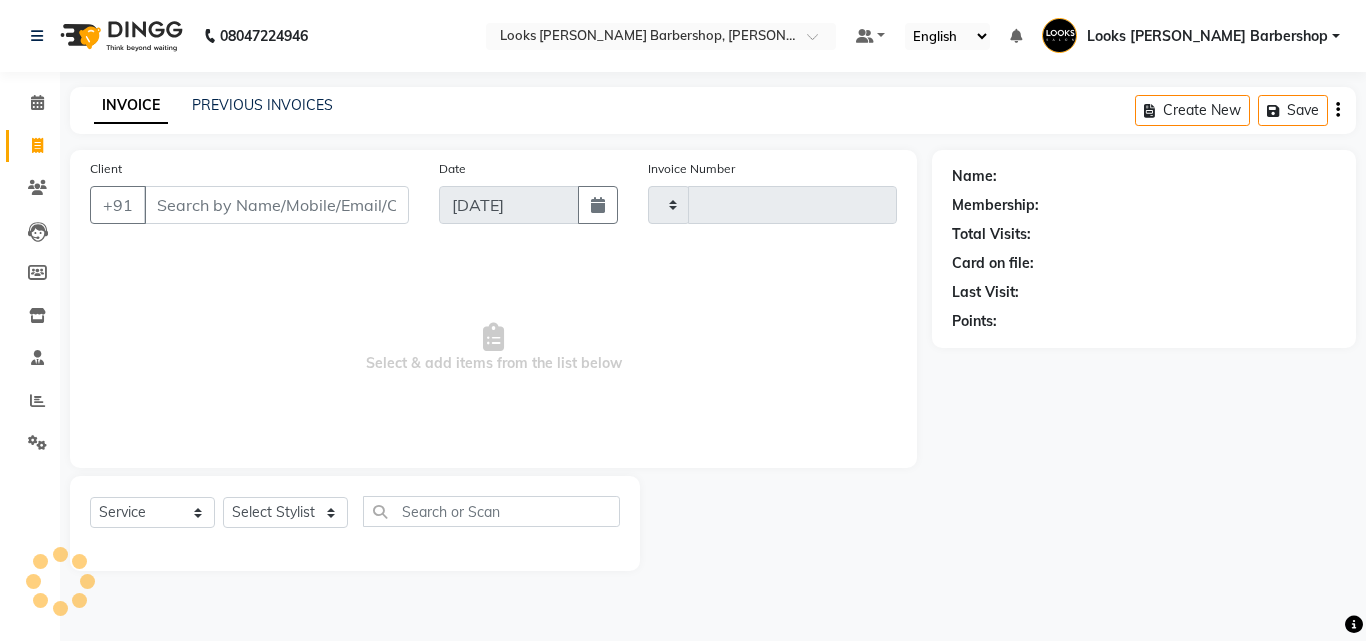 type on "2506" 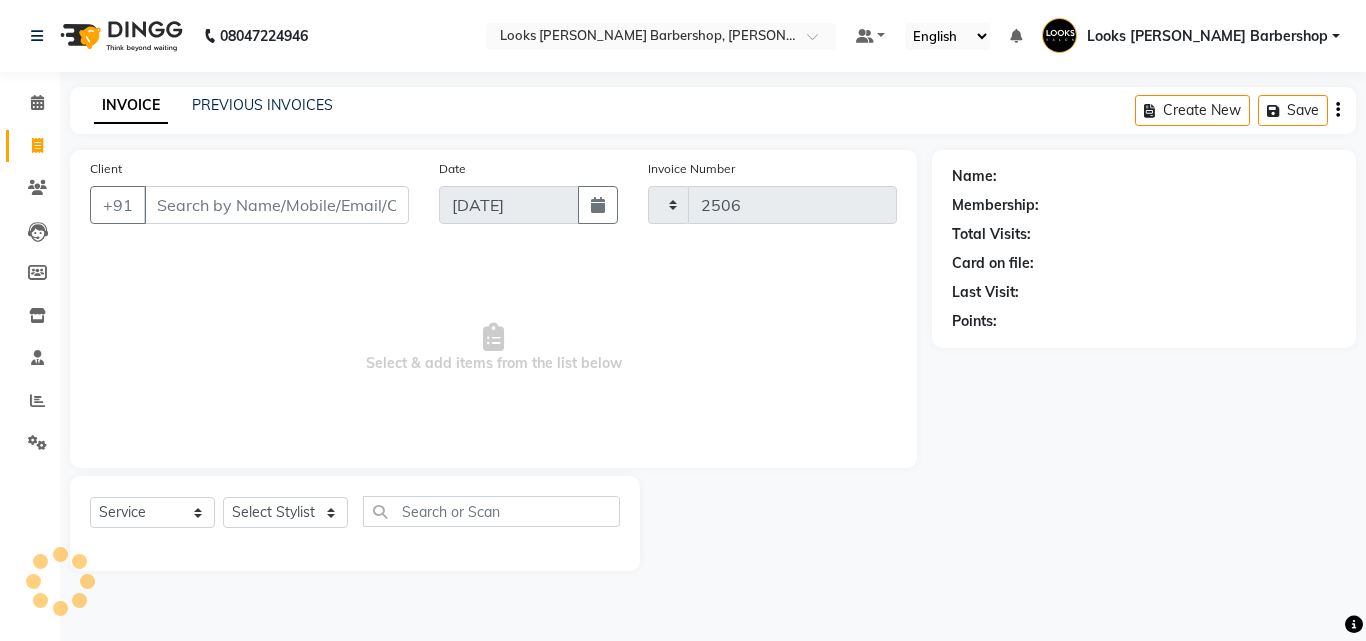 select on "4323" 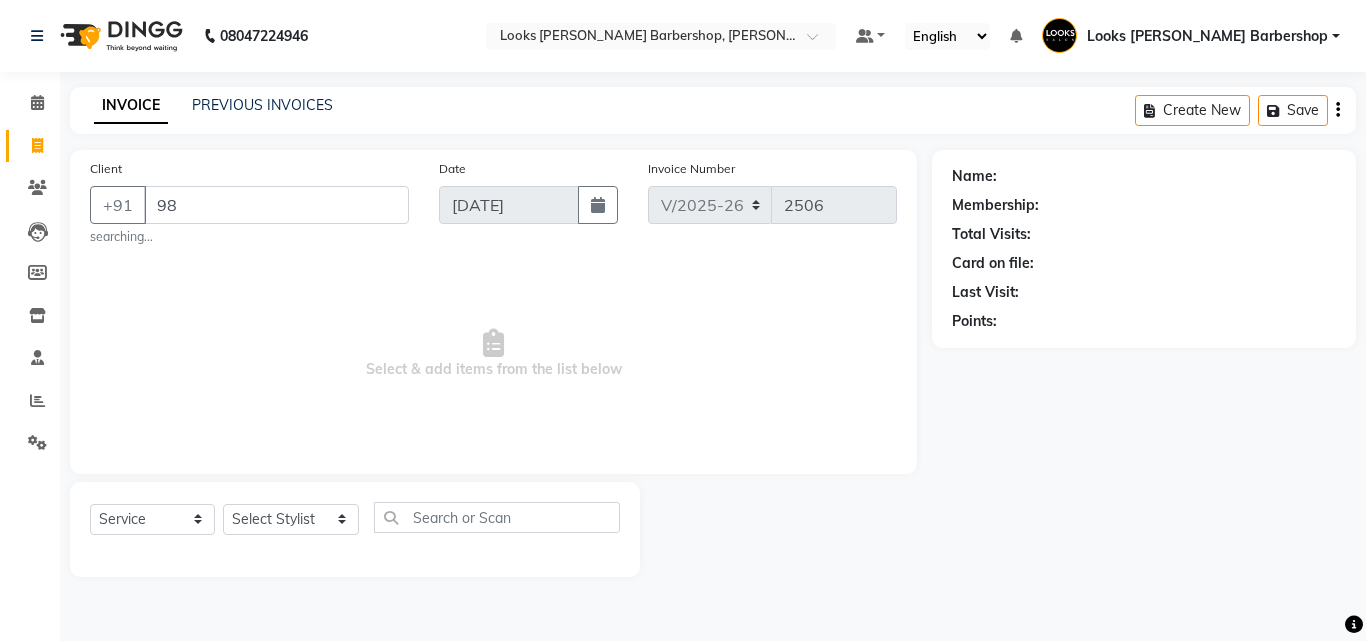 type on "9" 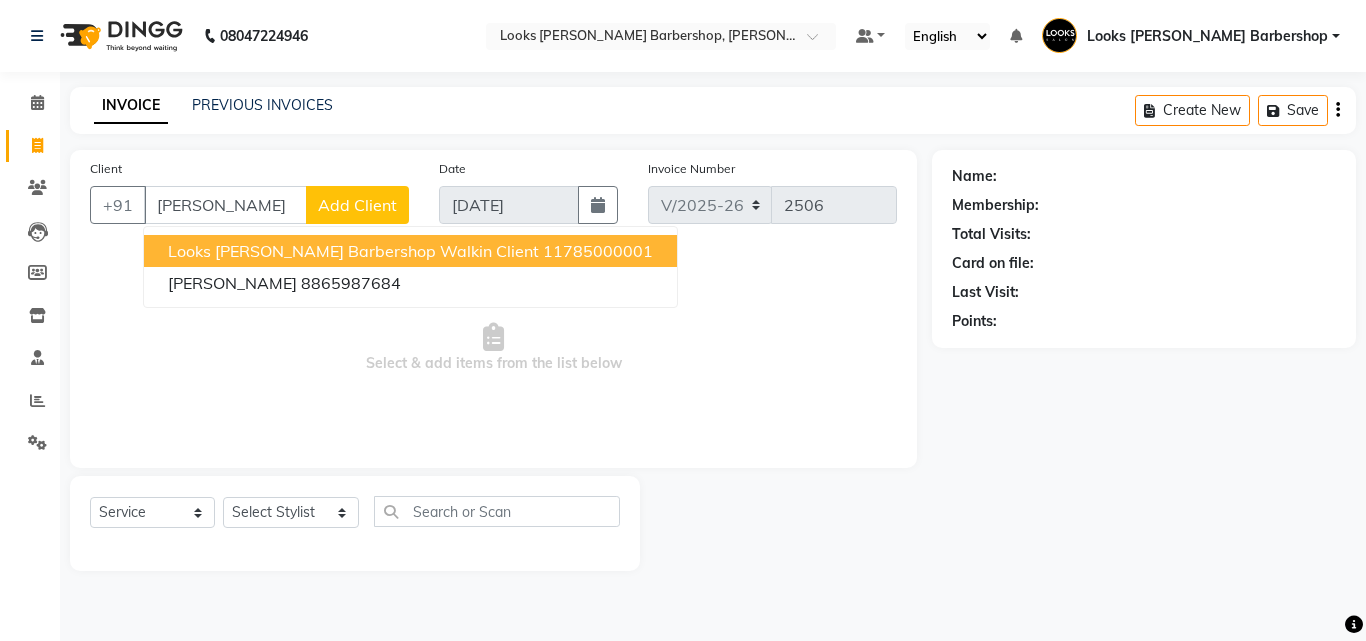 click on "Looks Karol Bagh Barbershop Walkin Client  11785000001" at bounding box center (410, 251) 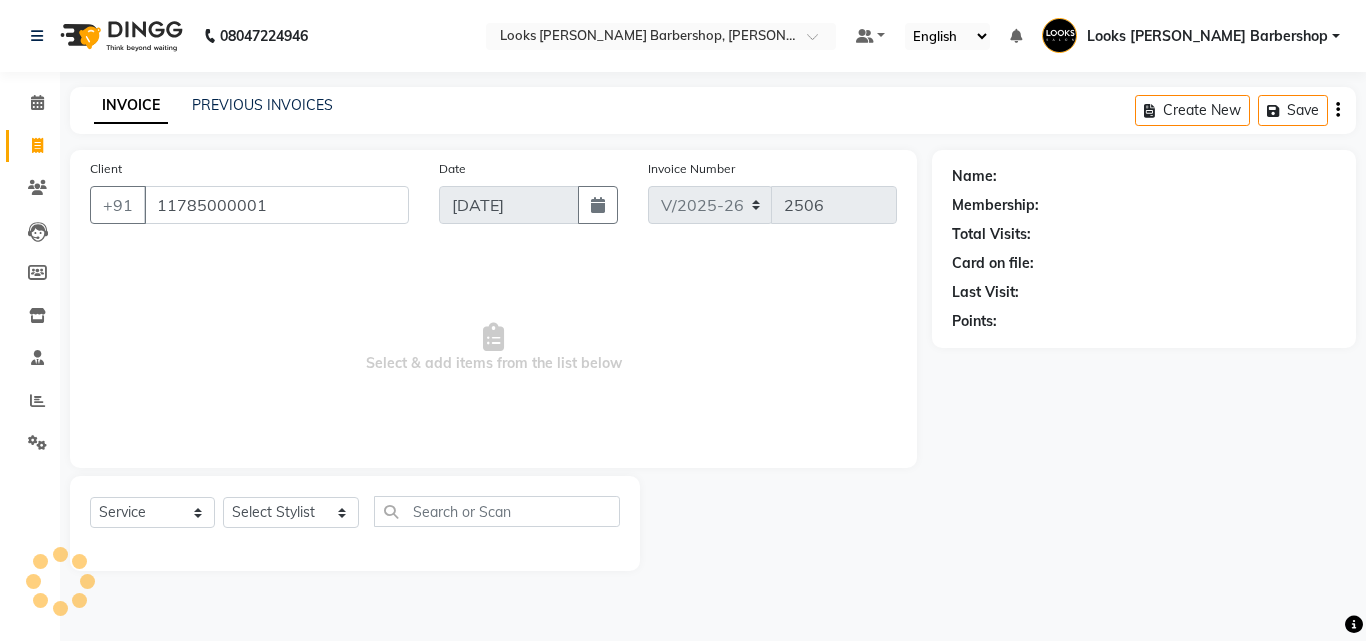 type on "11785000001" 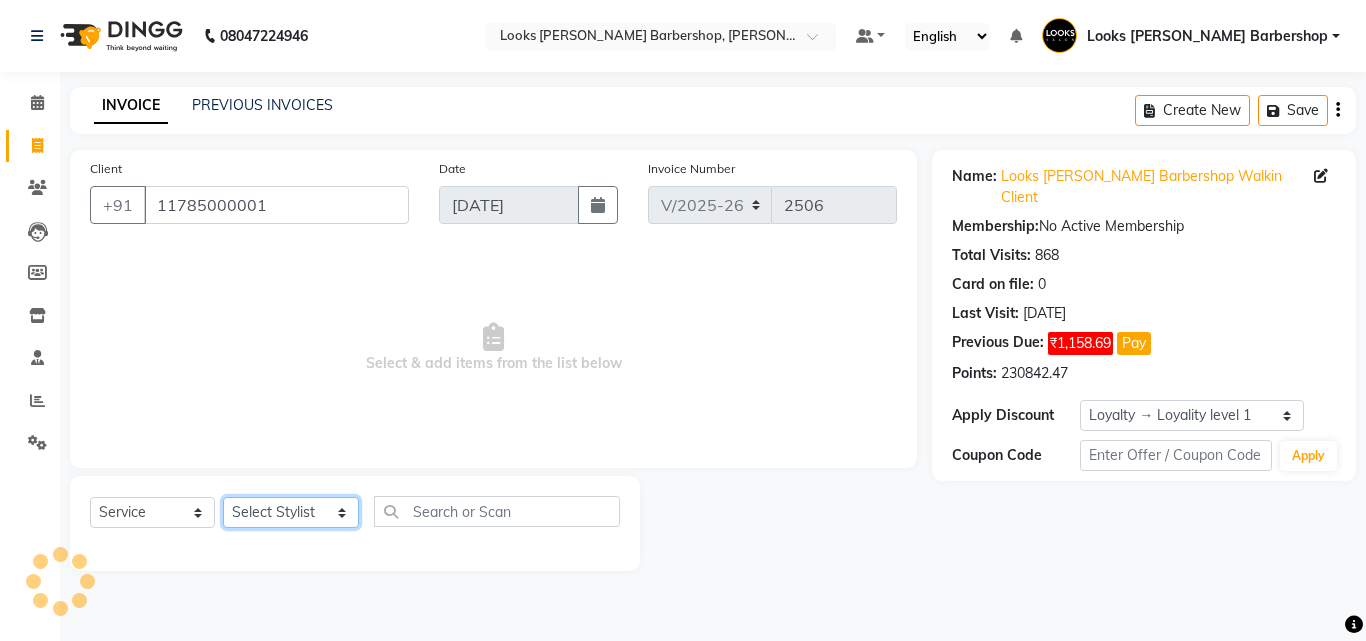 click on "Select Stylist Aadil Adnan AENA Aijaz Alam Amazon_Kart AMIR  Anurag _asst Arvind_asst BIJENDER  Counter Sales DANISH DHARAMVEER Eshan FARHAN KARAN RAI  KOMAL_NAILS Krishna_asst LALIT_PDCT LHAMO Looks_Female_Section Looks_H.O_Store Looks Karol Bagh Barbershop Looks_Kart MANIRAM Meenu_pdct Mohammad Sajid NAEEM  NARENDER DEOL  Naveen_pdct Prabhakar Kumar_PDCT RAAJ GUPTA RAAJ_JI raj ji RAM MURTI NARYAL ROHIT  Rohit Thakur SACHIN sahil Shabina Shakir SIMRAN Sonia Sunny VIKRAM VIKRANT SINGH  Vishal_Asst YOGESH ASSISTANT" 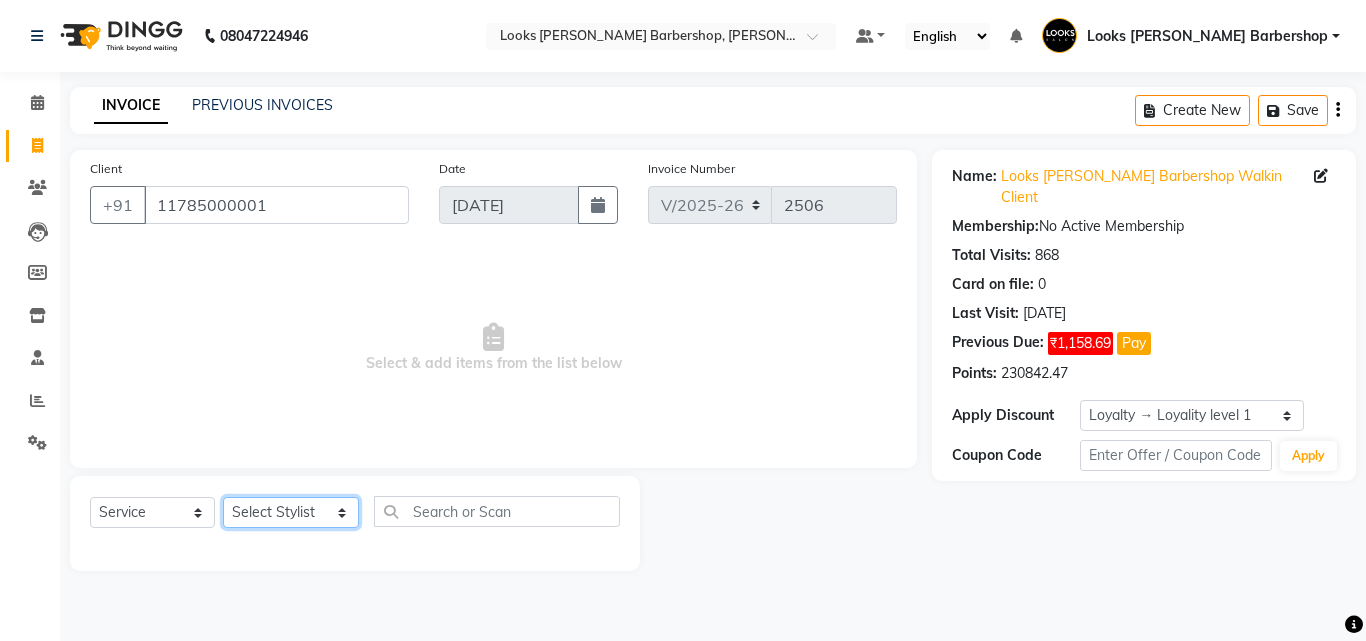 select on "23484" 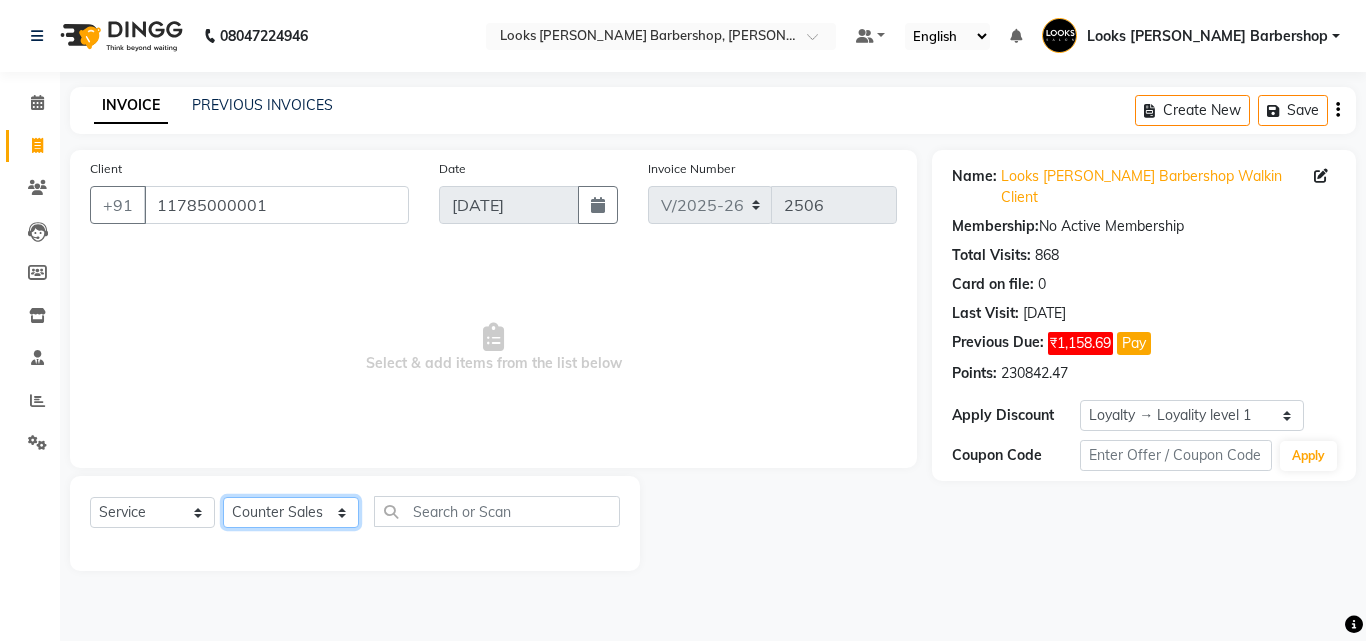 click on "Select Stylist Aadil Adnan AENA Aijaz Alam Amazon_Kart AMIR  Anurag _asst Arvind_asst BIJENDER  Counter Sales DANISH DHARAMVEER Eshan FARHAN KARAN RAI  KOMAL_NAILS Krishna_asst LALIT_PDCT LHAMO Looks_Female_Section Looks_H.O_Store Looks Karol Bagh Barbershop Looks_Kart MANIRAM Meenu_pdct Mohammad Sajid NAEEM  NARENDER DEOL  Naveen_pdct Prabhakar Kumar_PDCT RAAJ GUPTA RAAJ_JI raj ji RAM MURTI NARYAL ROHIT  Rohit Thakur SACHIN sahil Shabina Shakir SIMRAN Sonia Sunny VIKRAM VIKRANT SINGH  Vishal_Asst YOGESH ASSISTANT" 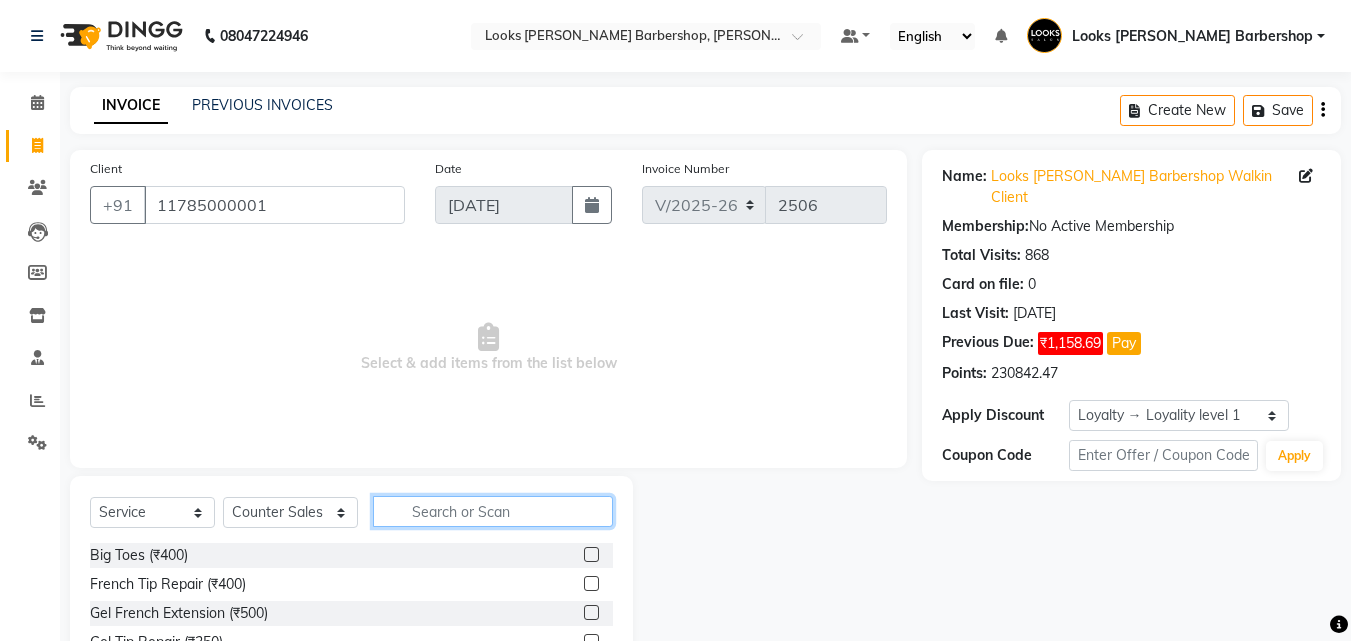 click 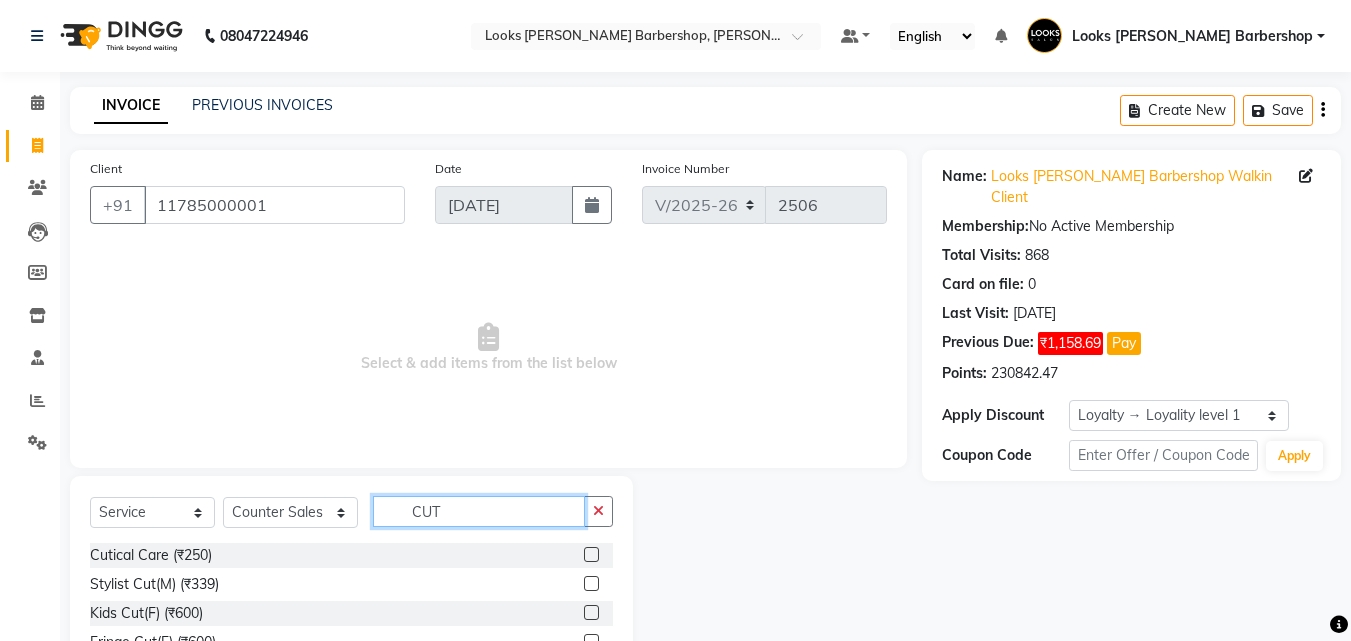type on "CUT" 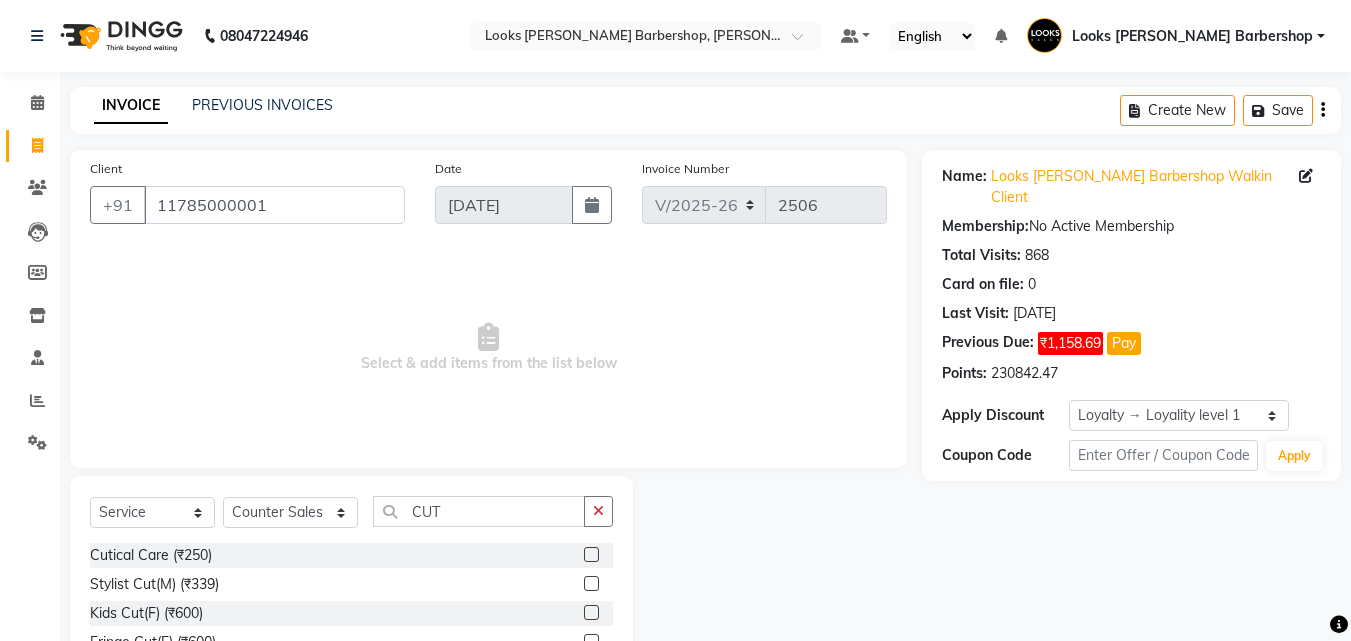 click 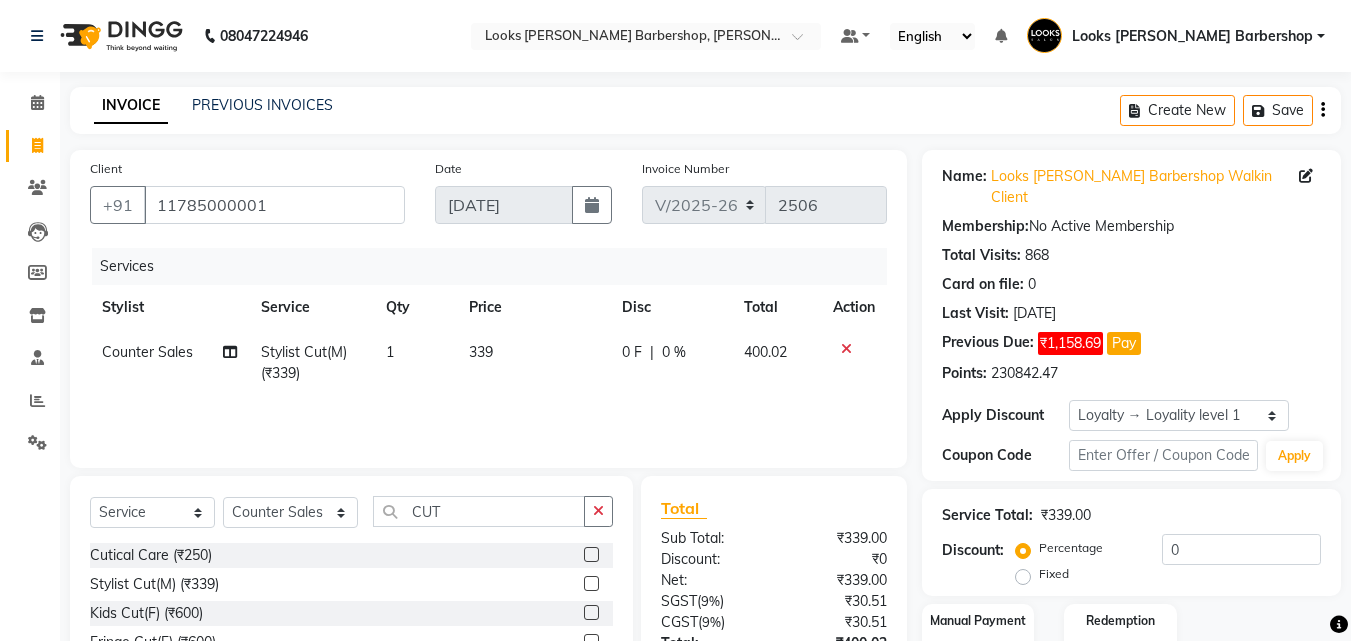 checkbox on "false" 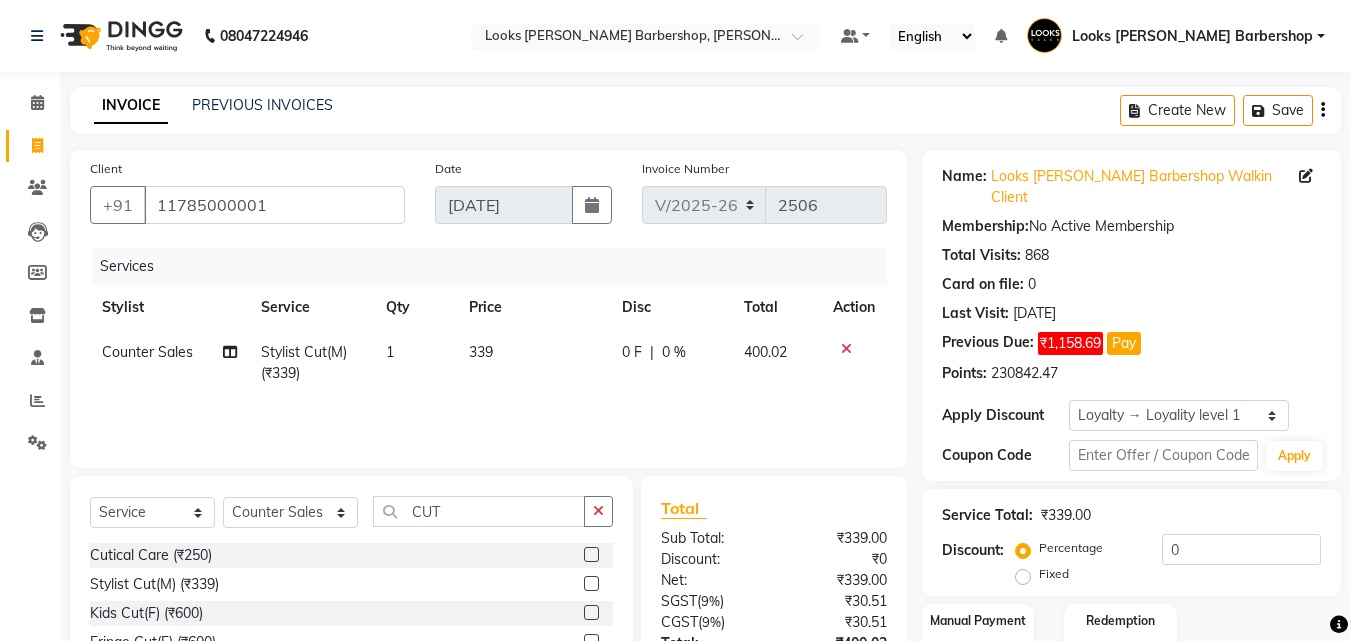 click 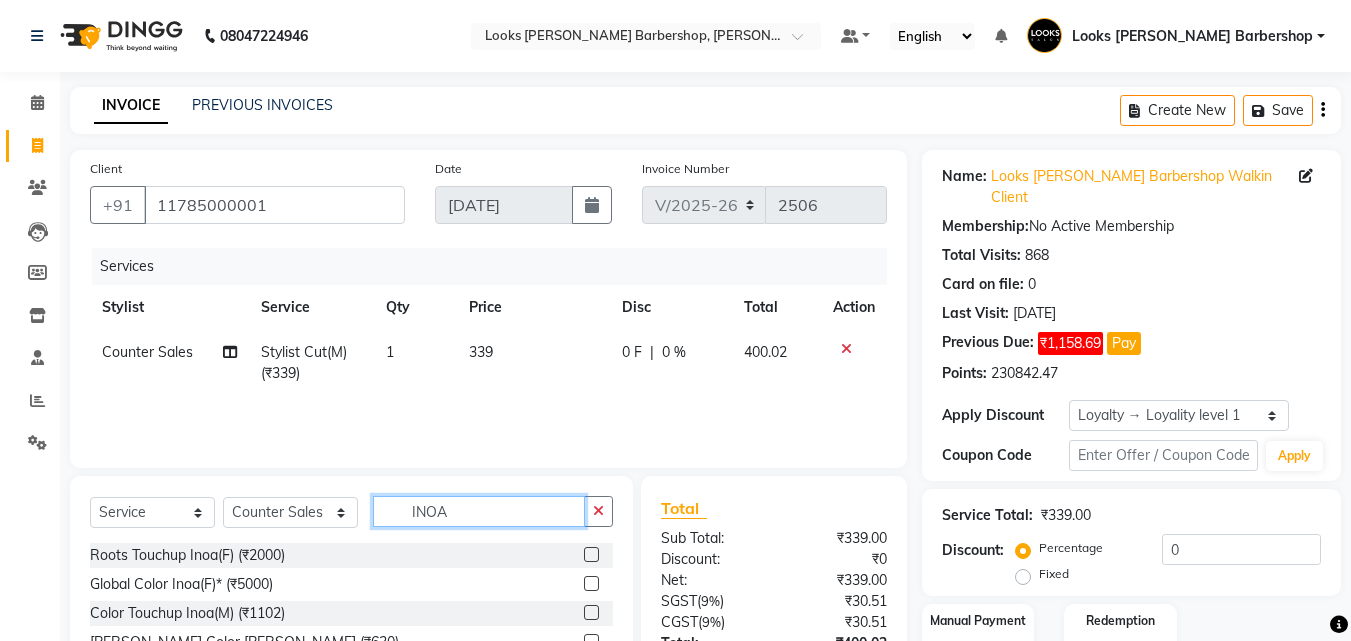 type on "INOA" 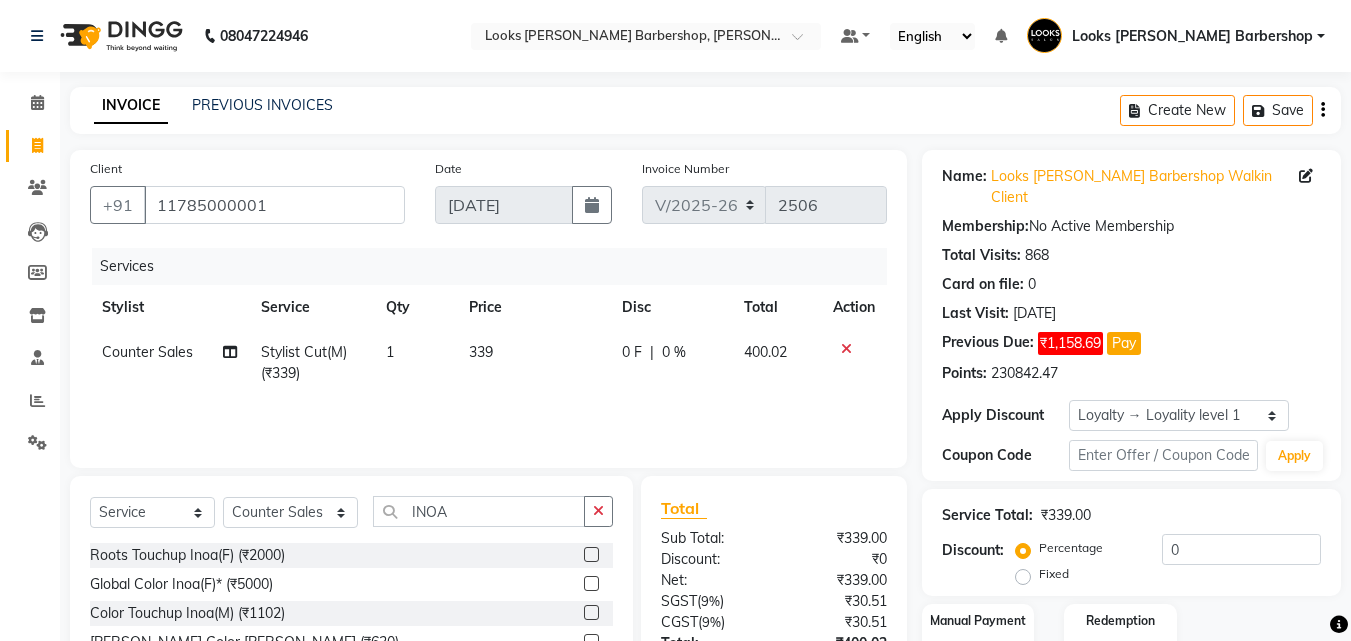 click 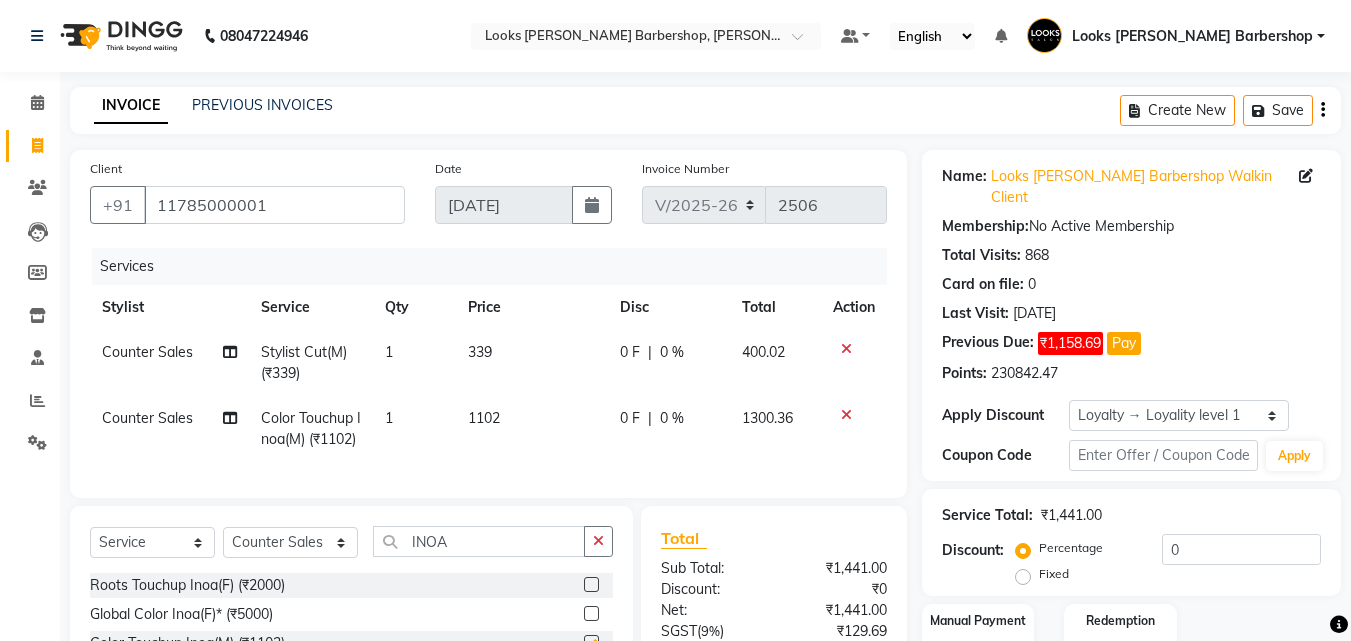 checkbox on "false" 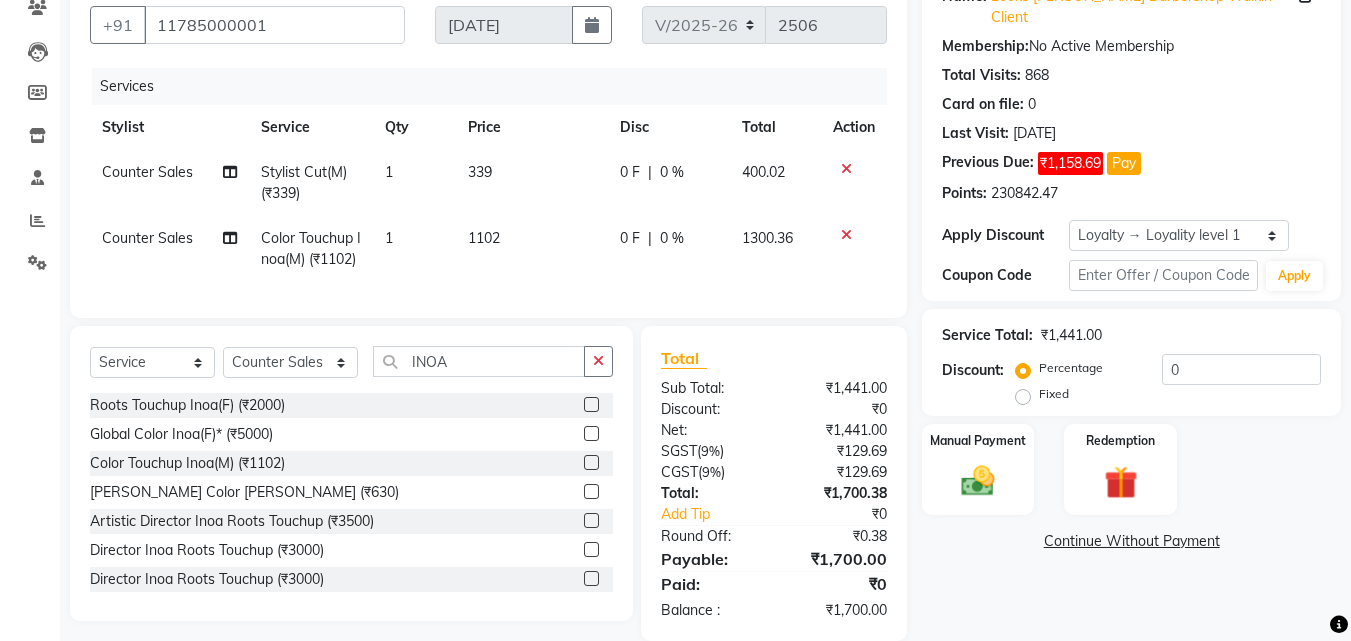 scroll, scrollTop: 225, scrollLeft: 0, axis: vertical 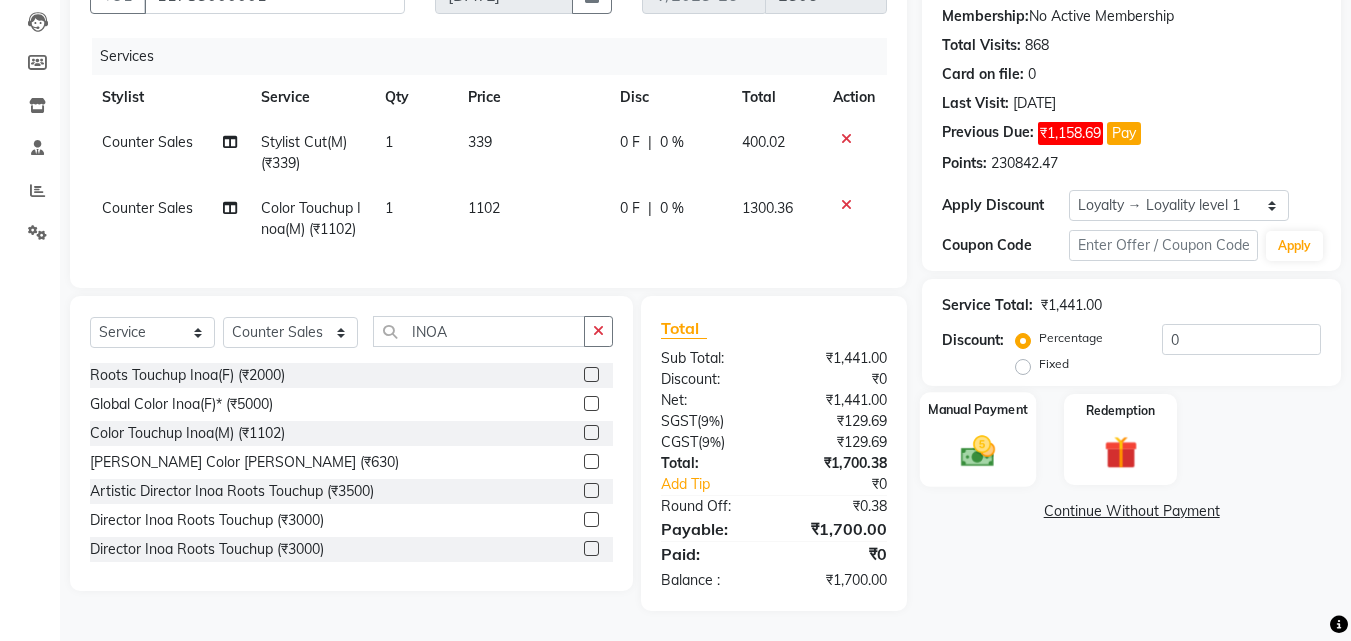 click 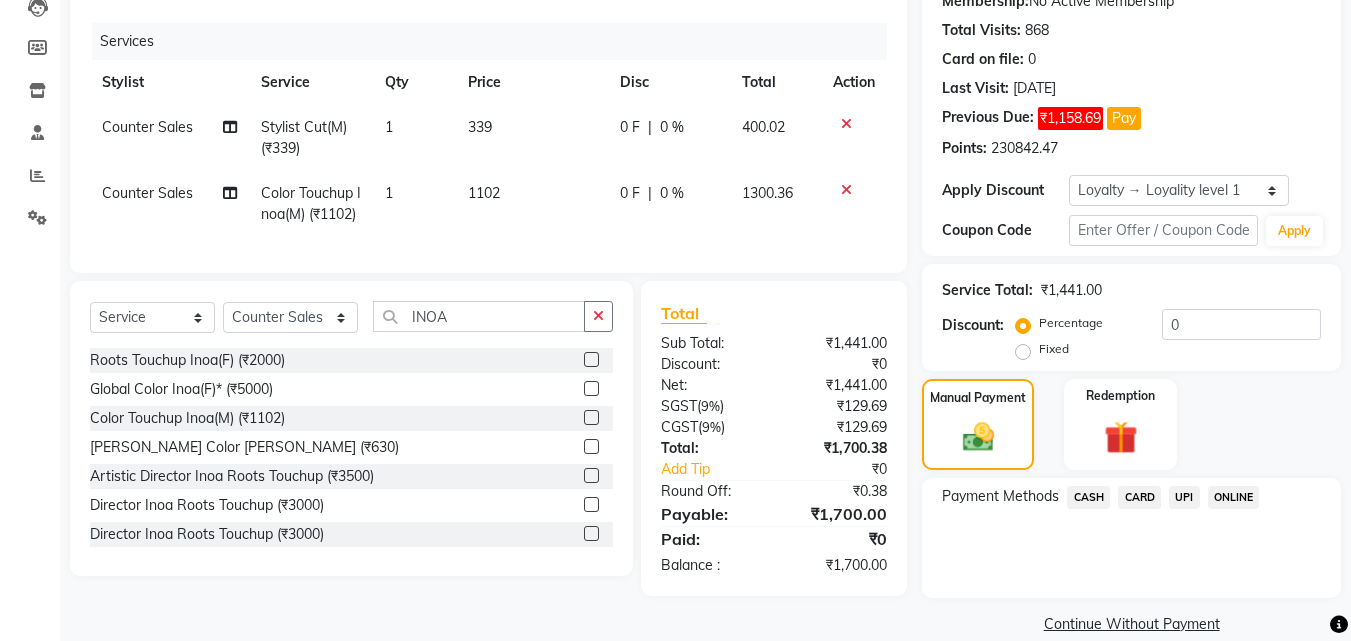 click on "CASH" 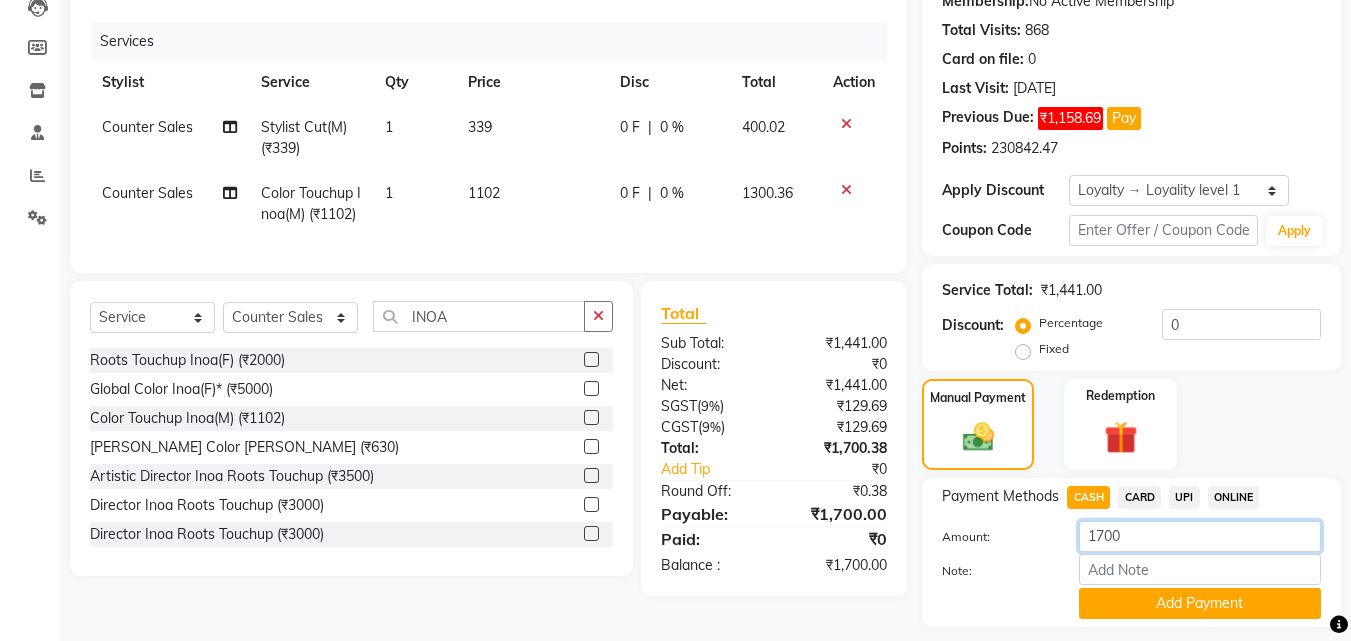 click on "1700" 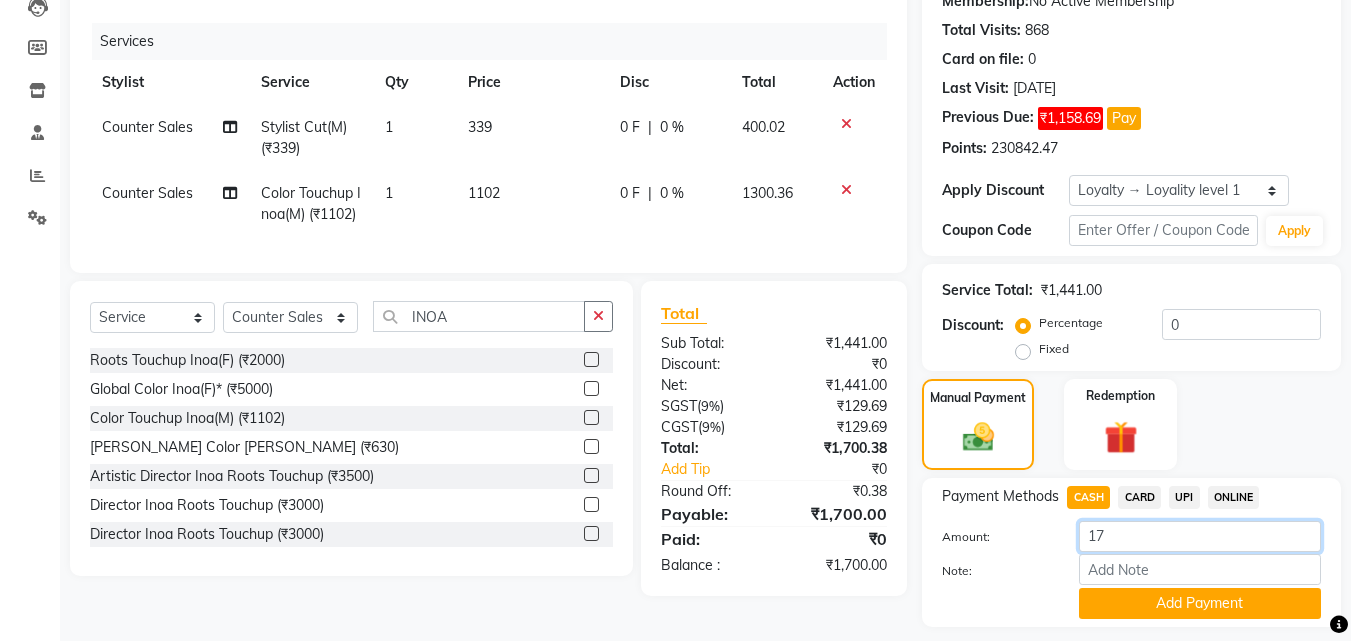 type on "1" 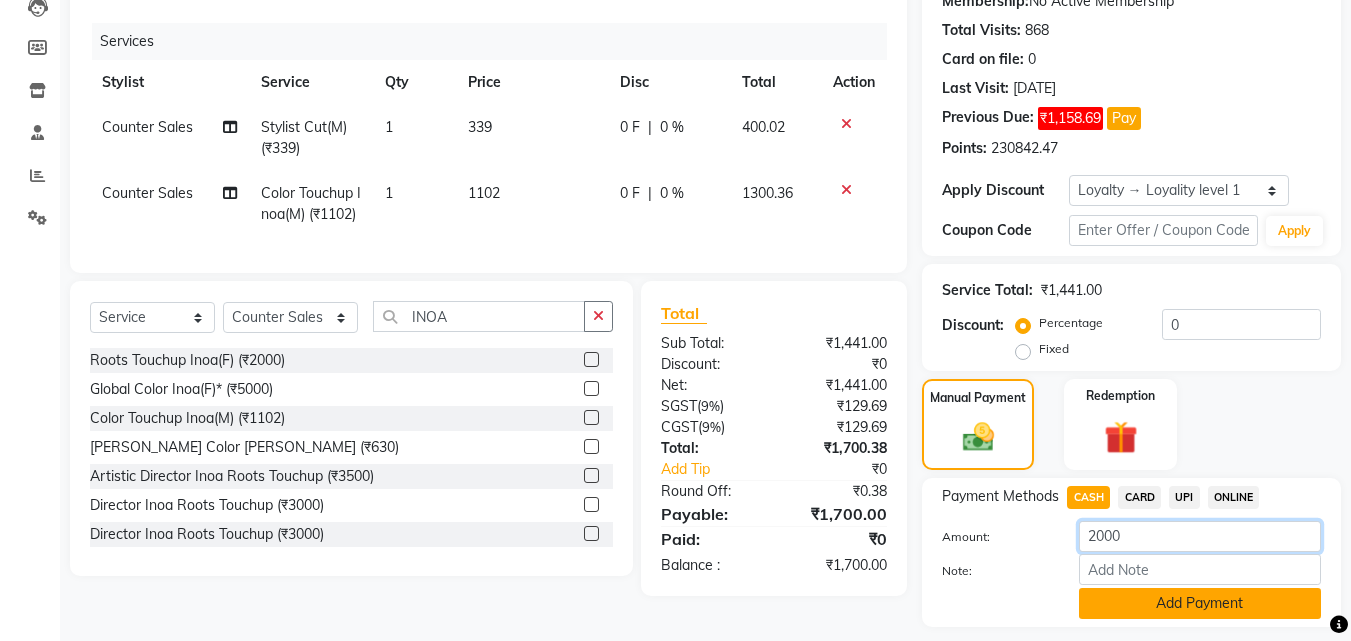 type on "2000" 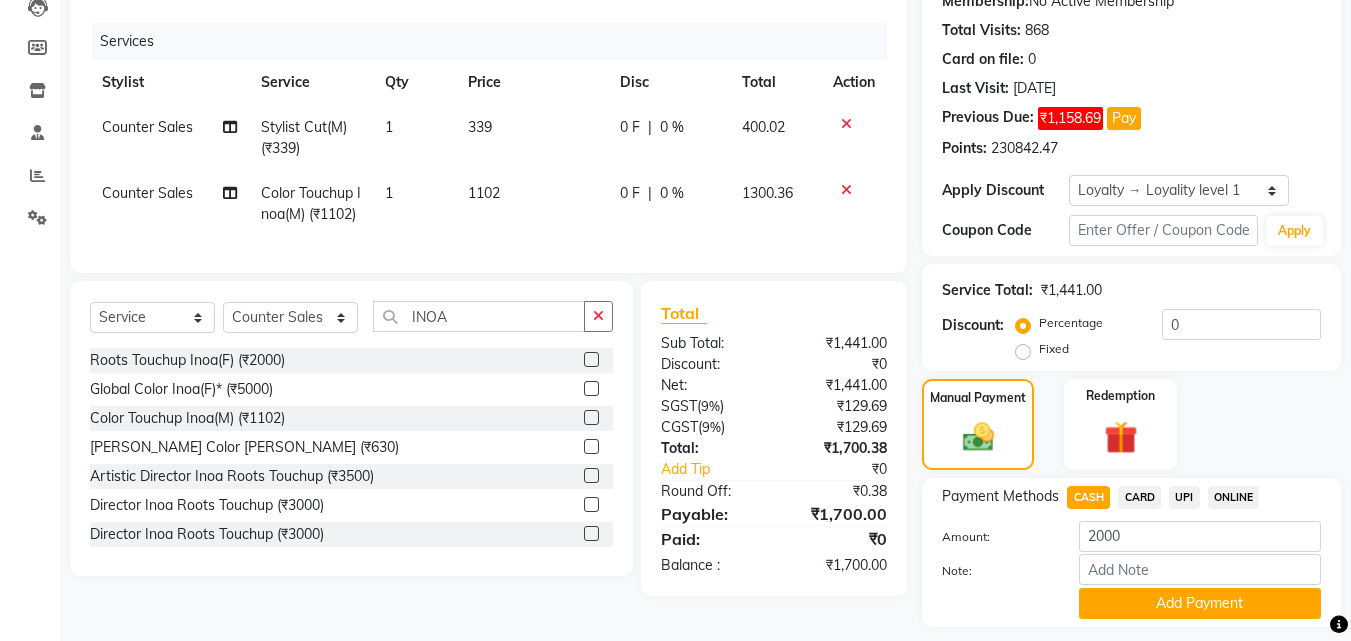 click on "Add Payment" 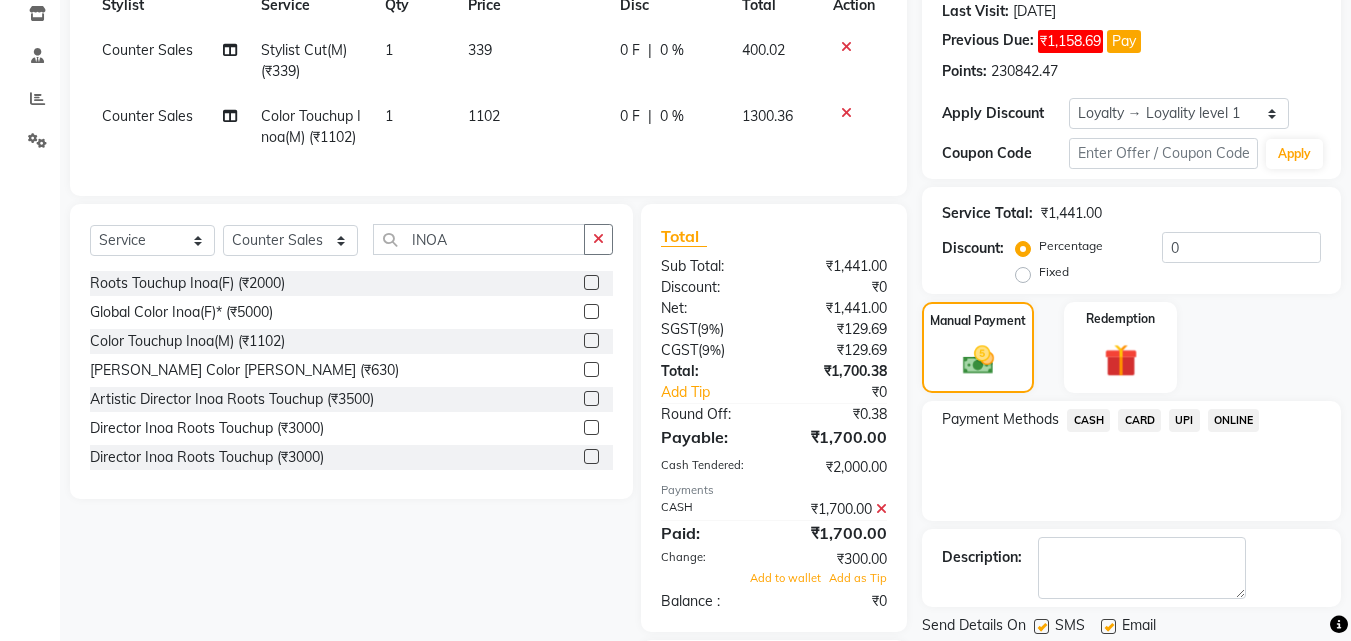scroll, scrollTop: 458, scrollLeft: 0, axis: vertical 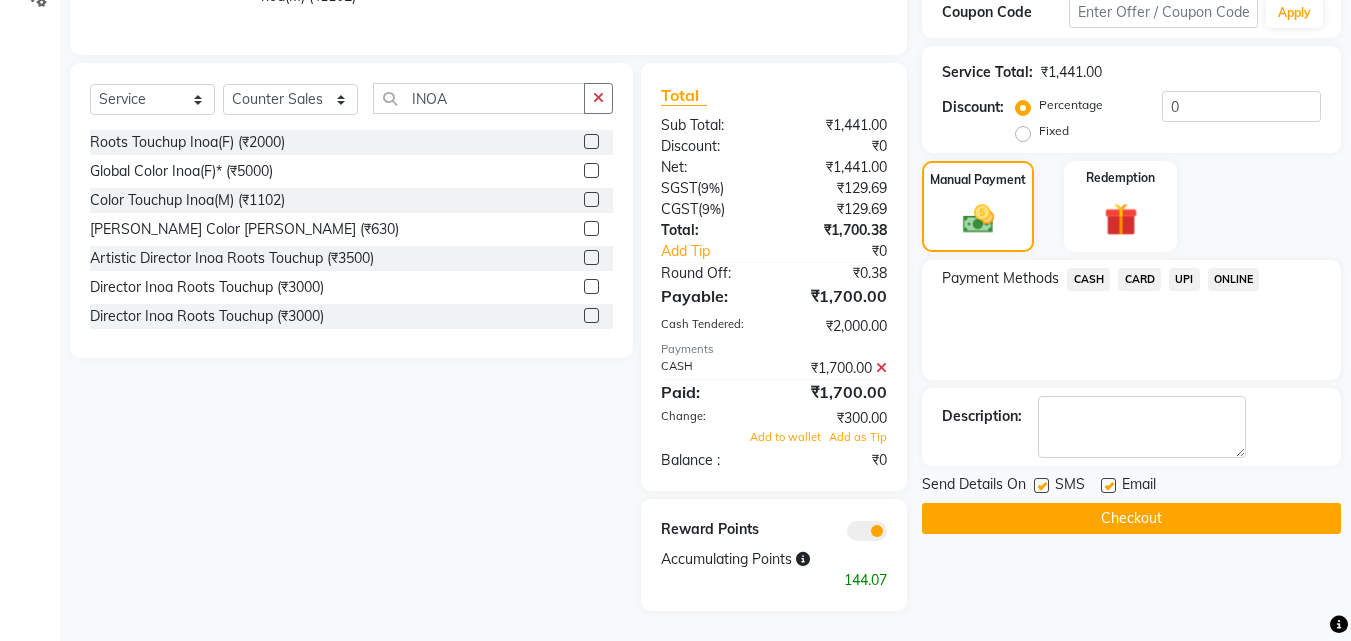 click on "Checkout" 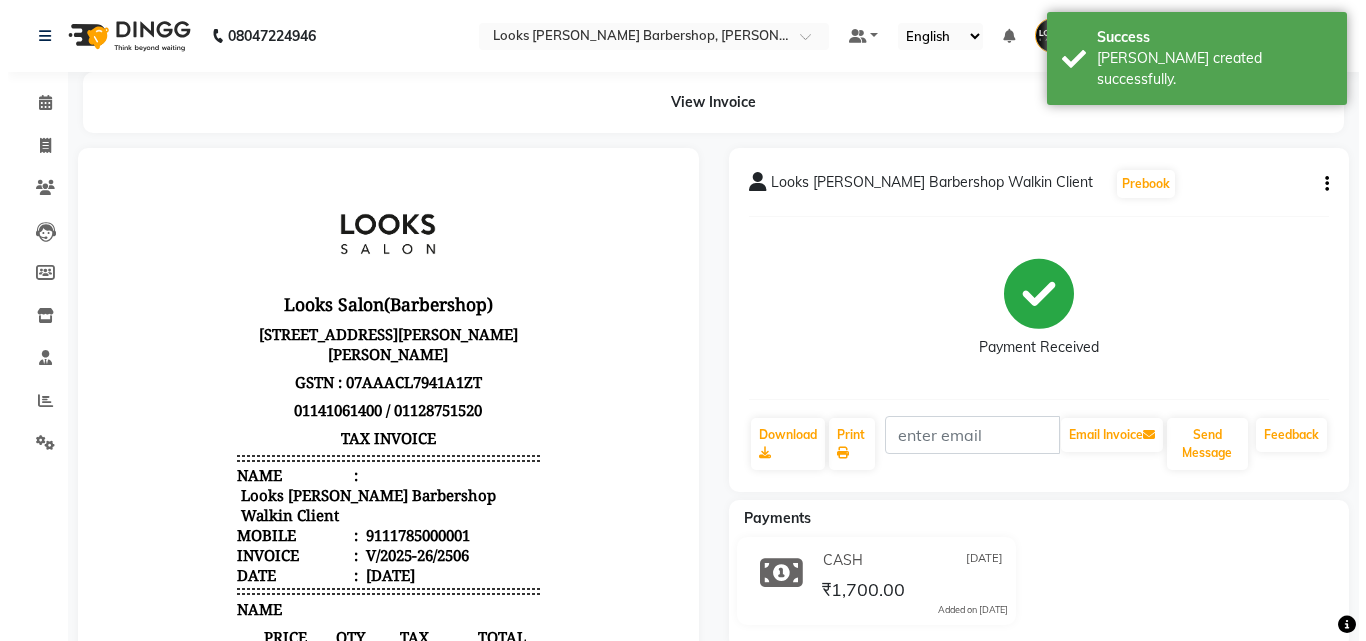 scroll, scrollTop: 0, scrollLeft: 0, axis: both 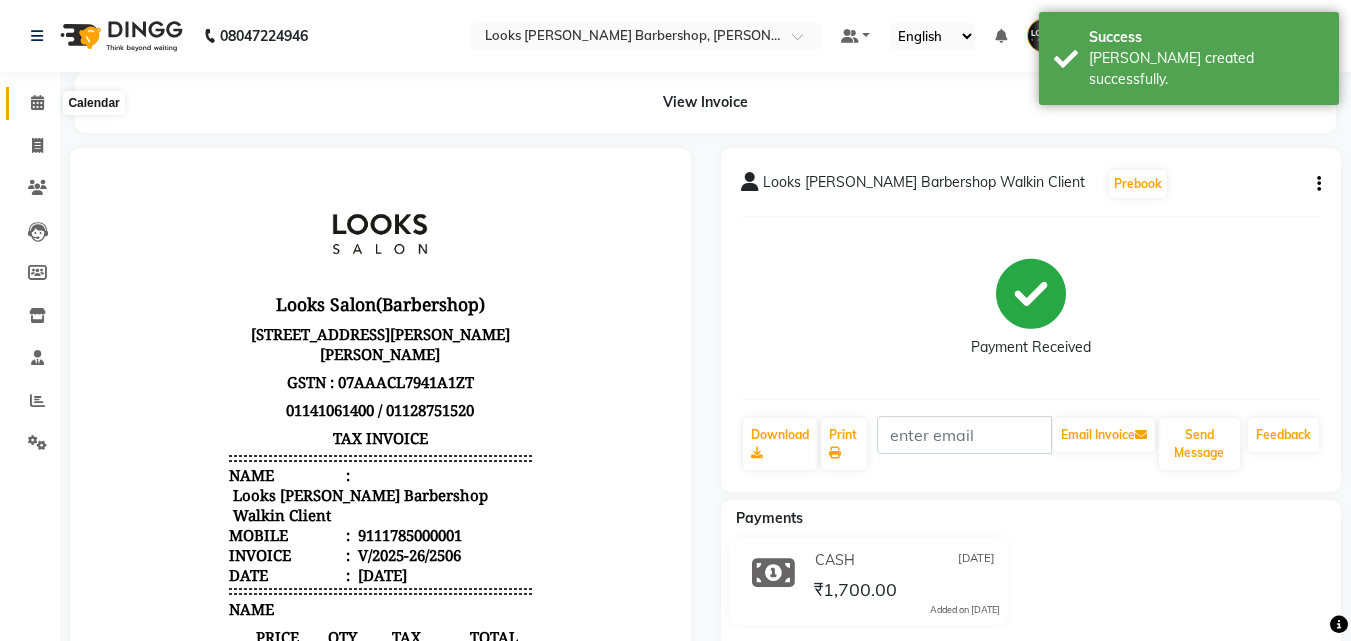 click 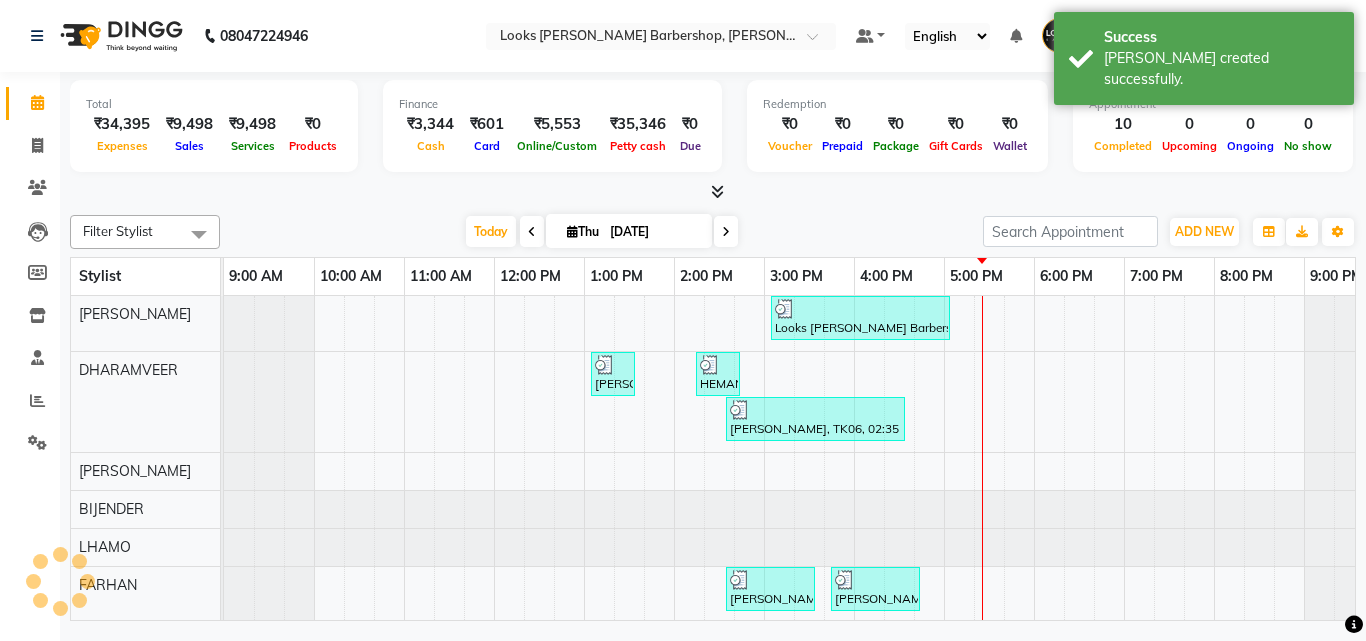 scroll, scrollTop: 27, scrollLeft: 0, axis: vertical 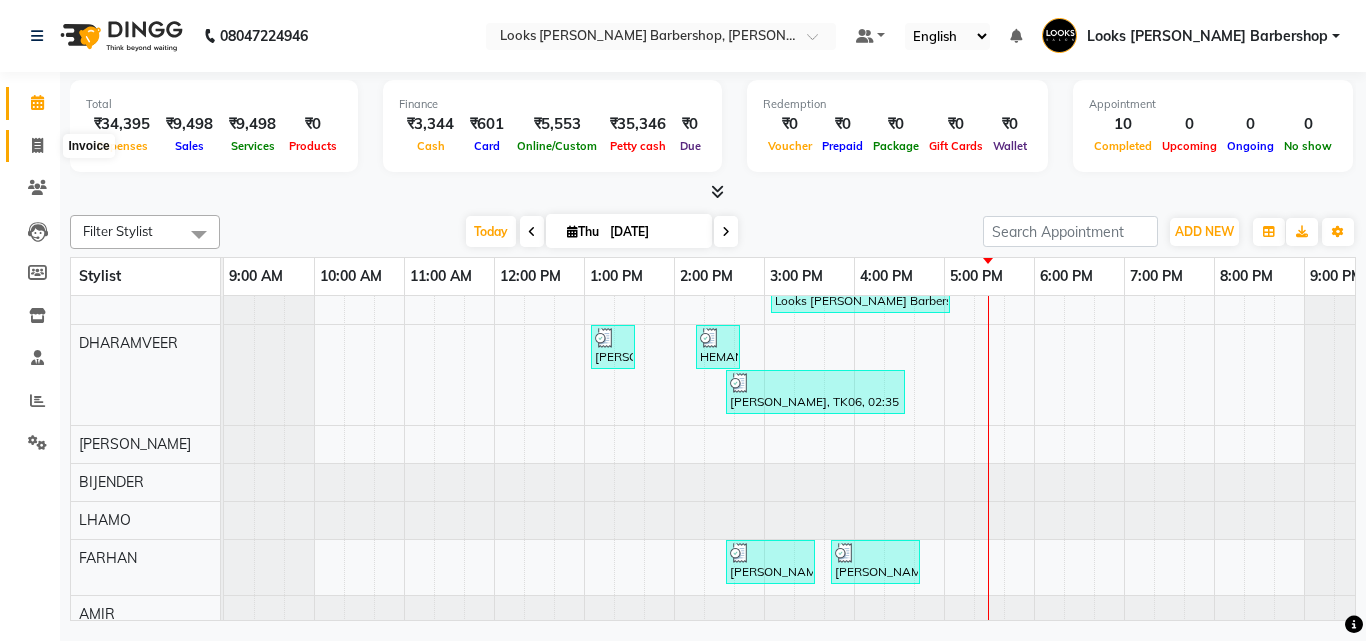 click 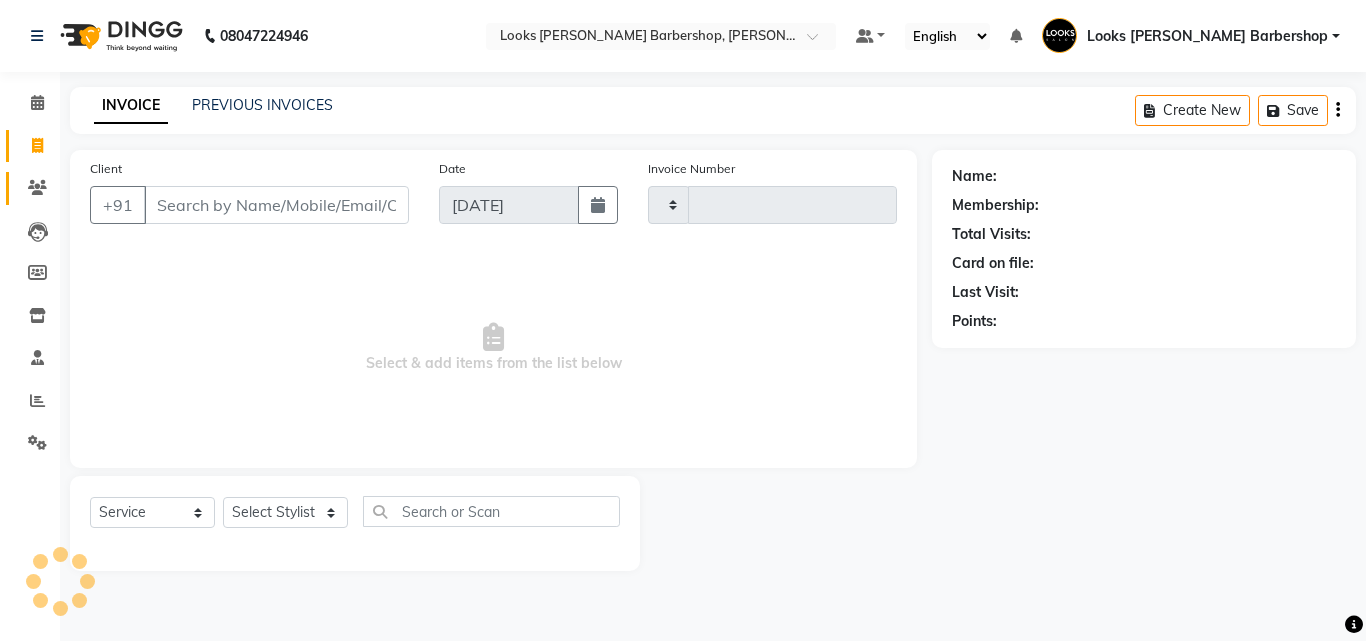 type on "2507" 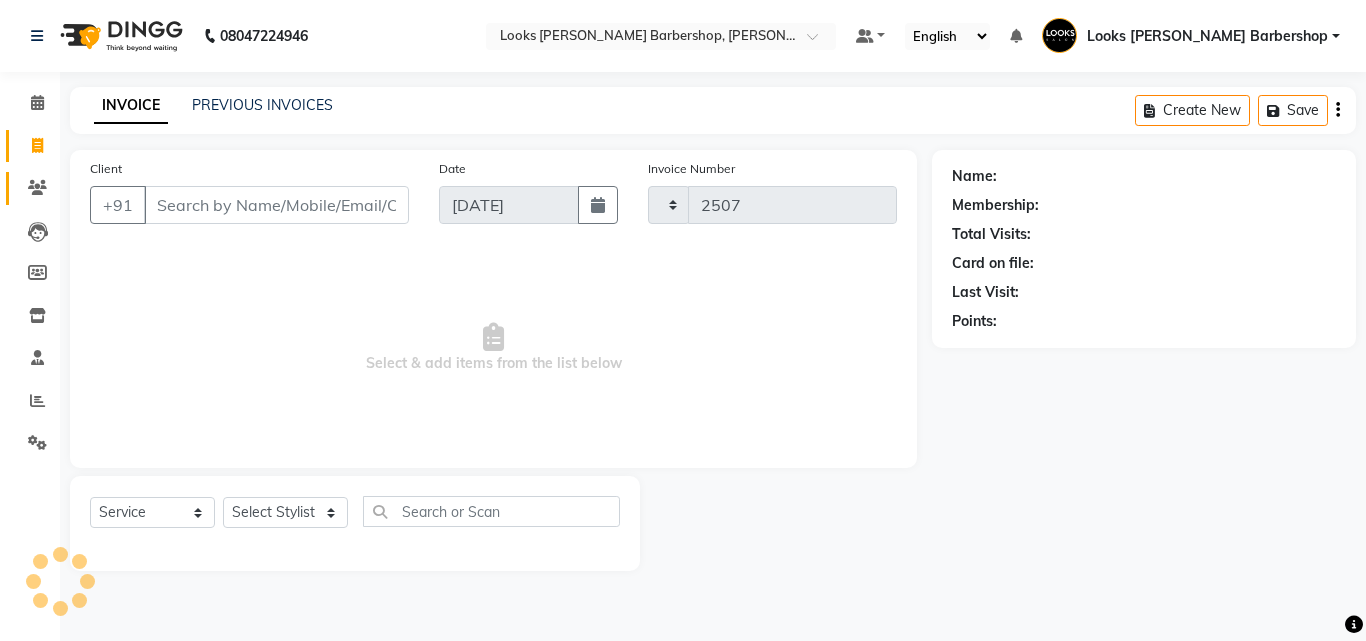 select on "4323" 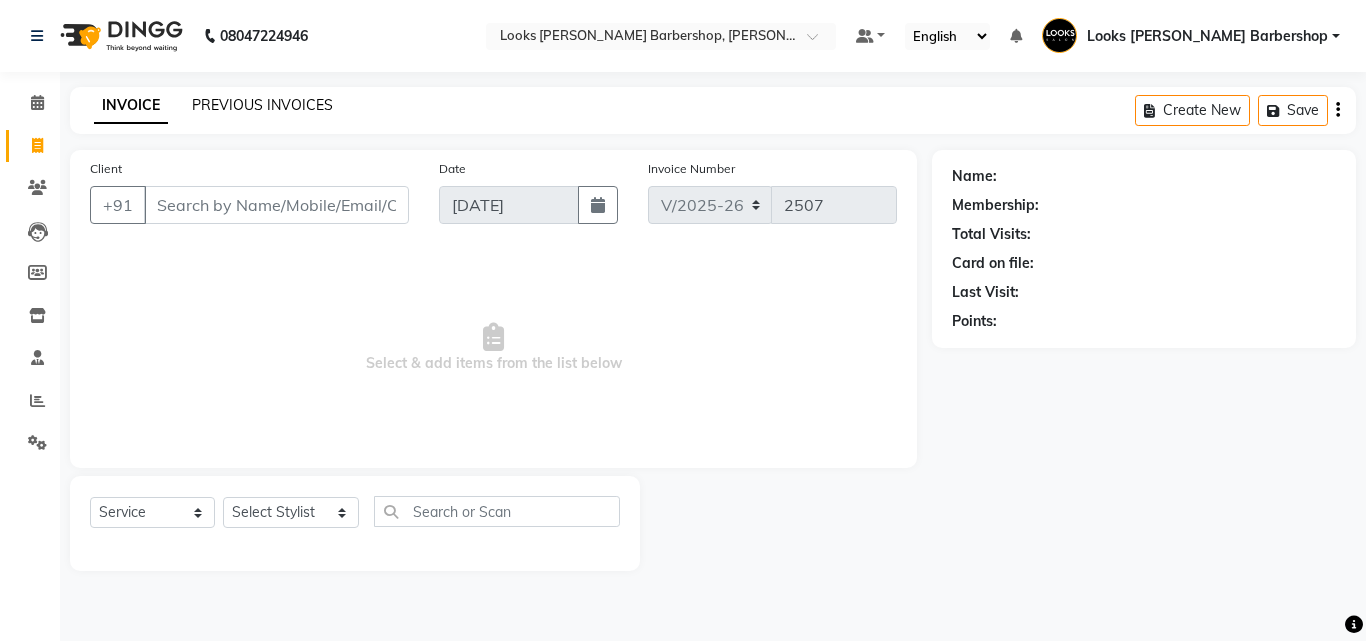 click on "PREVIOUS INVOICES" 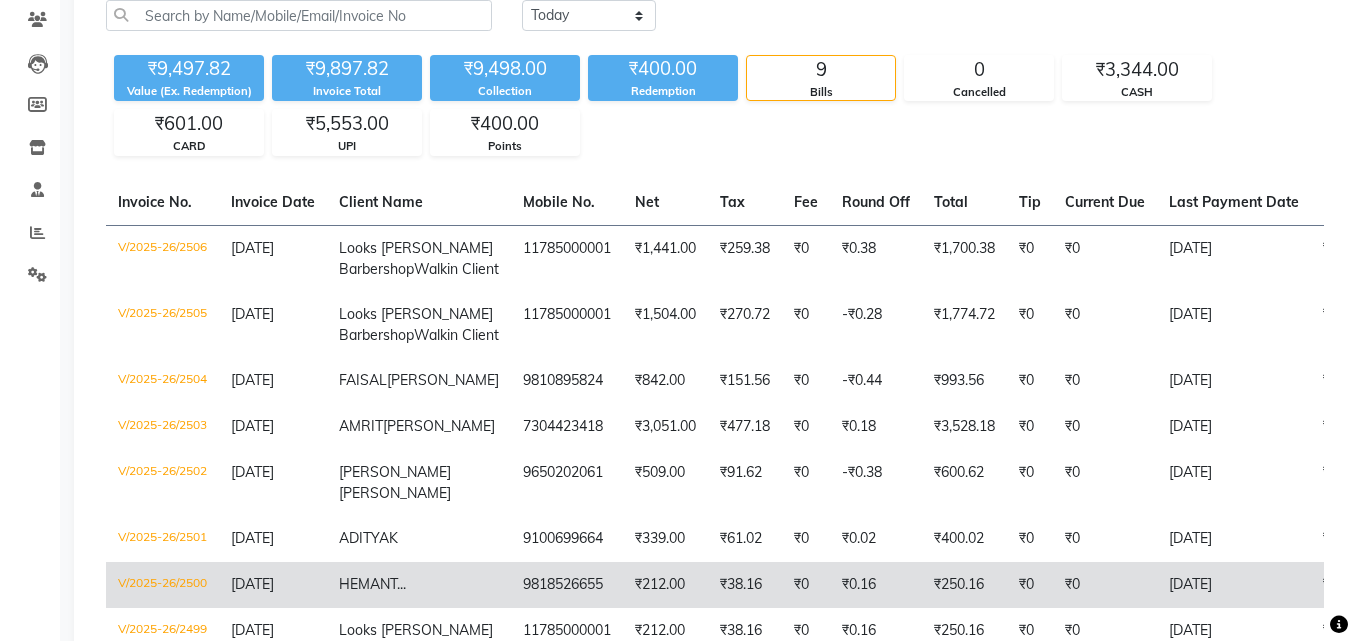scroll, scrollTop: 517, scrollLeft: 0, axis: vertical 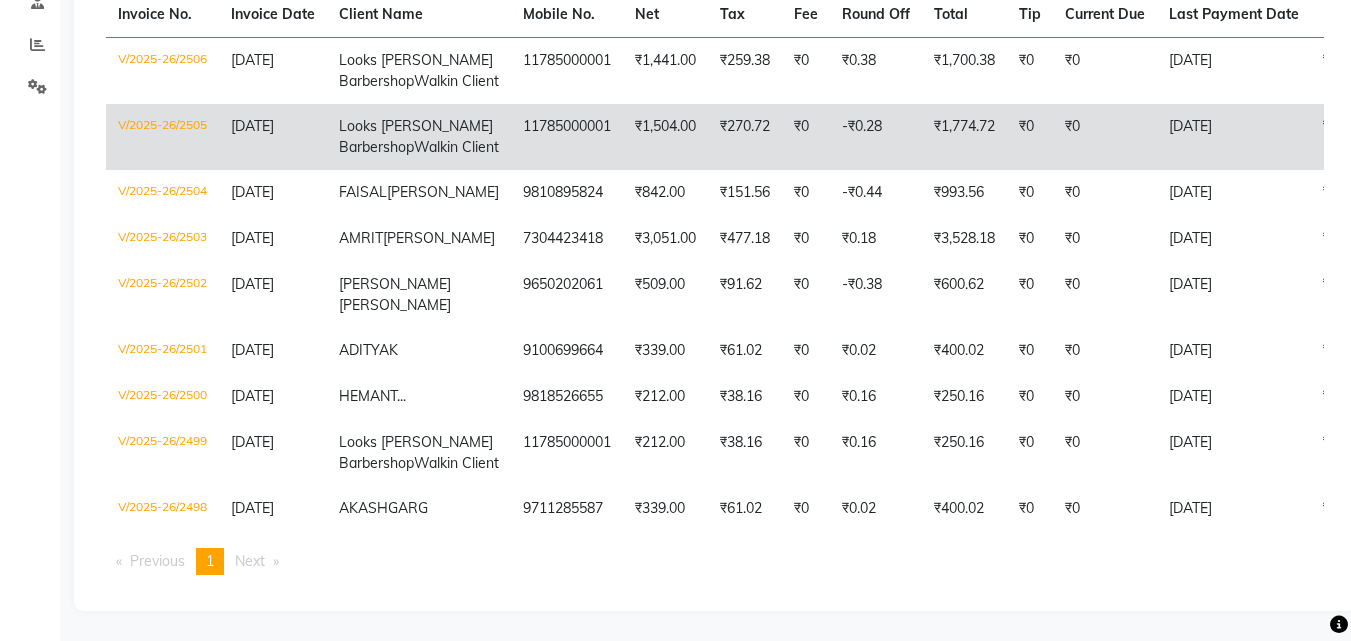 click on "₹1,504.00" 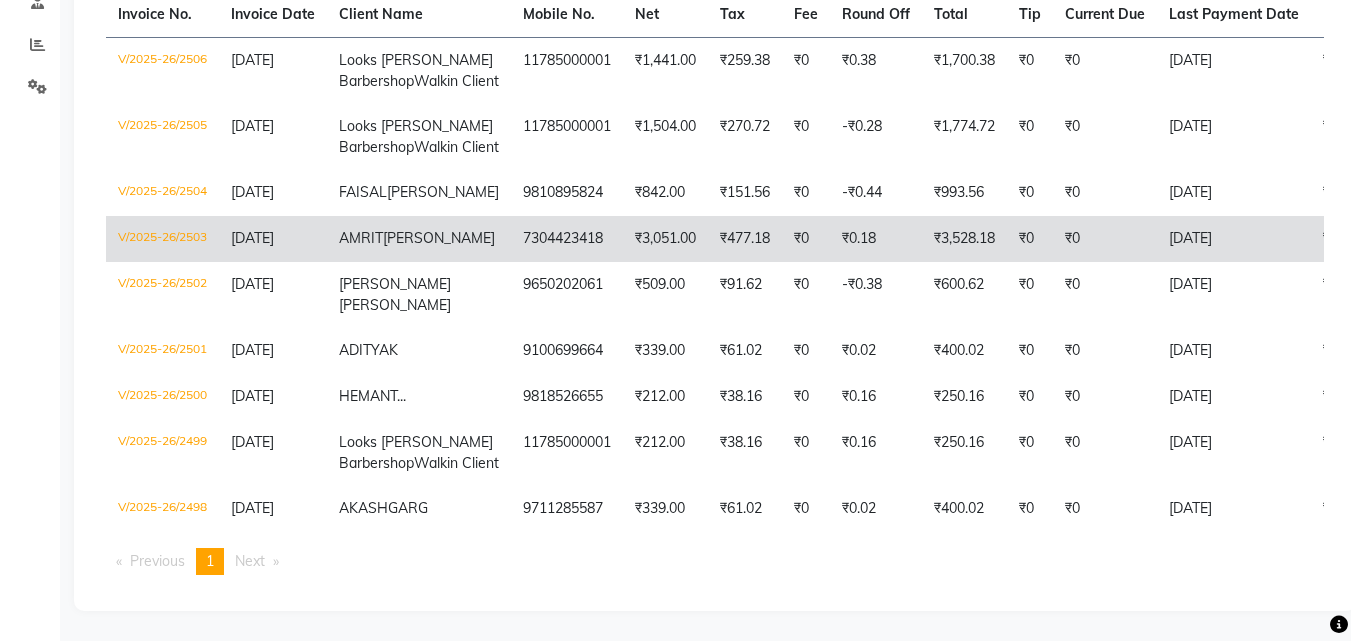 click on "₹477.18" 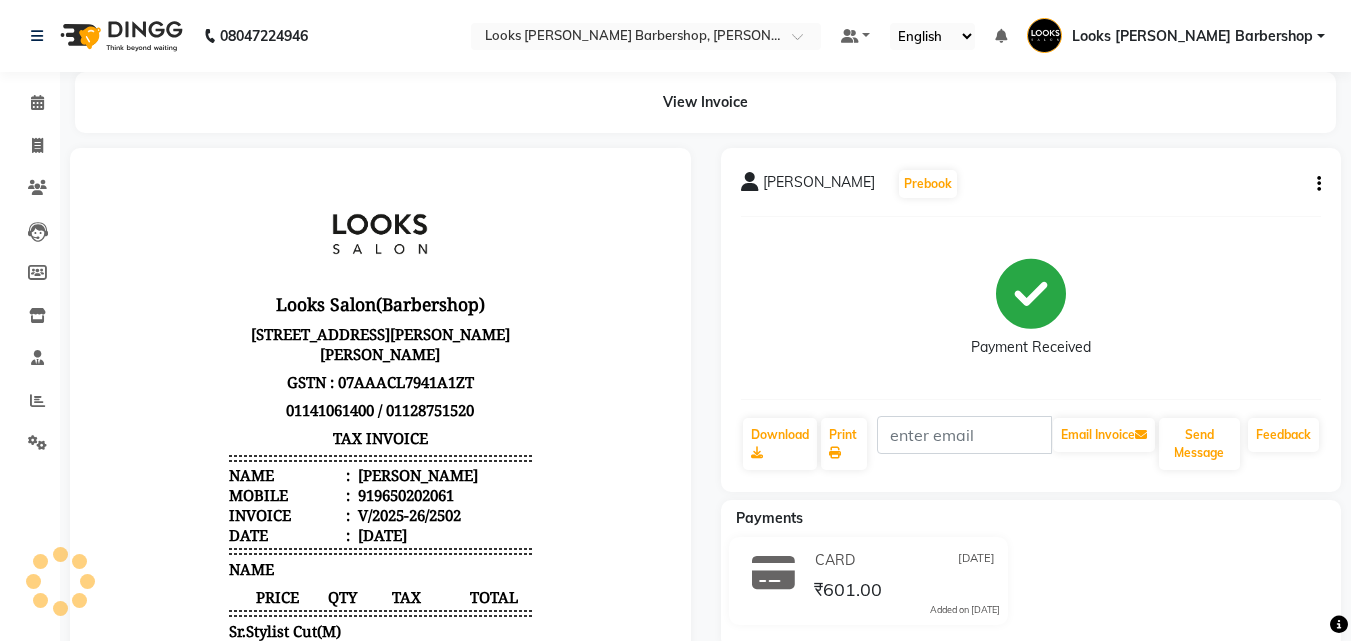 scroll, scrollTop: 0, scrollLeft: 0, axis: both 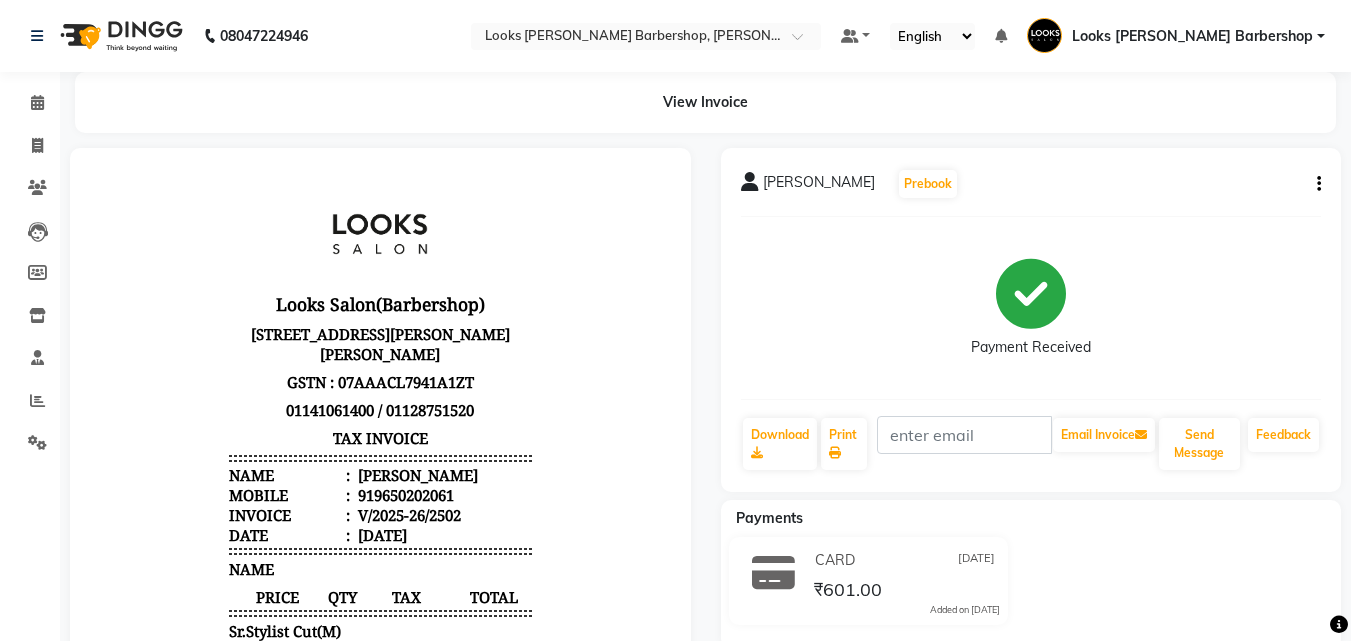 click 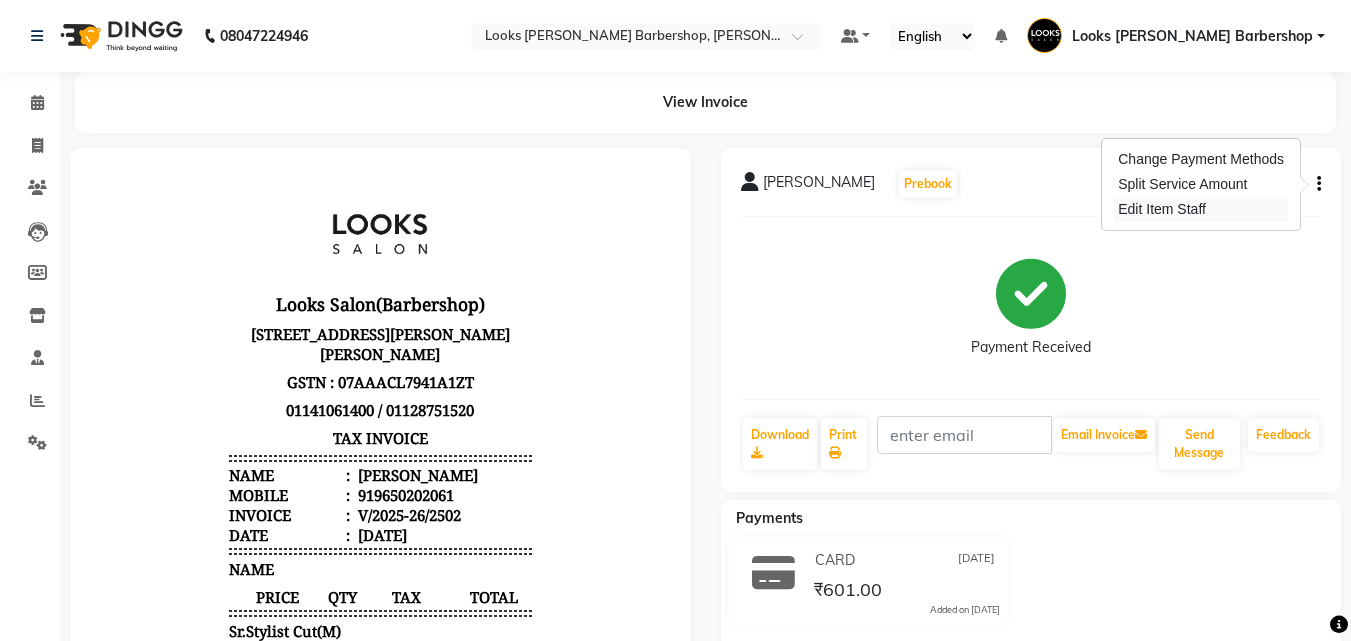 drag, startPoint x: 1192, startPoint y: 217, endPoint x: 1182, endPoint y: 202, distance: 18.027756 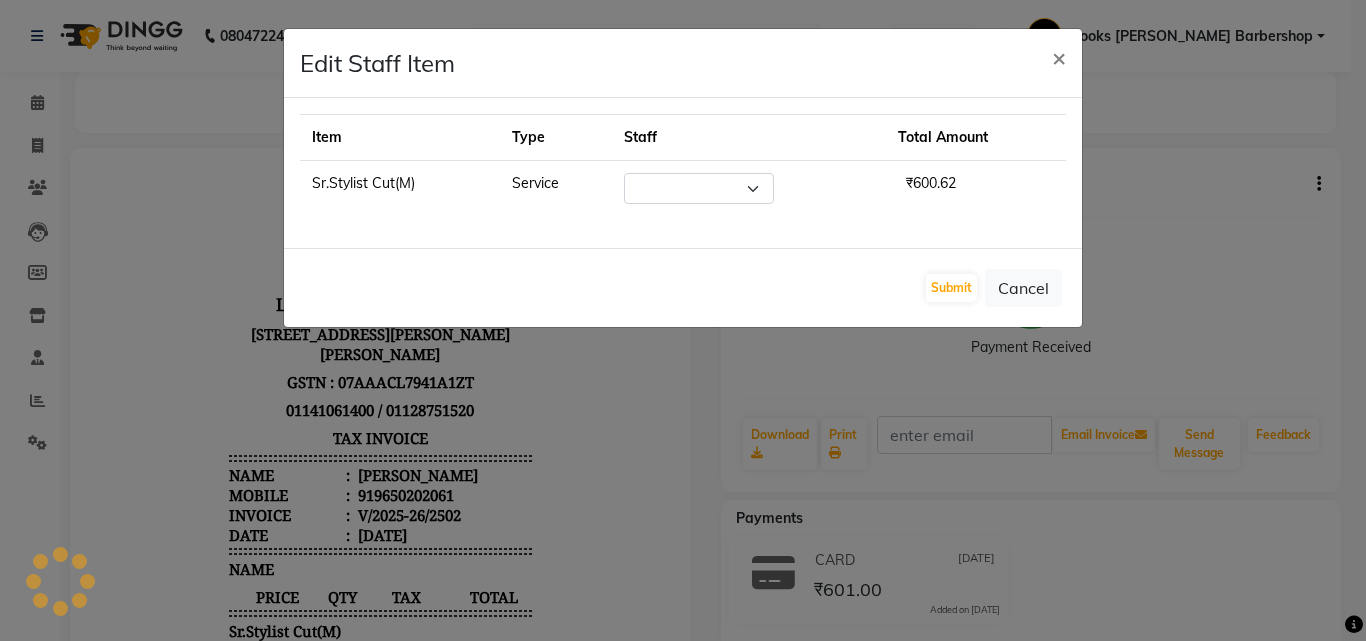 select on "23410" 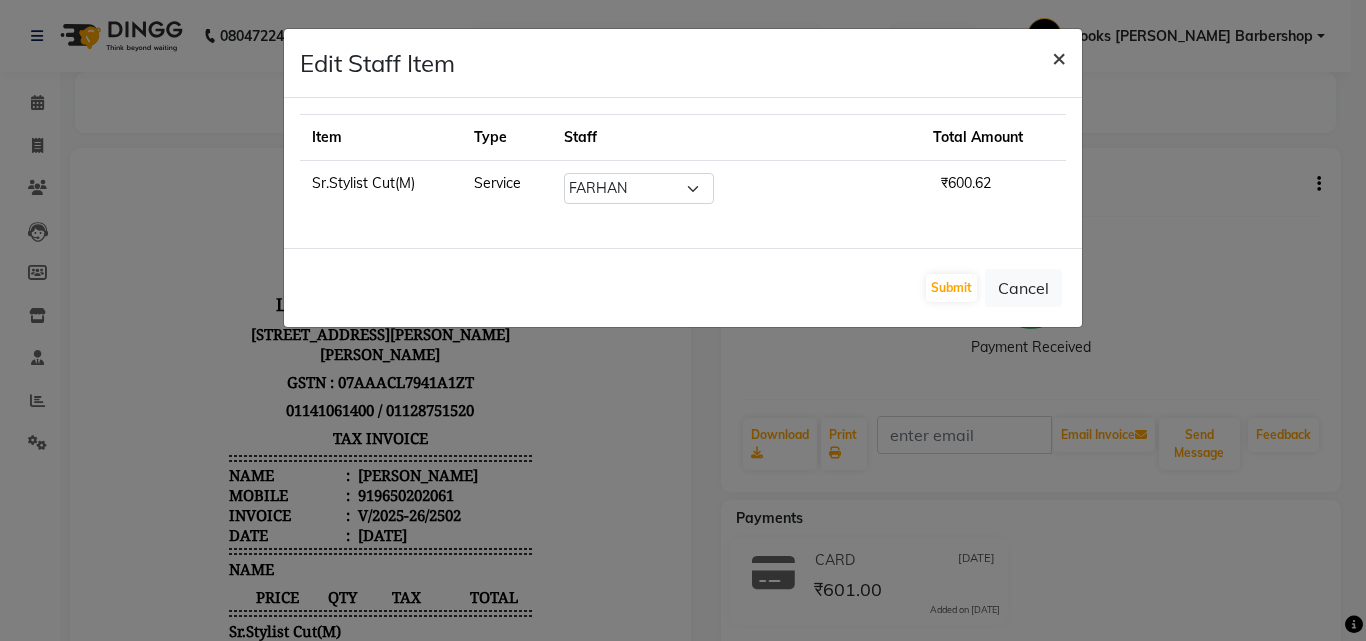 click on "×" 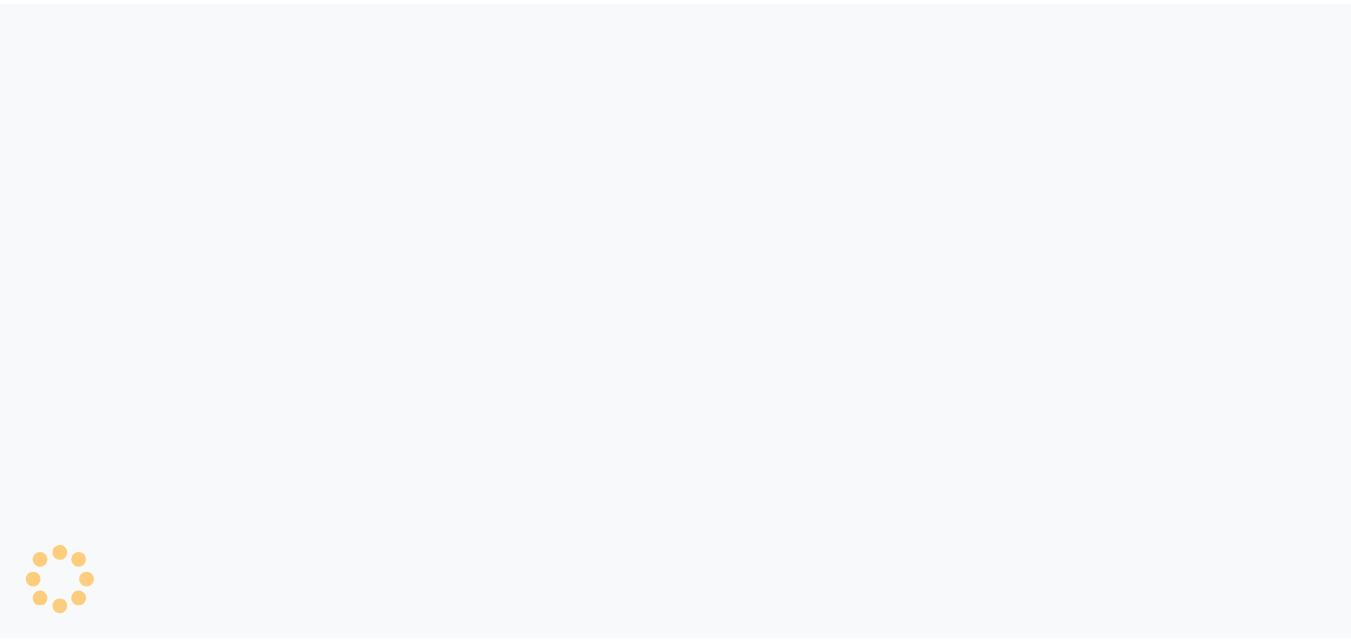 scroll, scrollTop: 0, scrollLeft: 0, axis: both 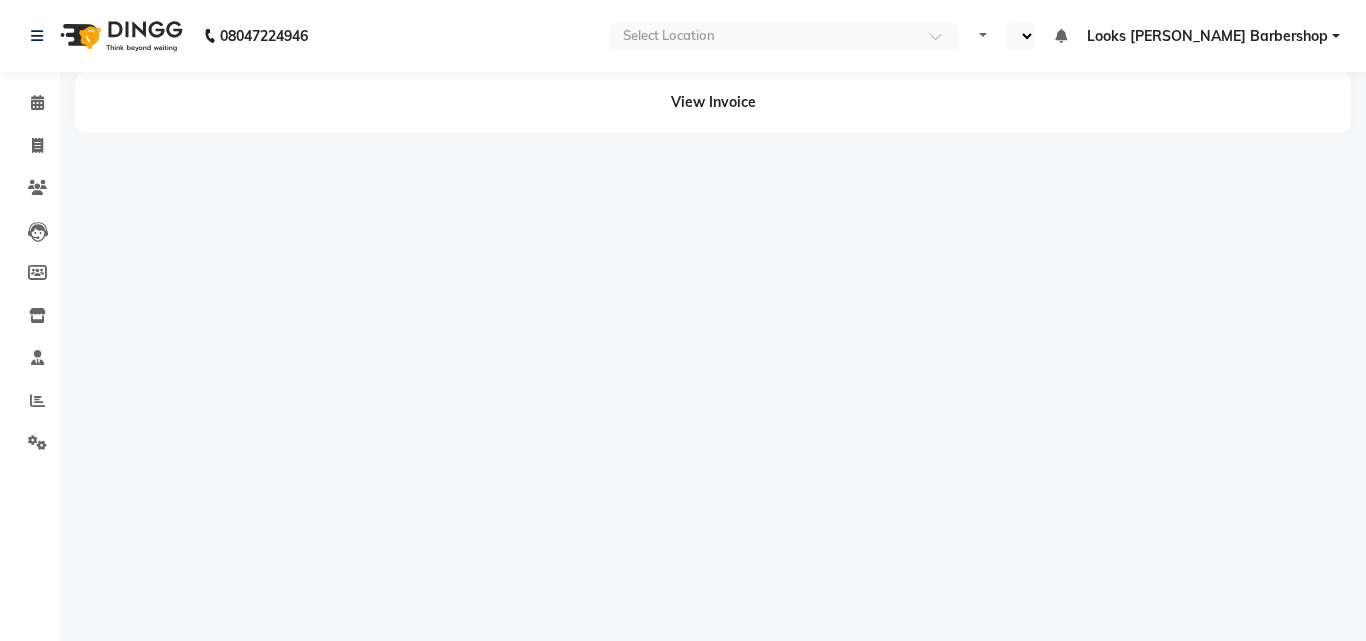 select on "en" 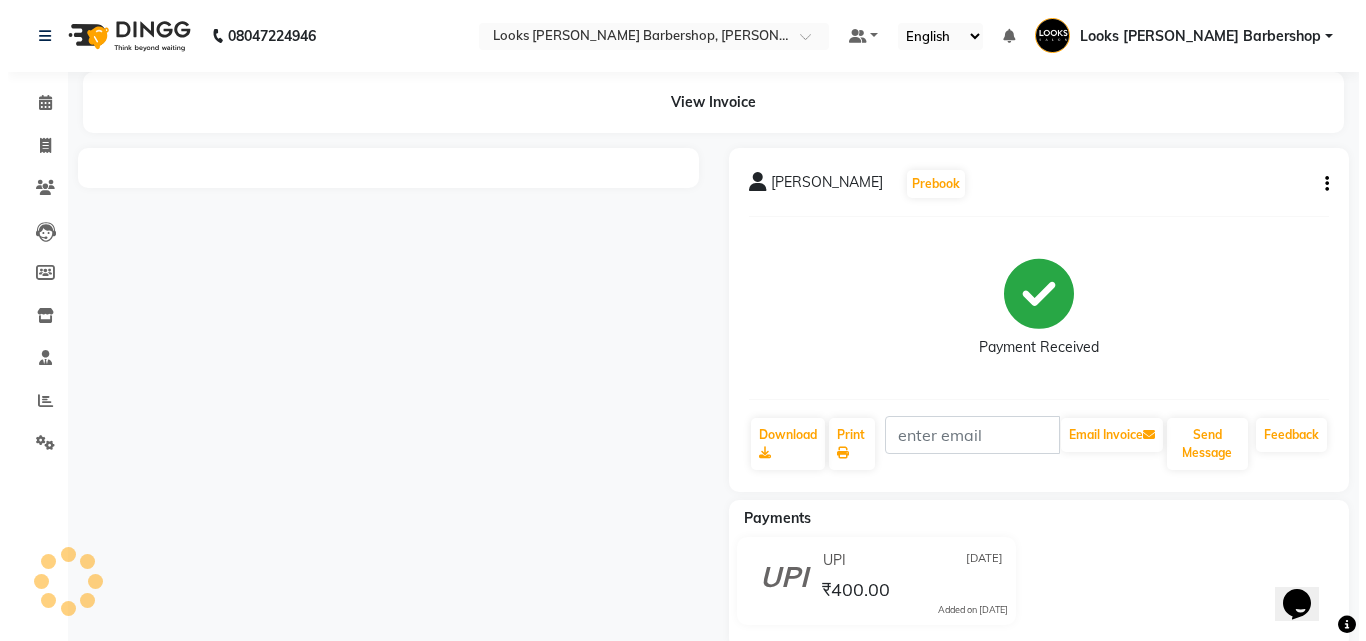 scroll, scrollTop: 0, scrollLeft: 0, axis: both 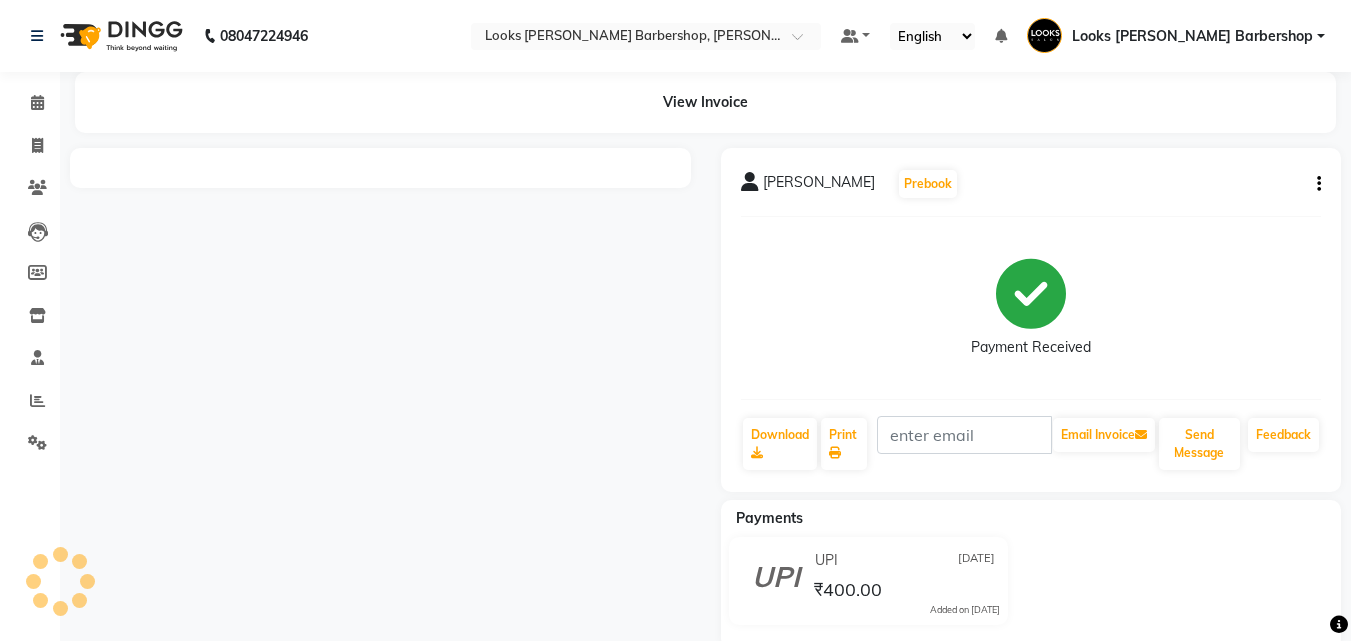 click 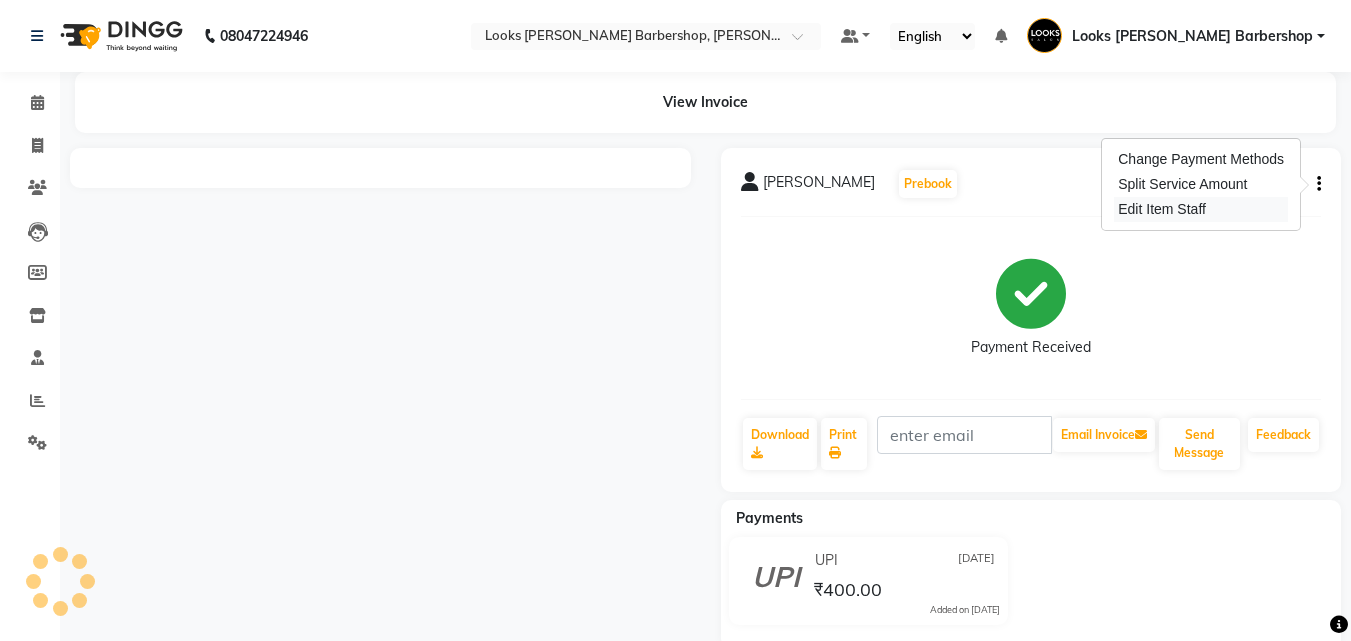 click on "Edit Item Staff" at bounding box center [1201, 209] 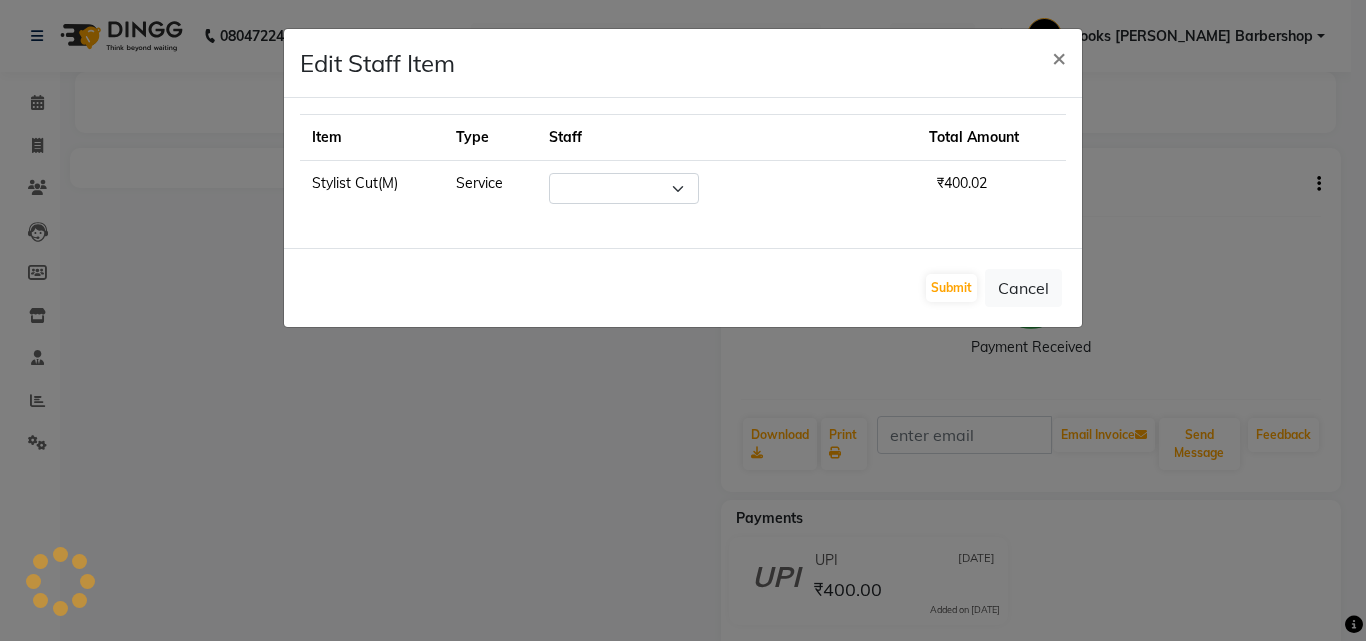 select on "66034" 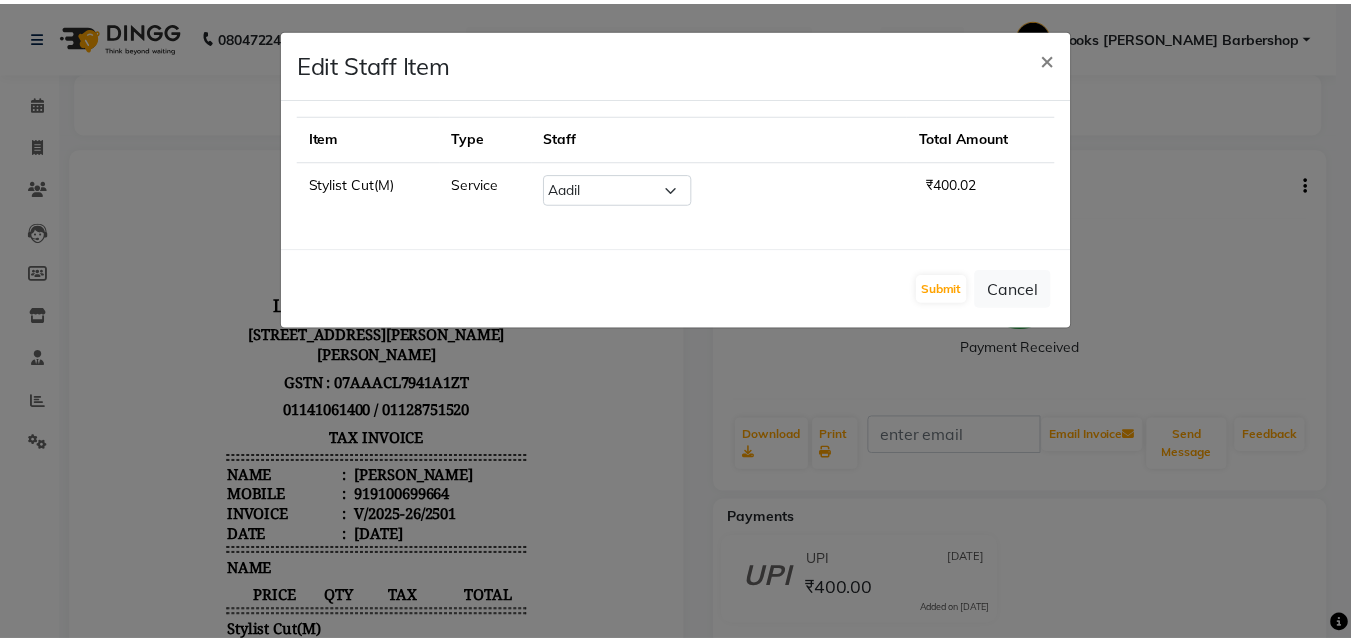 scroll, scrollTop: 0, scrollLeft: 0, axis: both 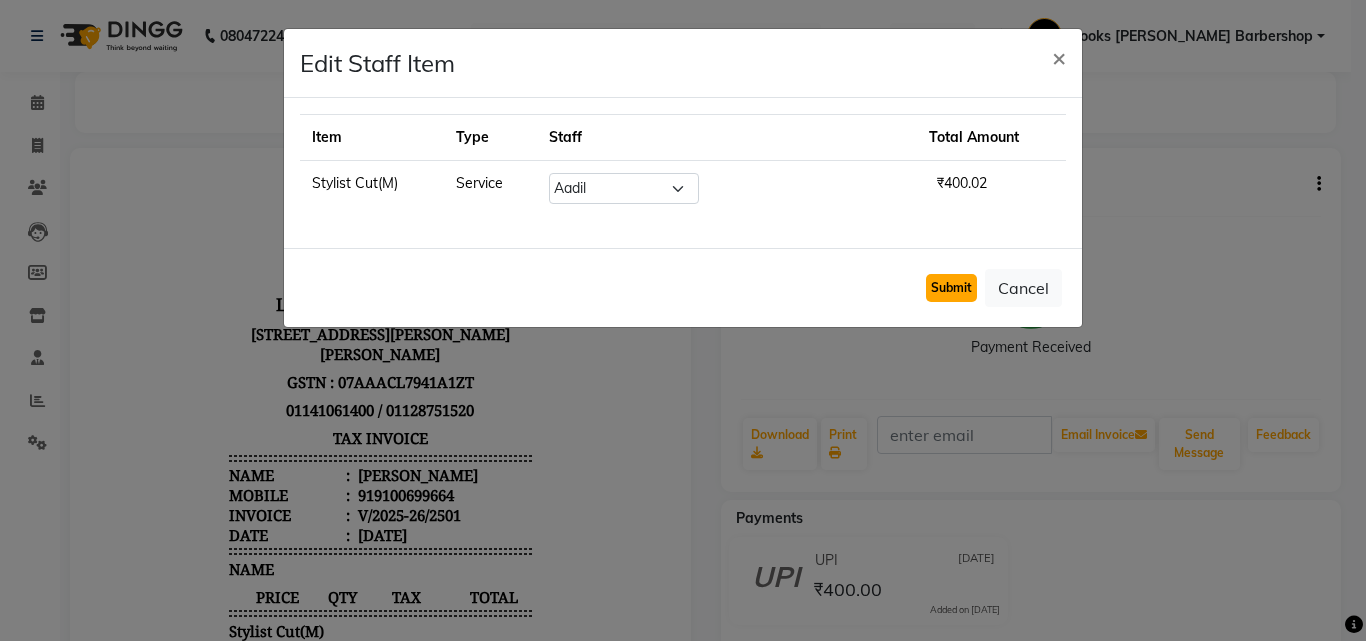 click on "Submit" 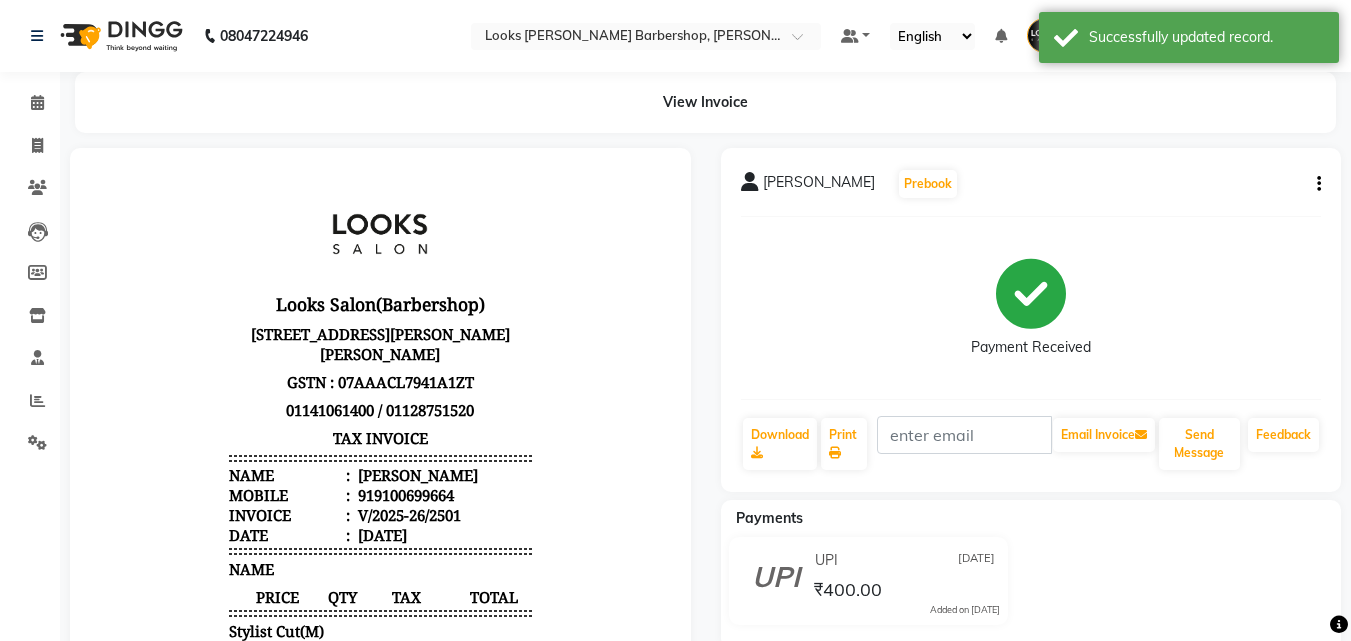 click 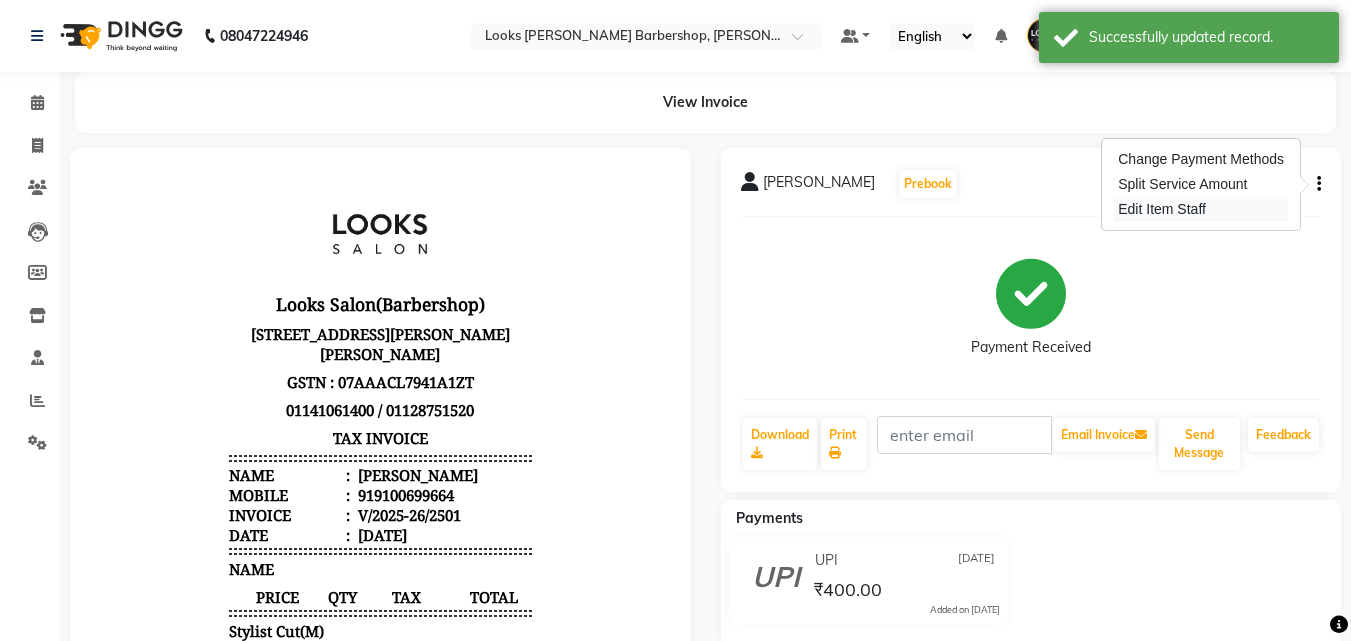 click on "Edit Item Staff" at bounding box center [1201, 209] 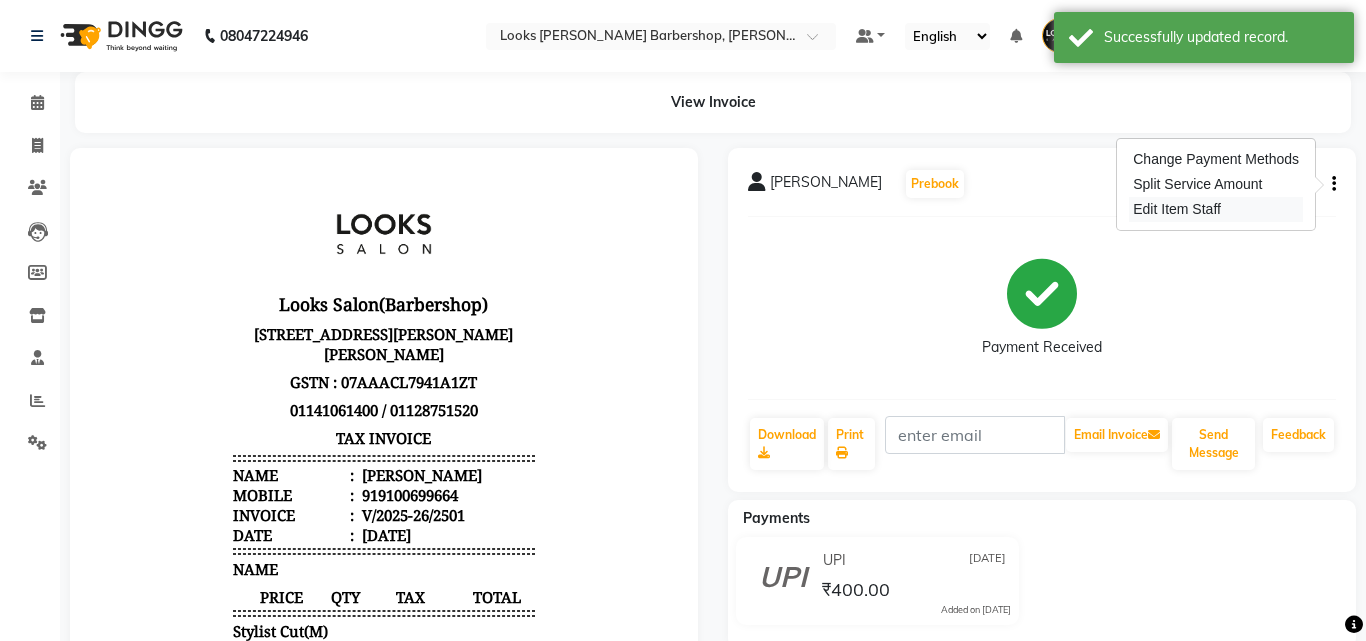 select on "66034" 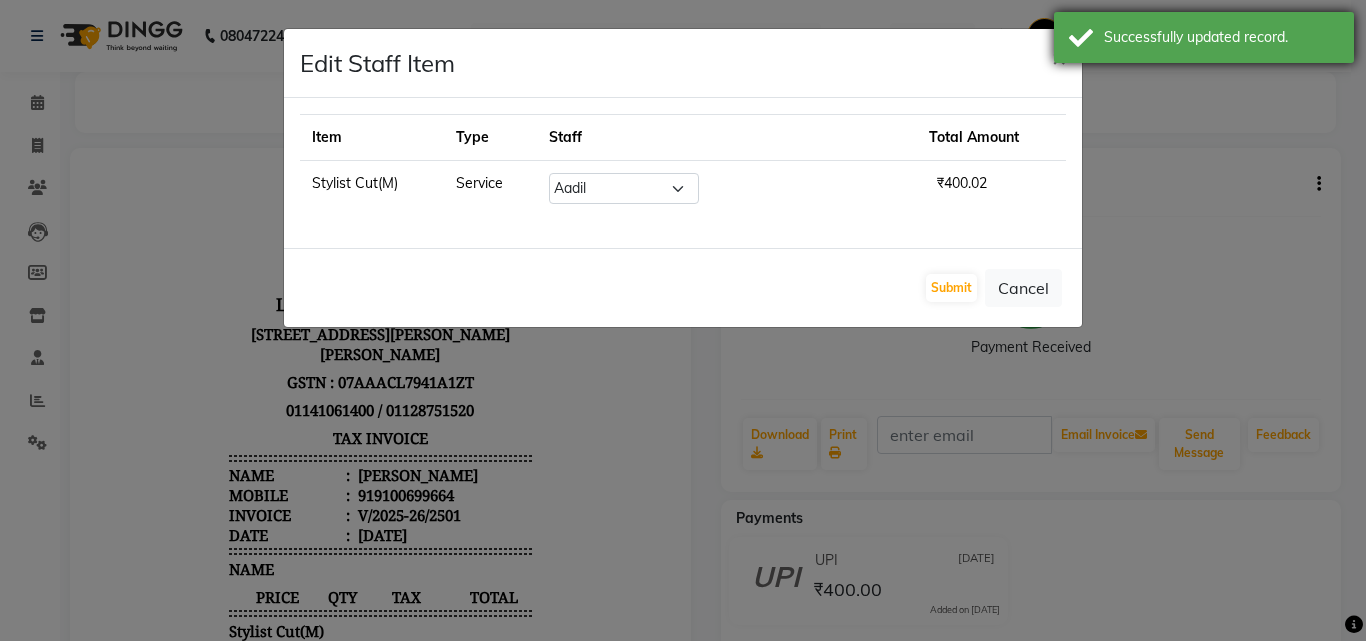 click on "Successfully updated record." at bounding box center (1204, 37) 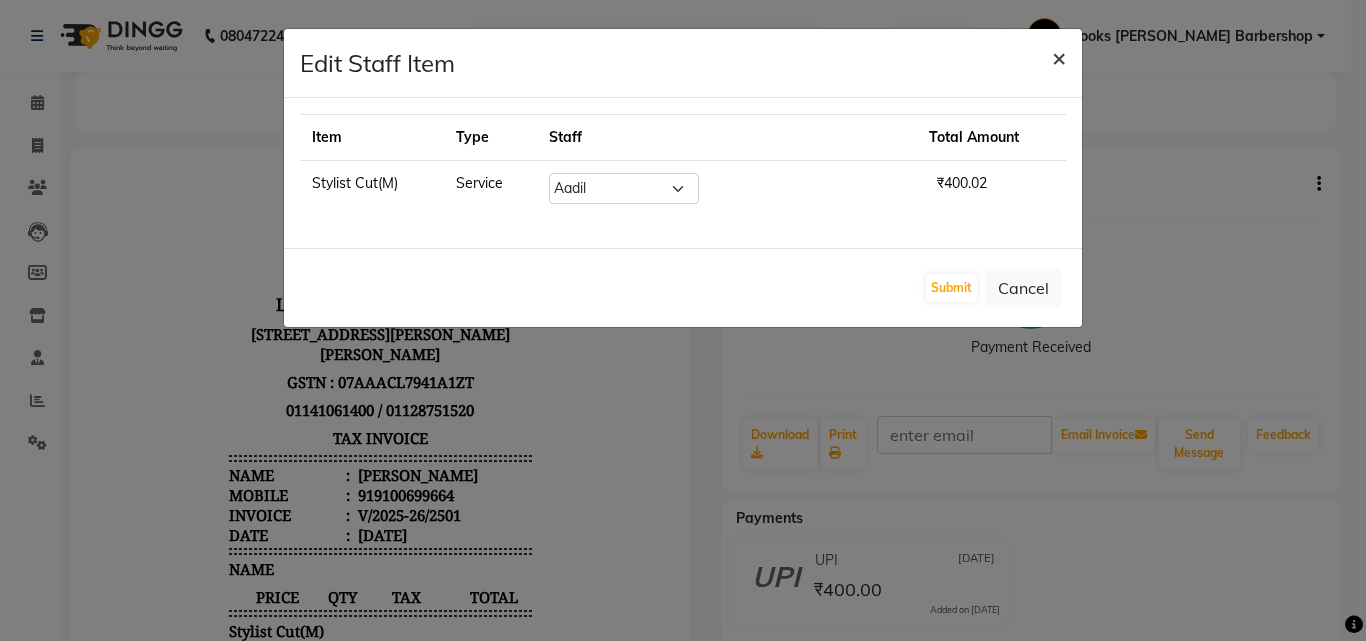 click on "×" 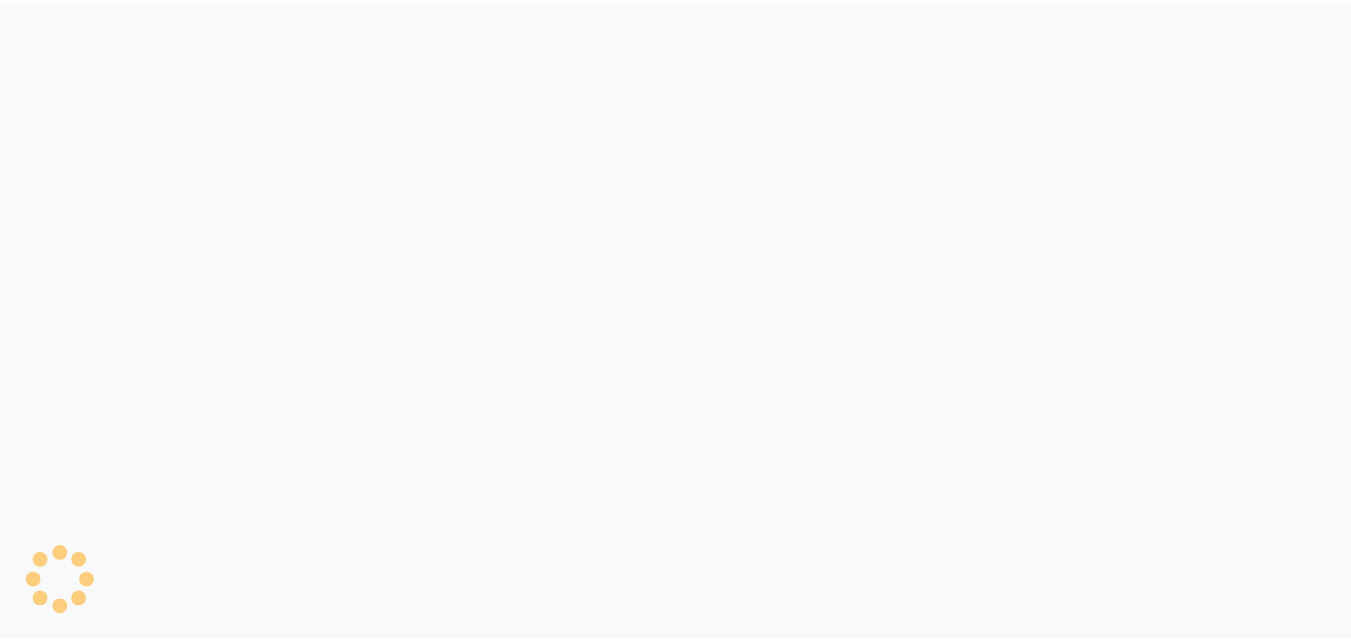 scroll, scrollTop: 0, scrollLeft: 0, axis: both 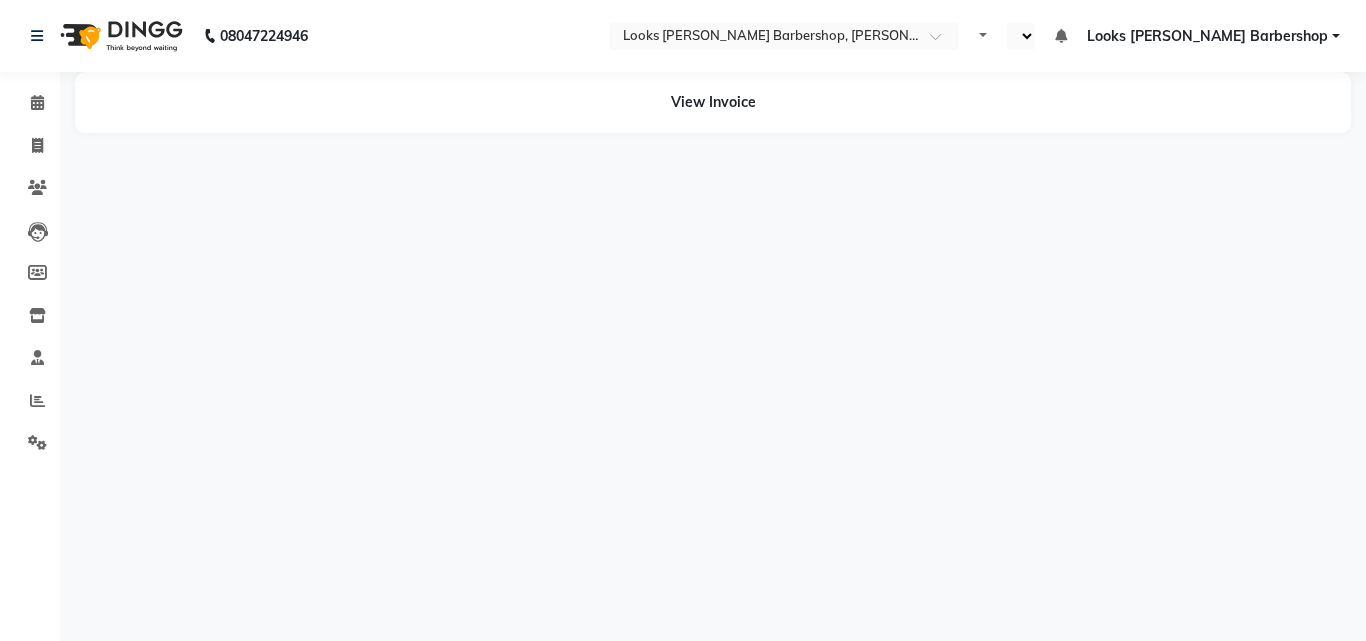 select on "en" 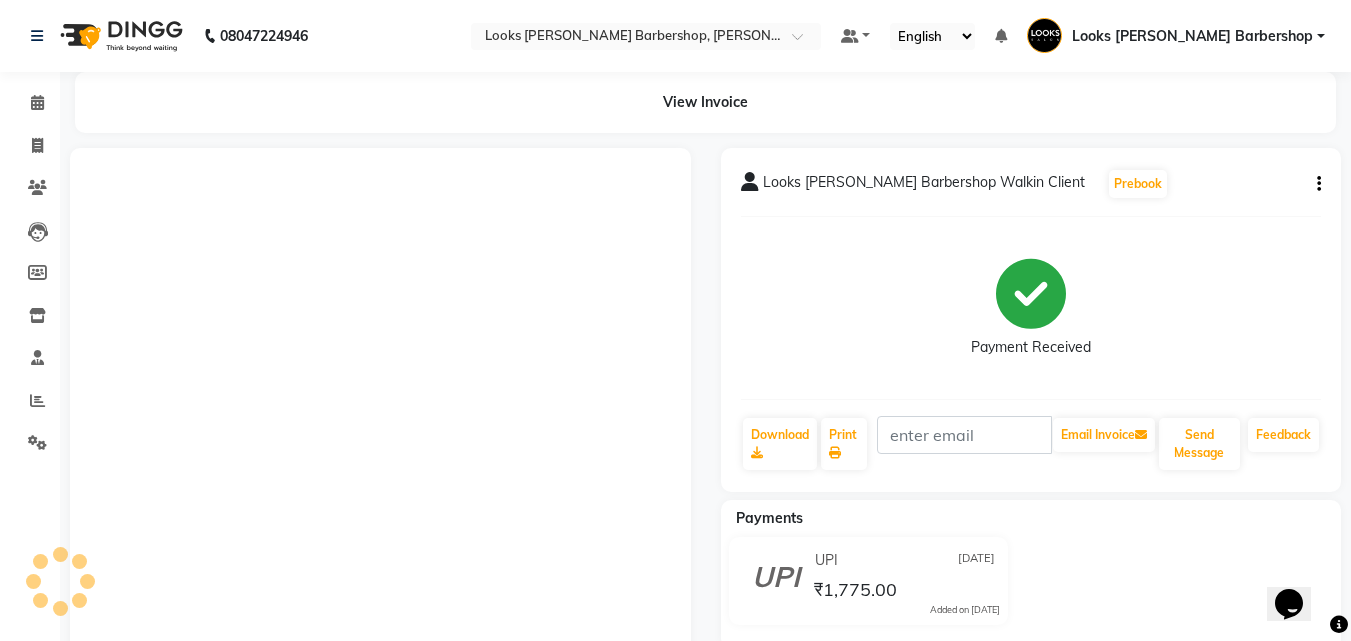 scroll, scrollTop: 0, scrollLeft: 0, axis: both 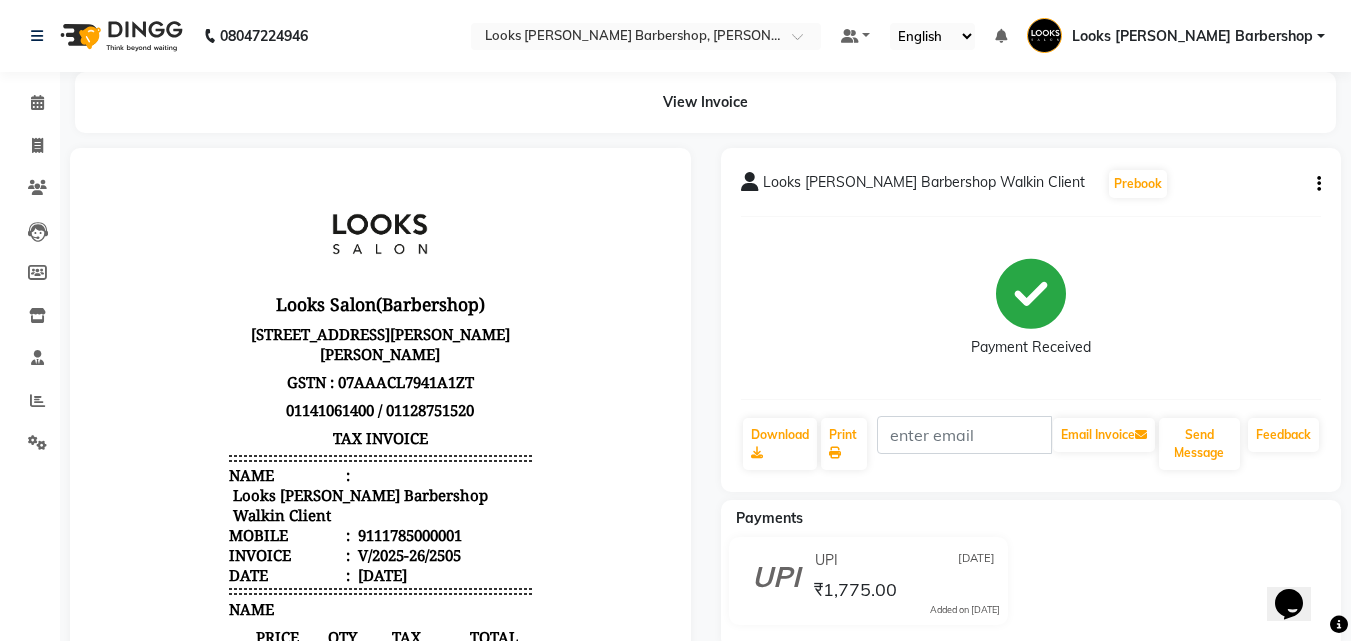 click 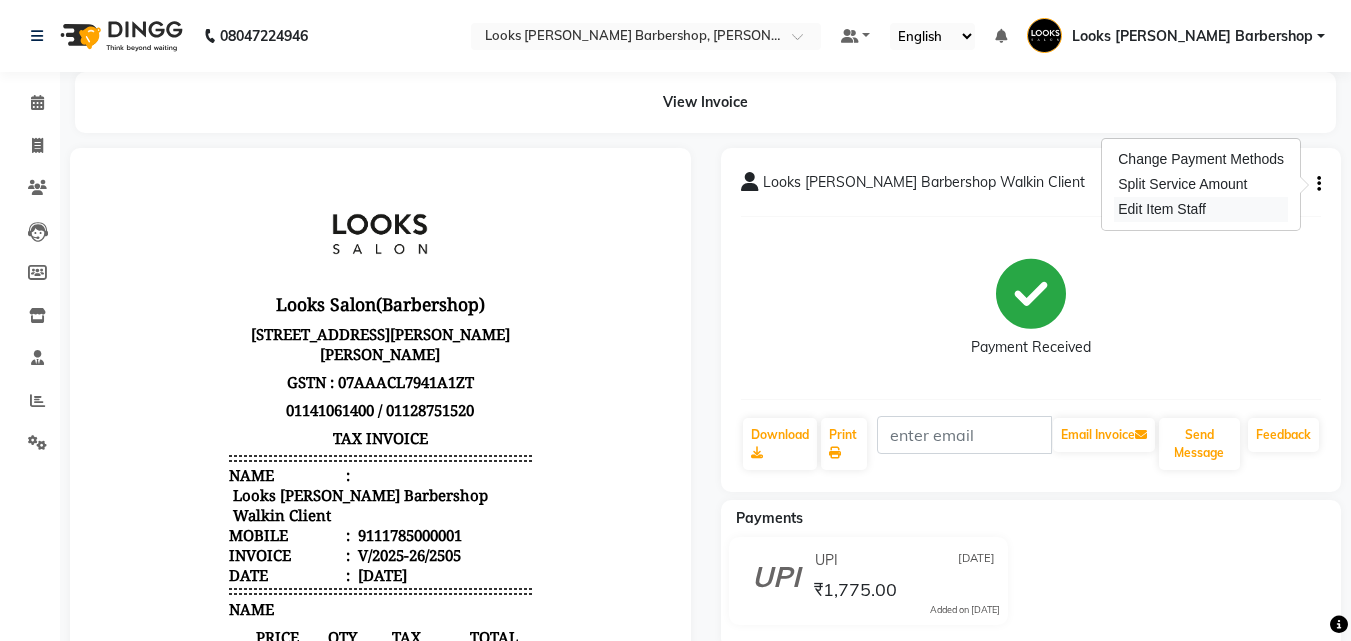 click on "Edit Item Staff" at bounding box center [1201, 209] 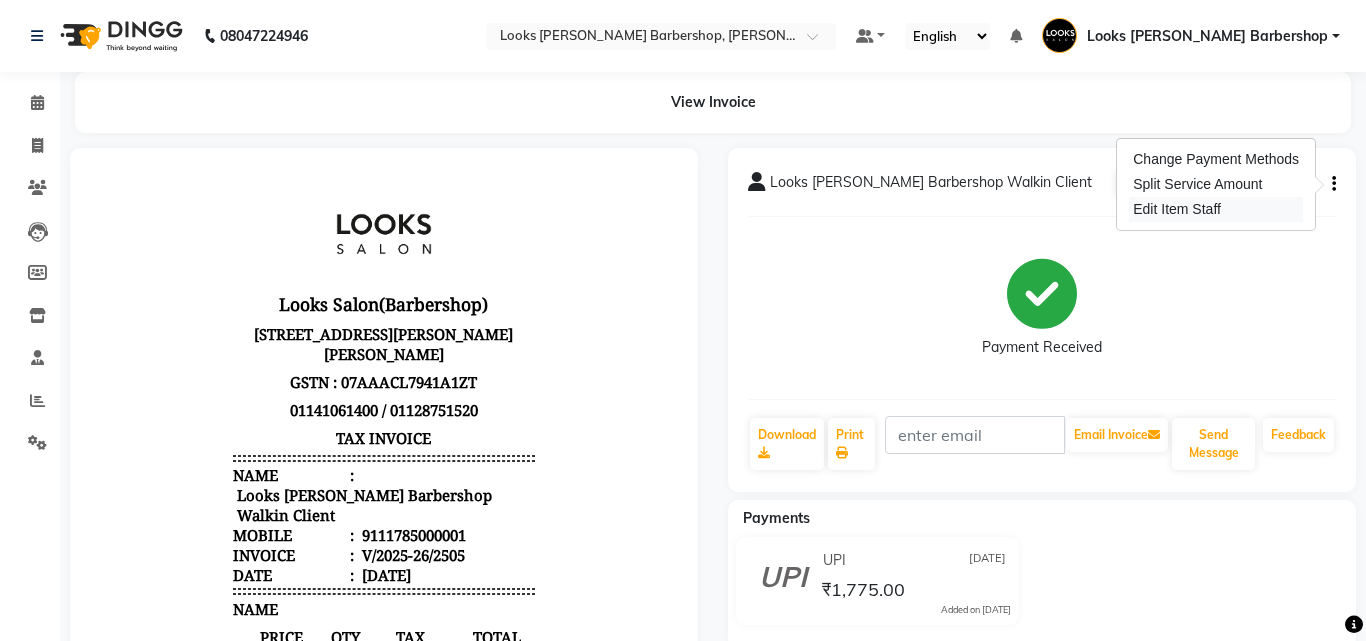 select 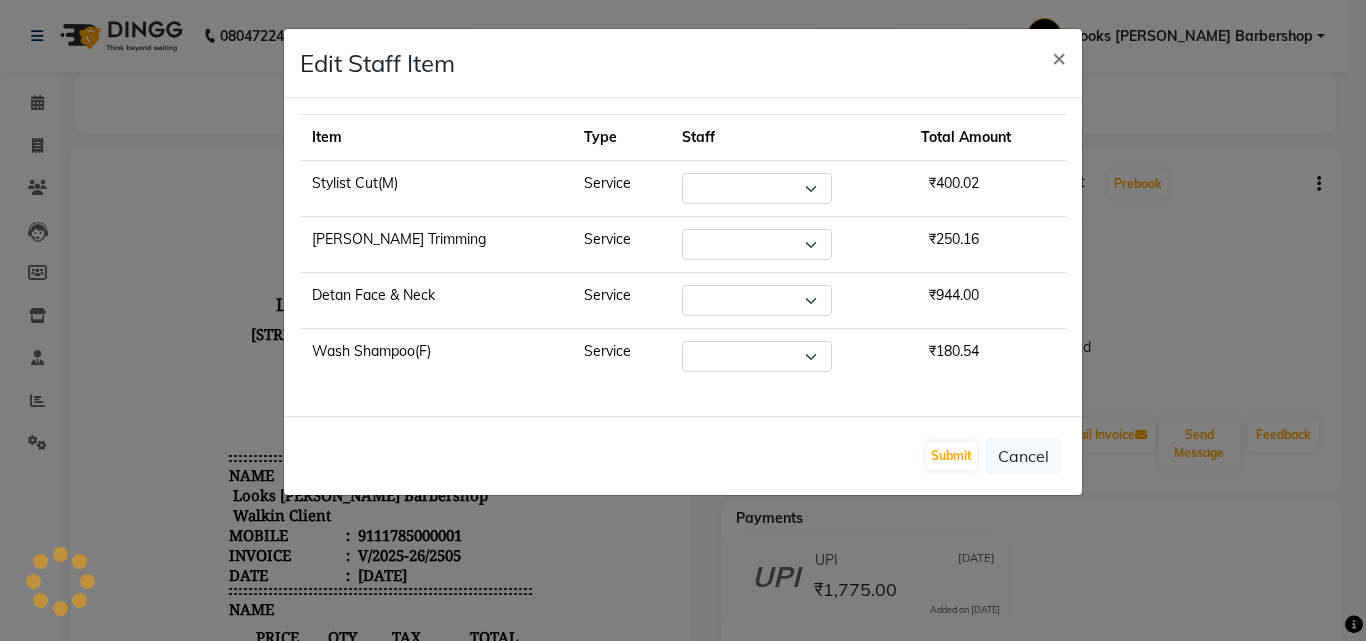 select on "23405" 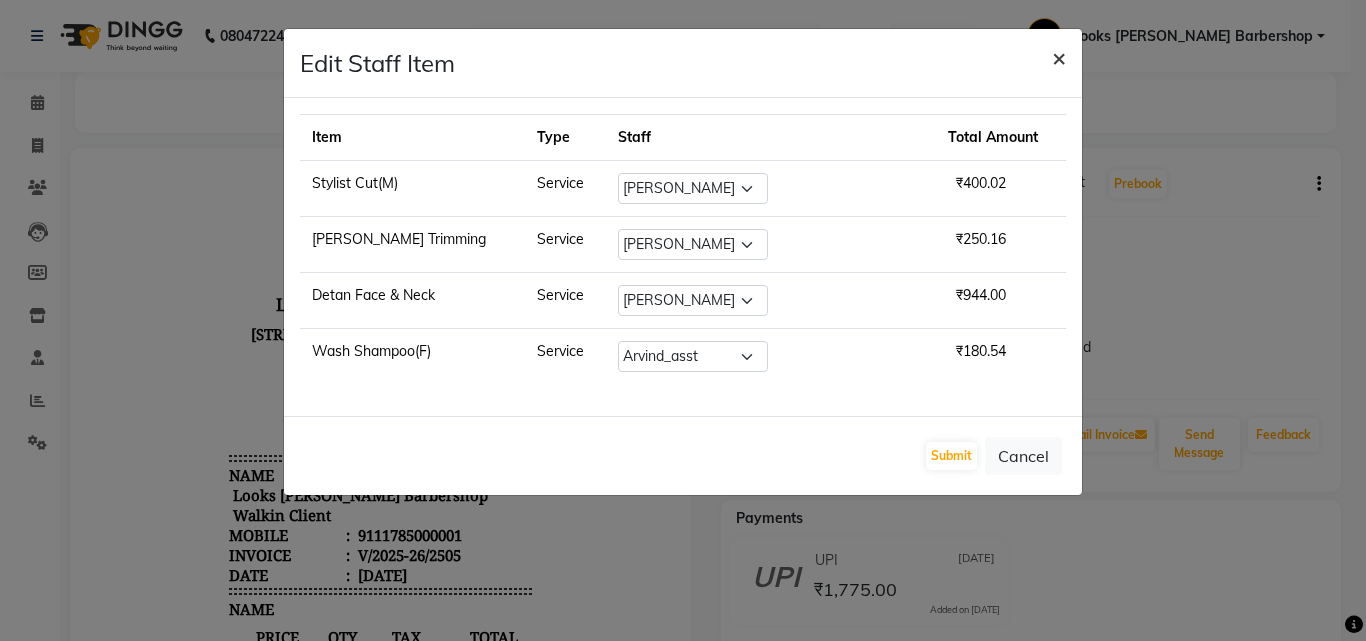 click on "×" 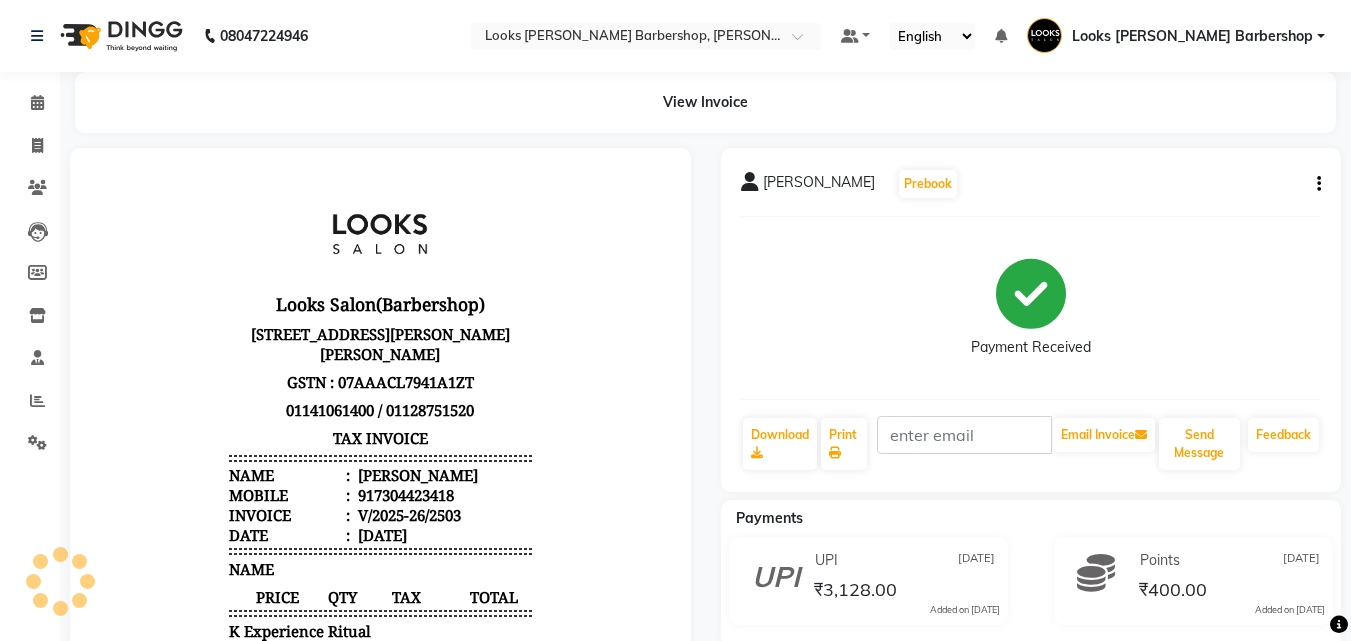 scroll, scrollTop: 0, scrollLeft: 0, axis: both 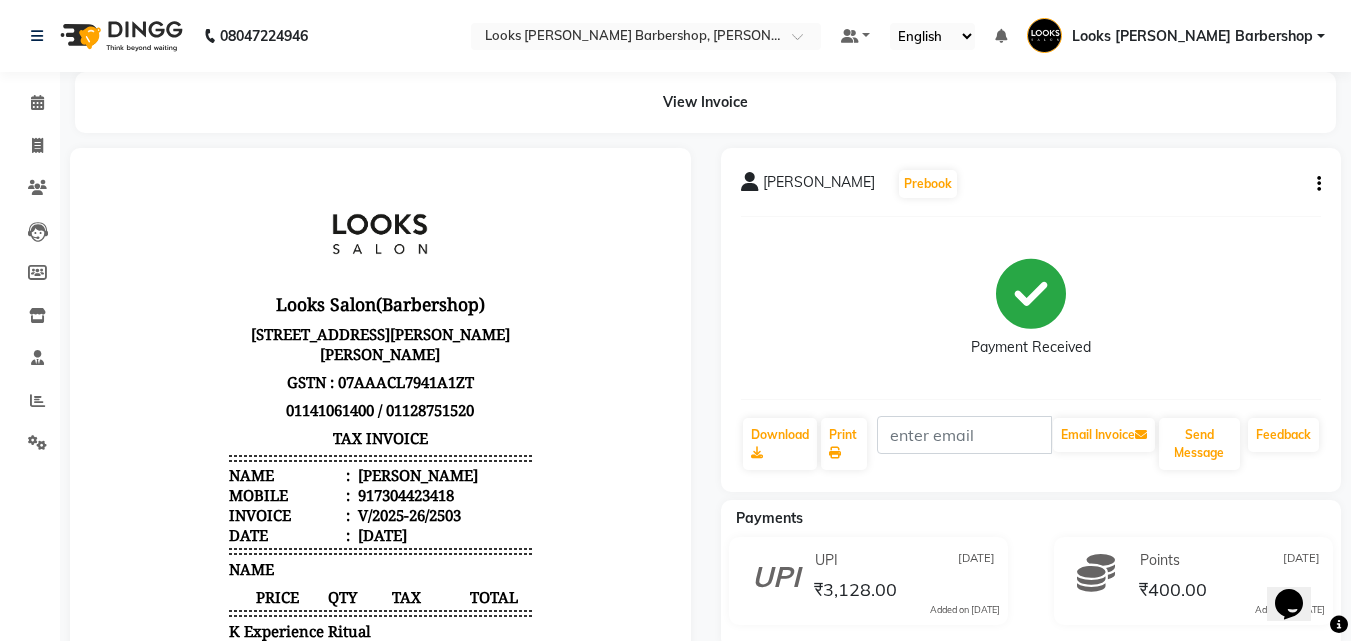 click 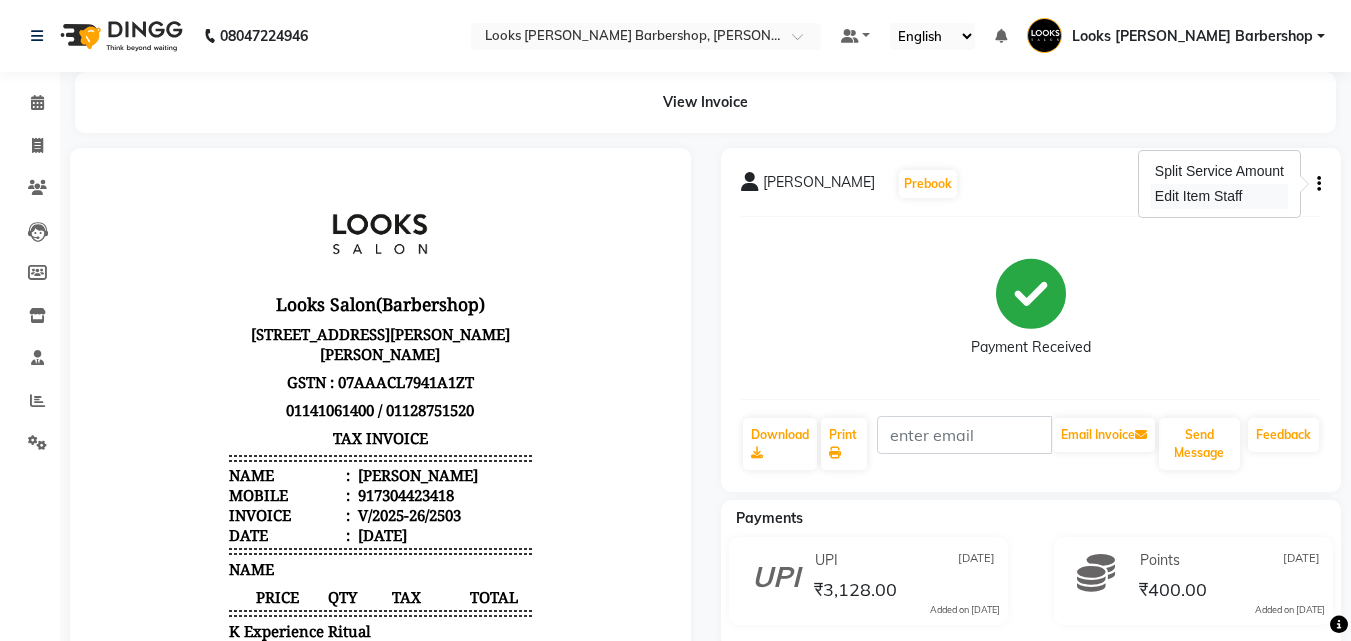 click on "Edit Item Staff" at bounding box center [1219, 196] 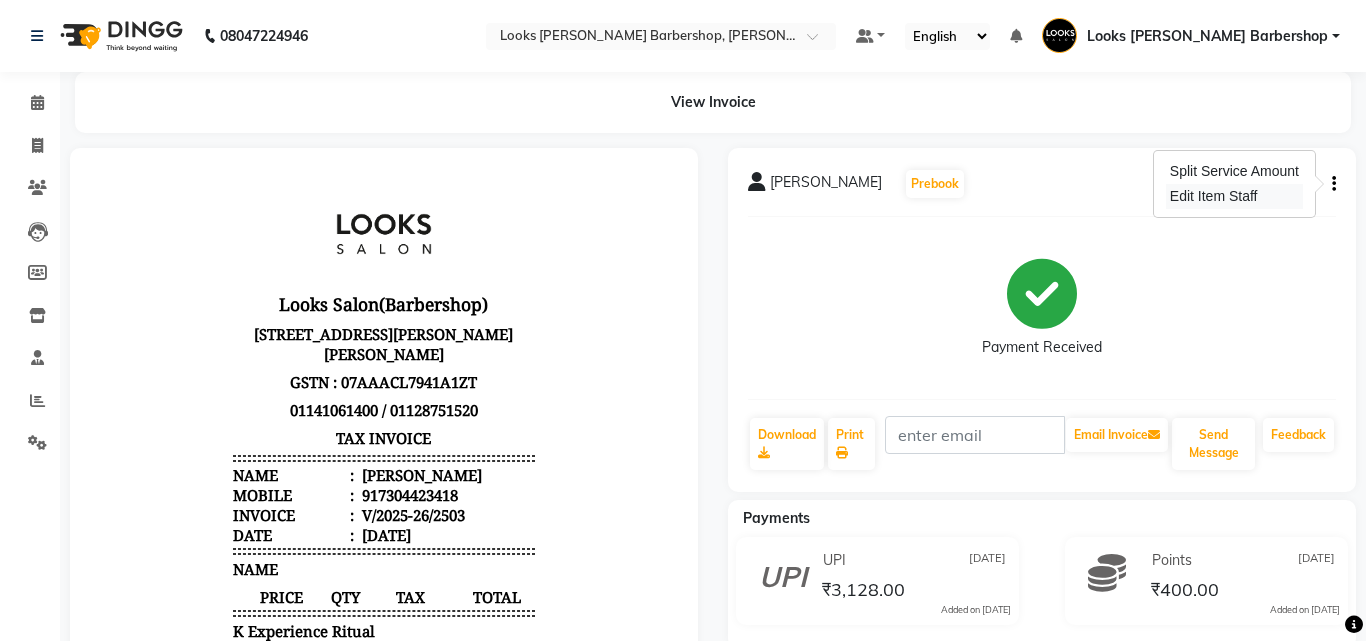 select 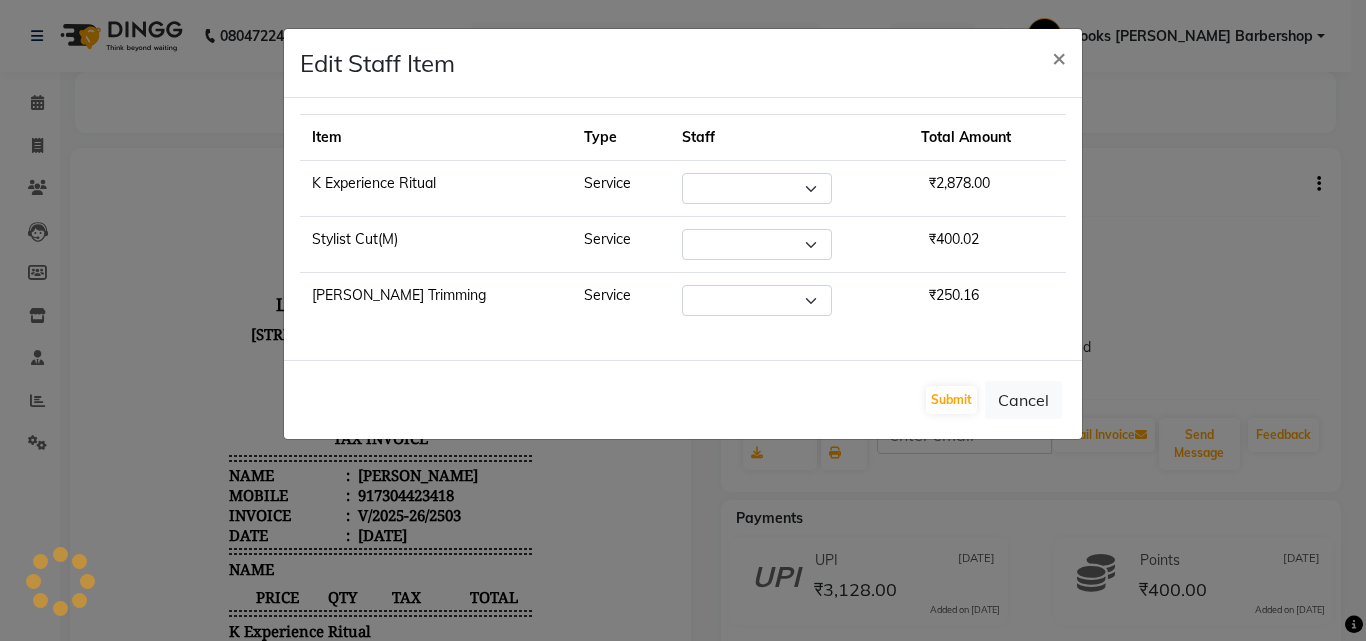 select on "23406" 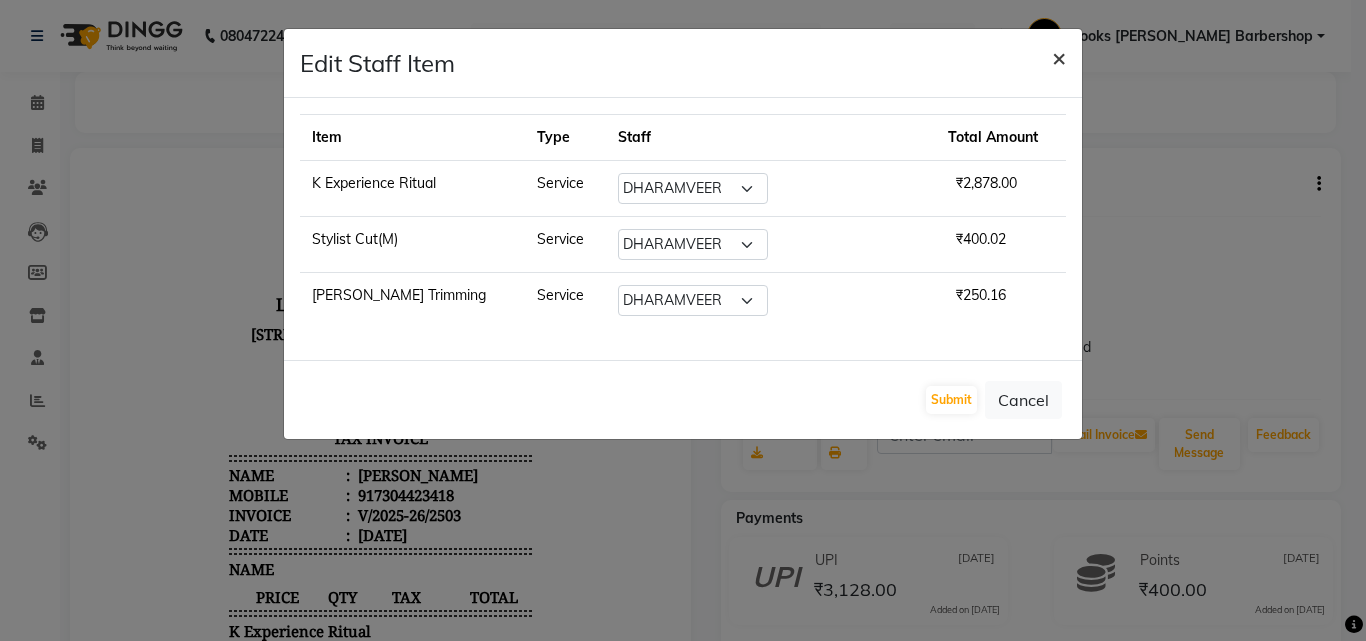 click on "×" 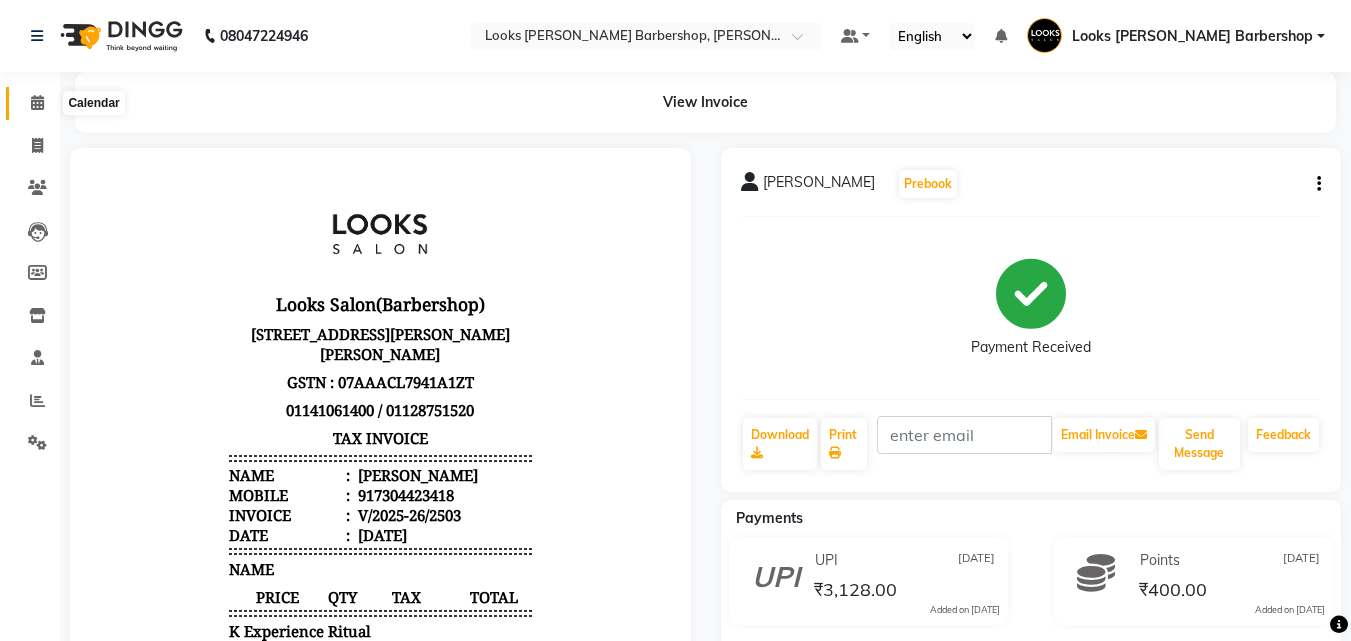 click 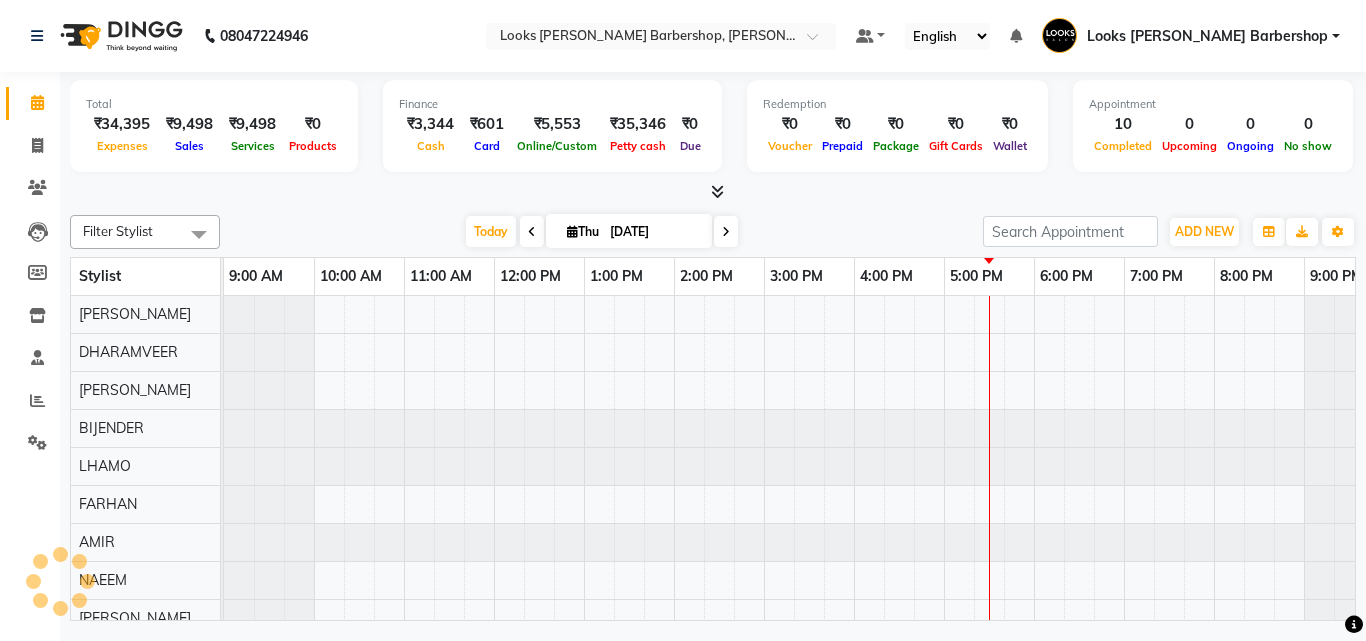 scroll, scrollTop: 27, scrollLeft: 0, axis: vertical 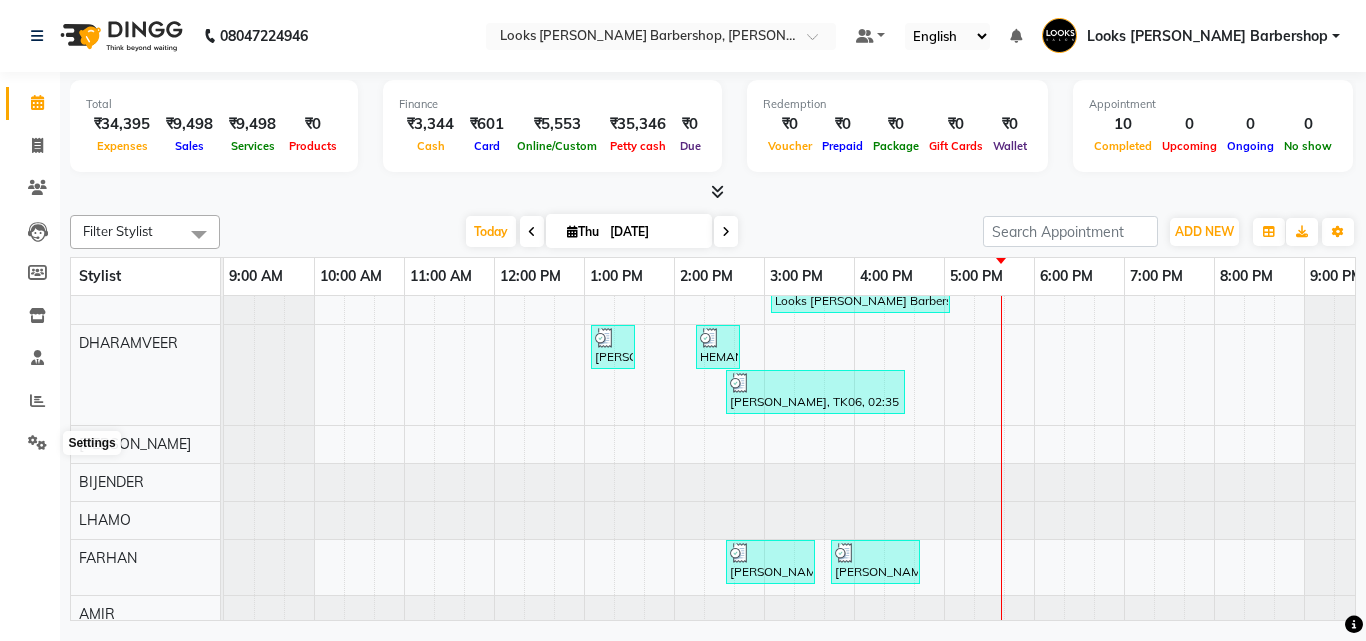 click on "Settings" at bounding box center (92, 443) 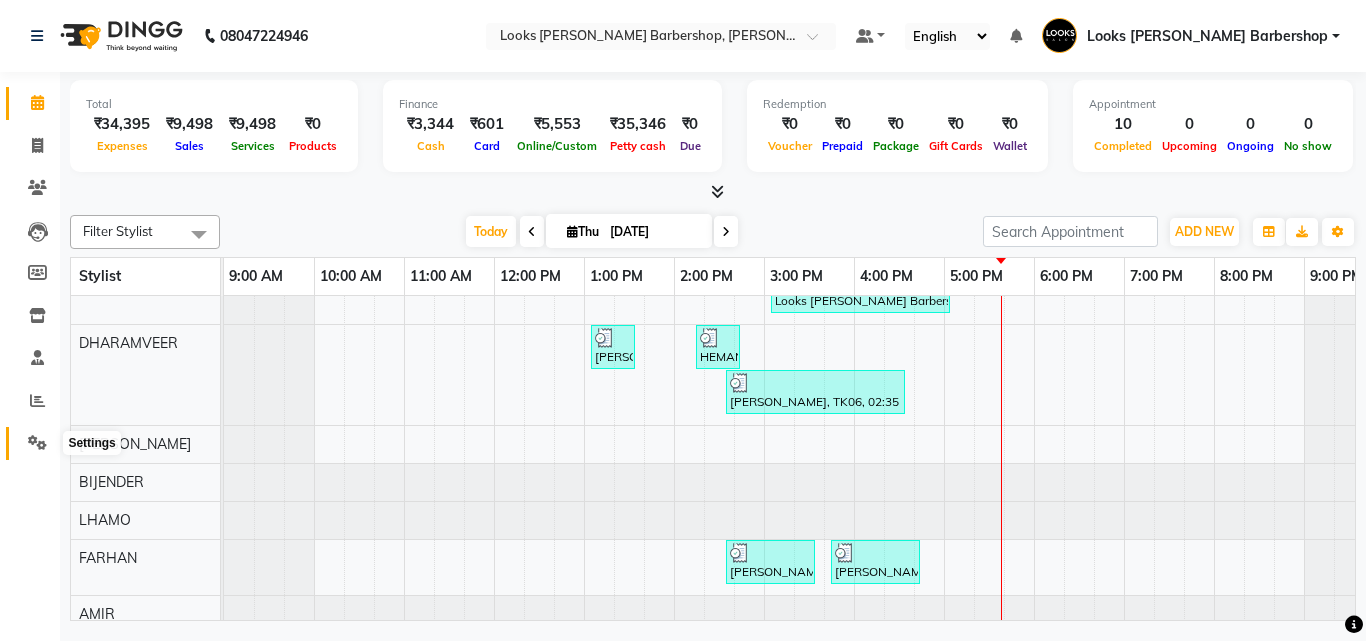 click 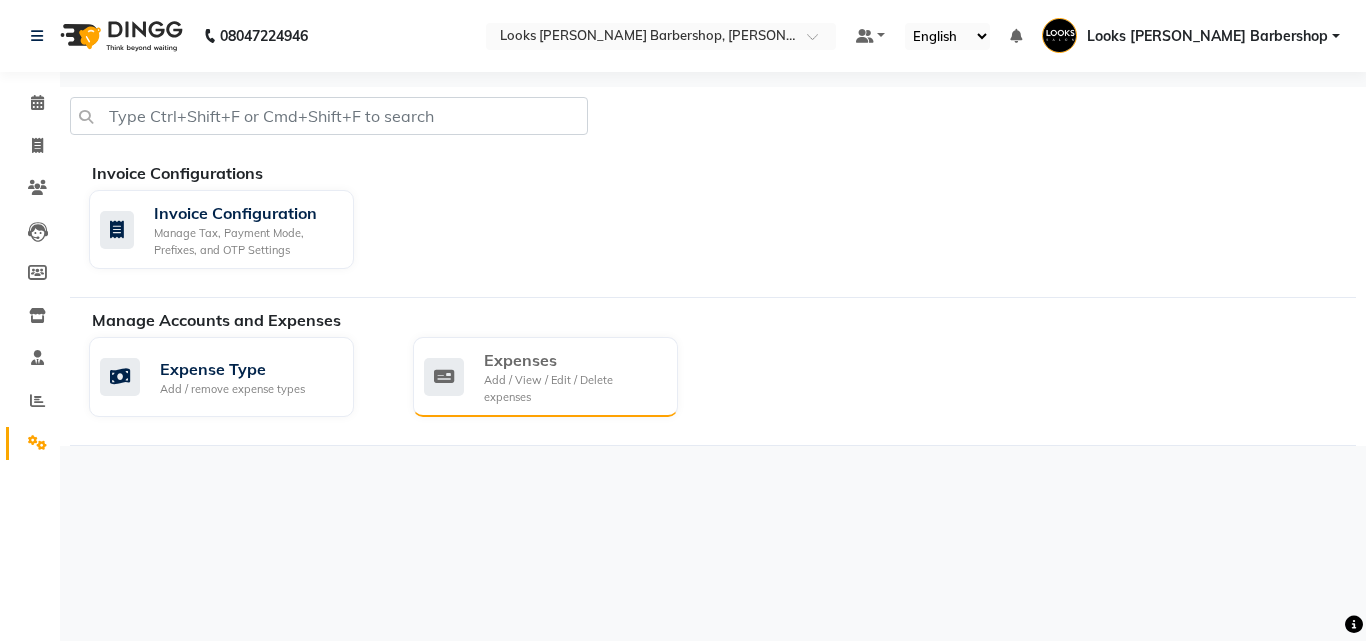 click on "Expenses Add / View / Edit / Delete expenses" 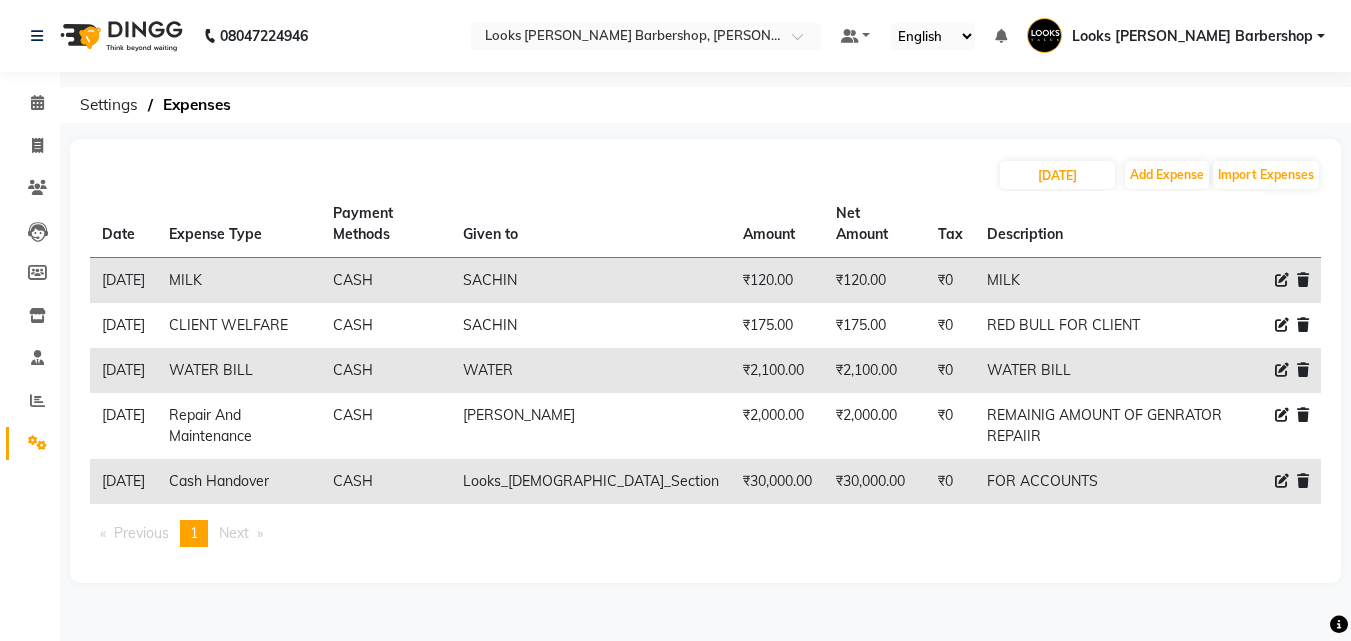 click 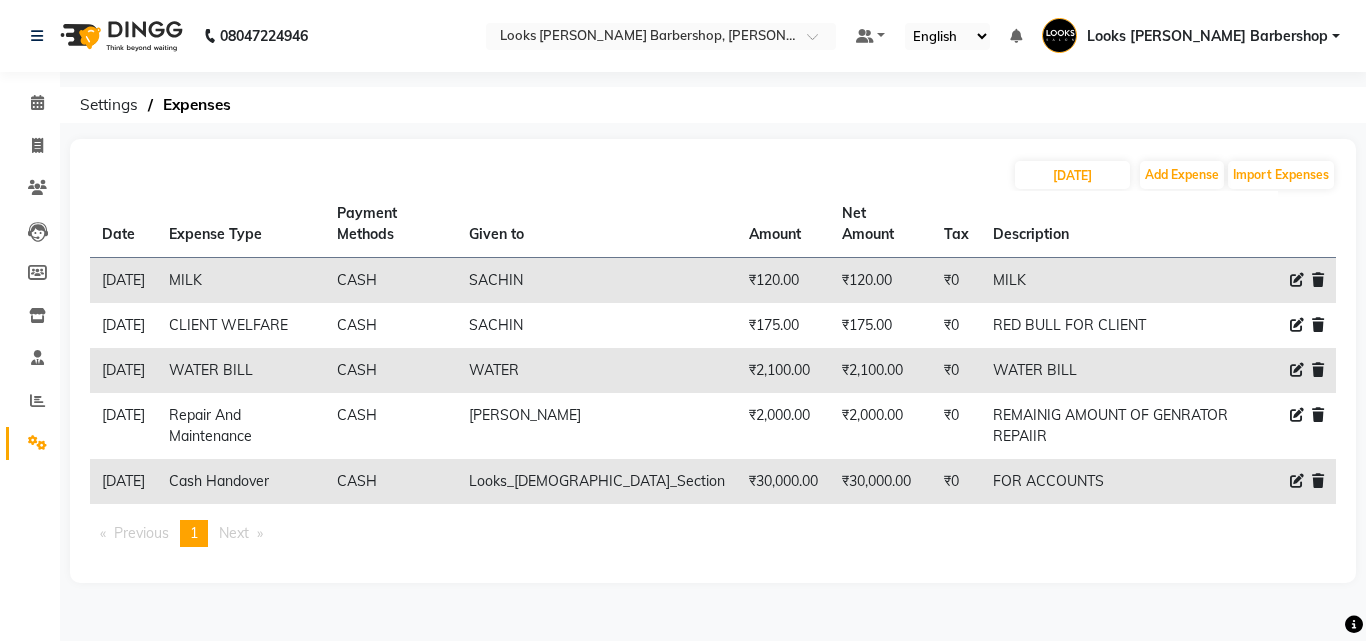 select on "22599" 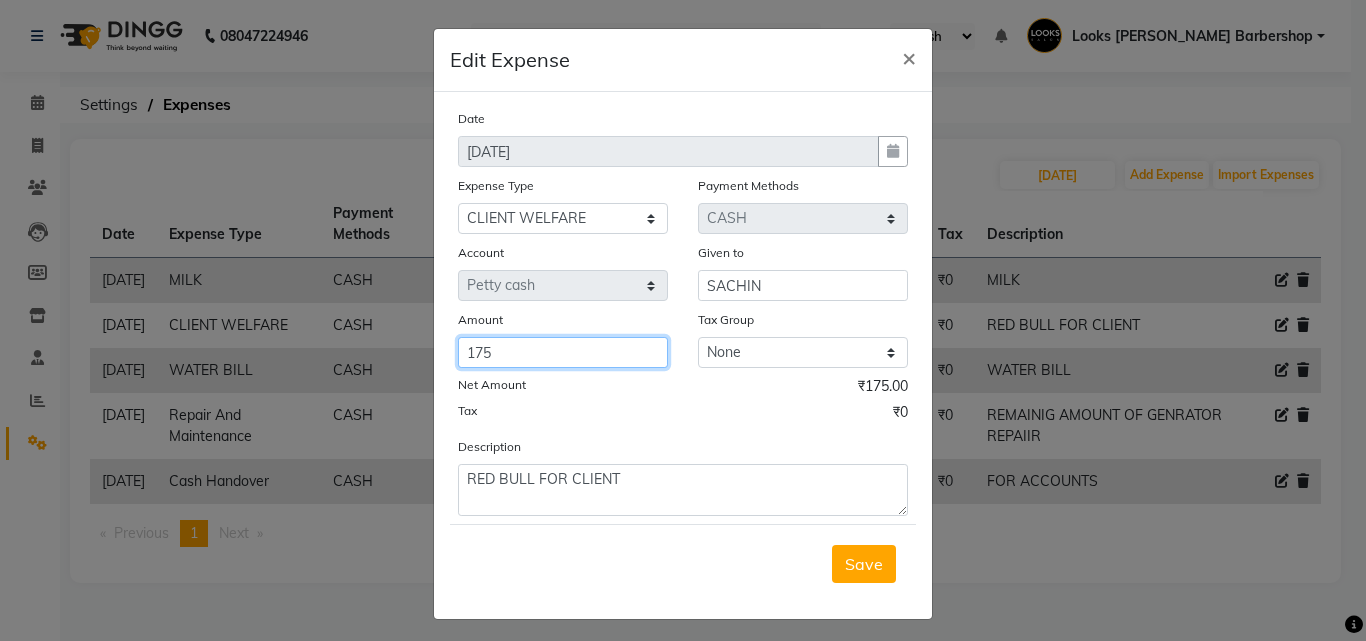click on "175" 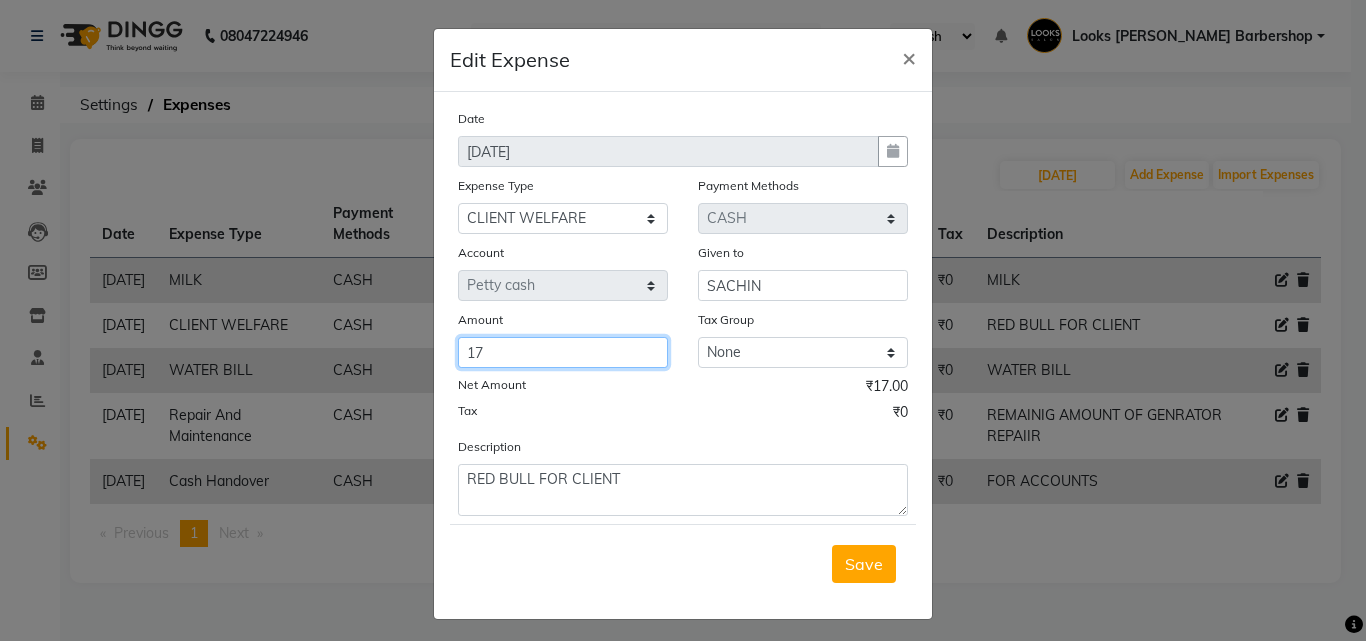 type on "1" 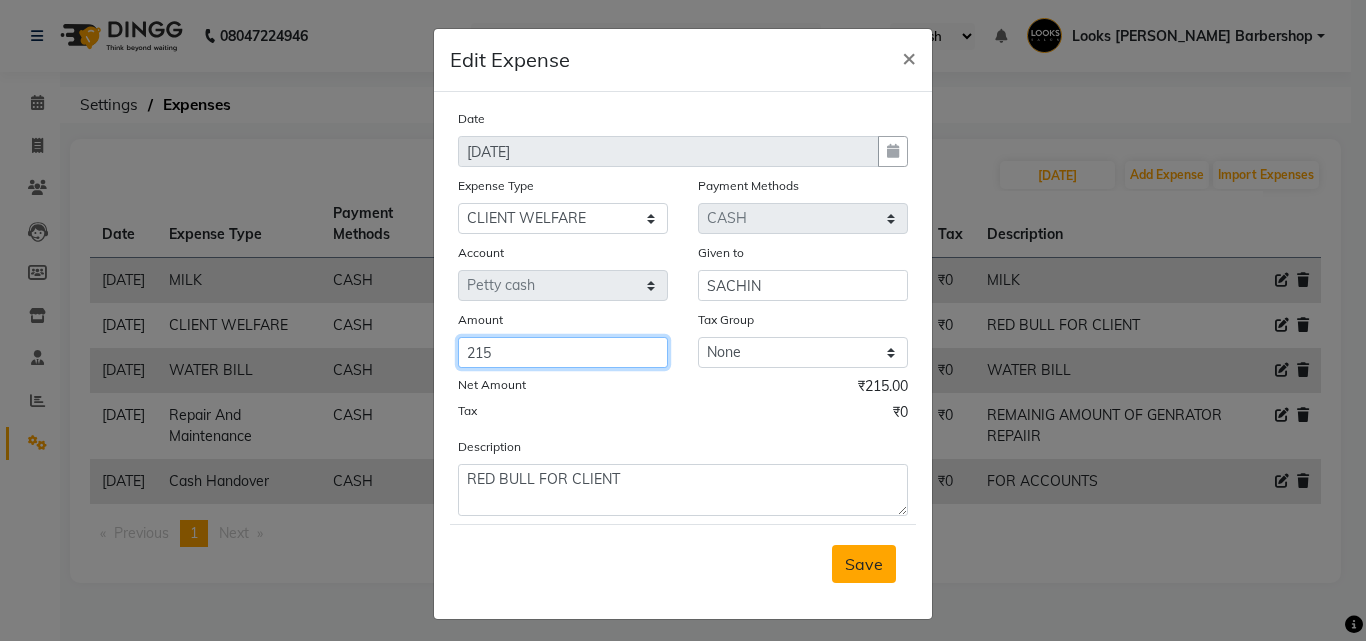 type on "215" 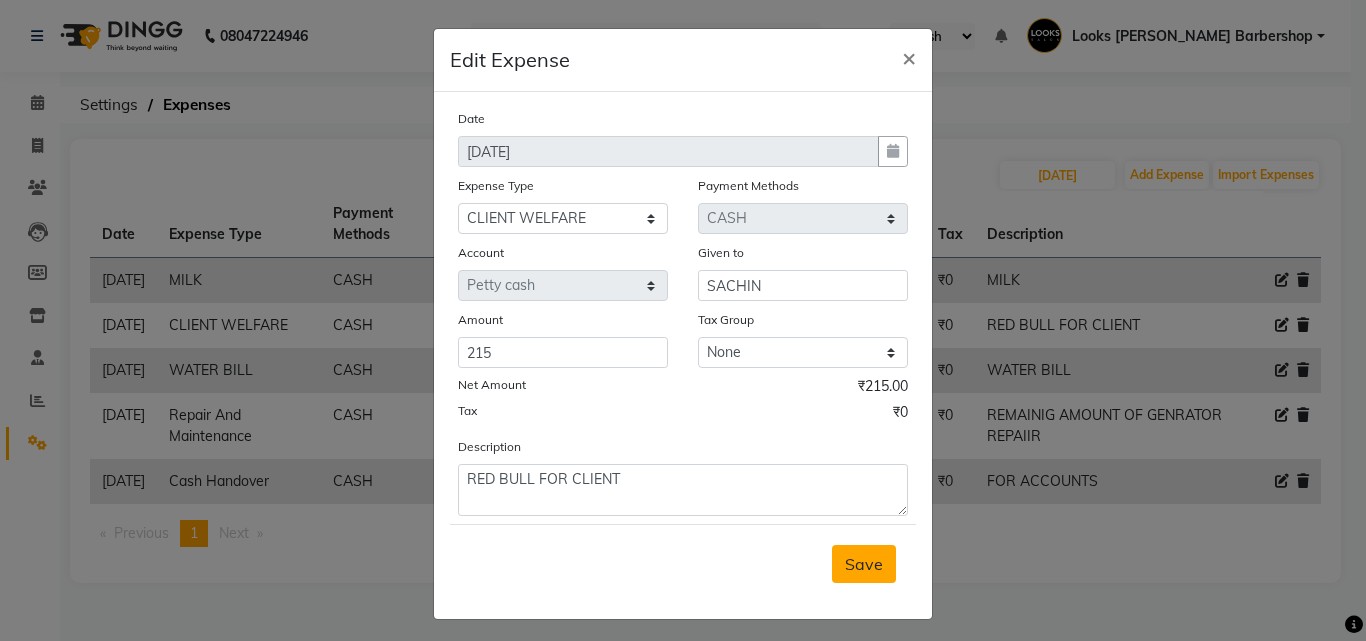 drag, startPoint x: 845, startPoint y: 557, endPoint x: 859, endPoint y: 545, distance: 18.439089 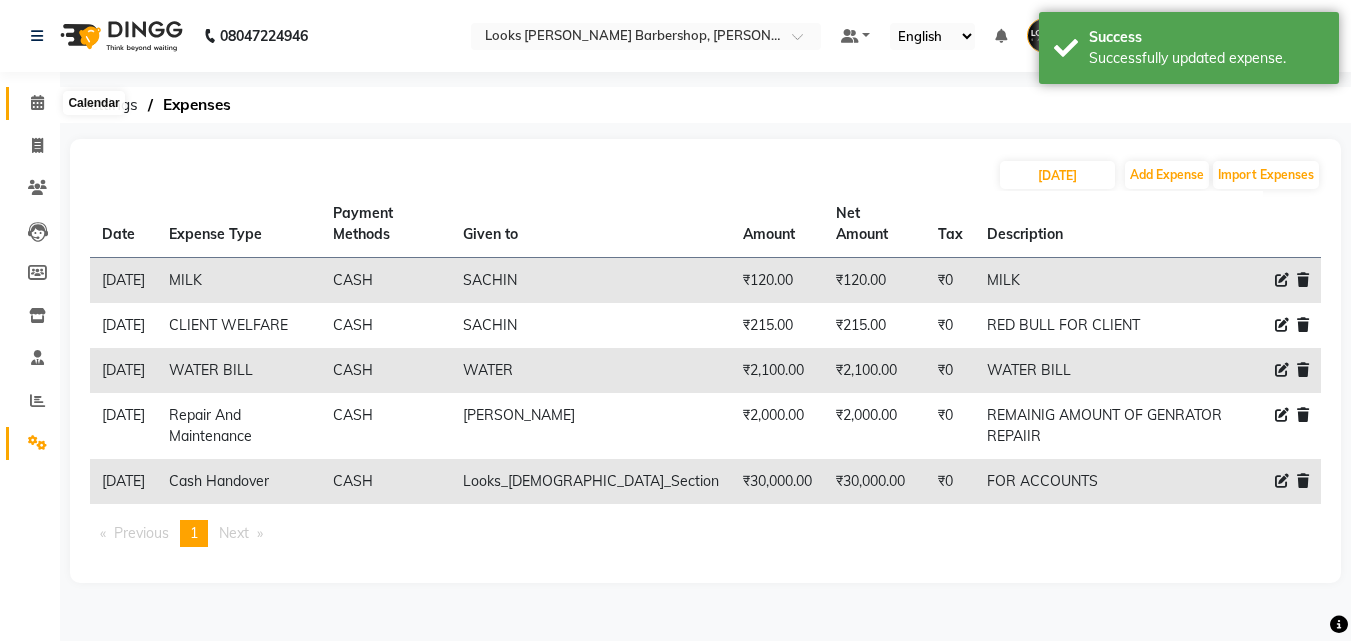 click 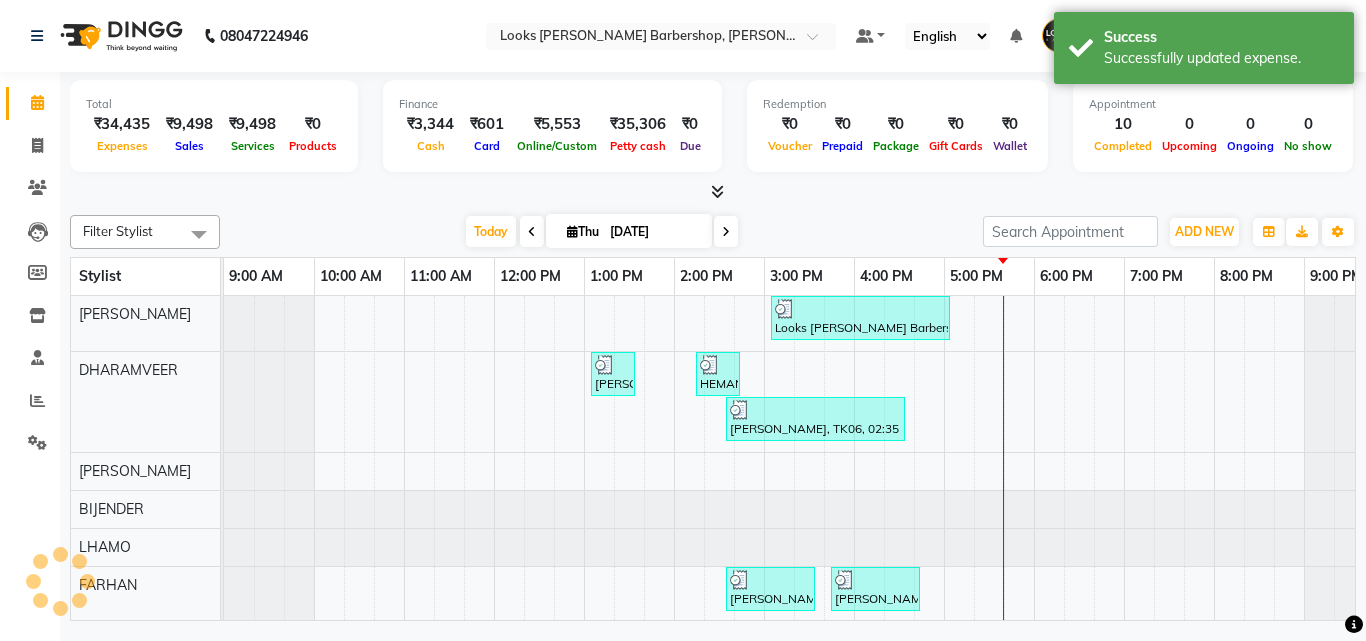 scroll, scrollTop: 27, scrollLeft: 0, axis: vertical 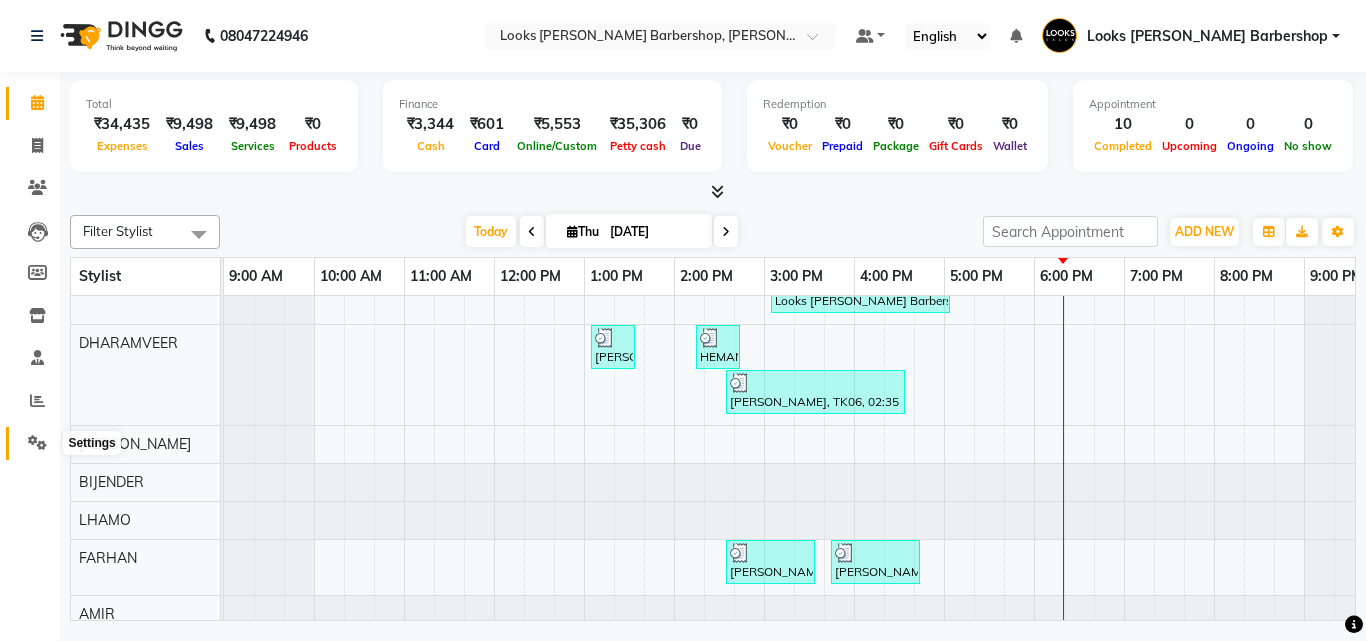 click 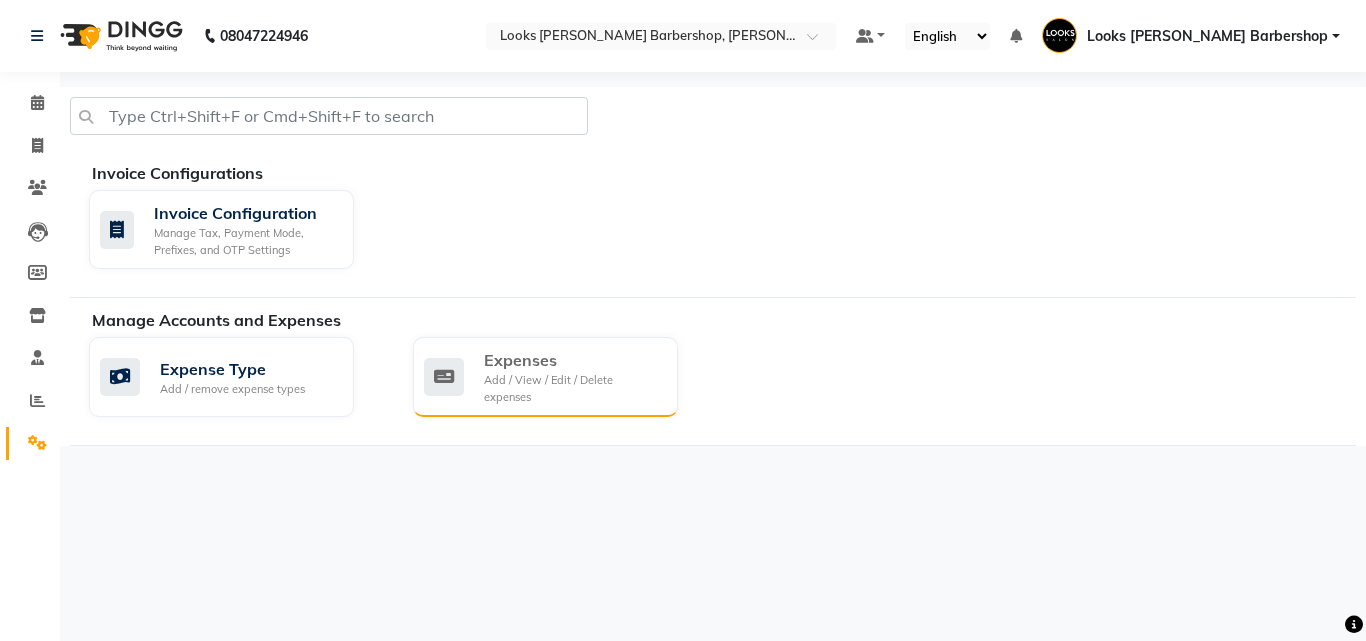 click on "Add / View / Edit / Delete expenses" 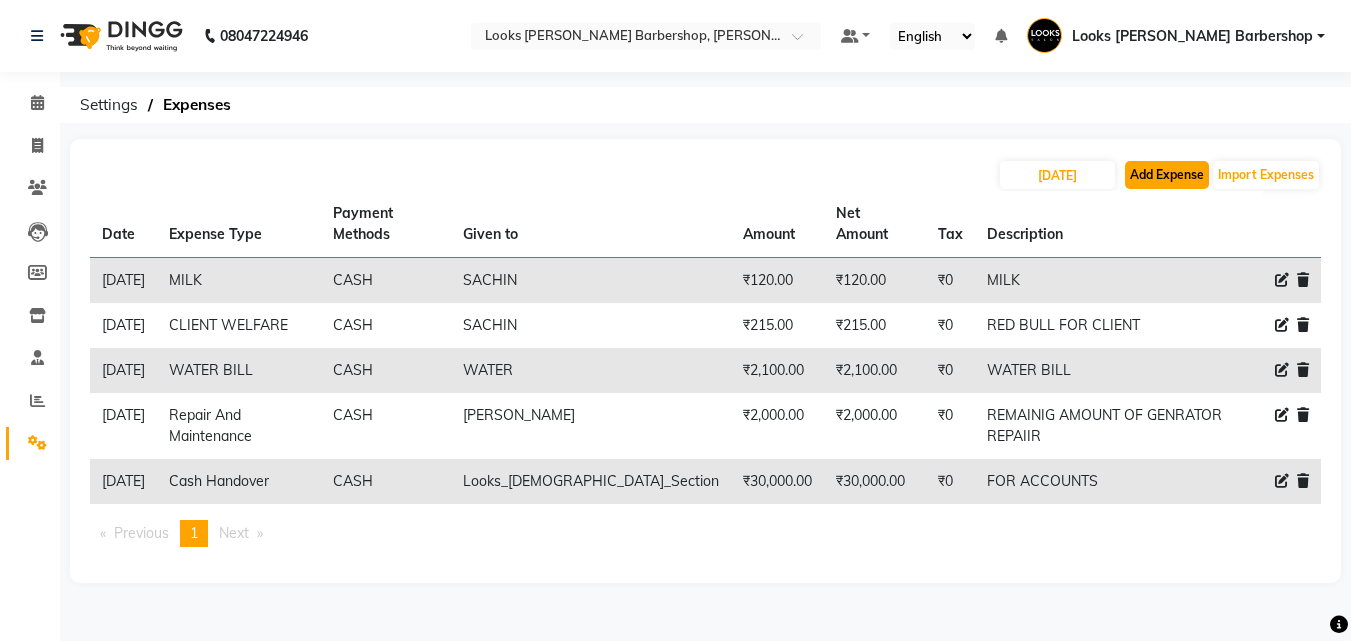 click on "Add Expense" 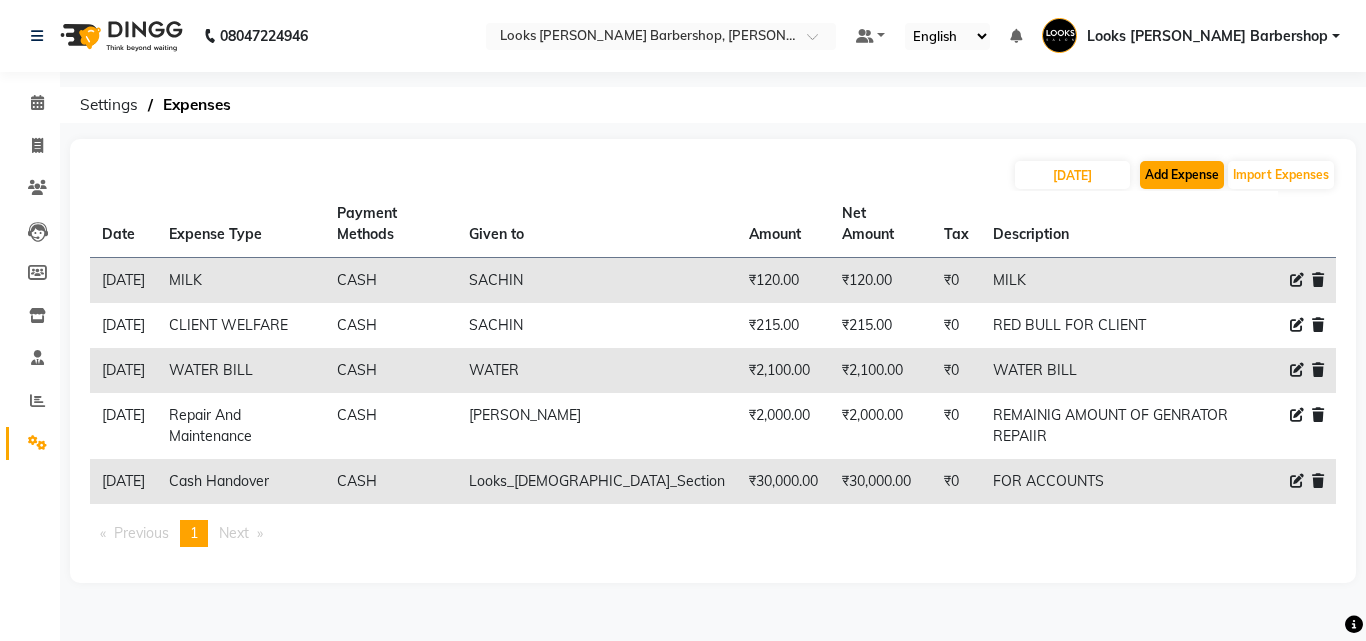 select on "1" 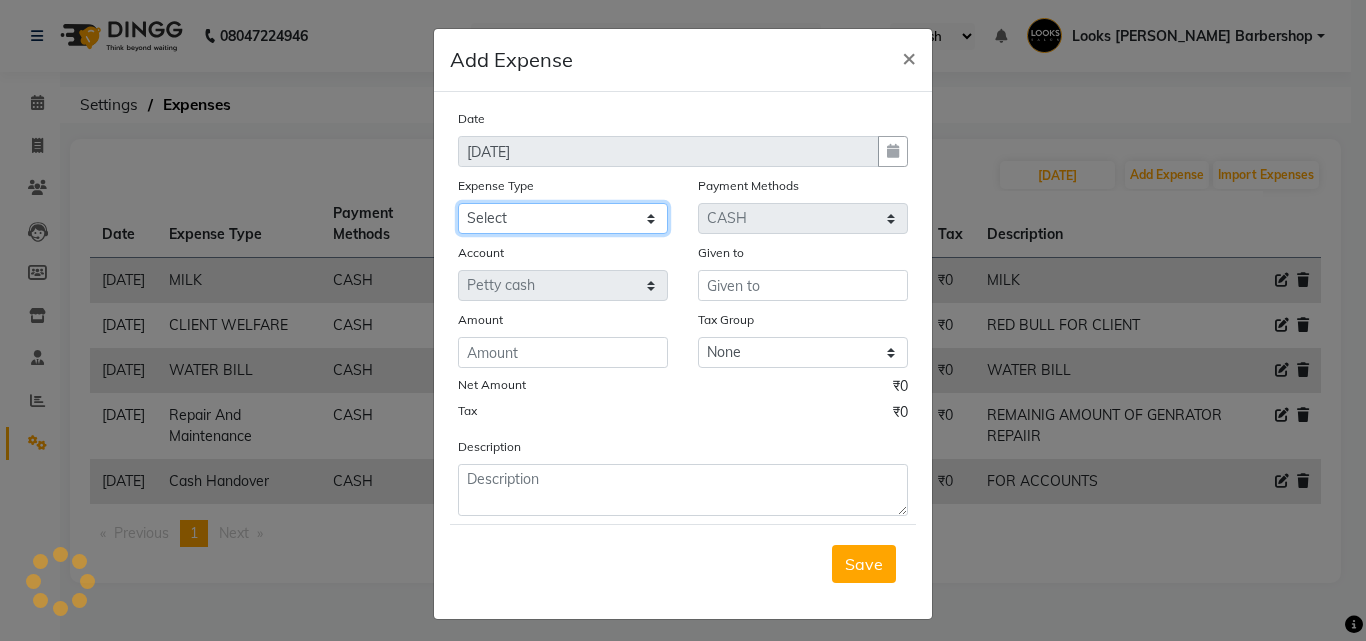 click on "Select Amazon order BANK DEPOSIT black coffee BLINKIT Cash change Cash Handover celebration Client Refreshment CLIENT WELFARE Convyance to staff Counter sale DIESEL Entertainment Expenses General Expense KKC Laundry Service MEDEICINE MILK MILK GINGER Miscellaneous MOBILE RECHARGE Monthly Grocery OFFICE UPKEEP Pantry Payment PORTER Prepaid Card Incentives Printing And Stationery Product Incentive purchase Refreshment Repair And Maintenance Salary Salary advance Service incentive staff accommodation Staff Convenyance Staff Welfare tip TIP CREDIT CARD Tip Online TIP UPI travel Travelling And Conveyance treat for staff WATER BILL Water Bills" 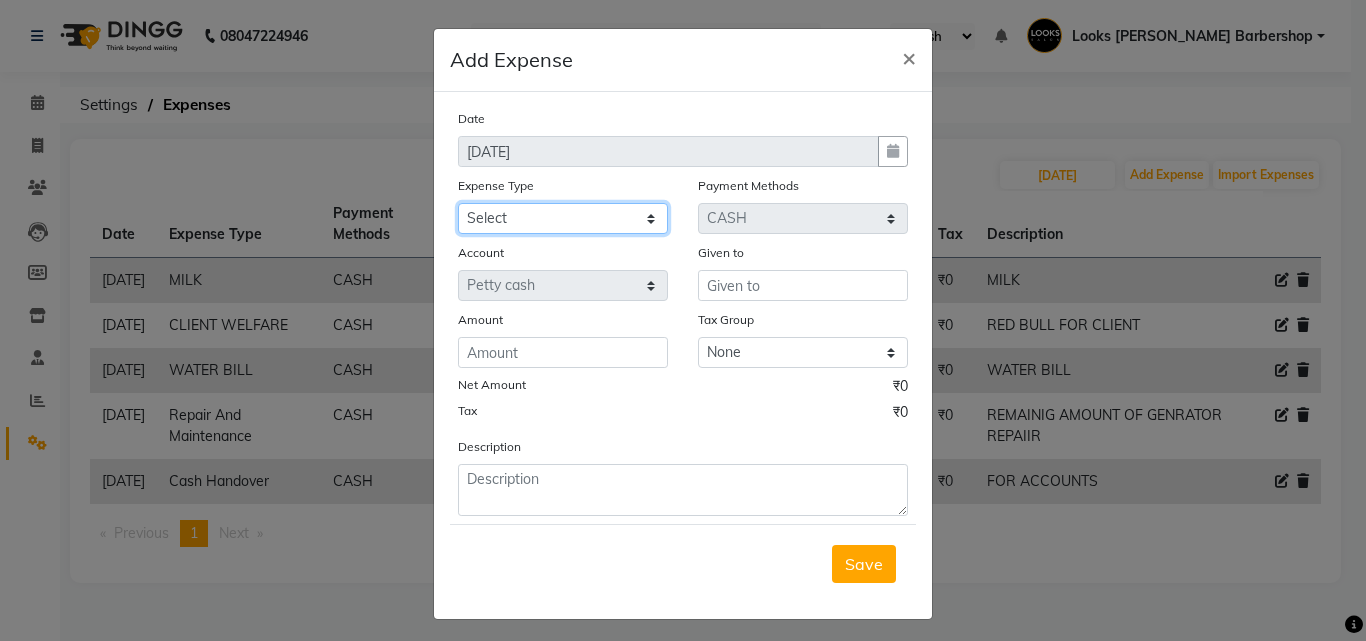 select on "22606" 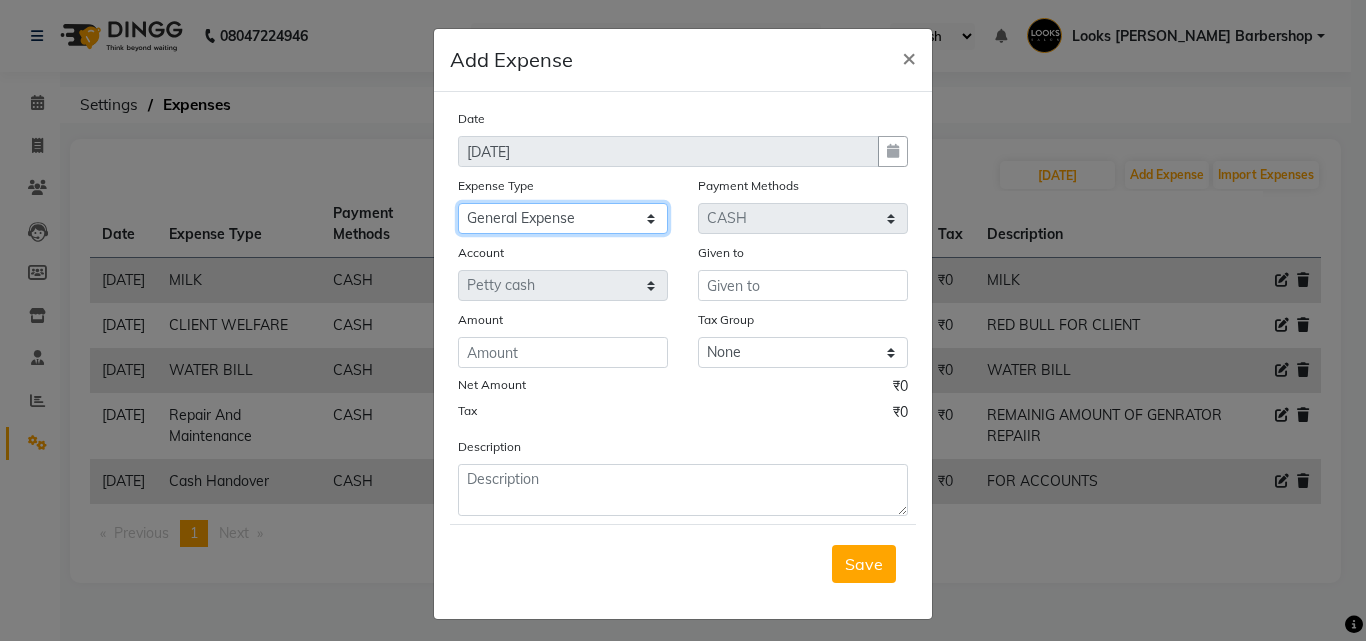 click on "Select Amazon order BANK DEPOSIT black coffee BLINKIT Cash change Cash Handover celebration Client Refreshment CLIENT WELFARE Convyance to staff Counter sale DIESEL Entertainment Expenses General Expense KKC Laundry Service MEDEICINE MILK MILK GINGER Miscellaneous MOBILE RECHARGE Monthly Grocery OFFICE UPKEEP Pantry Payment PORTER Prepaid Card Incentives Printing And Stationery Product Incentive purchase Refreshment Repair And Maintenance Salary Salary advance Service incentive staff accommodation Staff Convenyance Staff Welfare tip TIP CREDIT CARD Tip Online TIP UPI travel Travelling And Conveyance treat for staff WATER BILL Water Bills" 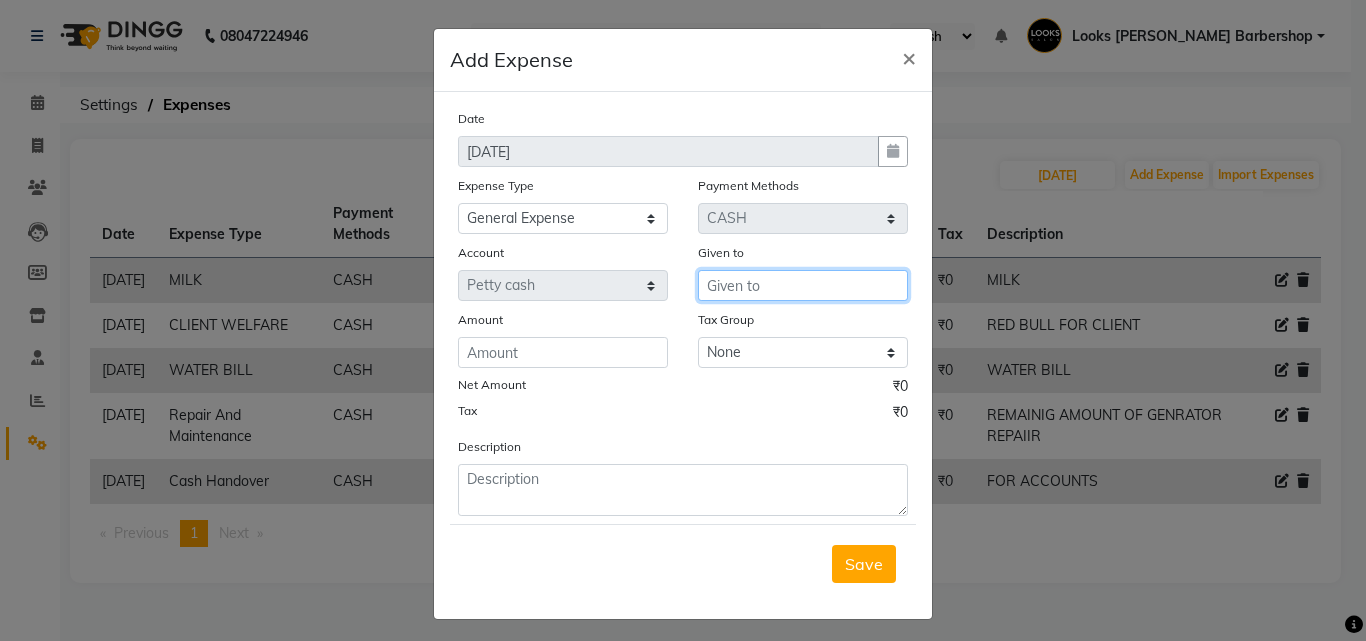 click at bounding box center (803, 285) 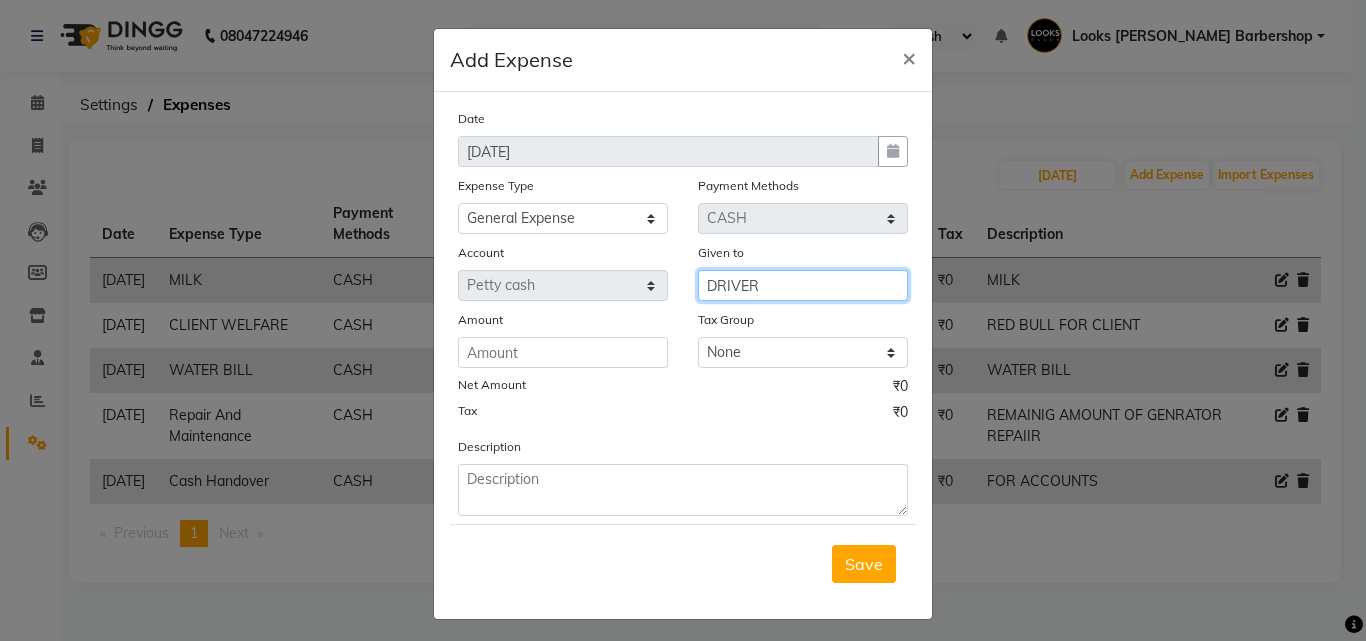 type on "DRIVER" 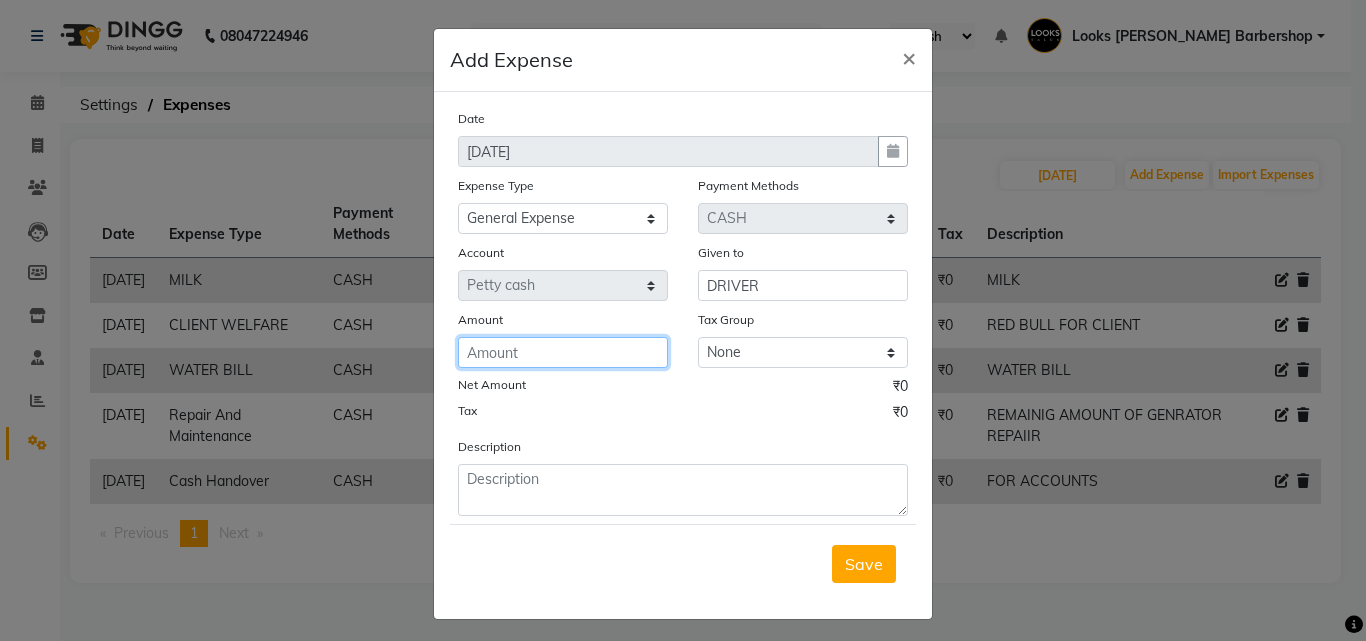 click 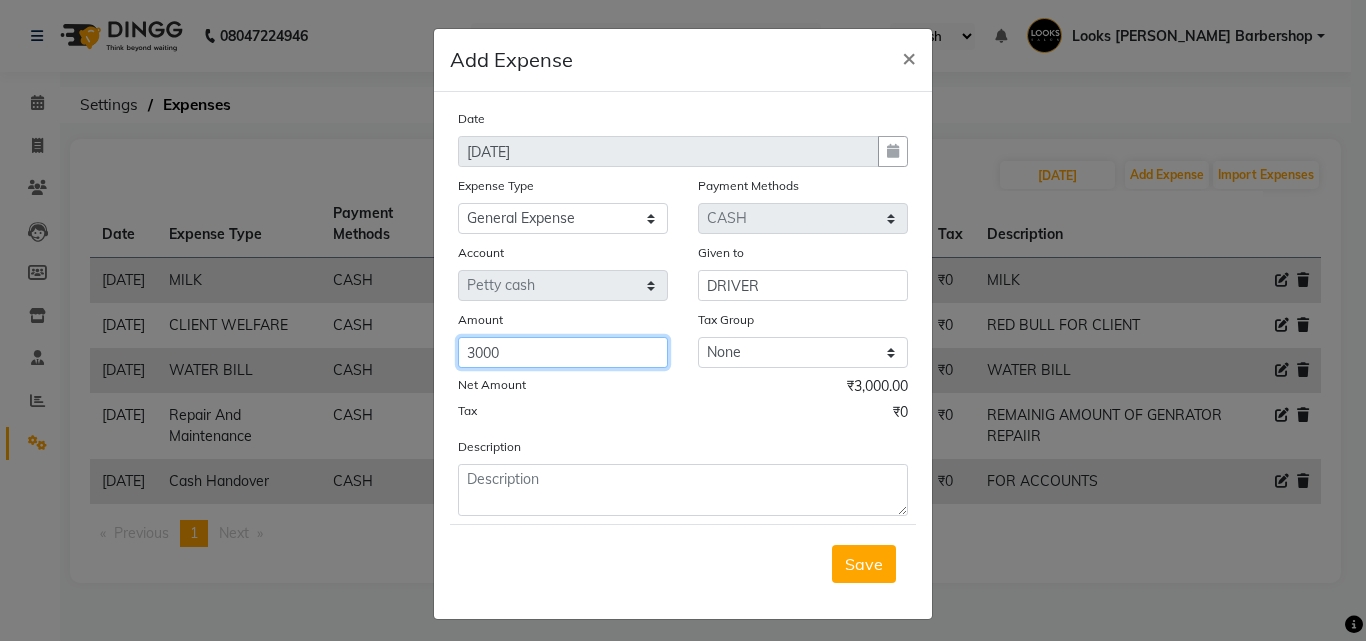 type on "3000" 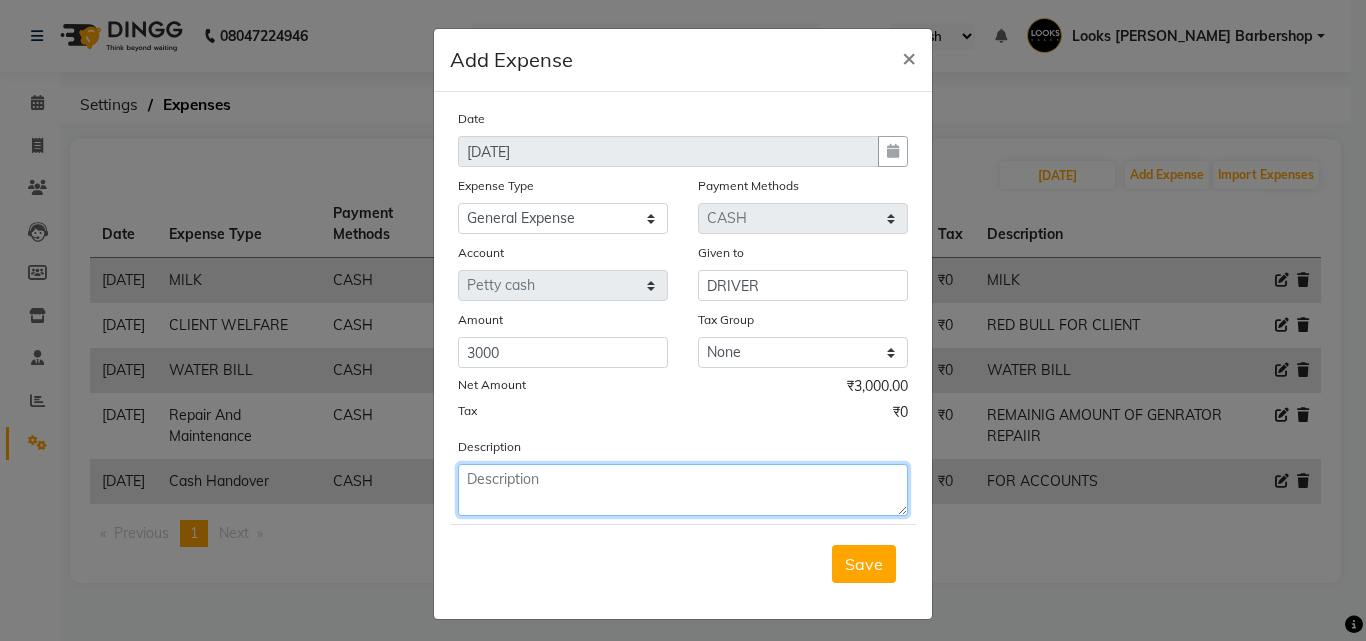 click 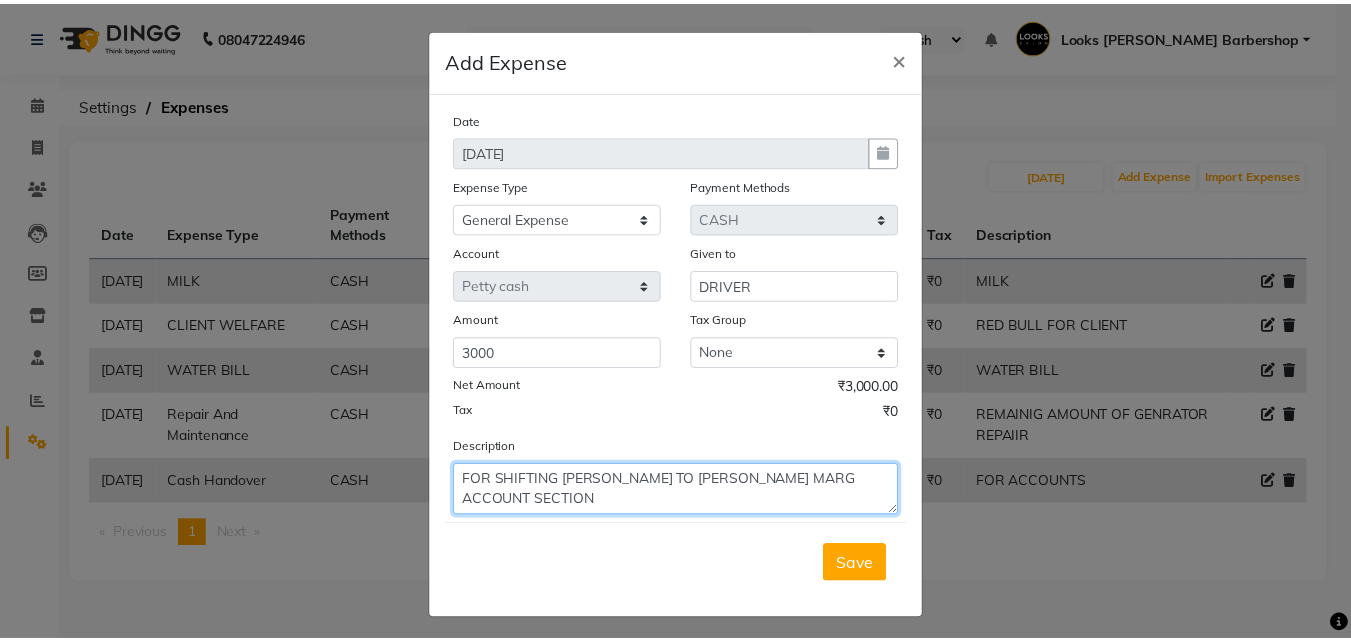 scroll, scrollTop: 15, scrollLeft: 0, axis: vertical 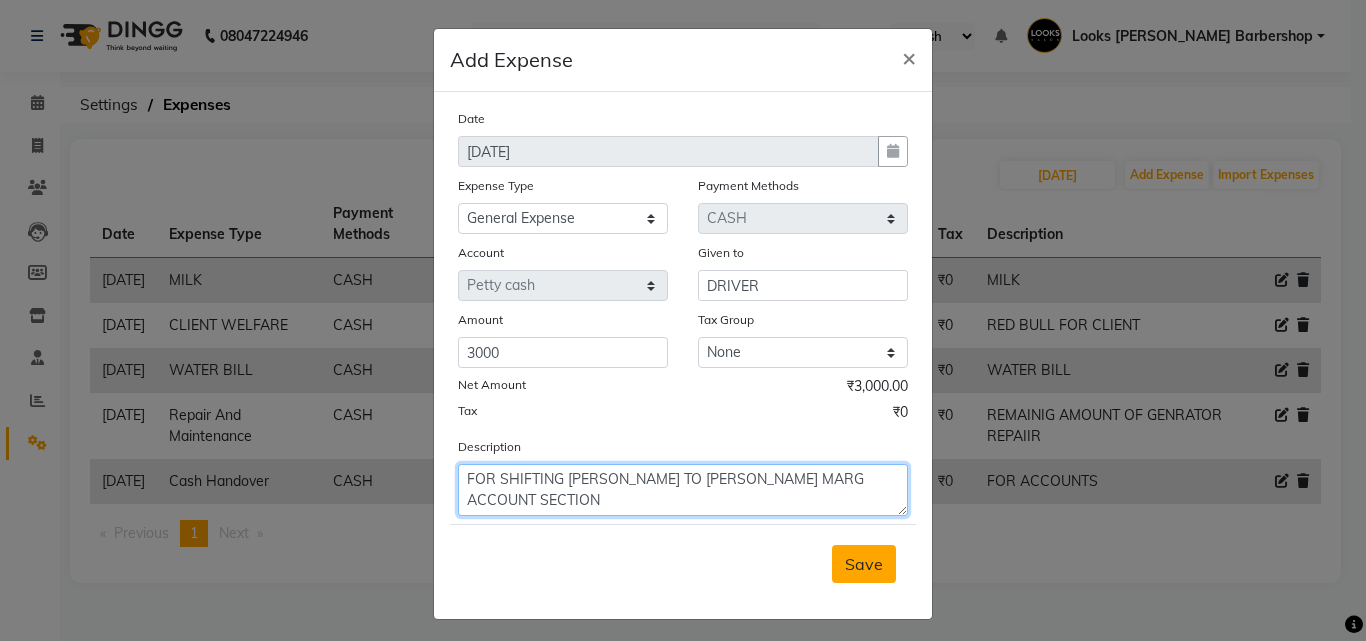 type on "FOR SHIFTING KAROL BAGH TO MALCHA MARG ACCOUNT SECTION" 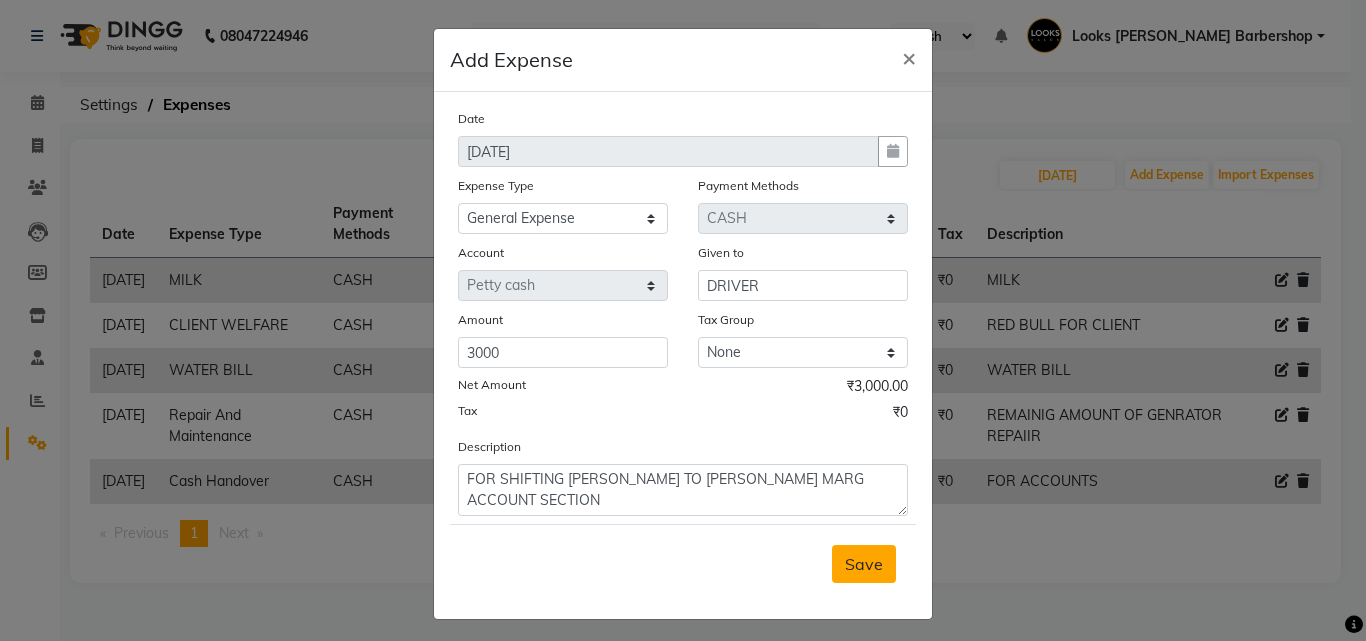 drag, startPoint x: 853, startPoint y: 547, endPoint x: 842, endPoint y: 547, distance: 11 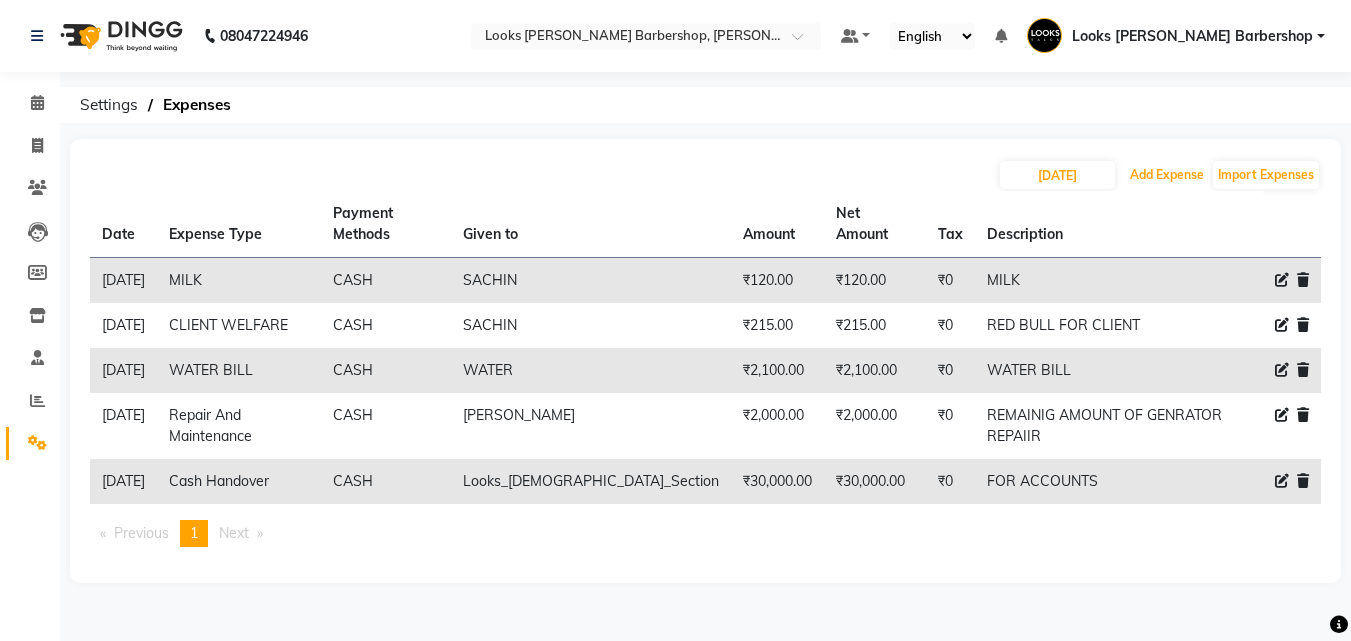 scroll, scrollTop: 56, scrollLeft: 0, axis: vertical 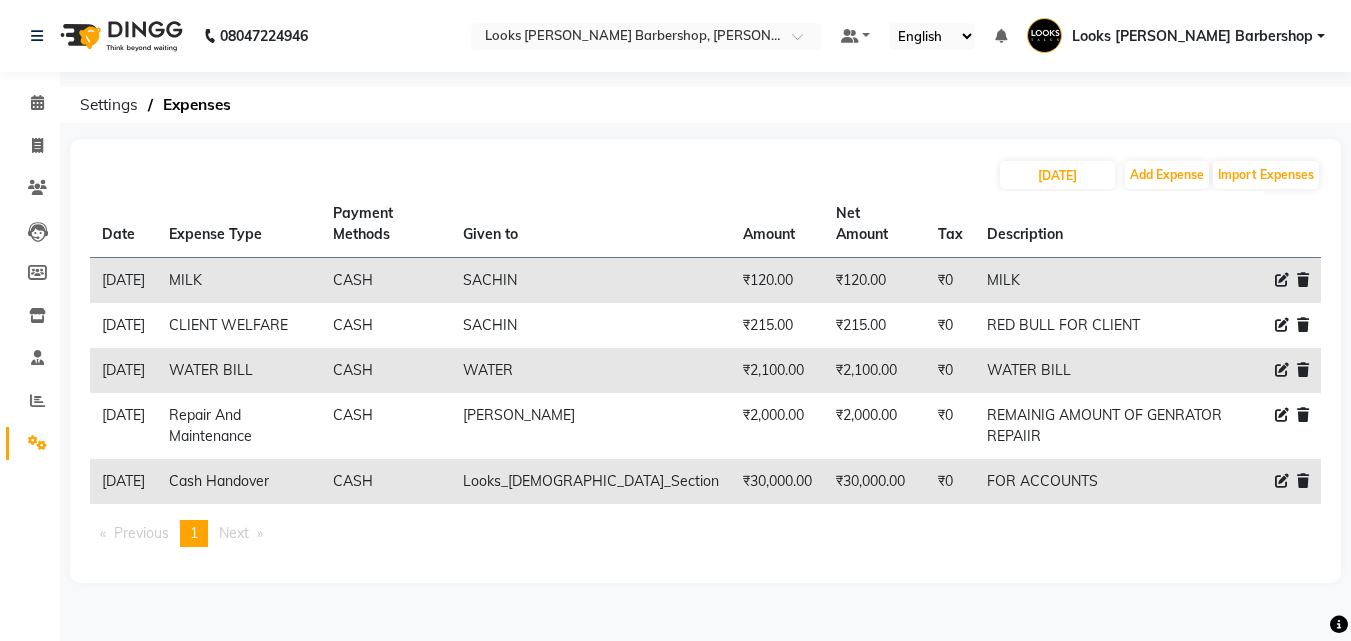 click on "Next  page" at bounding box center (241, 533) 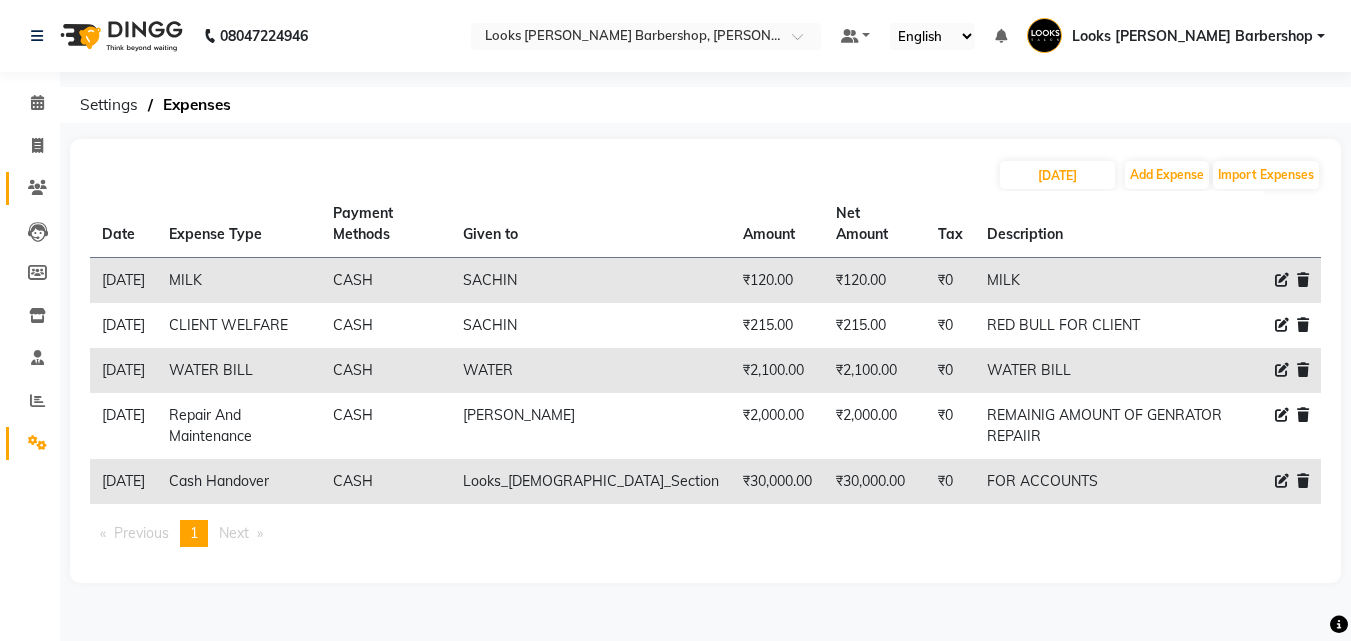 scroll, scrollTop: 56, scrollLeft: 0, axis: vertical 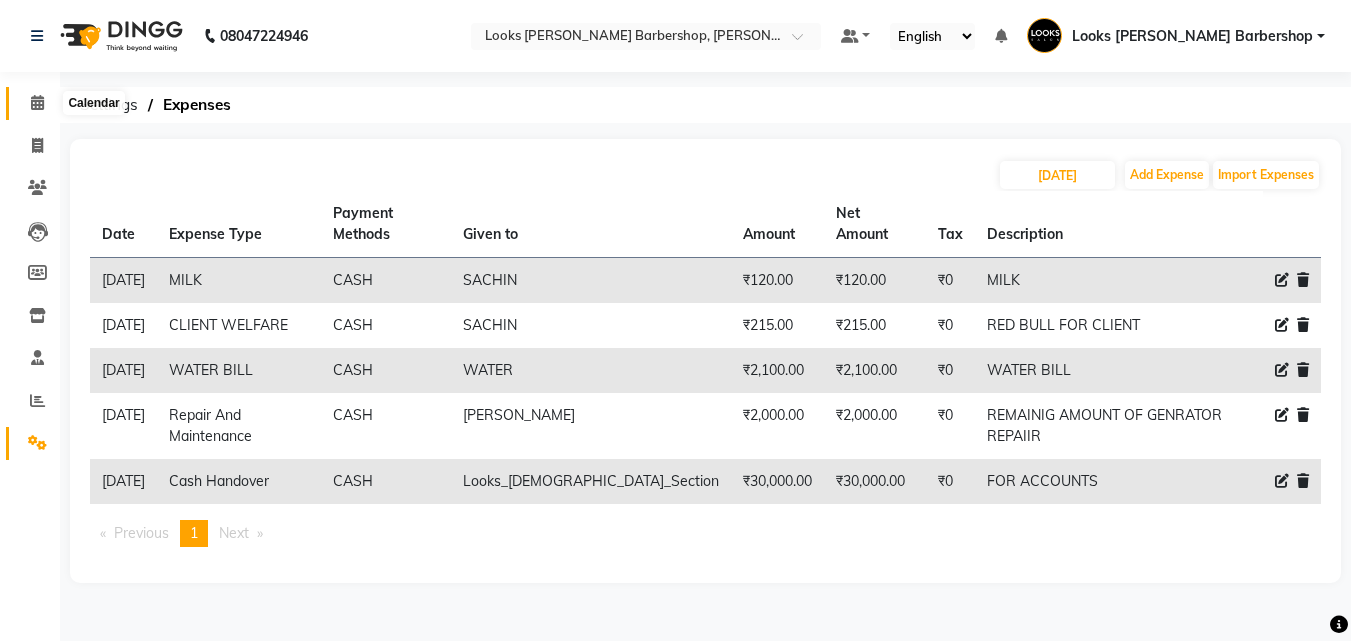 click 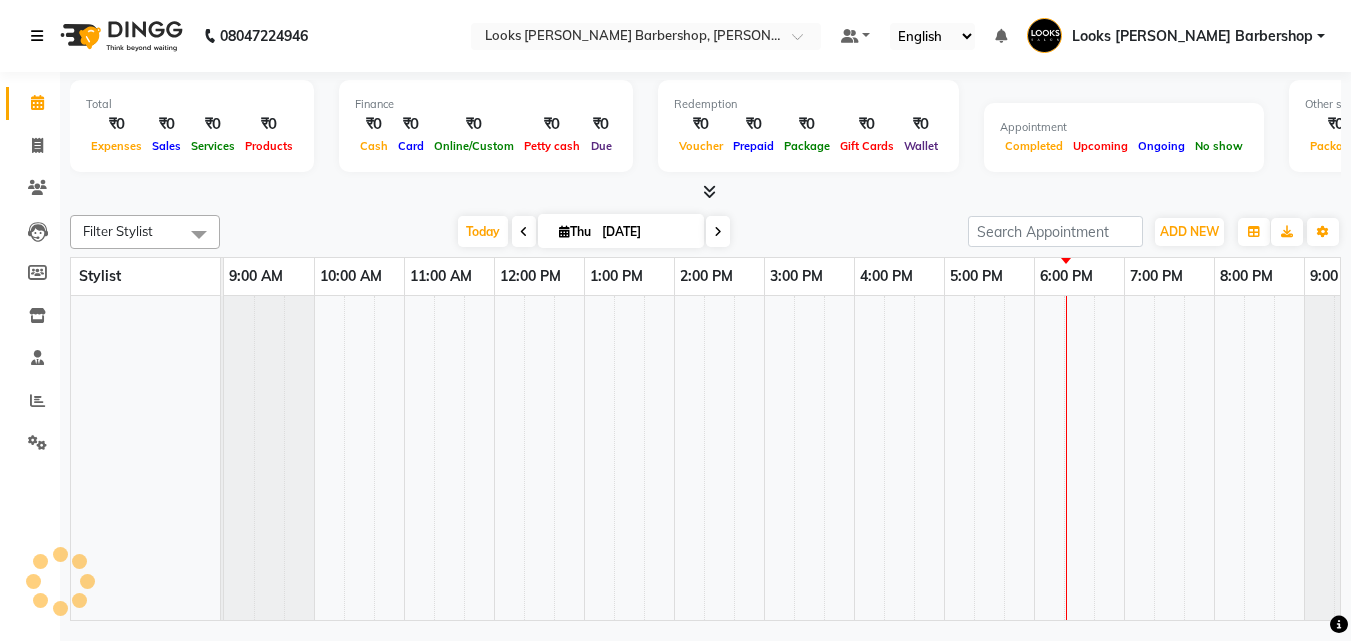scroll, scrollTop: 0, scrollLeft: 0, axis: both 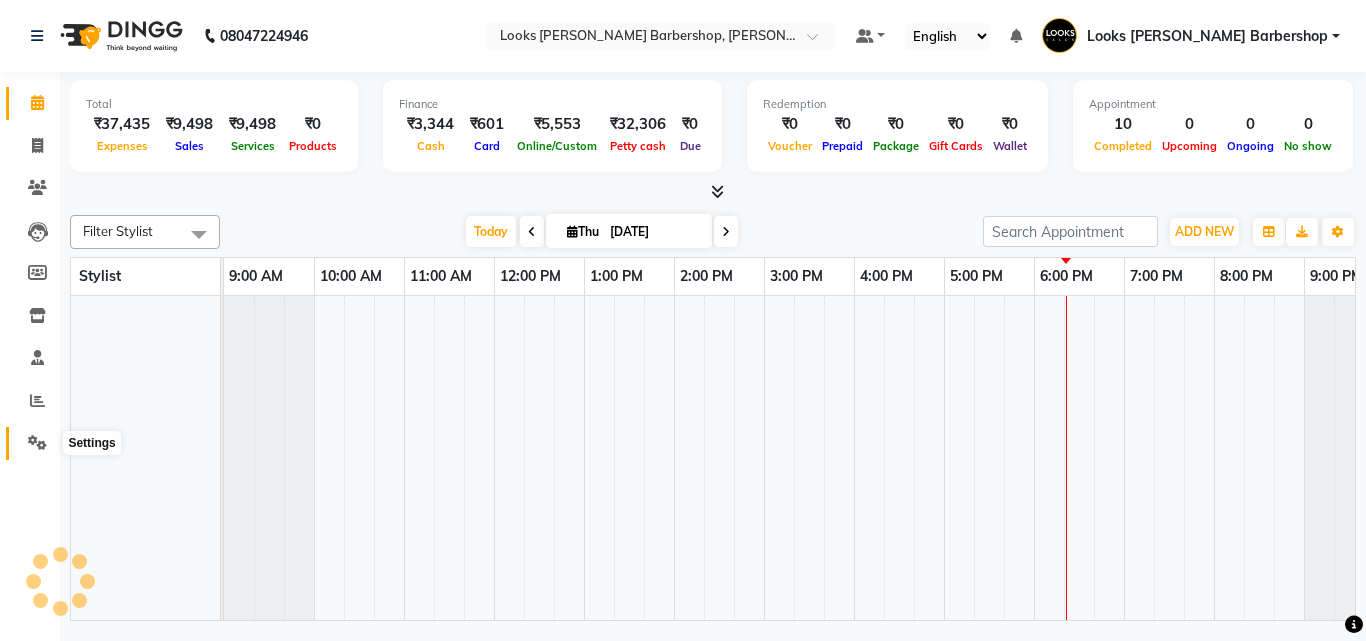 click 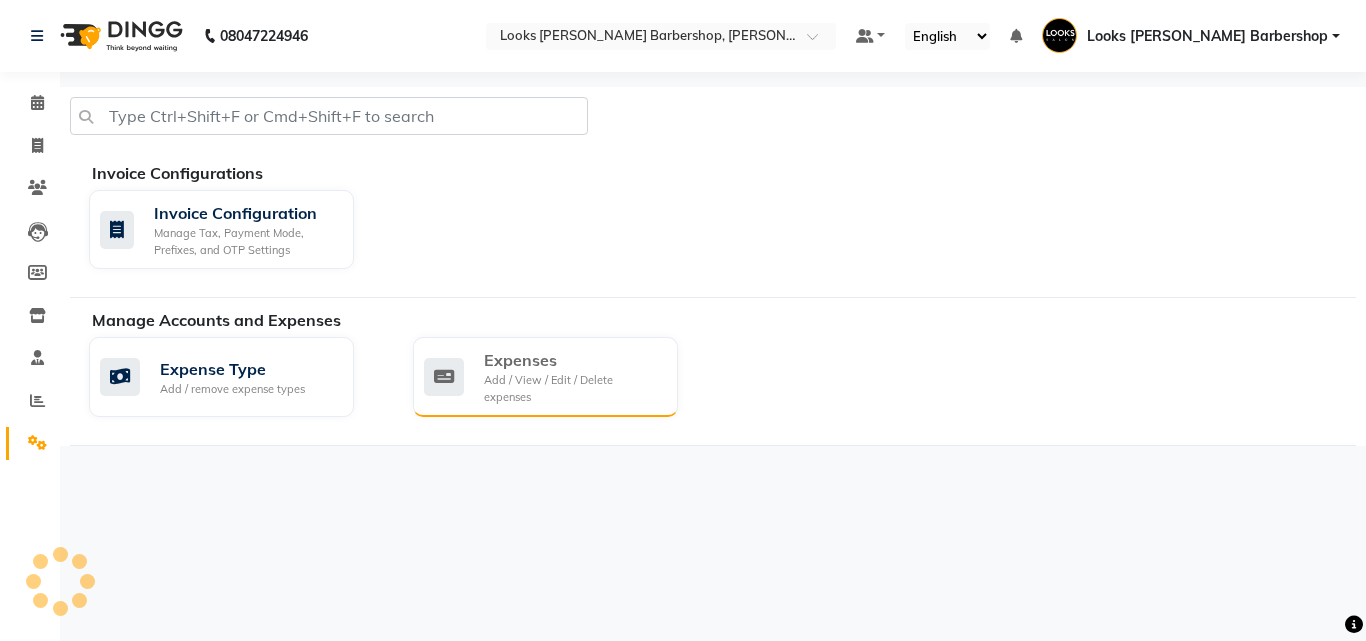 click on "Add / View / Edit / Delete expenses" 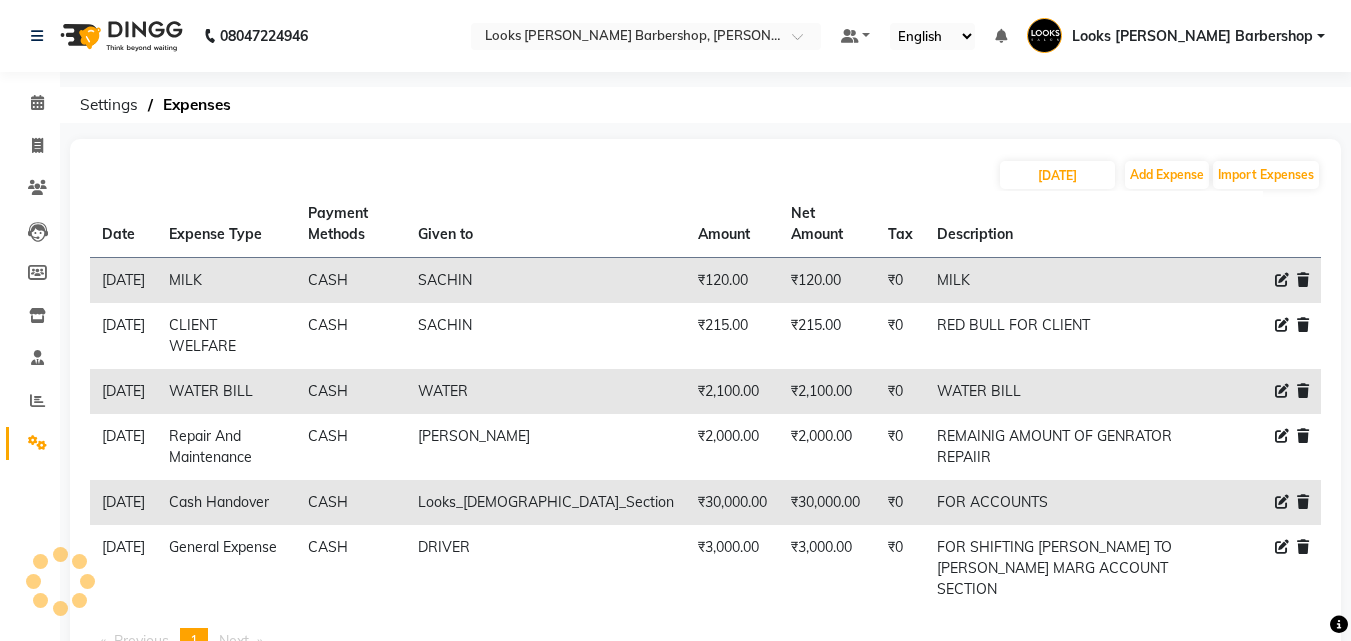scroll, scrollTop: 122, scrollLeft: 0, axis: vertical 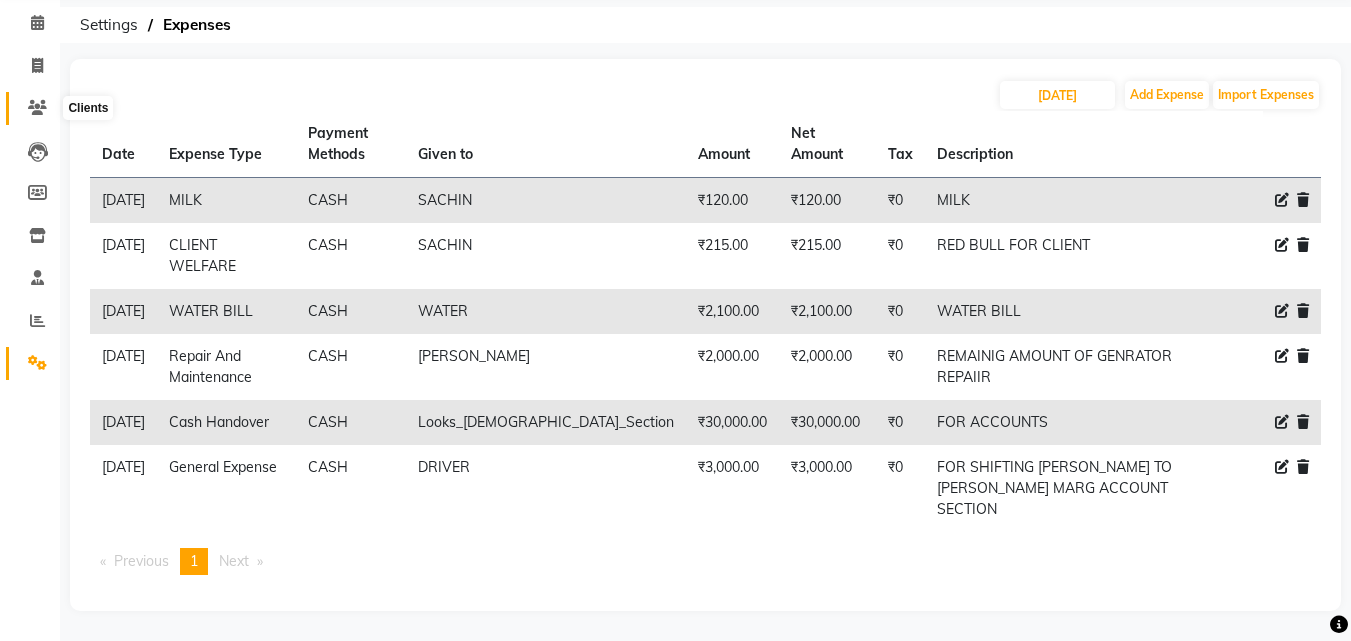 click 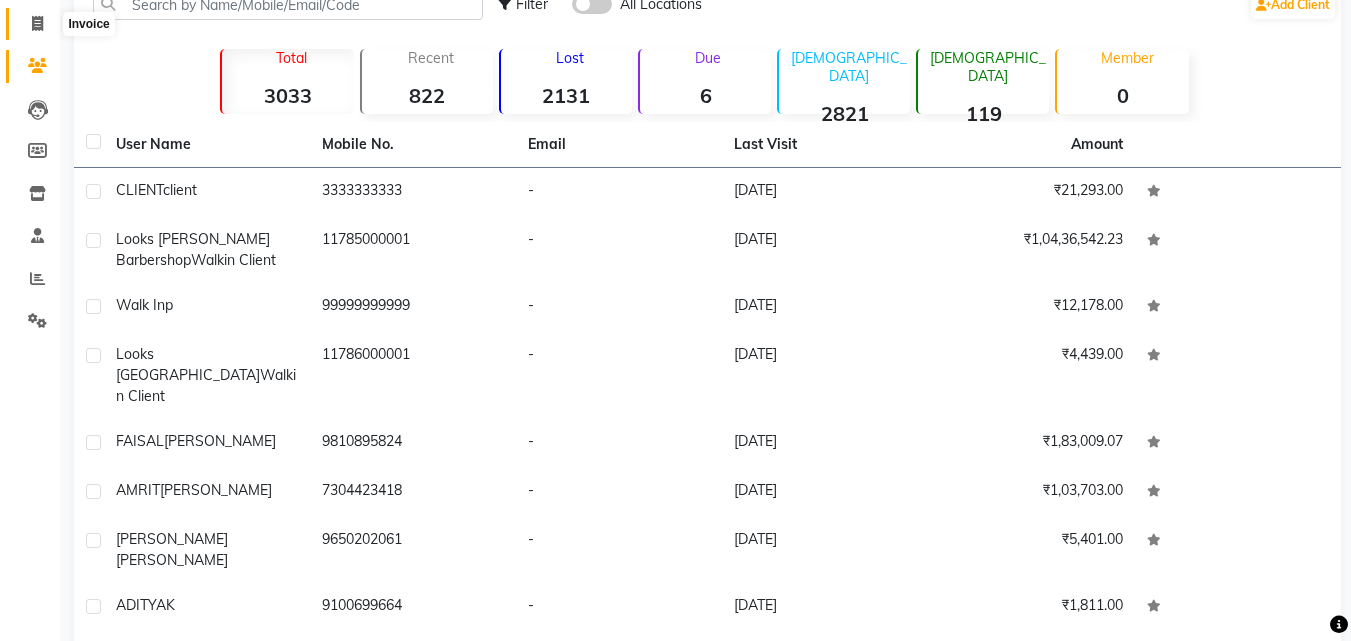 scroll, scrollTop: 34, scrollLeft: 0, axis: vertical 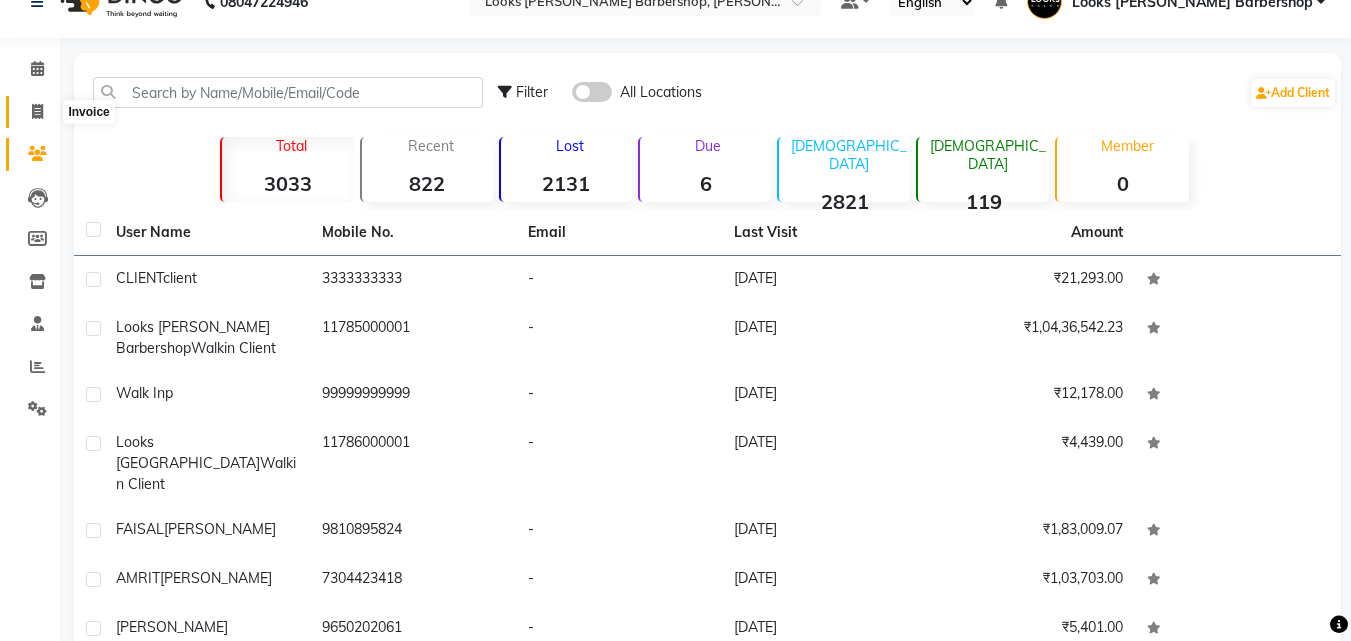 click 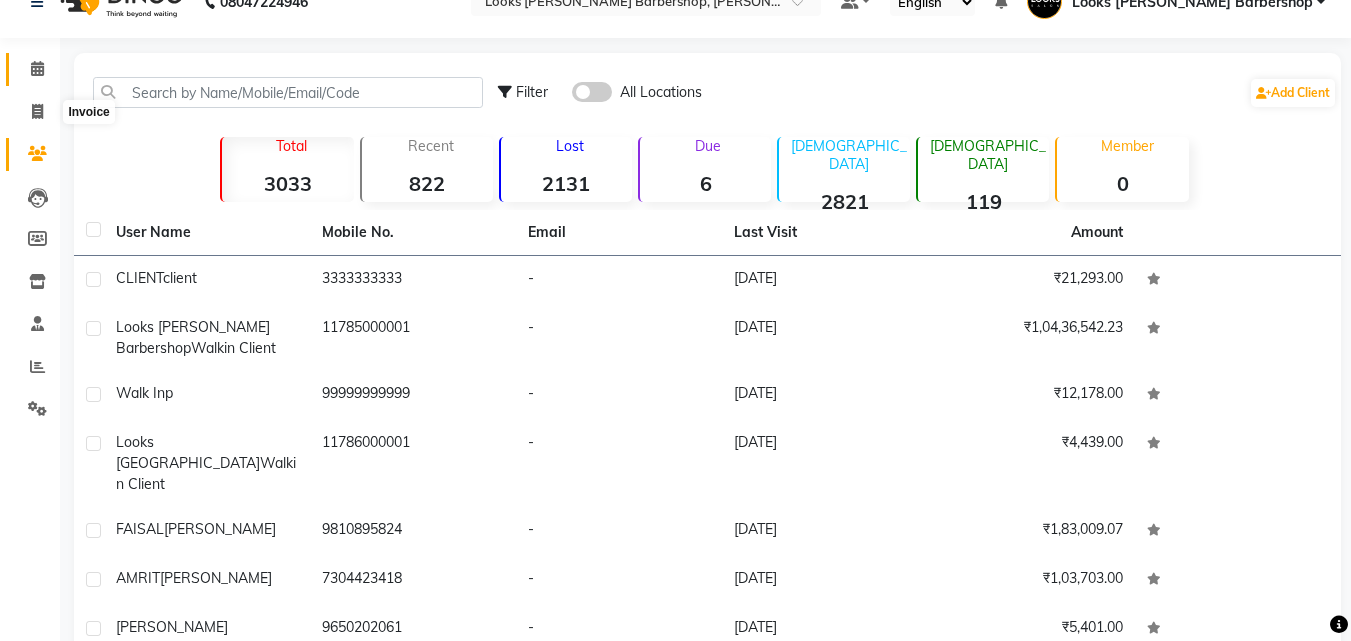 select on "service" 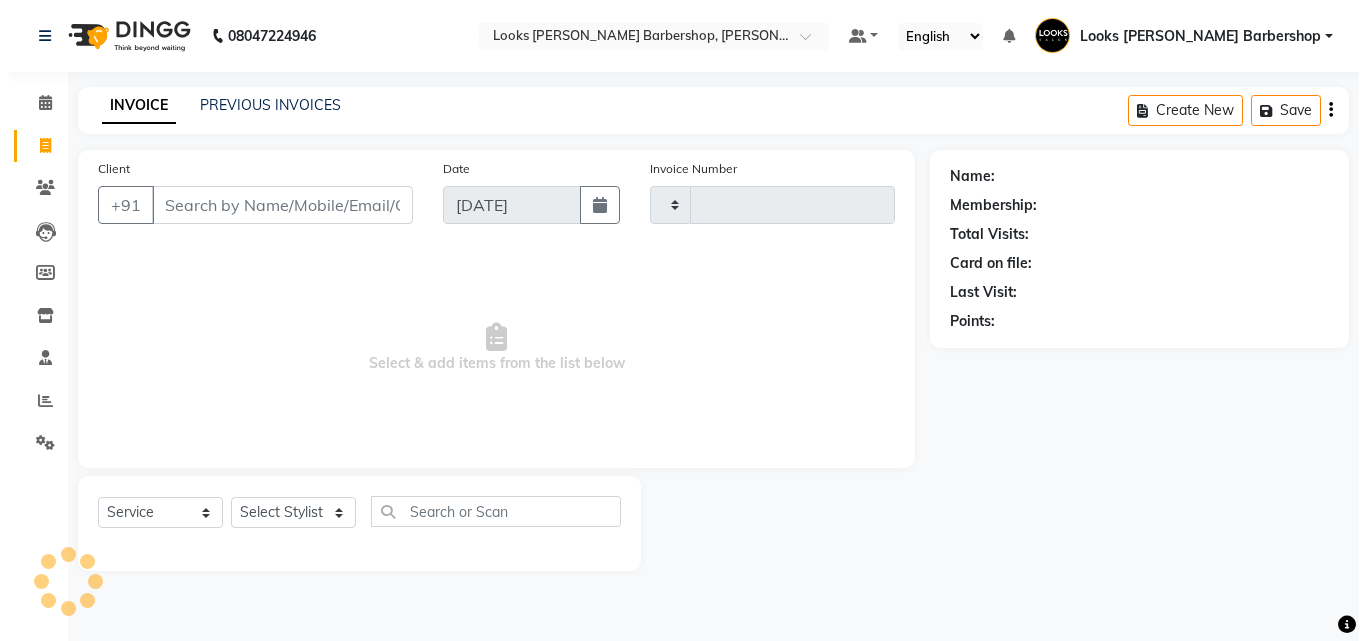 scroll, scrollTop: 0, scrollLeft: 0, axis: both 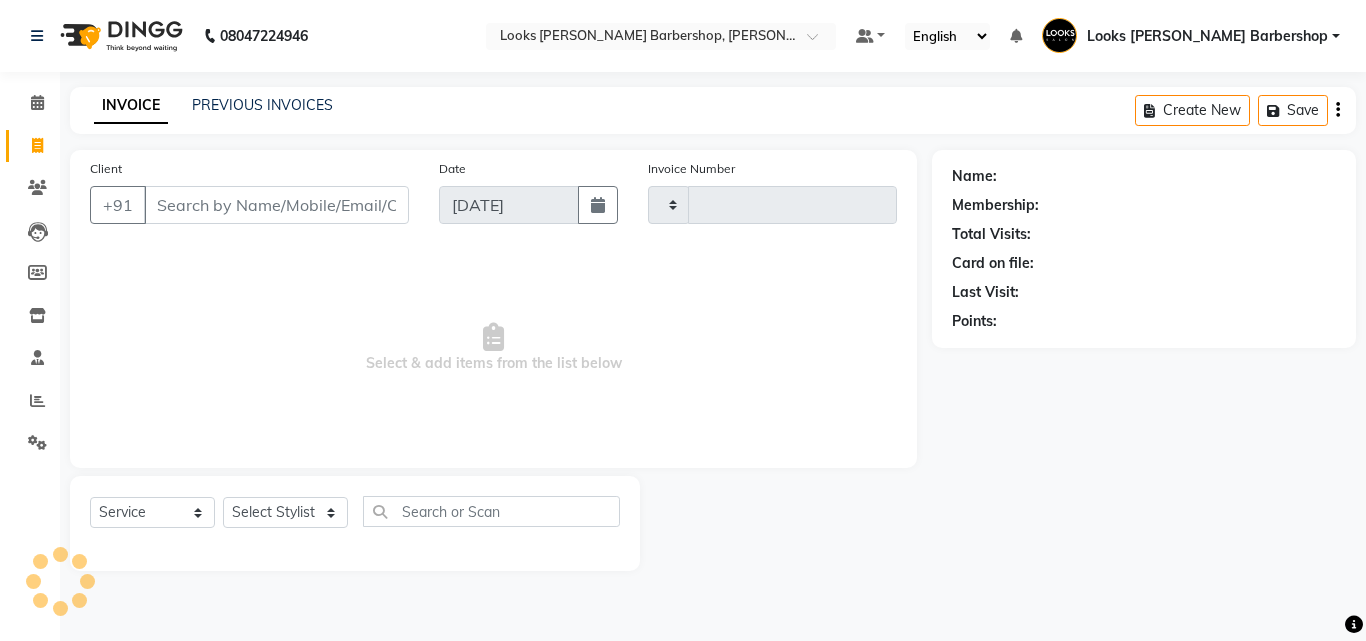type on "2507" 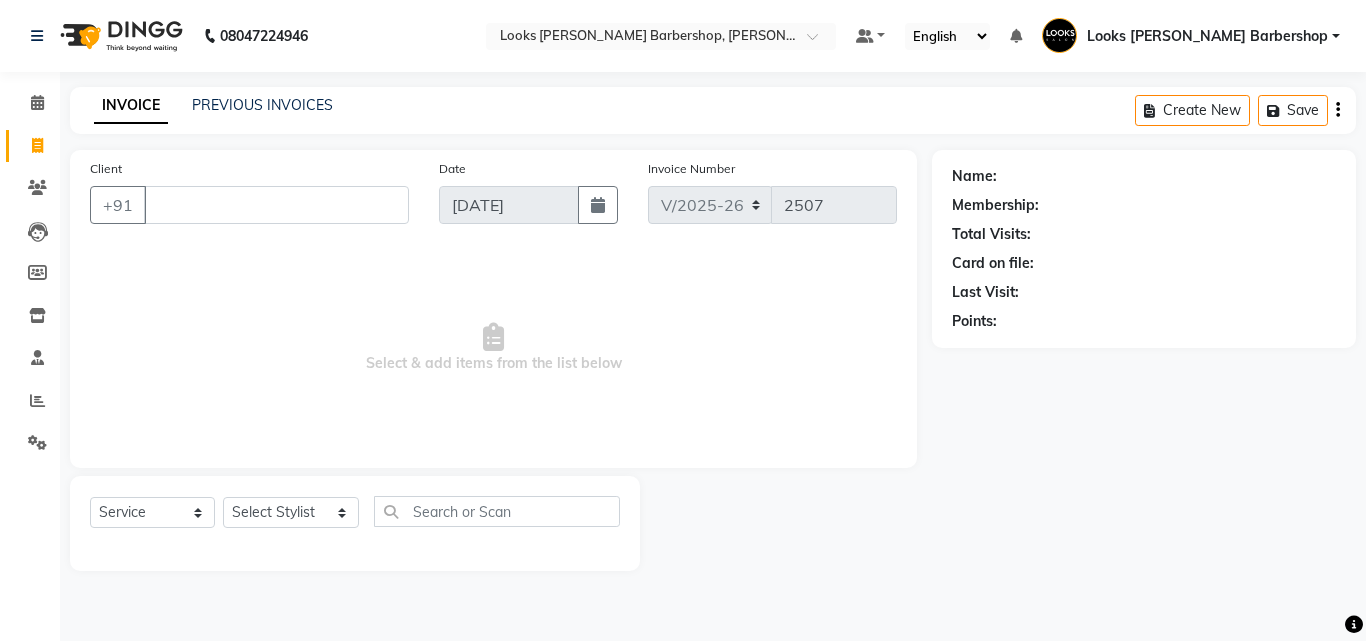 type 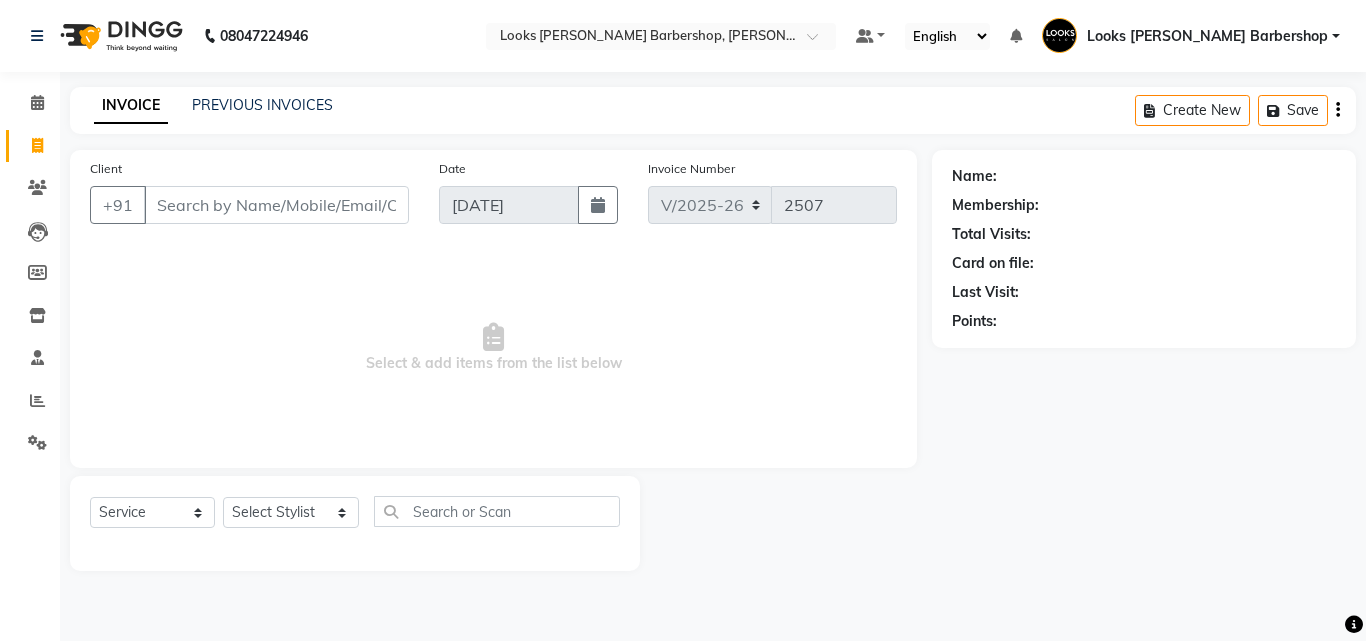 click on "Client +91 Date 10-07-2025 Invoice Number V/2025 V/2025-26 2507  Select & add items from the list below  Select  Service  Product  Membership  Package Voucher Prepaid Gift Card  Select Stylist Aadil Adnan AENA Aijaz Alam Amazon_Kart AMIR  Anurag _asst Arvind_asst BIJENDER  Counter Sales DANISH DHARAMVEER Eshan FARHAN KARAN RAI  KOMAL_NAILS Krishna_asst LALIT_PDCT LHAMO Looks_Female_Section Looks_H.O_Store Looks Karol Bagh Barbershop Looks_Kart MANIRAM Meenu_pdct Mohammad Sajid NAEEM  NARENDER DEOL  Naveen_pdct Prabhakar Kumar_PDCT RAAJ GUPTA RAAJ_JI raj ji RAM MURTI NARYAL ROHIT  Rohit Thakur SACHIN sahil Shabina Shakir SIMRAN Sonia Sunny VIKRAM VIKRANT SINGH  Vishal_Asst YOGESH ASSISTANT" 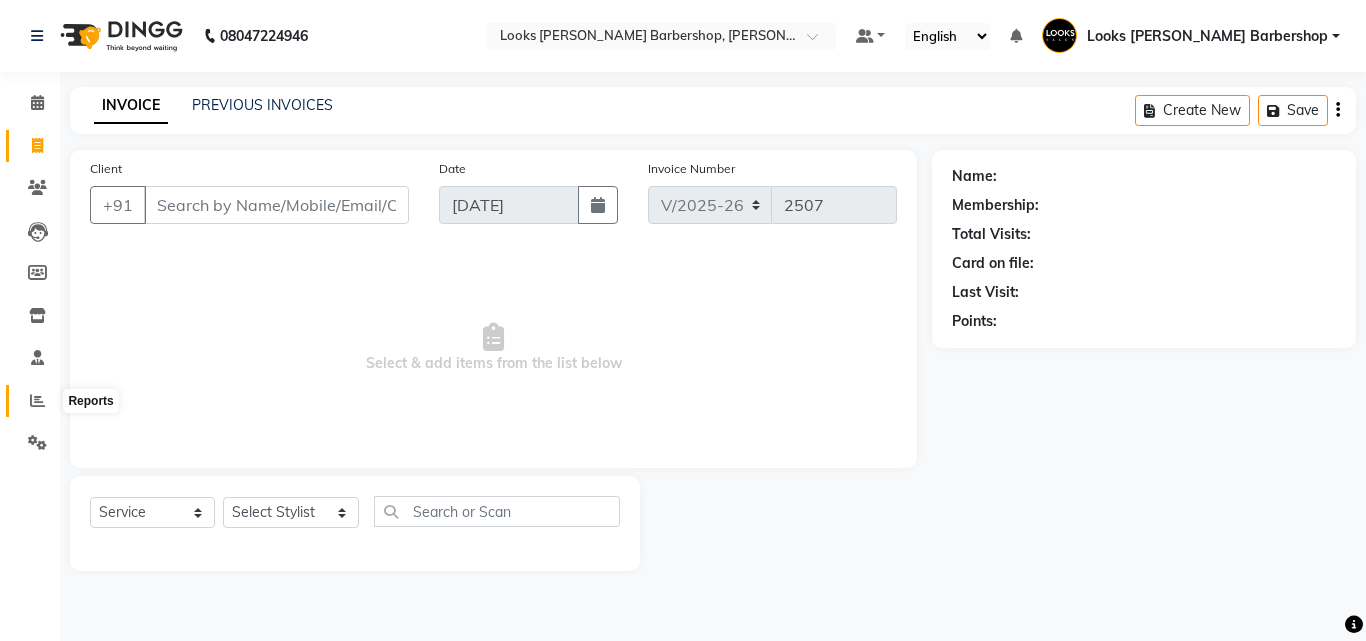 click 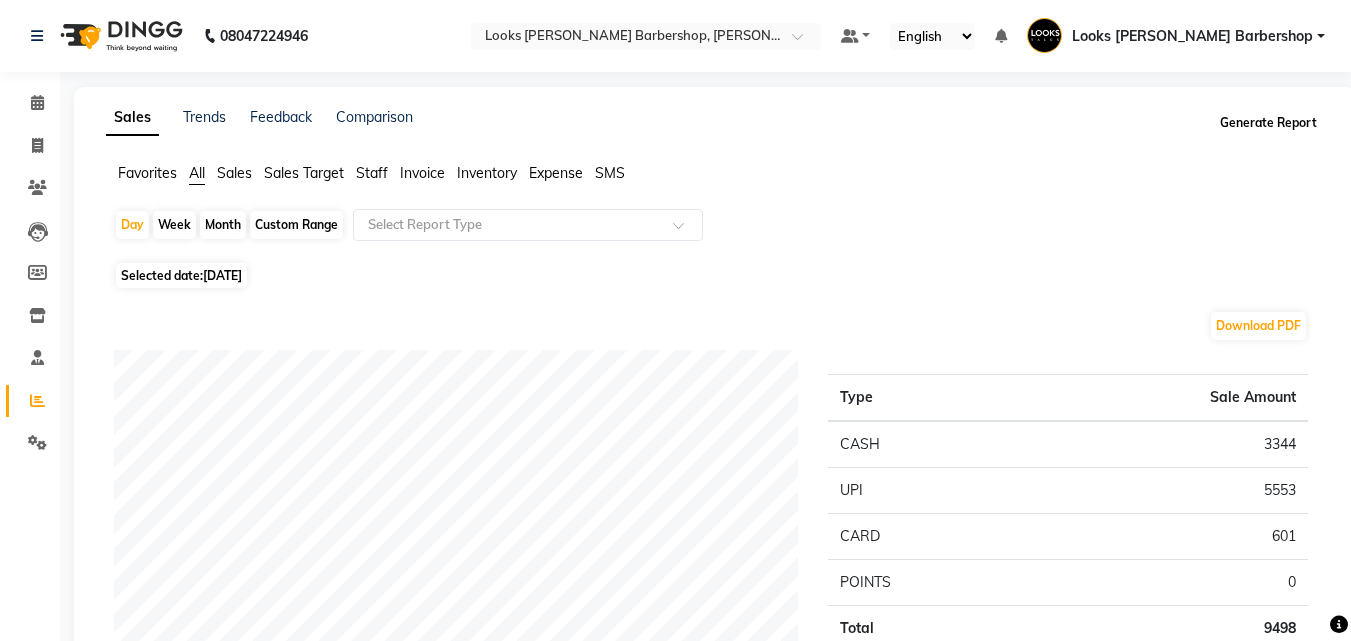 click on "Generate Report" 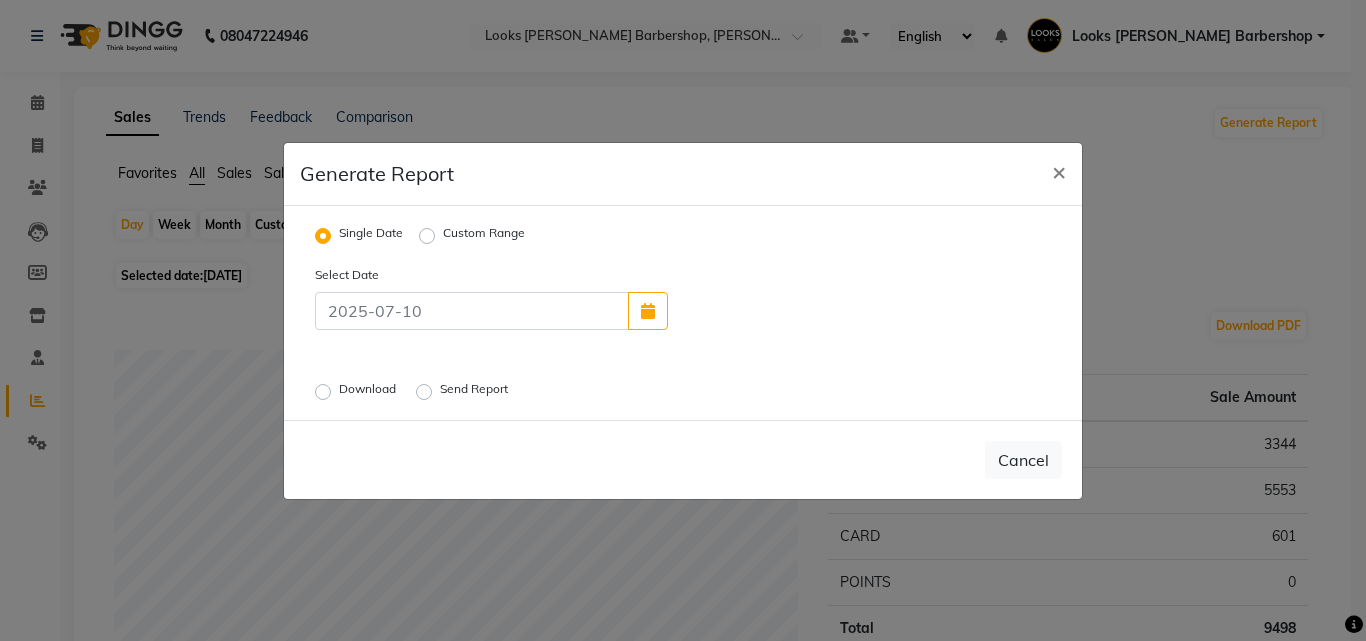 click on "Download" 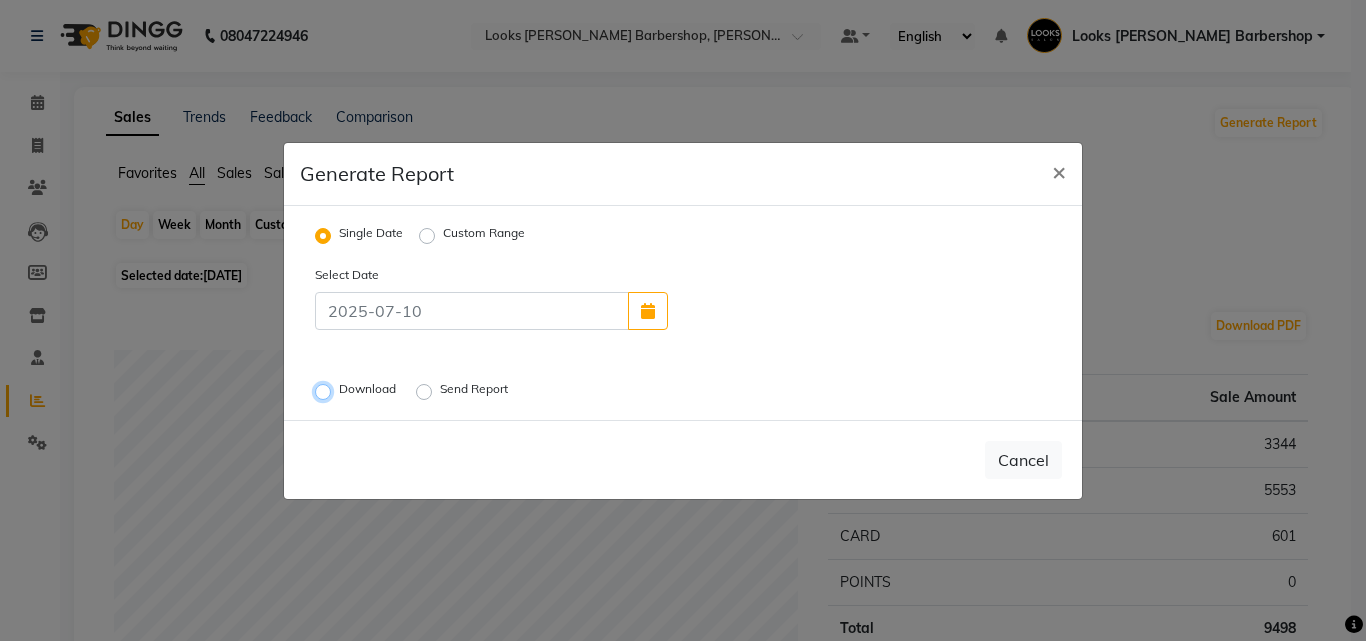 click on "Download" at bounding box center (326, 391) 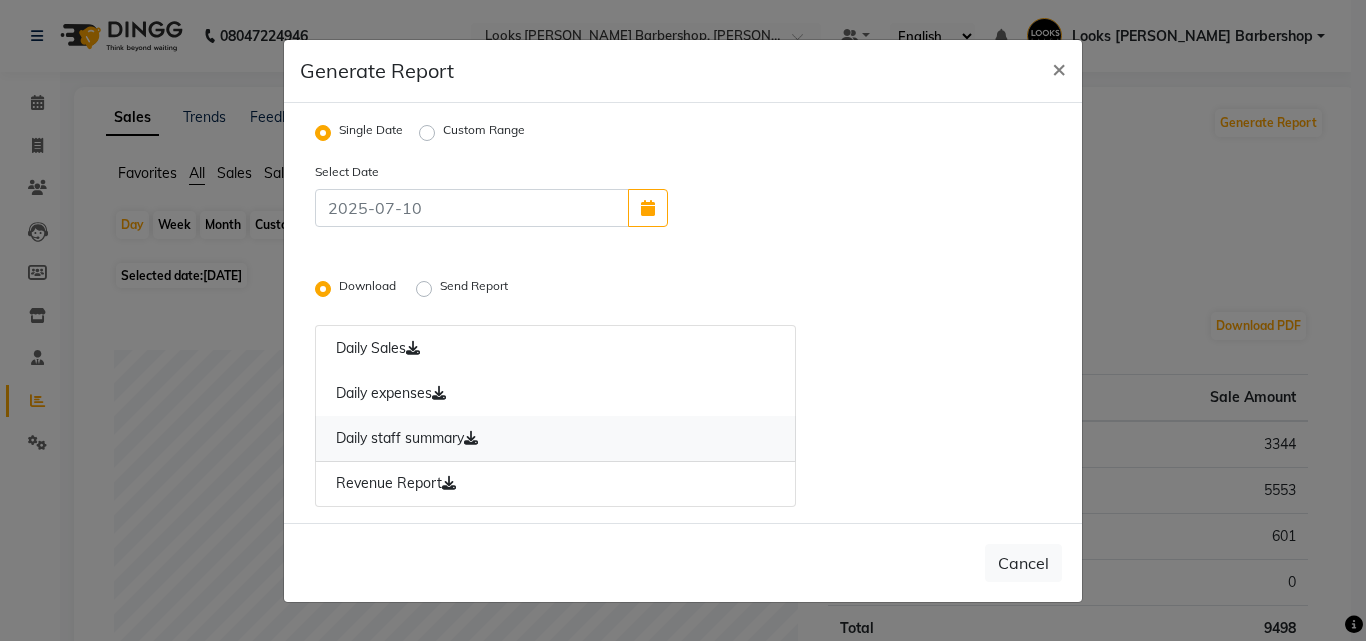 click on "Daily staff summary" 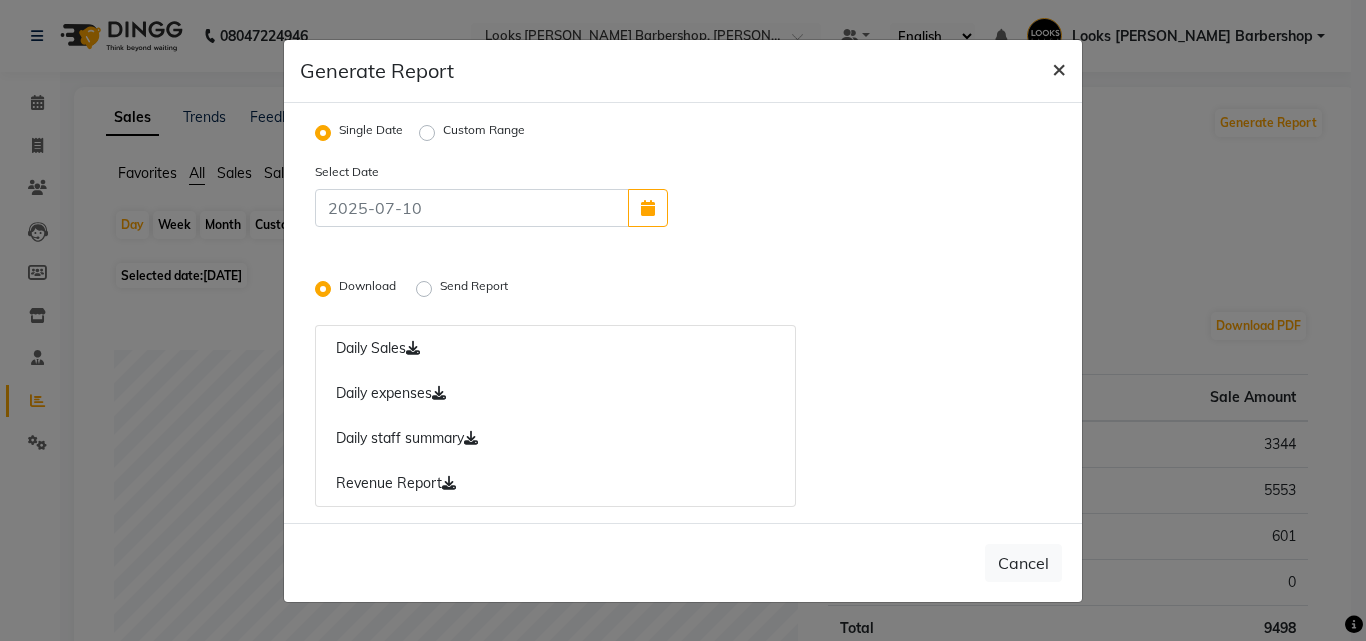 click on "×" 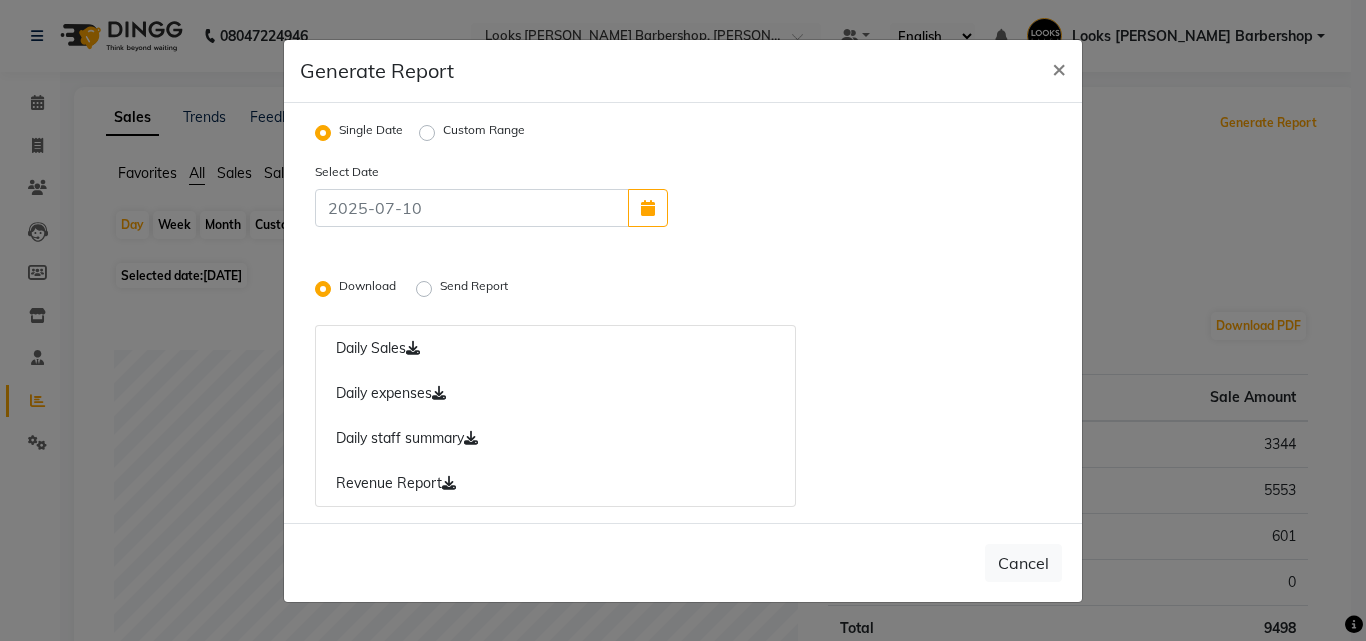 radio on "false" 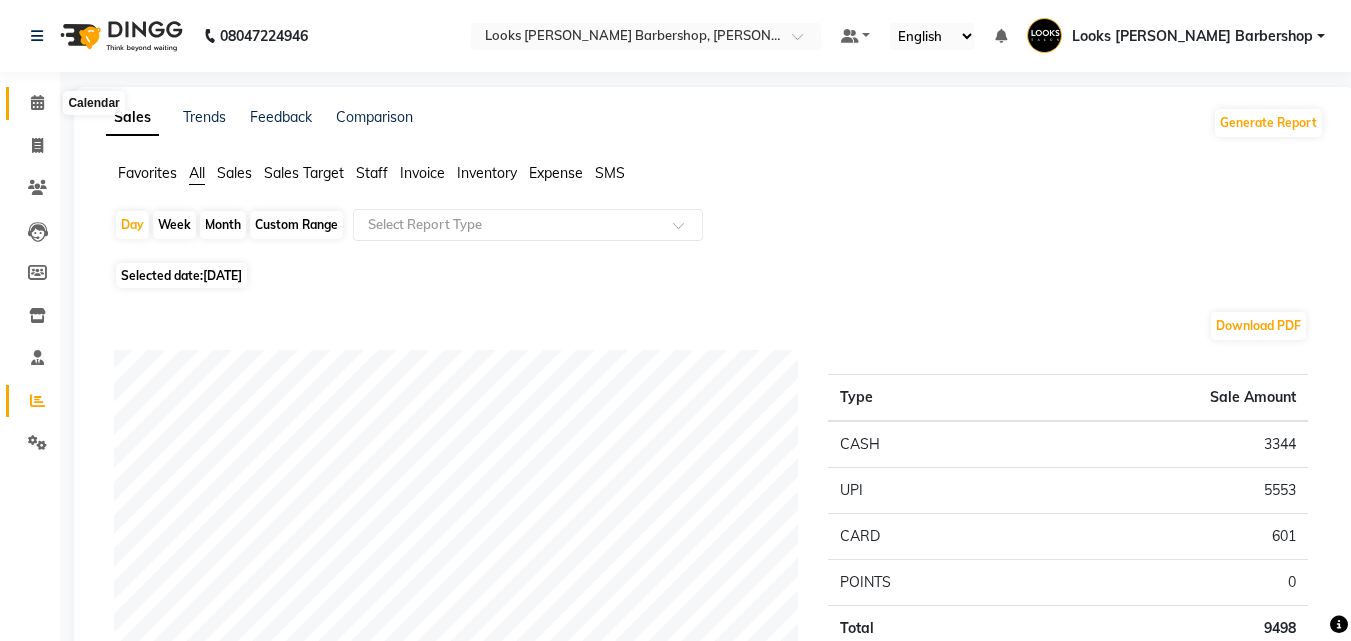 click 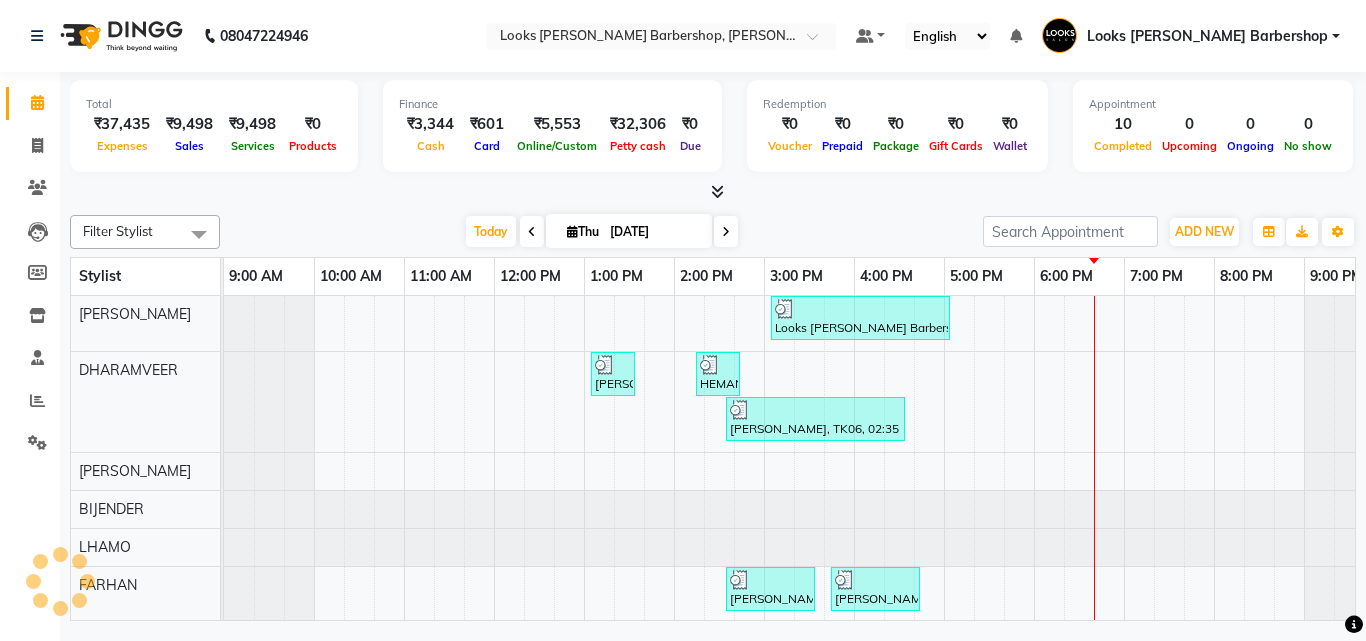 scroll, scrollTop: 27, scrollLeft: 0, axis: vertical 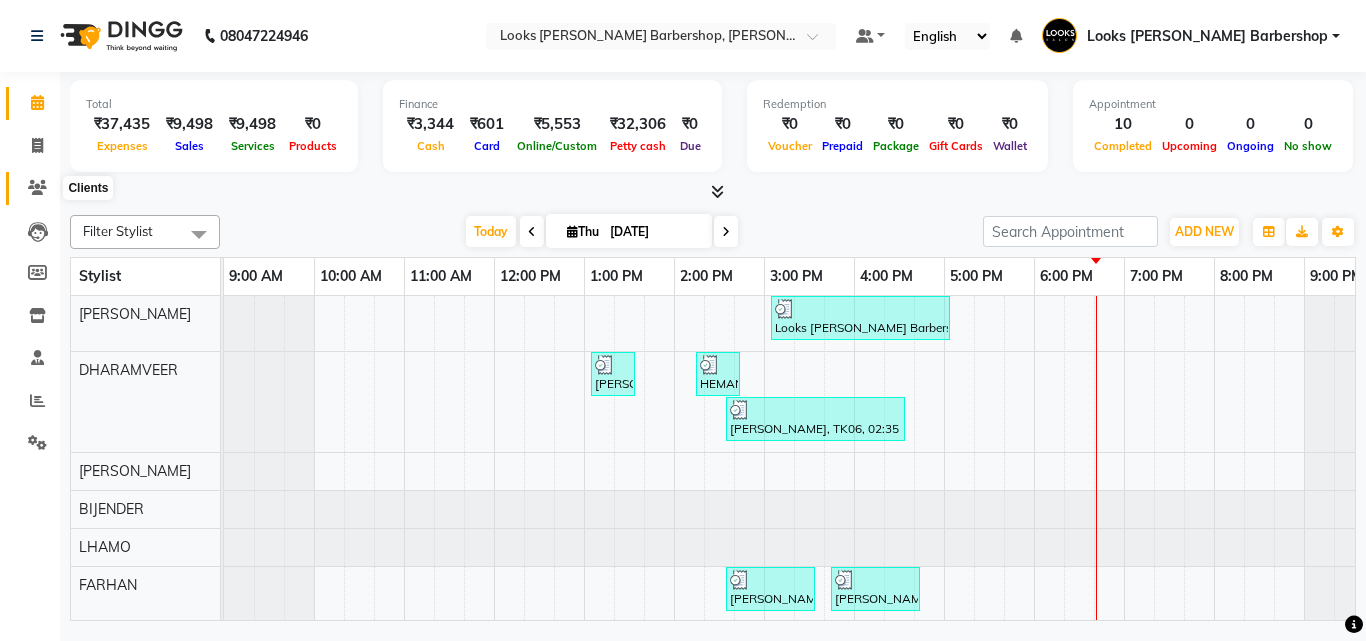 drag, startPoint x: 29, startPoint y: 180, endPoint x: 47, endPoint y: 199, distance: 26.172504 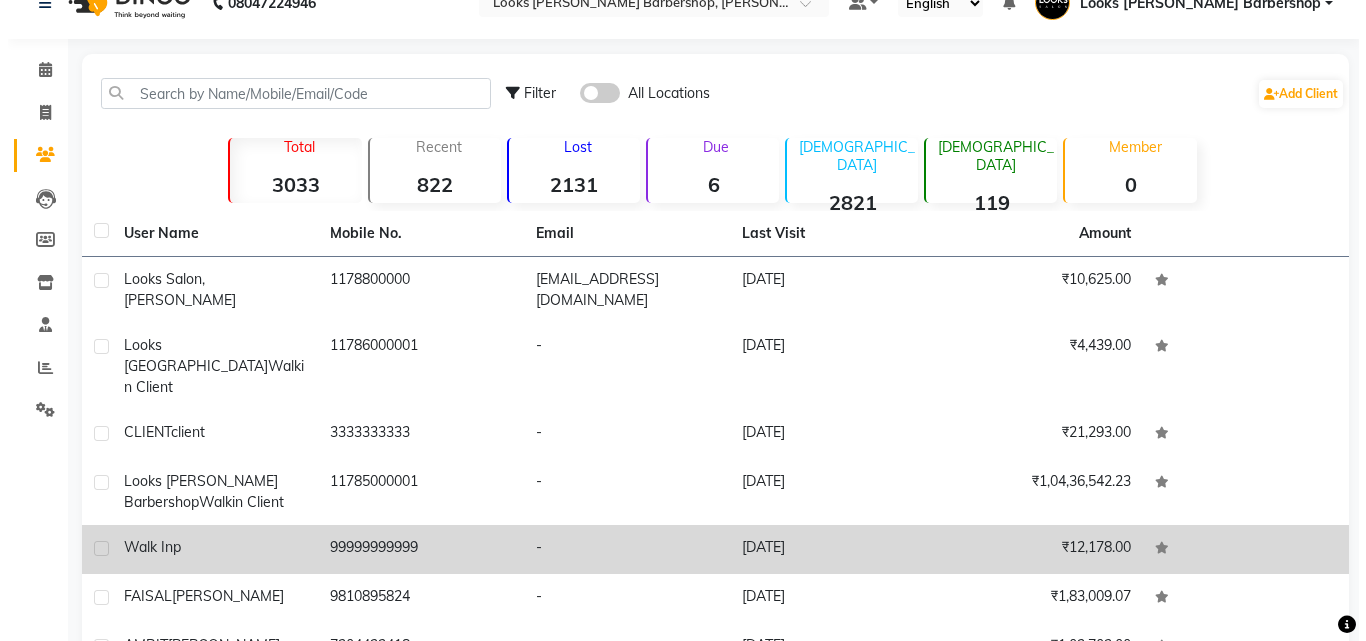 scroll, scrollTop: 0, scrollLeft: 0, axis: both 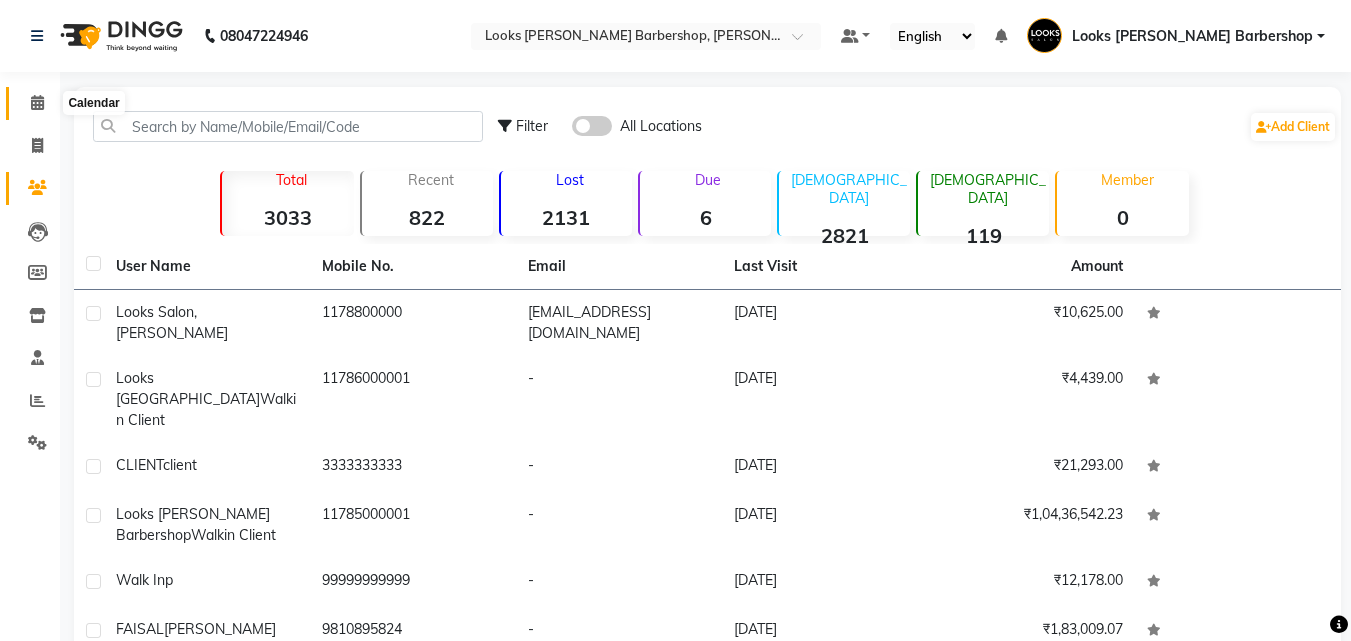 click 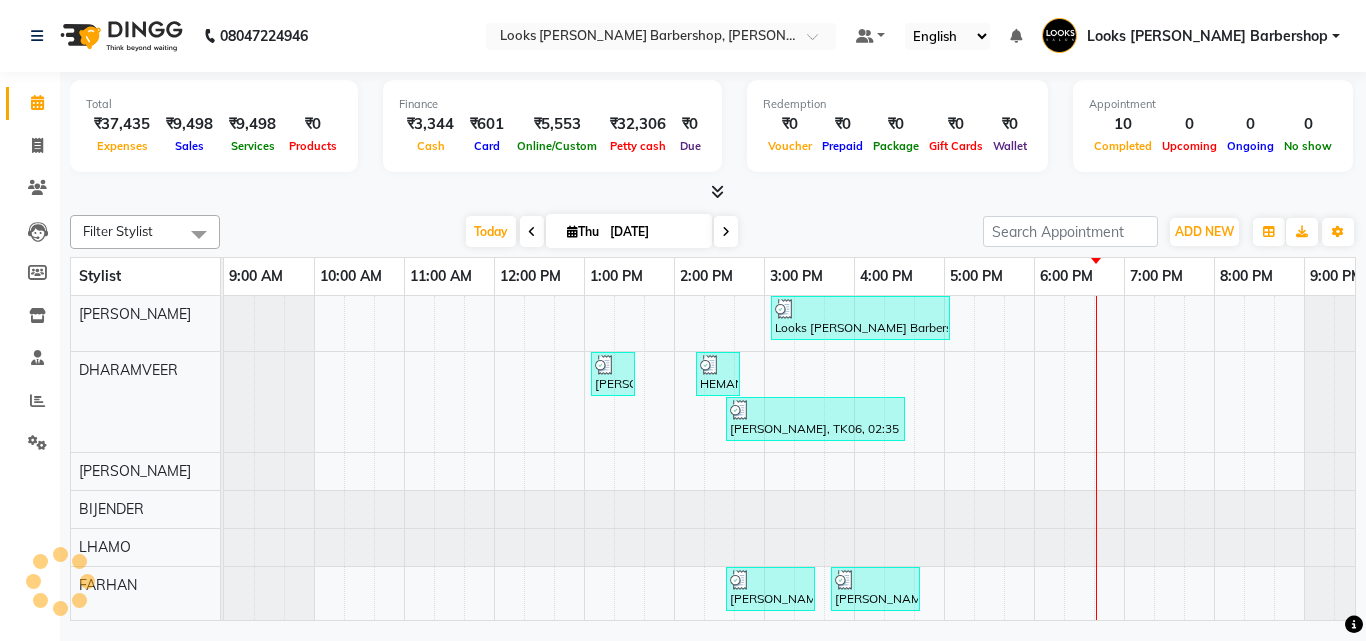 scroll, scrollTop: 0, scrollLeft: 0, axis: both 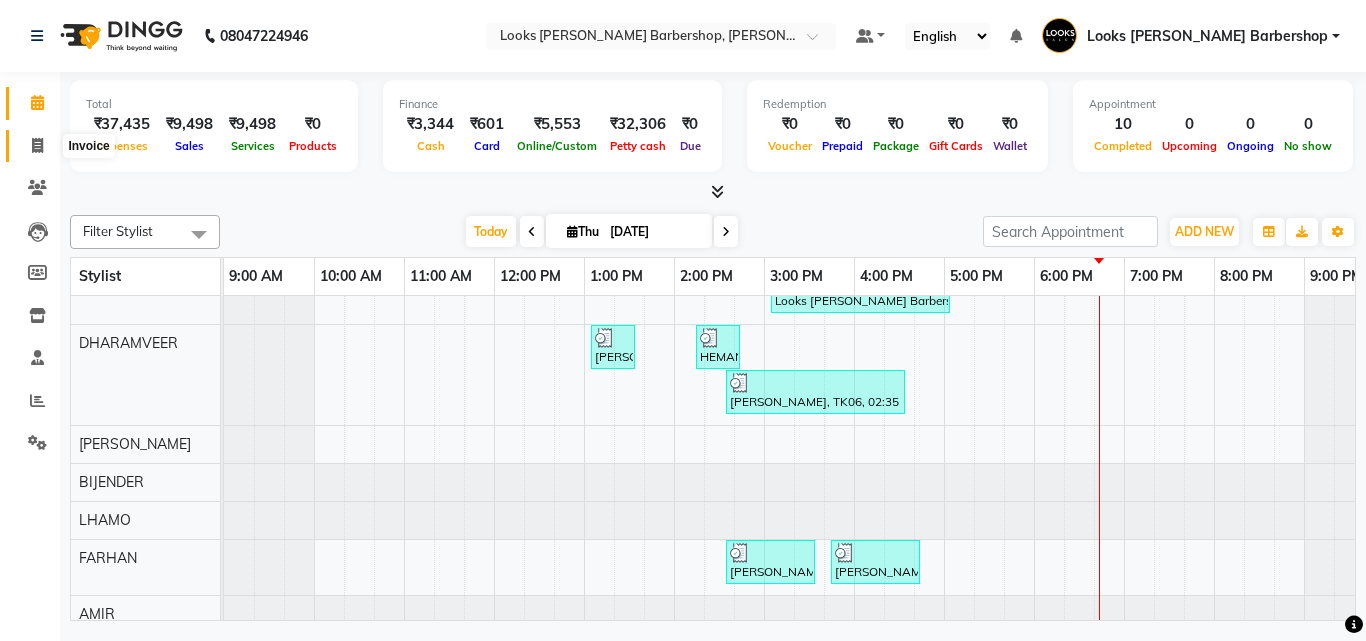 click 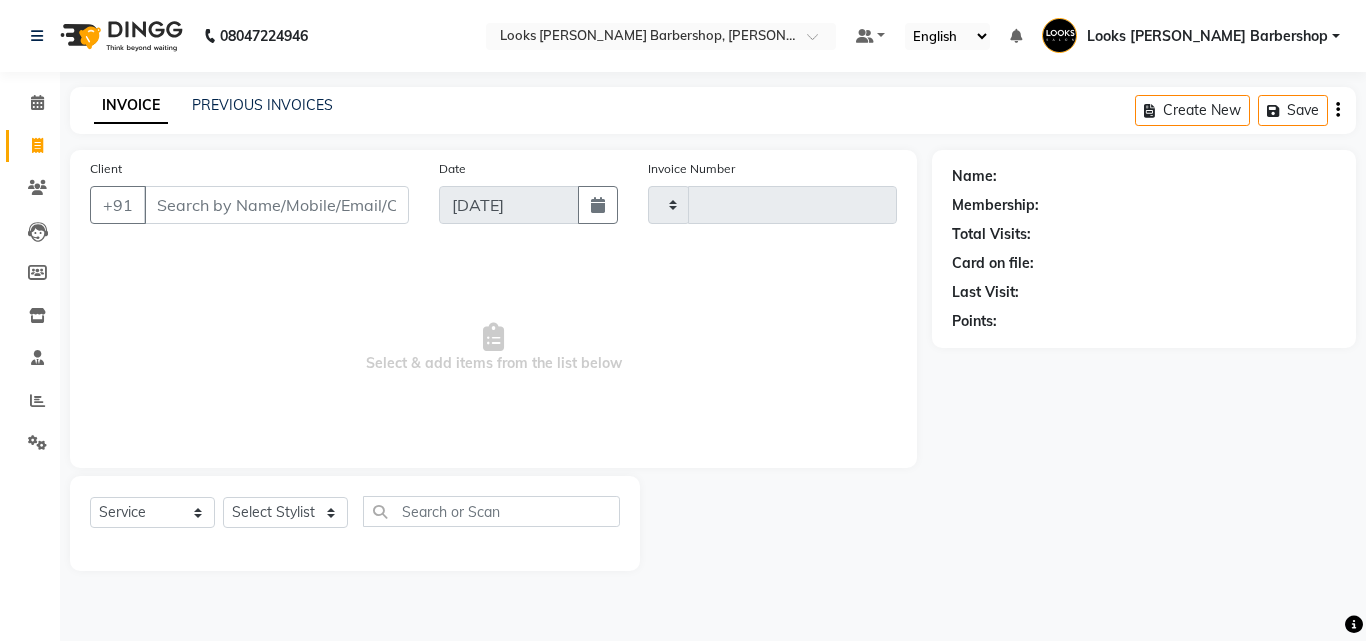 type on "2507" 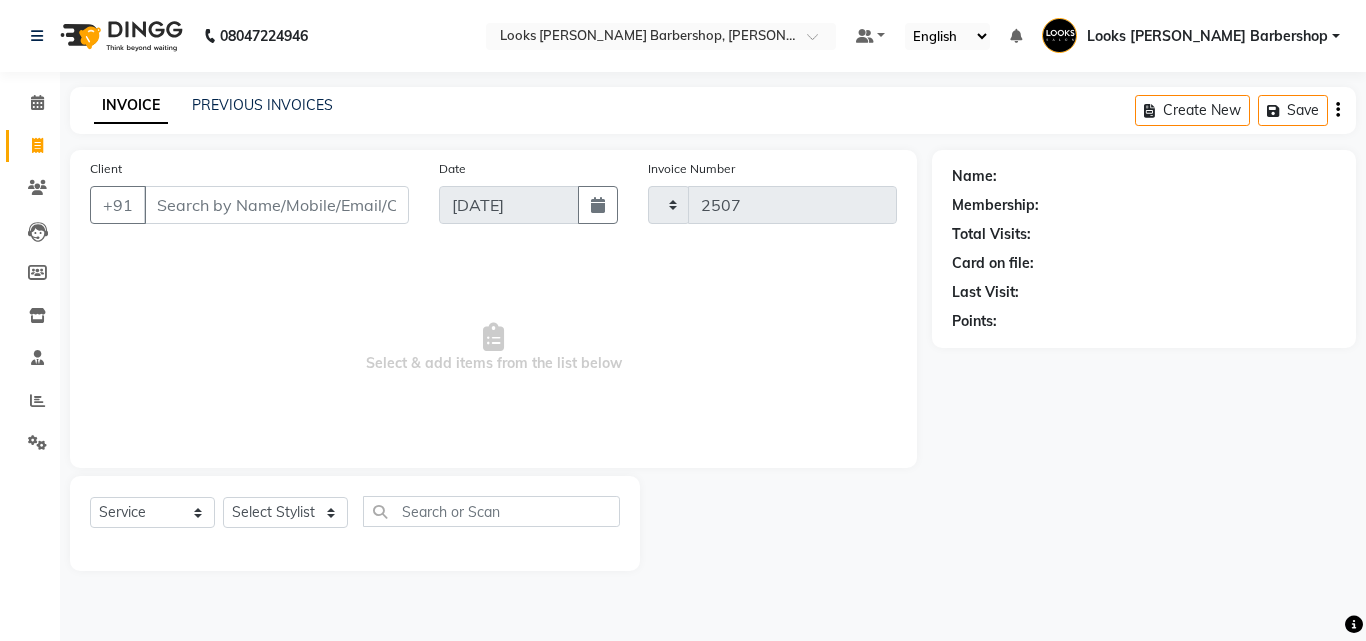 select on "4323" 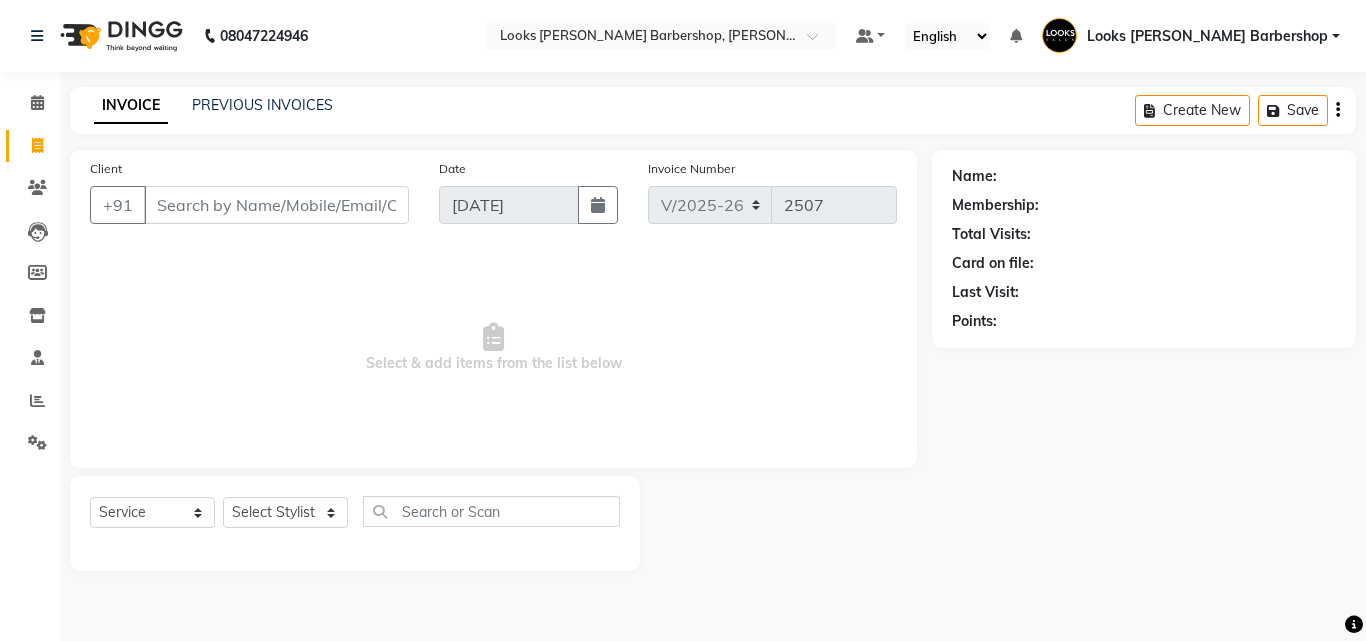 click on "Client" at bounding box center [276, 205] 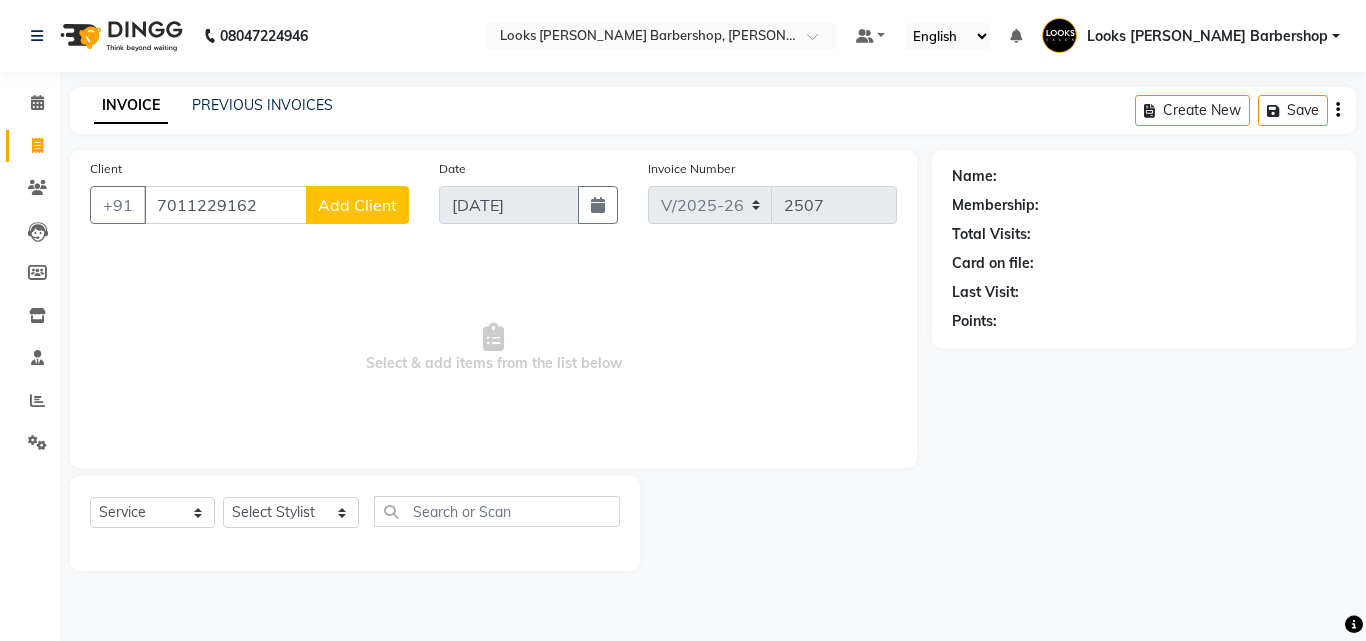 click on "7011229162" at bounding box center (225, 205) 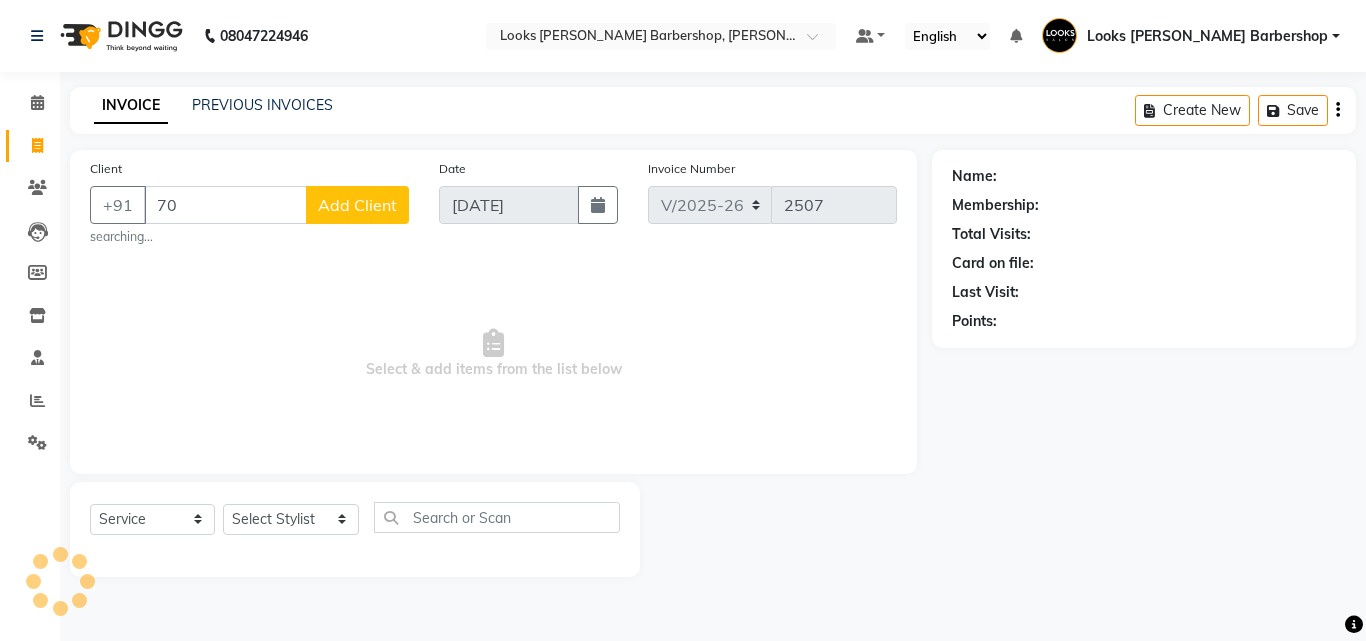 type on "7" 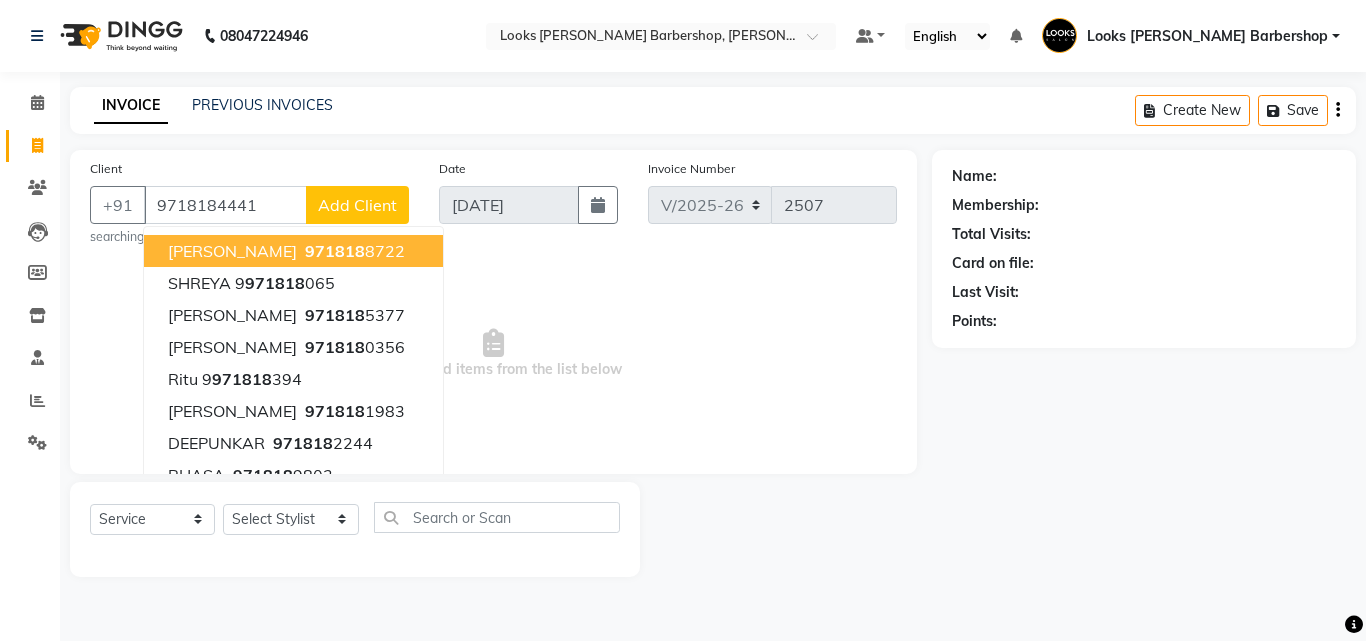 type on "9718184441" 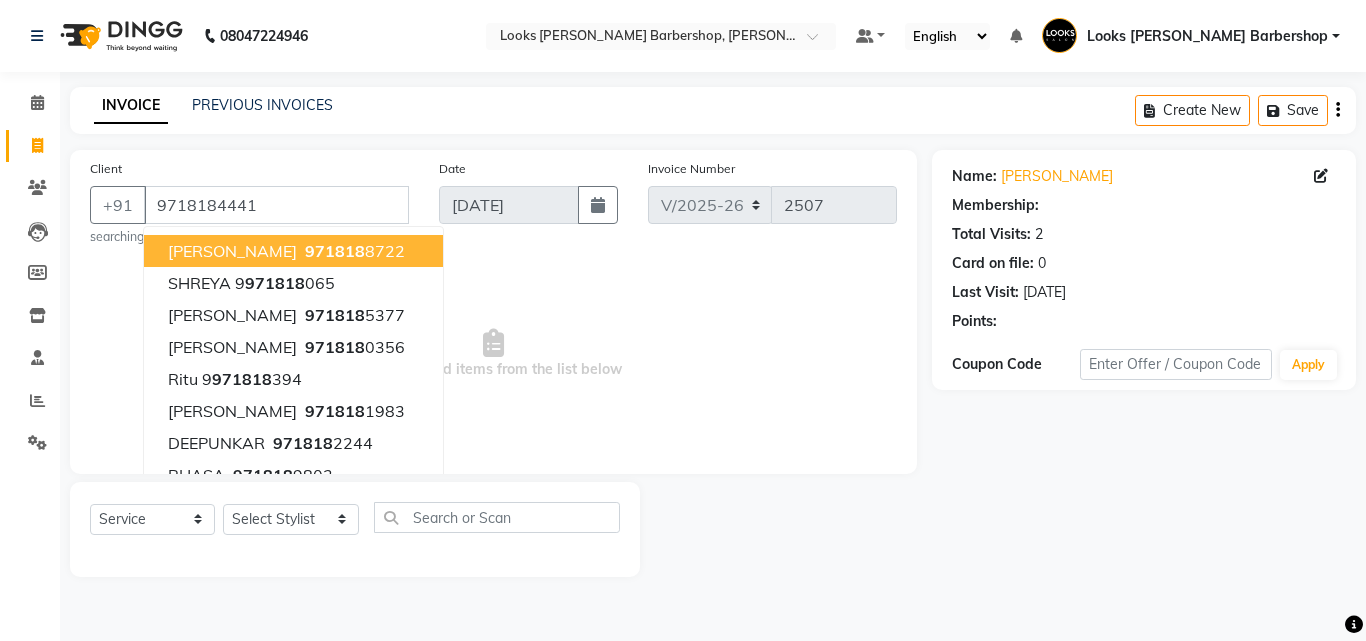 select on "1: Object" 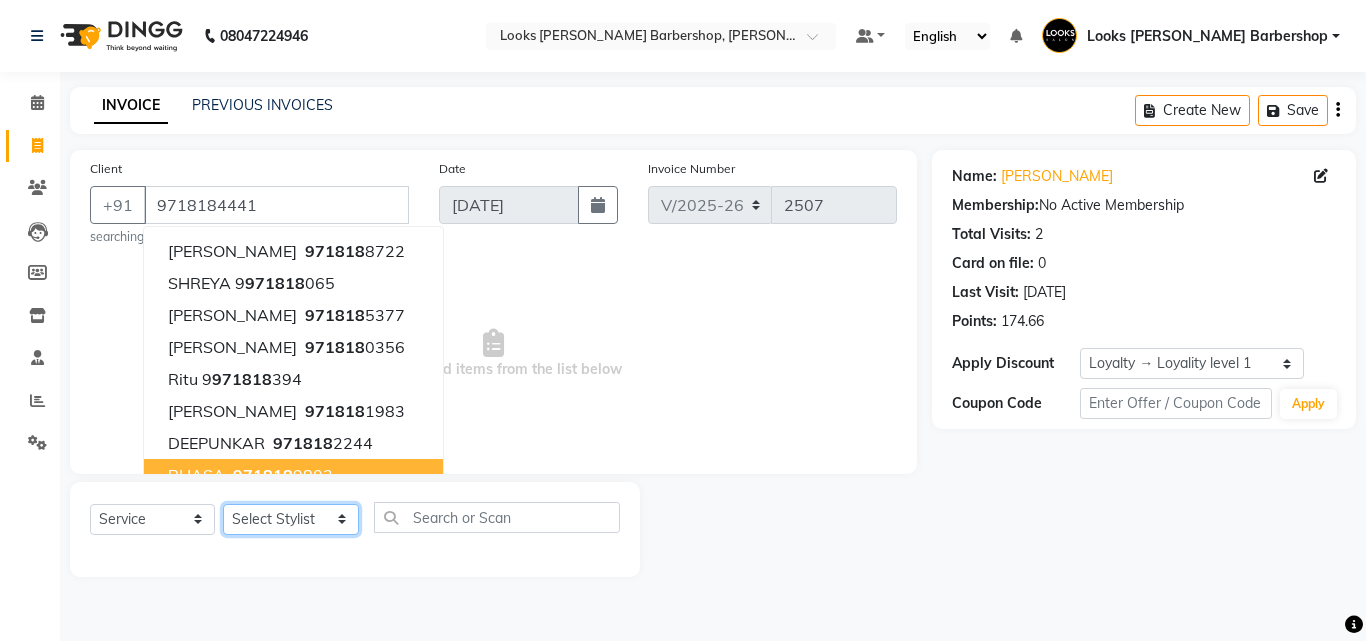 click on "Select Stylist Aadil Adnan AENA Aijaz Alam Amazon_Kart AMIR  Anurag _asst Arvind_asst BIJENDER  Counter Sales DANISH DHARAMVEER Eshan FARHAN KARAN RAI  KOMAL_NAILS Krishna_asst LALIT_PDCT LHAMO Looks_Female_Section Looks_H.O_Store Looks Karol Bagh Barbershop Looks_Kart MANIRAM Meenu_pdct Mohammad Sajid NAEEM  NARENDER DEOL  Naveen_pdct Prabhakar Kumar_PDCT RAAJ GUPTA RAAJ_JI raj ji RAM MURTI NARYAL ROHIT  Rohit Thakur SACHIN sahil Shabina Shakir SIMRAN Sonia Sunny VIKRAM VIKRANT SINGH  Vishal_Asst YOGESH ASSISTANT" 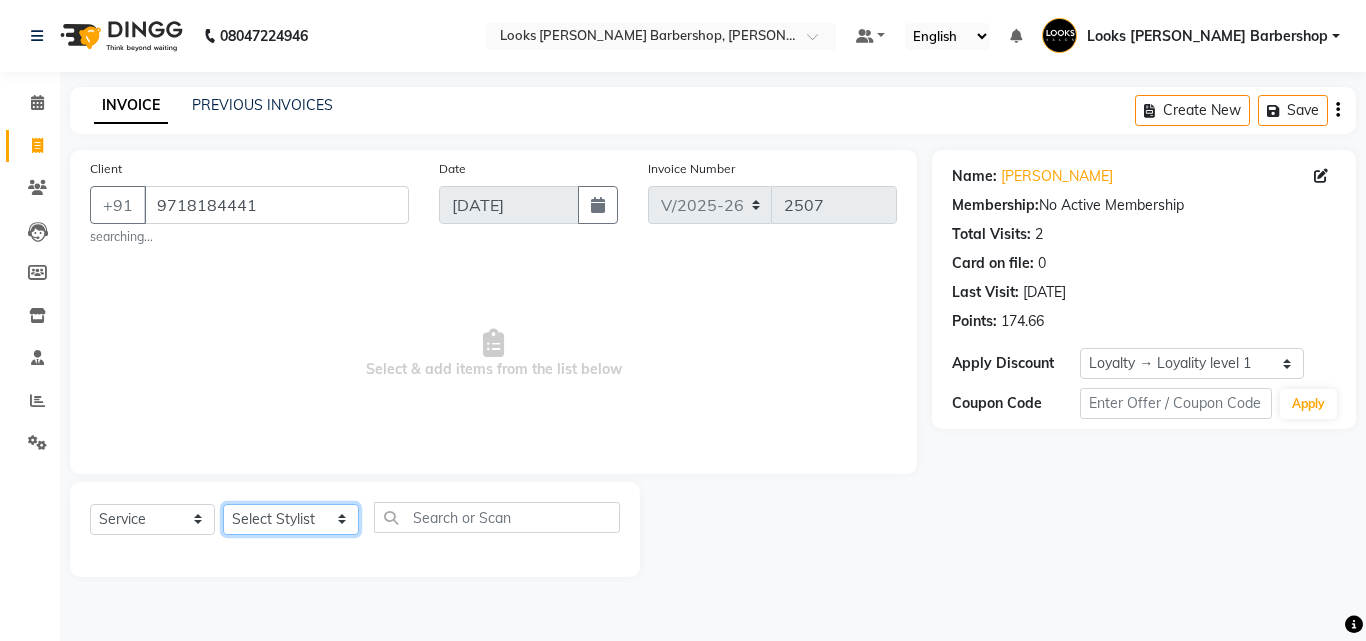 select on "45910" 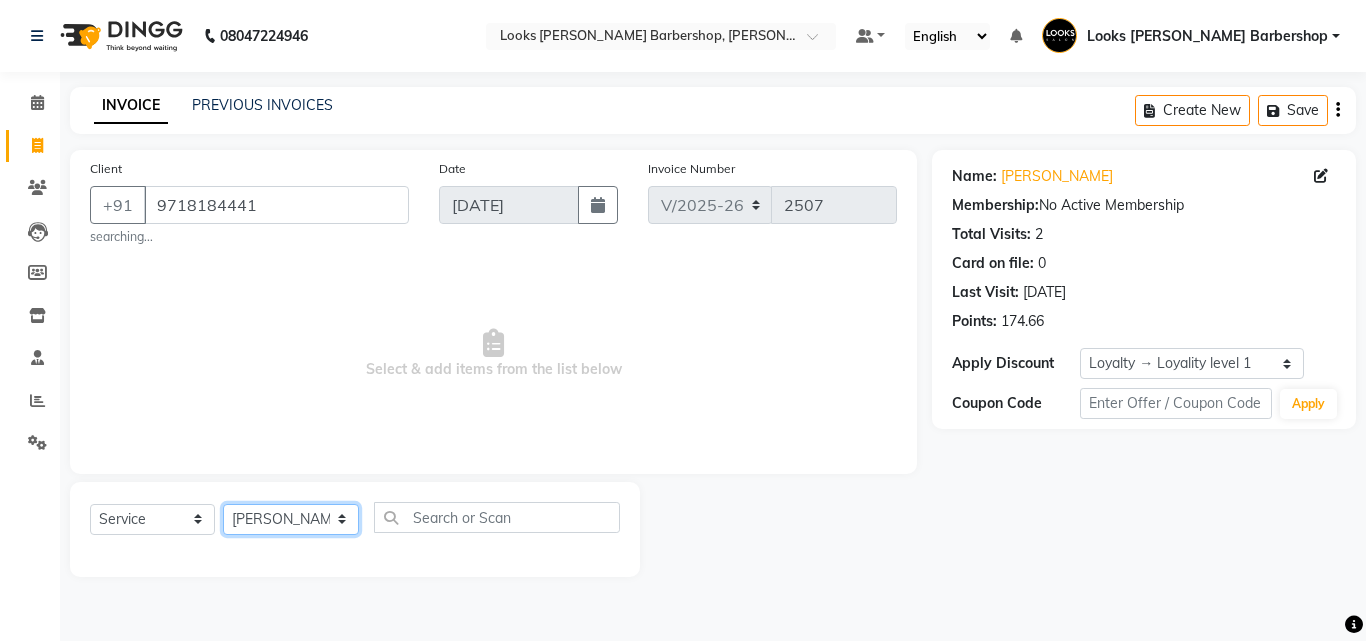 click on "Select Stylist Aadil Adnan AENA Aijaz Alam Amazon_Kart AMIR  Anurag _asst Arvind_asst BIJENDER  Counter Sales DANISH DHARAMVEER Eshan FARHAN KARAN RAI  KOMAL_NAILS Krishna_asst LALIT_PDCT LHAMO Looks_Female_Section Looks_H.O_Store Looks Karol Bagh Barbershop Looks_Kart MANIRAM Meenu_pdct Mohammad Sajid NAEEM  NARENDER DEOL  Naveen_pdct Prabhakar Kumar_PDCT RAAJ GUPTA RAAJ_JI raj ji RAM MURTI NARYAL ROHIT  Rohit Thakur SACHIN sahil Shabina Shakir SIMRAN Sonia Sunny VIKRAM VIKRANT SINGH  Vishal_Asst YOGESH ASSISTANT" 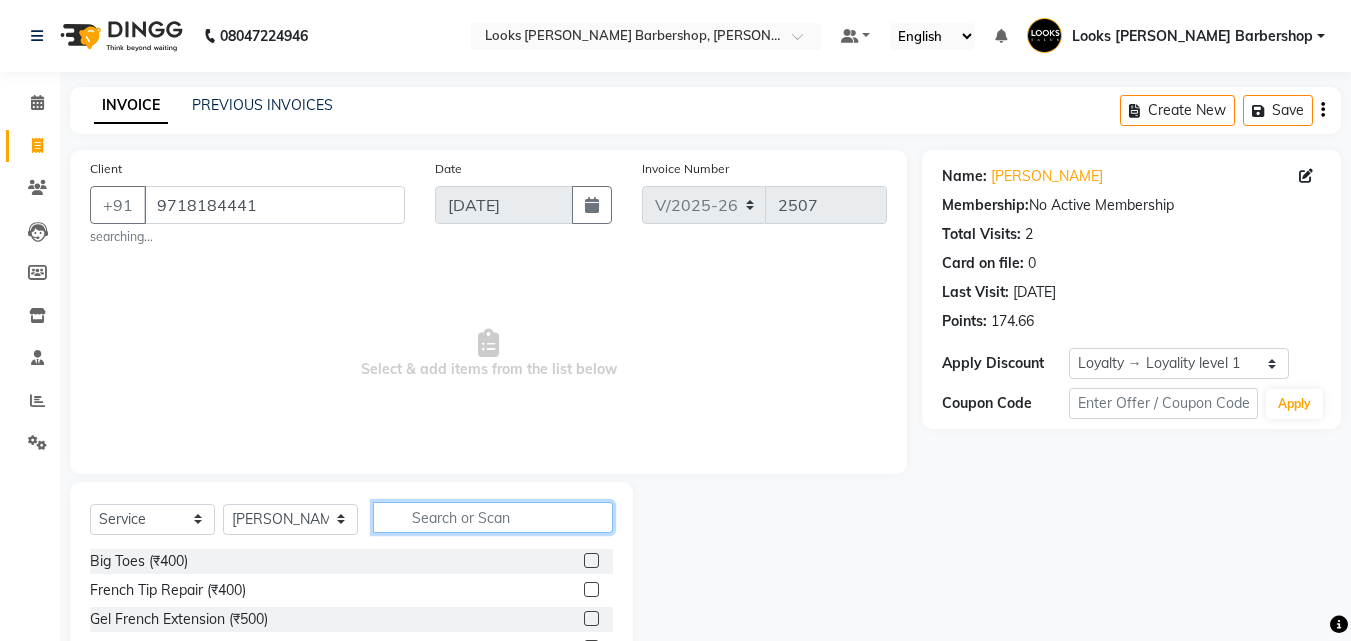 click 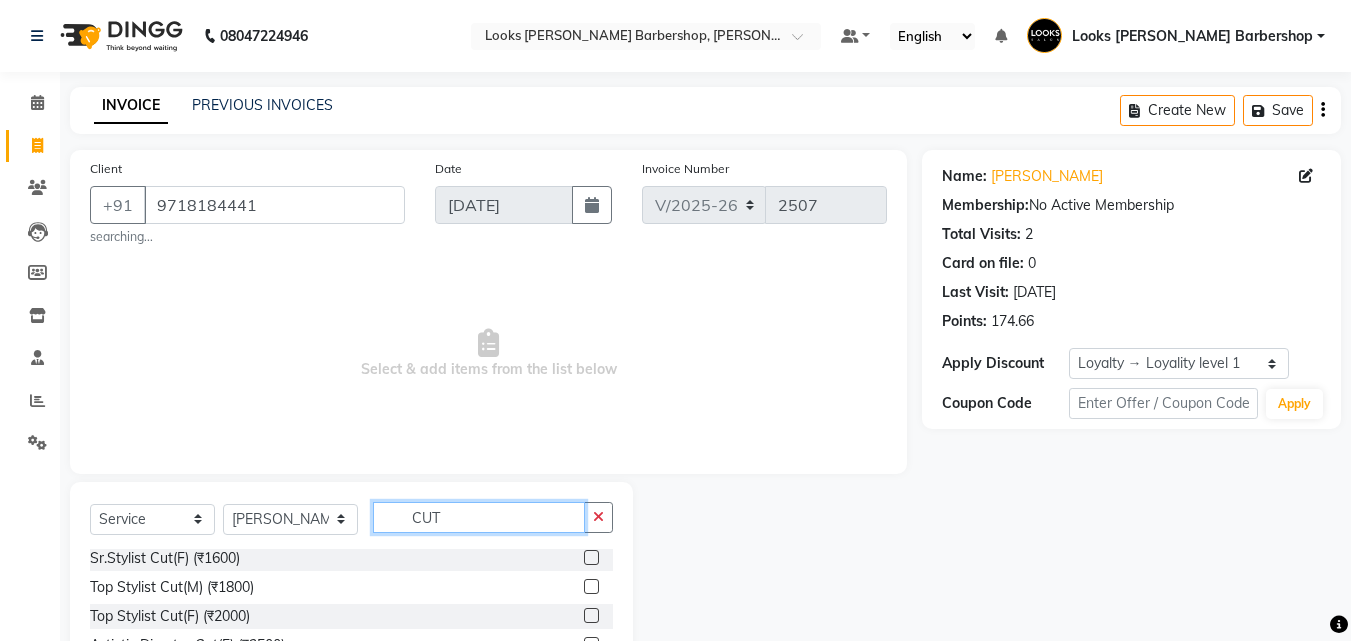 scroll, scrollTop: 0, scrollLeft: 0, axis: both 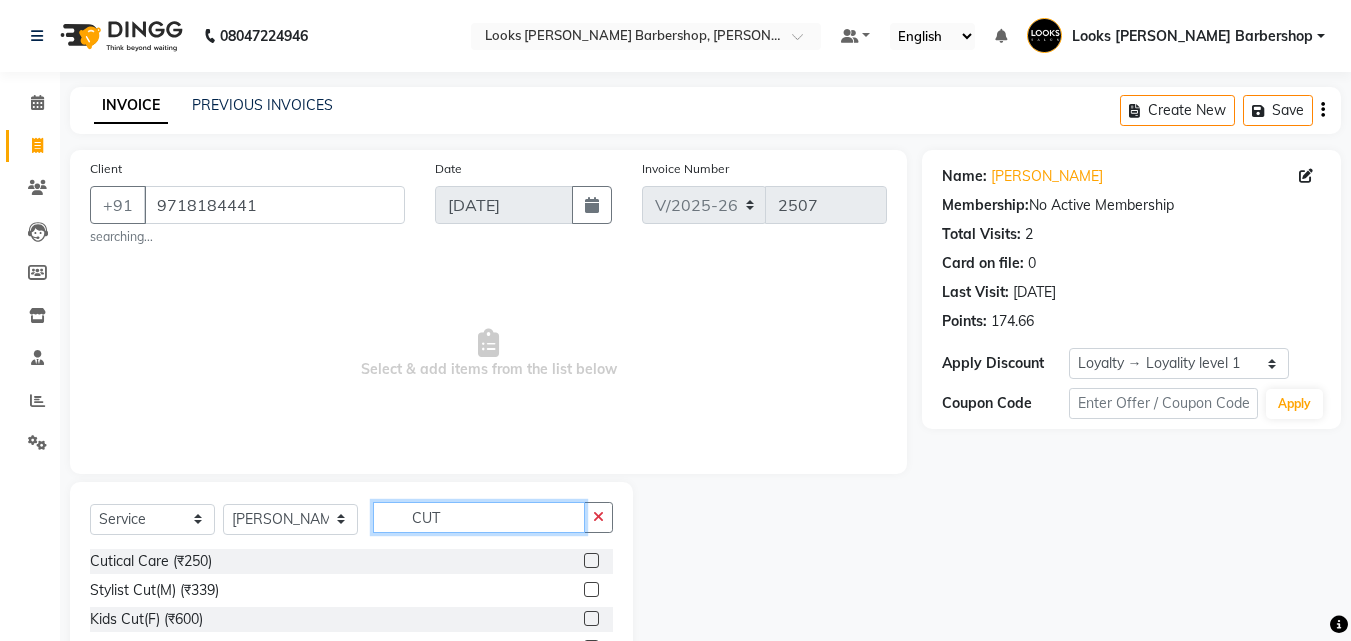 type on "CUT" 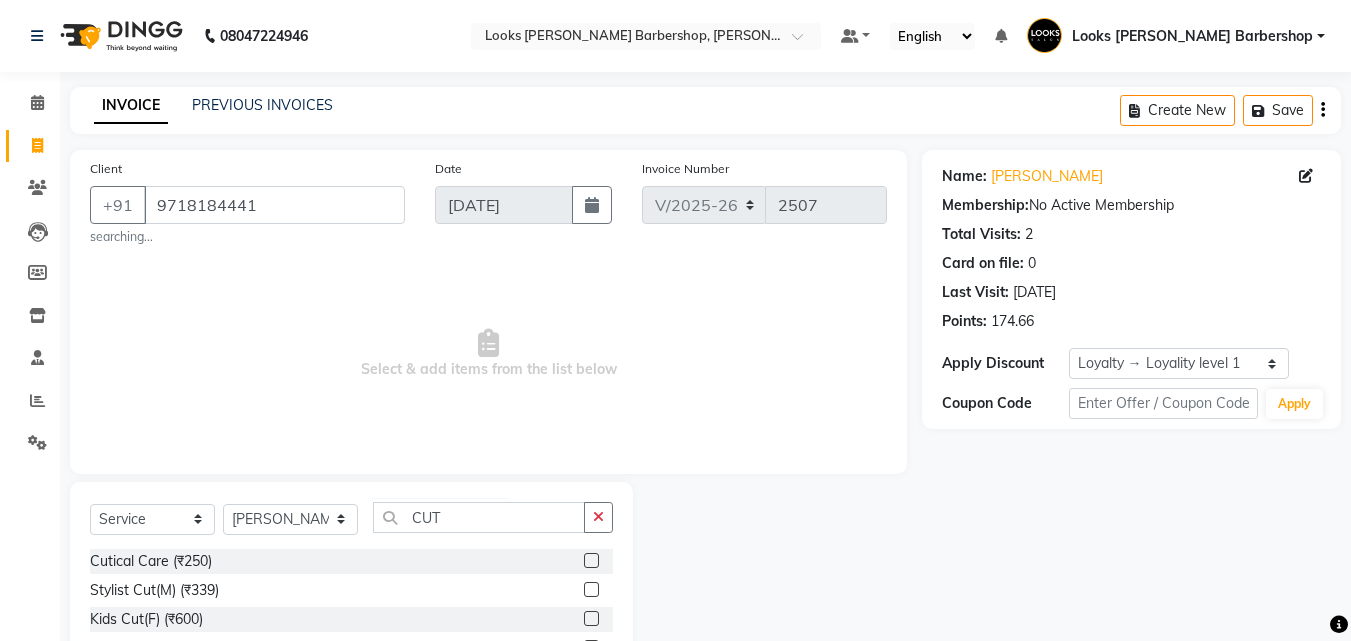 click 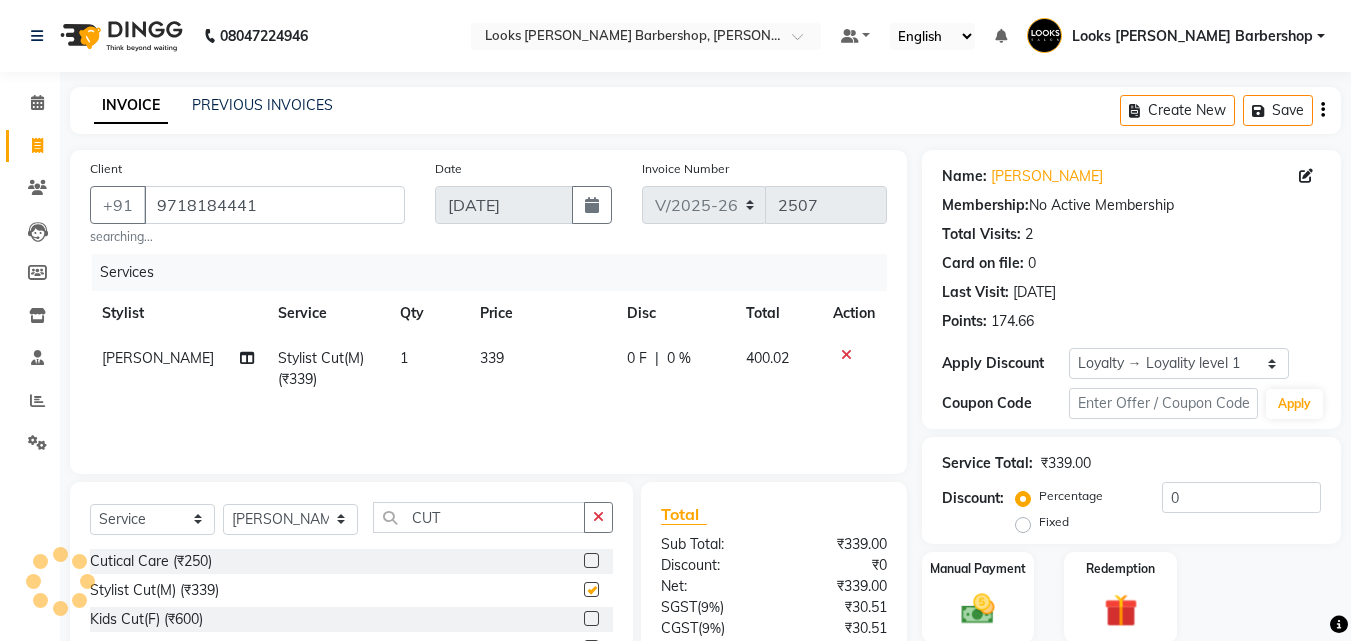 checkbox on "false" 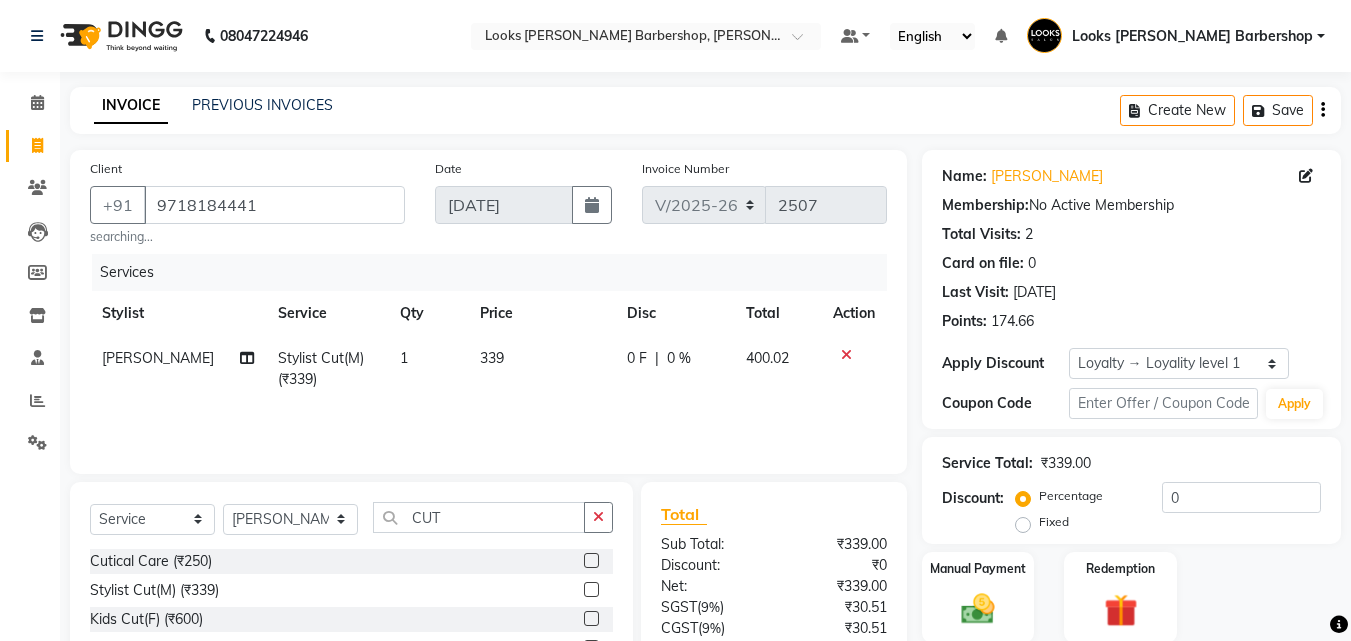 scroll, scrollTop: 186, scrollLeft: 0, axis: vertical 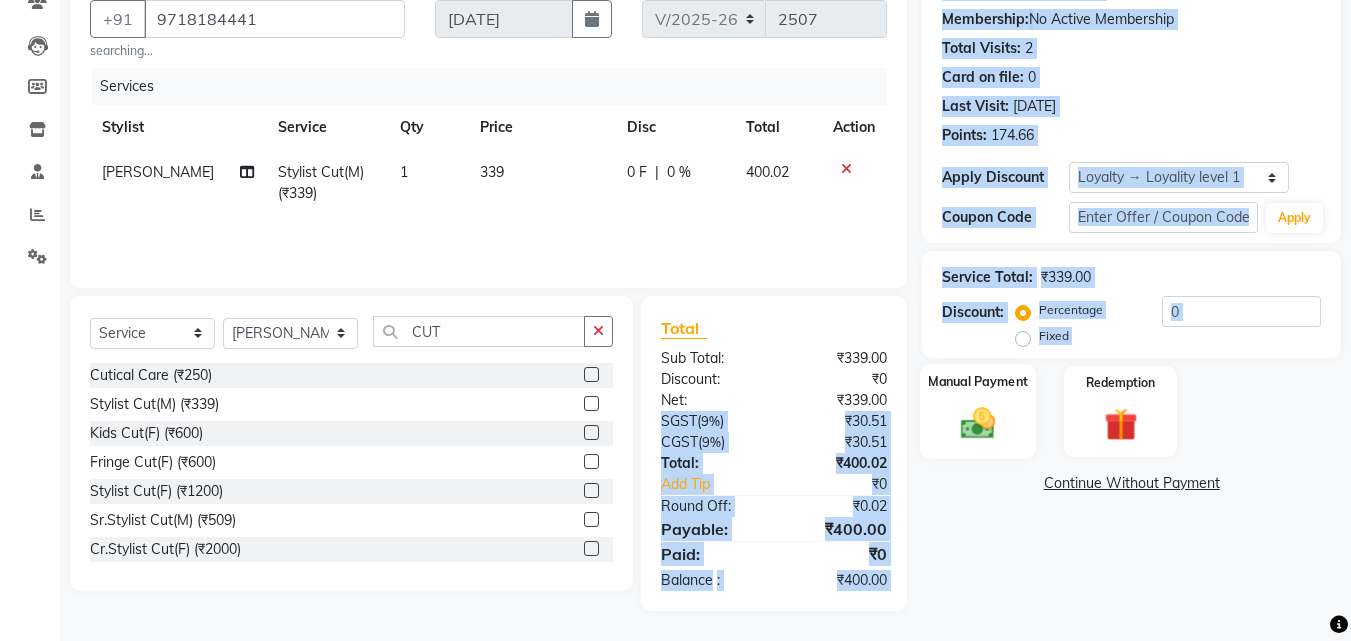 drag, startPoint x: 899, startPoint y: 393, endPoint x: 965, endPoint y: 408, distance: 67.68308 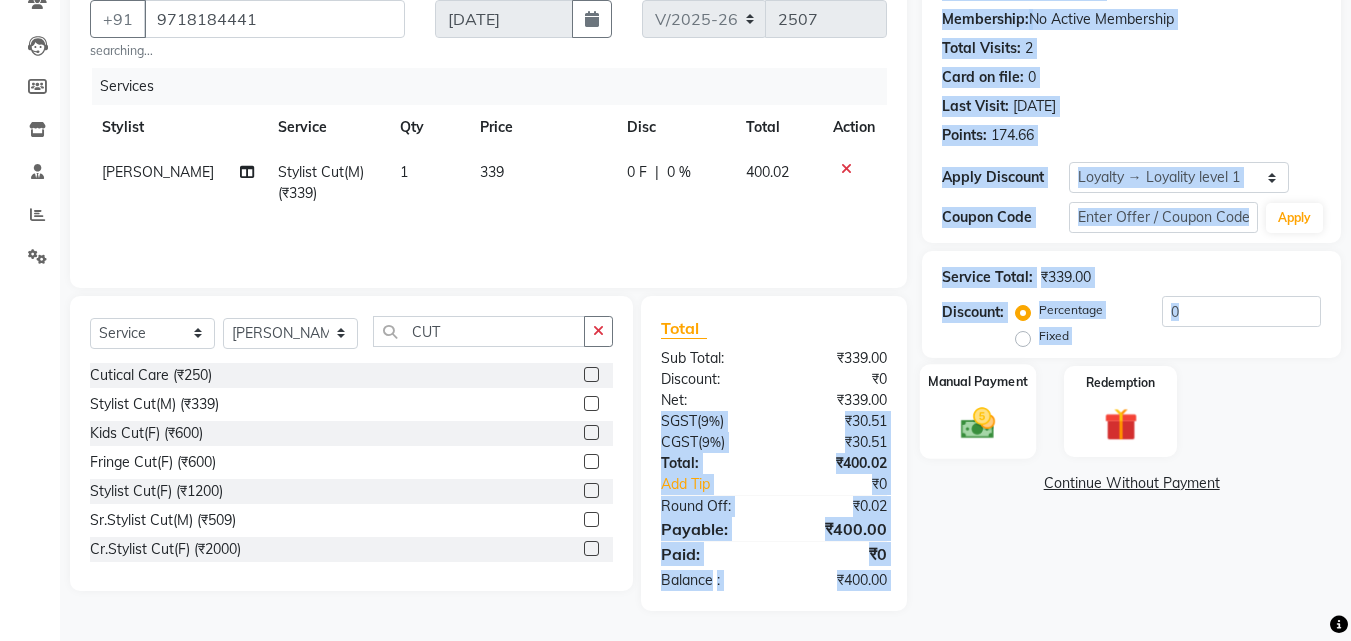 click 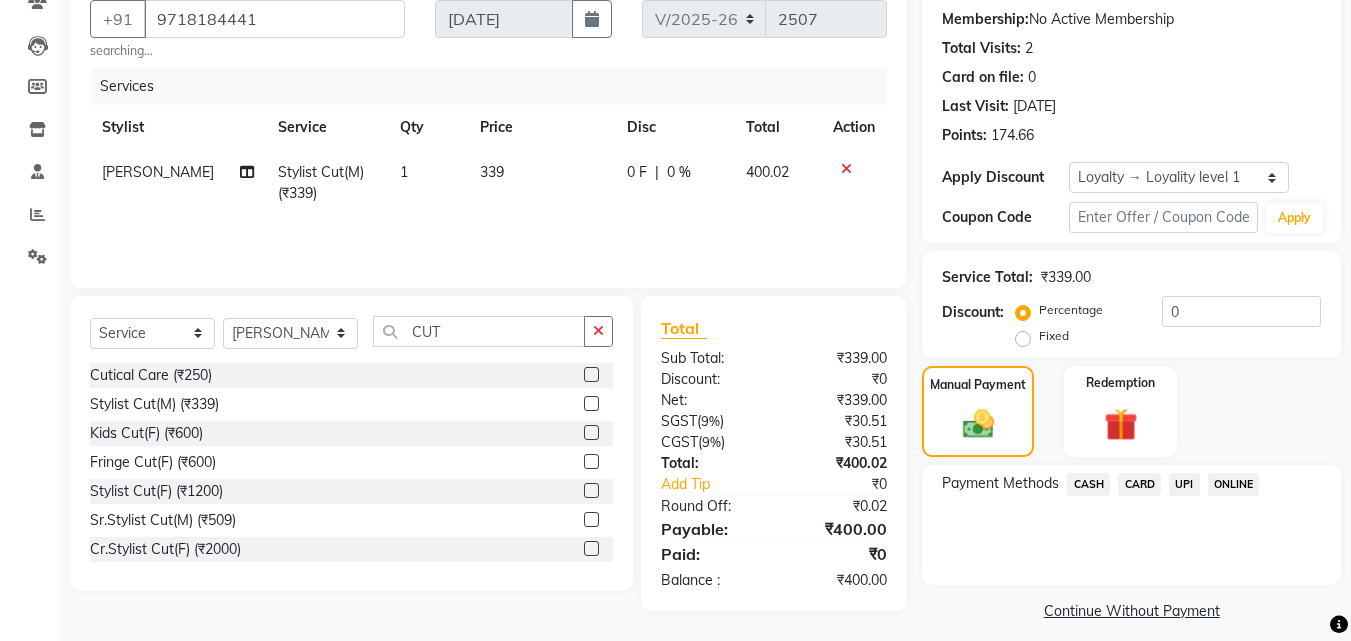drag, startPoint x: 1184, startPoint y: 480, endPoint x: 1175, endPoint y: 485, distance: 10.29563 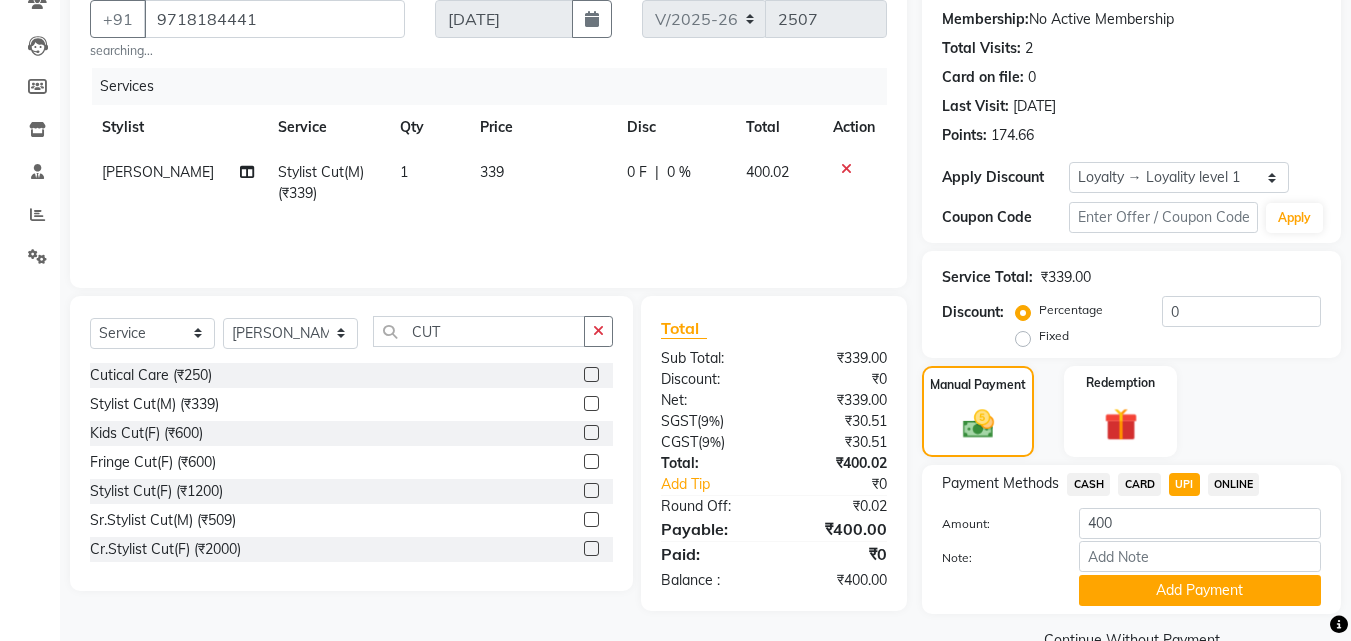 drag, startPoint x: 1123, startPoint y: 582, endPoint x: 1113, endPoint y: 580, distance: 10.198039 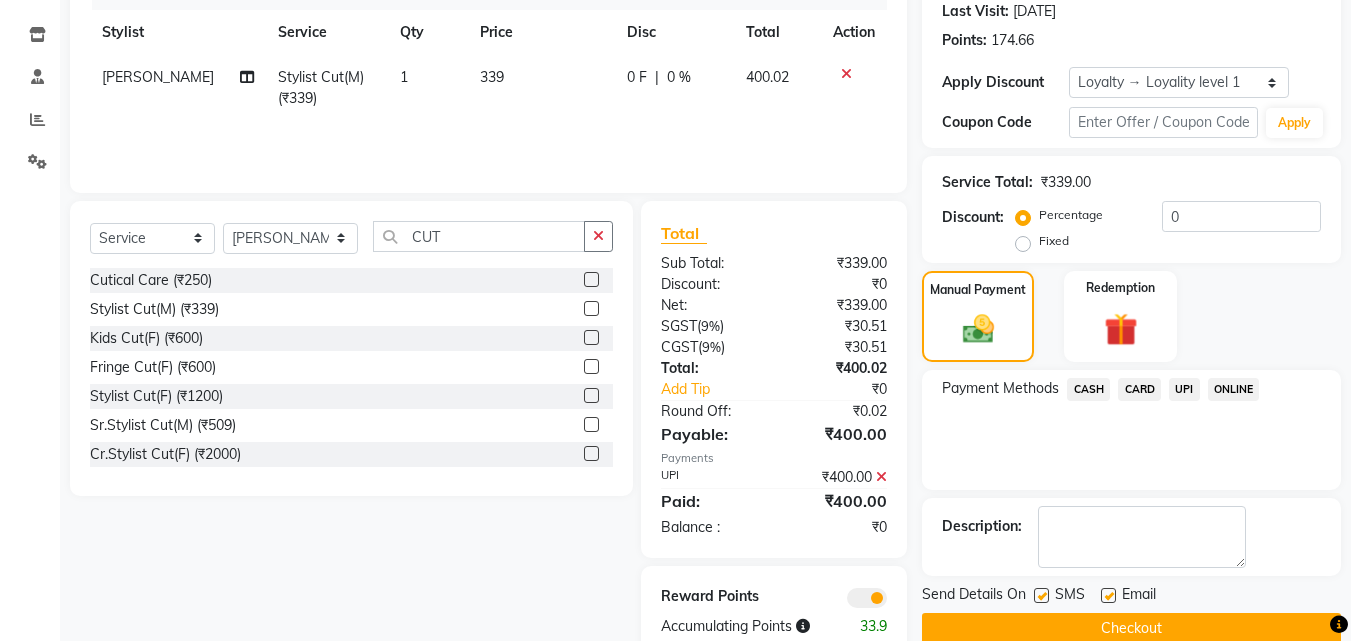scroll, scrollTop: 327, scrollLeft: 0, axis: vertical 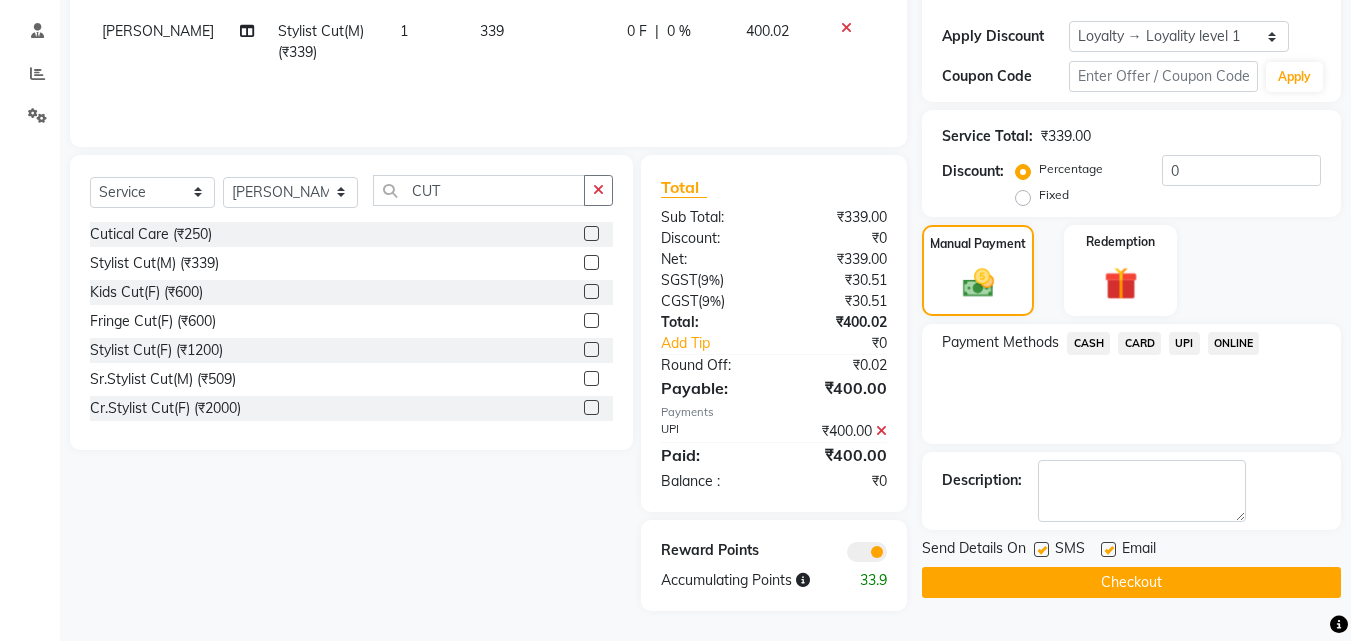 click on "Checkout" 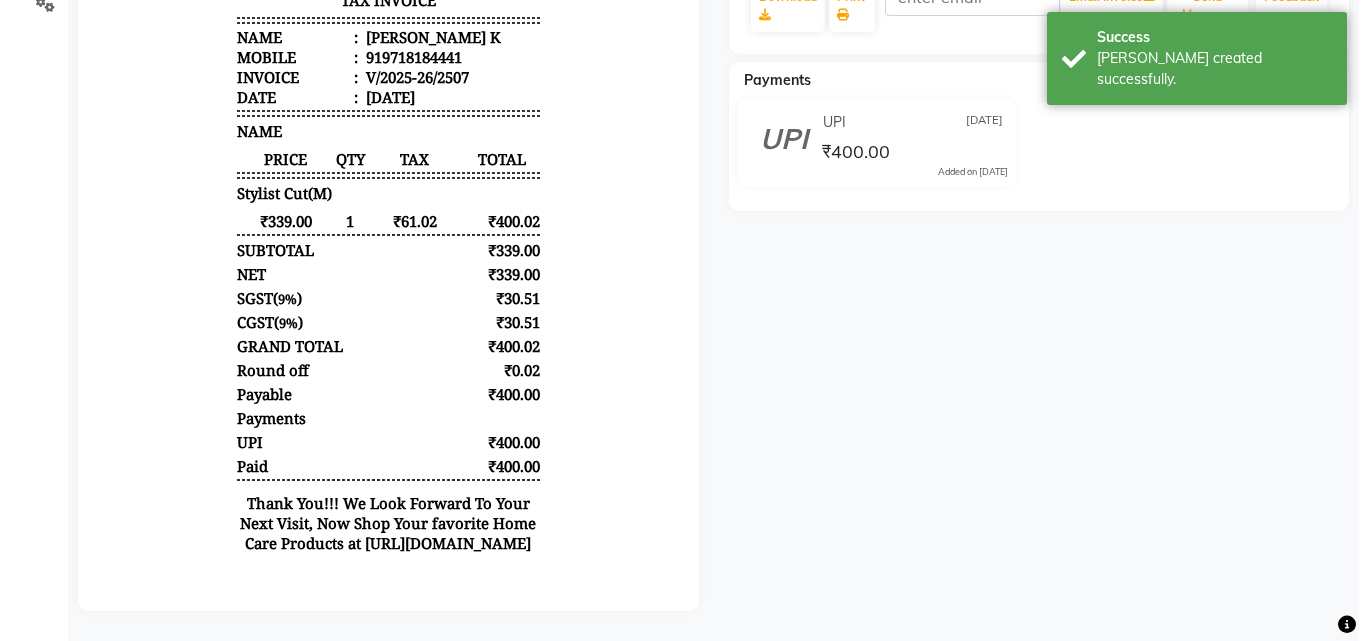 scroll, scrollTop: 0, scrollLeft: 0, axis: both 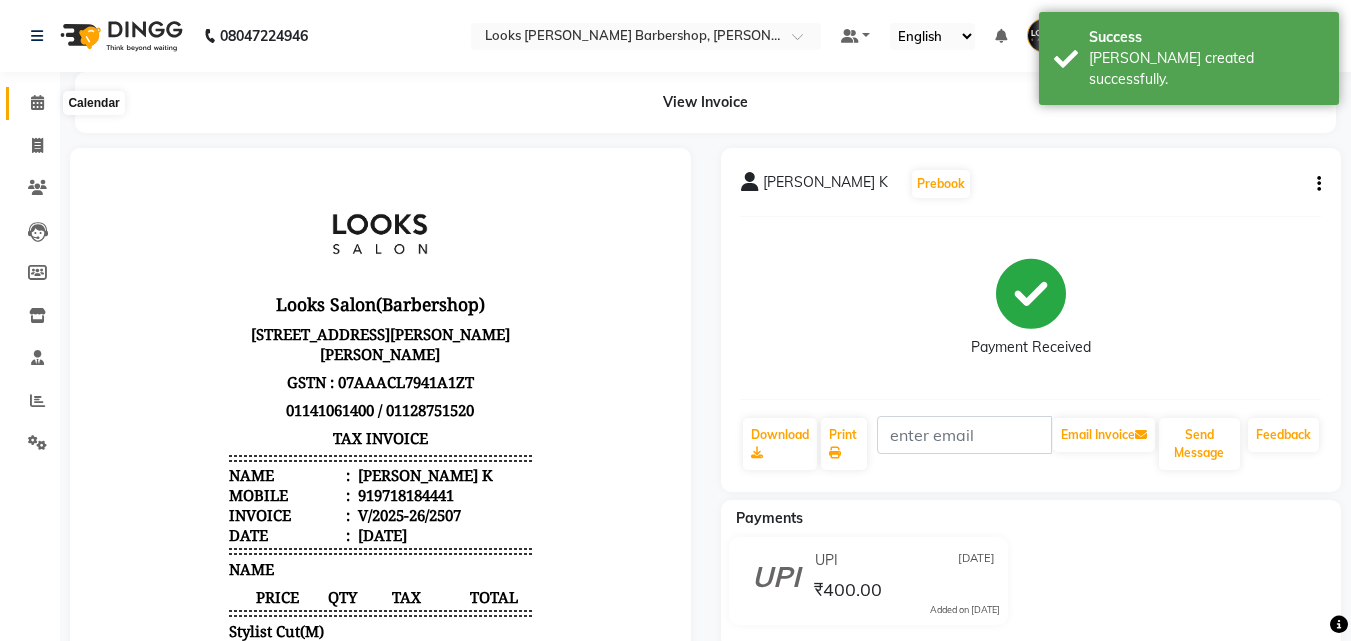 click 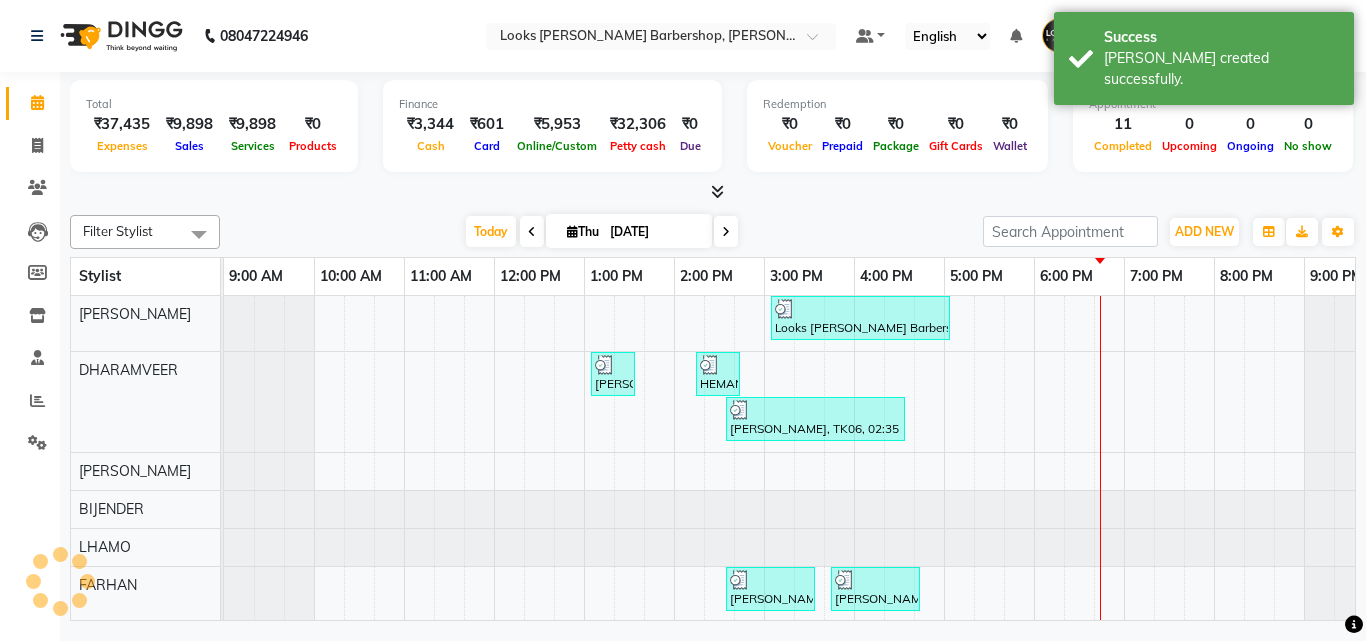 scroll, scrollTop: 27, scrollLeft: 0, axis: vertical 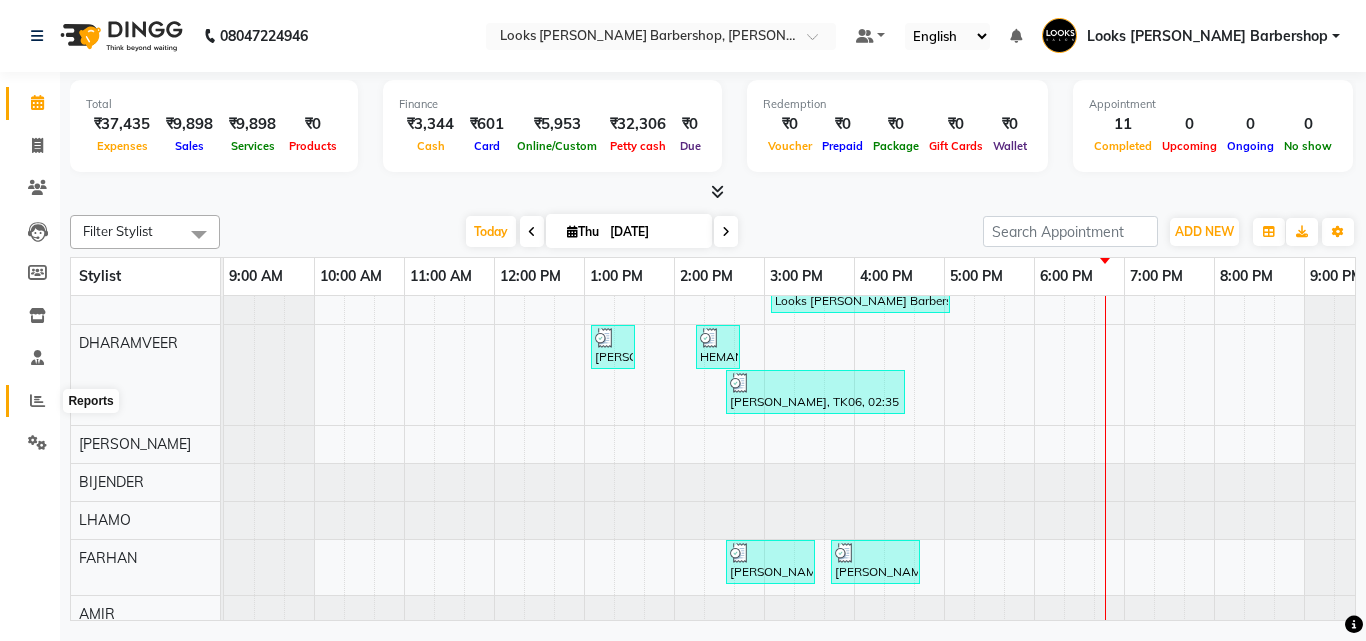 click 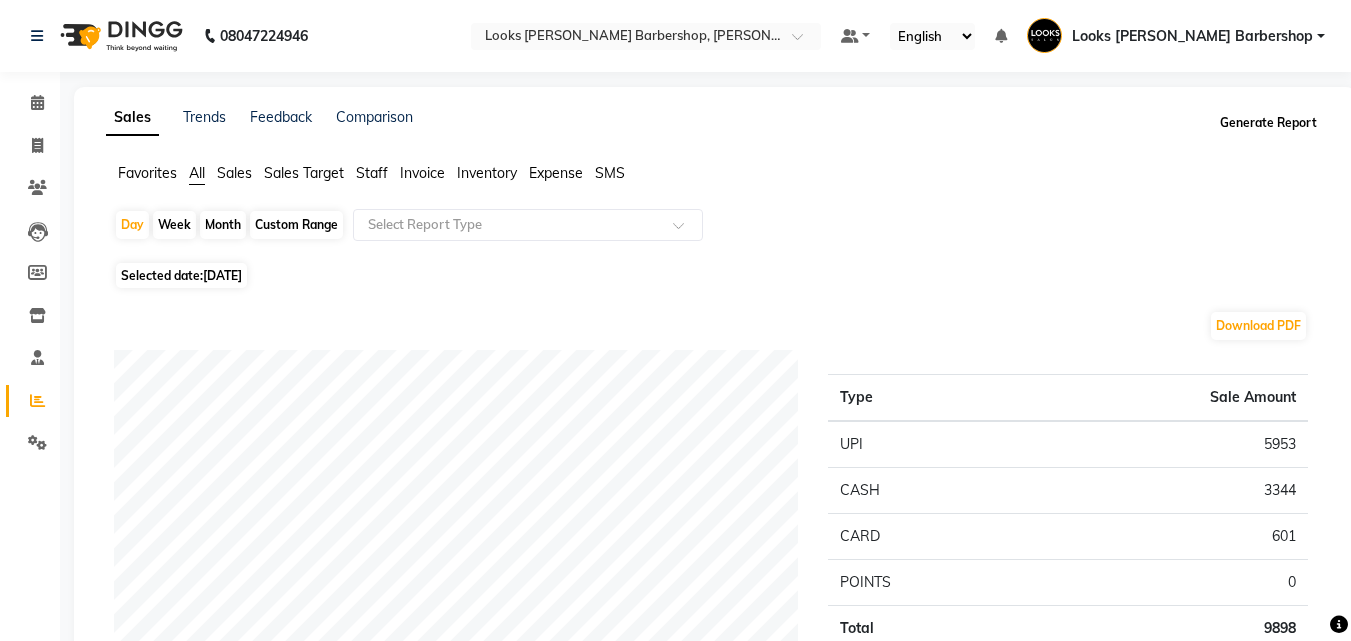 click on "Generate Report" 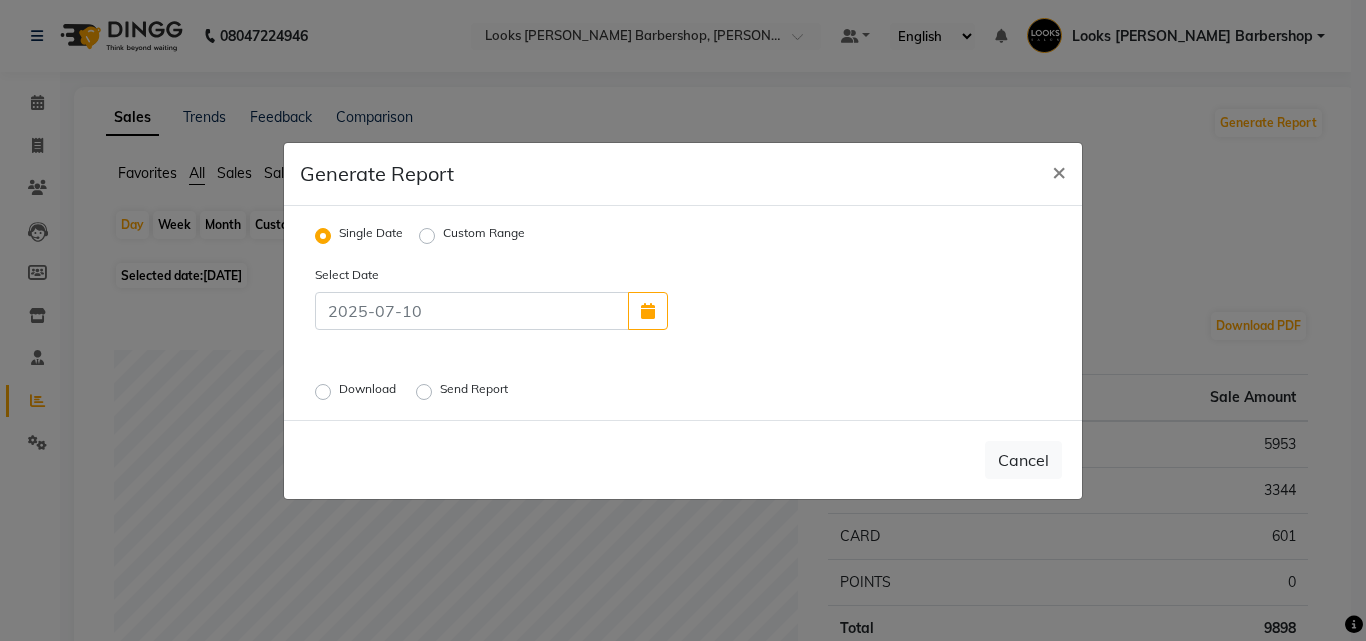 click on "Download" 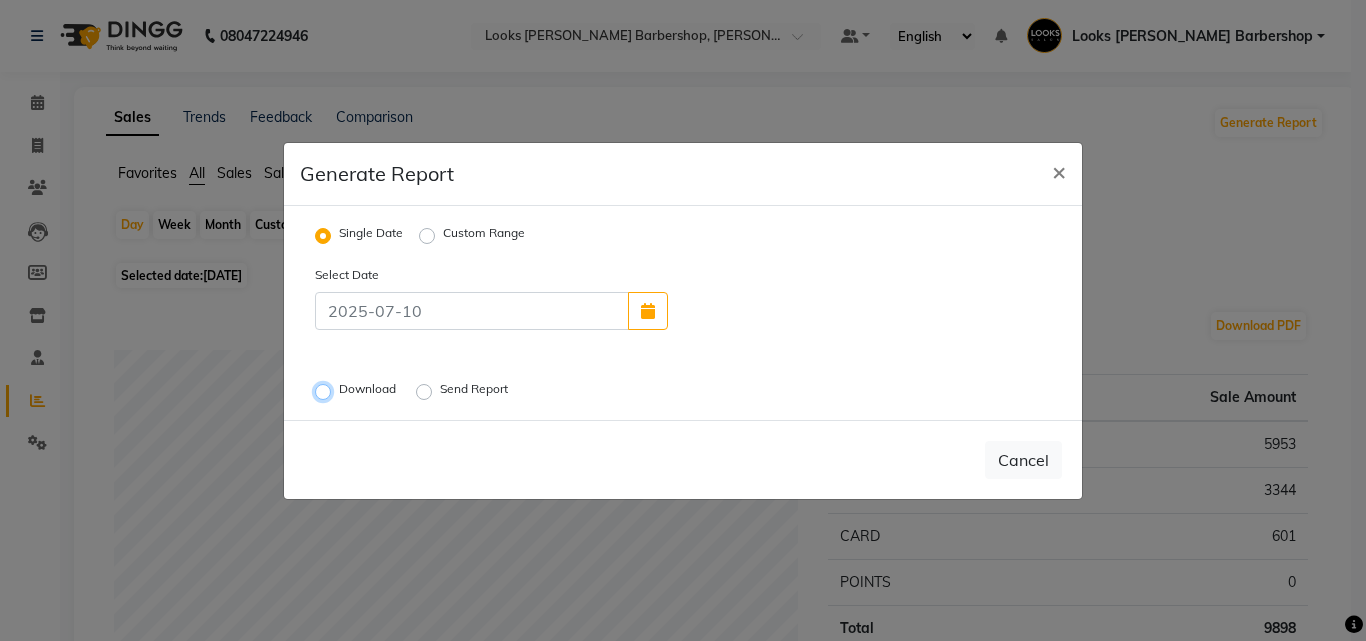 click on "Download" at bounding box center [326, 391] 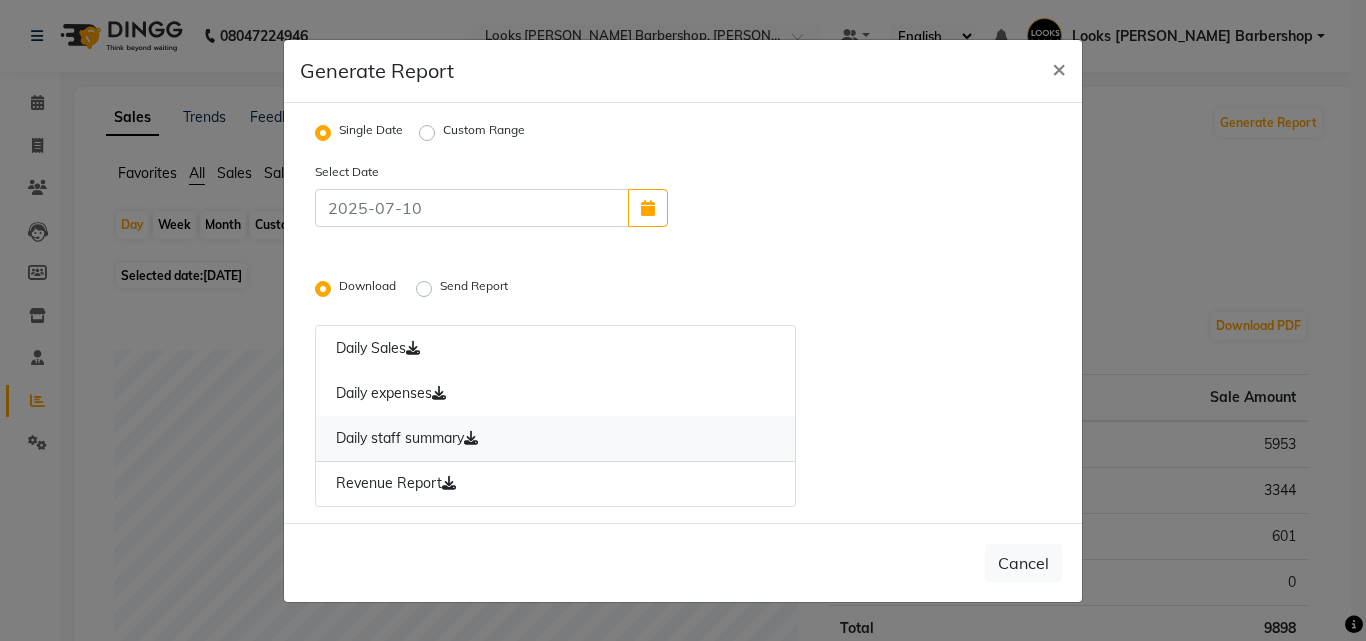 click on "Daily staff summary" 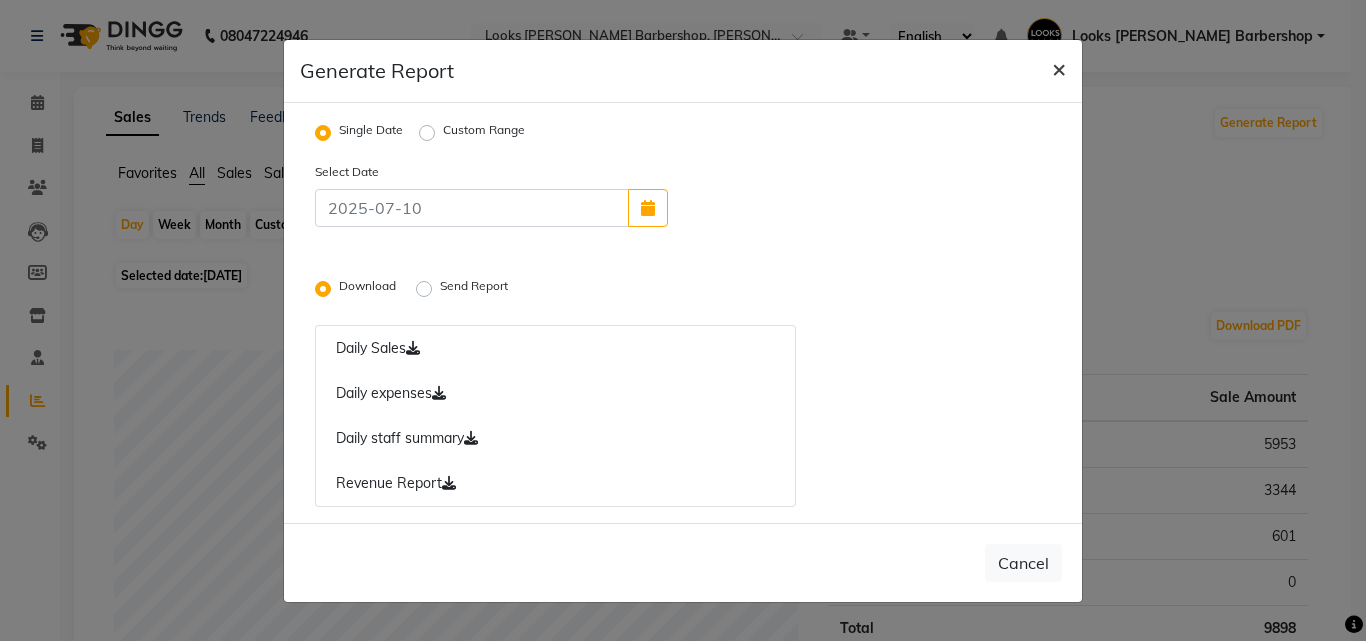 click on "×" 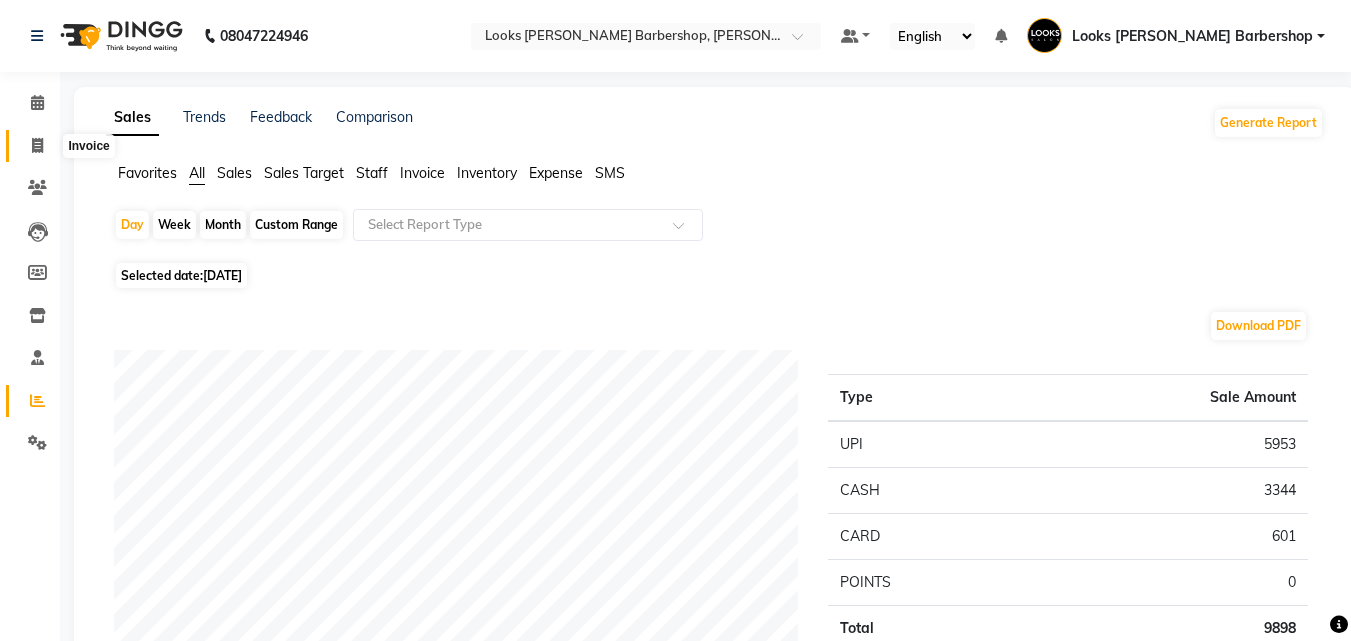 click 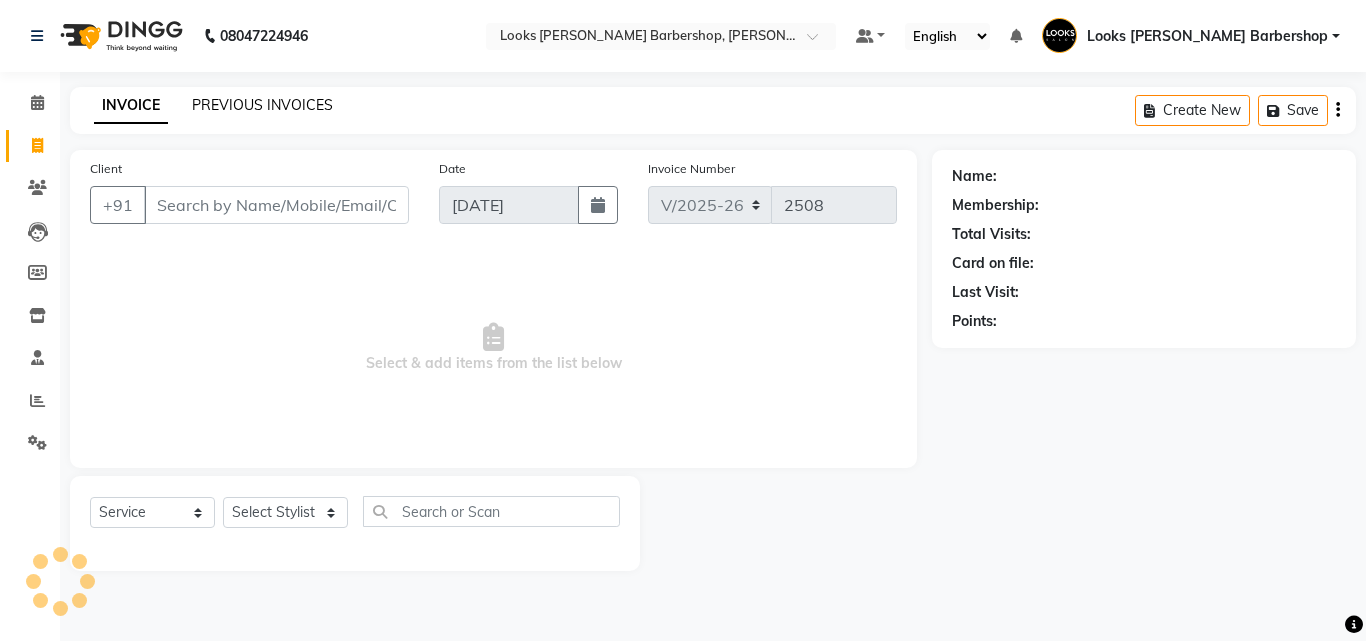 click on "PREVIOUS INVOICES" 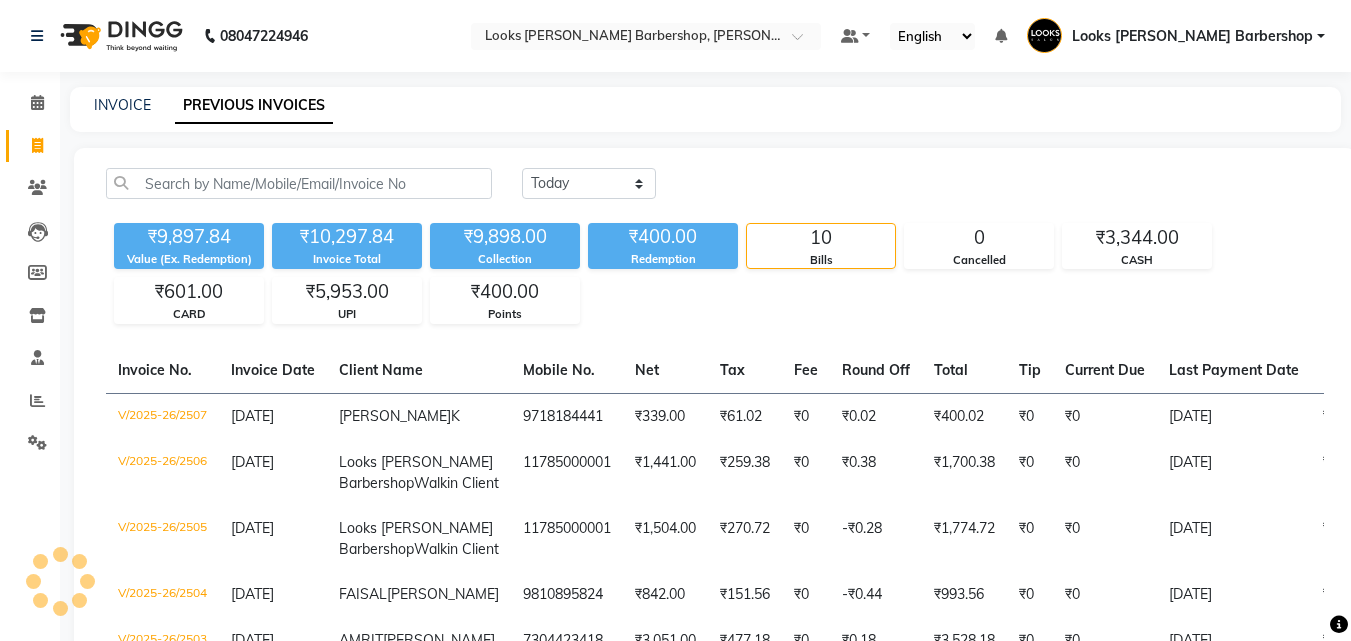 scroll, scrollTop: 563, scrollLeft: 0, axis: vertical 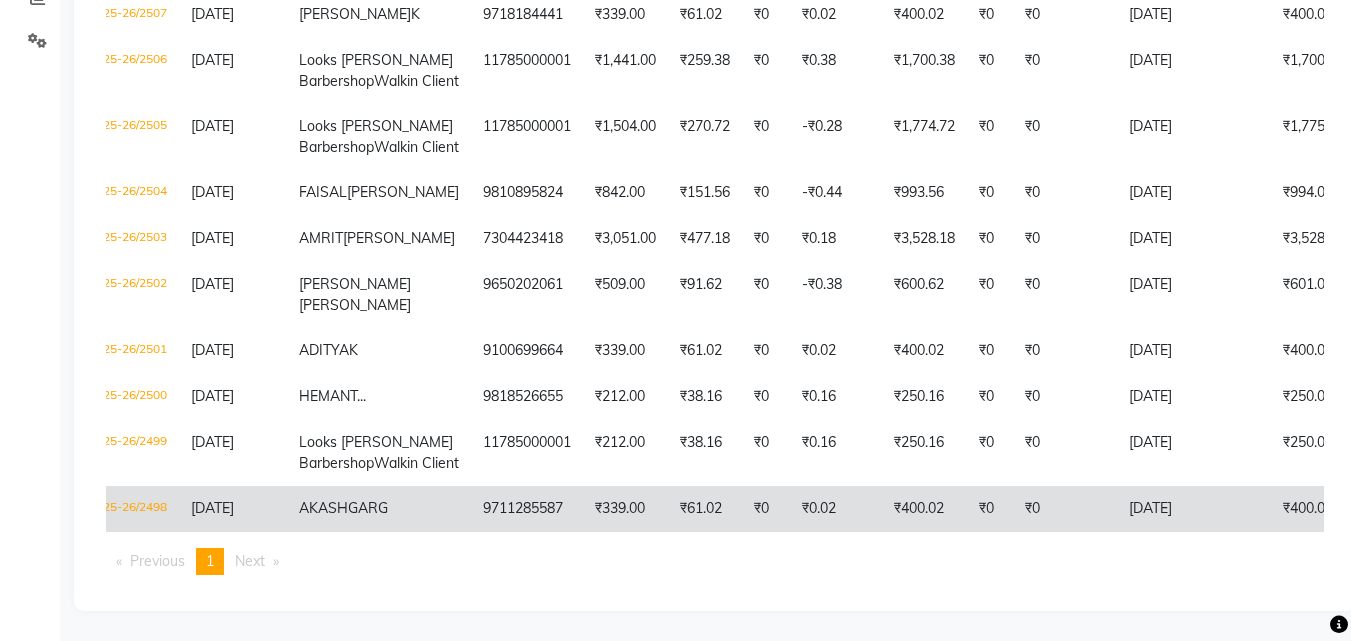 click on "₹0" 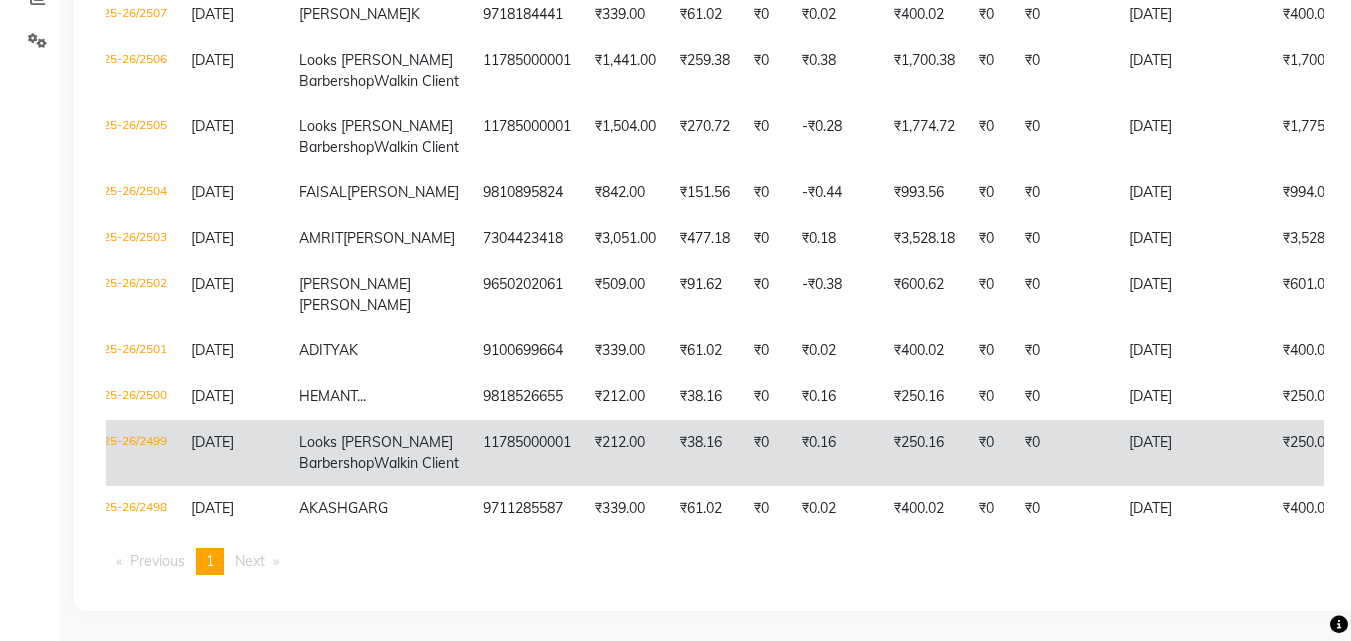 drag, startPoint x: 321, startPoint y: 414, endPoint x: 321, endPoint y: 399, distance: 15 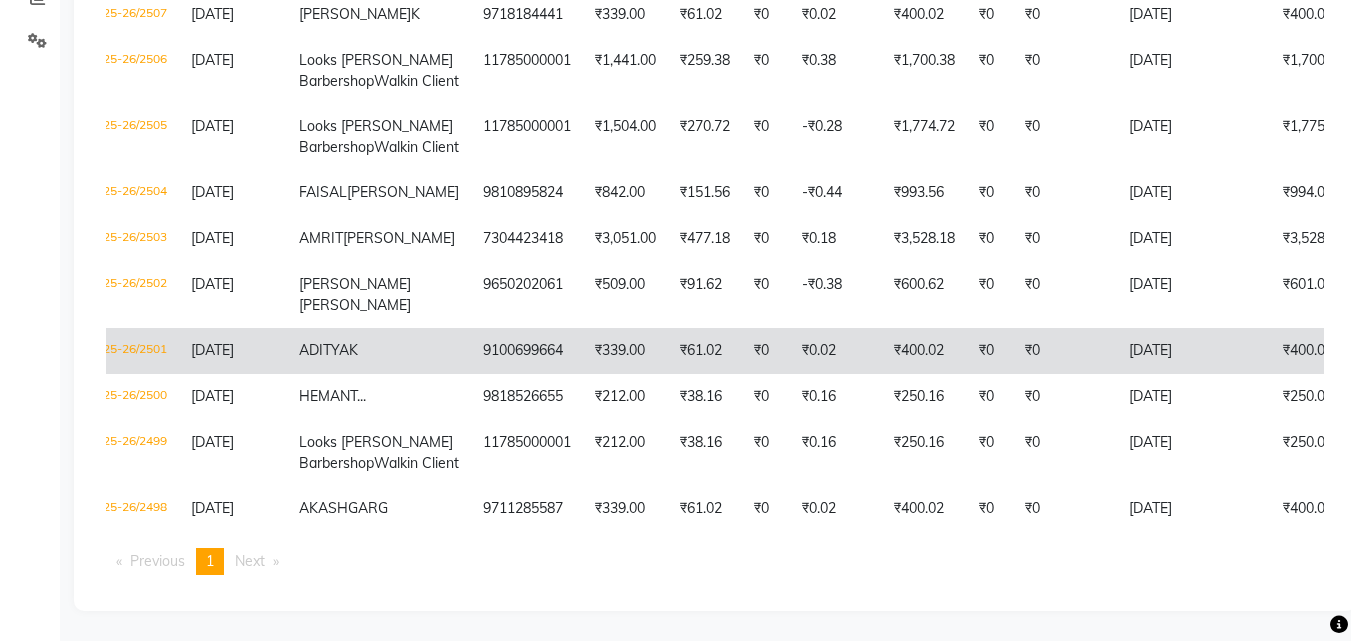 click on "9100699664" 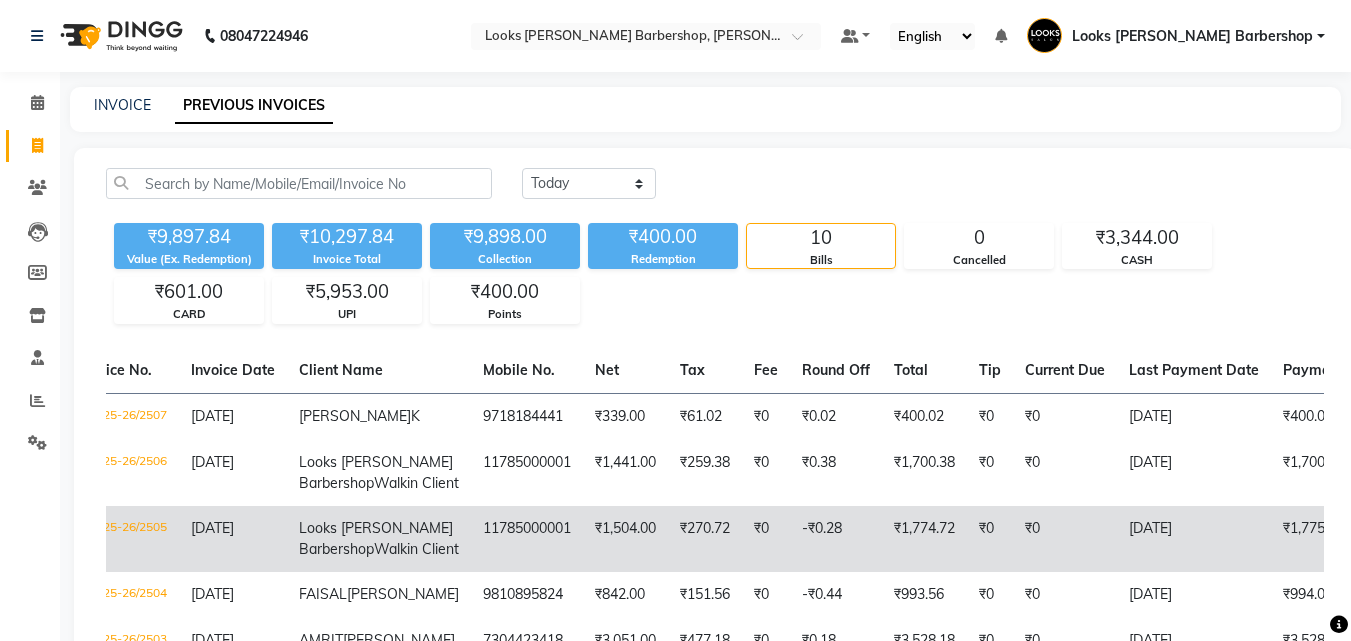 scroll, scrollTop: 563, scrollLeft: 0, axis: vertical 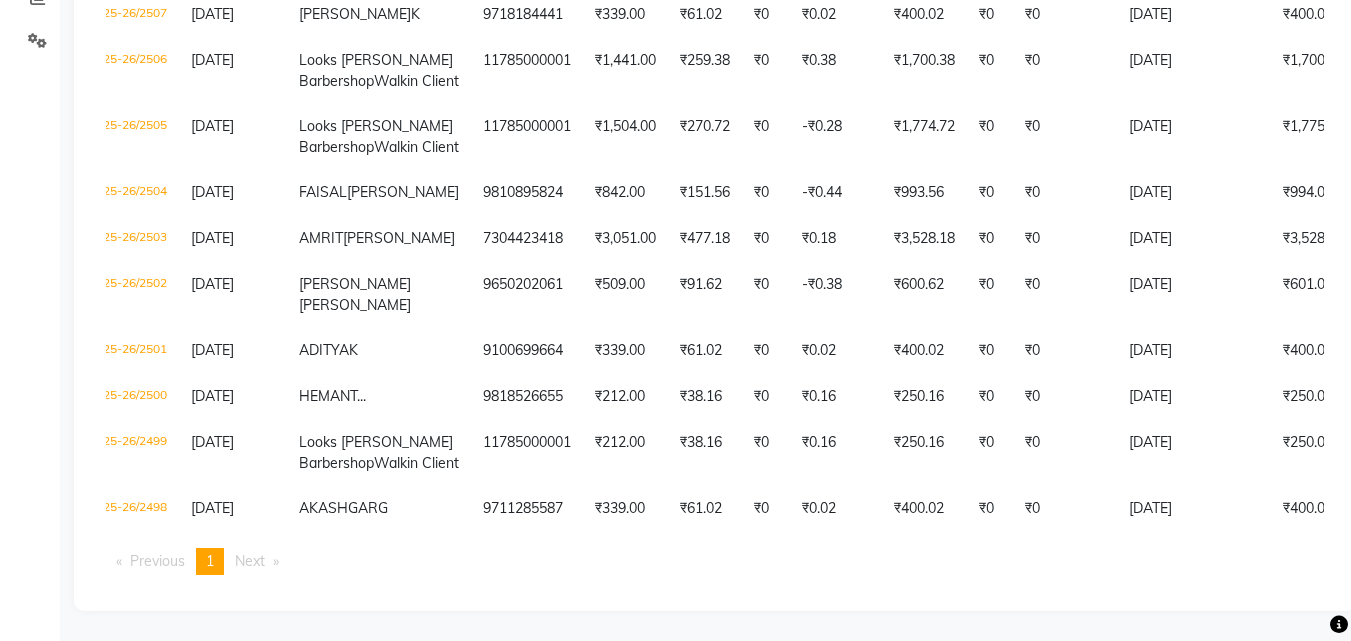 click on "Next  page" at bounding box center [250, 561] 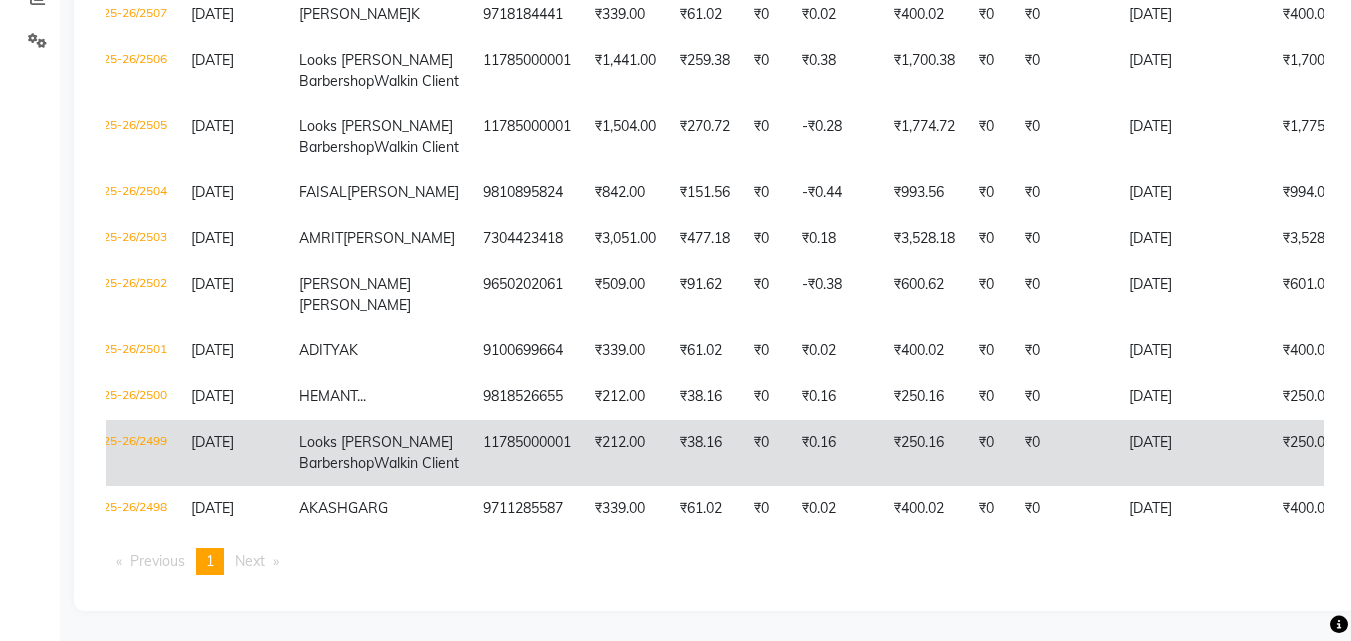 click on "₹212.00" 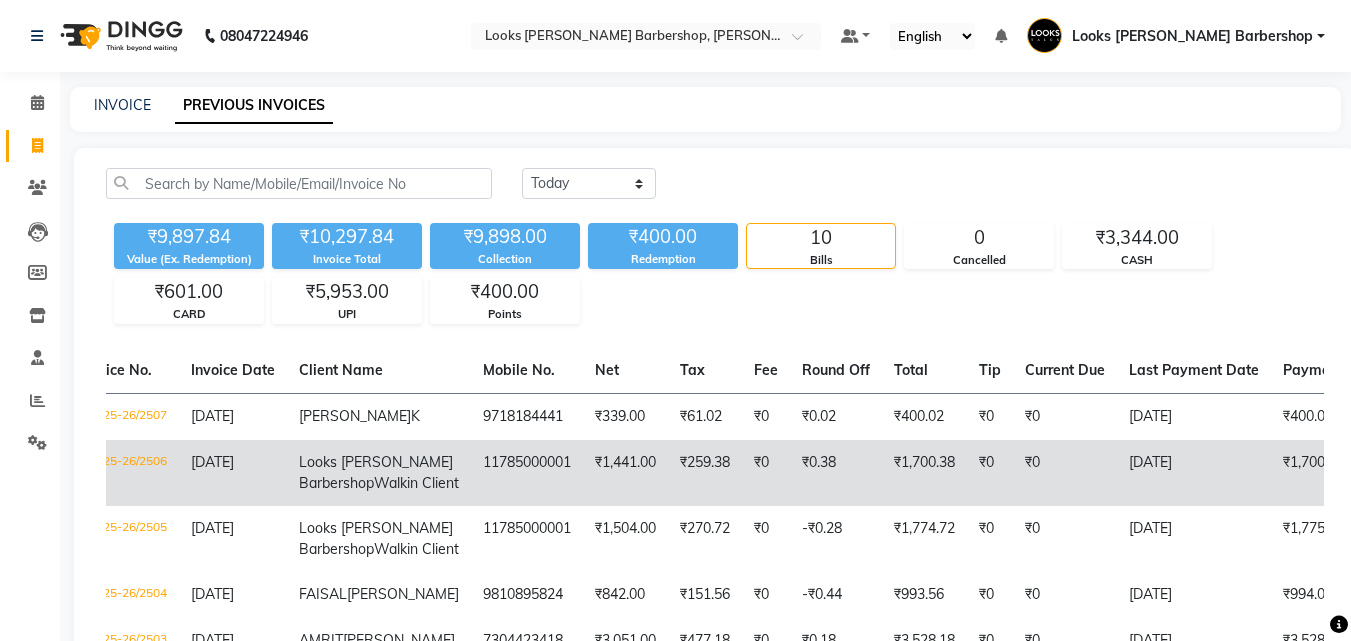 scroll, scrollTop: 563, scrollLeft: 0, axis: vertical 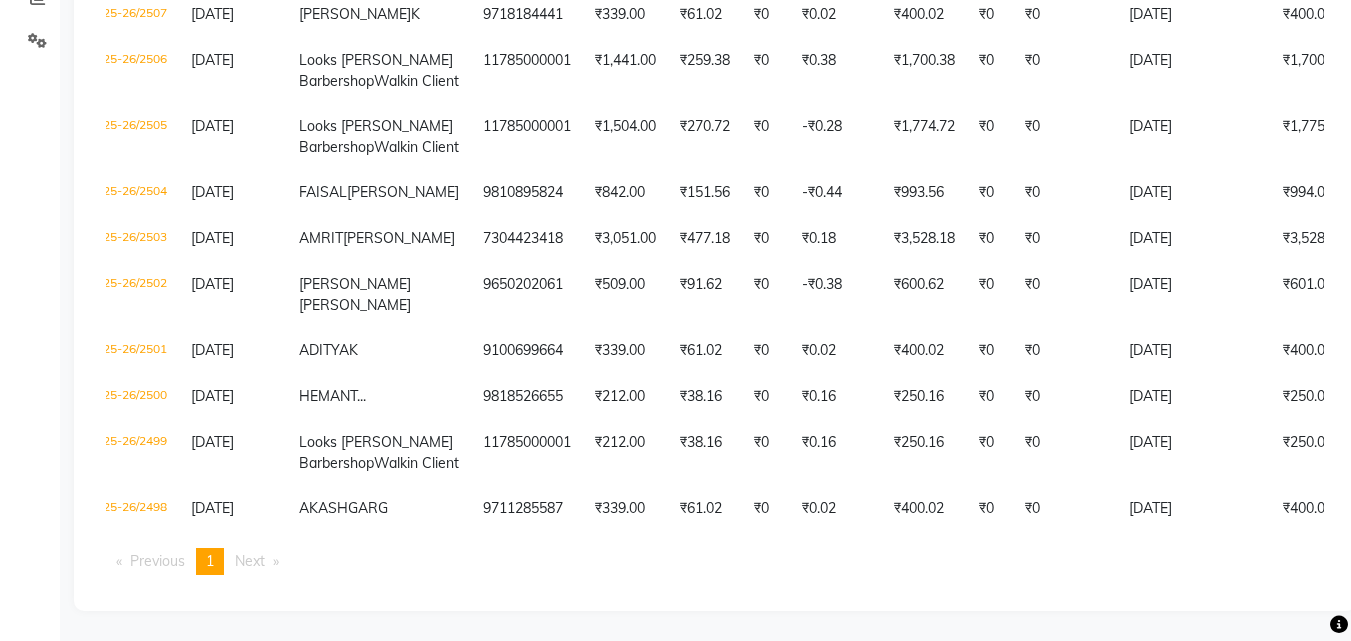 click on "Next  page" at bounding box center [250, 561] 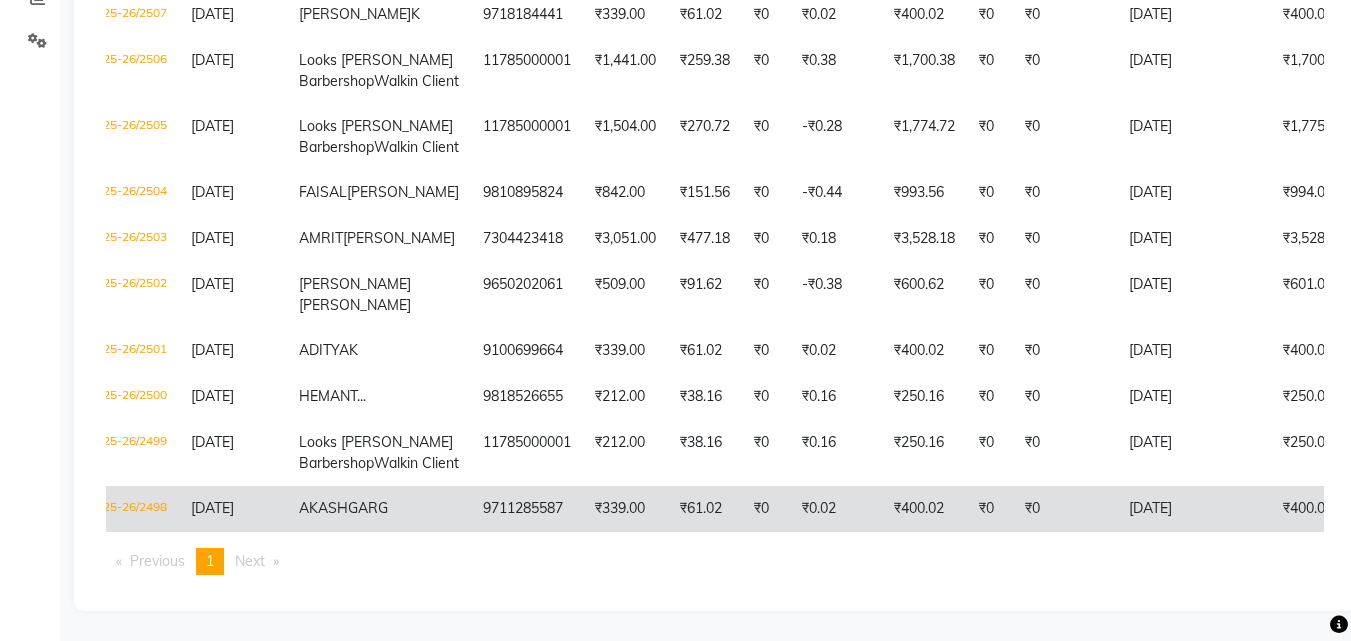 click on "GARG" 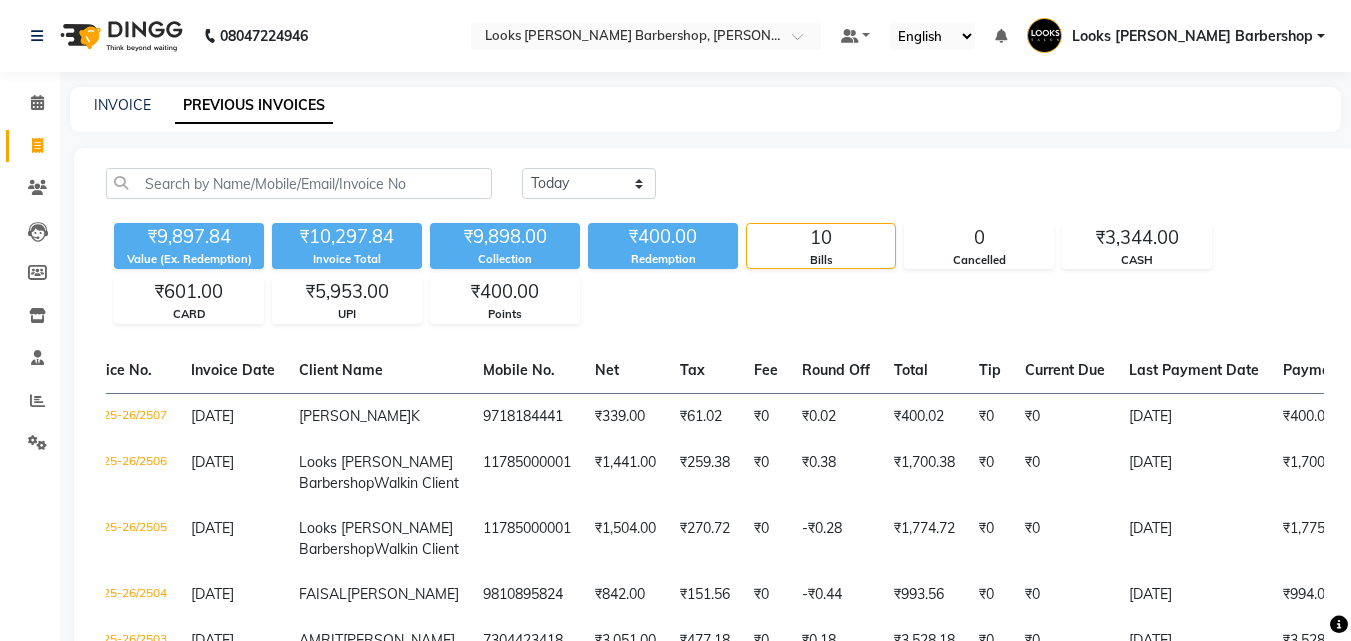 scroll, scrollTop: 563, scrollLeft: 0, axis: vertical 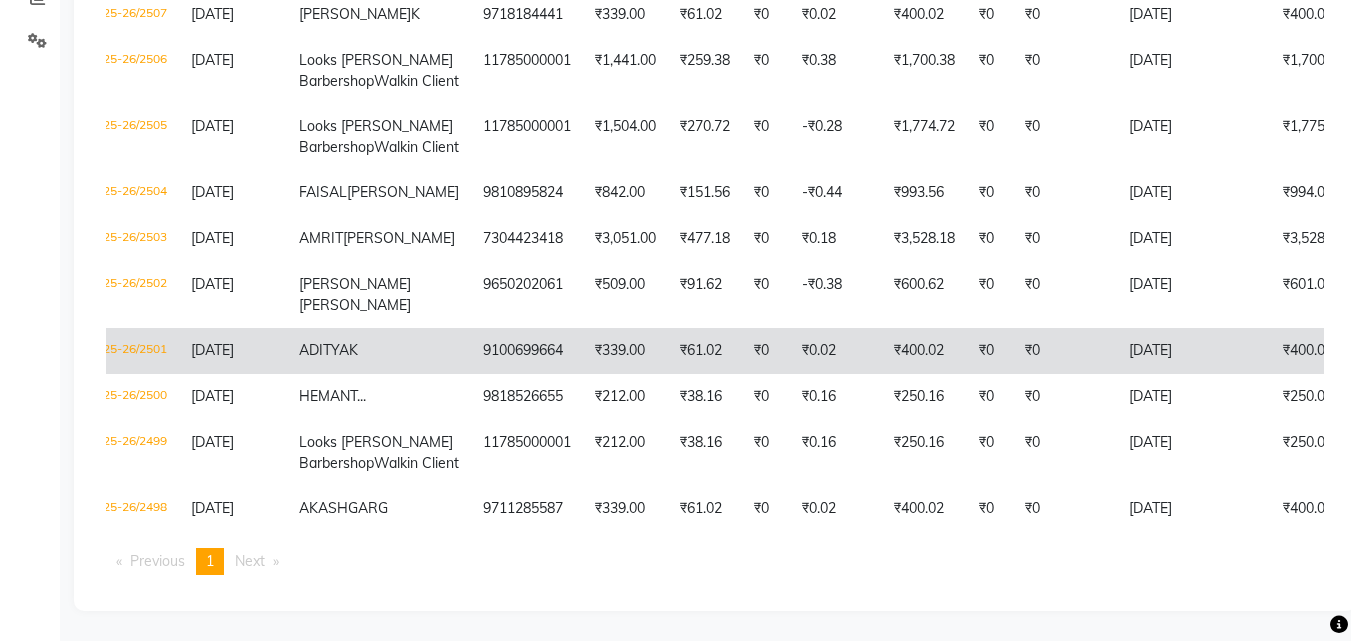 click on "₹61.02" 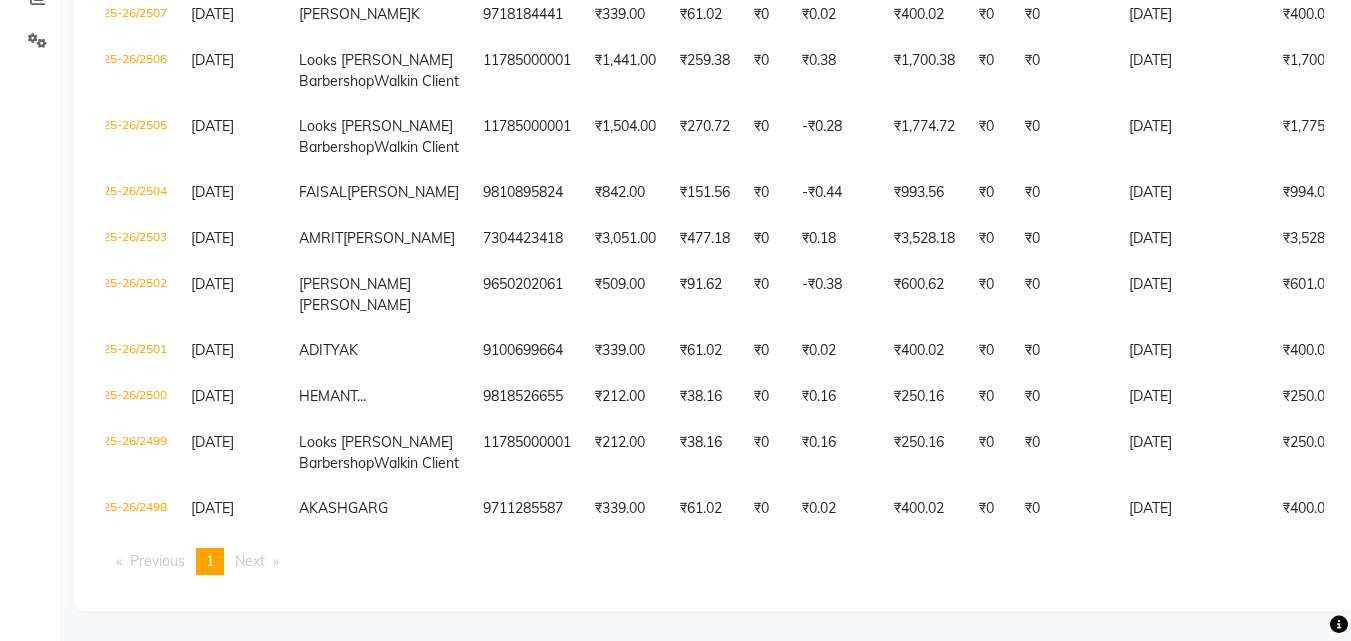 scroll, scrollTop: 0, scrollLeft: 0, axis: both 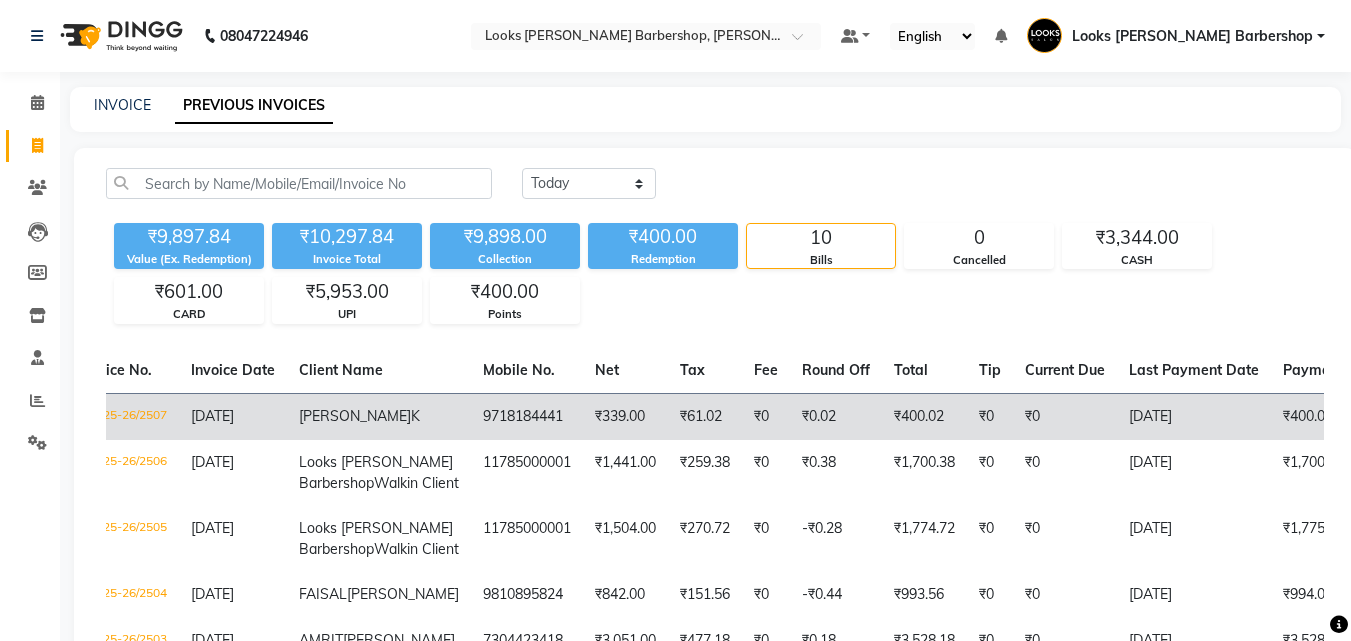 click on "₹339.00" 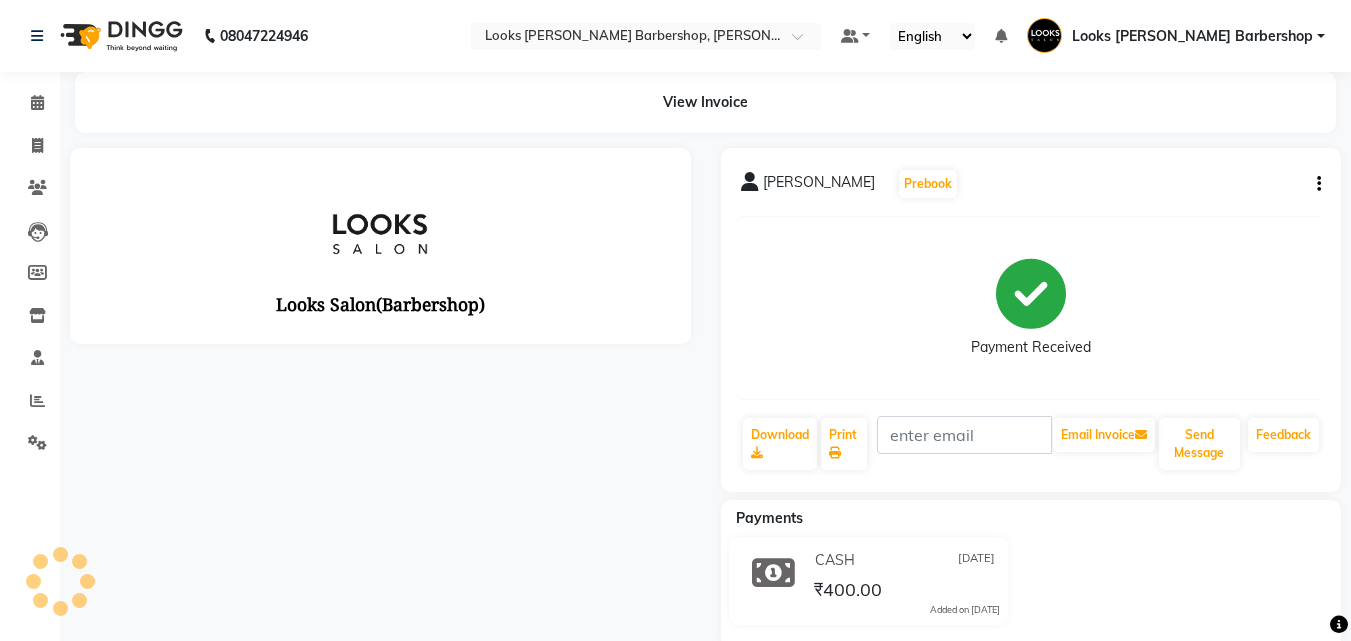 scroll, scrollTop: 0, scrollLeft: 0, axis: both 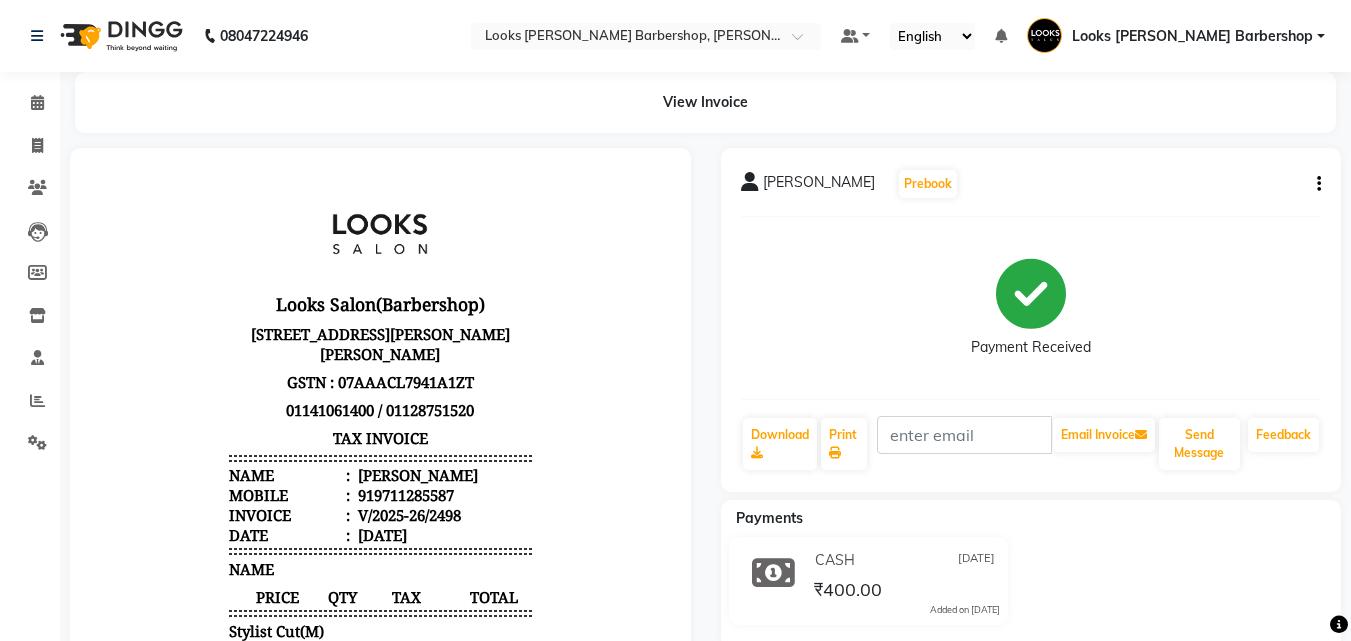 click on "[PERSON_NAME]  Prebook   Payment Received  Download  Print   Email Invoice   Send Message Feedback" 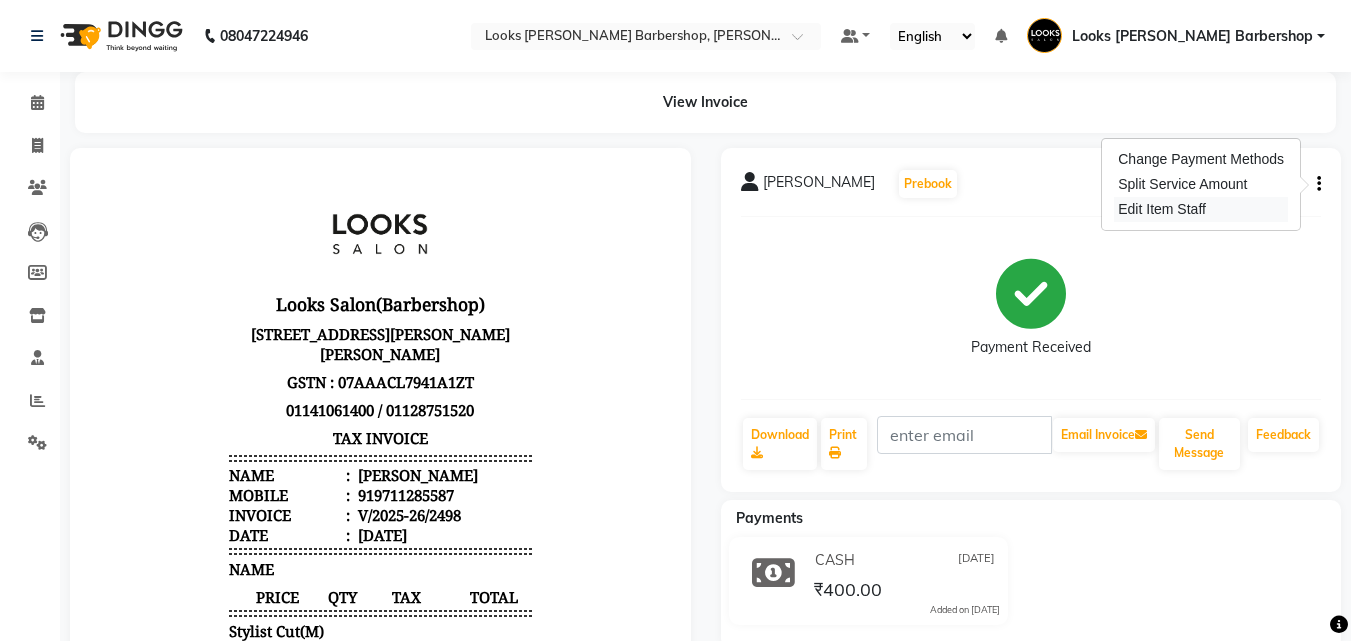 click on "Edit Item Staff" at bounding box center (1201, 209) 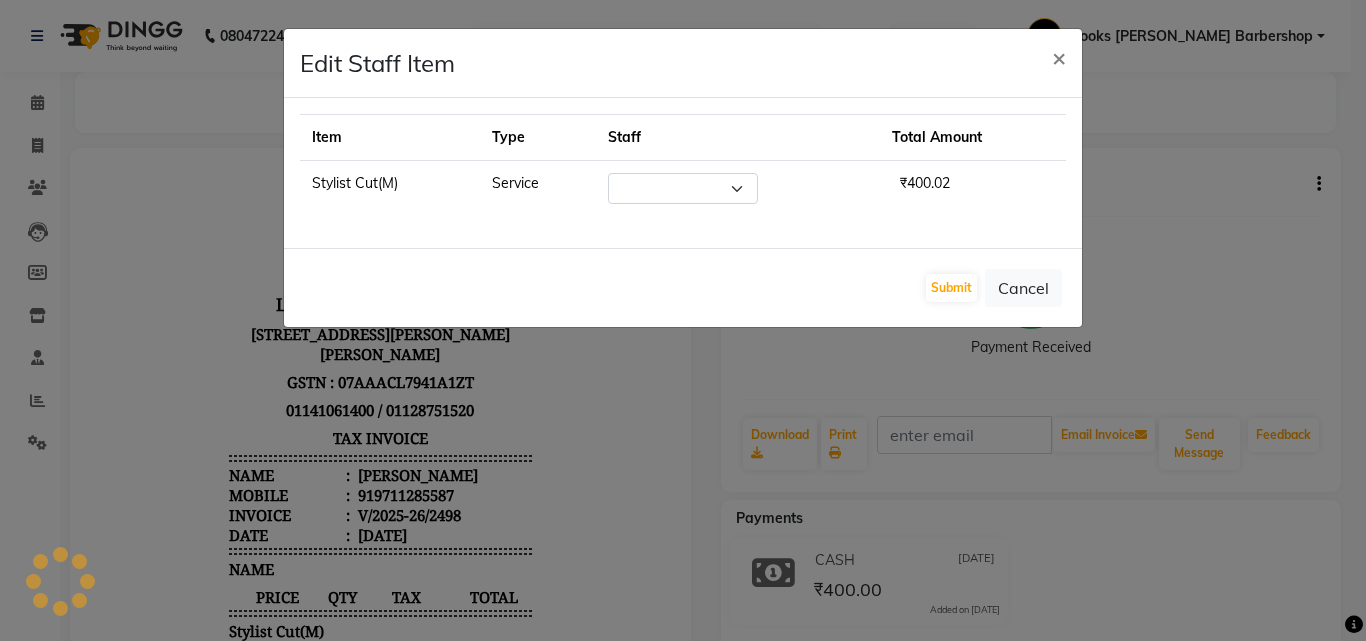 select on "23406" 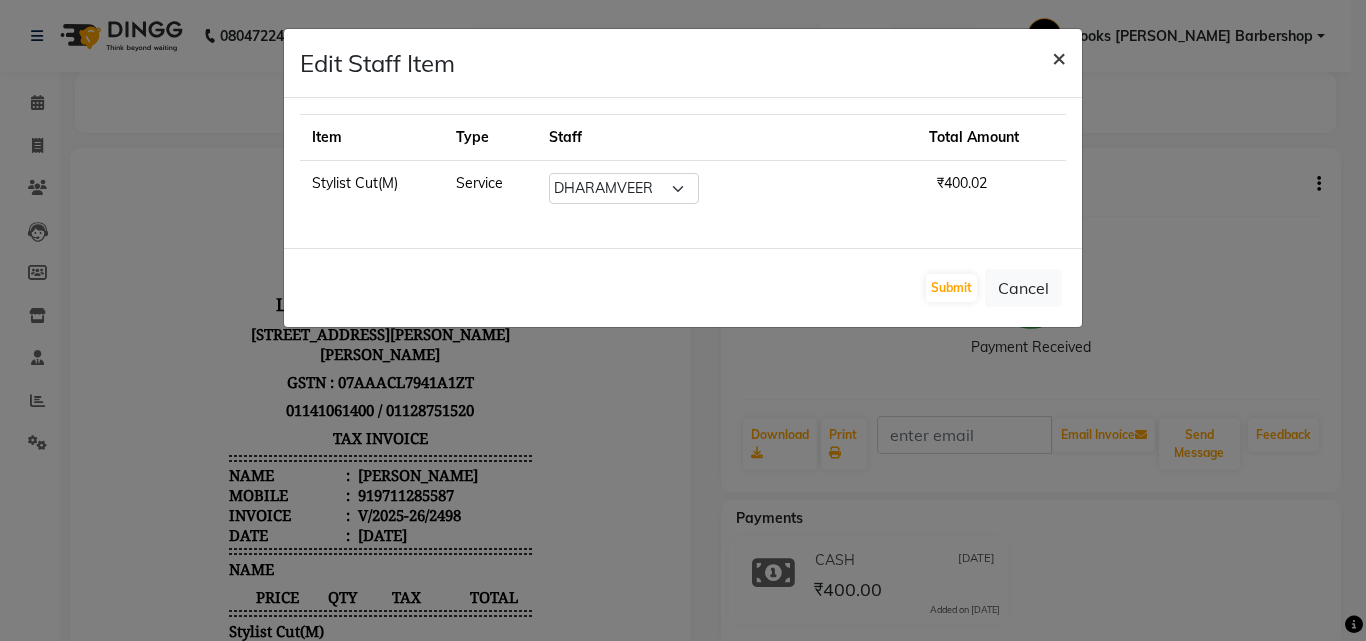 click on "×" 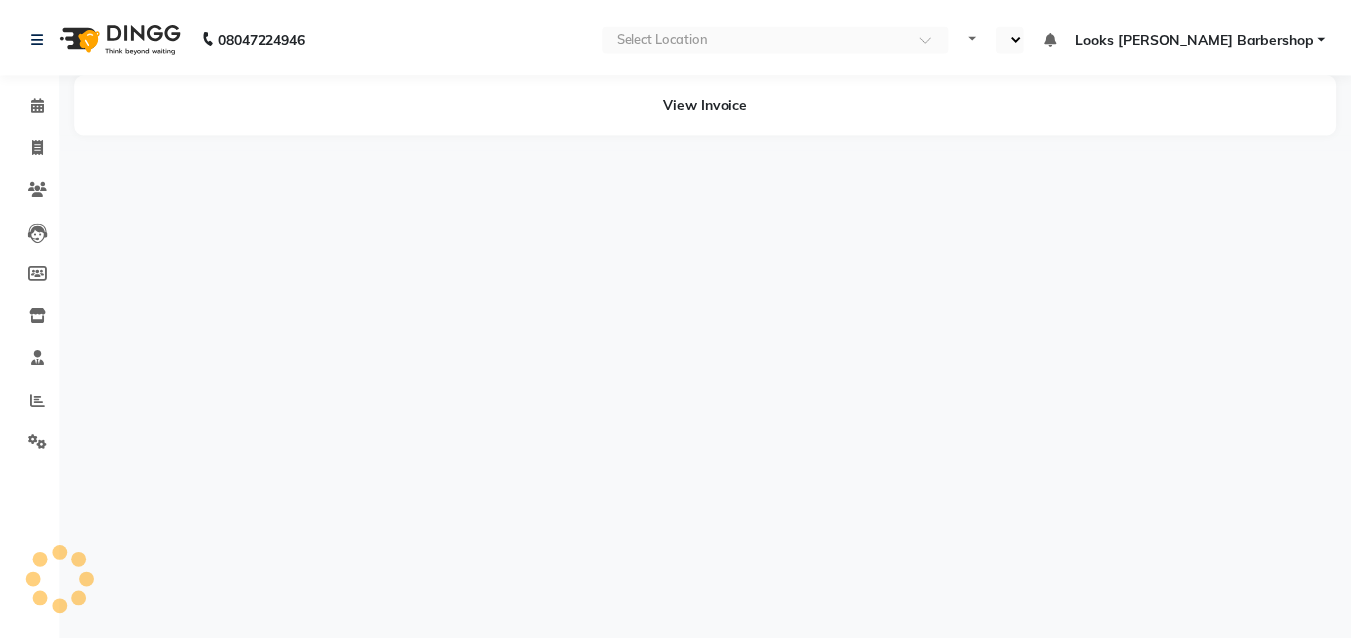 scroll, scrollTop: 0, scrollLeft: 0, axis: both 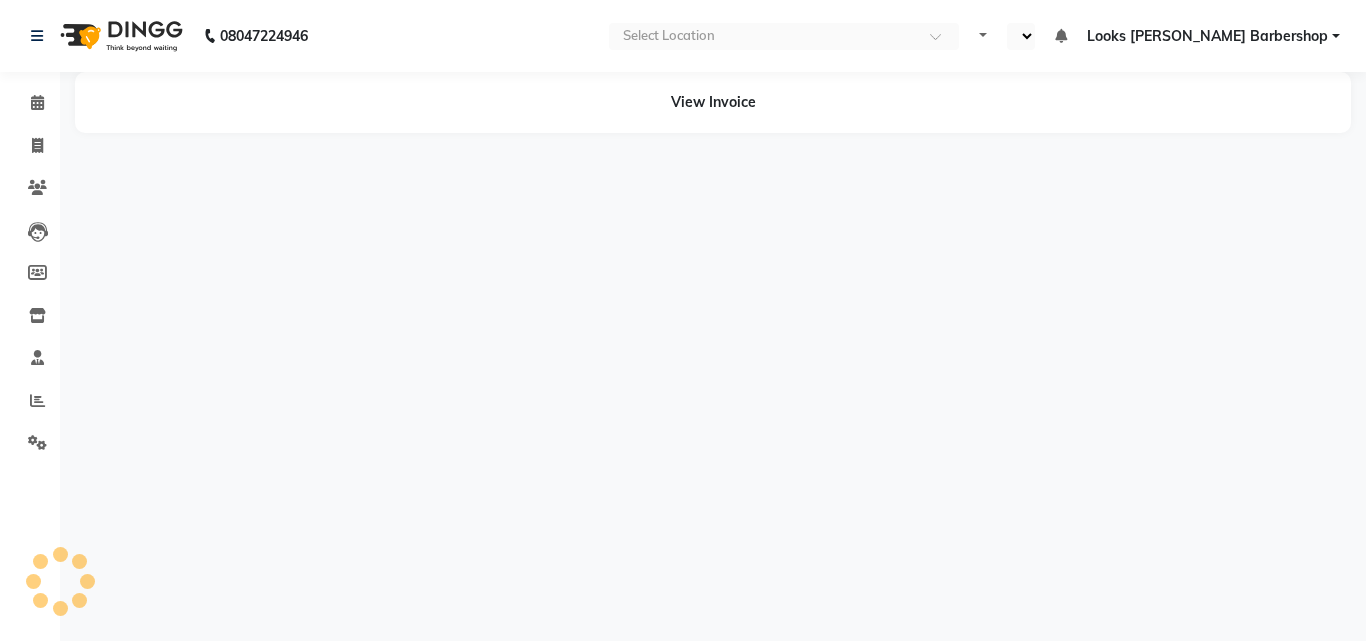 select on "en" 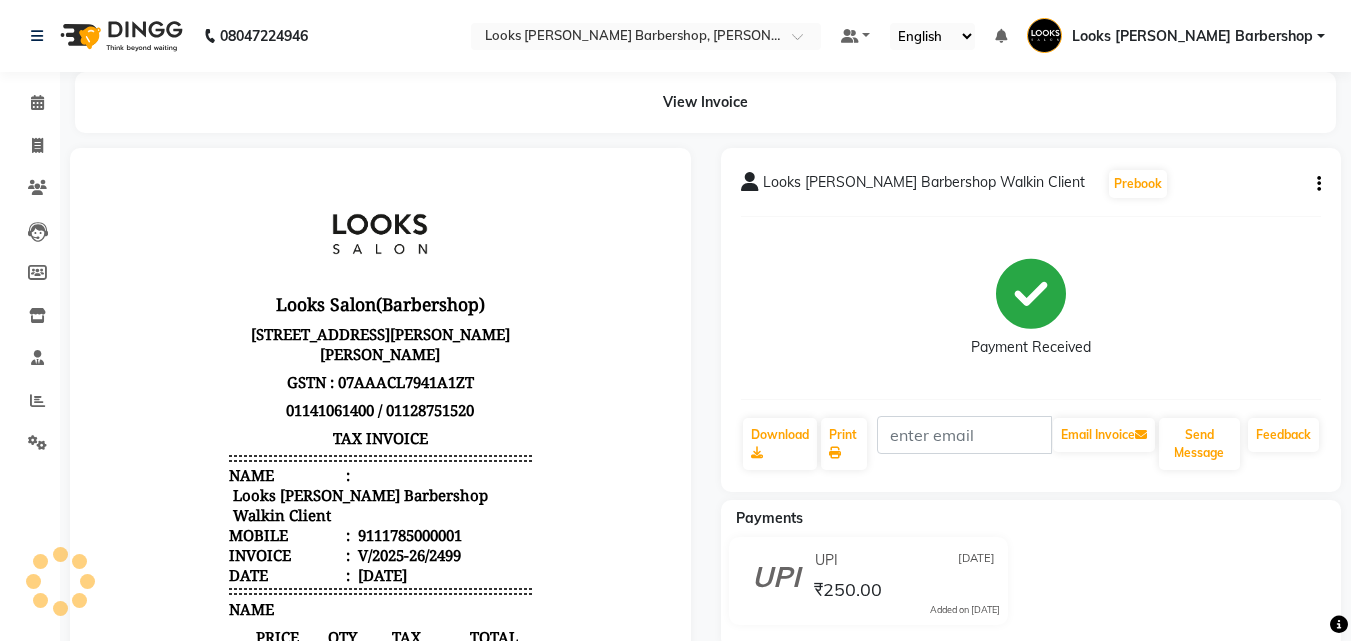 scroll, scrollTop: 0, scrollLeft: 0, axis: both 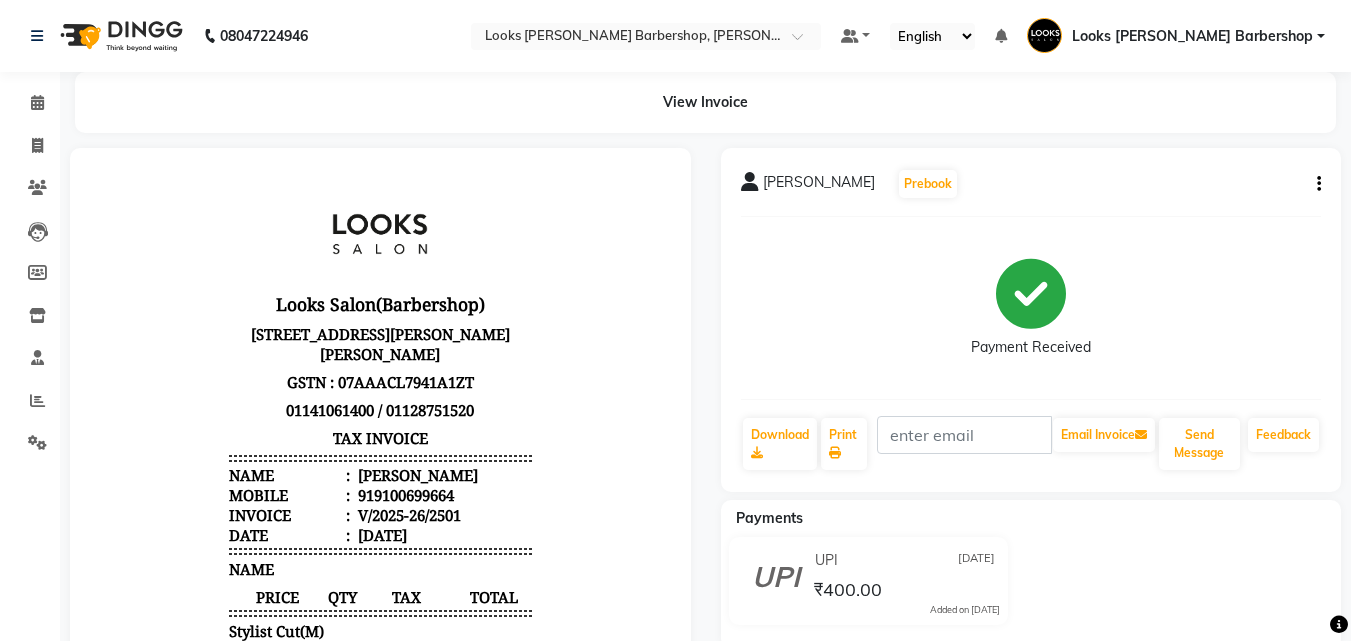 click on "ADITYA K  Prebook   Payment Received  Download  Print   Email Invoice   Send Message Feedback" 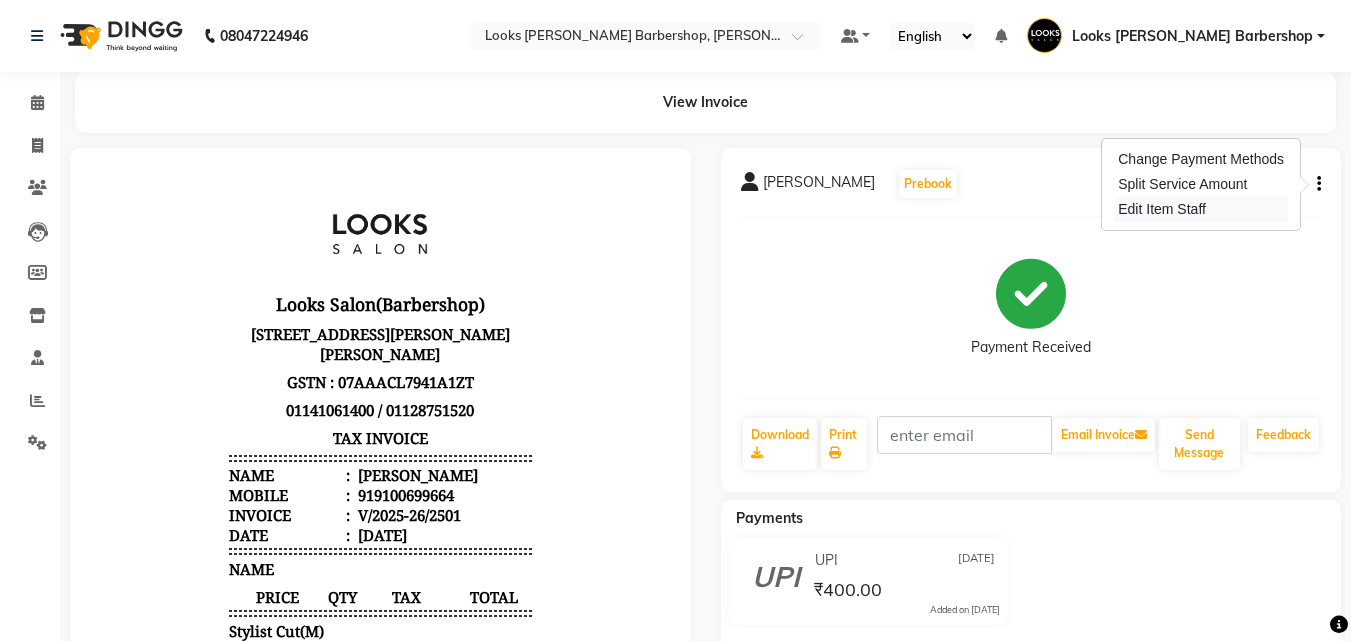 drag, startPoint x: 1210, startPoint y: 210, endPoint x: 1199, endPoint y: 213, distance: 11.401754 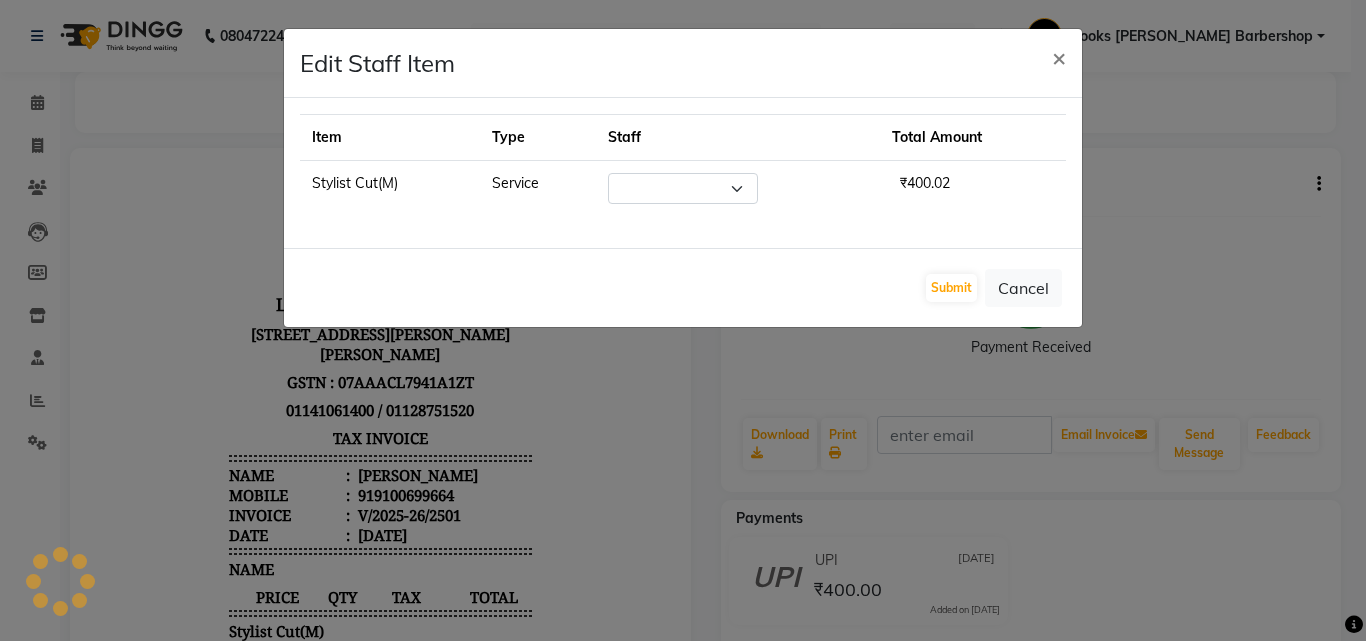 select on "66034" 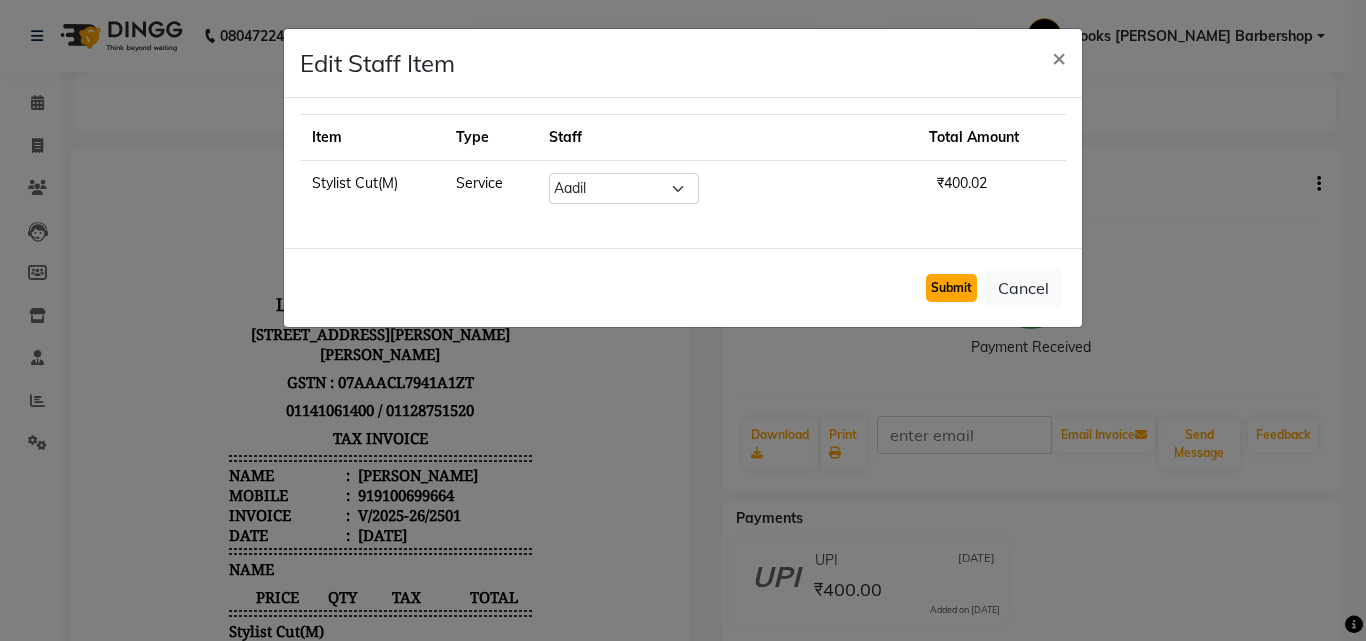 click on "Submit" 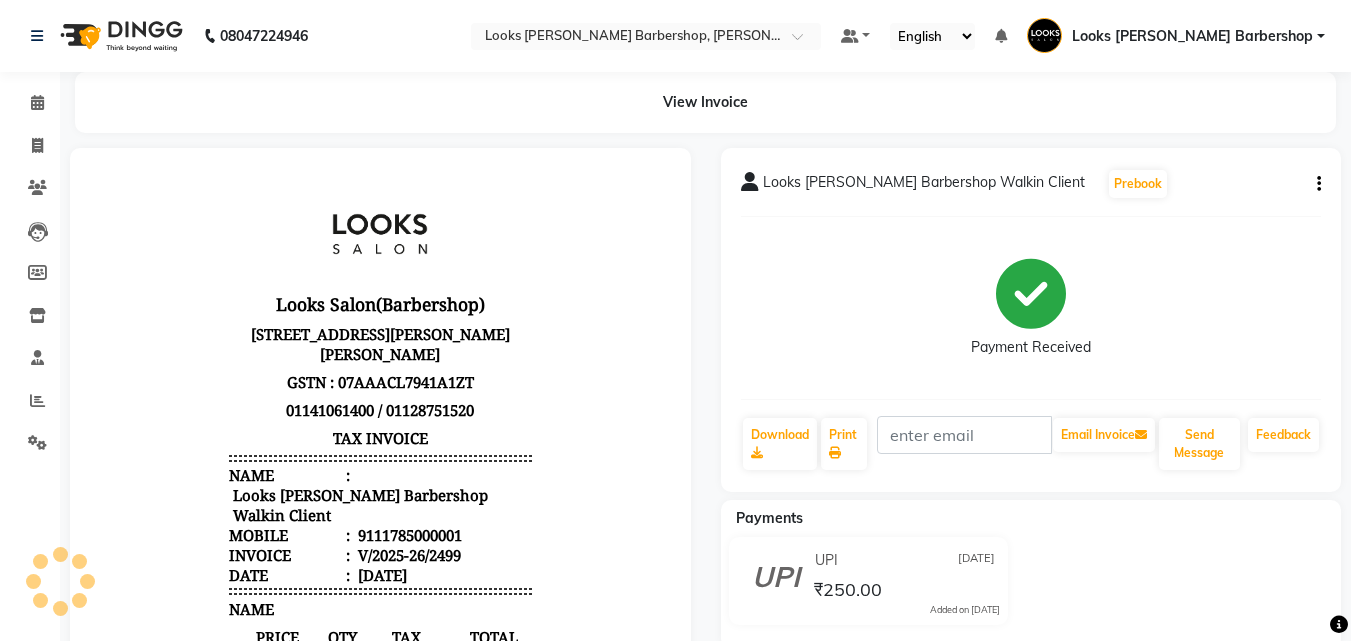 scroll, scrollTop: 0, scrollLeft: 0, axis: both 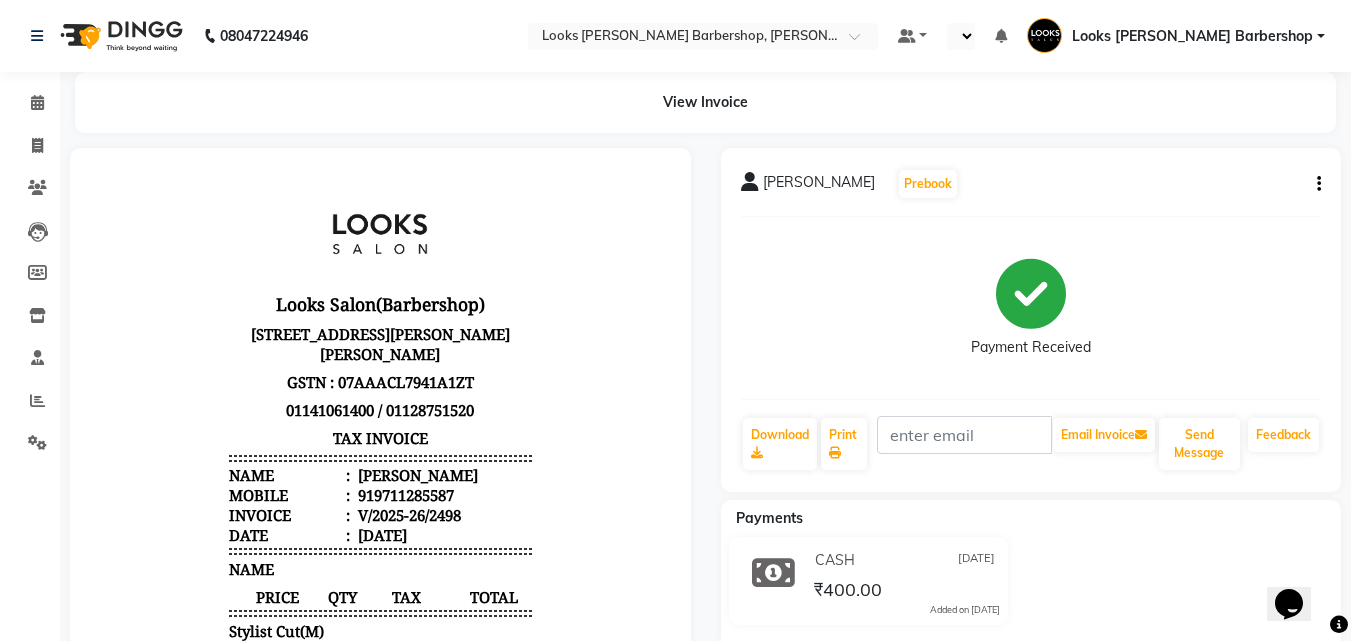 select on "en" 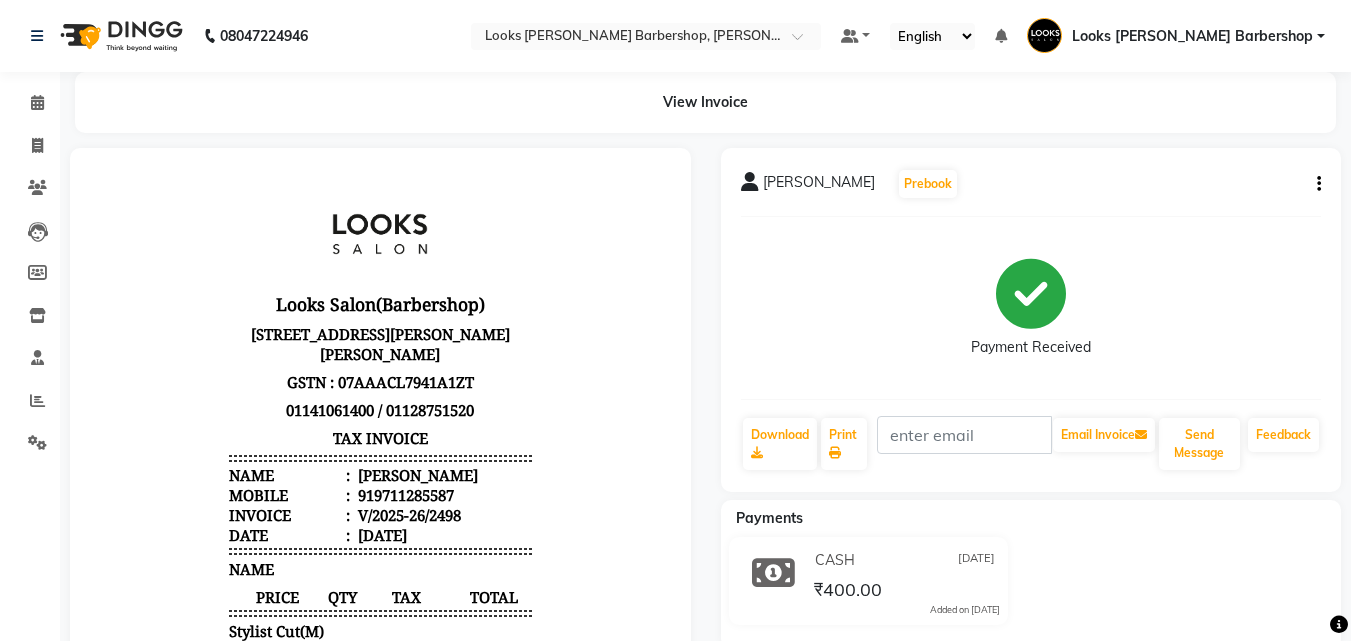 click 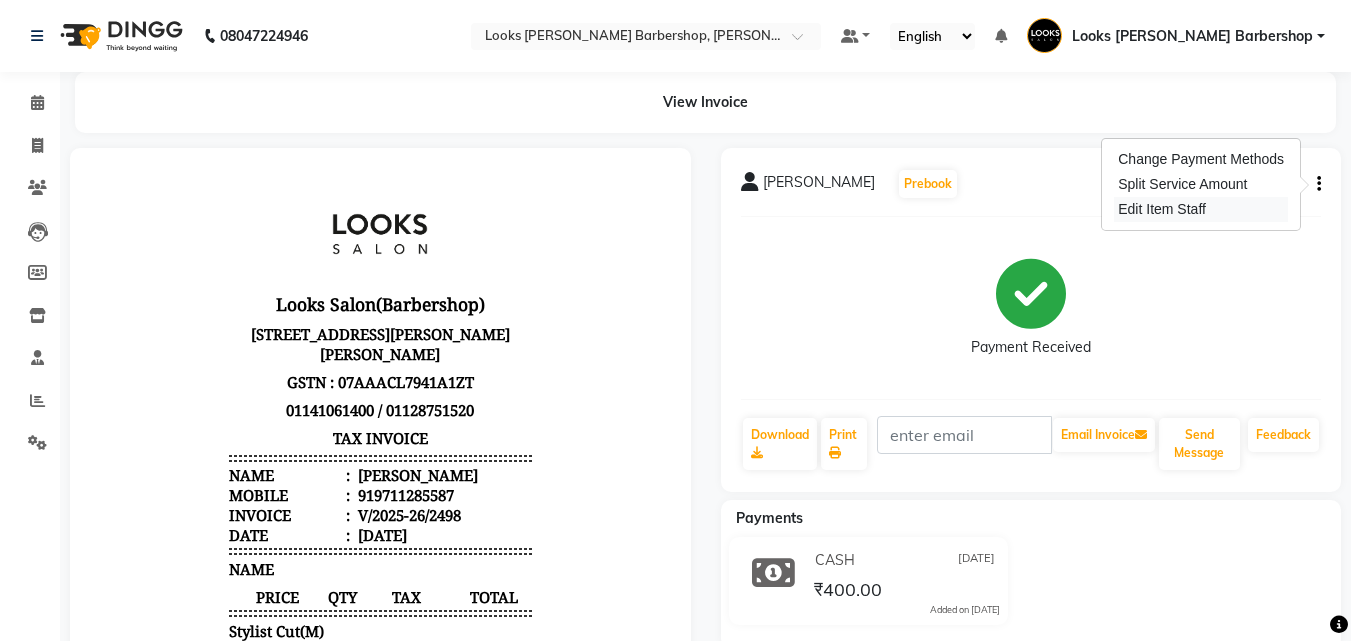 click on "Edit Item Staff" at bounding box center [1201, 209] 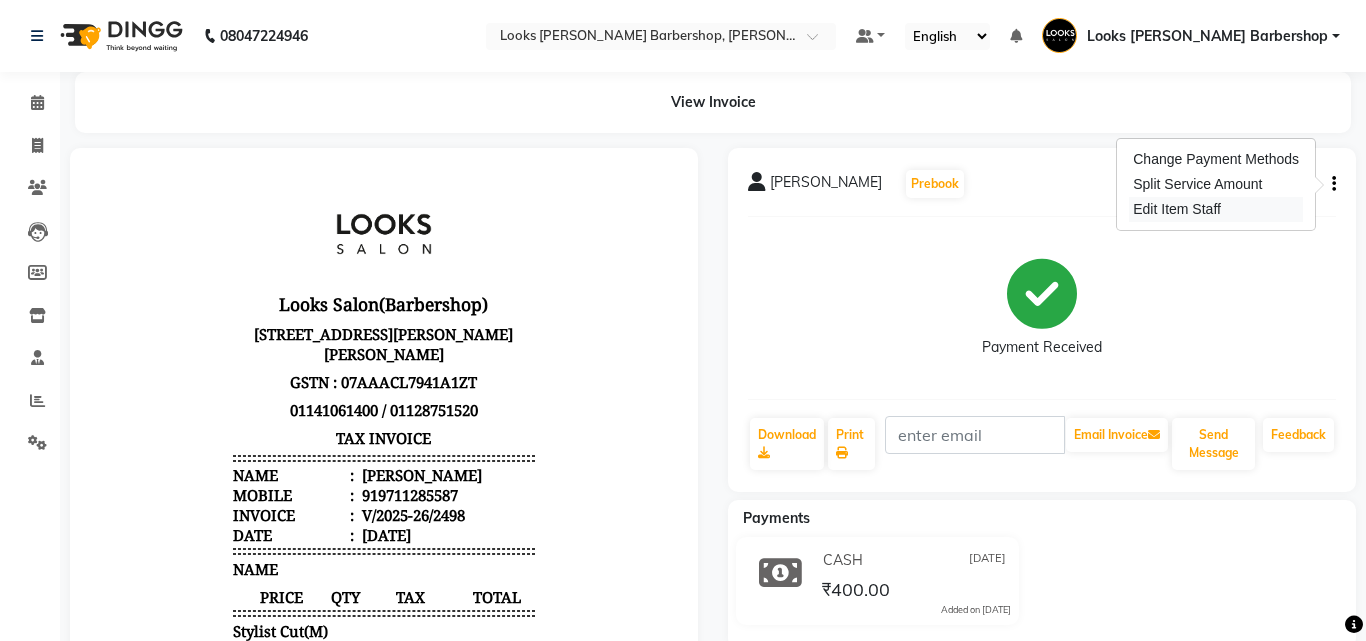select on "23406" 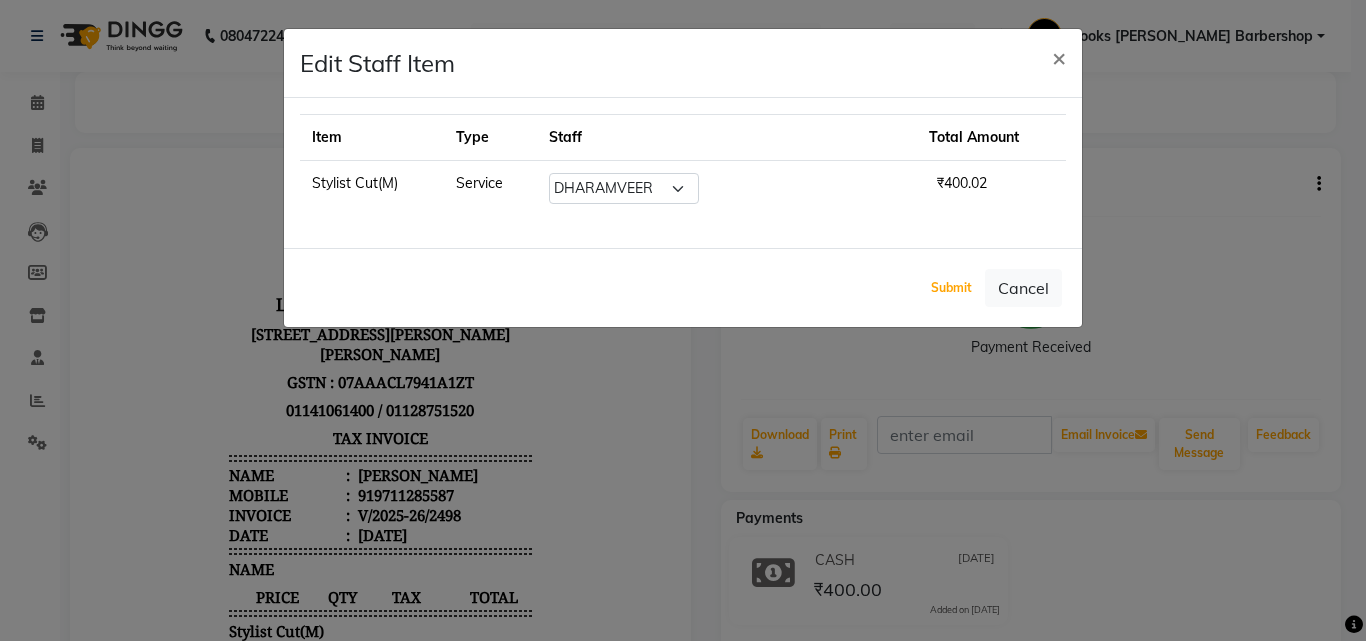 drag, startPoint x: 972, startPoint y: 296, endPoint x: 962, endPoint y: 294, distance: 10.198039 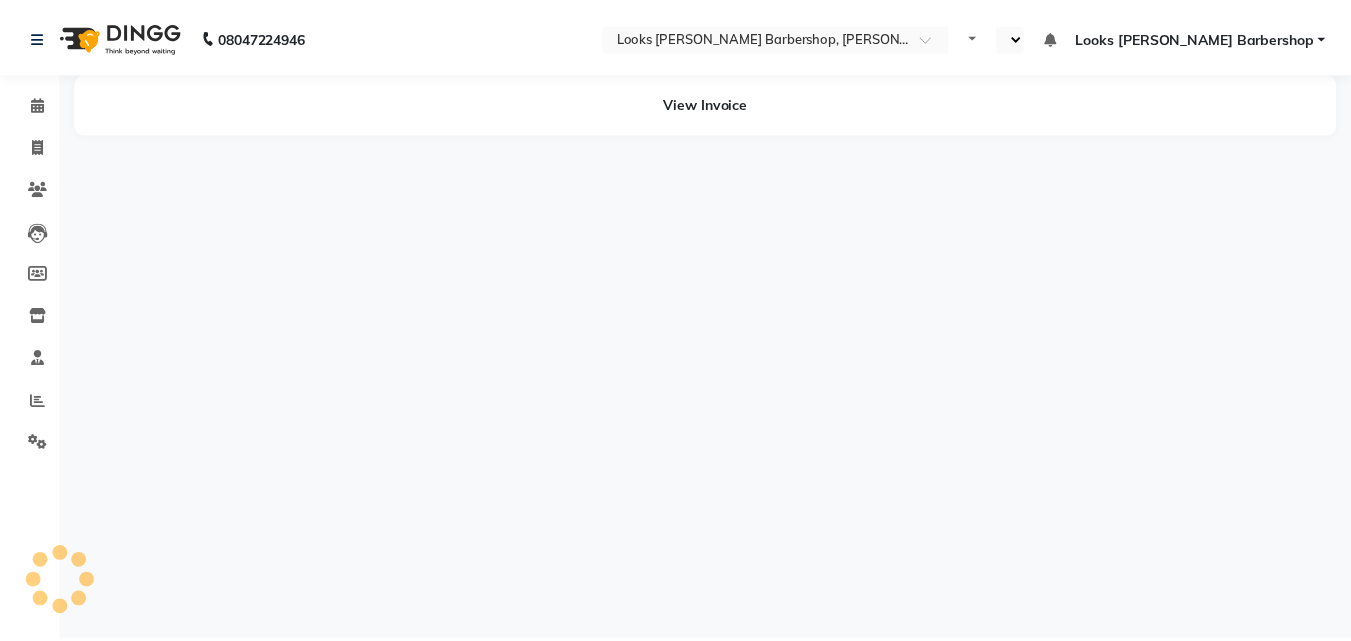 scroll, scrollTop: 0, scrollLeft: 0, axis: both 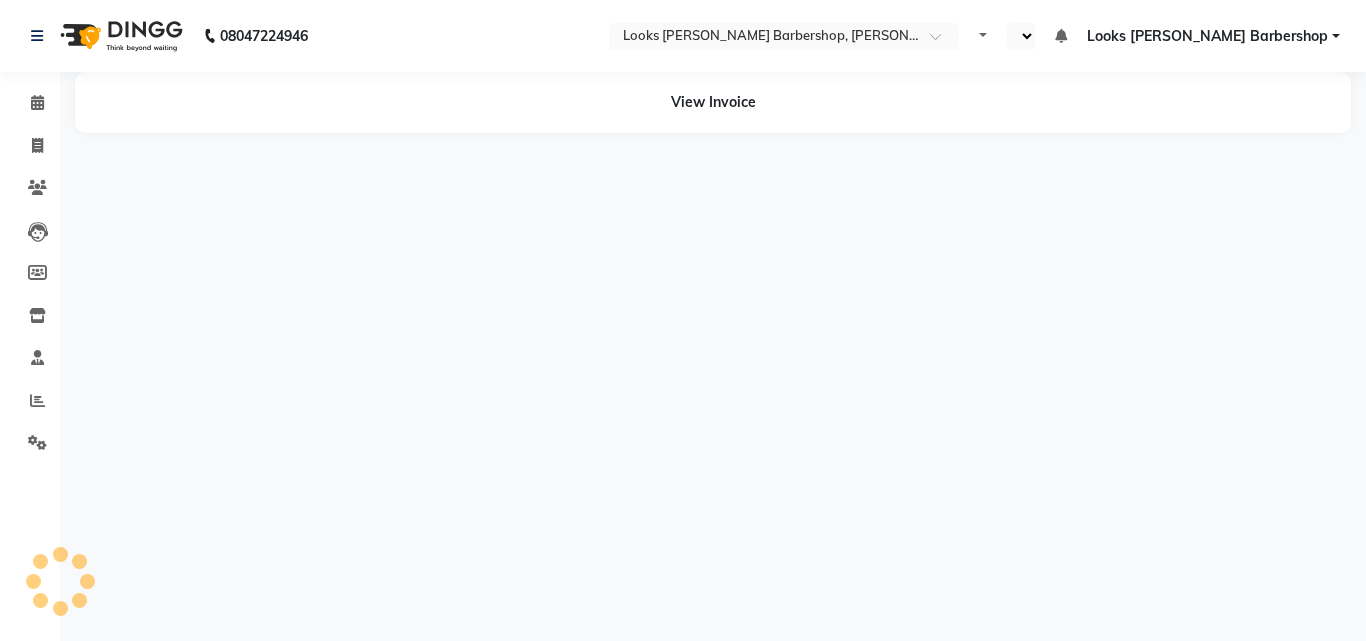 select on "en" 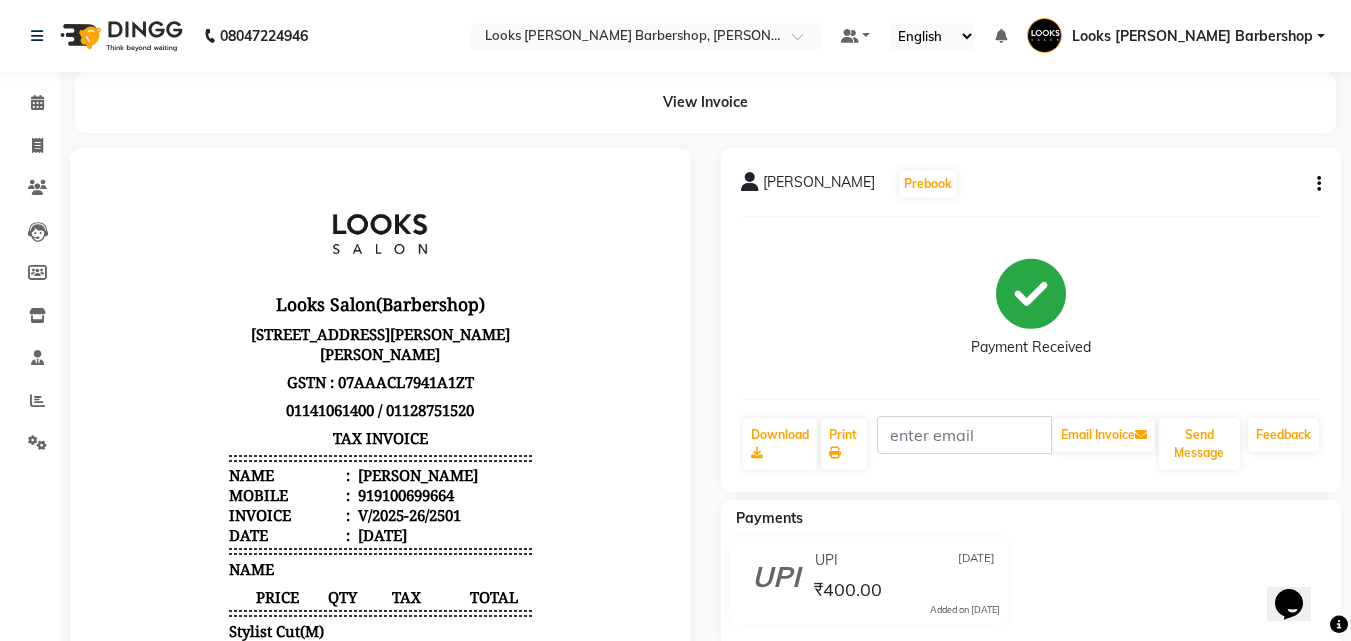 scroll, scrollTop: 0, scrollLeft: 0, axis: both 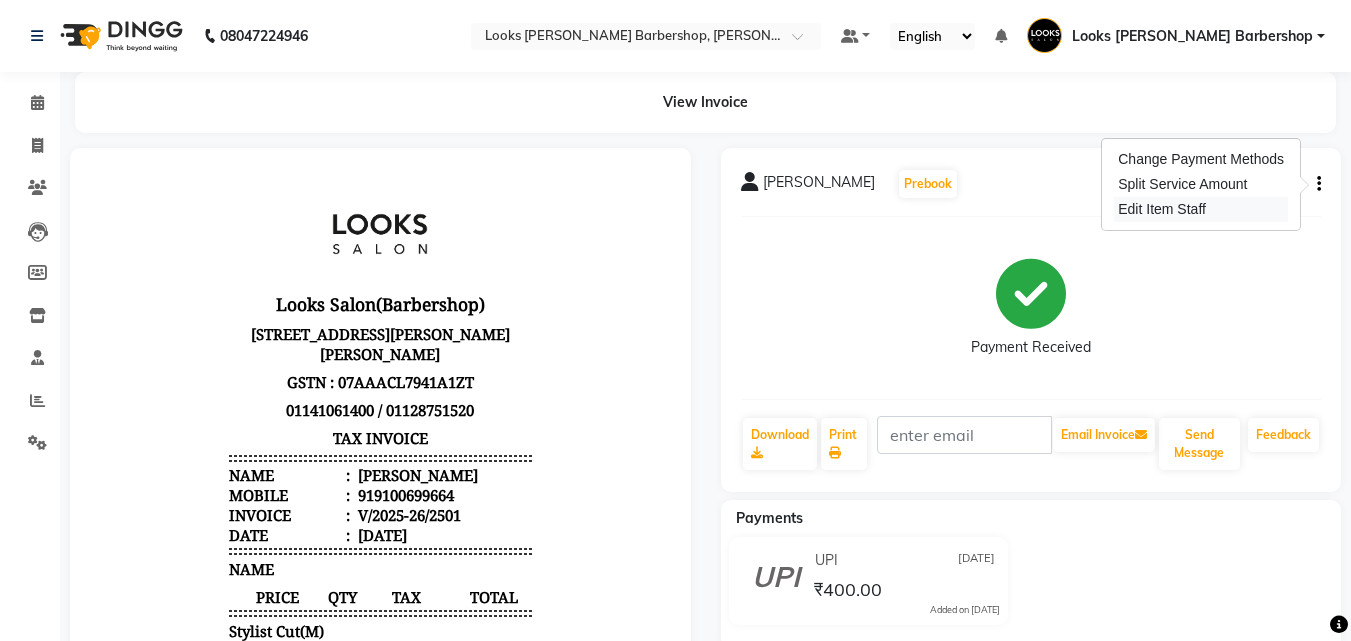 click on "Edit Item Staff" at bounding box center [1201, 209] 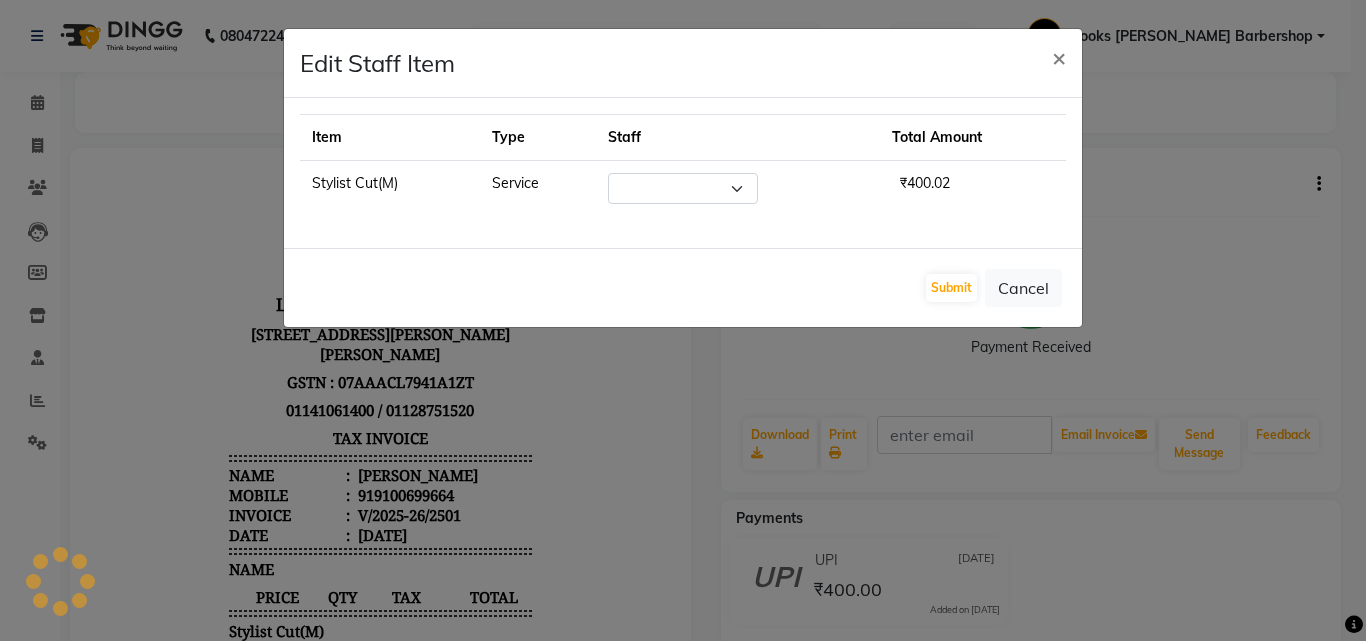 select on "66034" 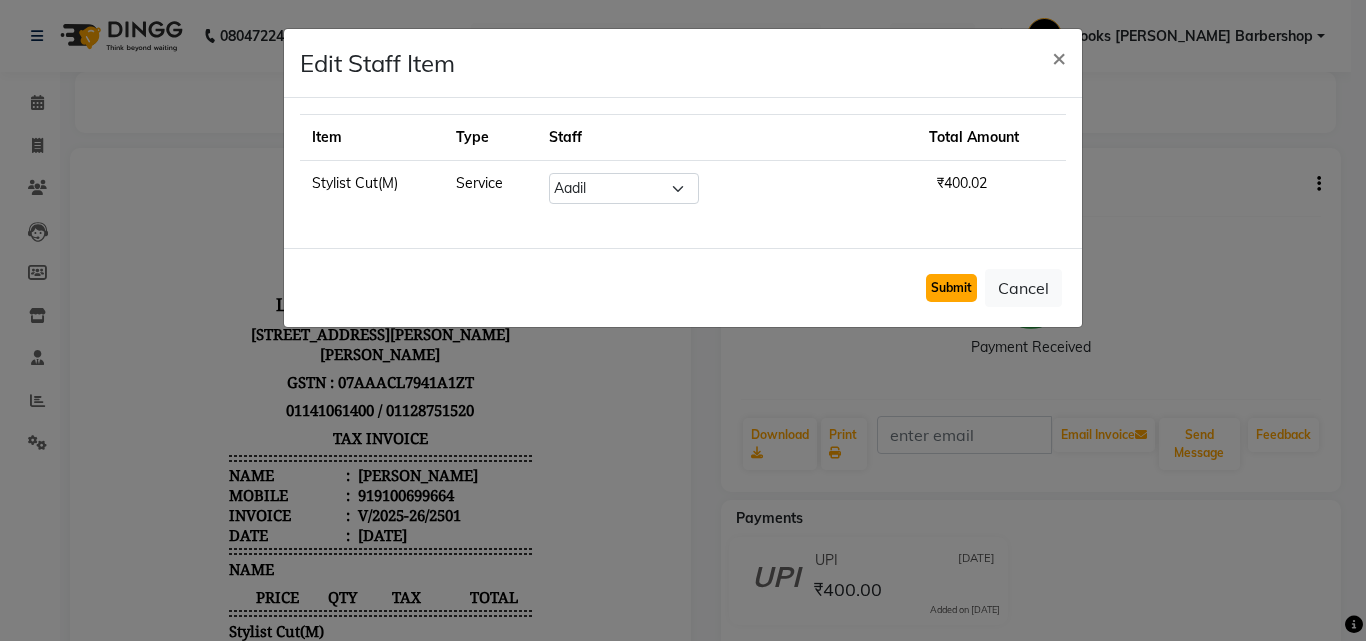 click on "Submit" 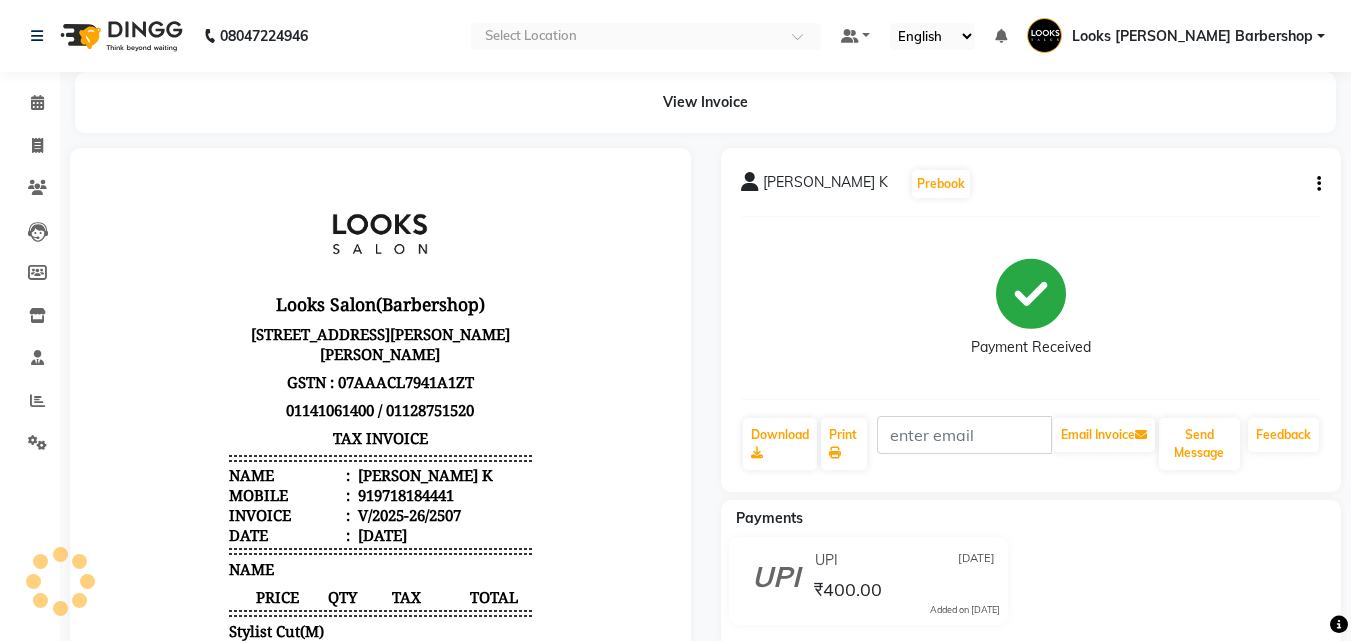 scroll, scrollTop: 0, scrollLeft: 0, axis: both 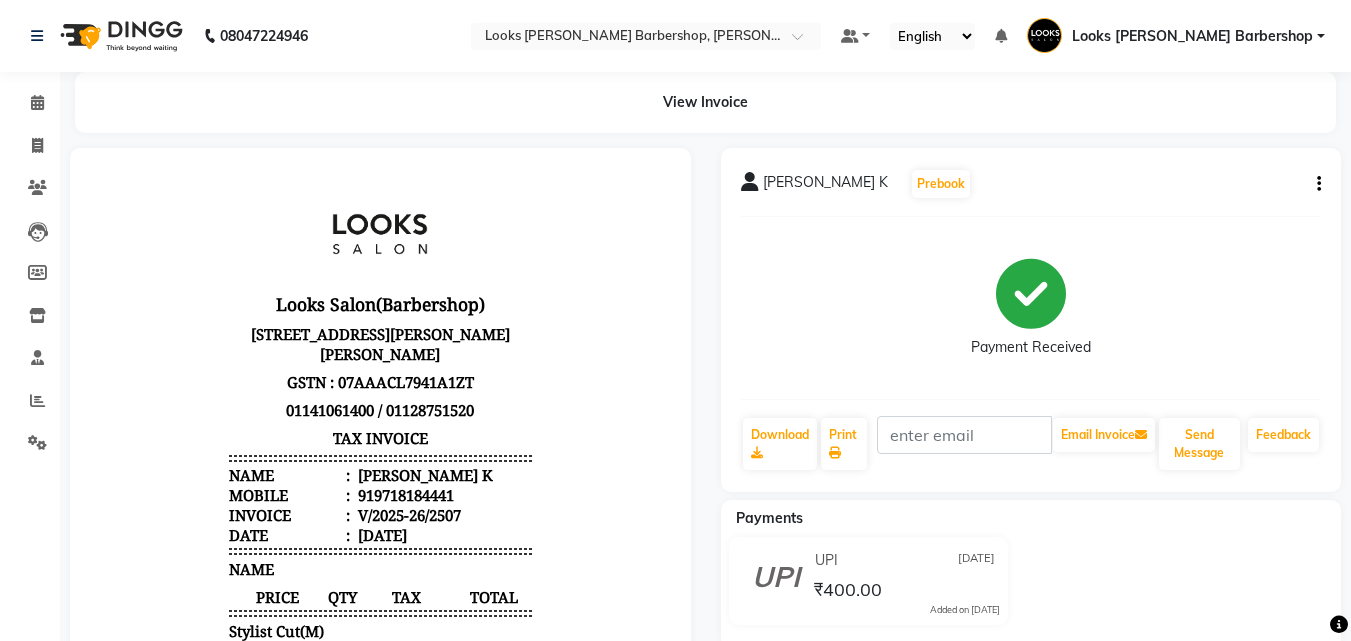 click 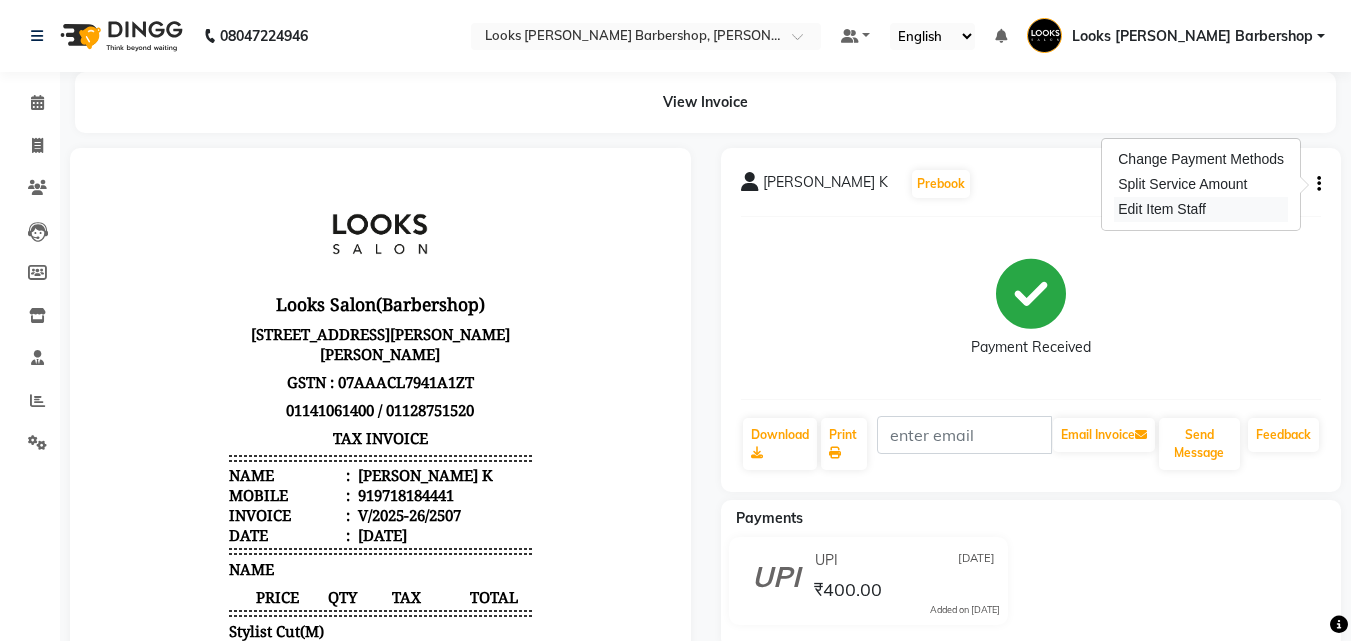 click on "Edit Item Staff" at bounding box center (1201, 209) 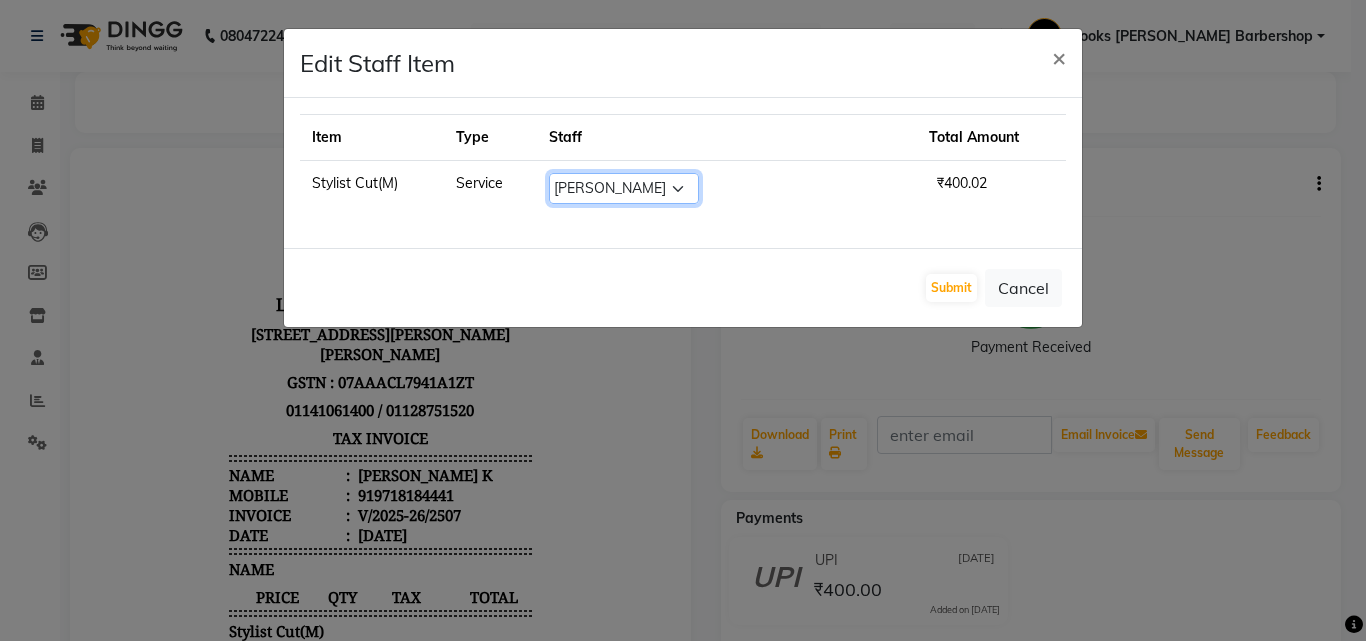 click on "Select  [PERSON_NAME]   AENA   [PERSON_NAME]   Amazon_Kart   [PERSON_NAME] _asst   Arvind_asst   [PERSON_NAME]    Counter Sales   DANISH   [PERSON_NAME]   [PERSON_NAME] RAI    KOMAL_NAILS   Krishna_asst   LALIT_PDCT   LHAMO   Looks_[DEMOGRAPHIC_DATA]_Section   Looks_H.O_Store   Looks [PERSON_NAME] Barbershop   Looks_Kart   [PERSON_NAME]   [PERSON_NAME] [PERSON_NAME]    [PERSON_NAME]    Naveen_pdct   [PERSON_NAME]   [PERSON_NAME]   RAAJ_JI   raj ji   RAM MURTI [PERSON_NAME]    [PERSON_NAME]   SACHIN   [PERSON_NAME]   [PERSON_NAME]   [PERSON_NAME]   [PERSON_NAME]   Sunny   VIKRAM   [PERSON_NAME]    [PERSON_NAME] ASSISTANT" 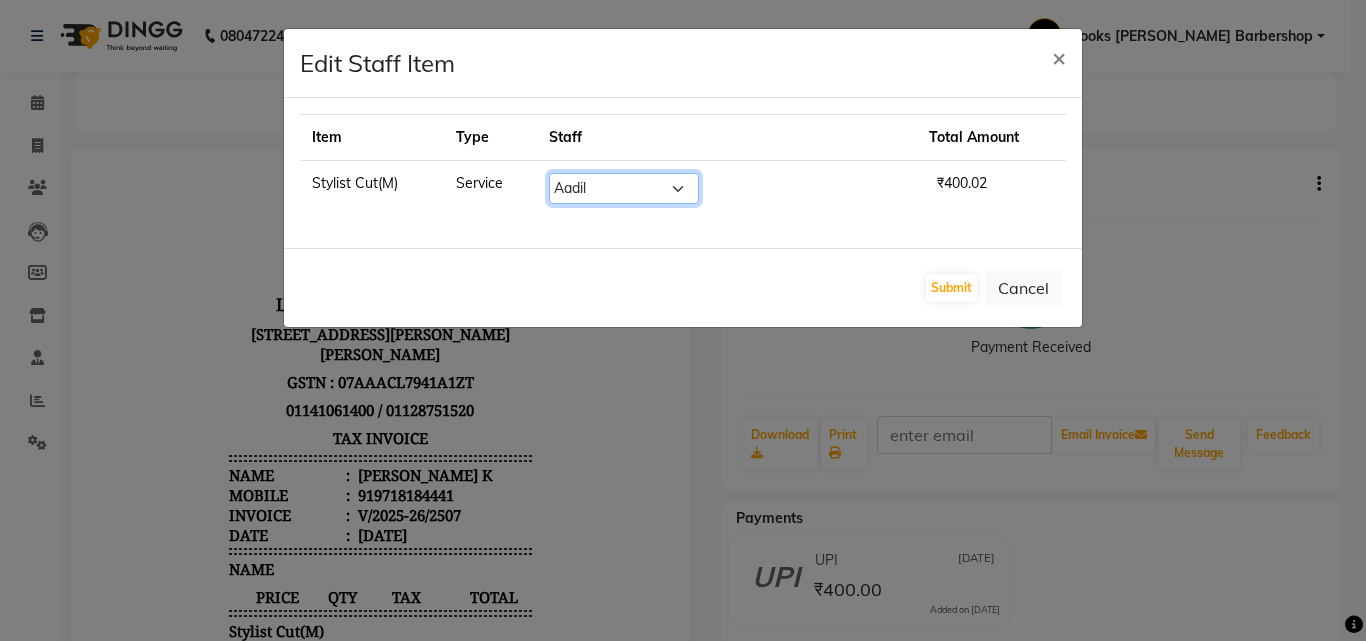 click on "Select  [PERSON_NAME]   AENA   [PERSON_NAME]   Amazon_Kart   [PERSON_NAME] _asst   Arvind_asst   [PERSON_NAME]    Counter Sales   DANISH   [PERSON_NAME]   [PERSON_NAME] RAI    KOMAL_NAILS   Krishna_asst   LALIT_PDCT   LHAMO   Looks_[DEMOGRAPHIC_DATA]_Section   Looks_H.O_Store   Looks [PERSON_NAME] Barbershop   Looks_Kart   [PERSON_NAME]   [PERSON_NAME] [PERSON_NAME]    [PERSON_NAME]    Naveen_pdct   [PERSON_NAME]   [PERSON_NAME]   RAAJ_JI   raj ji   RAM MURTI [PERSON_NAME]    [PERSON_NAME]   SACHIN   [PERSON_NAME]   [PERSON_NAME]   [PERSON_NAME]   [PERSON_NAME]   Sunny   VIKRAM   [PERSON_NAME]    [PERSON_NAME] ASSISTANT" 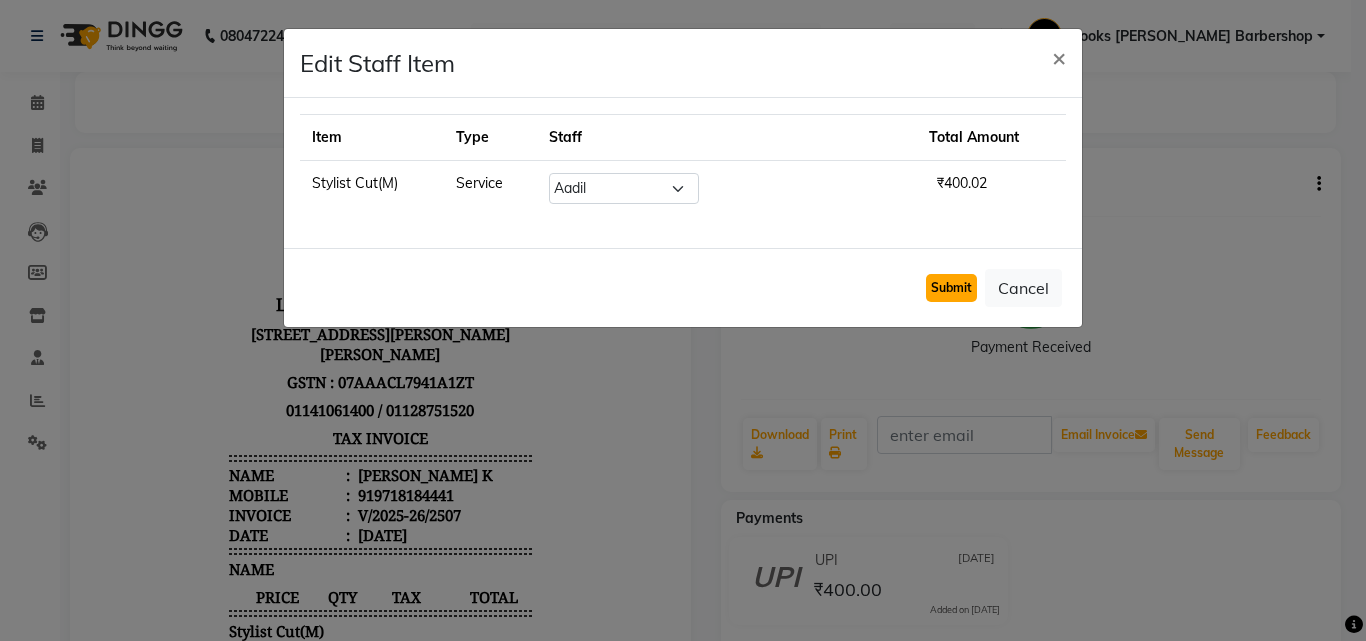 click on "Submit" 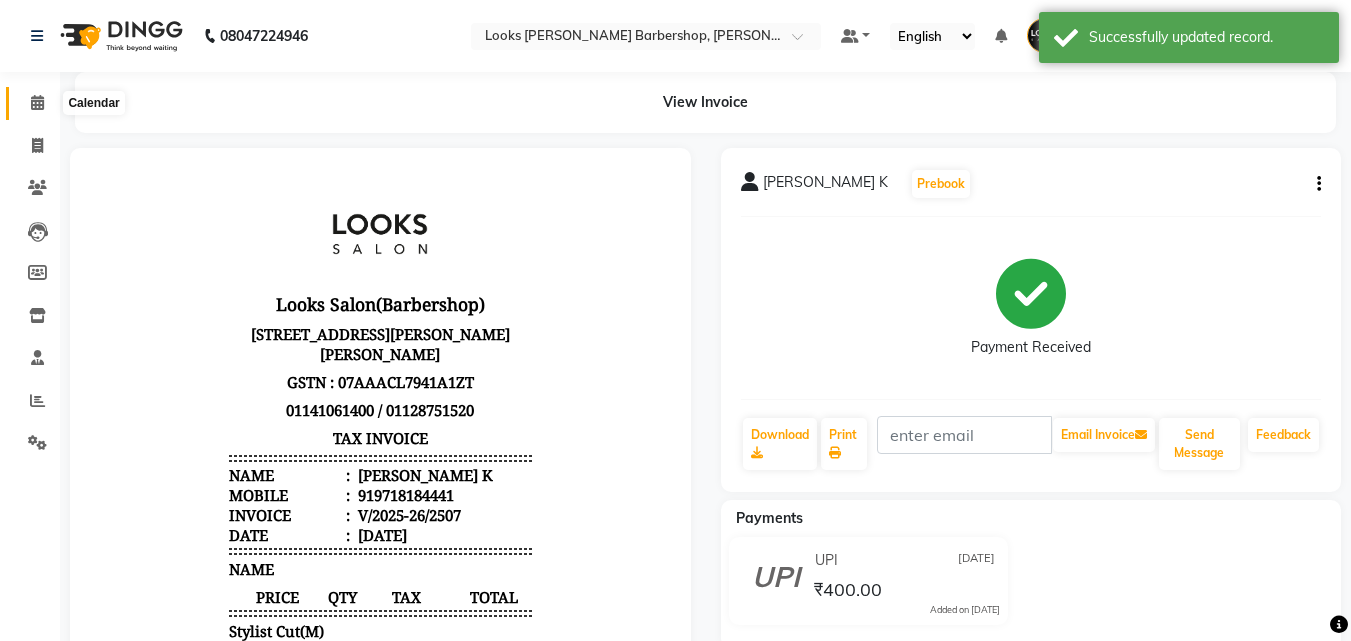 click 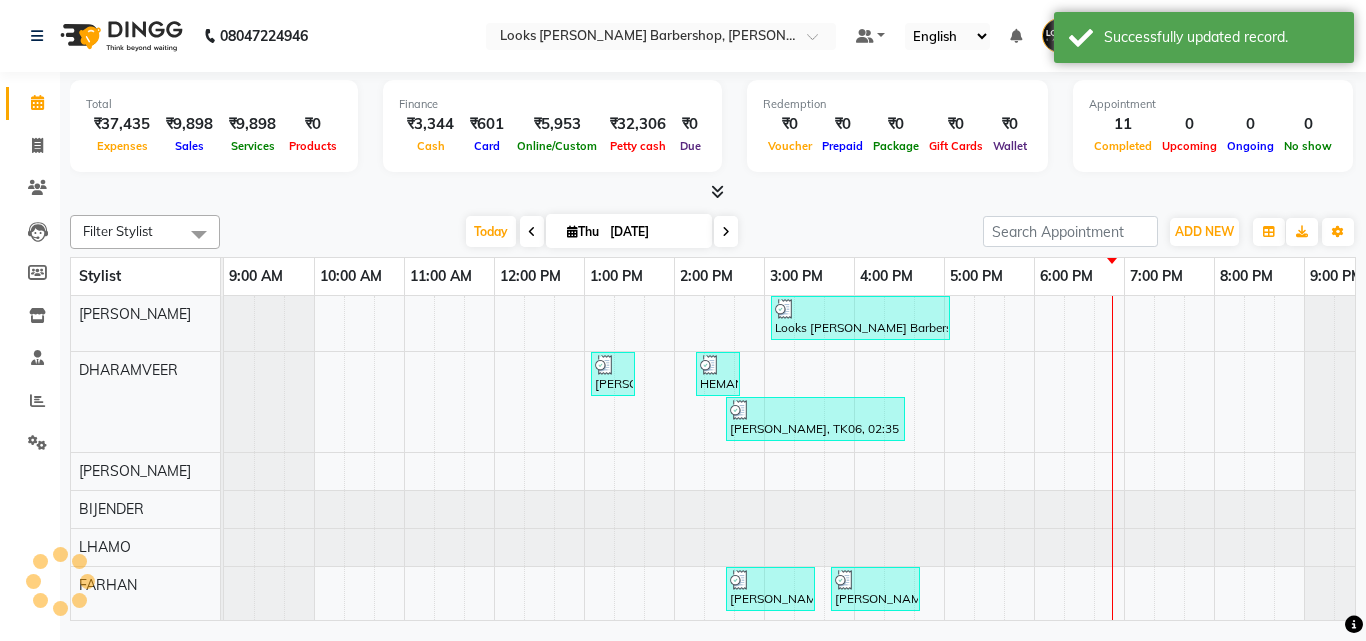 scroll, scrollTop: 0, scrollLeft: 39, axis: horizontal 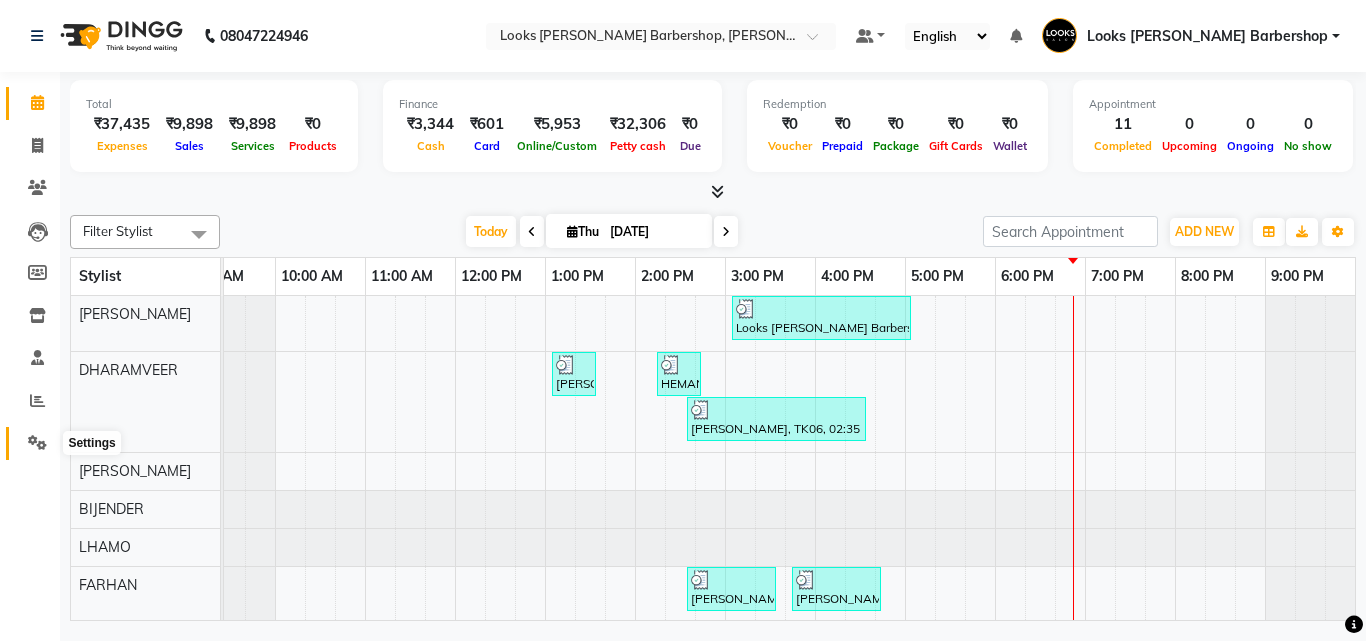 click 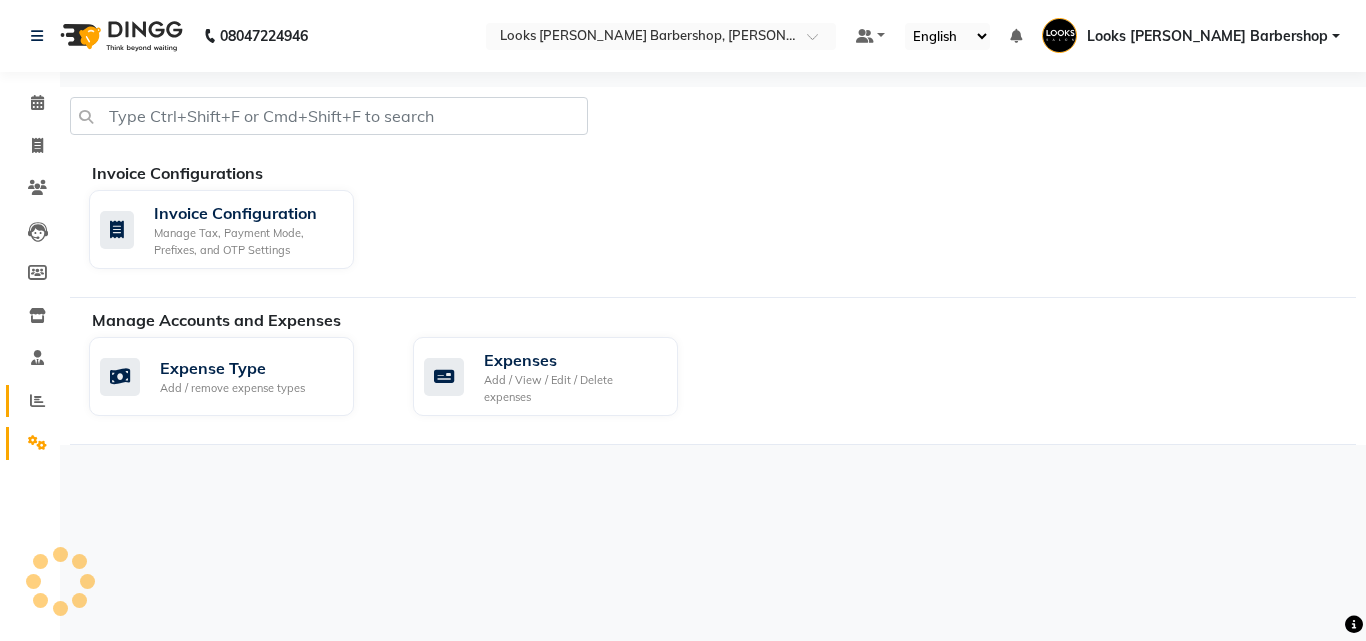 click 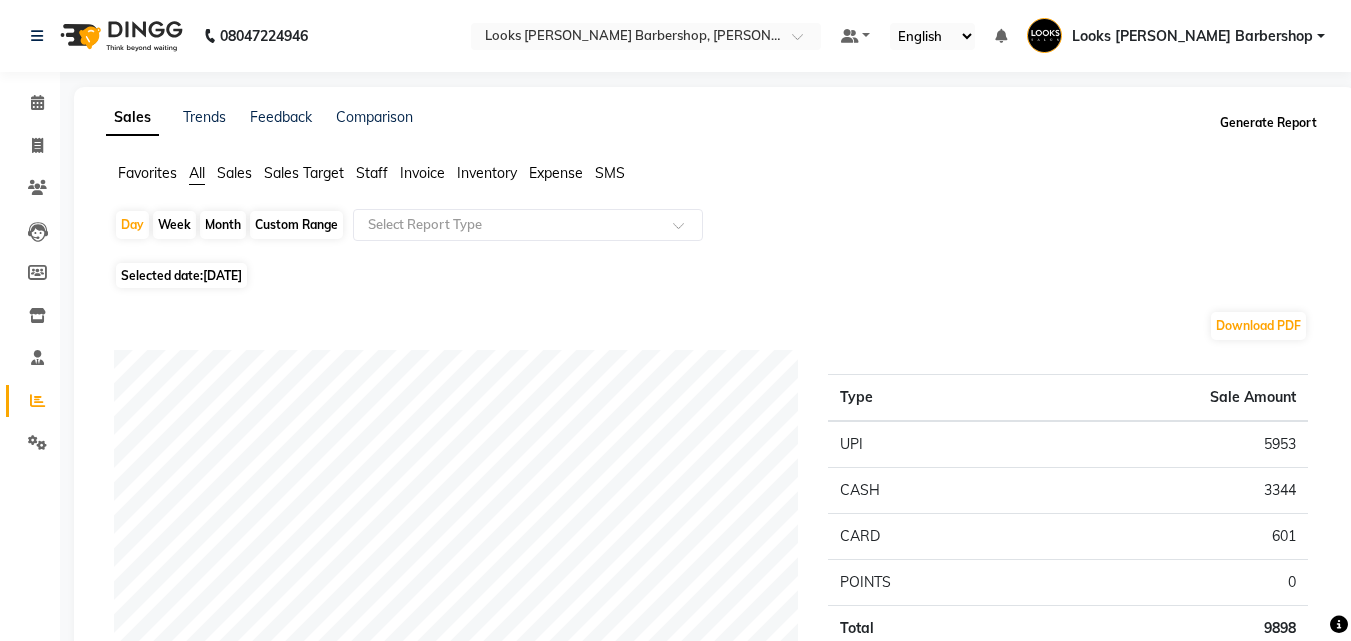 click on "Generate Report" 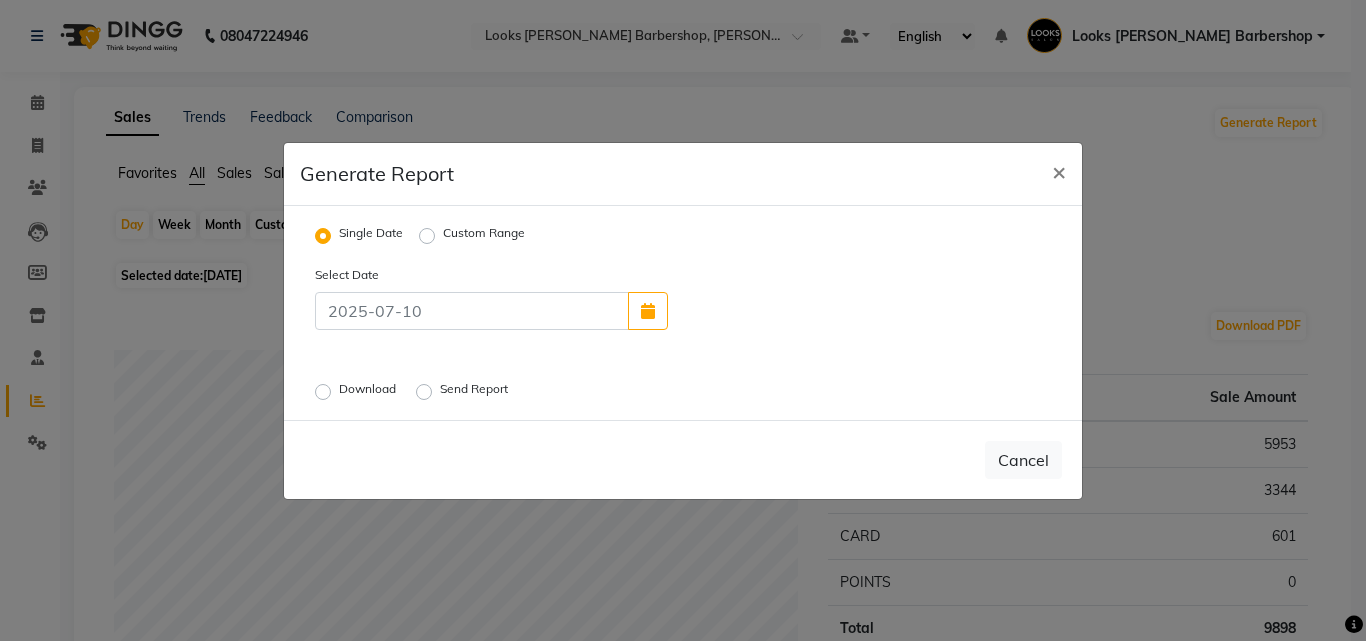 click on "Download" 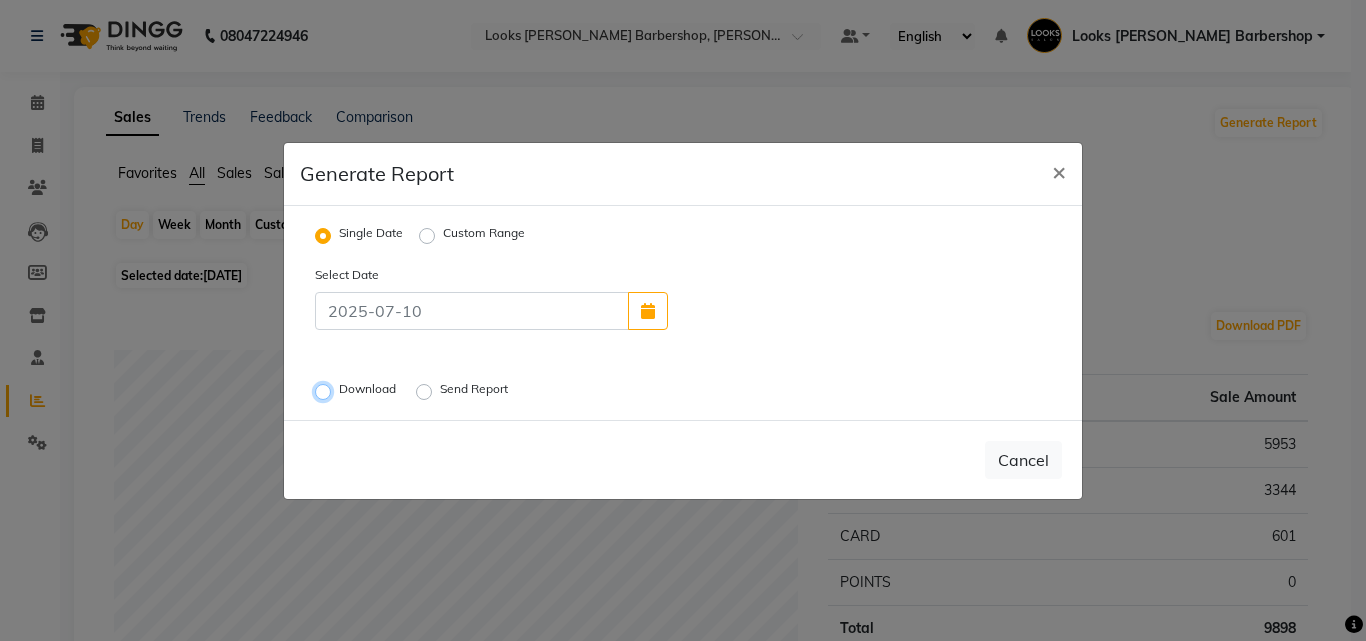 click on "Download" at bounding box center (326, 391) 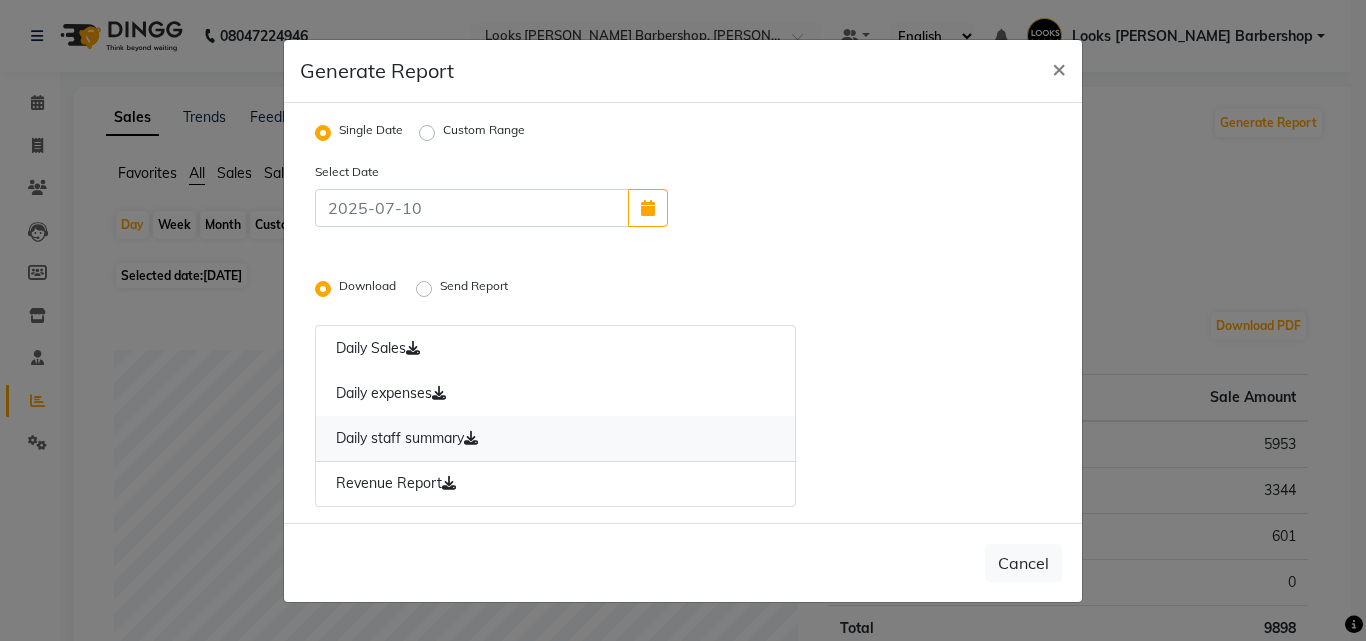 click on "Daily staff summary" 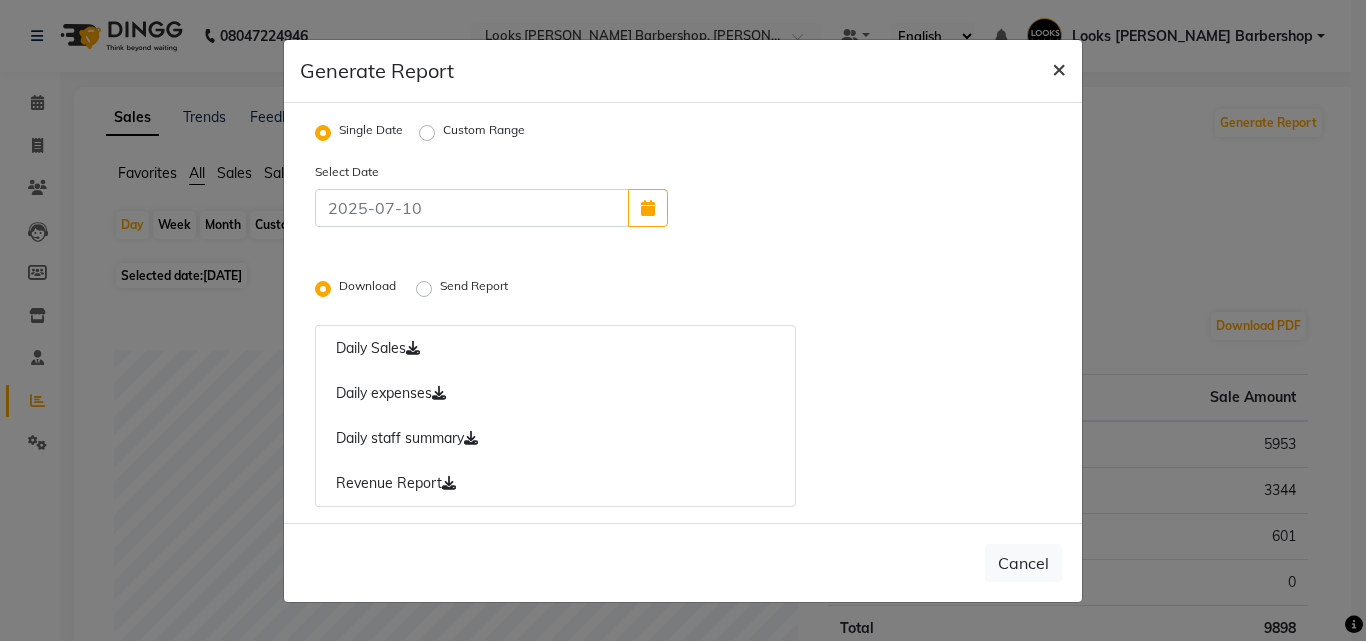 click on "×" 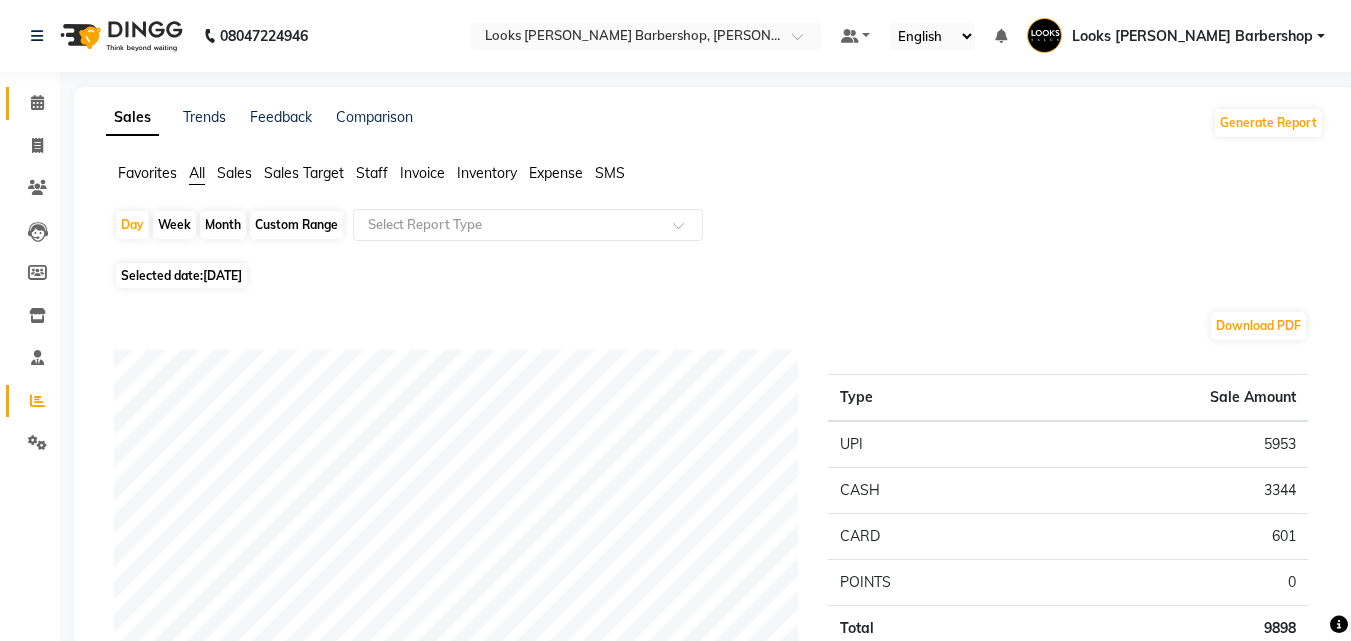 click 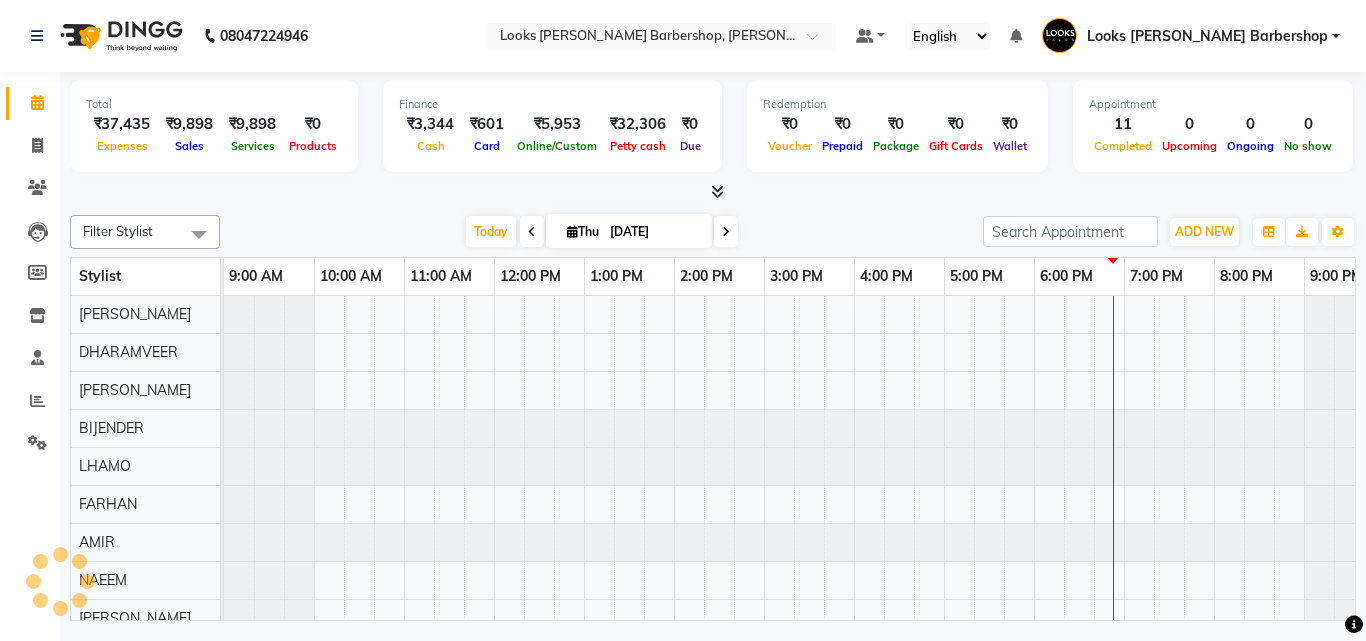 scroll, scrollTop: 0, scrollLeft: 39, axis: horizontal 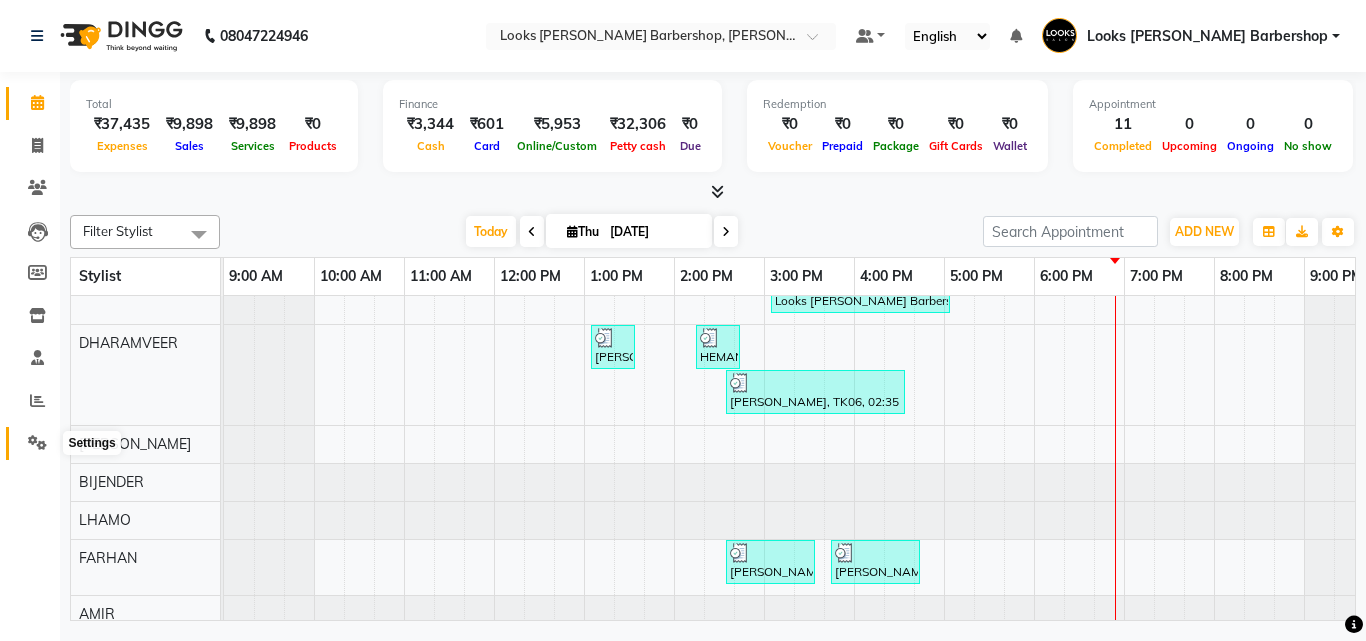 click 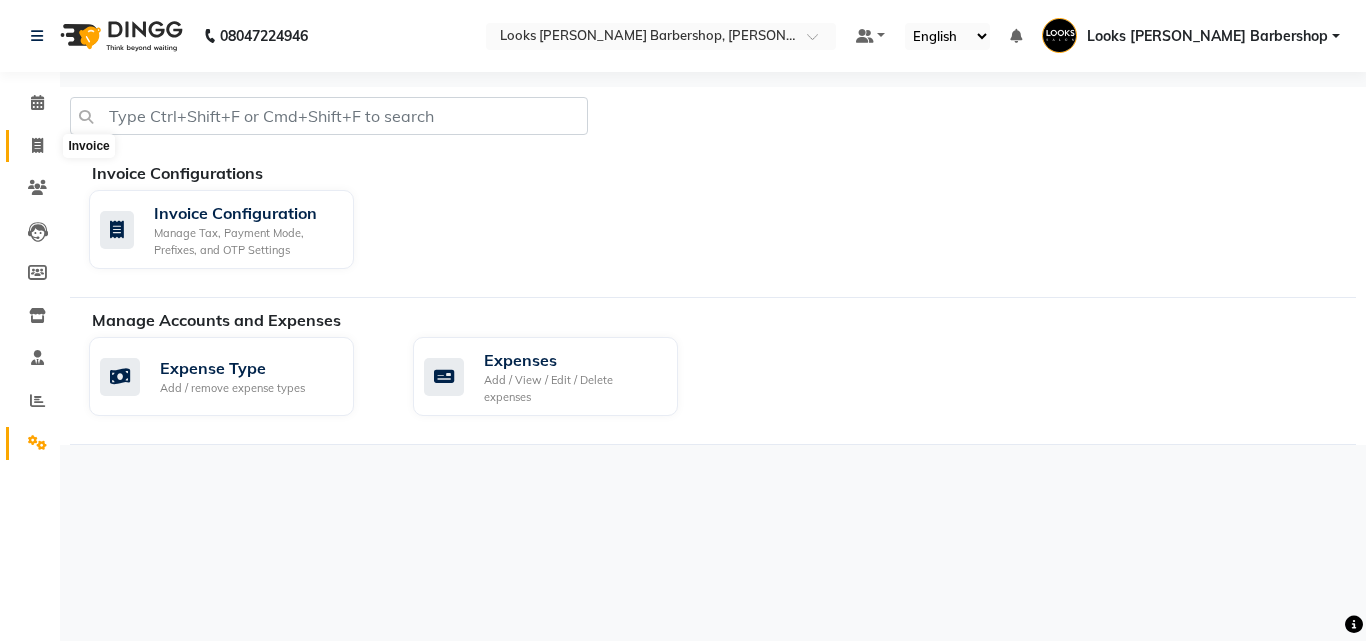 drag, startPoint x: 29, startPoint y: 138, endPoint x: 56, endPoint y: 140, distance: 27.073973 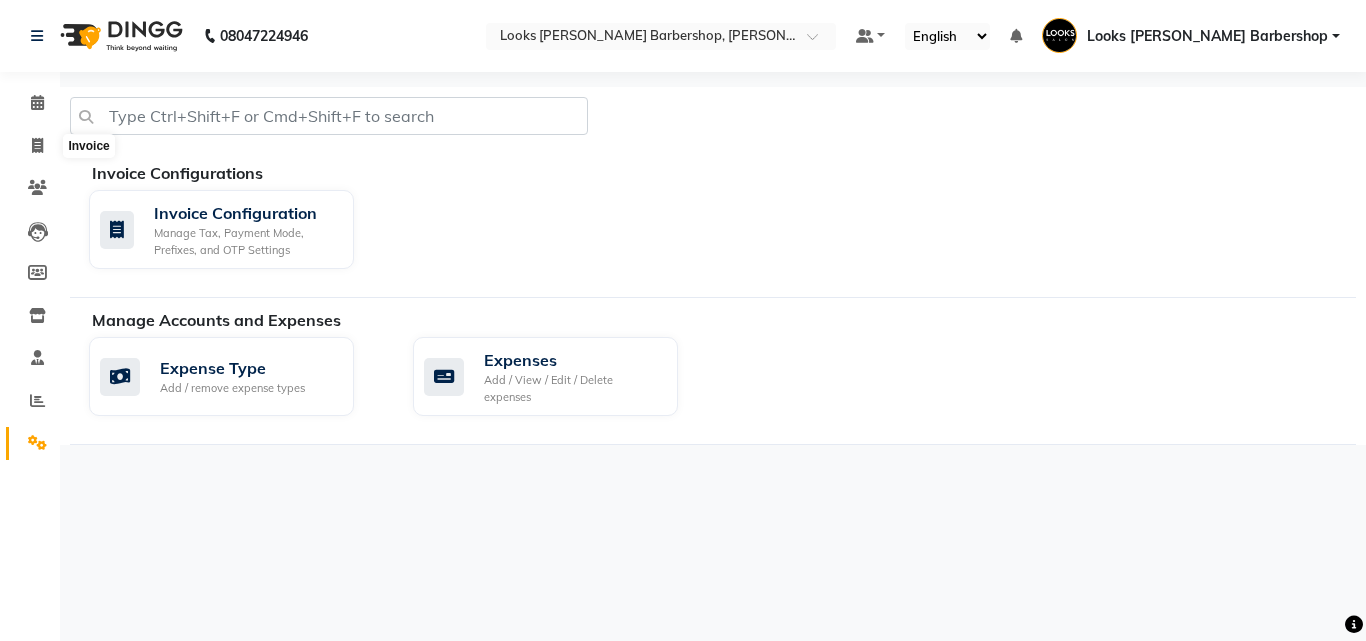 select on "service" 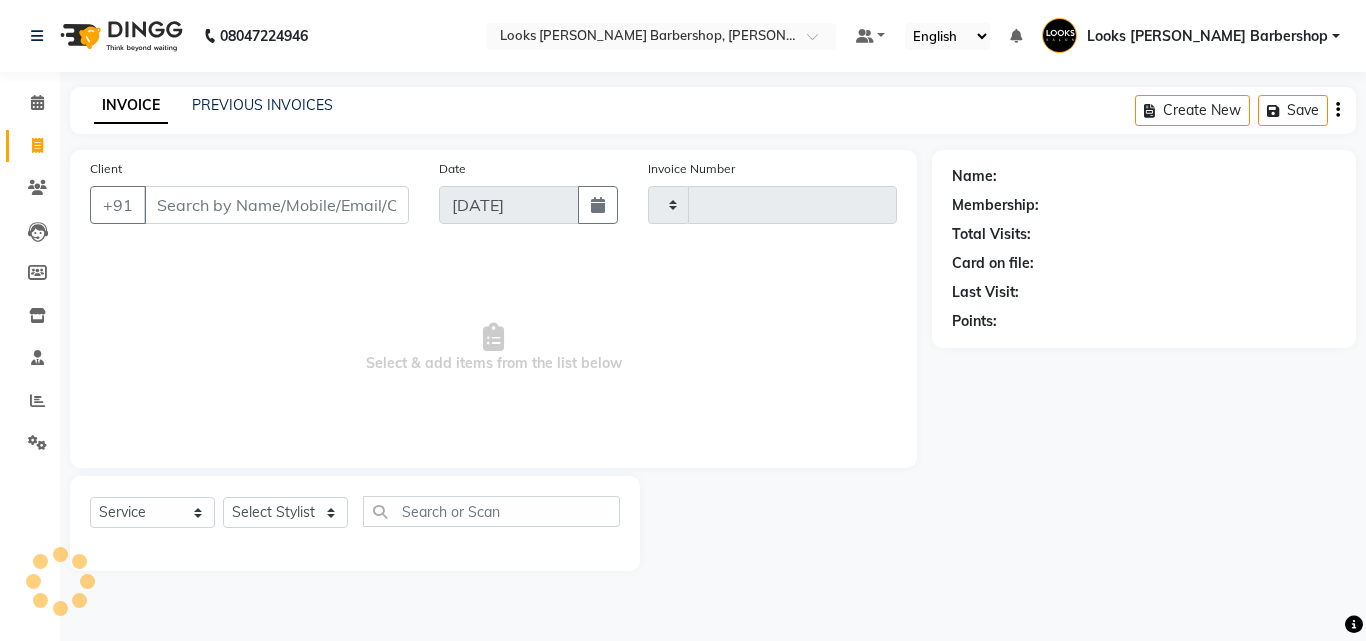 type on "2508" 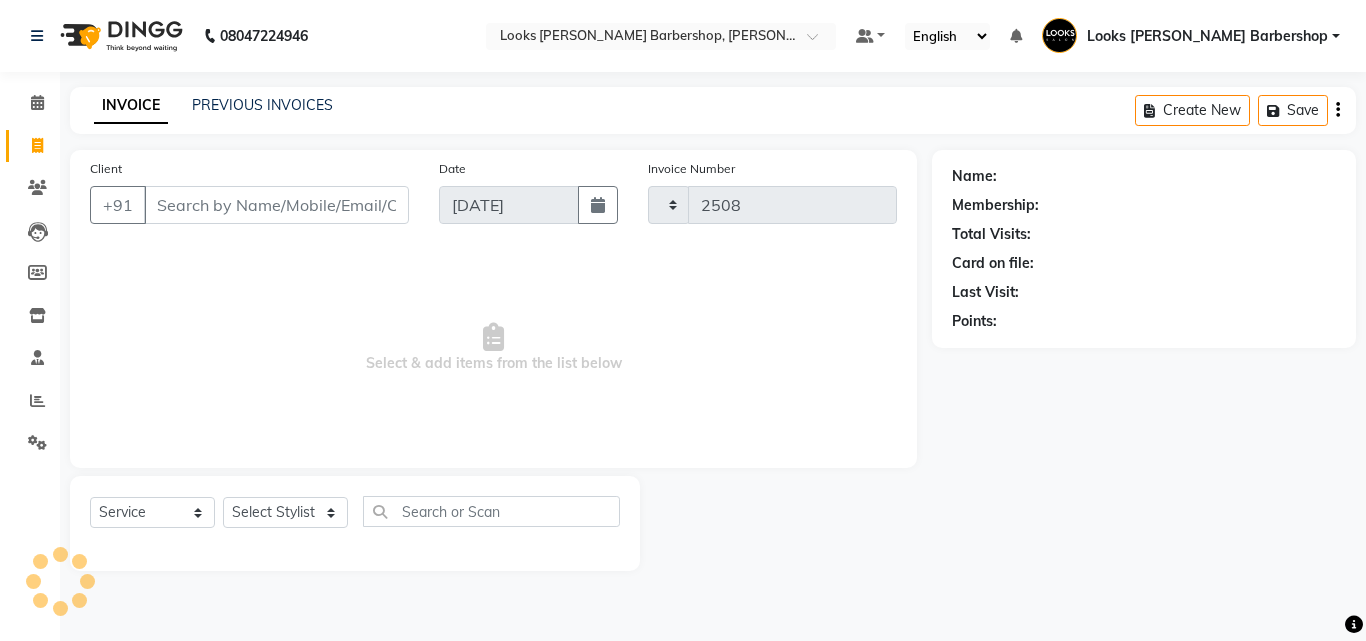 select on "4323" 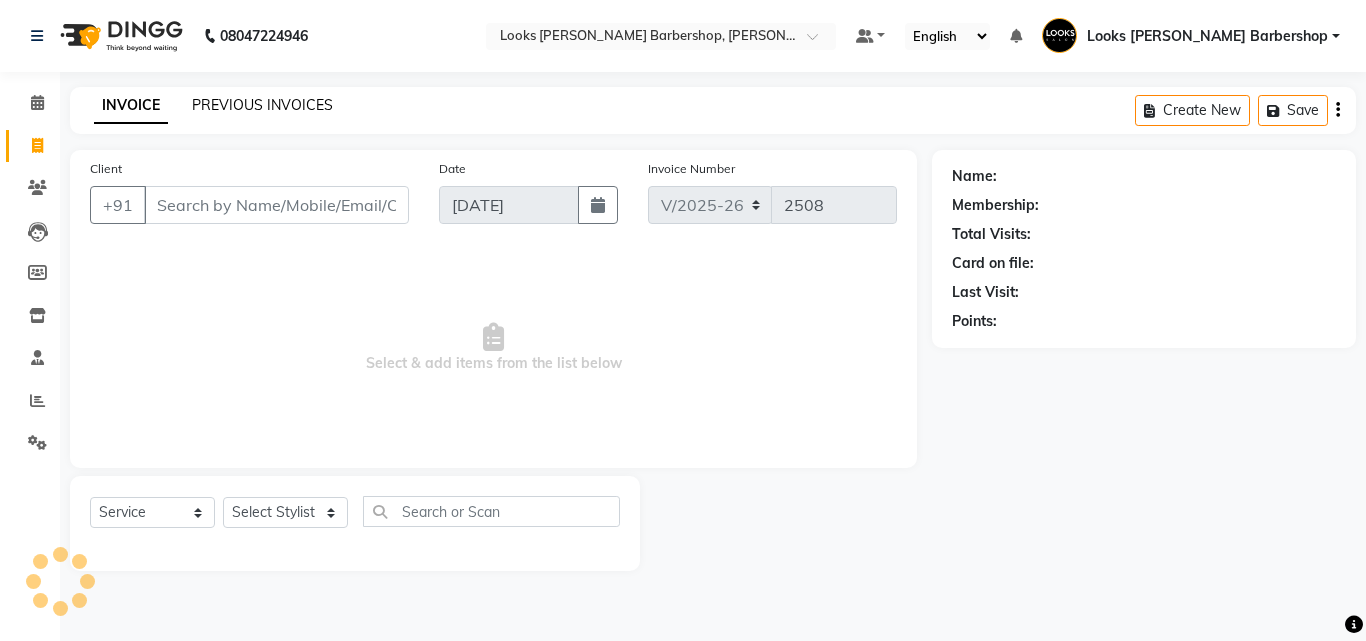 click on "PREVIOUS INVOICES" 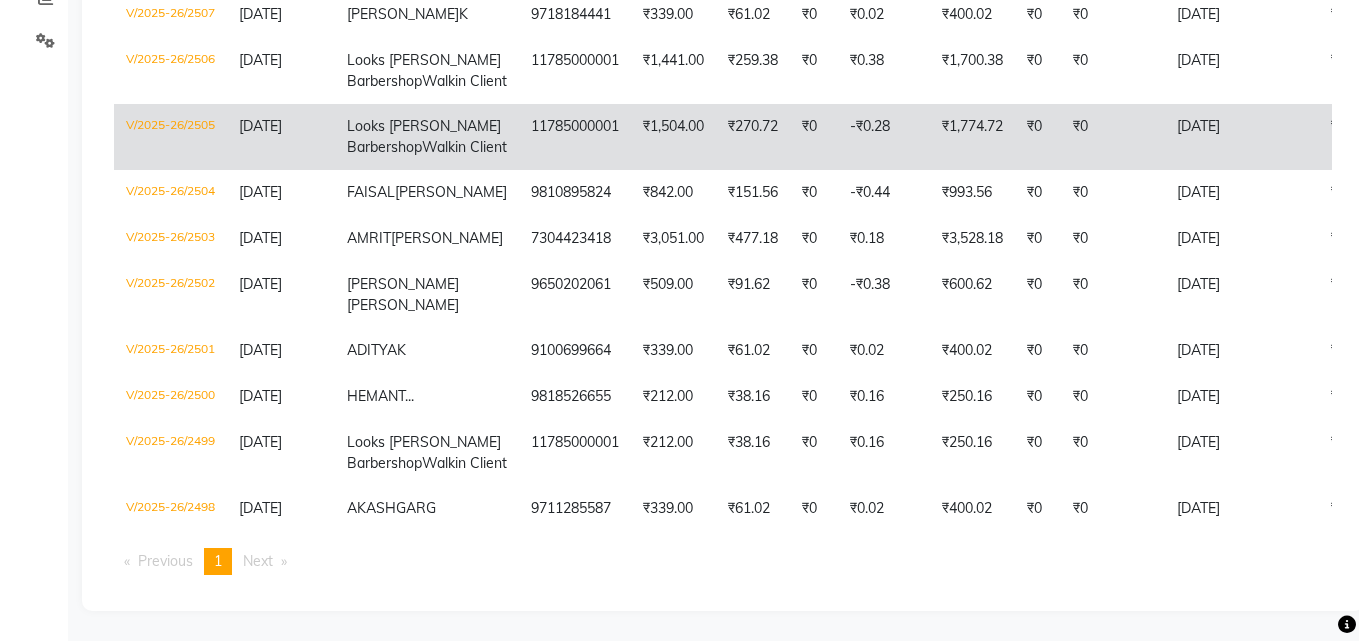 scroll, scrollTop: 0, scrollLeft: 0, axis: both 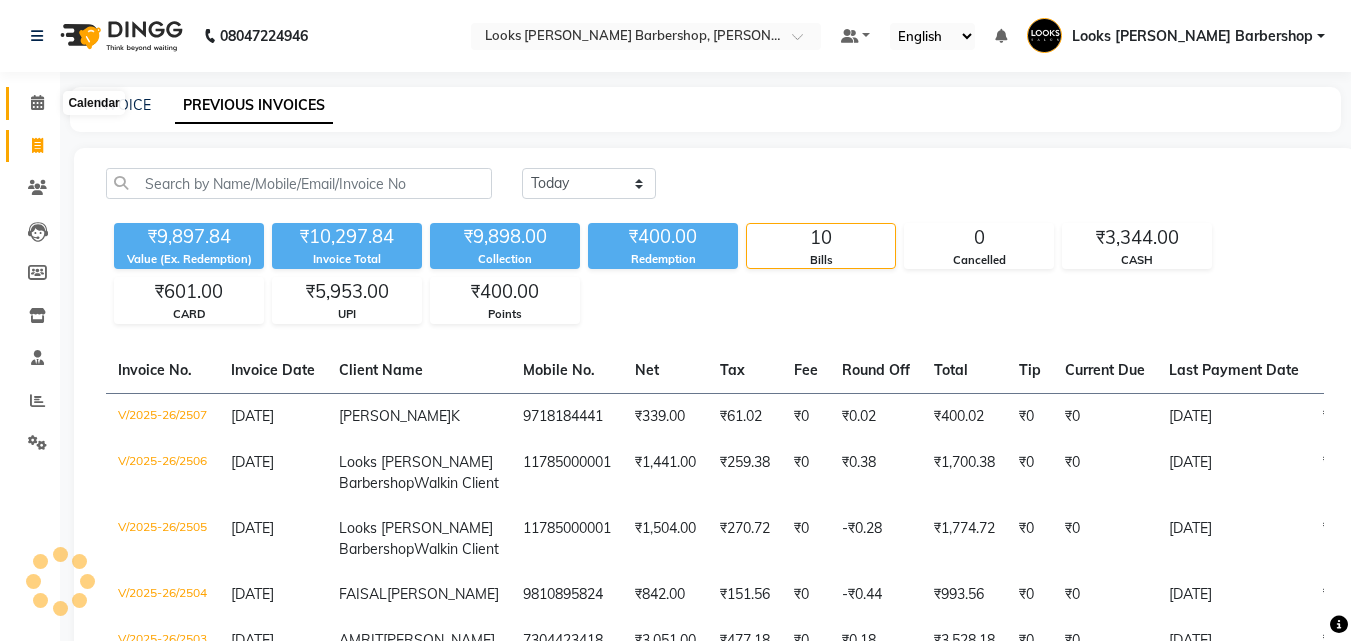 click 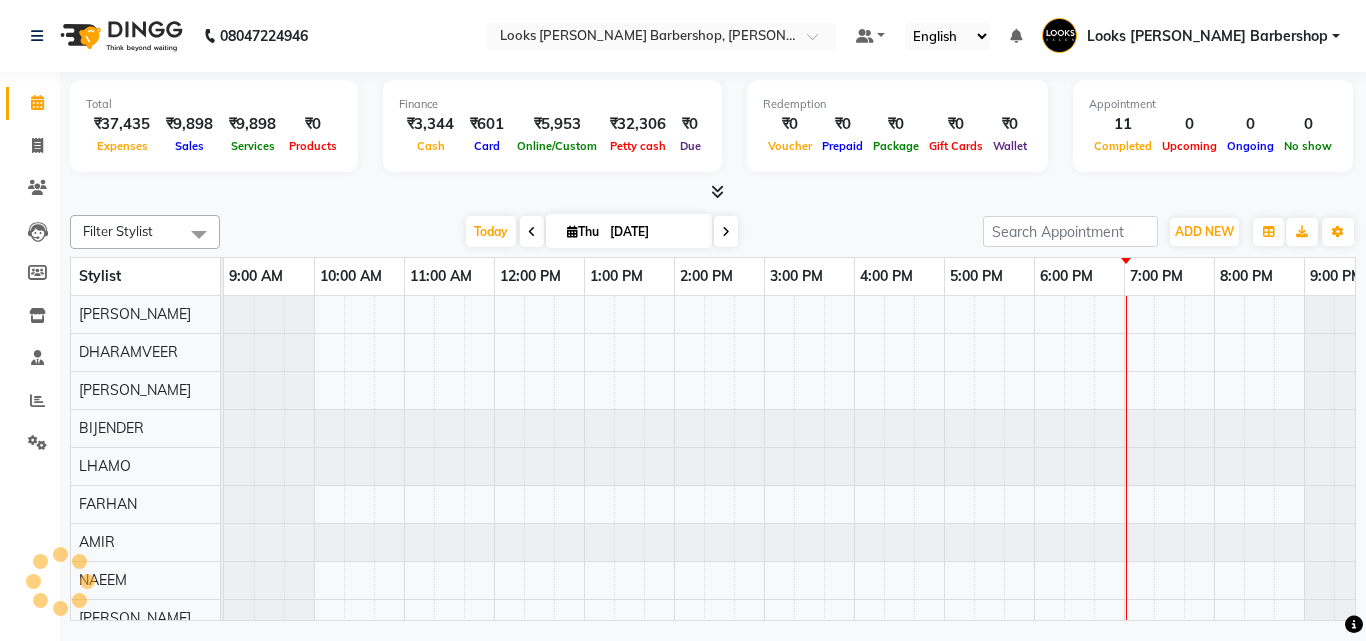 scroll, scrollTop: 27, scrollLeft: 0, axis: vertical 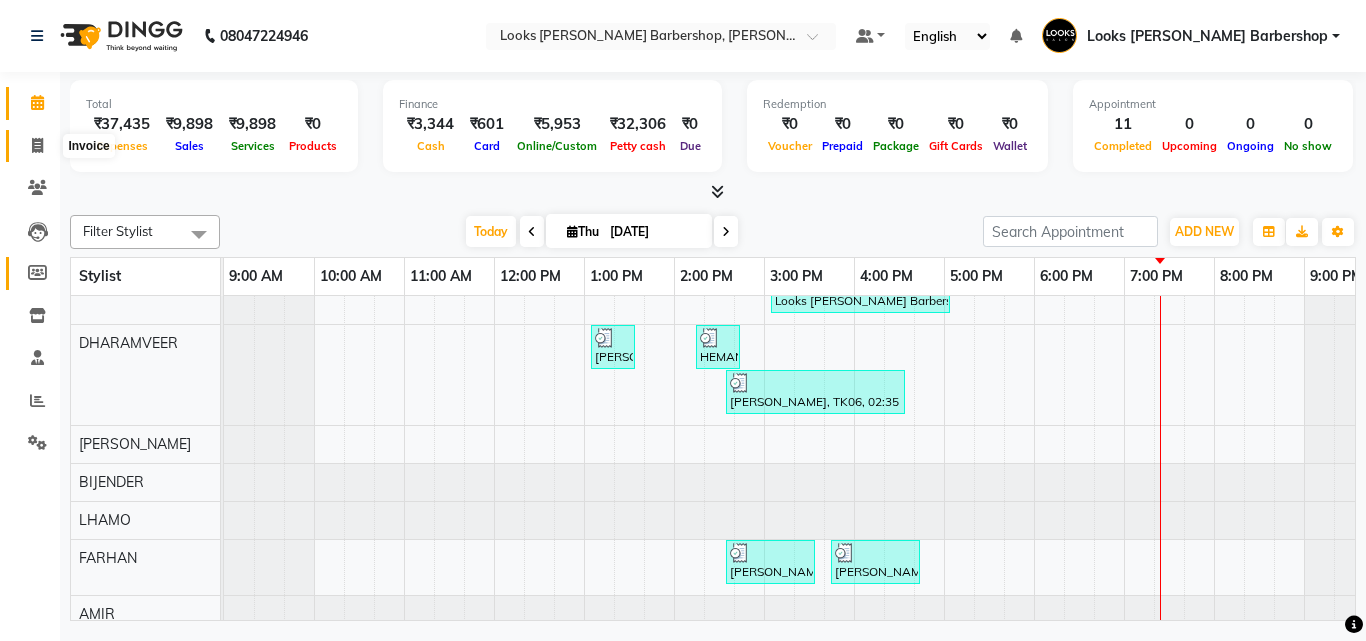 drag, startPoint x: 34, startPoint y: 138, endPoint x: 39, endPoint y: 259, distance: 121.103264 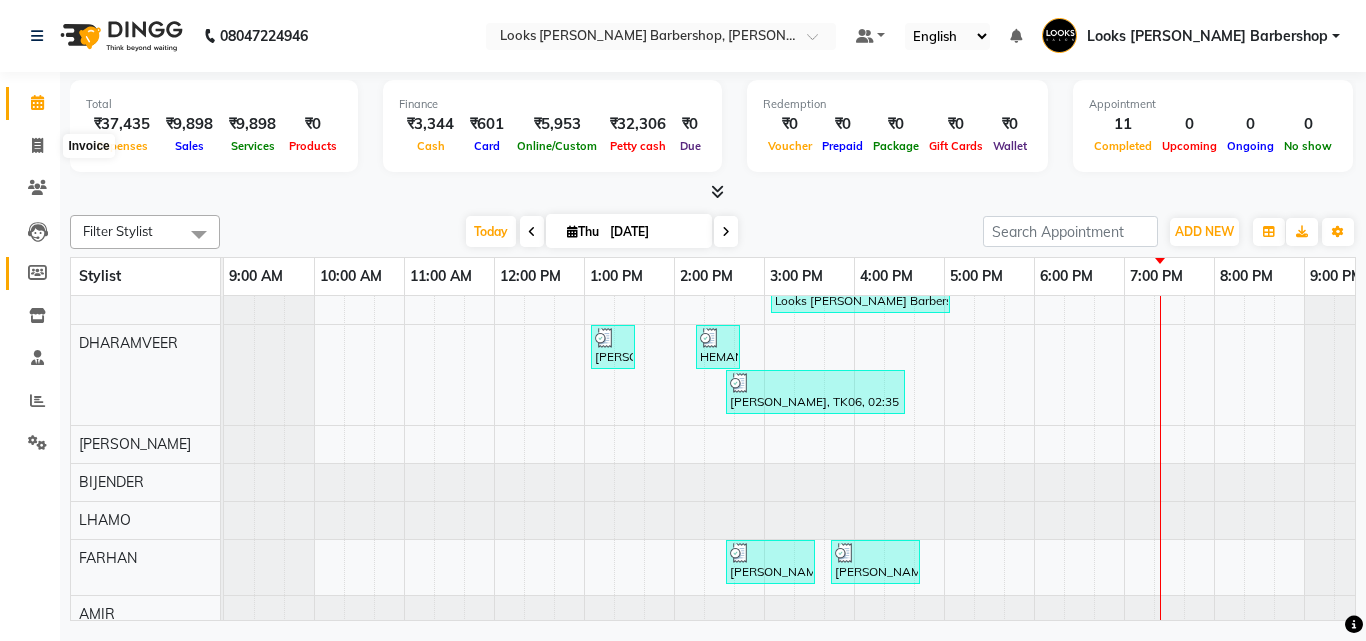 select on "service" 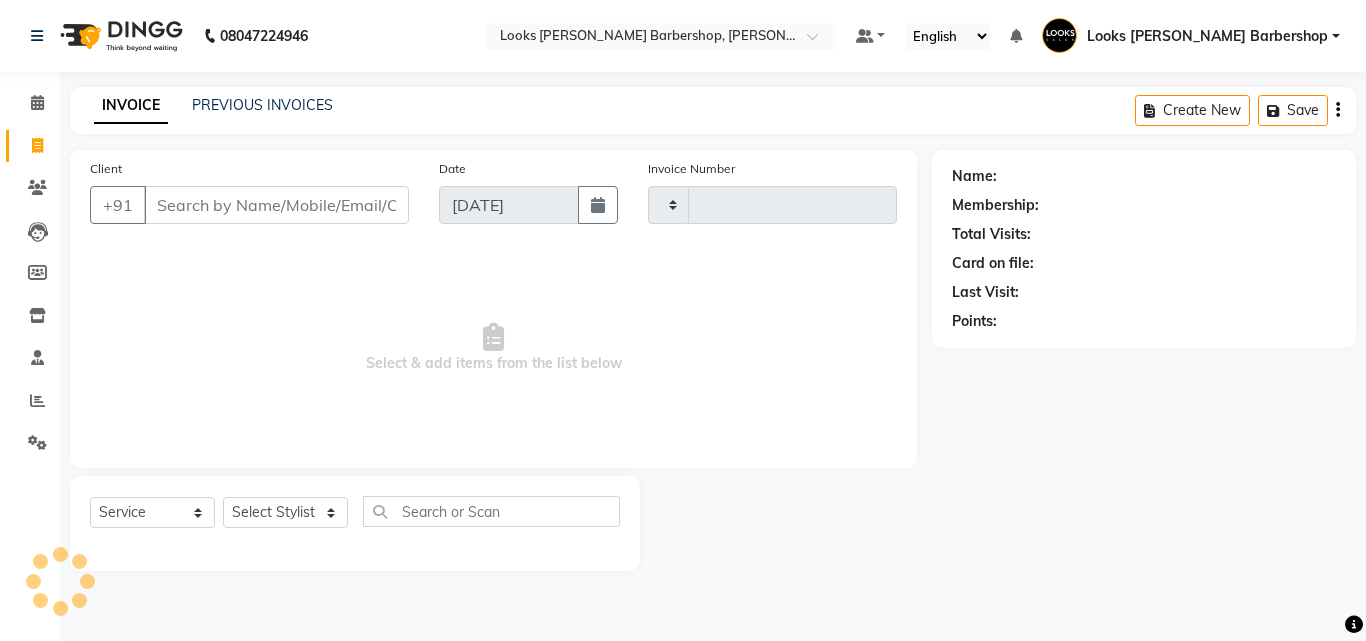 type on "2508" 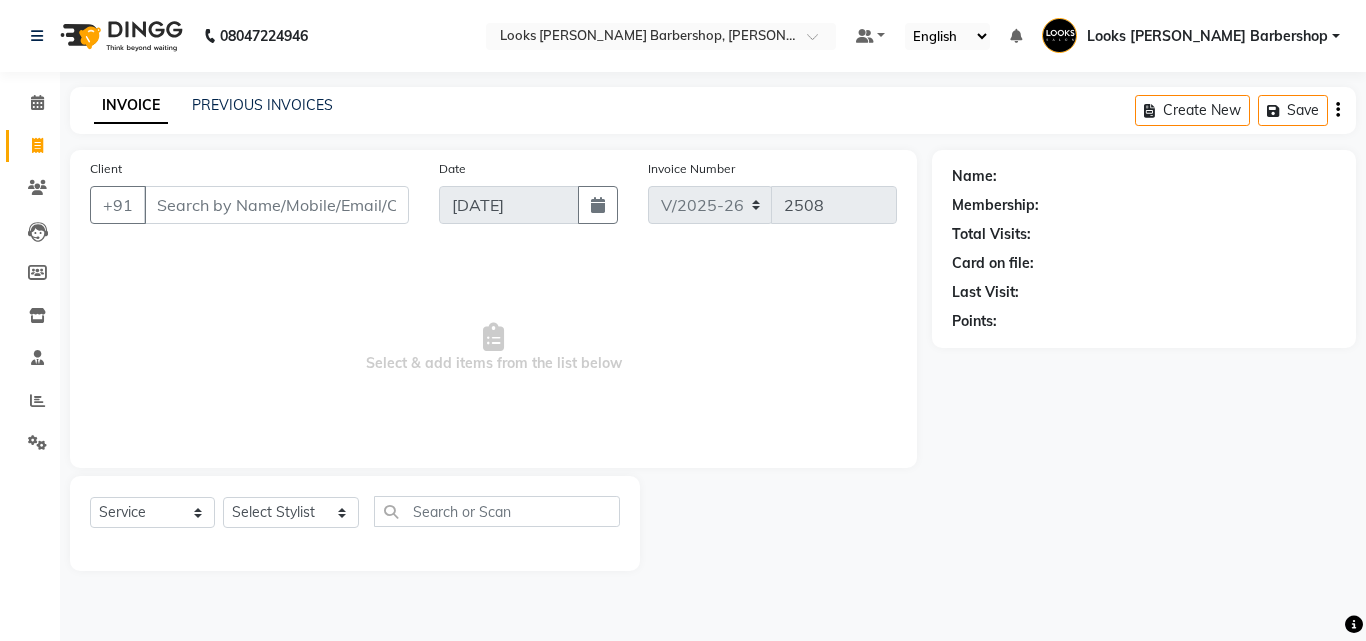 click on "Client" at bounding box center [276, 205] 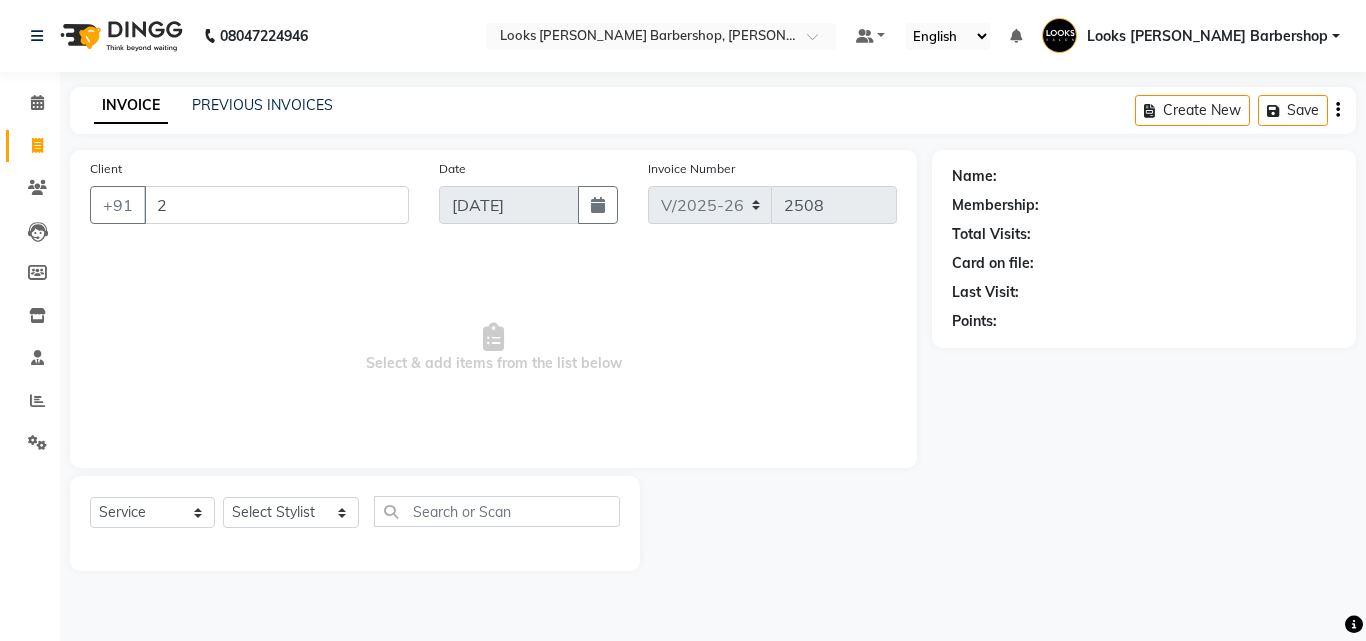 drag, startPoint x: 361, startPoint y: 190, endPoint x: 353, endPoint y: 197, distance: 10.630146 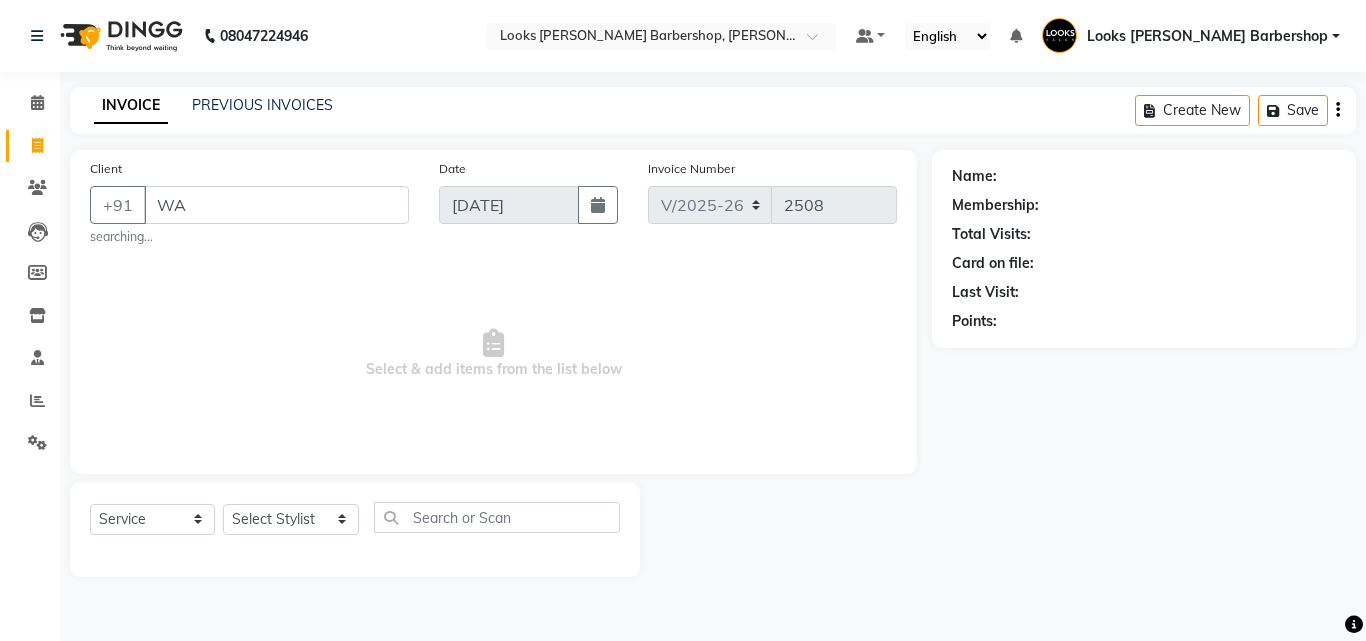 type on "W" 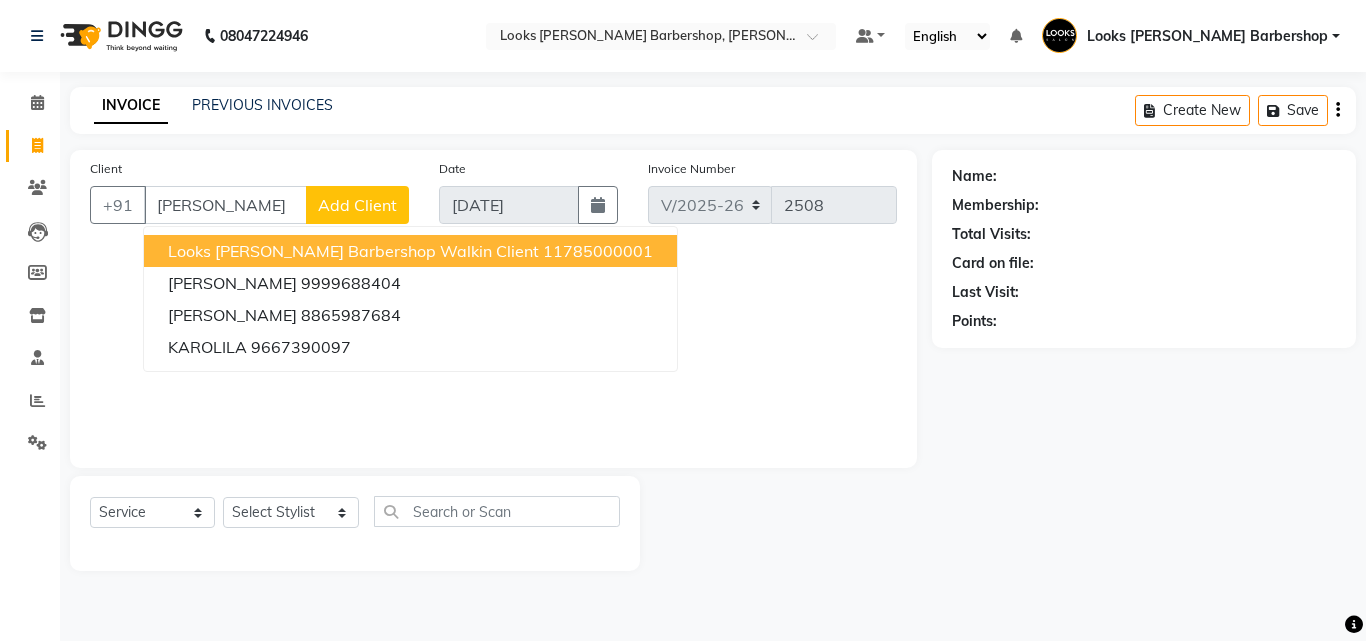 drag, startPoint x: 226, startPoint y: 257, endPoint x: 181, endPoint y: 310, distance: 69.52697 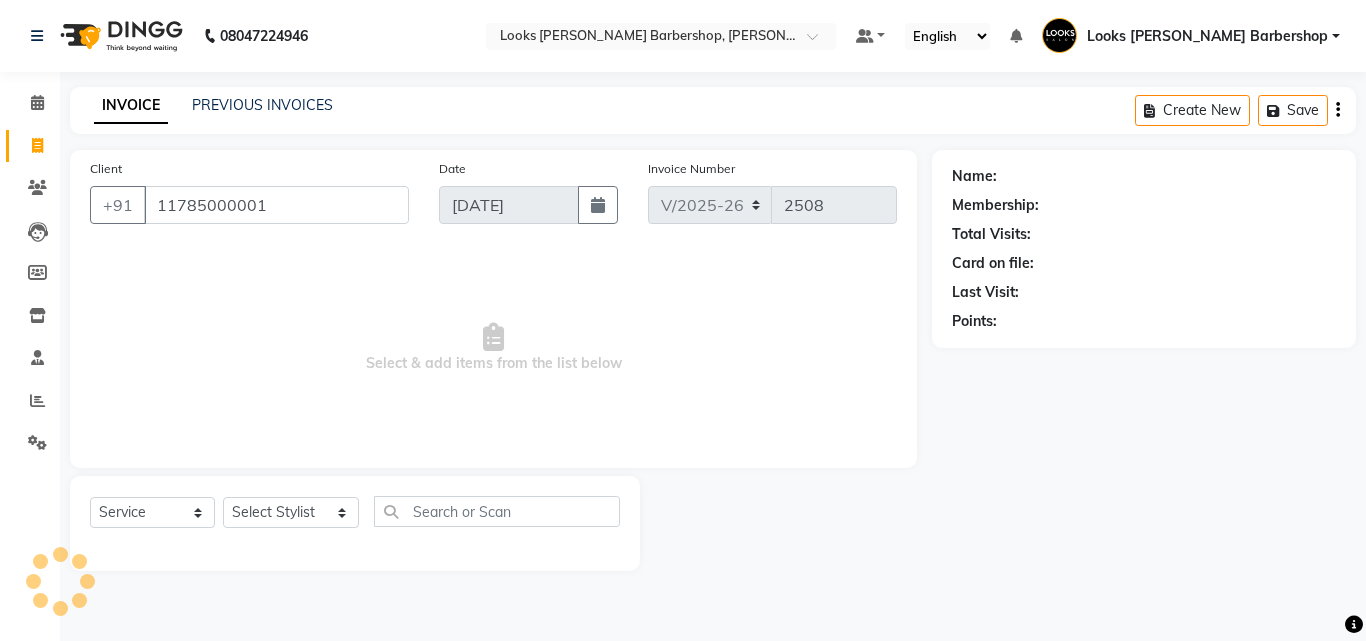 type on "11785000001" 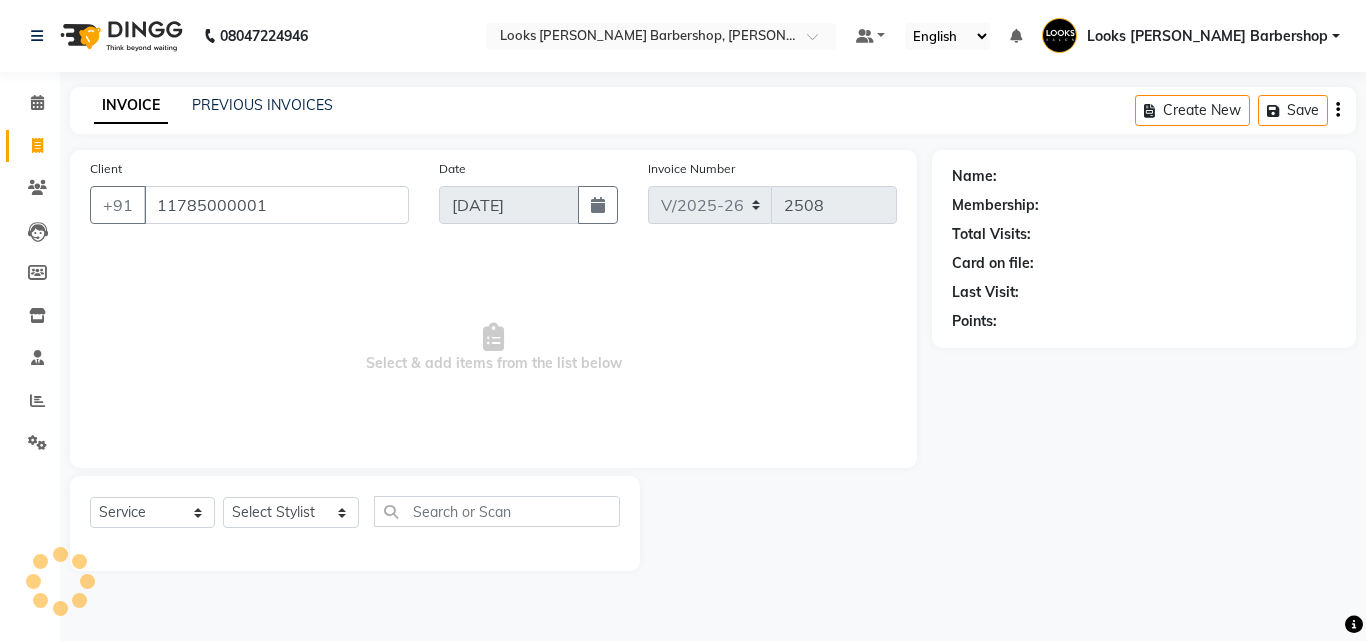 select on "1: Object" 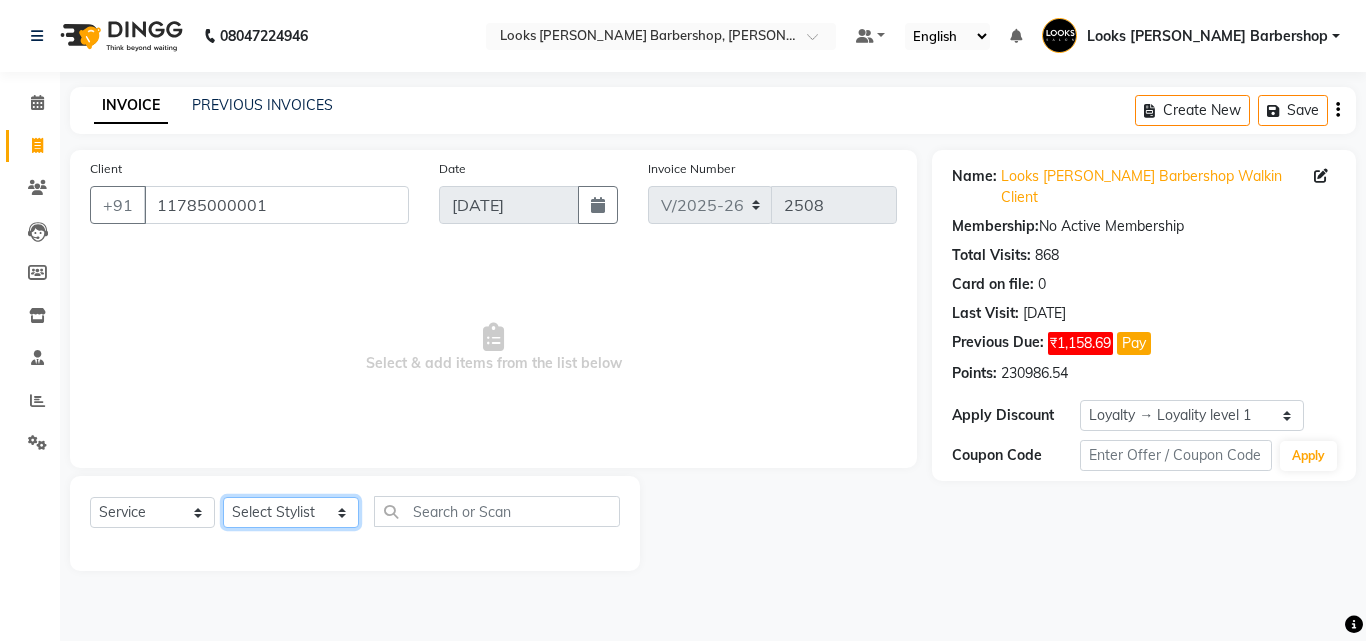 click on "Select Stylist Aadil Adnan AENA Aijaz Alam Amazon_Kart AMIR  Anurag _asst Arvind_asst BIJENDER  Counter Sales DANISH DHARAMVEER Eshan FARHAN KARAN RAI  KOMAL_NAILS Krishna_asst LALIT_PDCT LHAMO Looks_Female_Section Looks_H.O_Store Looks Karol Bagh Barbershop Looks_Kart MANIRAM Meenu_pdct Mohammad Sajid NAEEM  NARENDER DEOL  Naveen_pdct Prabhakar Kumar_PDCT RAAJ GUPTA RAAJ_JI raj ji RAM MURTI NARYAL ROHIT  Rohit Thakur SACHIN sahil Shabina Shakir SIMRAN Sonia Sunny VIKRAM VIKRANT SINGH  Vishal_Asst YOGESH ASSISTANT" 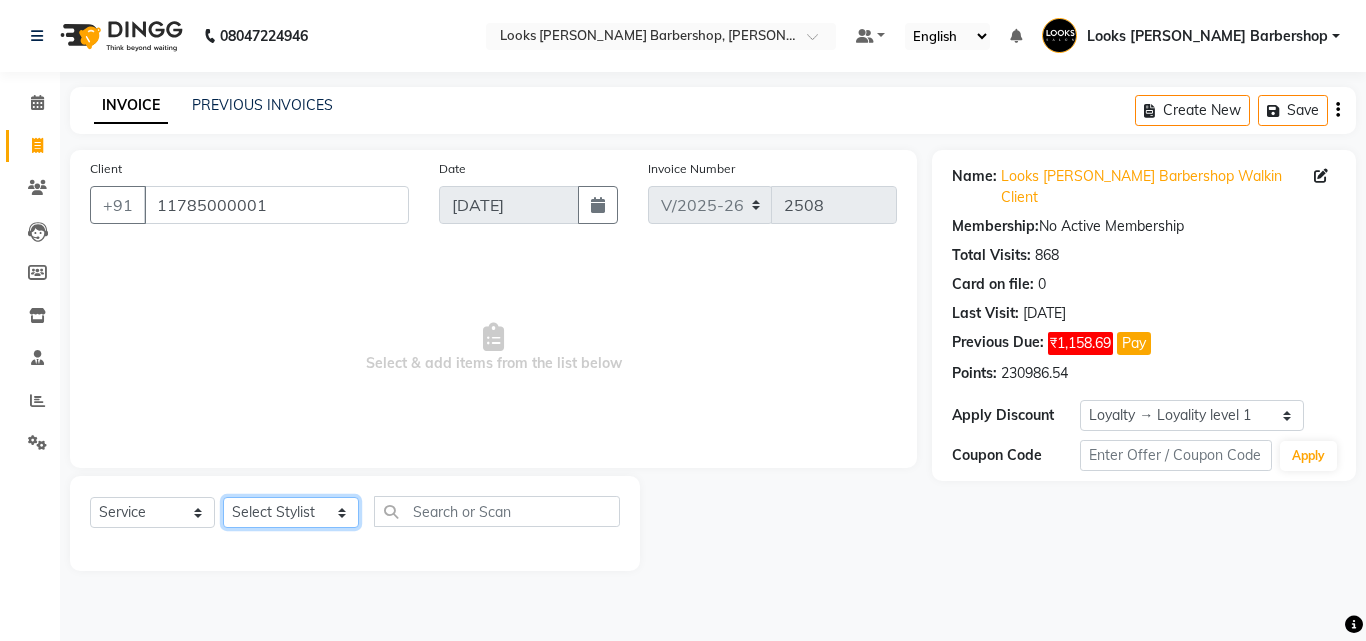 select on "23406" 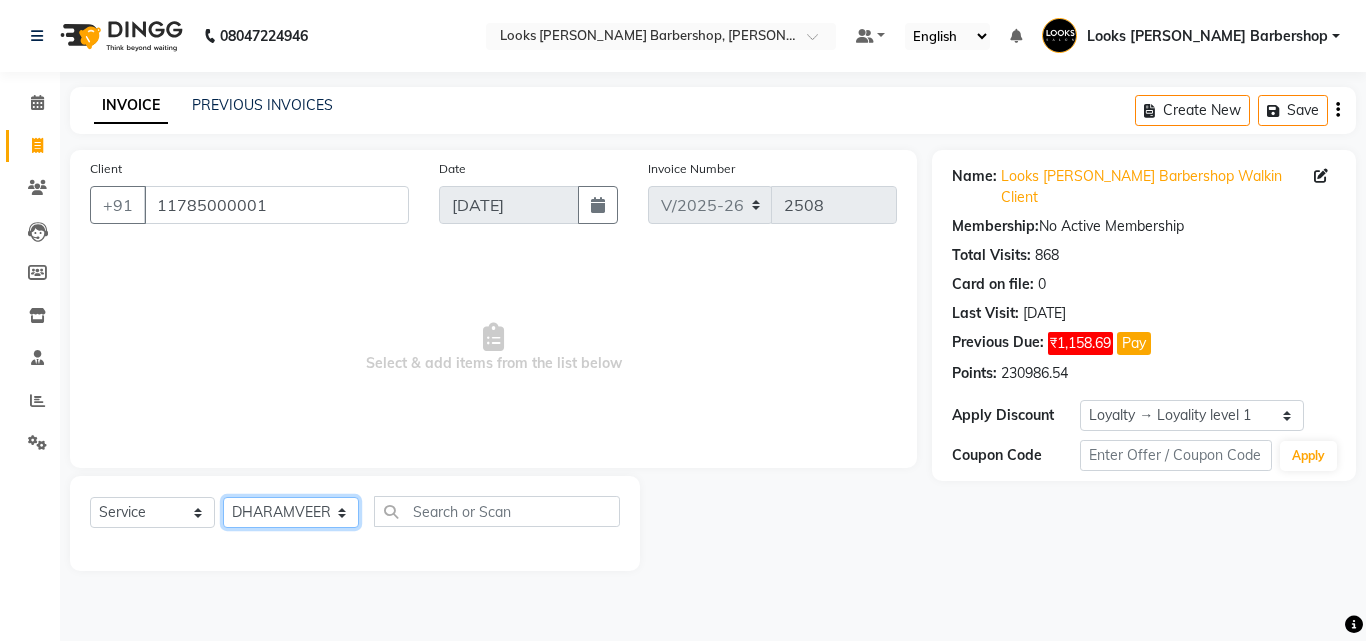click on "Select Stylist Aadil Adnan AENA Aijaz Alam Amazon_Kart AMIR  Anurag _asst Arvind_asst BIJENDER  Counter Sales DANISH DHARAMVEER Eshan FARHAN KARAN RAI  KOMAL_NAILS Krishna_asst LALIT_PDCT LHAMO Looks_Female_Section Looks_H.O_Store Looks Karol Bagh Barbershop Looks_Kart MANIRAM Meenu_pdct Mohammad Sajid NAEEM  NARENDER DEOL  Naveen_pdct Prabhakar Kumar_PDCT RAAJ GUPTA RAAJ_JI raj ji RAM MURTI NARYAL ROHIT  Rohit Thakur SACHIN sahil Shabina Shakir SIMRAN Sonia Sunny VIKRAM VIKRANT SINGH  Vishal_Asst YOGESH ASSISTANT" 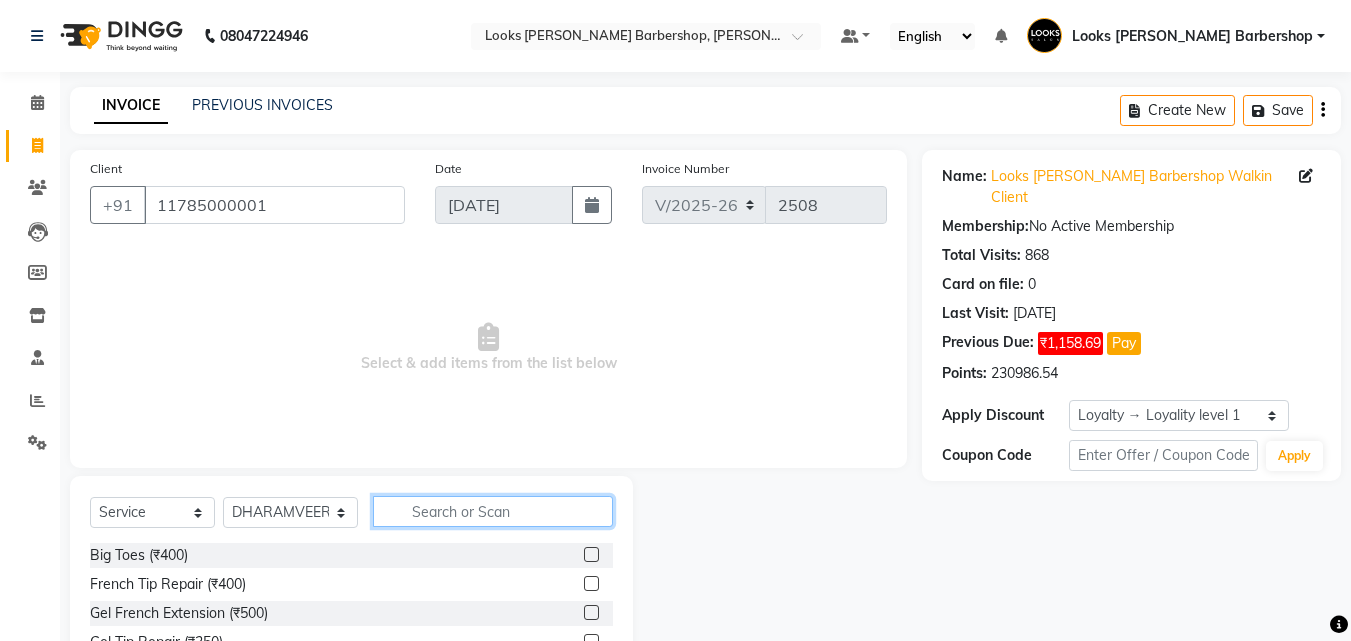 drag, startPoint x: 453, startPoint y: 512, endPoint x: 436, endPoint y: 511, distance: 17.029387 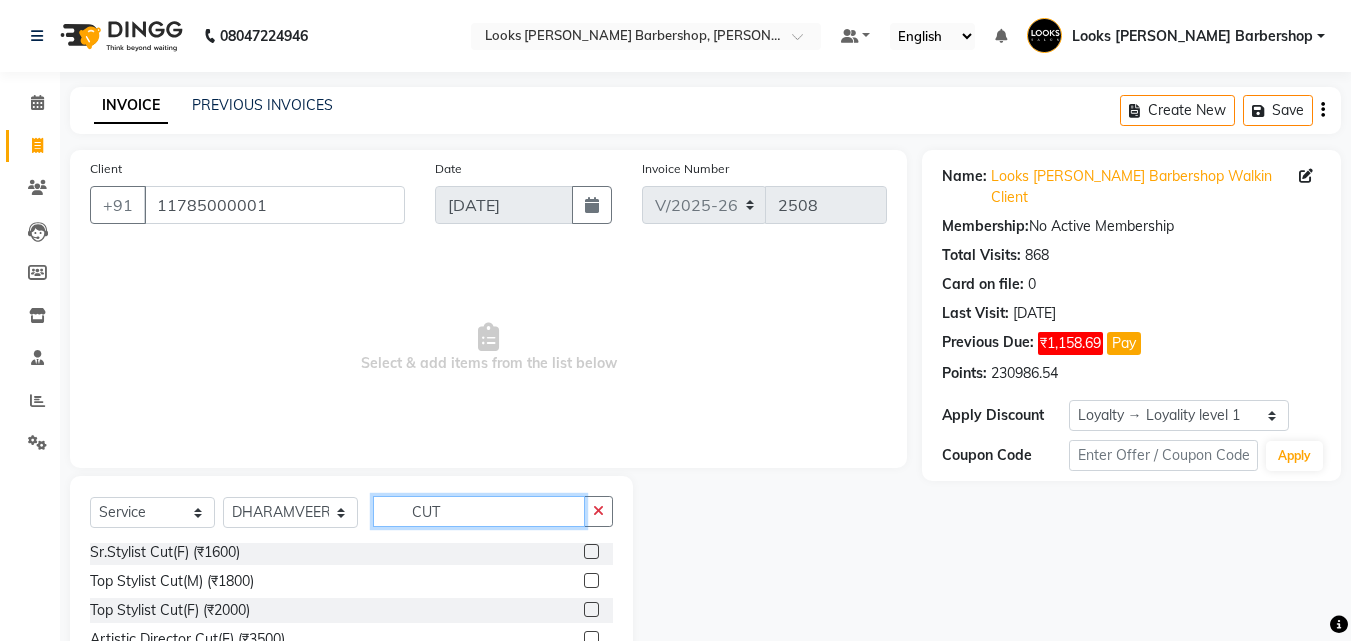 scroll, scrollTop: 0, scrollLeft: 0, axis: both 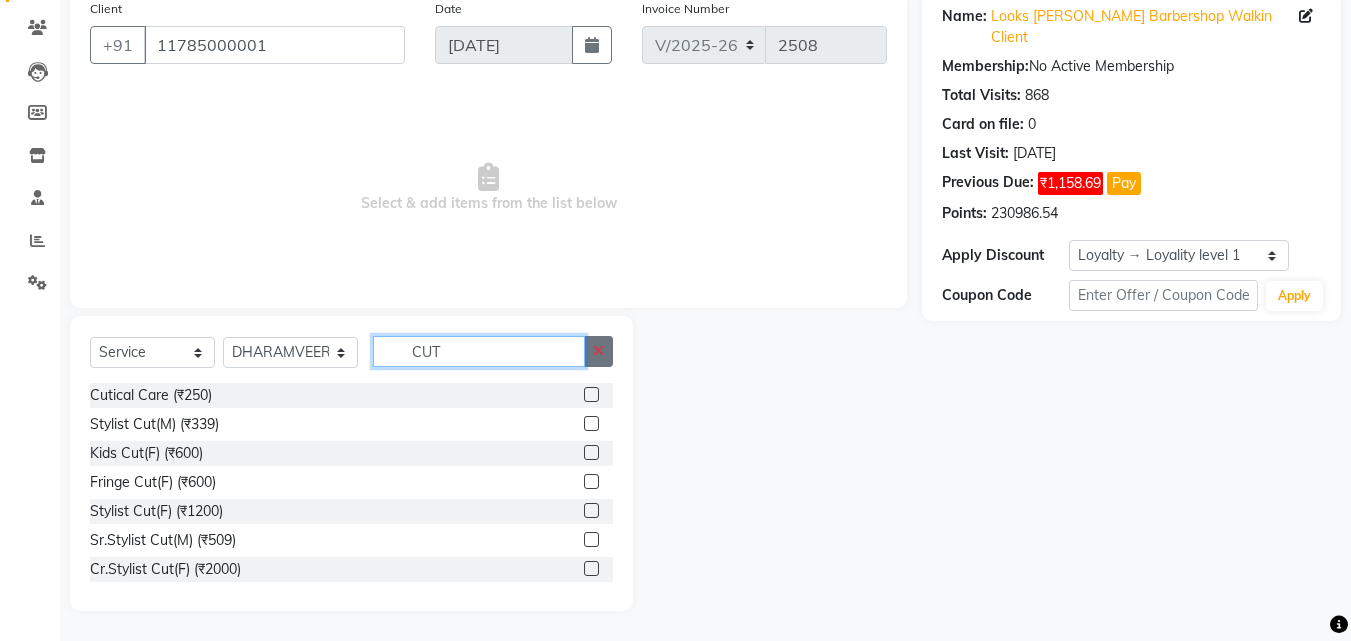 type on "CUT" 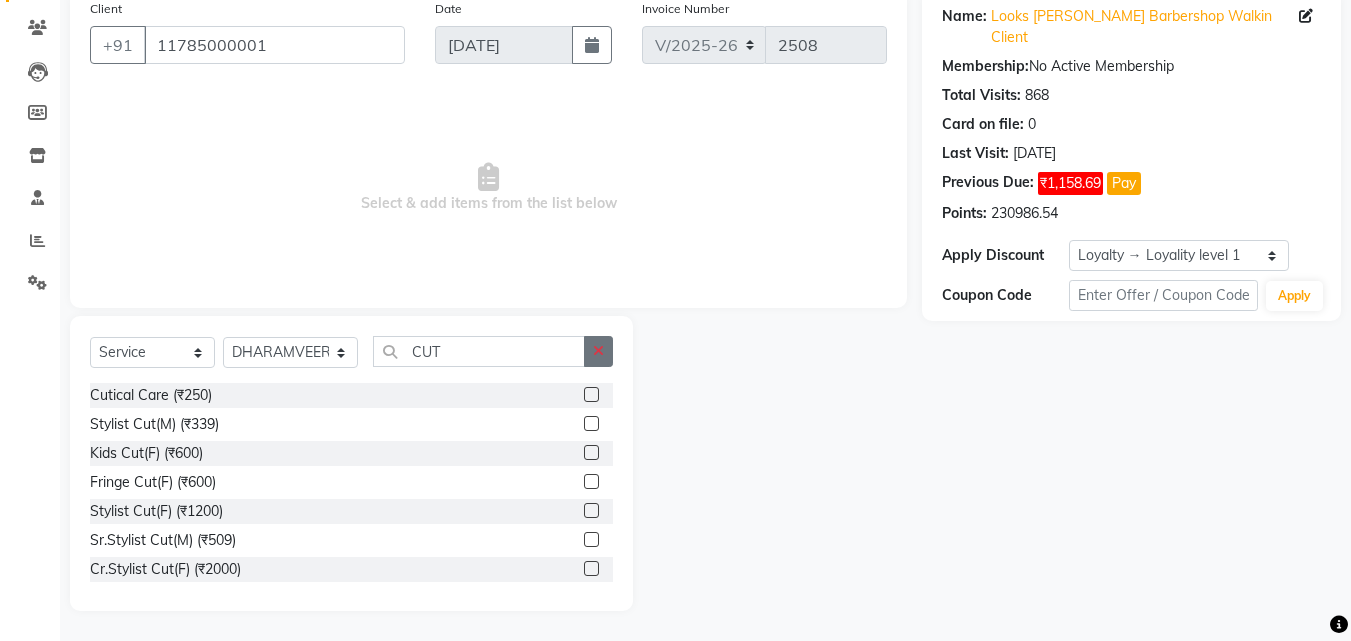 click 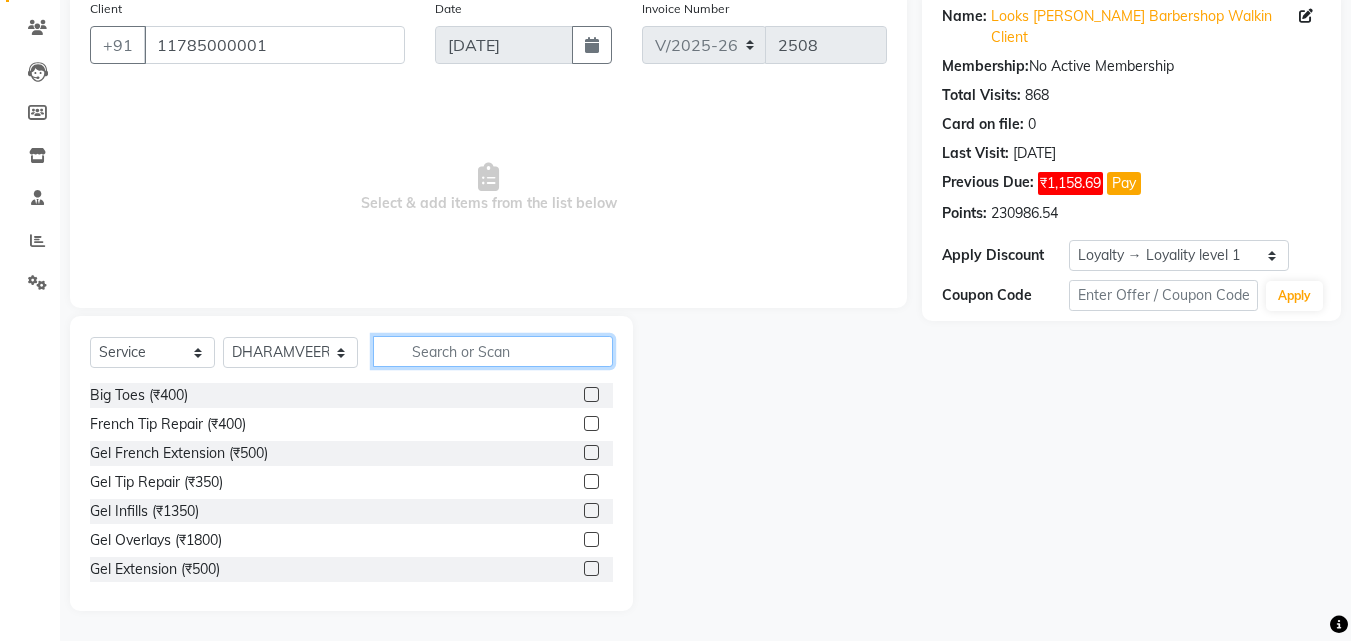 click 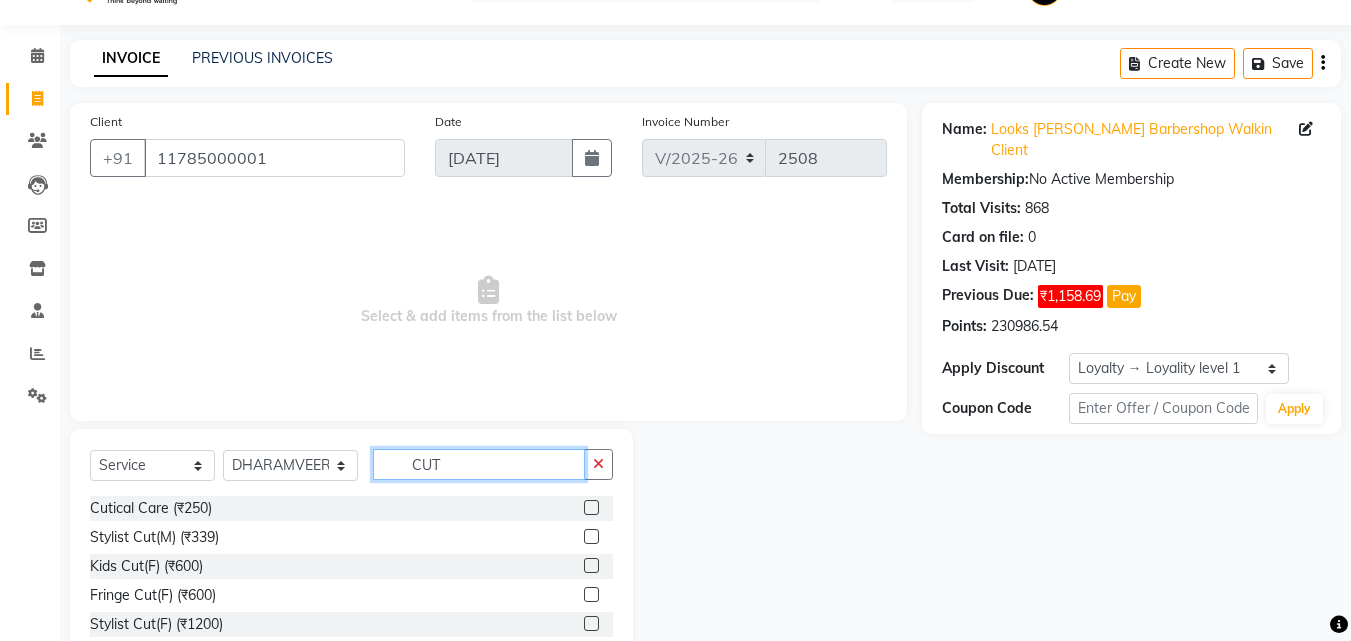 scroll, scrollTop: 0, scrollLeft: 0, axis: both 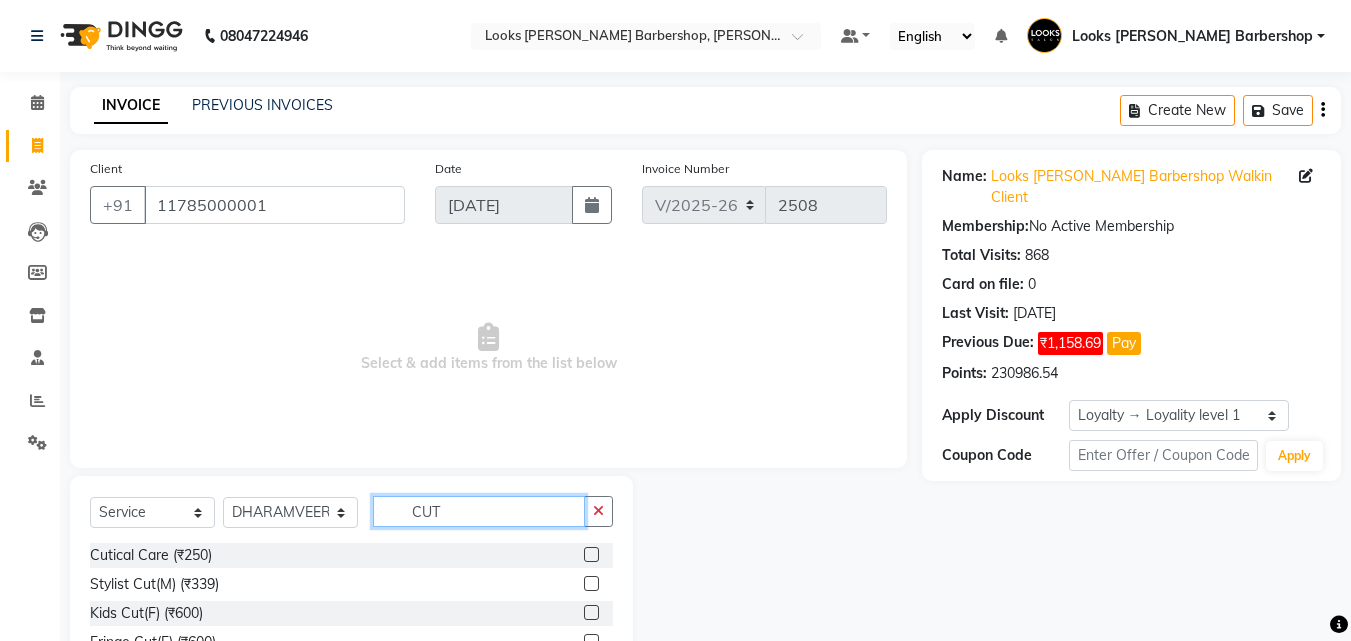 type on "CUT" 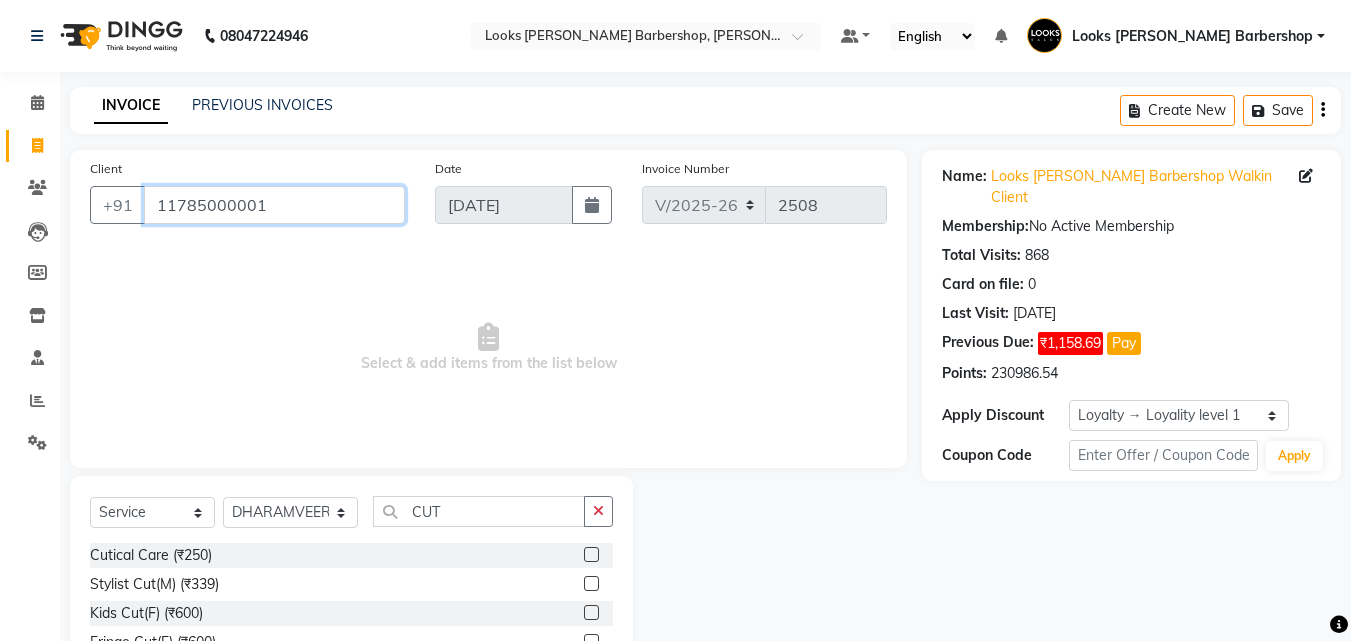 click on "11785000001" at bounding box center (274, 205) 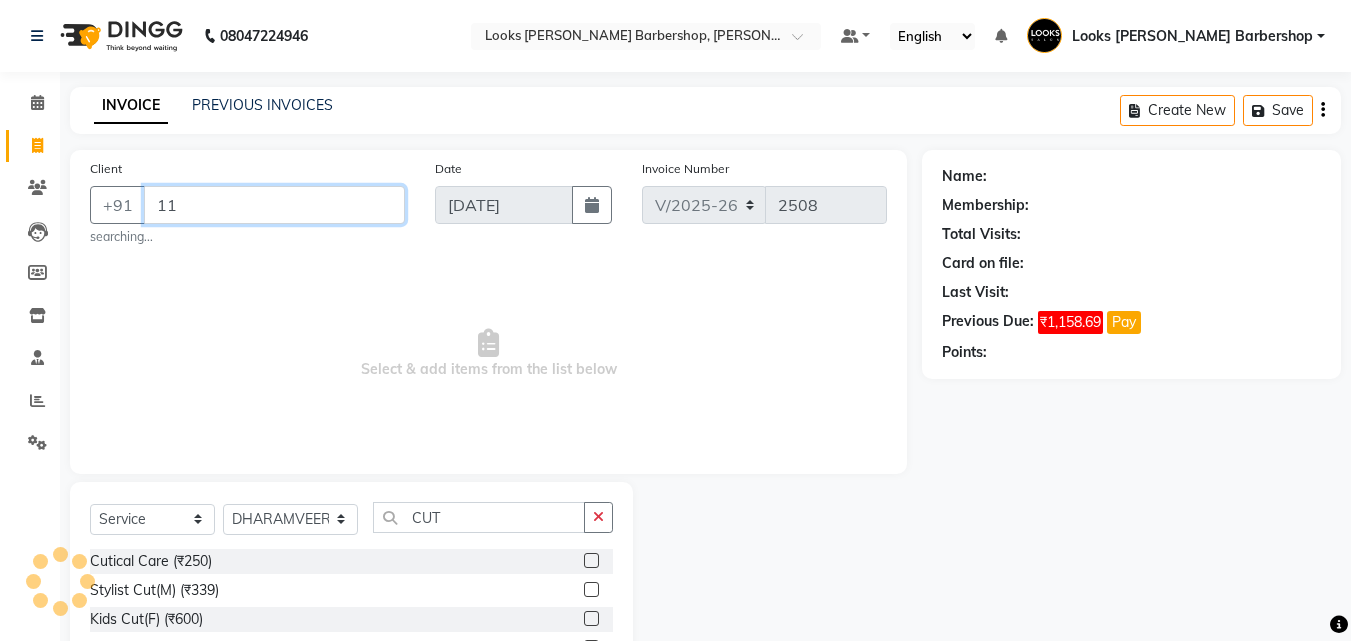 type on "1" 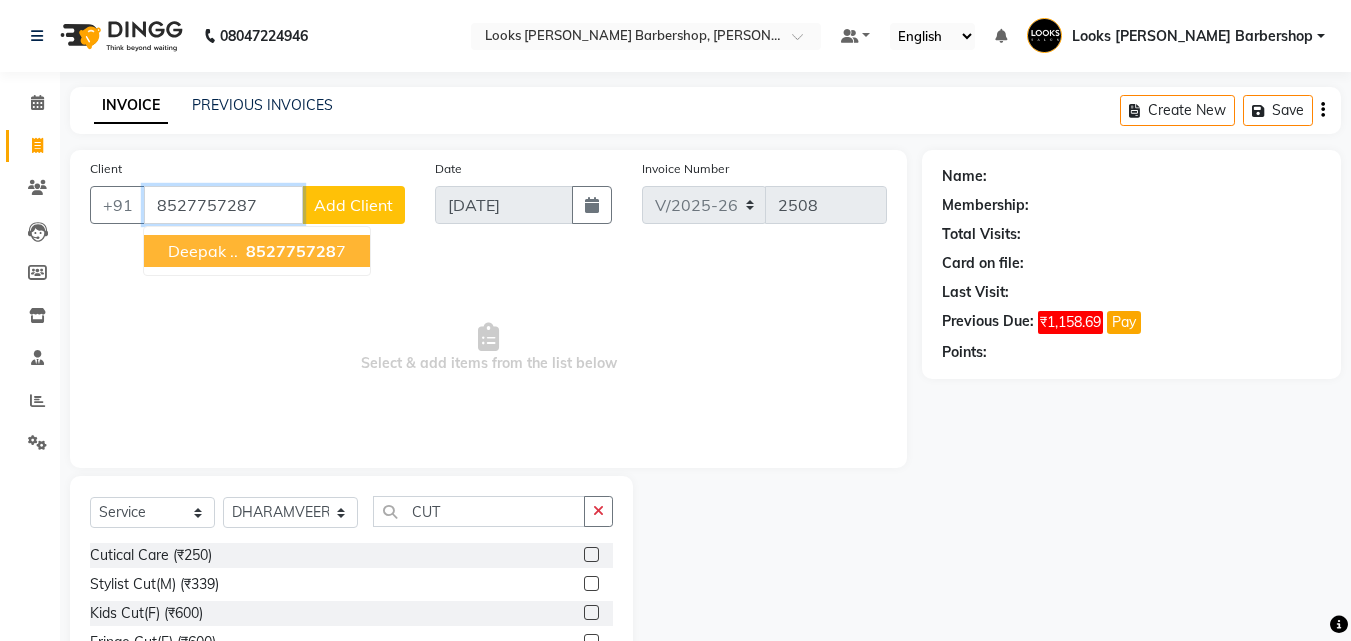 type on "8527757287" 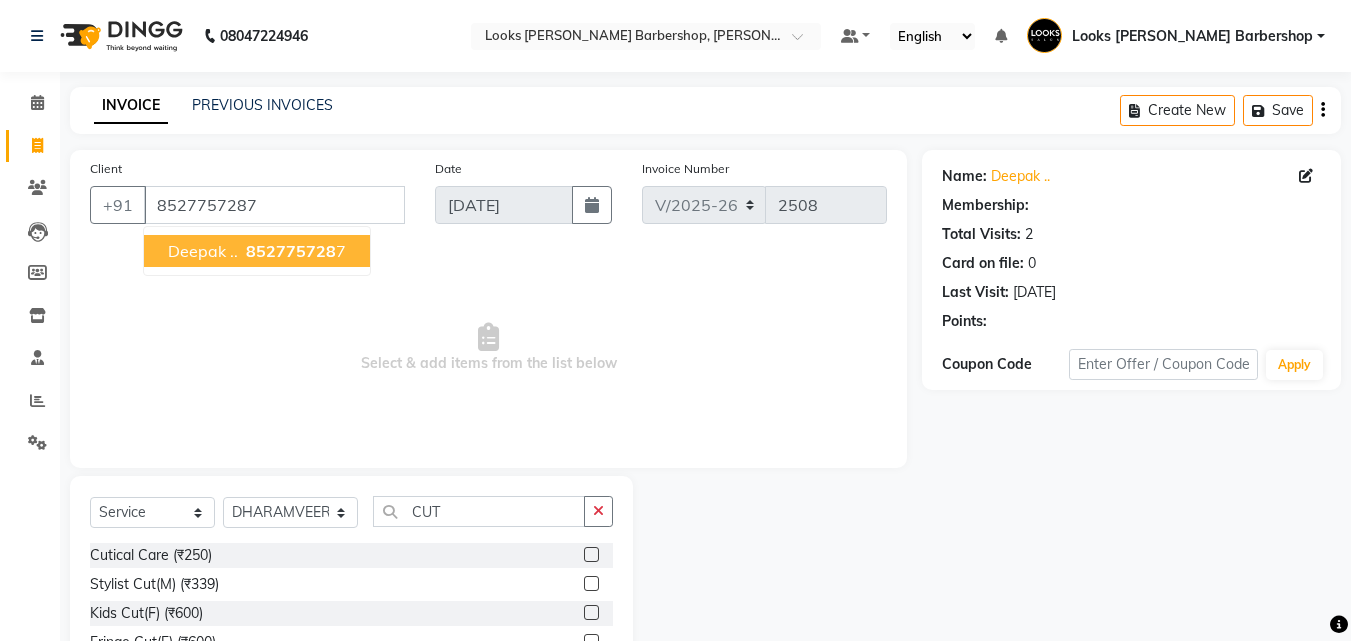 select on "1: Object" 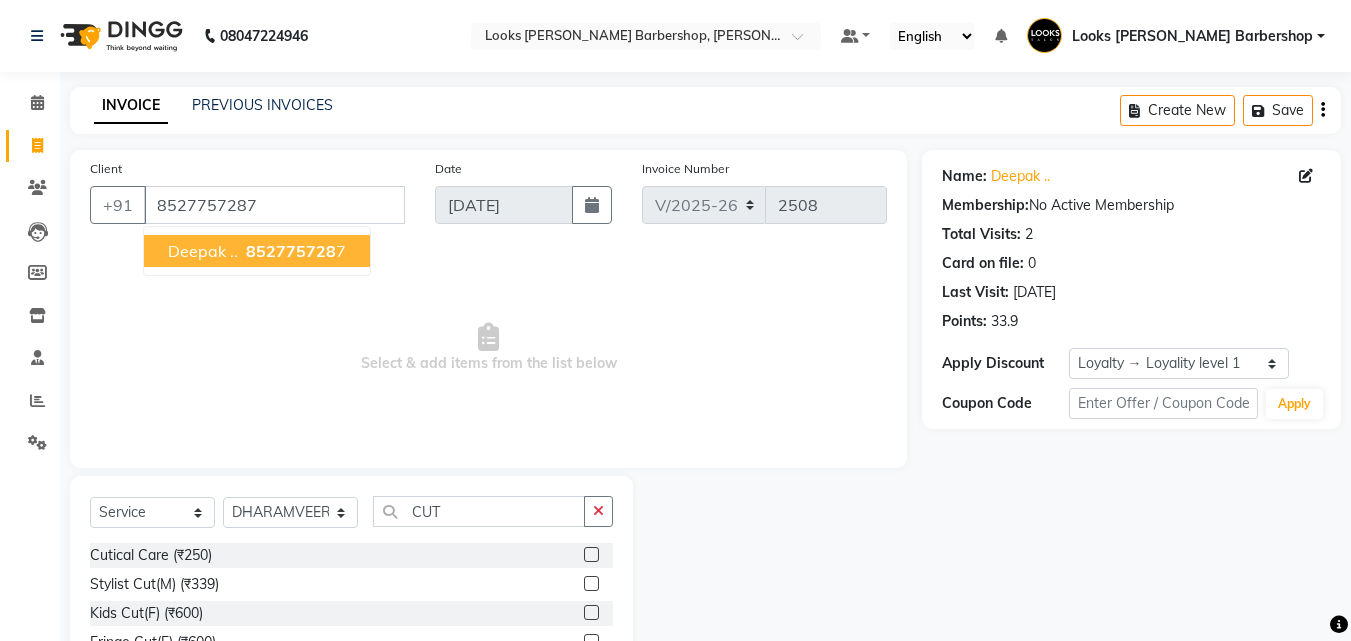 click on "deepak .." at bounding box center (203, 251) 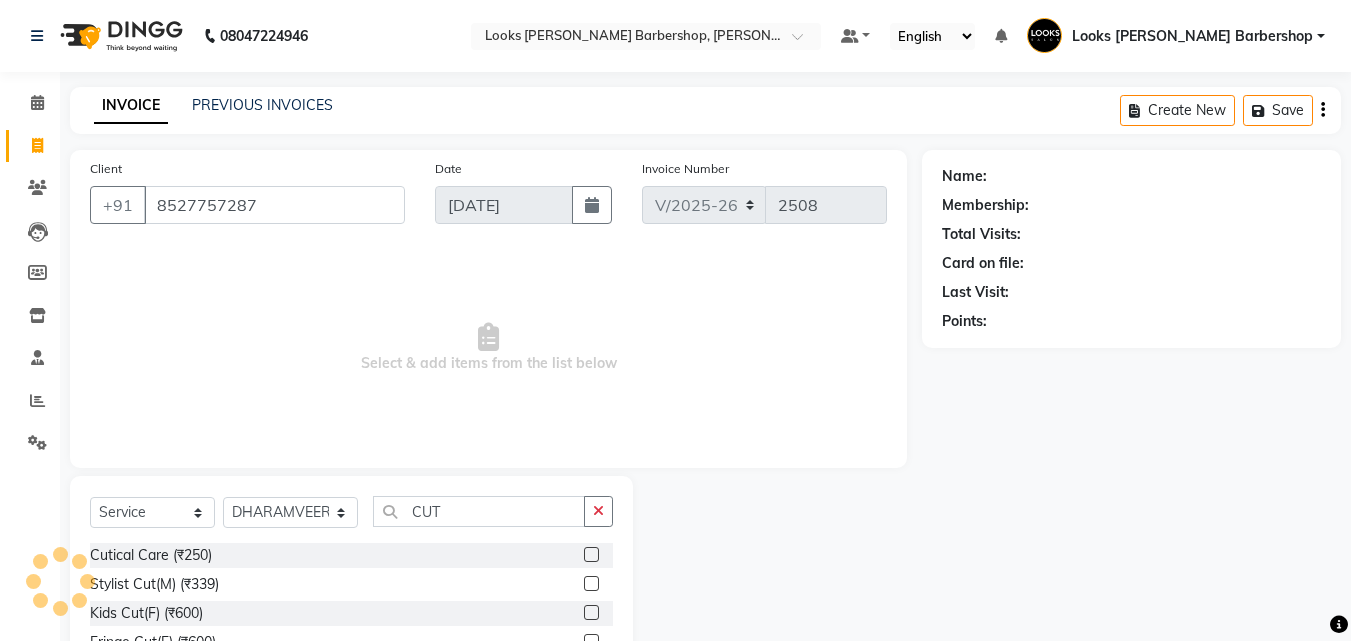 select on "1: Object" 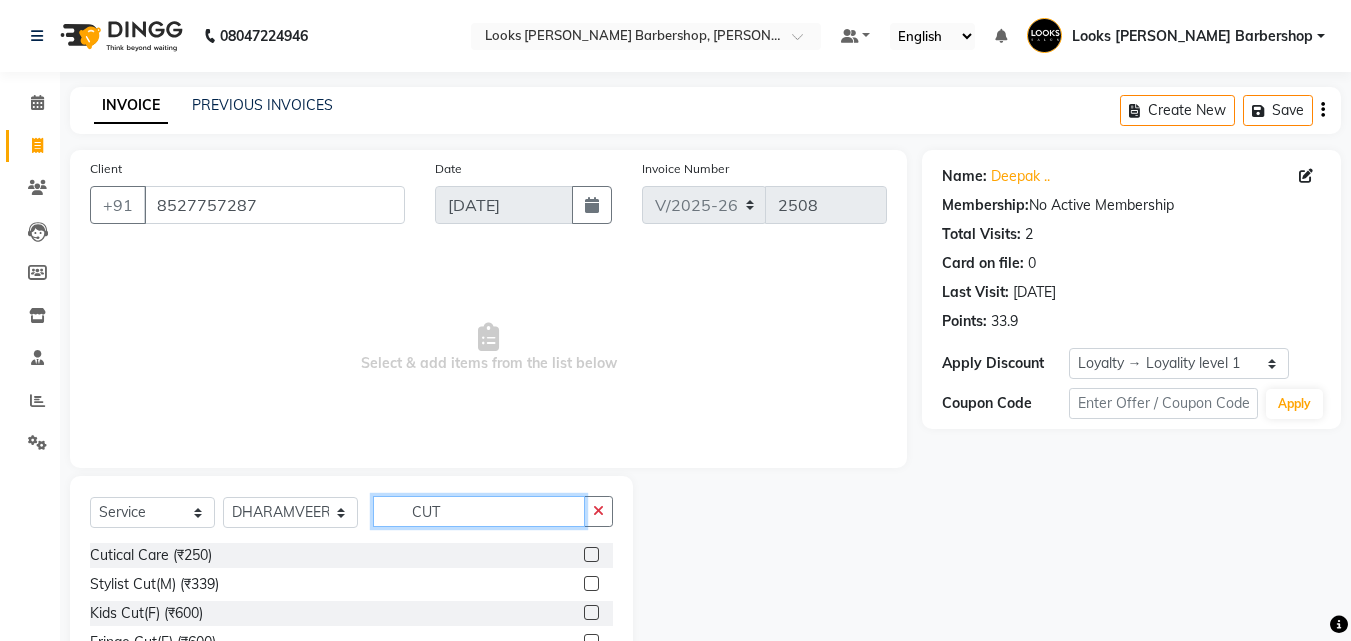 click on "CUT" 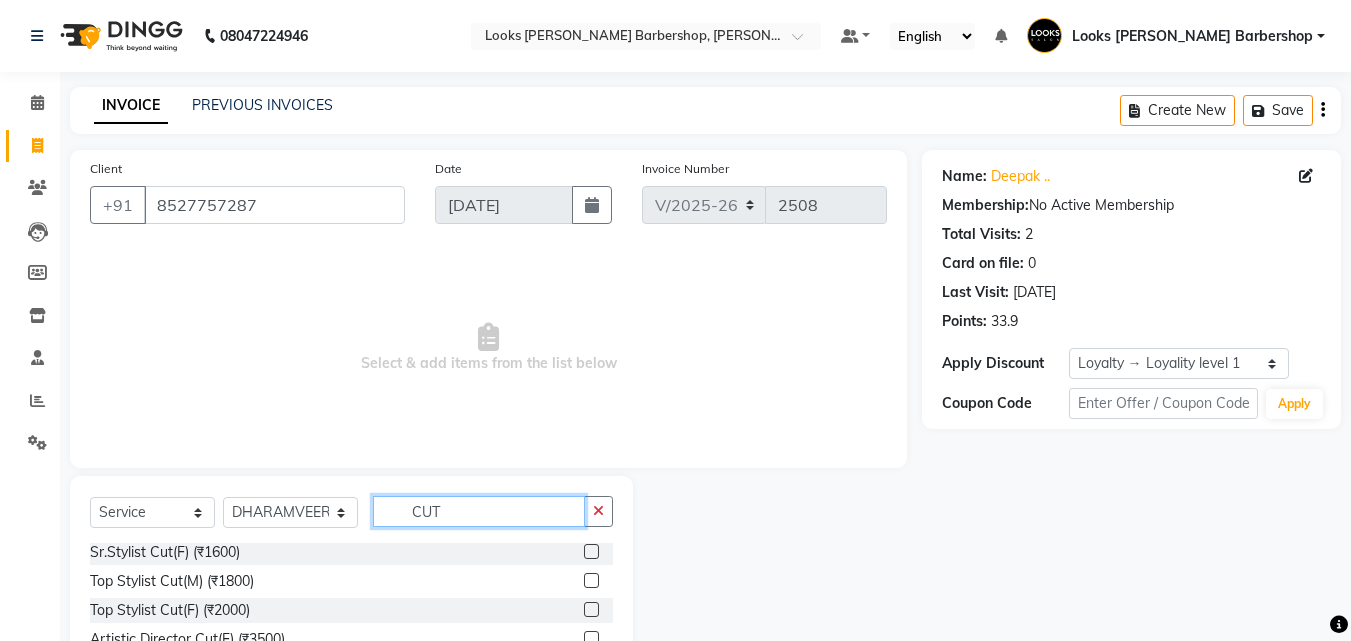scroll, scrollTop: 0, scrollLeft: 0, axis: both 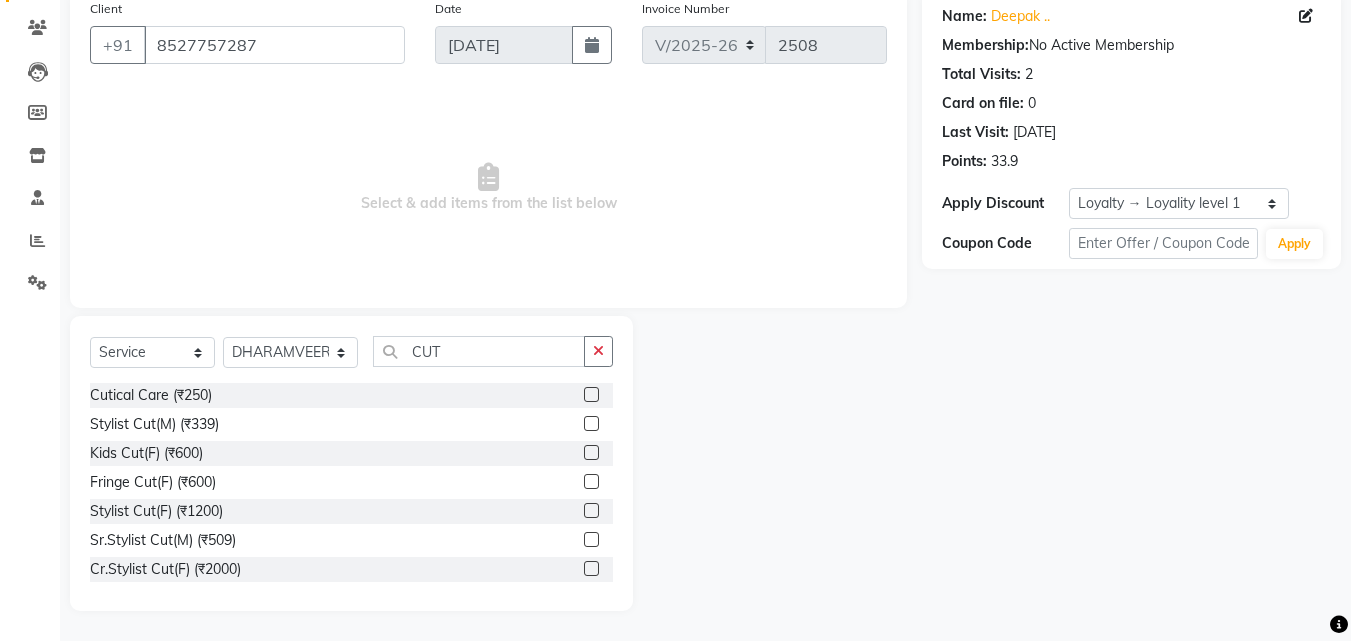 click 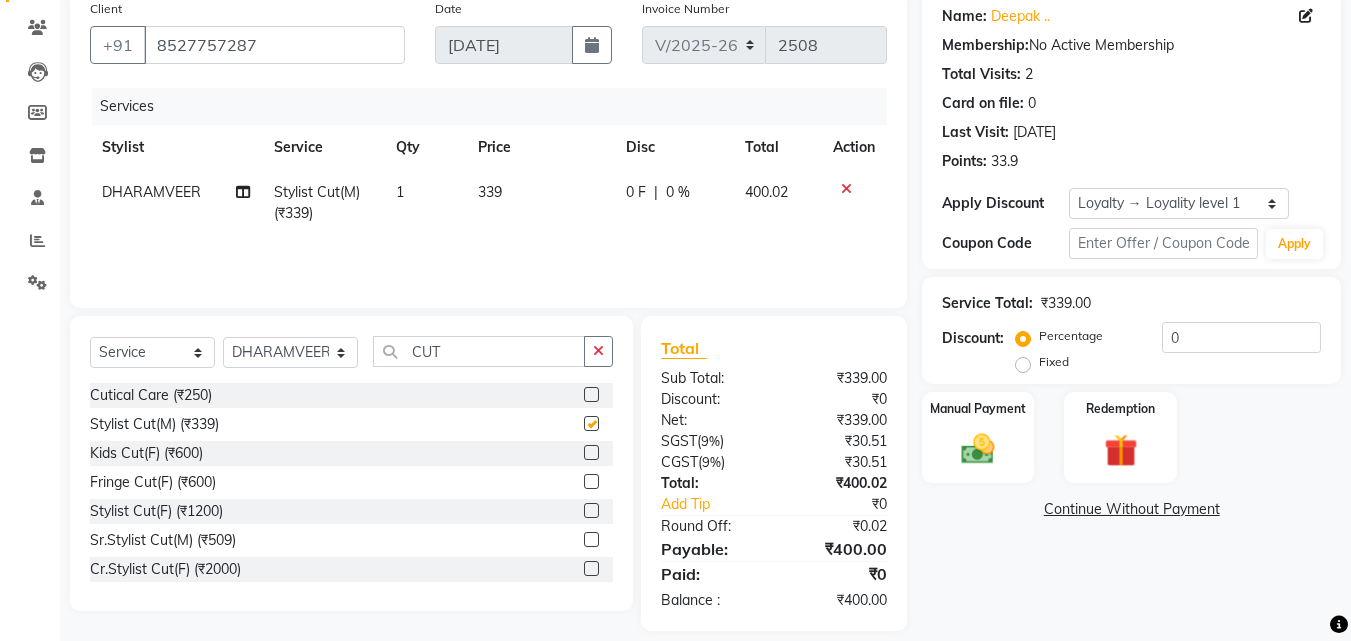 checkbox on "false" 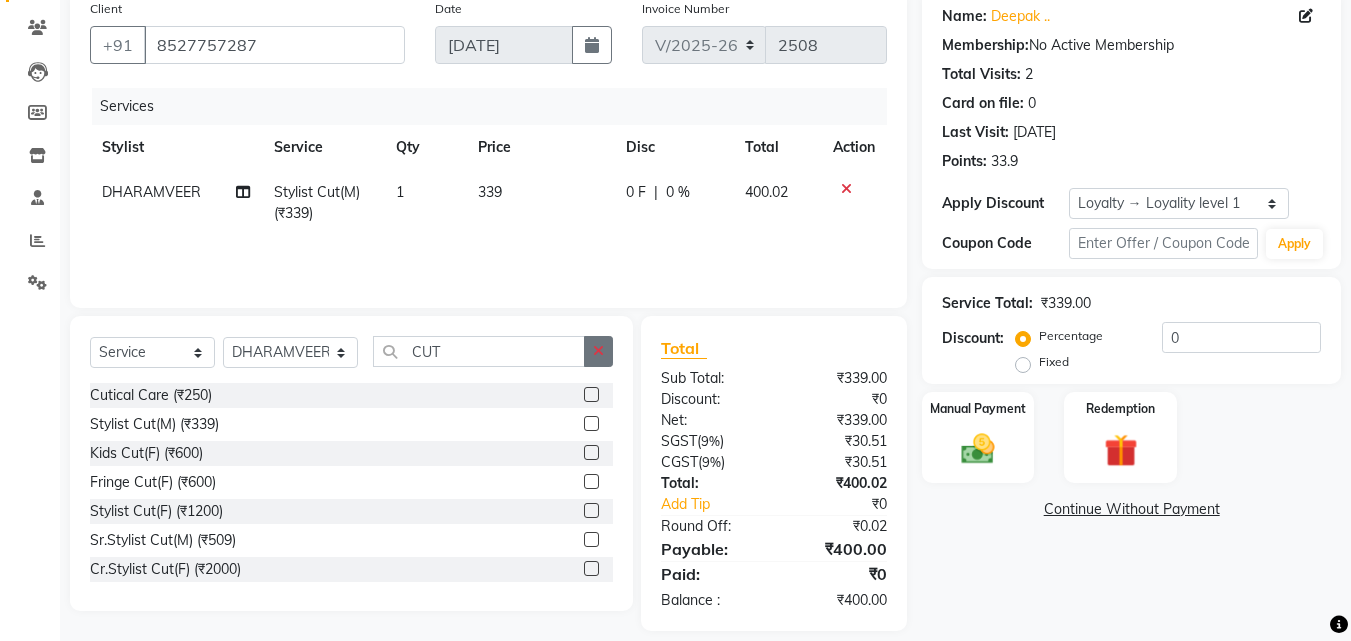click 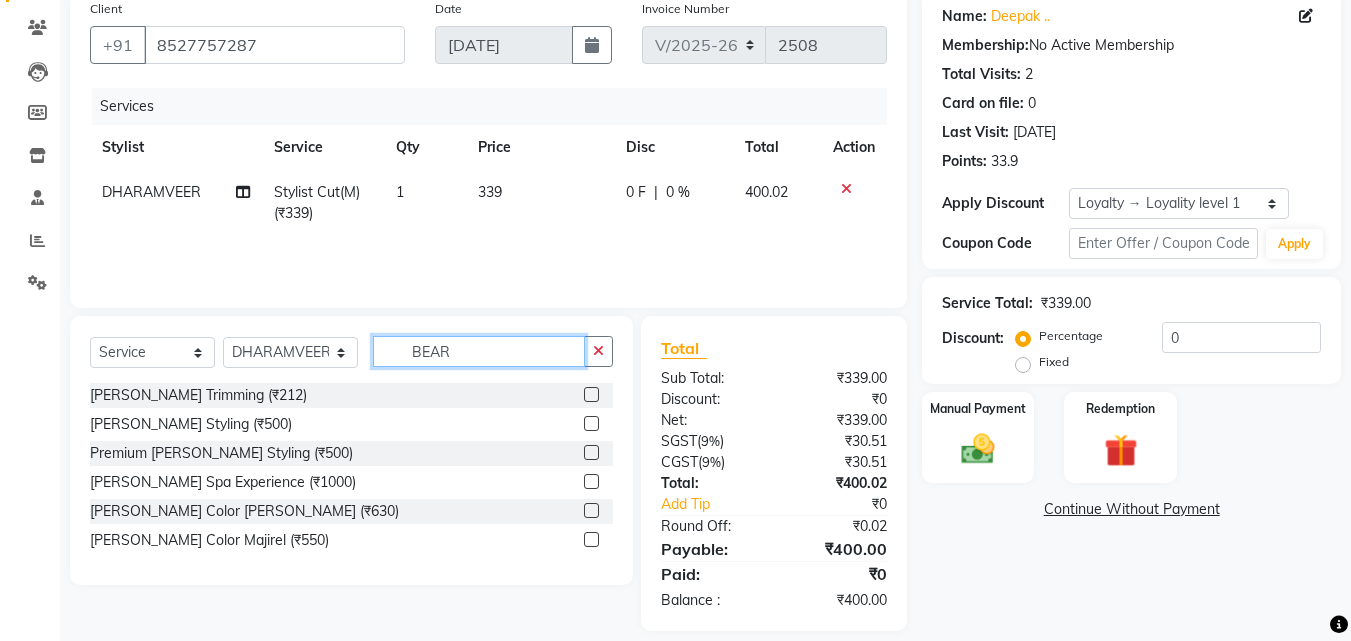 type on "BEAR" 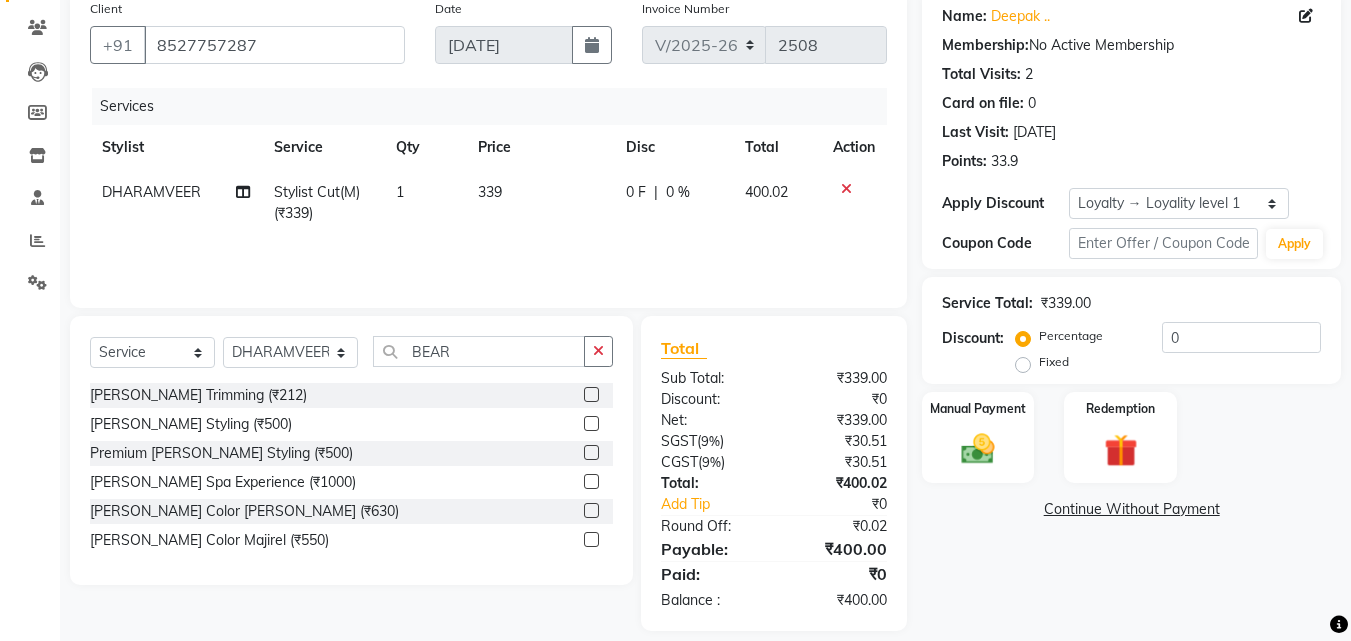 click 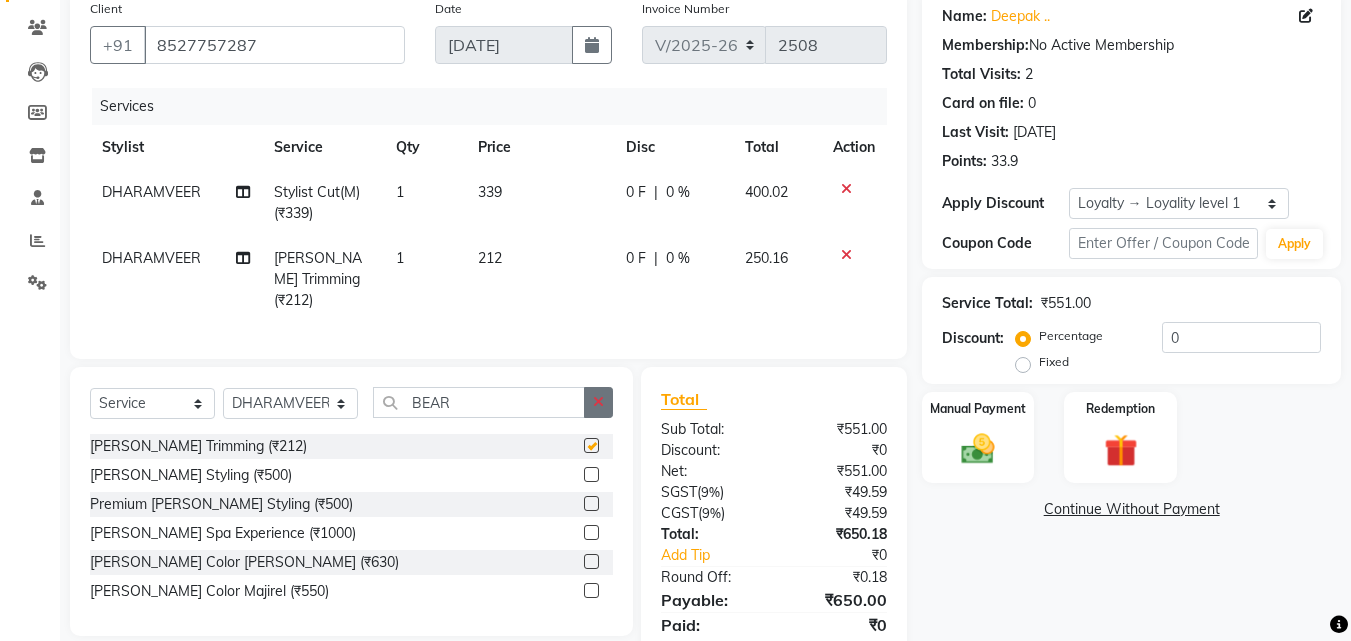 checkbox on "false" 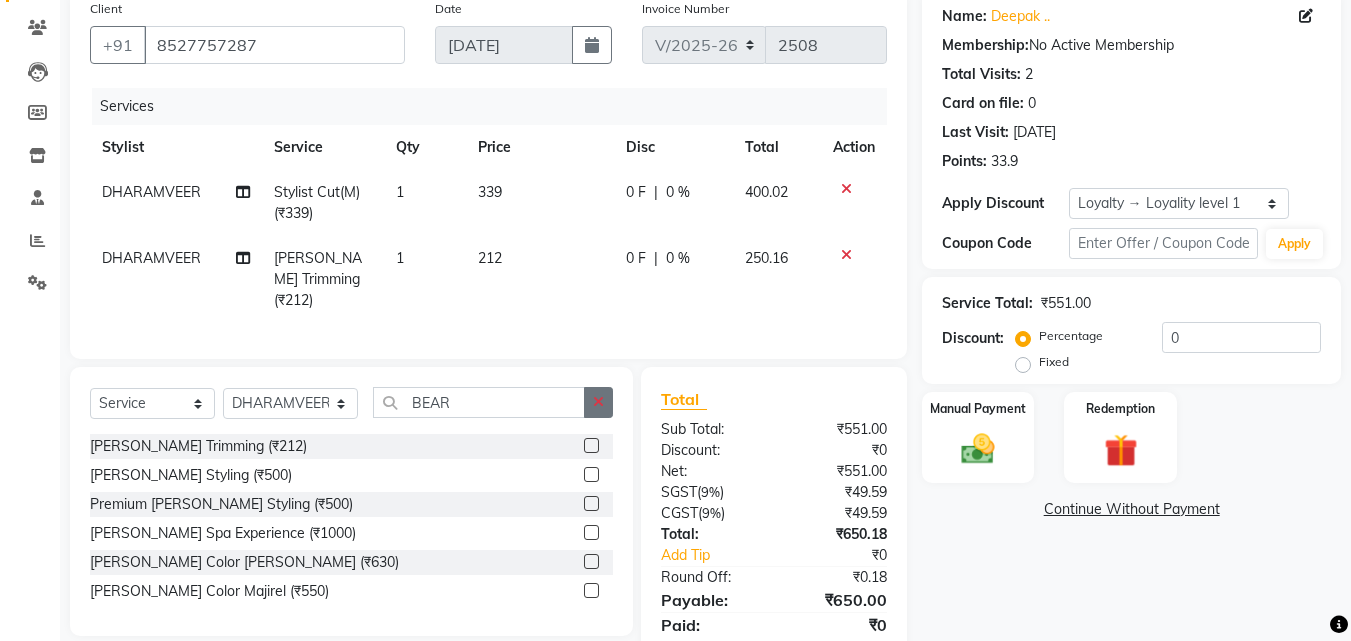 click 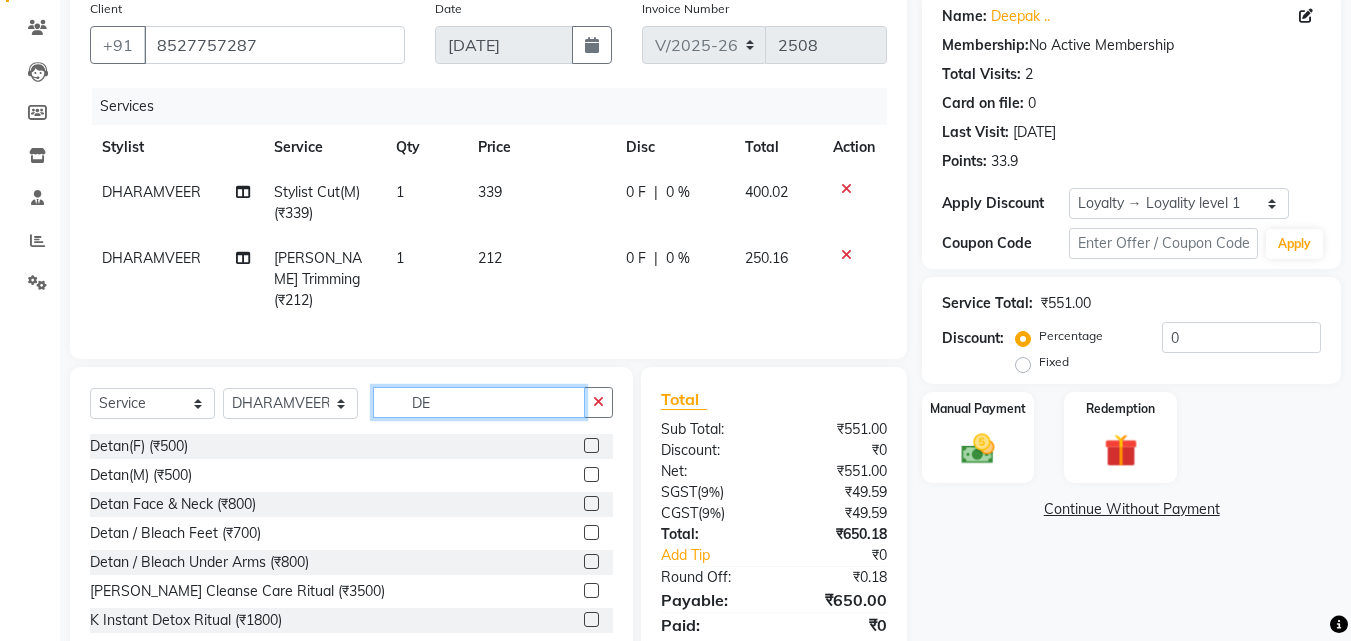 type on "DE" 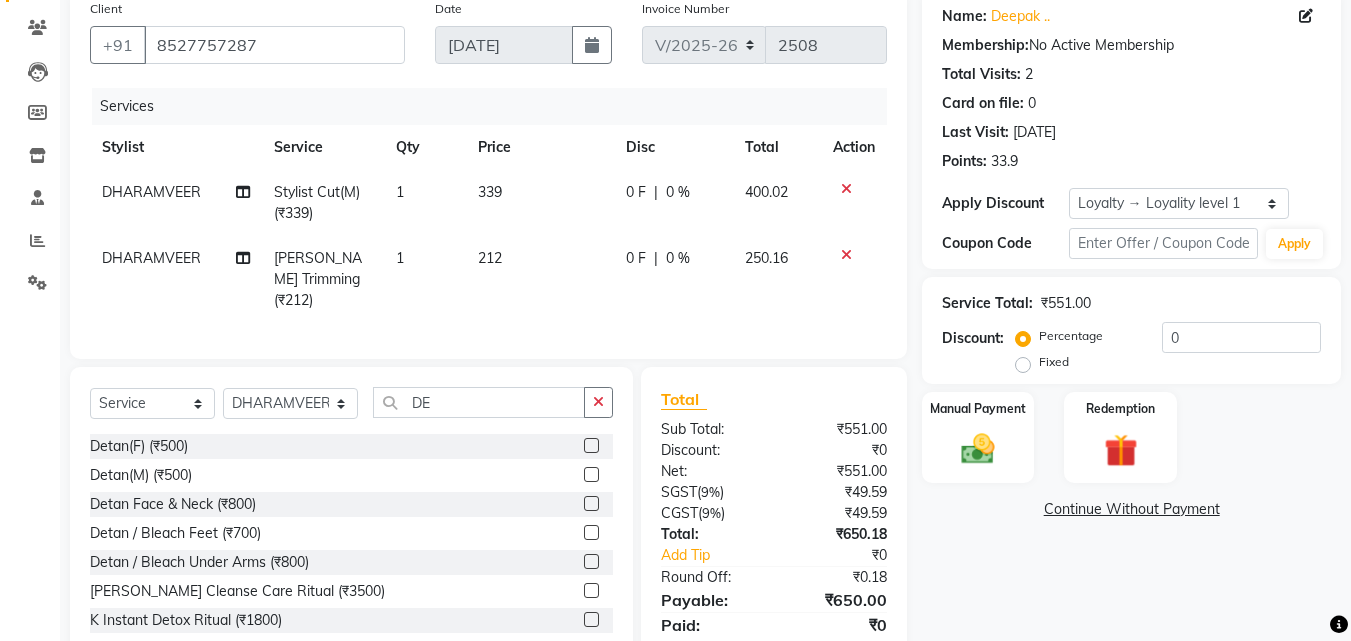 click 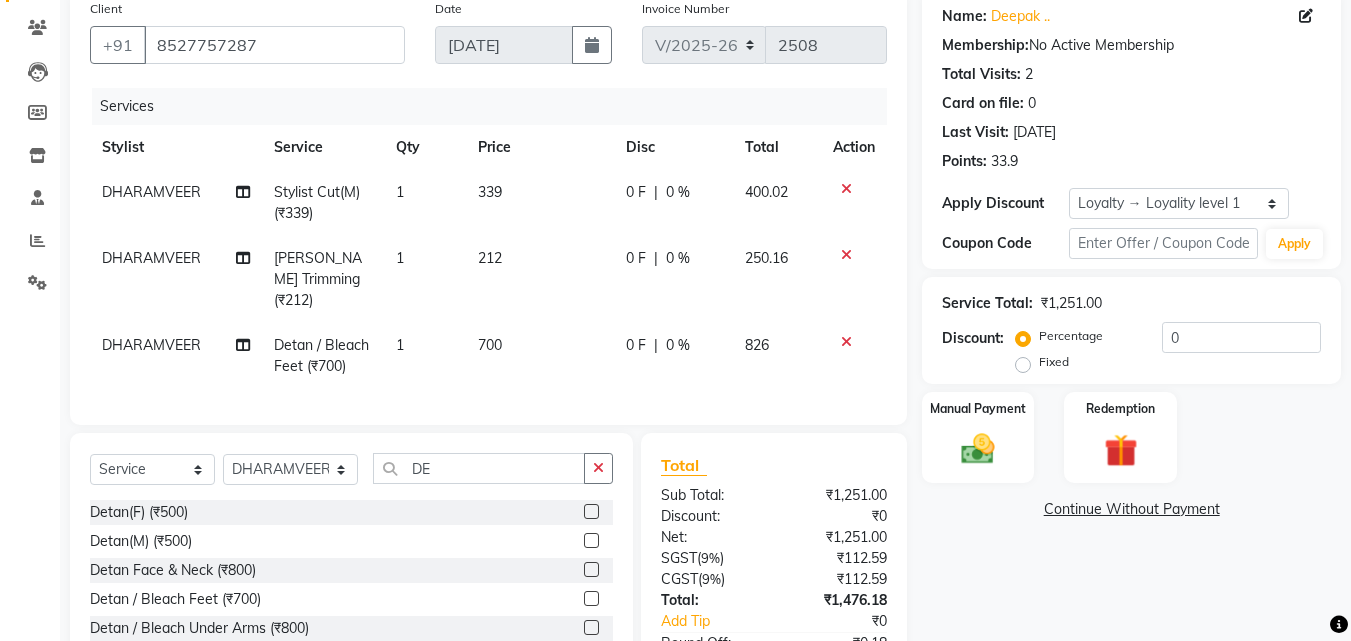 click 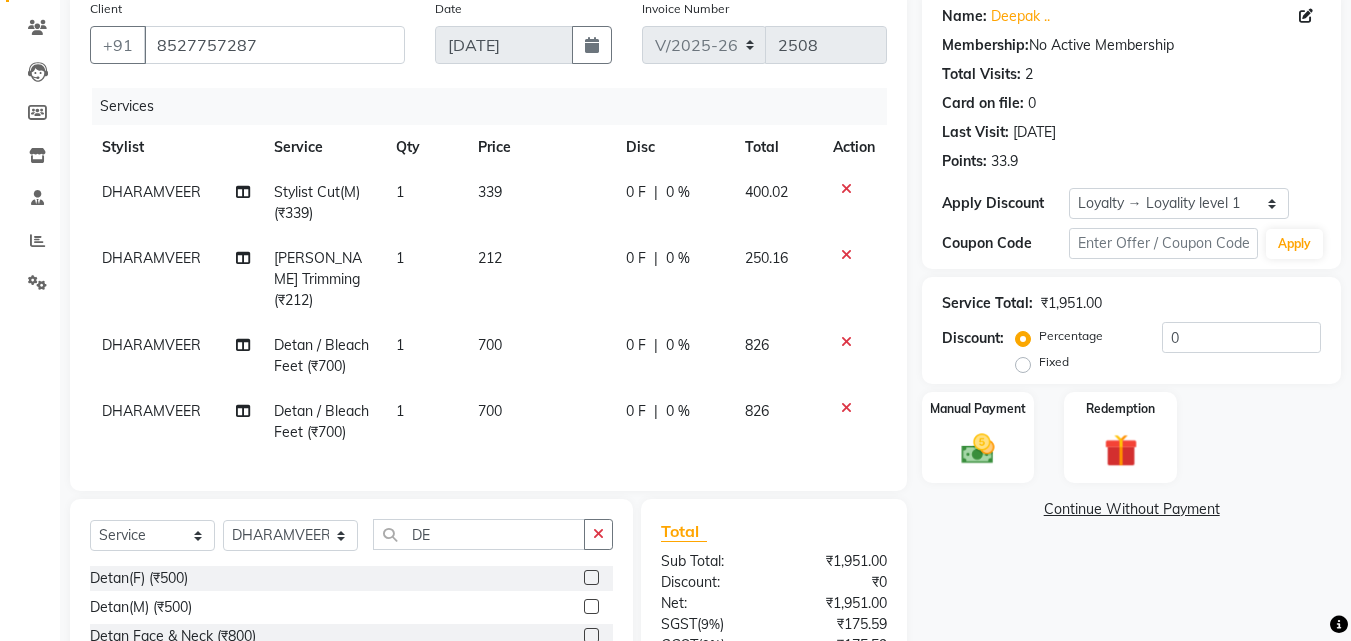 checkbox on "false" 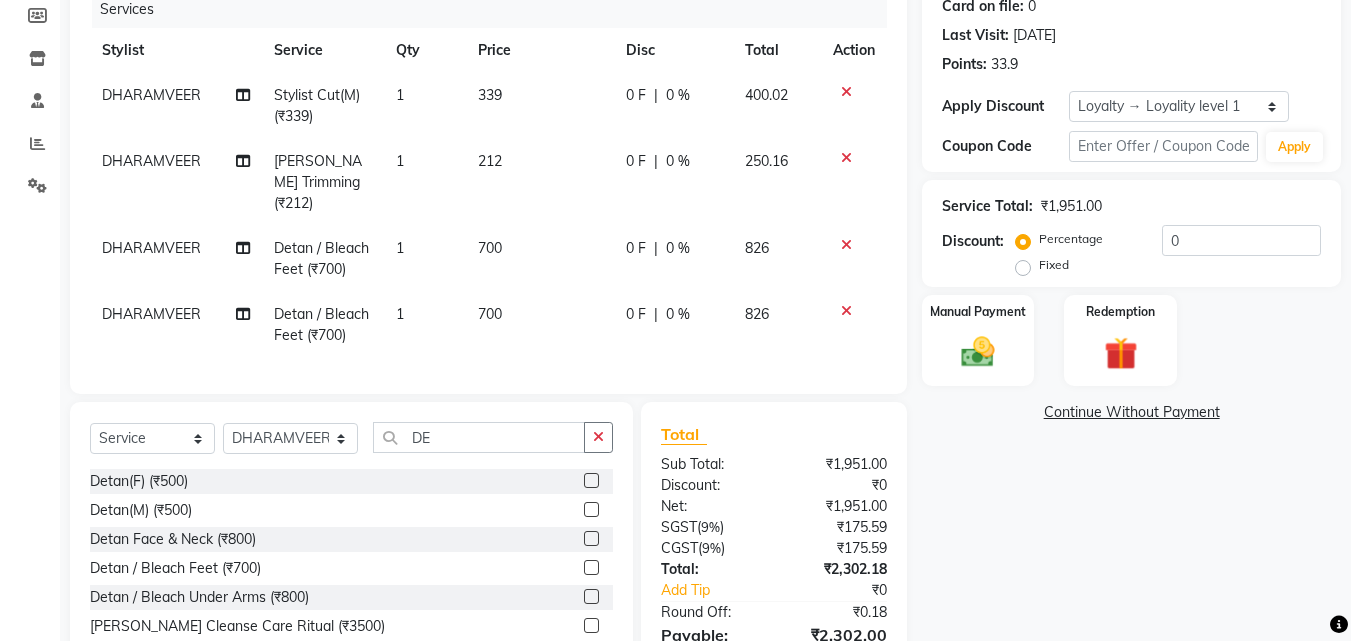 scroll, scrollTop: 357, scrollLeft: 0, axis: vertical 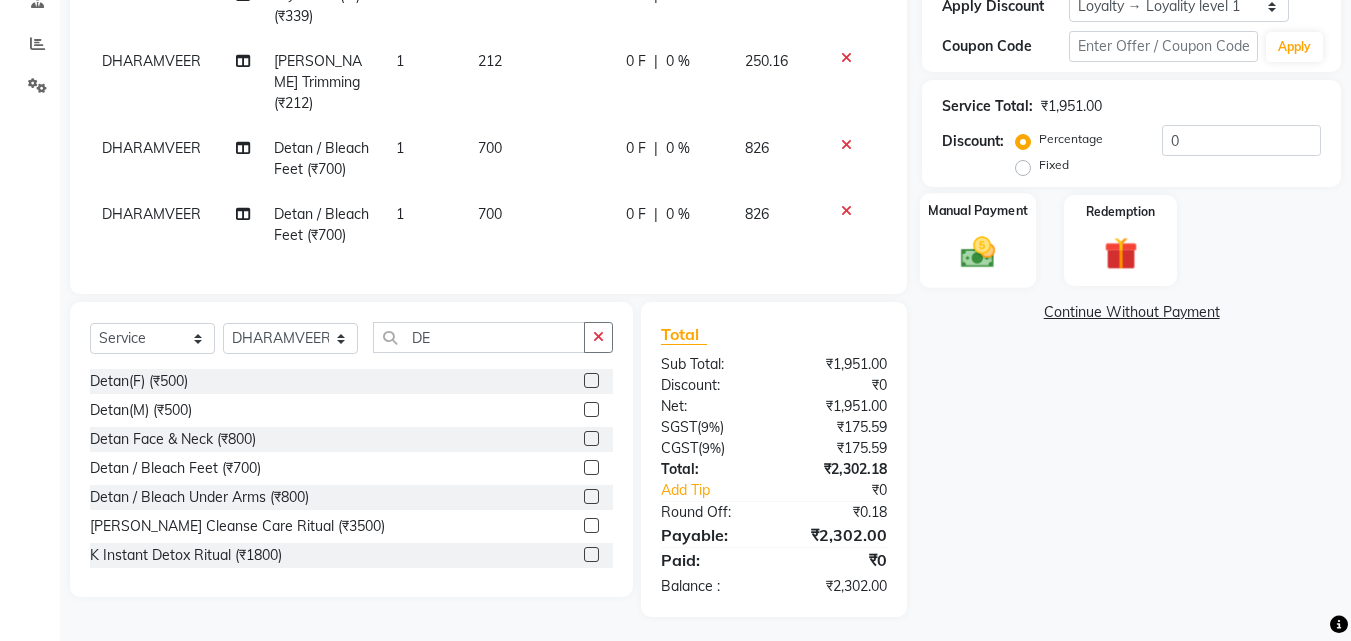 click 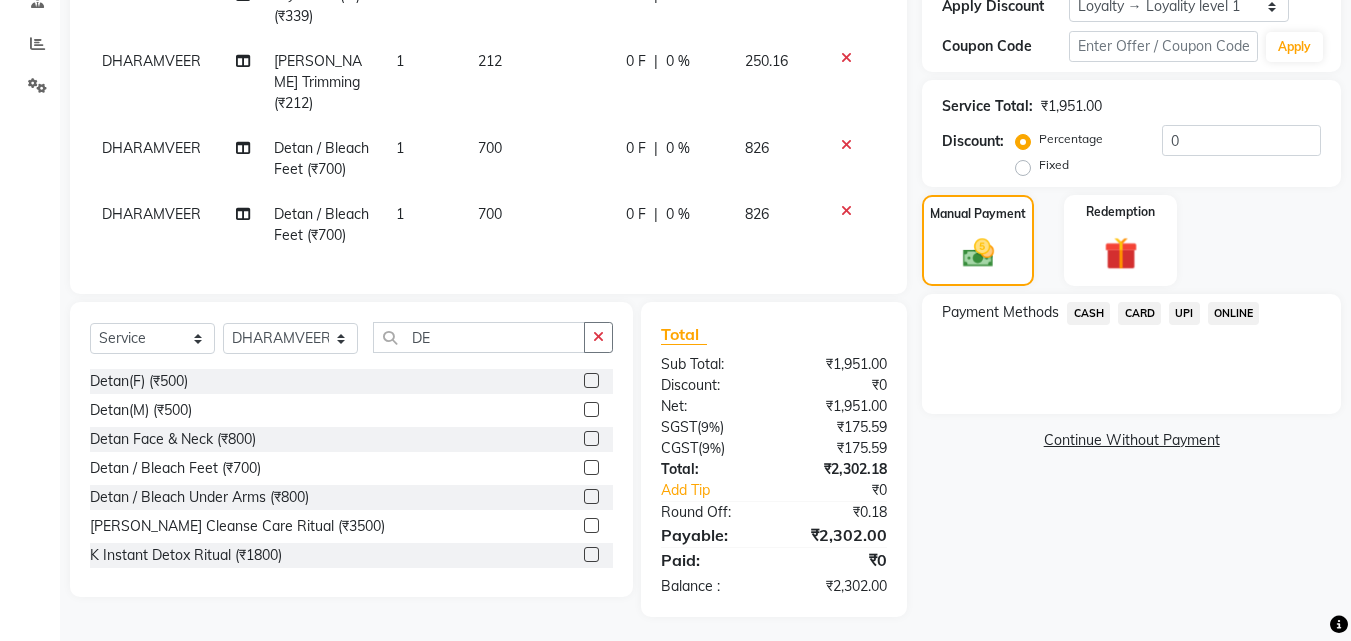 click on "UPI" 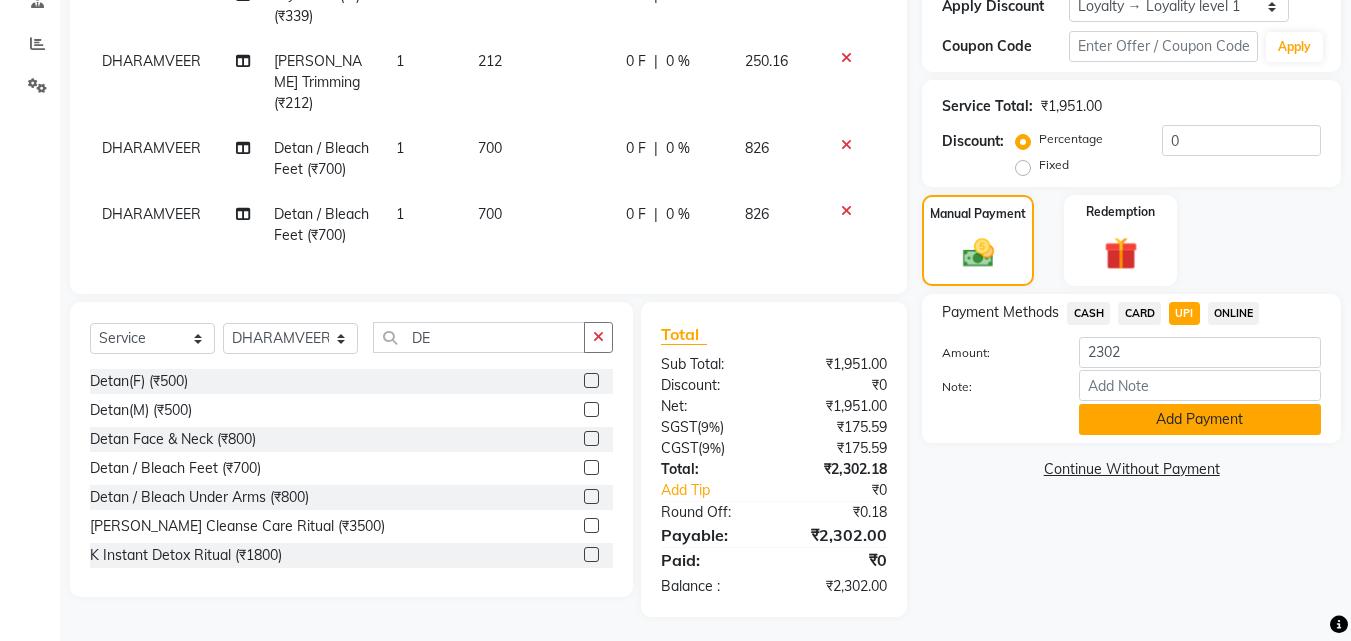 click on "Add Payment" 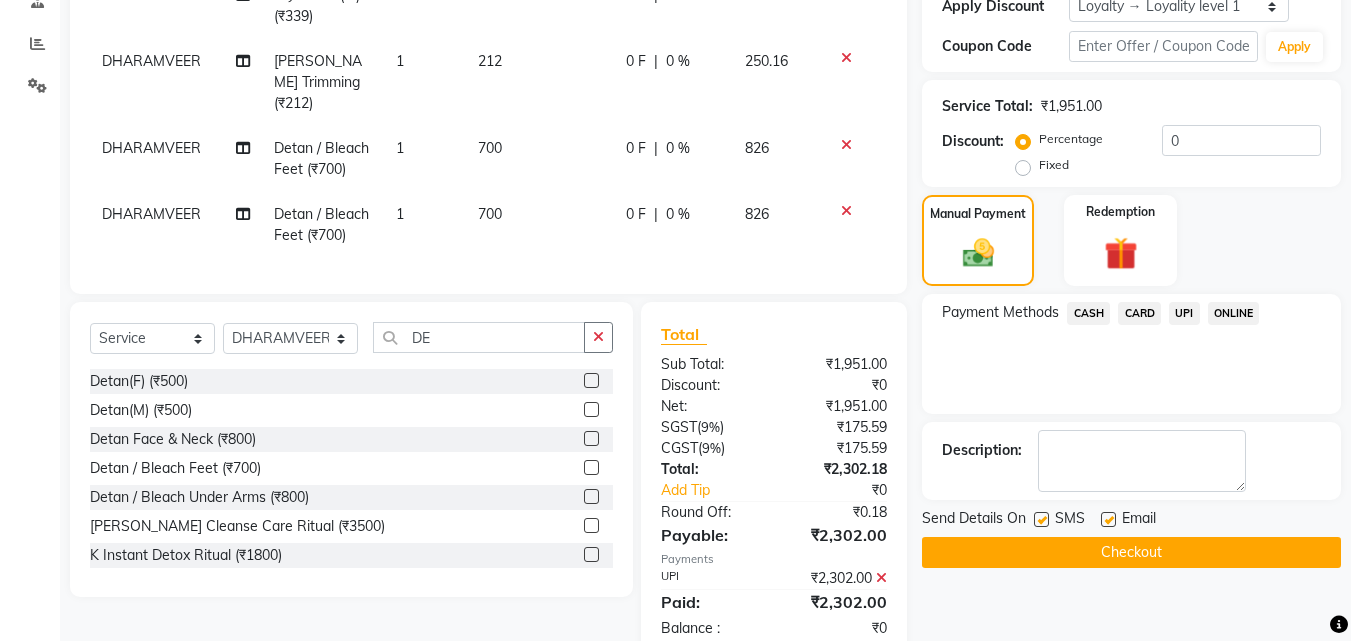 click on "Checkout" 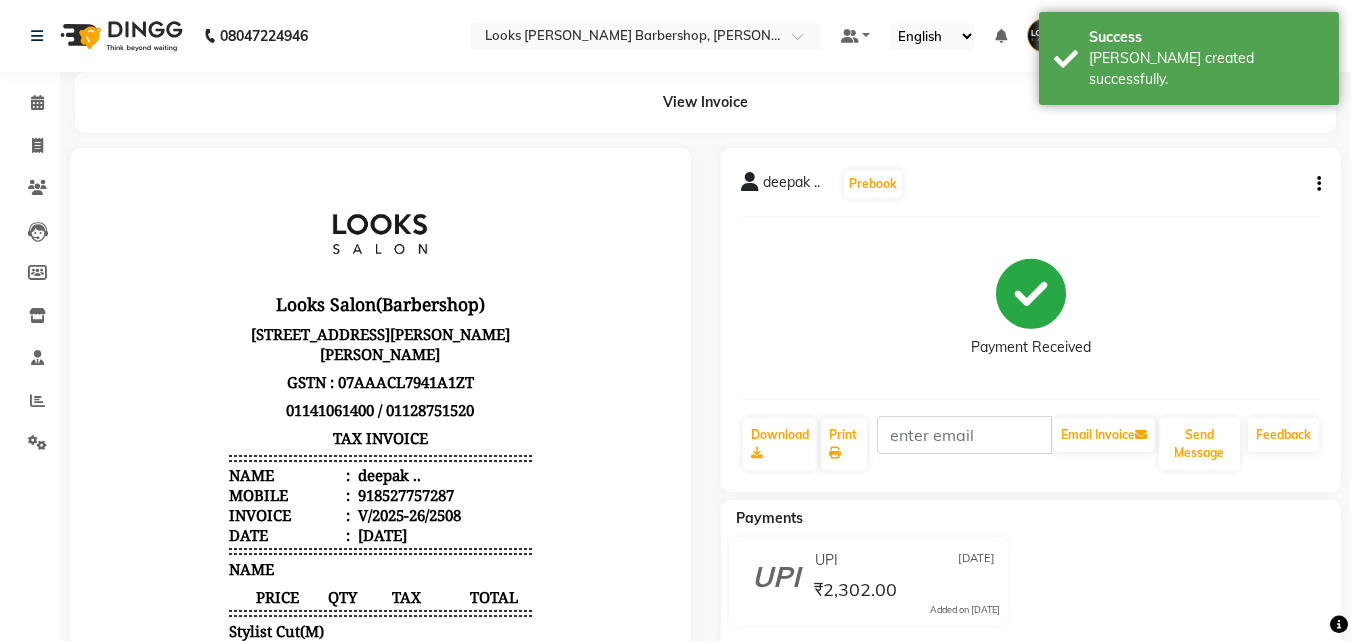 scroll, scrollTop: 0, scrollLeft: 0, axis: both 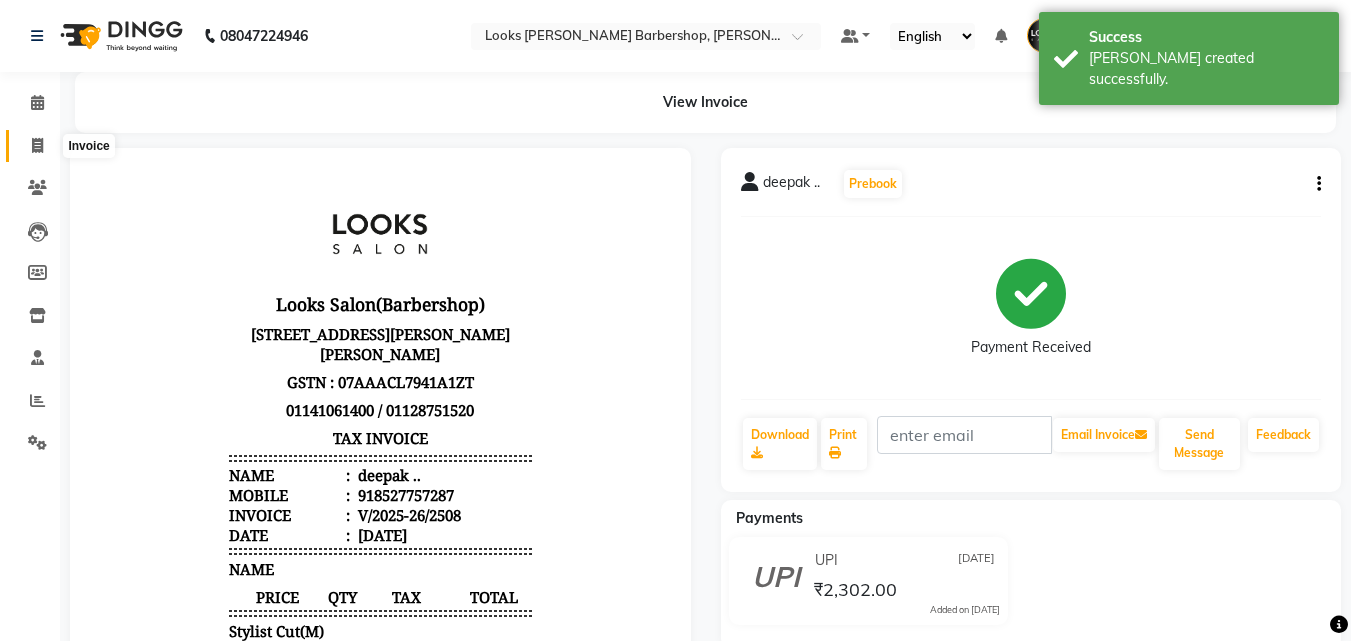 click 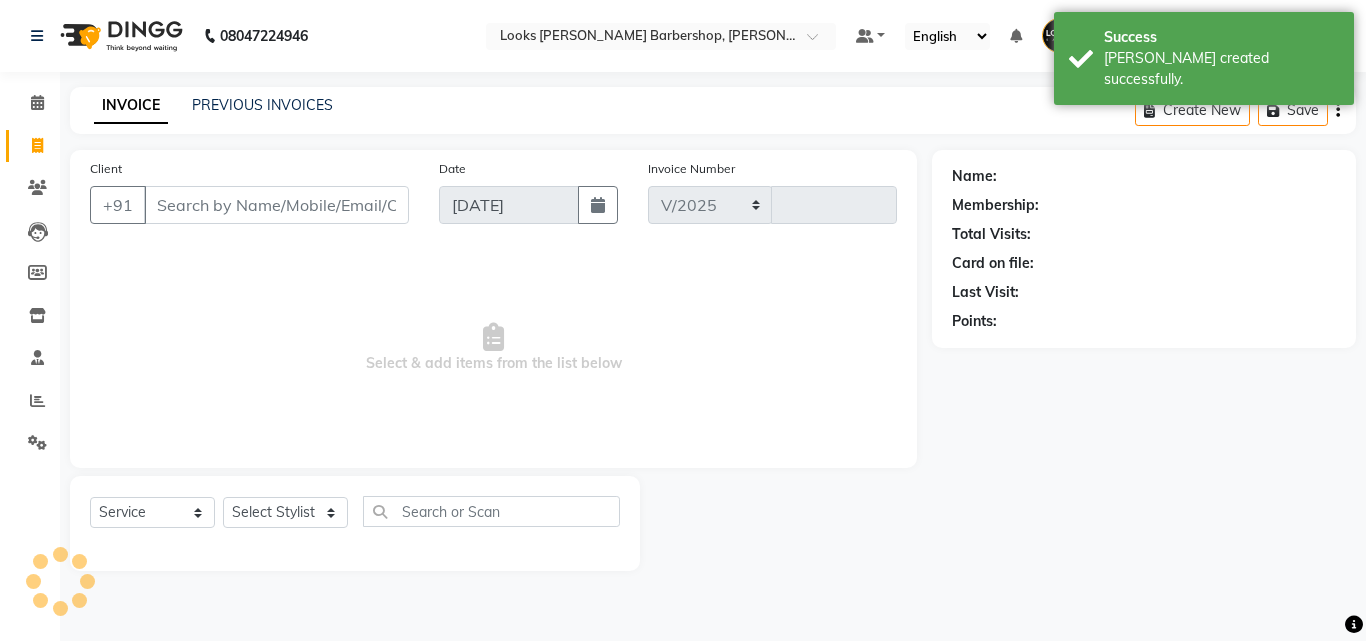 select on "4323" 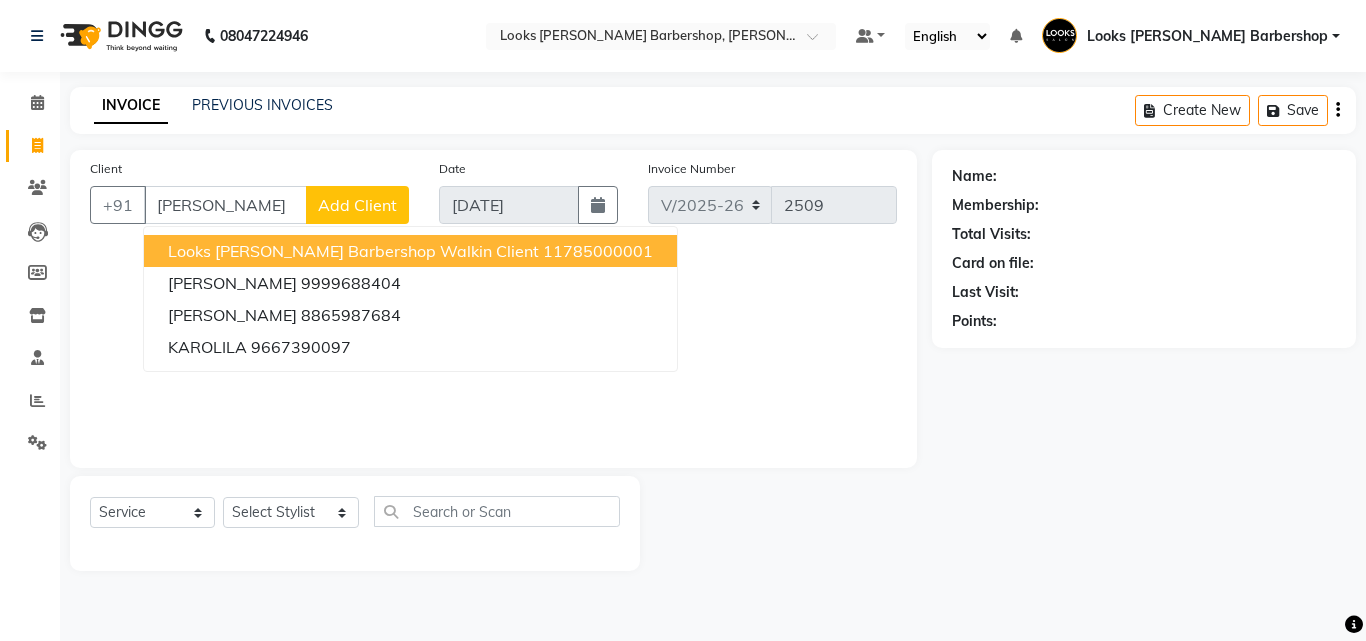 click on "Looks Karol Bagh Barbershop Walkin Client" at bounding box center [353, 251] 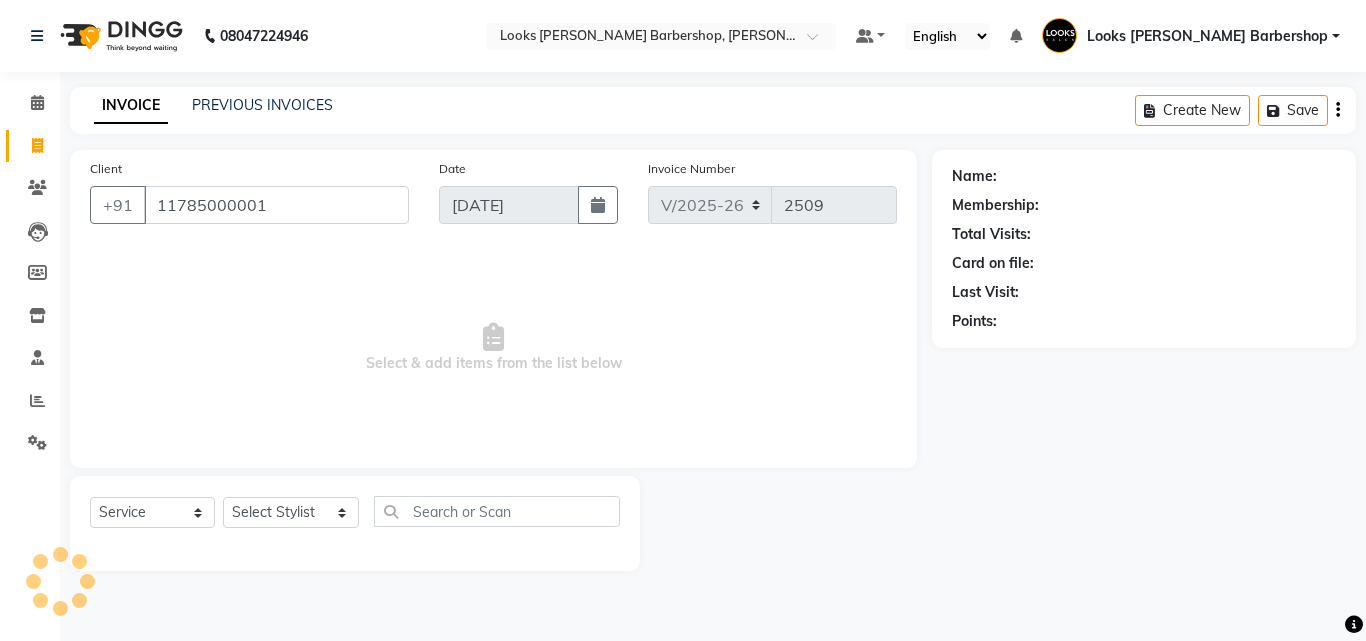 type on "11785000001" 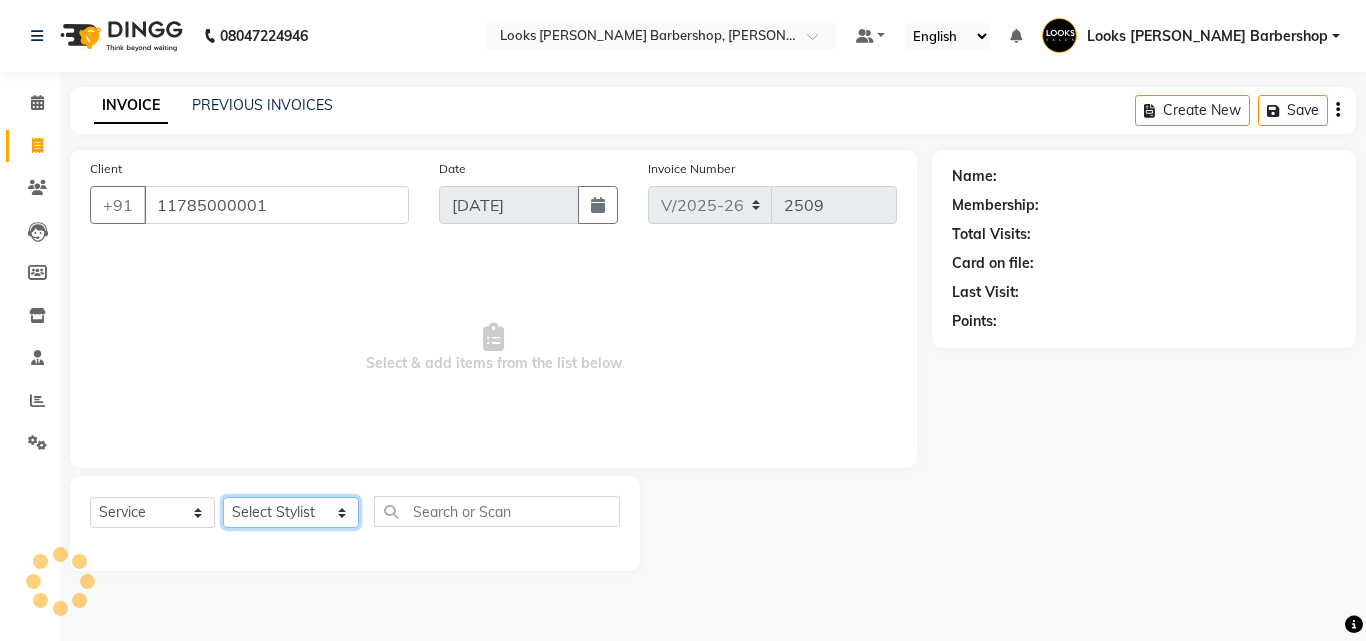 click on "Select Stylist Aadil Adnan AENA Aijaz Alam Amazon_Kart AMIR  Anurag _asst Arvind_asst BIJENDER  Counter Sales DANISH DHARAMVEER Eshan FARHAN KARAN RAI  KOMAL_NAILS Krishna_asst LALIT_PDCT LHAMO Looks_Female_Section Looks_H.O_Store Looks Karol Bagh Barbershop Looks_Kart MANIRAM Meenu_pdct Mohammad Sajid NAEEM  NARENDER DEOL  Naveen_pdct Prabhakar Kumar_PDCT RAAJ GUPTA RAAJ_JI raj ji RAM MURTI NARYAL ROHIT  Rohit Thakur SACHIN sahil Shabina Shakir SIMRAN Sonia Sunny VIKRAM VIKRANT SINGH  Vishal_Asst YOGESH ASSISTANT" 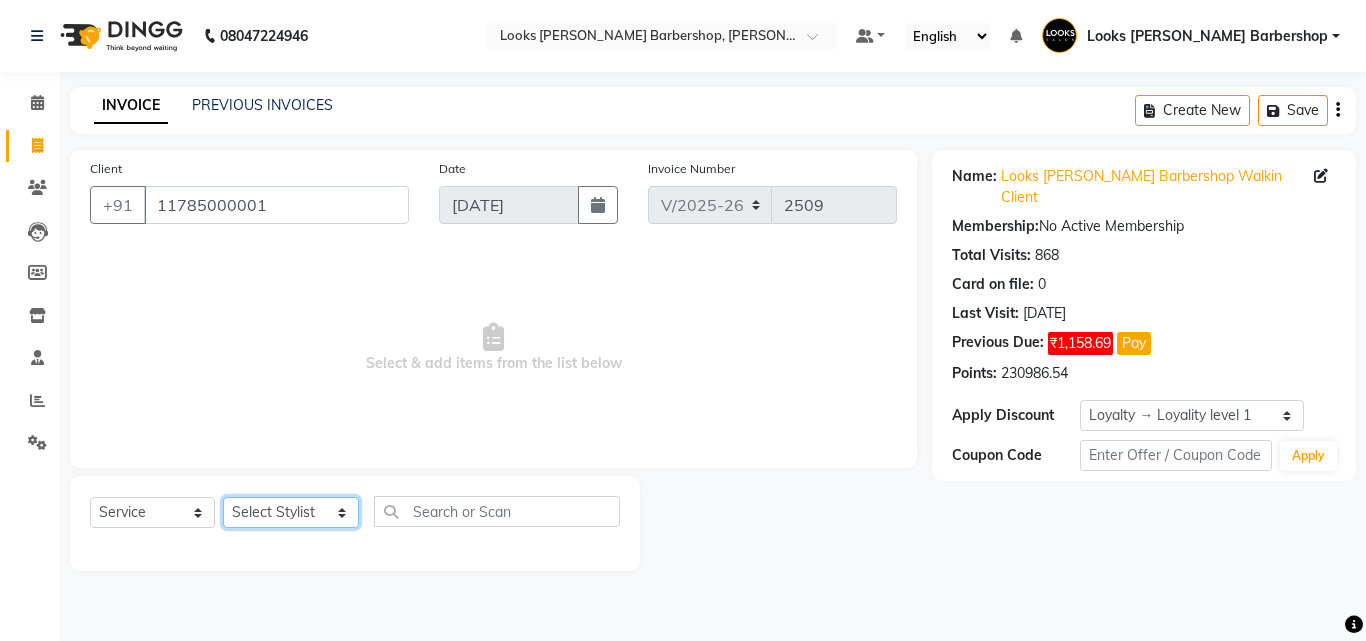 select on "23406" 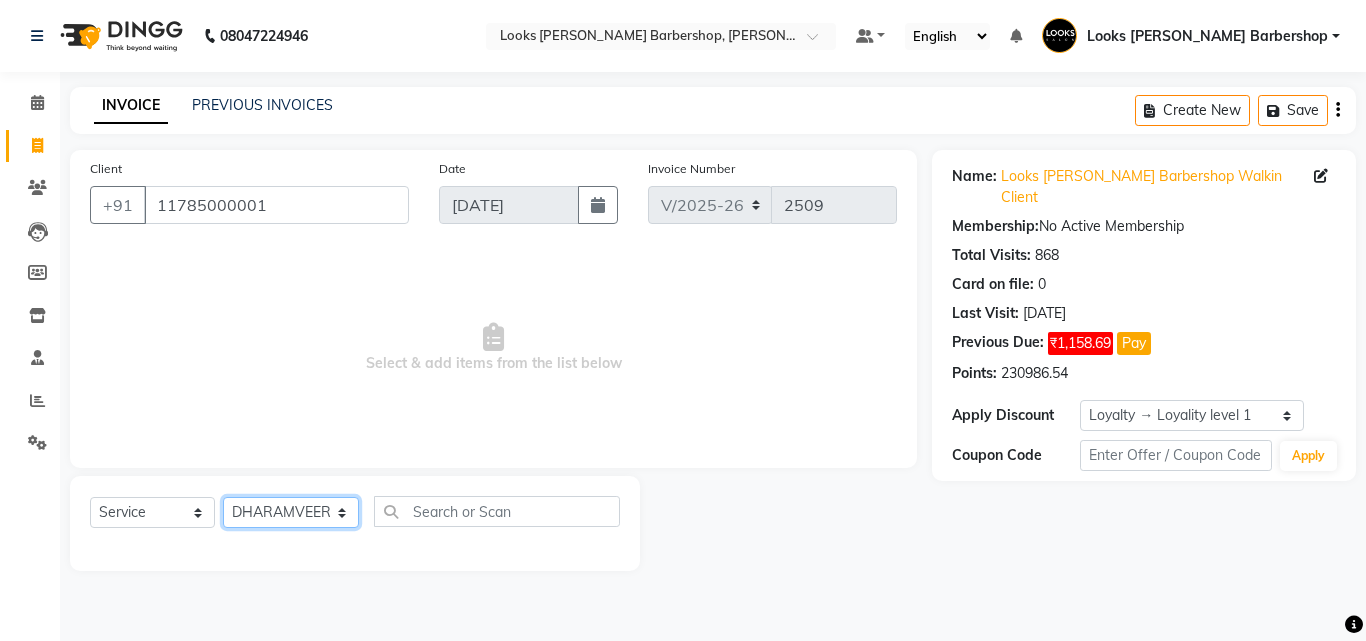 click on "Select Stylist Aadil Adnan AENA Aijaz Alam Amazon_Kart AMIR  Anurag _asst Arvind_asst BIJENDER  Counter Sales DANISH DHARAMVEER Eshan FARHAN KARAN RAI  KOMAL_NAILS Krishna_asst LALIT_PDCT LHAMO Looks_Female_Section Looks_H.O_Store Looks Karol Bagh Barbershop Looks_Kart MANIRAM Meenu_pdct Mohammad Sajid NAEEM  NARENDER DEOL  Naveen_pdct Prabhakar Kumar_PDCT RAAJ GUPTA RAAJ_JI raj ji RAM MURTI NARYAL ROHIT  Rohit Thakur SACHIN sahil Shabina Shakir SIMRAN Sonia Sunny VIKRAM VIKRANT SINGH  Vishal_Asst YOGESH ASSISTANT" 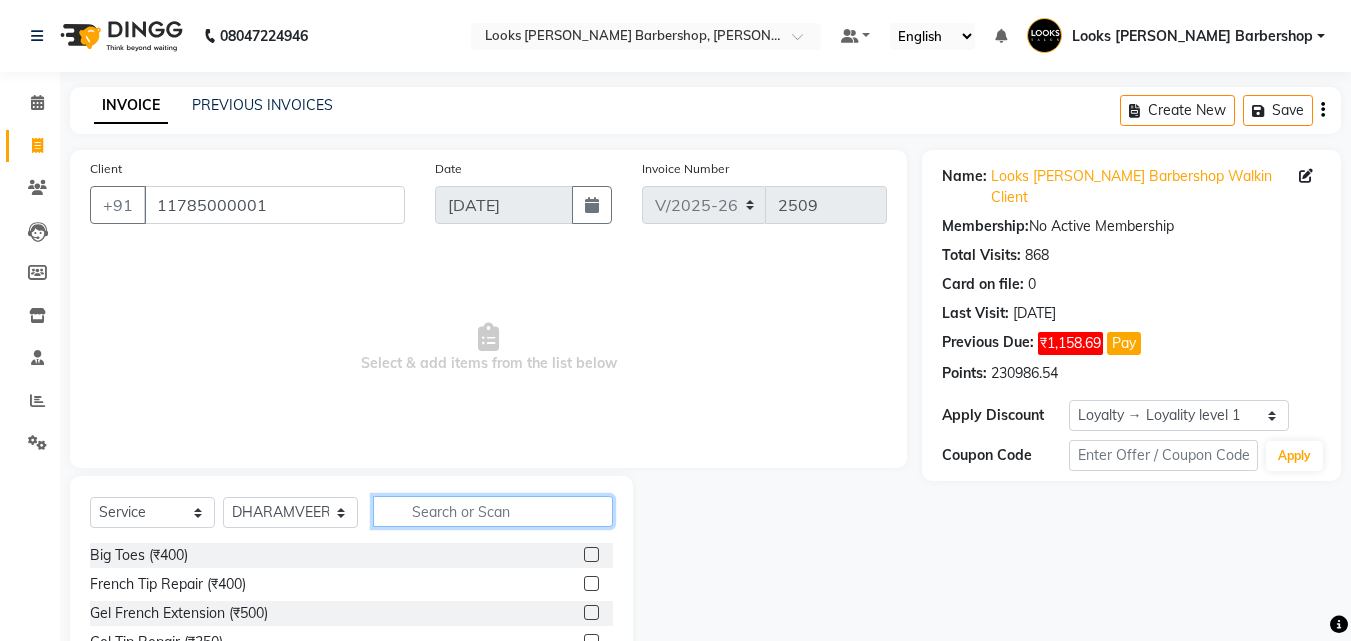 click 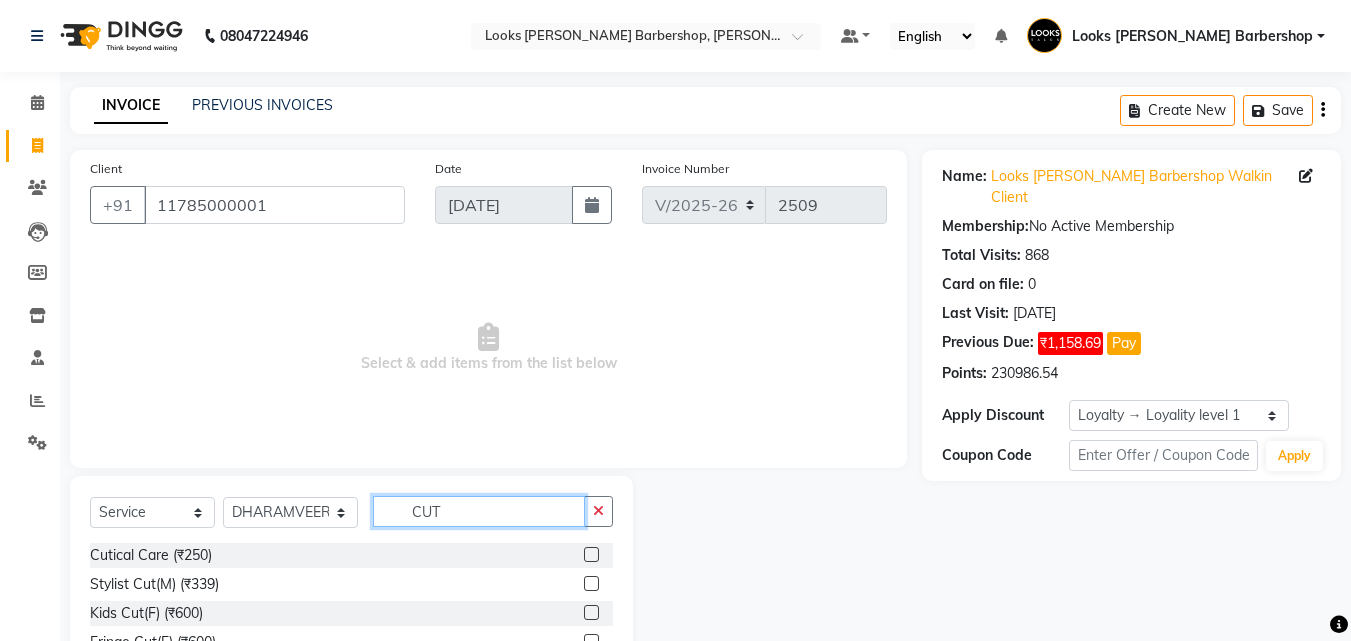 type on "CUT" 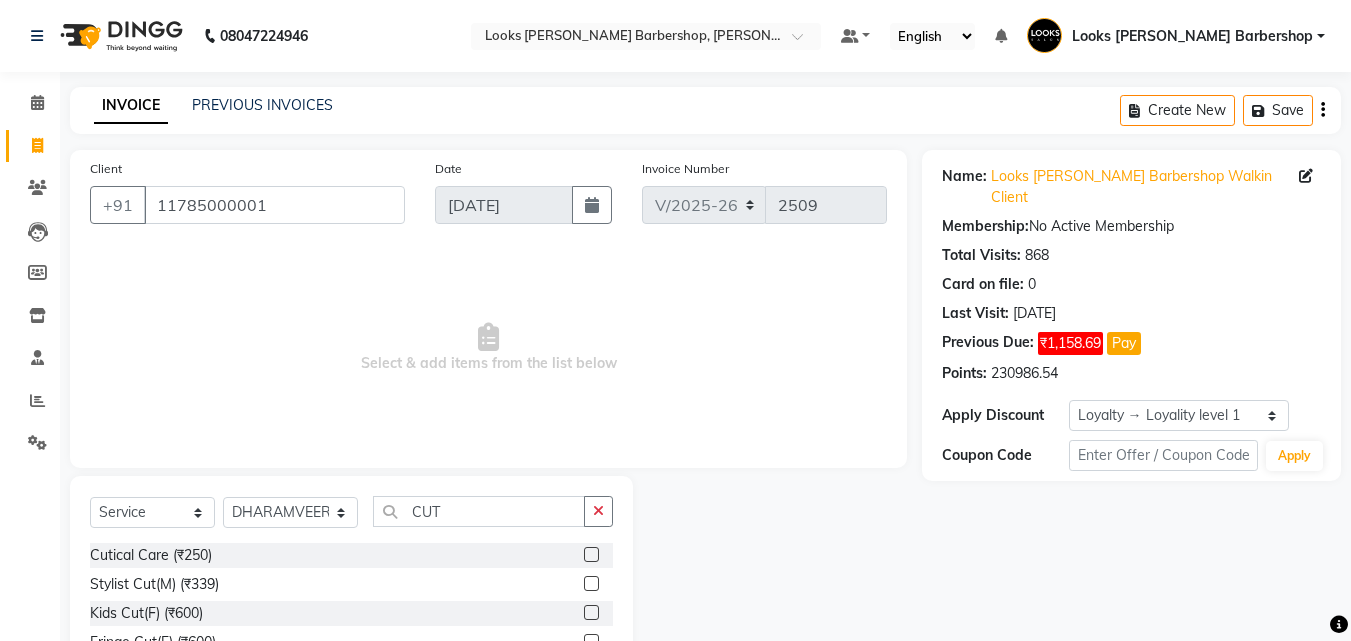click 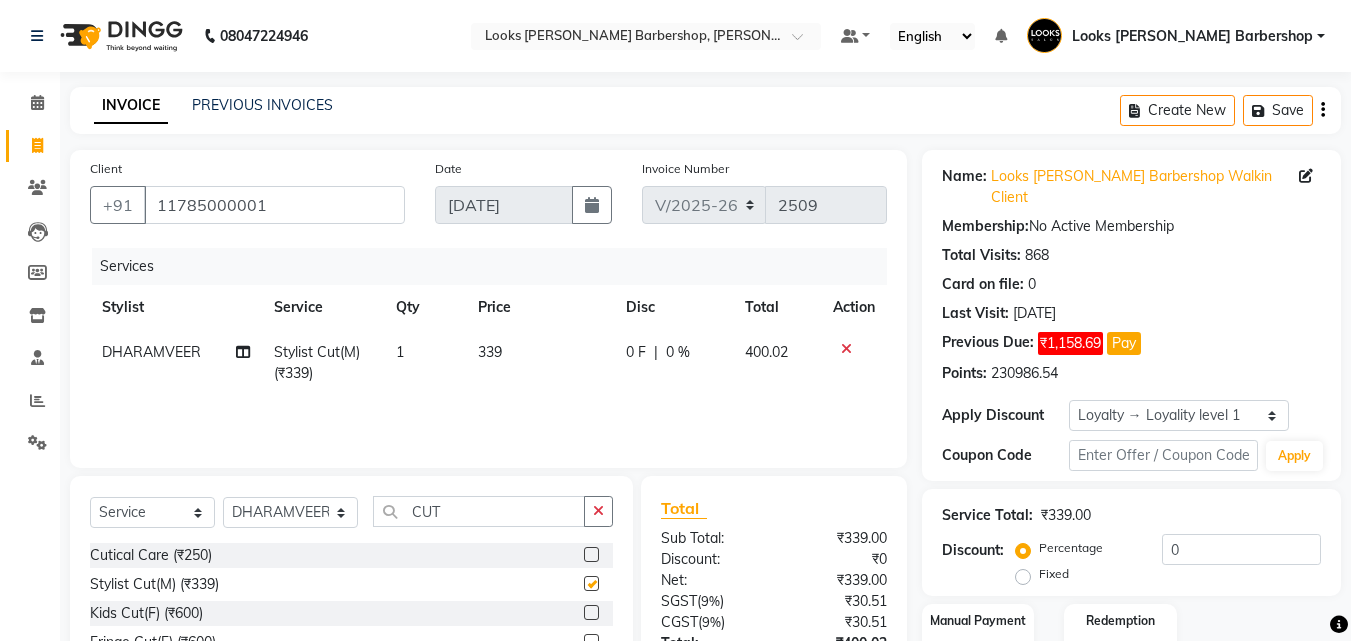 checkbox on "false" 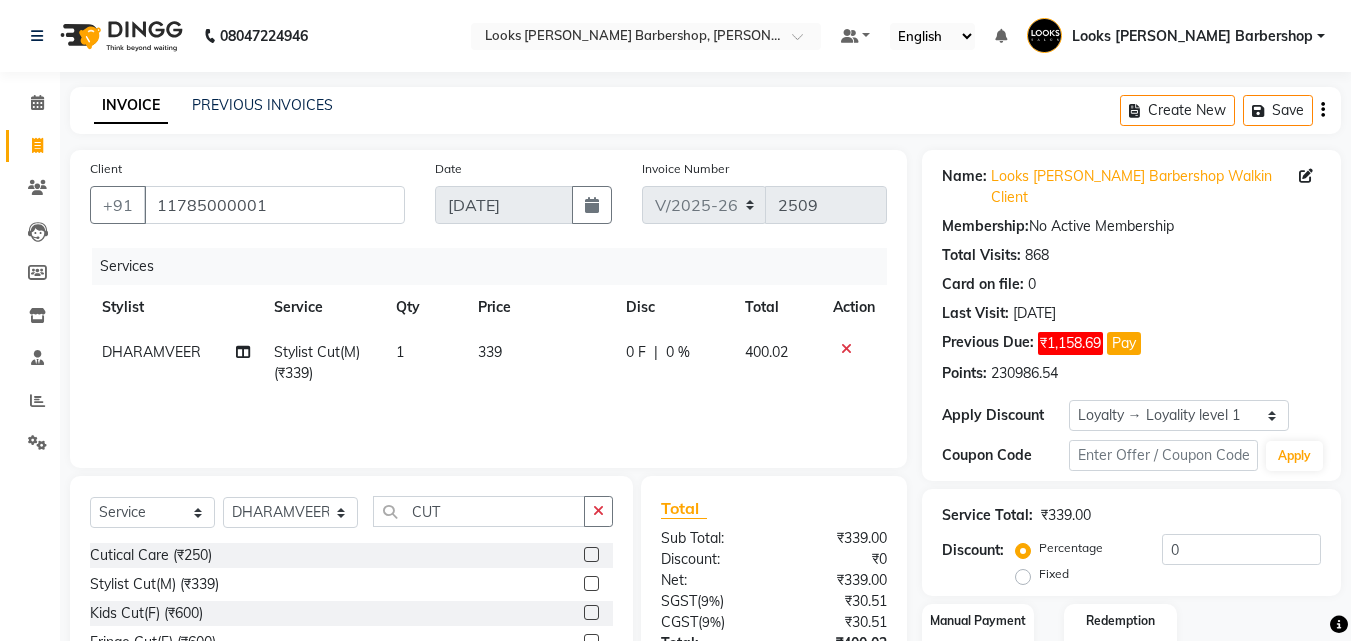 click on "339" 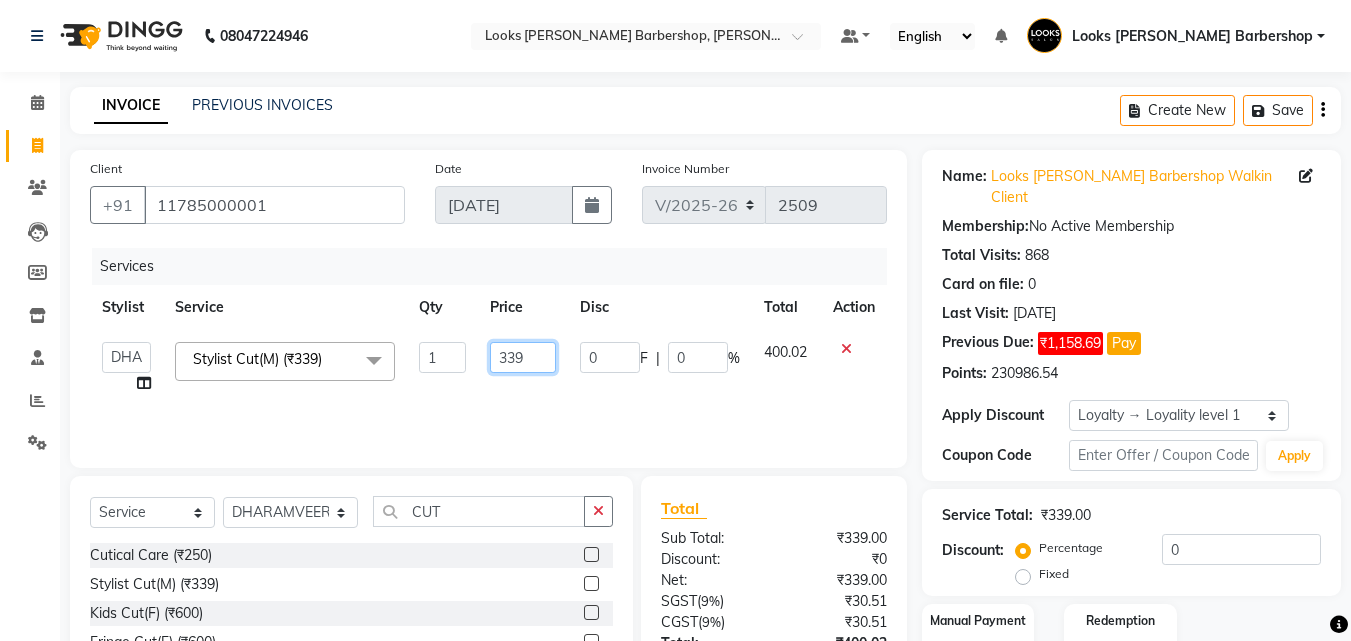 click on "339" 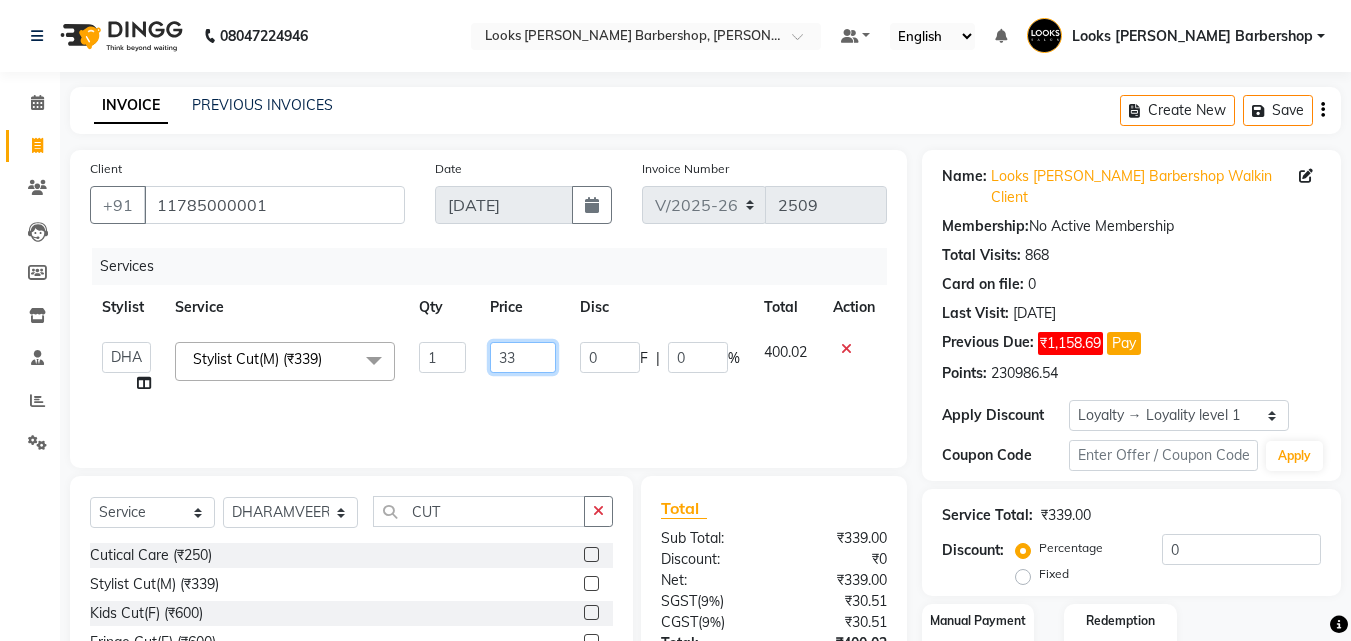 type on "3" 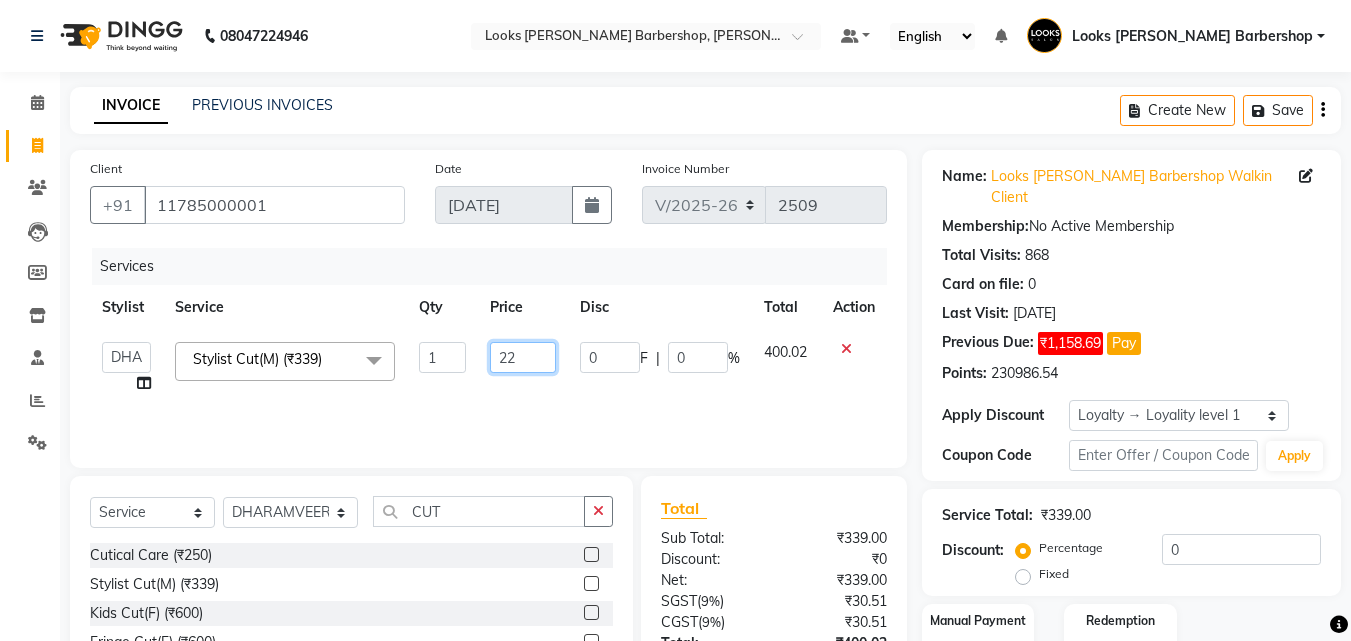 type on "229" 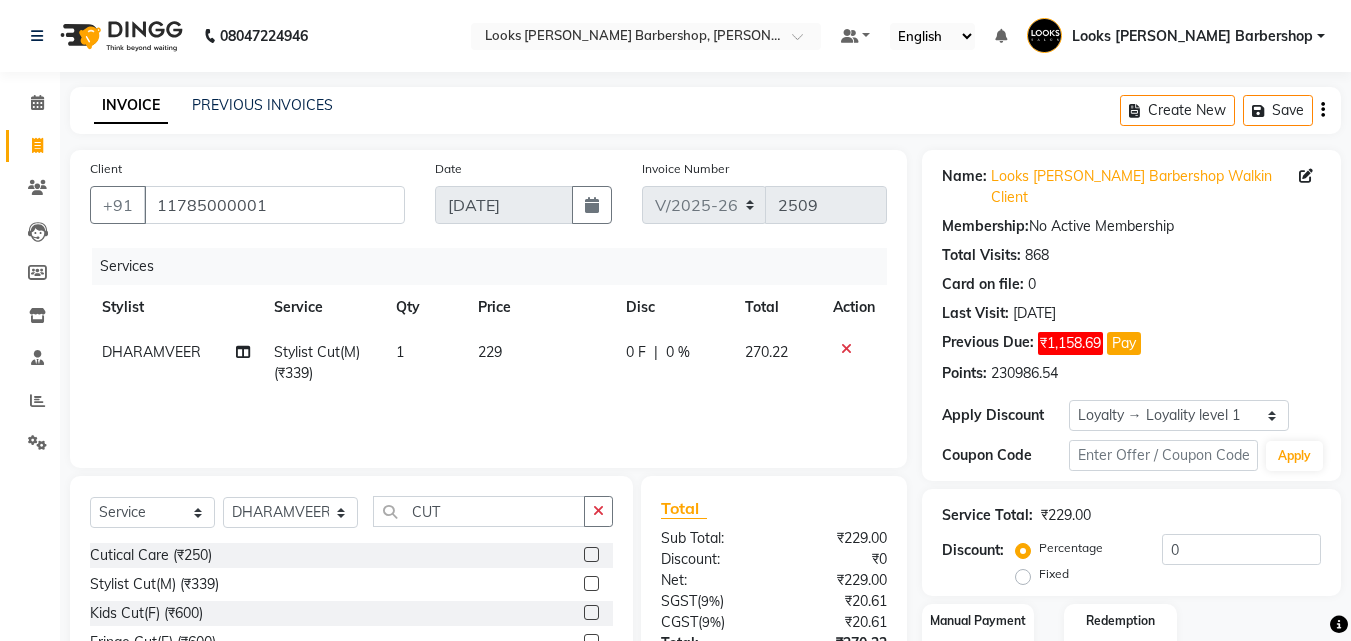 click on "Services Stylist Service Qty Price Disc Total Action DHARAMVEER Stylist Cut(M) (₹339) 1 229 0 F | 0 % 270.22" 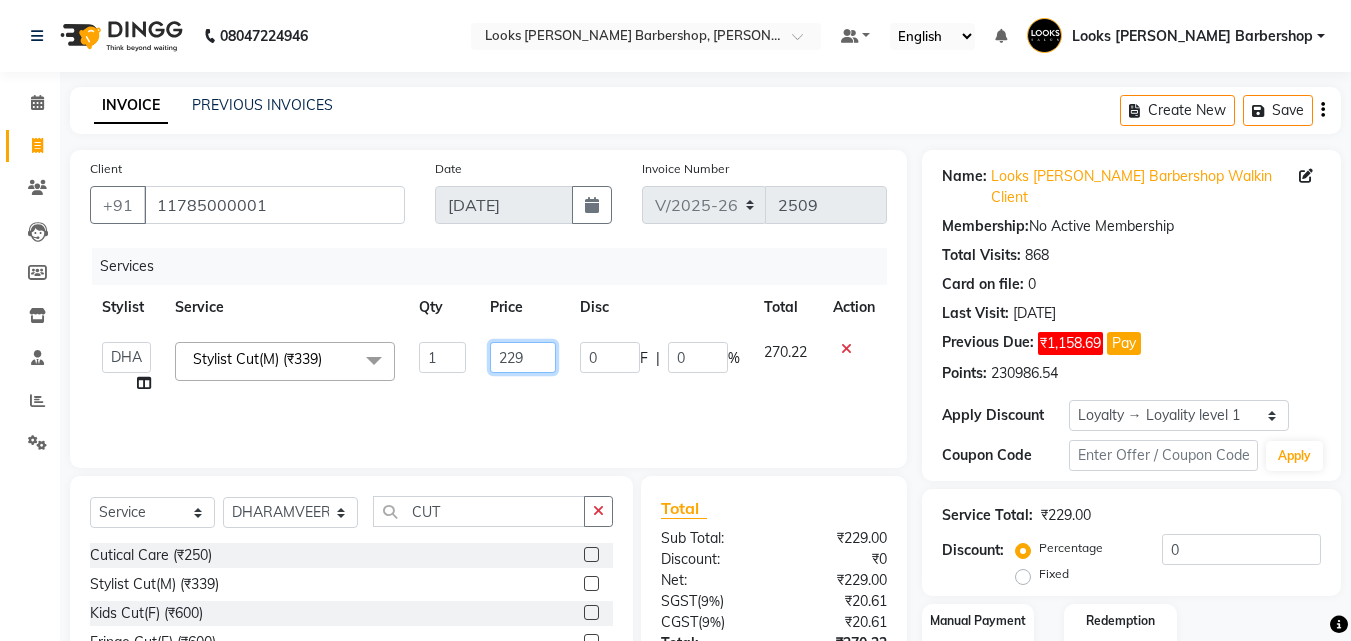 click on "229" 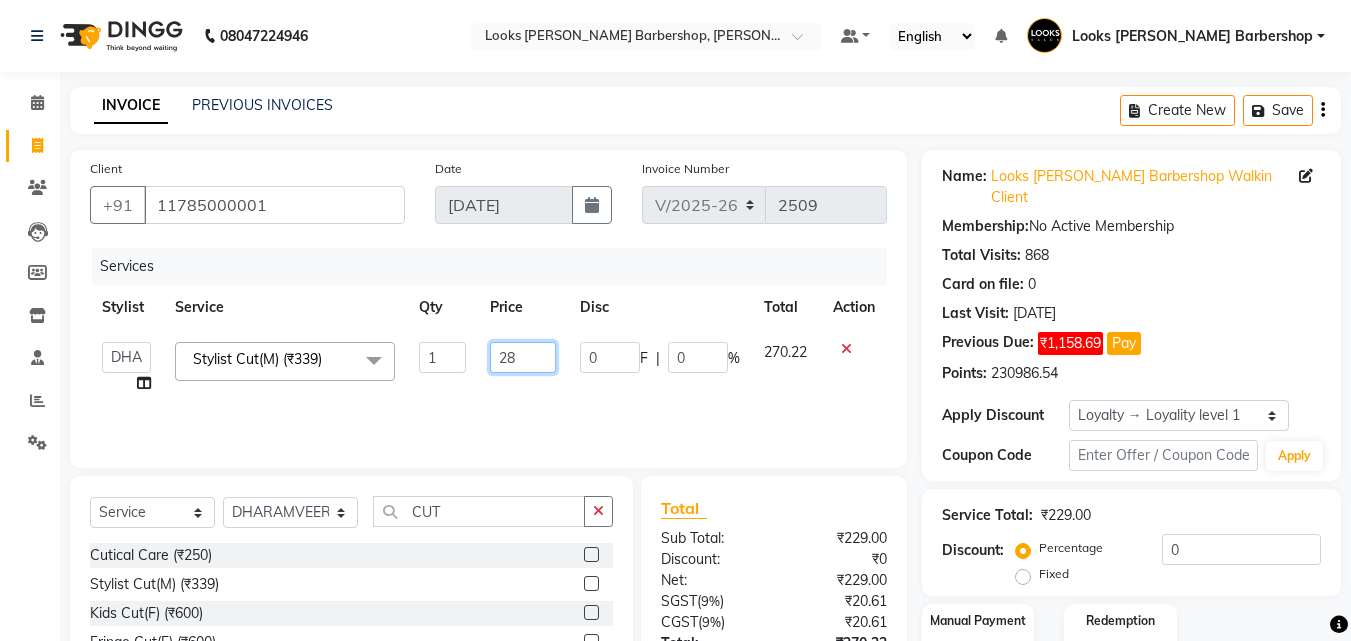 type on "280" 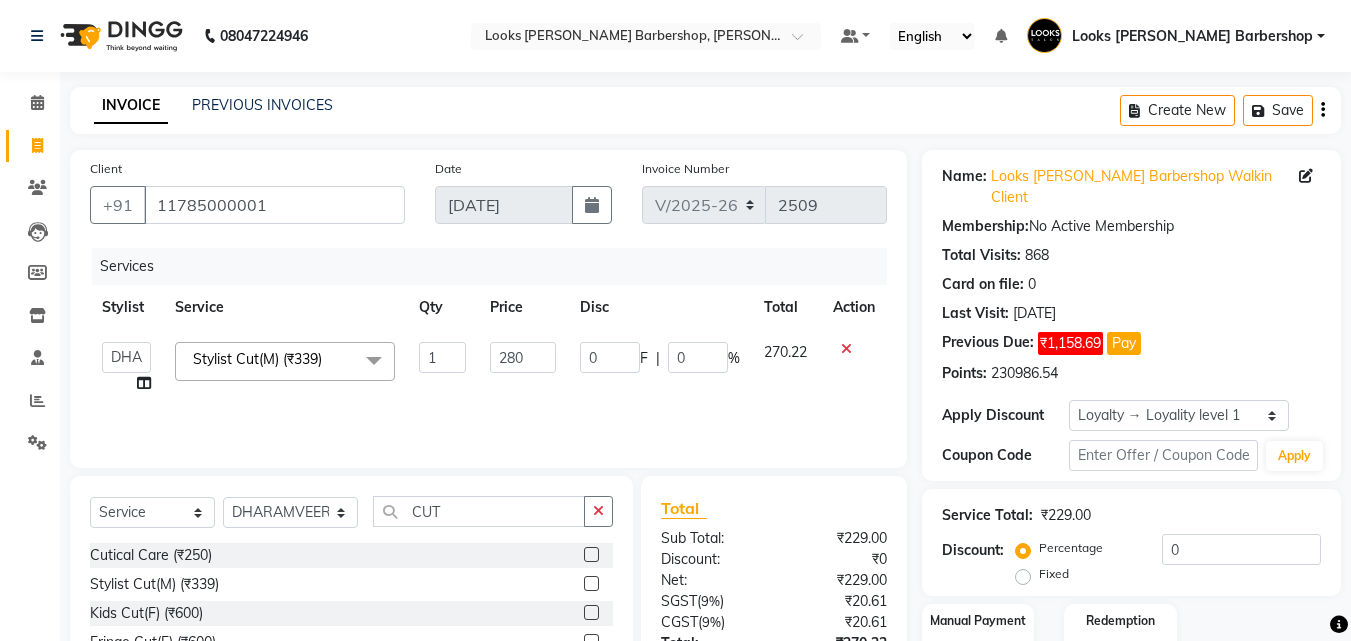 click on "Services Stylist Service Qty Price Disc Total Action  Aadil   Adnan   AENA   Aijaz   Alam   Amazon_Kart   AMIR    Anurag _asst   Arvind_asst   BIJENDER    Counter Sales   DANISH   DHARAMVEER   Eshan   FARHAN   KARAN RAI    KOMAL_NAILS   Krishna_asst   LALIT_PDCT   LHAMO   Looks_Female_Section   Looks_H.O_Store   Looks Karol Bagh Barbershop   Looks_Kart   MANIRAM   Meenu_pdct   Mohammad Sajid   NAEEM    NARENDER DEOL    Naveen_pdct   Prabhakar Kumar_PDCT   RAAJ GUPTA   RAAJ_JI   raj ji   RAM MURTI NARYAL   ROHIT    Rohit Thakur   SACHIN   sahil   Shabina   Shakir   SIMRAN   Sonia   Sunny   VIKRAM   VIKRANT SINGH    Vishal_Asst   YOGESH ASSISTANT  Stylist Cut(M) (₹339)  x Big Toes (₹400) French Tip Repair (₹400) Gel French Extension (₹500) Gel Tip Repair (₹350) Gel Infills (₹1350) Gel Overlays (₹1800) Gel Extension (₹500) Gel Nail Removal (₹150) Natural Nail Extensions (₹3300) French Nail Extensions (₹3500) Gel Polish Removal (₹600) Extension Removal (₹1000) Nail Art Nedle (₹600) 1" 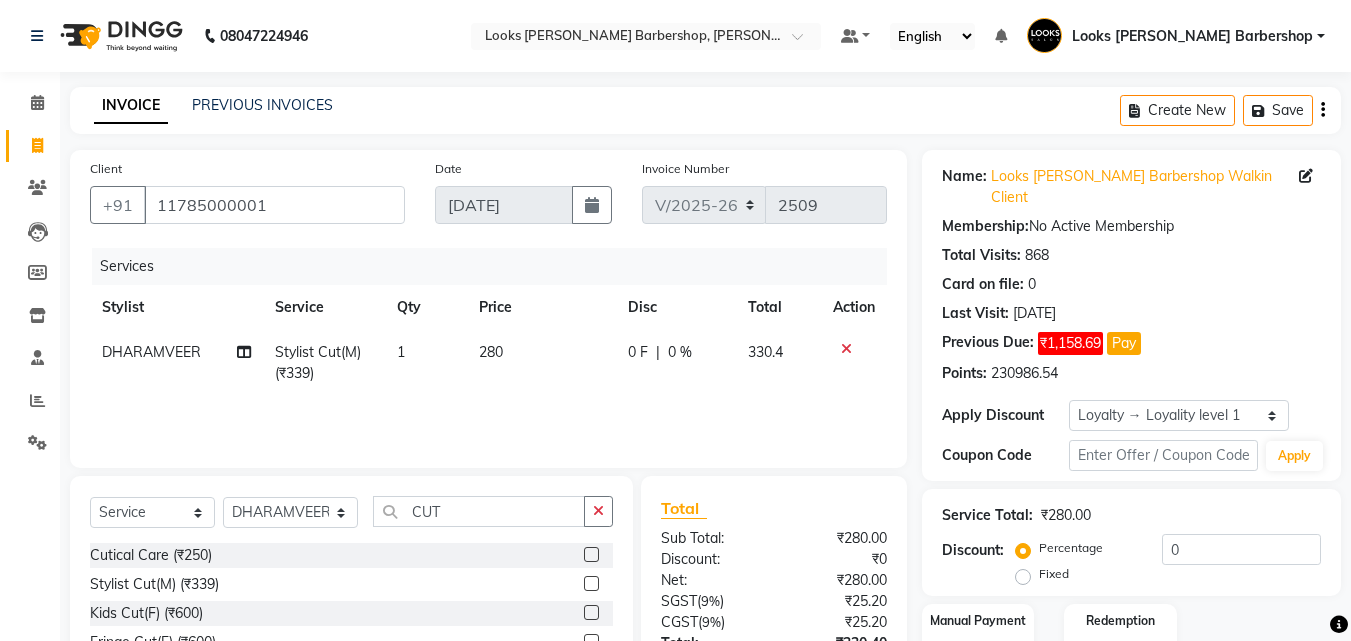 click on "280" 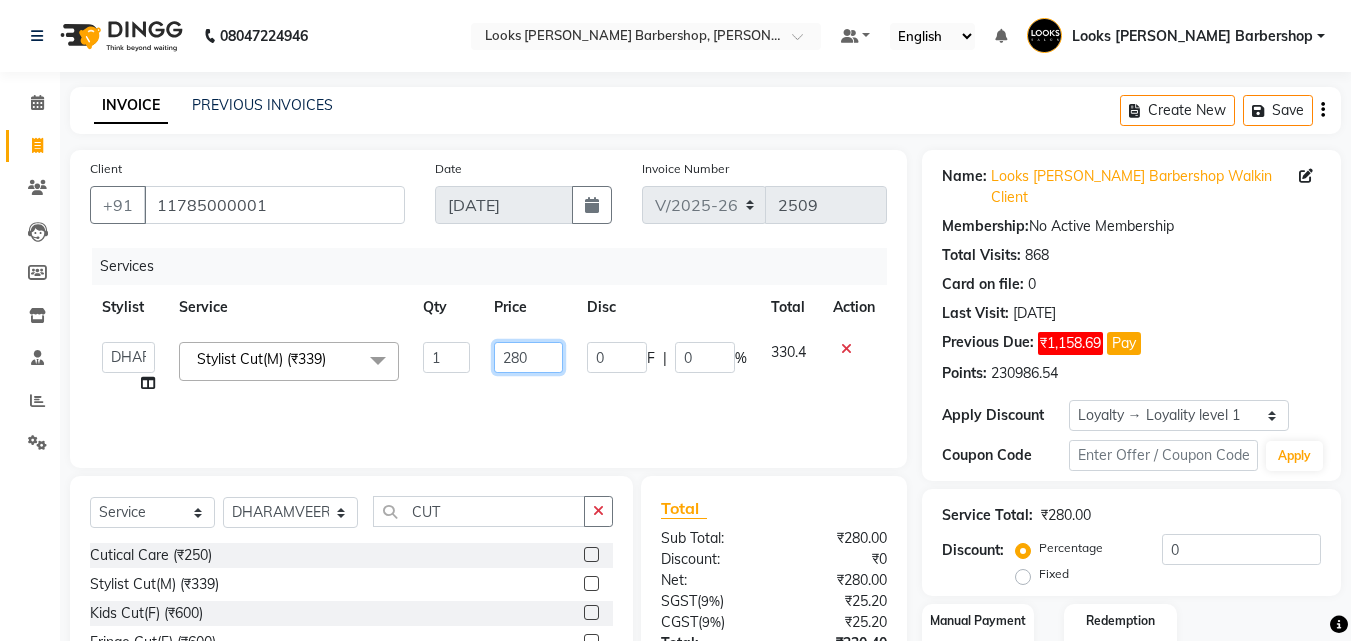 click on "280" 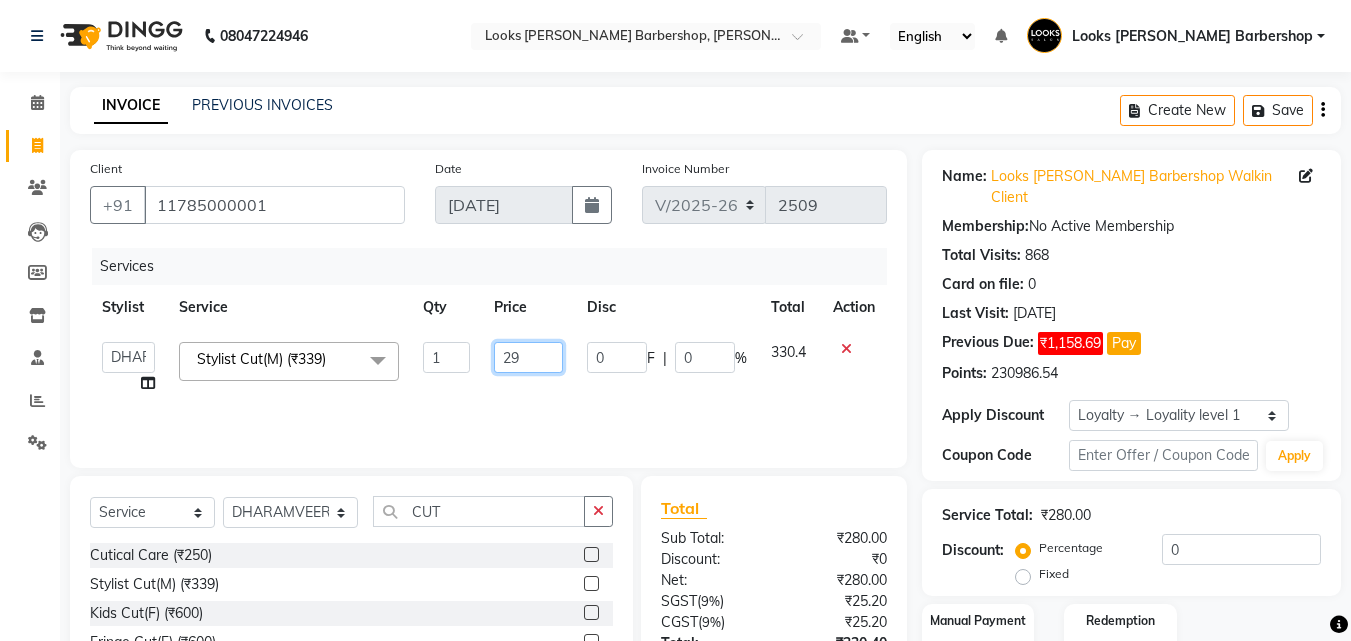 type on "290" 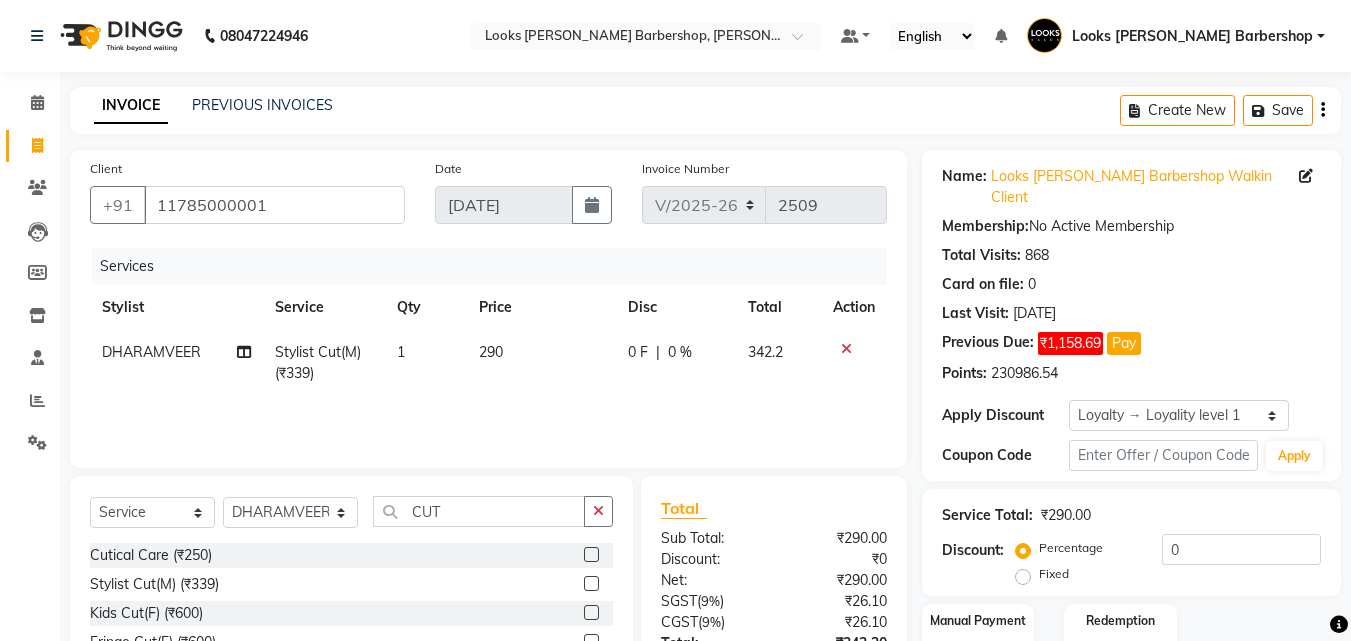 click on "DHARAMVEER Stylist Cut(M) (₹339) 1 290 0 F | 0 % 342.2" 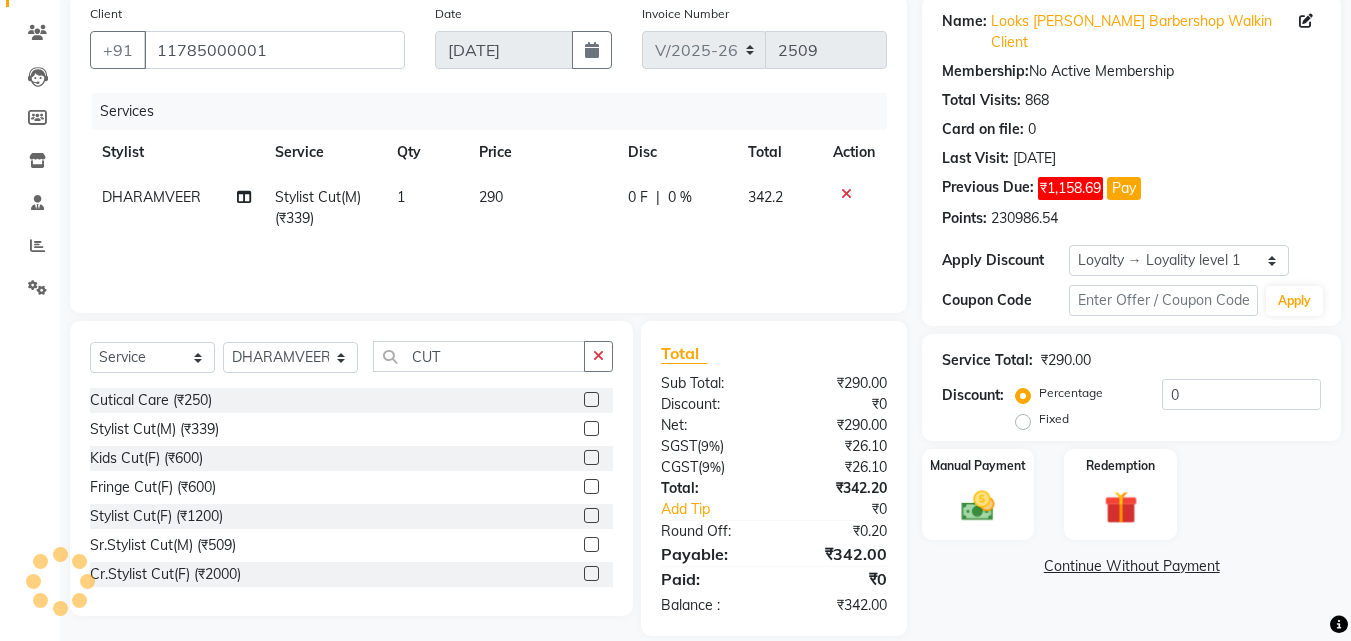 scroll, scrollTop: 180, scrollLeft: 0, axis: vertical 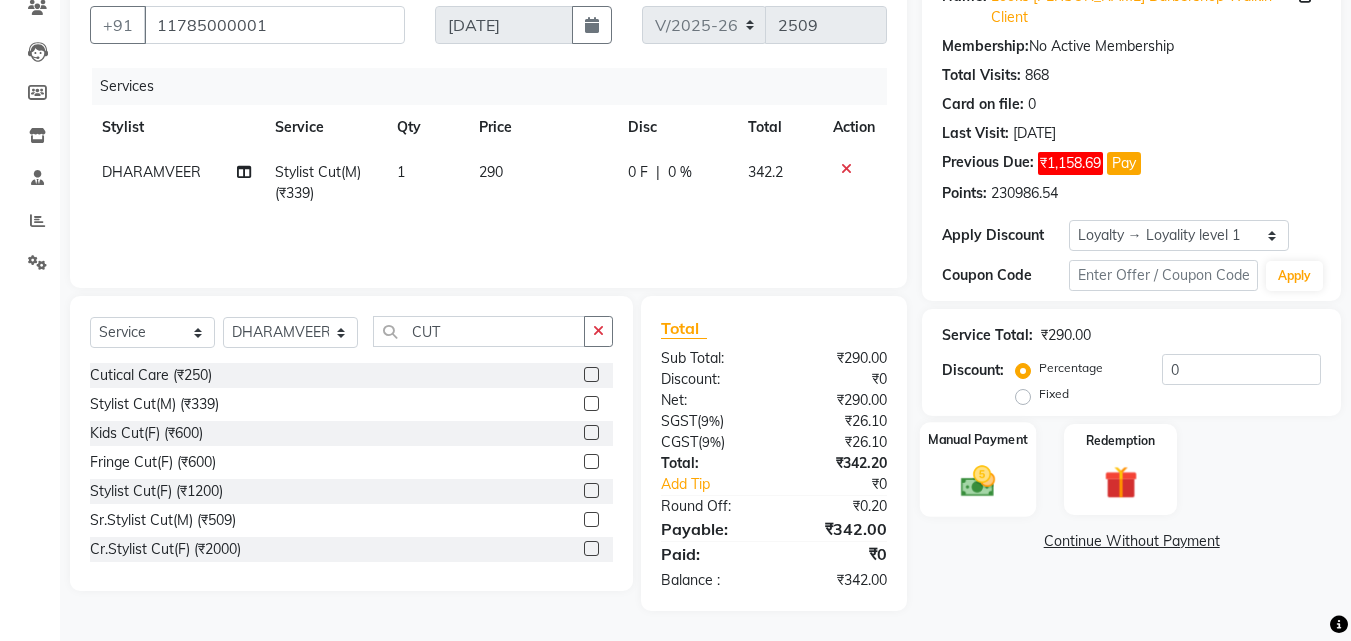 click 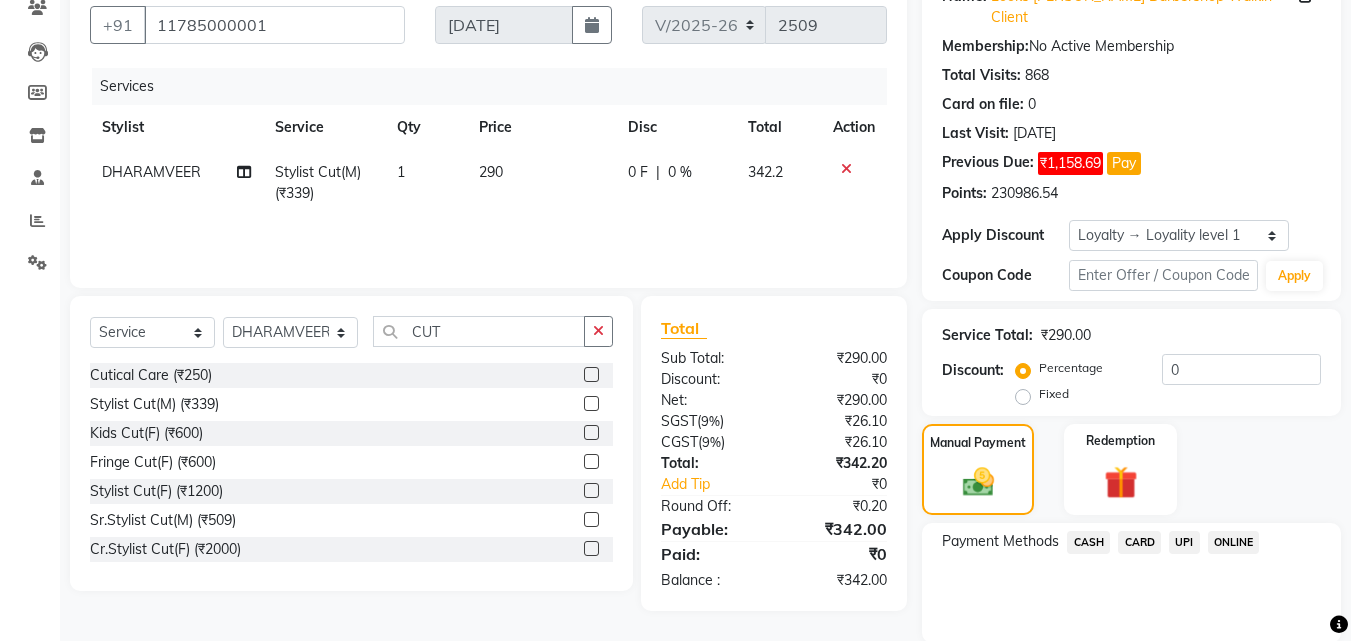 click on "CASH" 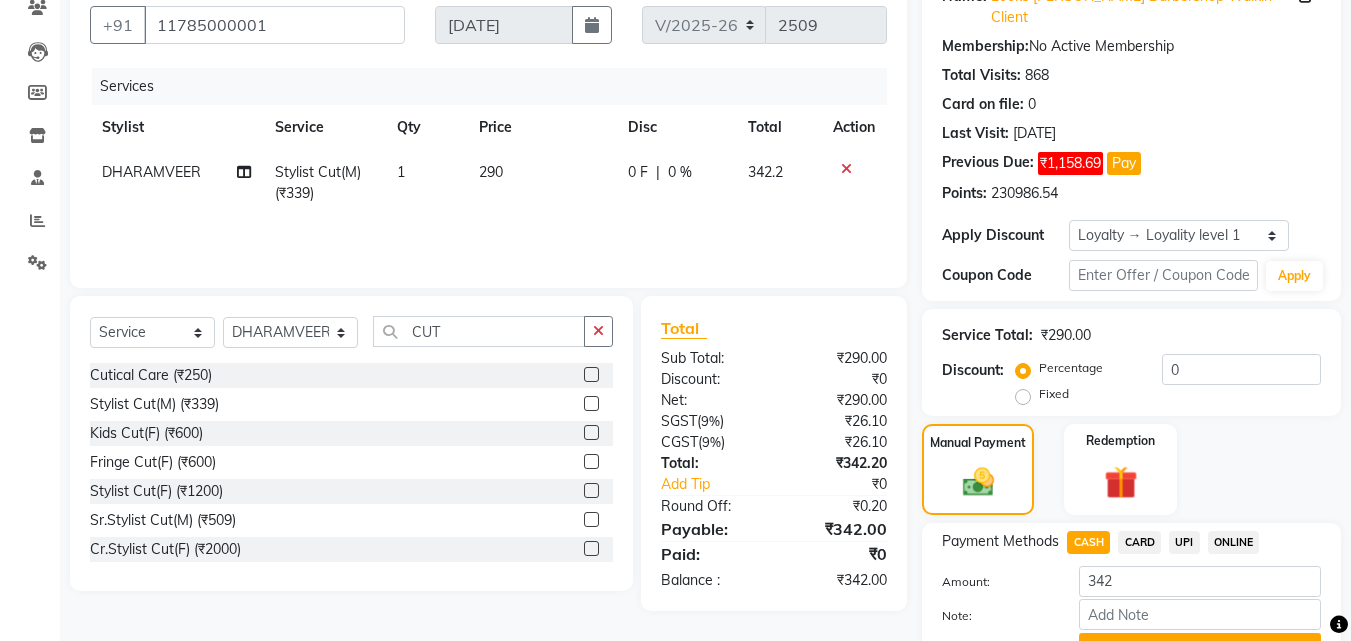 click on "Add Payment" 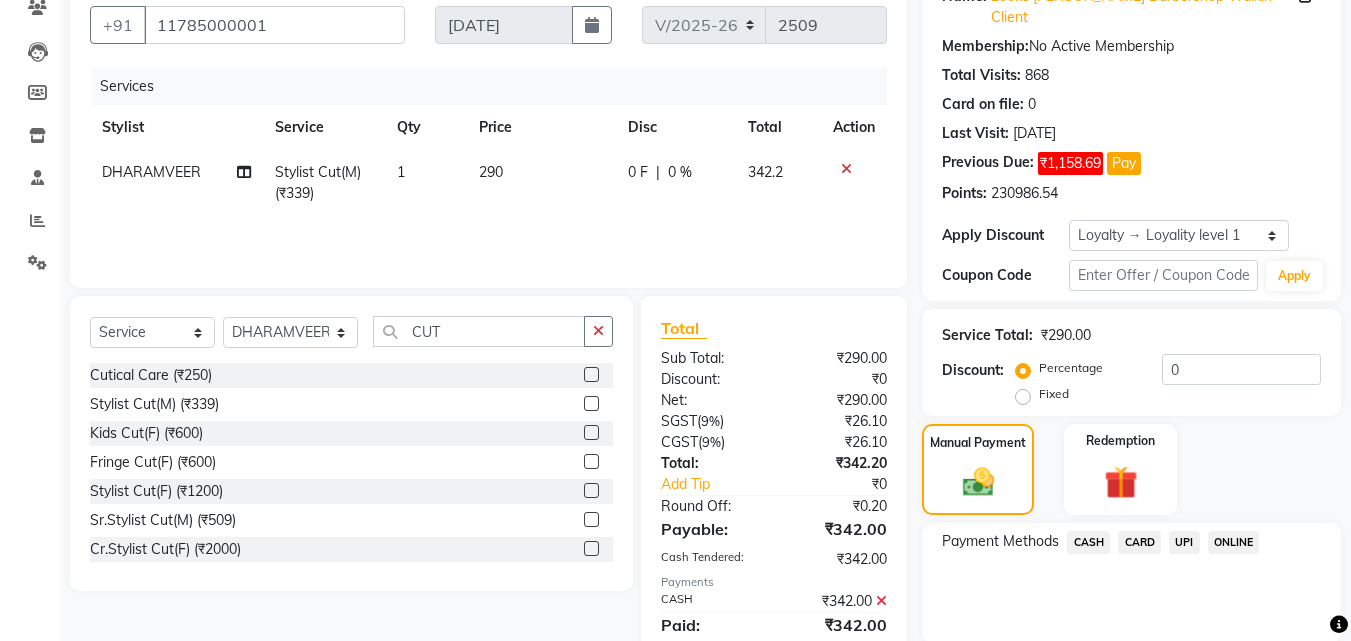 scroll, scrollTop: 371, scrollLeft: 0, axis: vertical 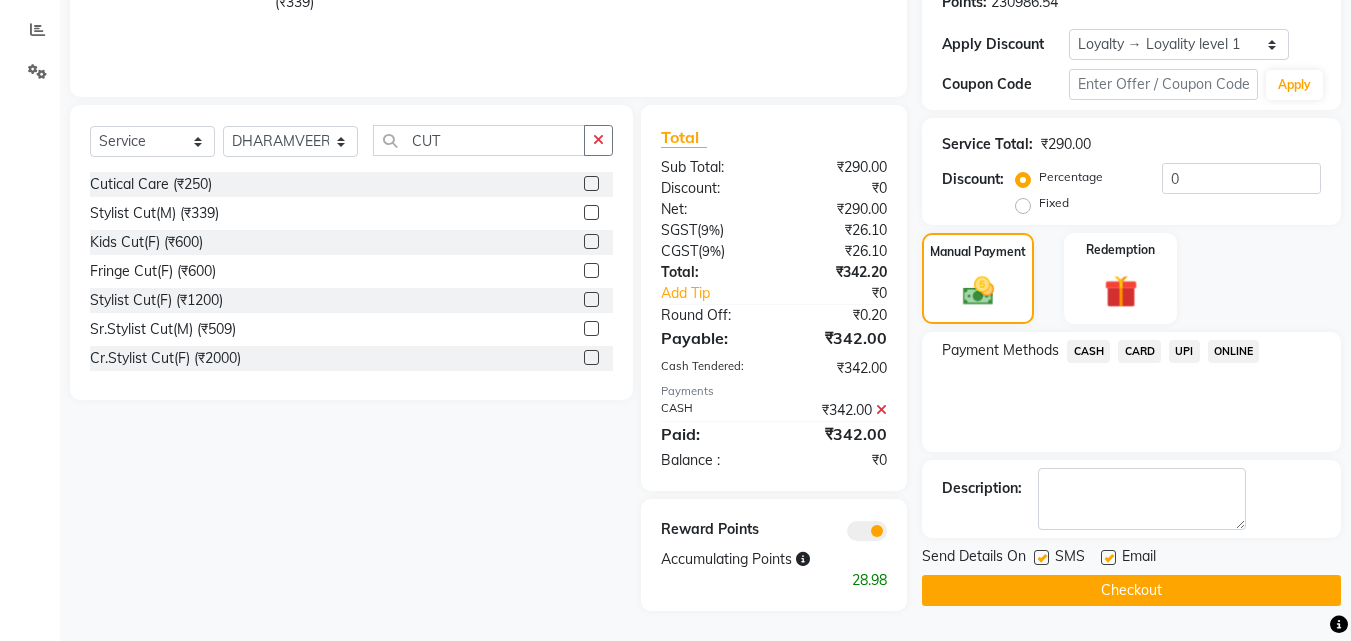 click on "Checkout" 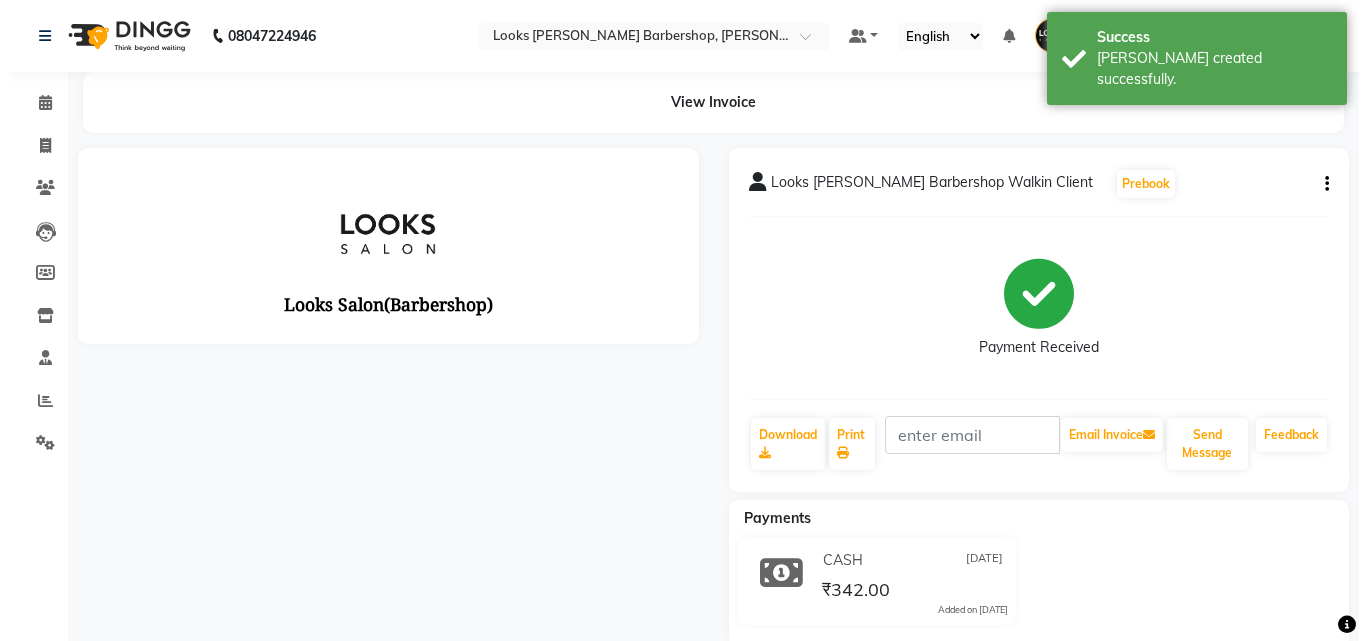 scroll, scrollTop: 0, scrollLeft: 0, axis: both 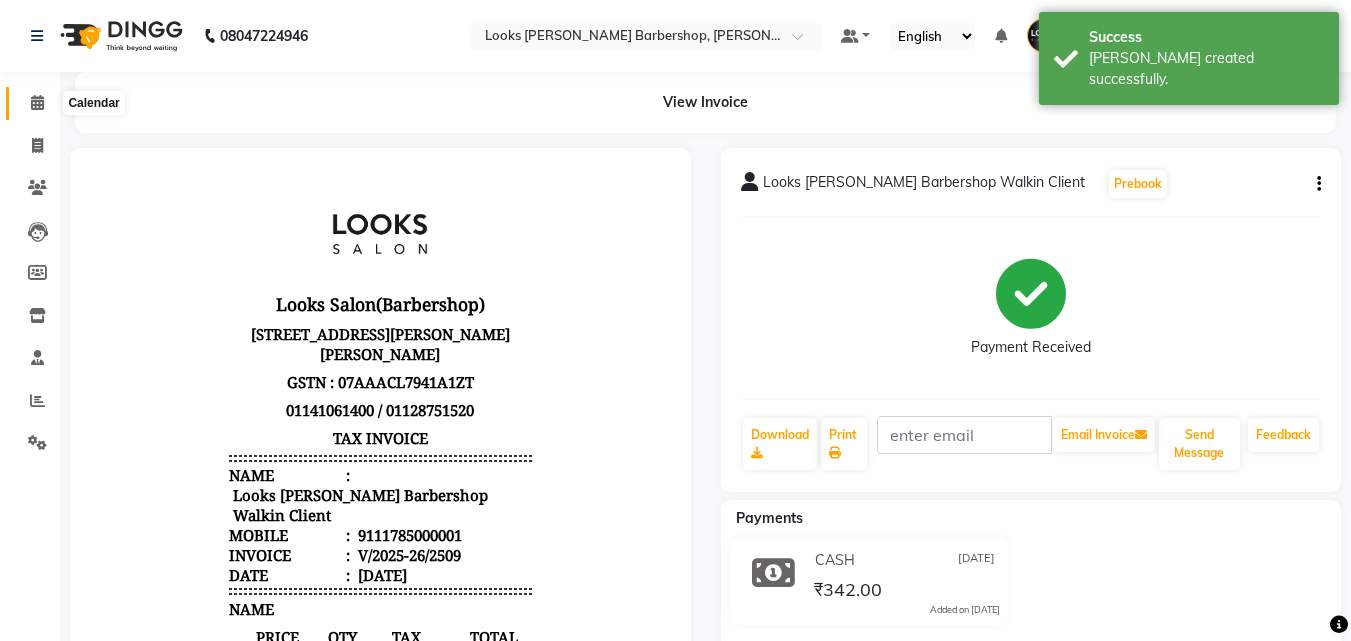 click 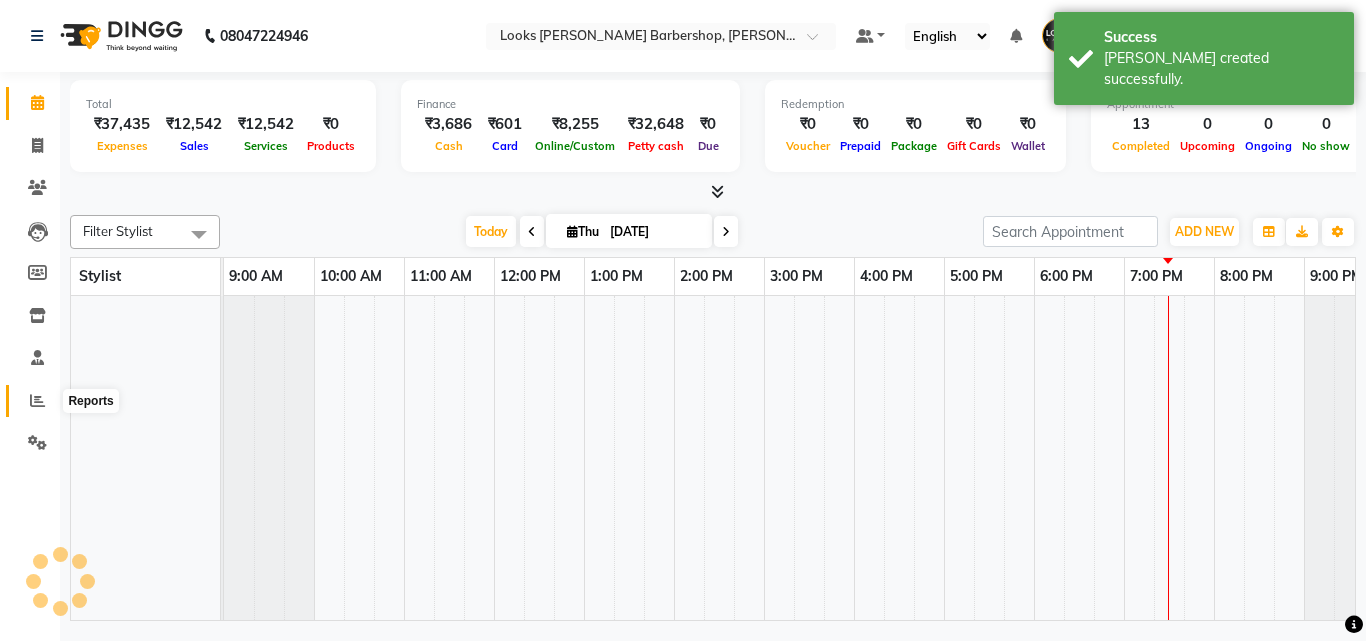 scroll, scrollTop: 0, scrollLeft: 39, axis: horizontal 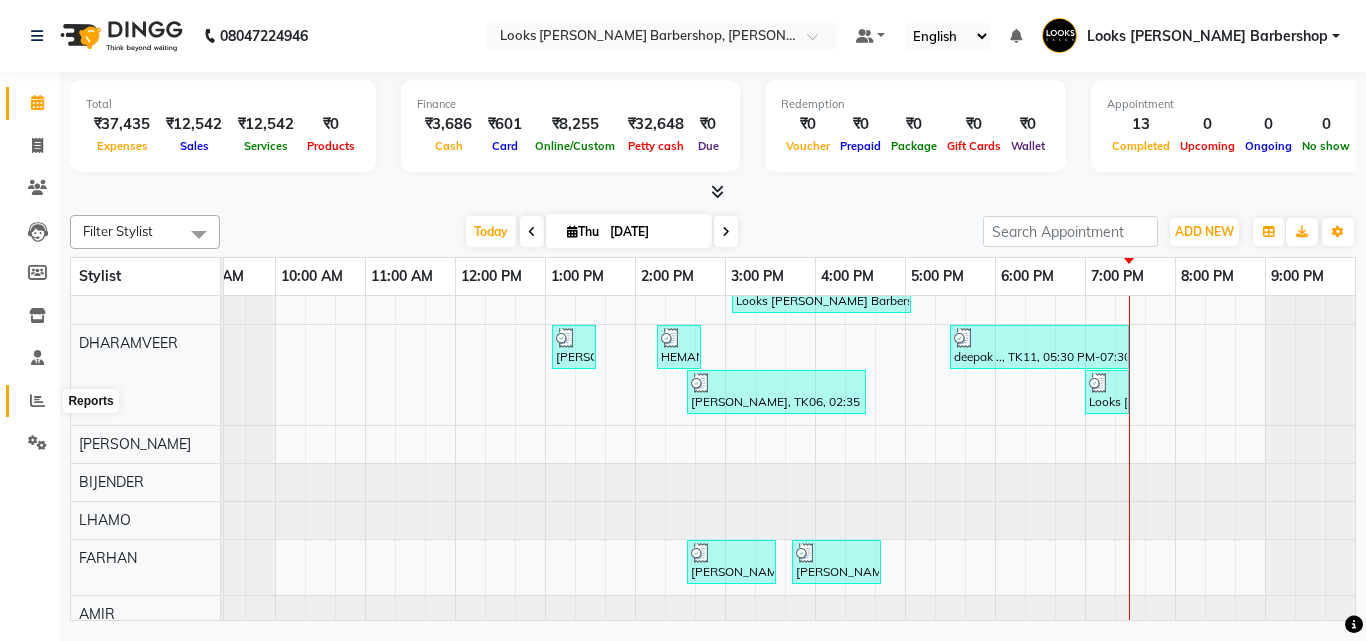 click 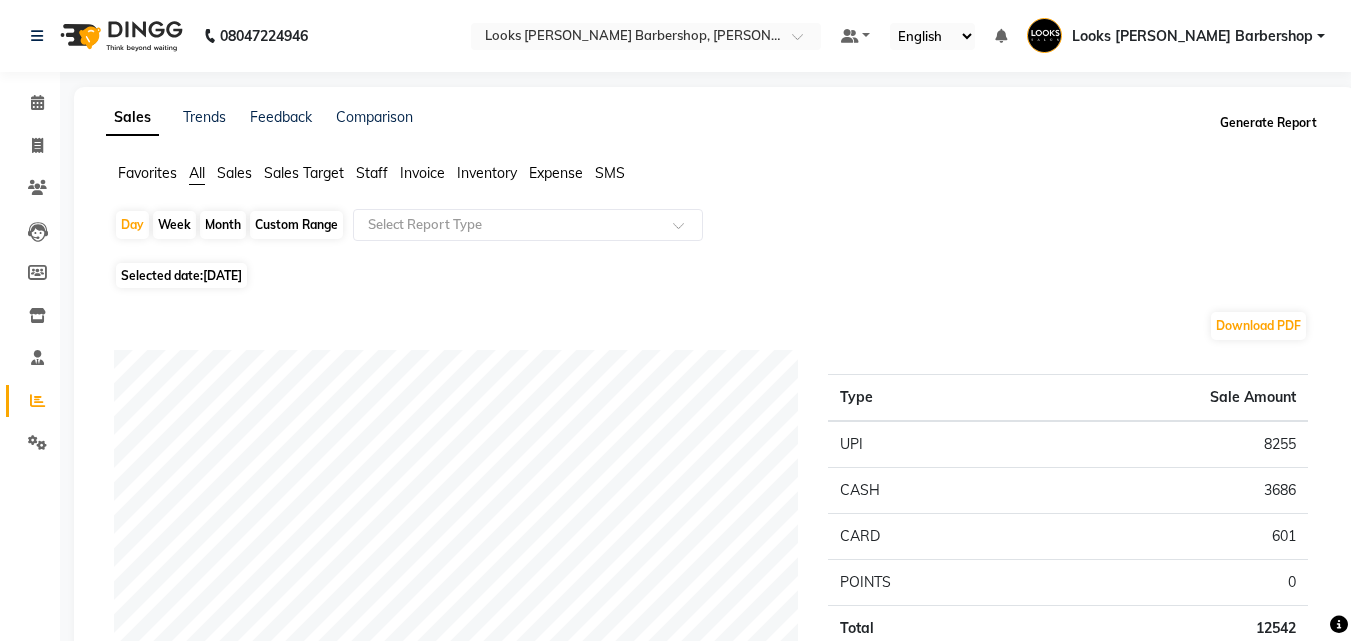 click on "Generate Report" 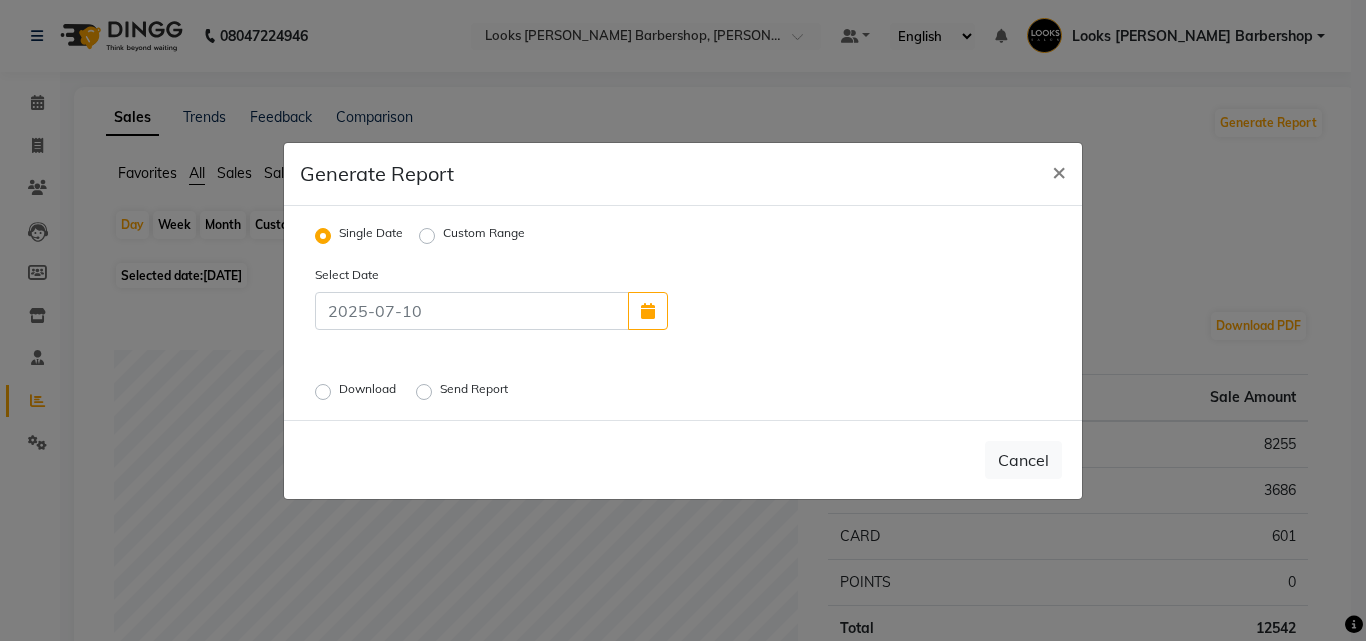 click on "Download" 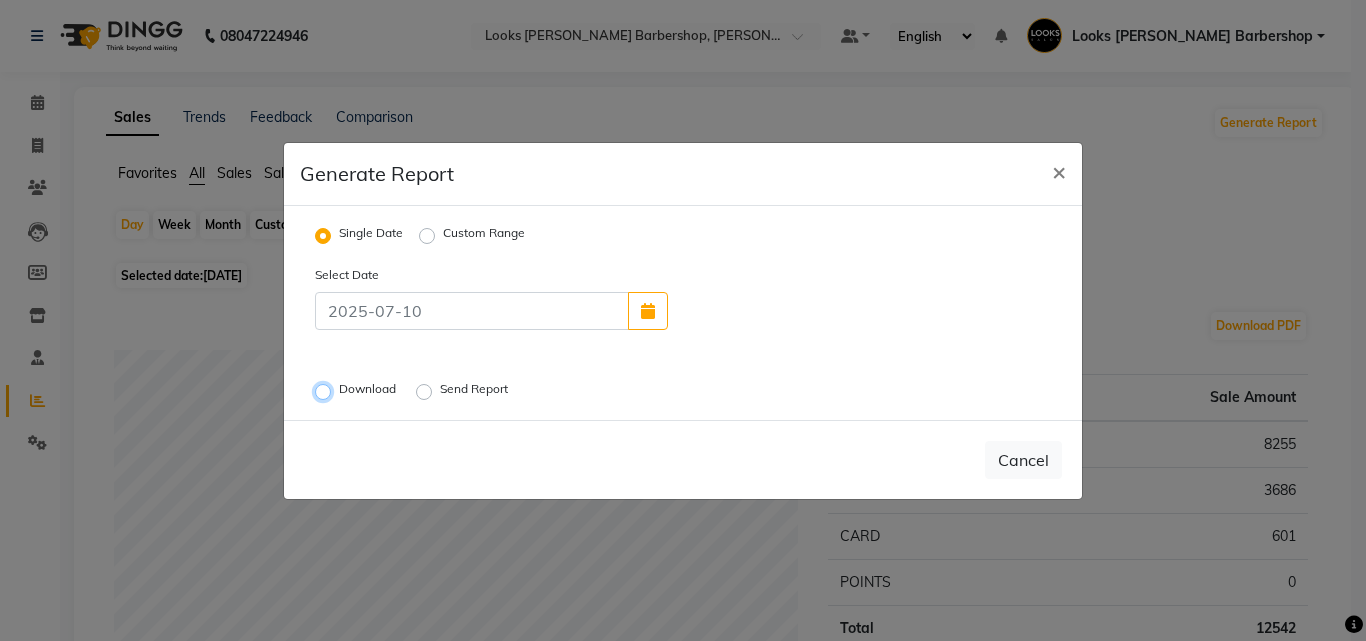click on "Download" at bounding box center (326, 391) 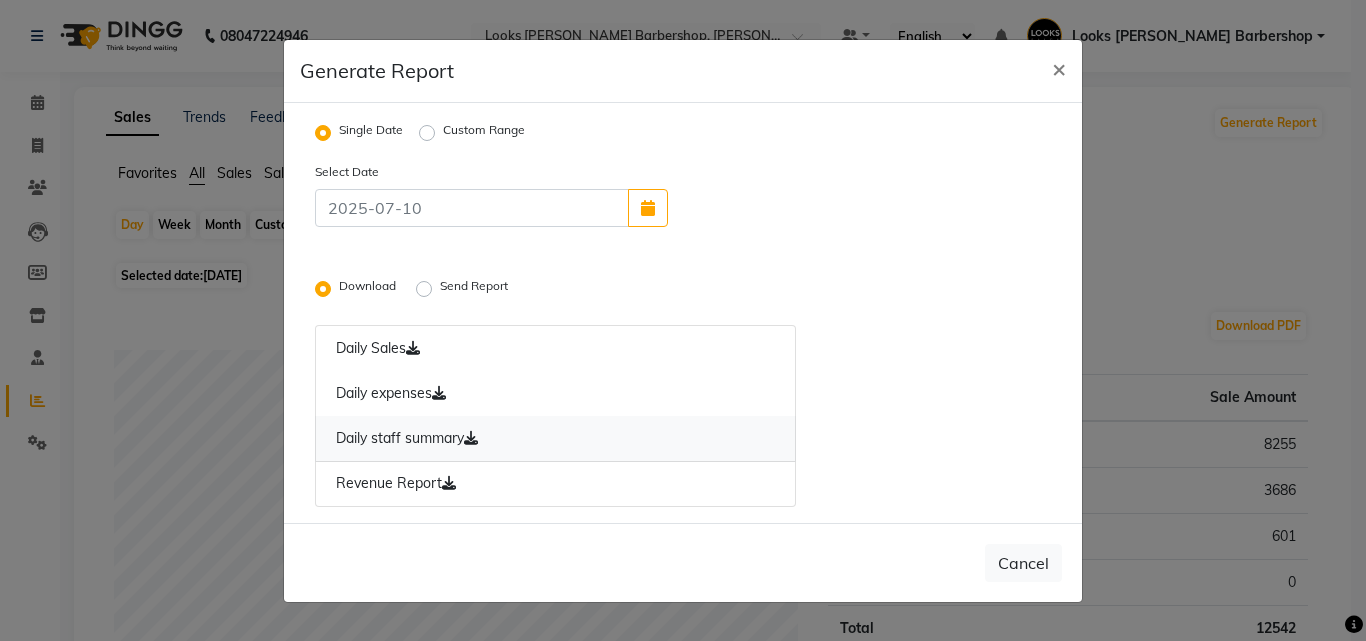 click on "Daily staff summary" 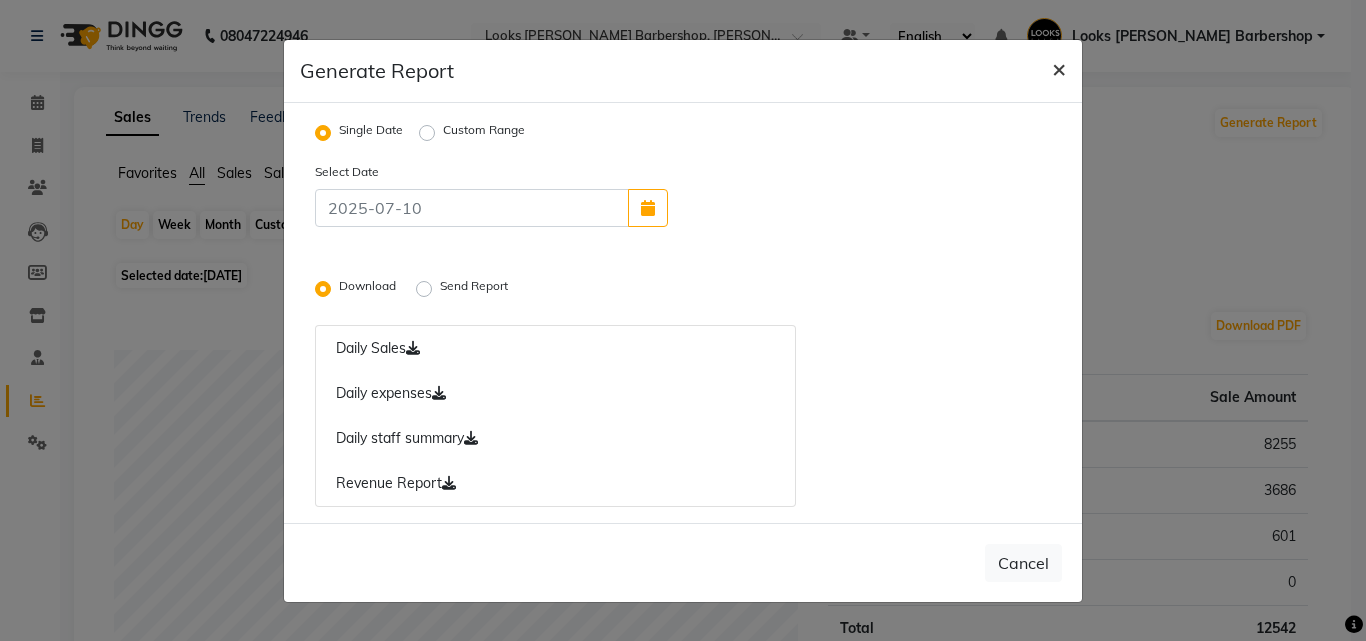 click on "×" 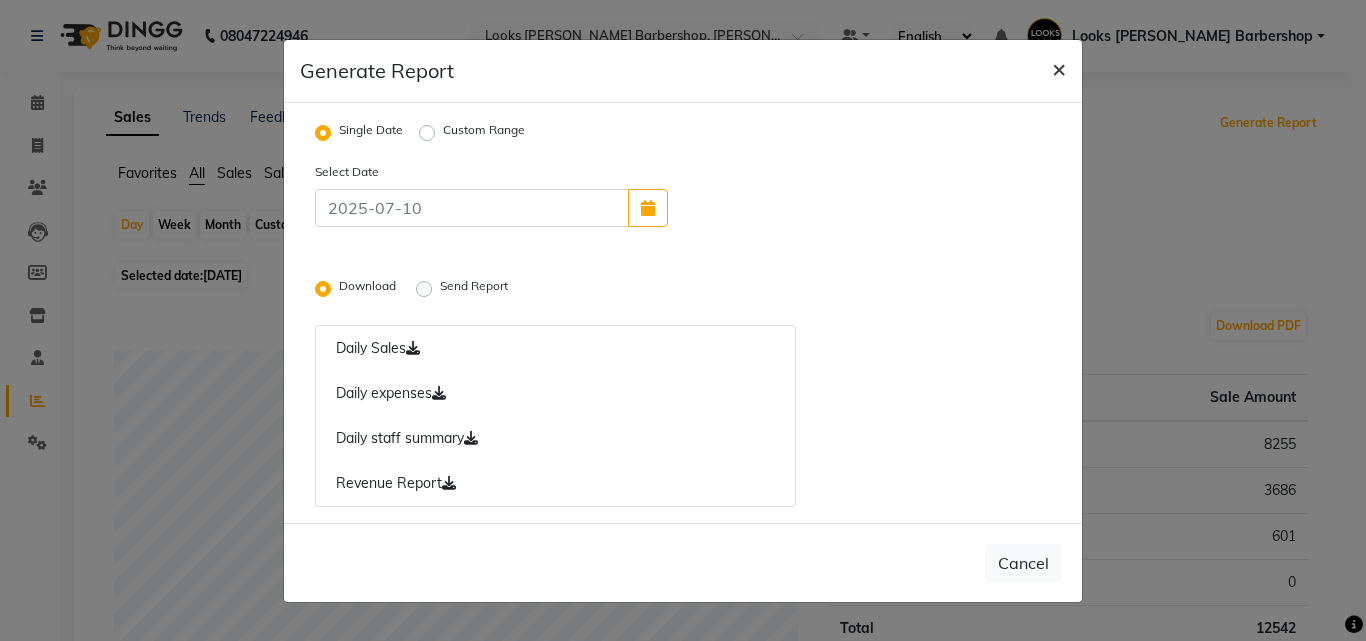 radio on "false" 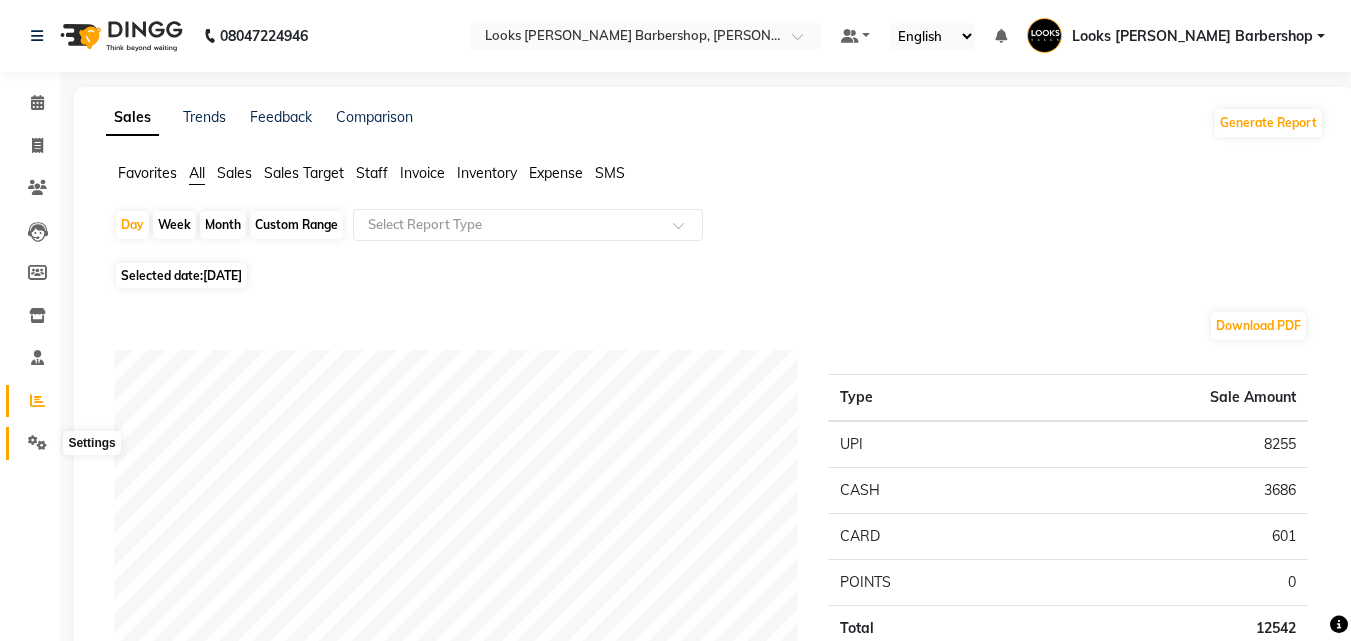 click 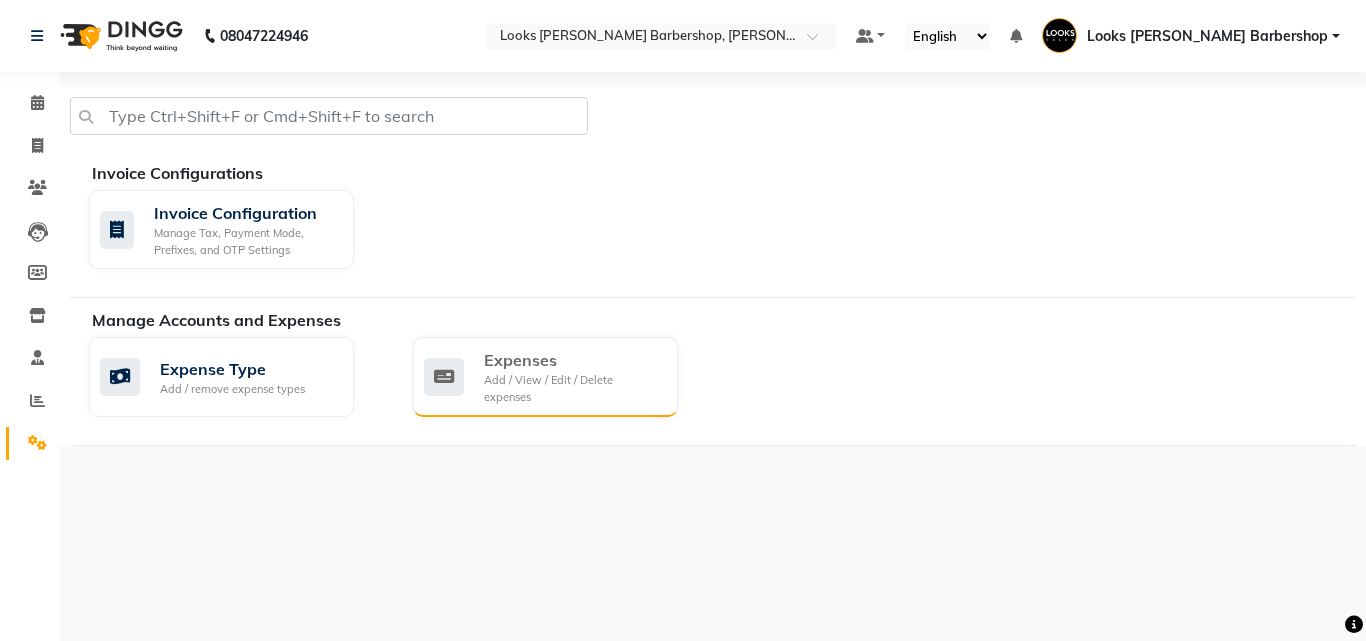 click on "Add / View / Edit / Delete expenses" 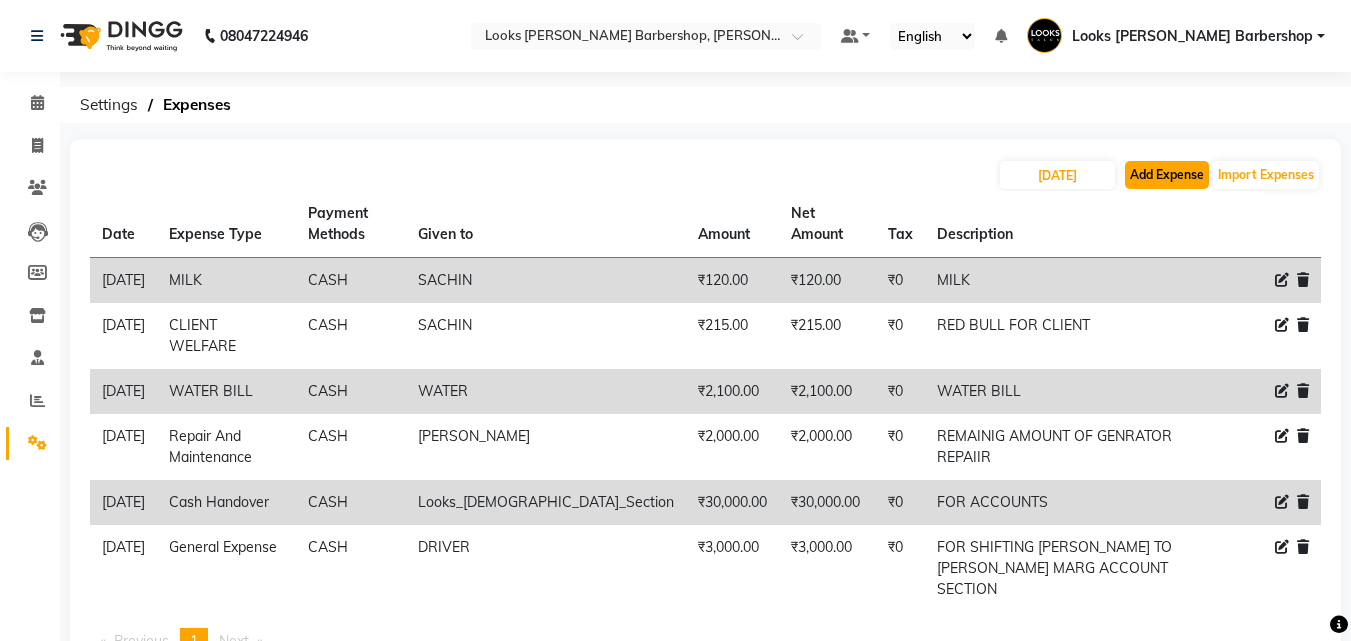 click on "Add Expense" 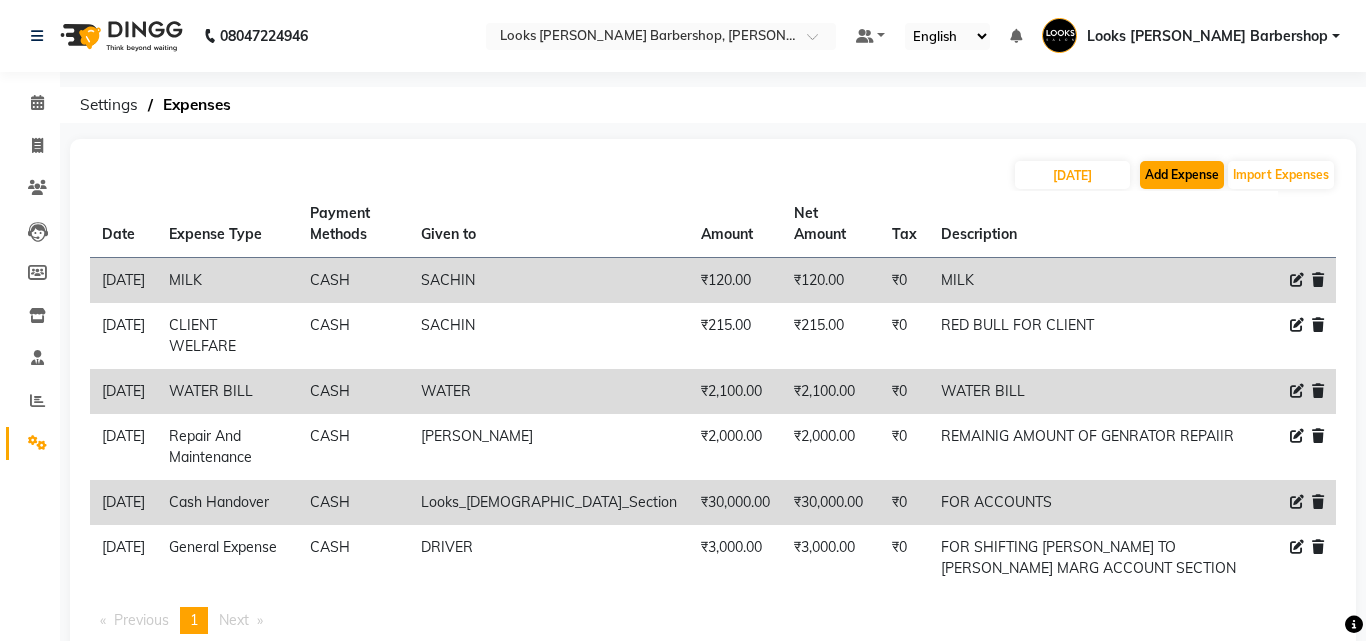 select on "1" 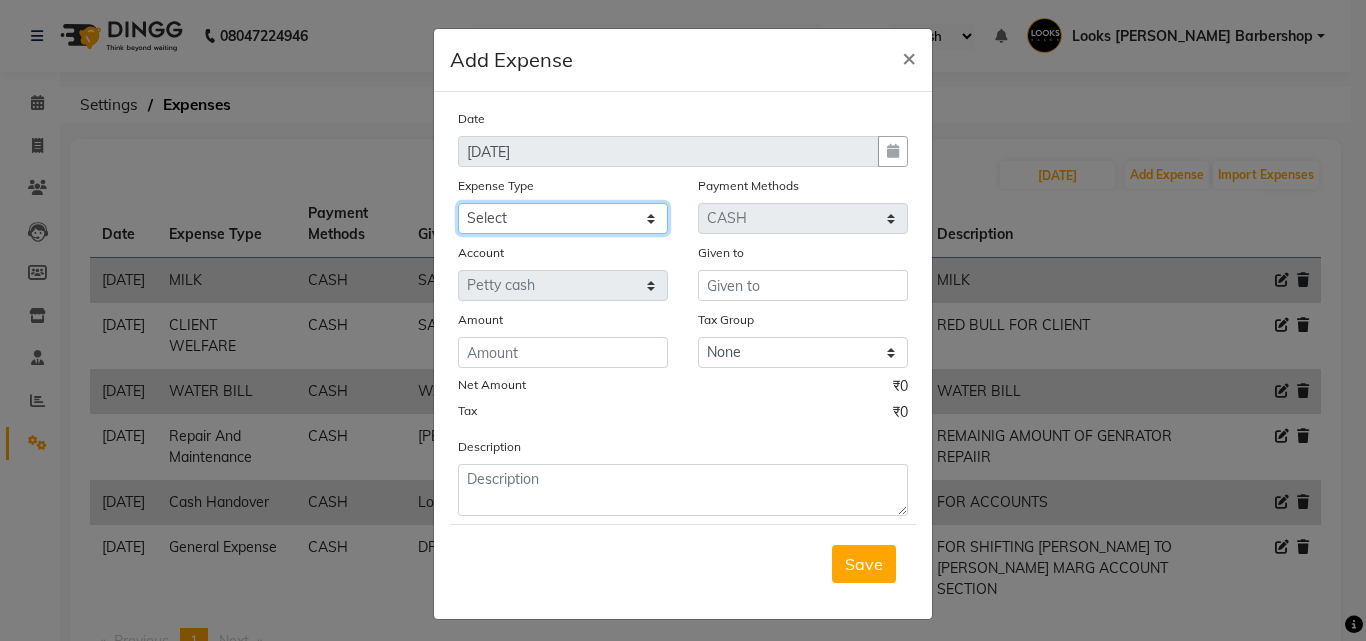 click on "Select Amazon order BANK DEPOSIT black coffee BLINKIT Cash change Cash Handover celebration Client Refreshment CLIENT WELFARE Convyance to staff Counter sale DIESEL Entertainment Expenses General Expense KKC Laundry Service MEDEICINE MILK MILK GINGER Miscellaneous MOBILE RECHARGE Monthly Grocery OFFICE UPKEEP Pantry Payment PORTER Prepaid Card Incentives Printing And Stationery Product Incentive purchase Refreshment Repair And Maintenance Salary Salary advance Service incentive staff accommodation Staff Convenyance Staff Welfare tip TIP CREDIT CARD Tip Online TIP UPI travel Travelling And Conveyance treat for staff WATER BILL Water Bills" 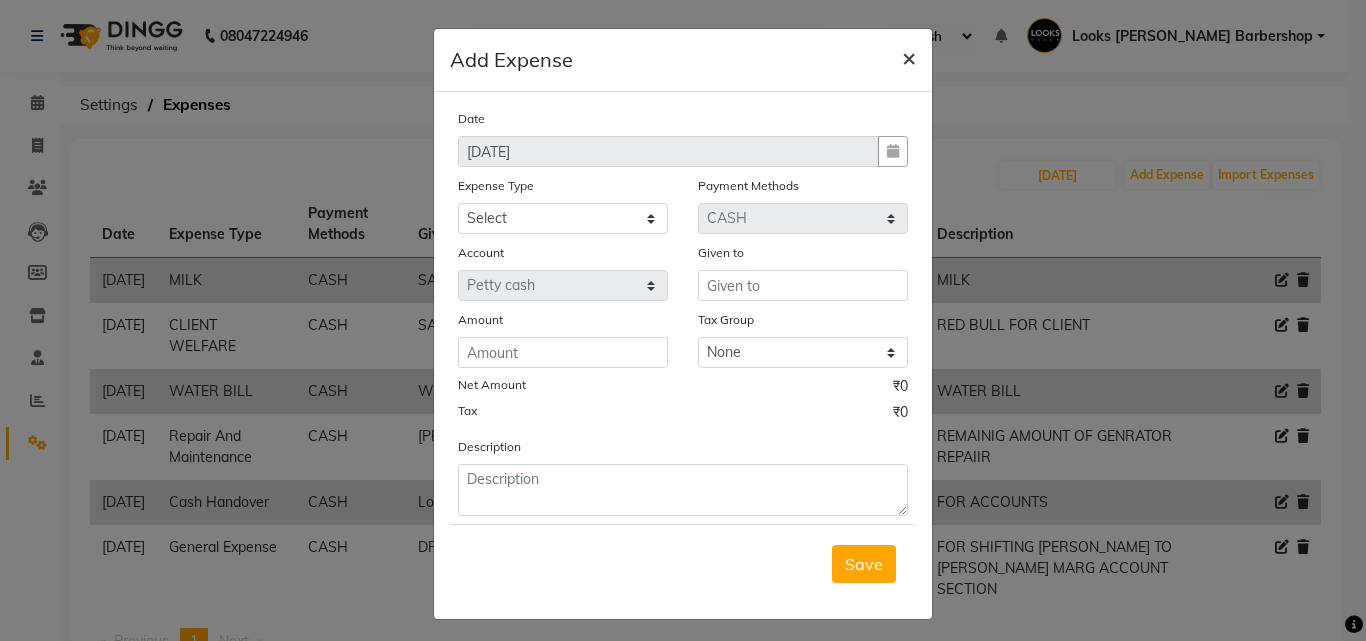 click on "×" 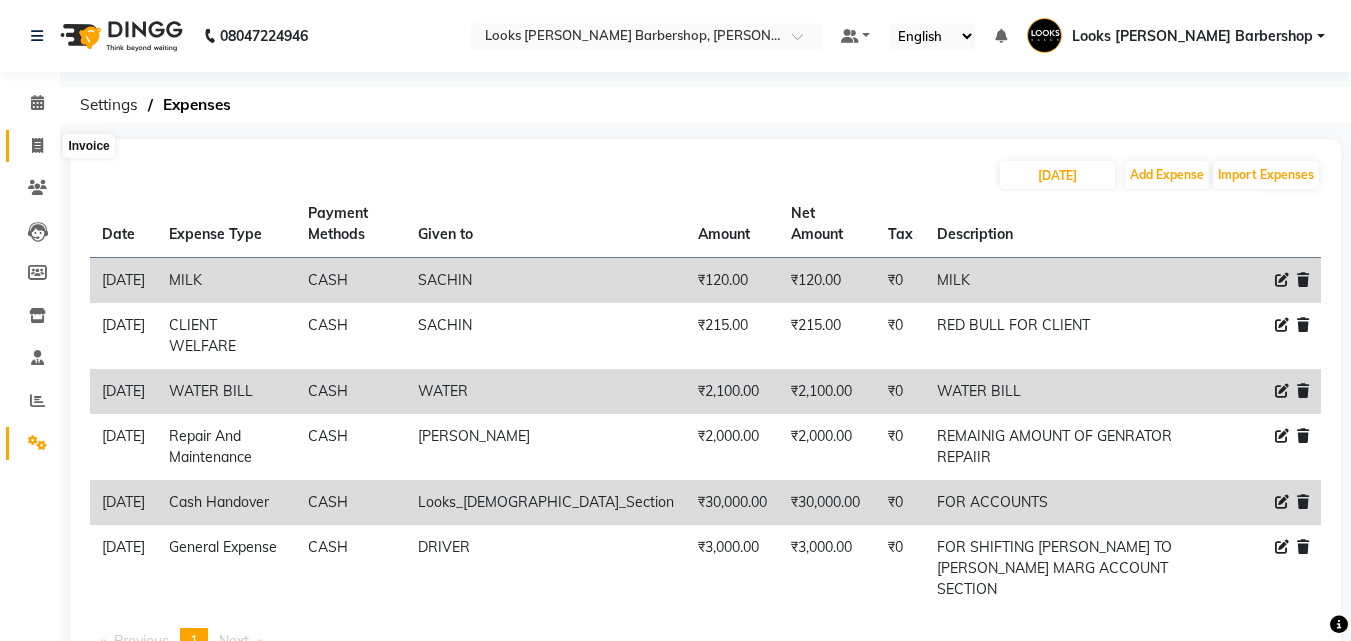click 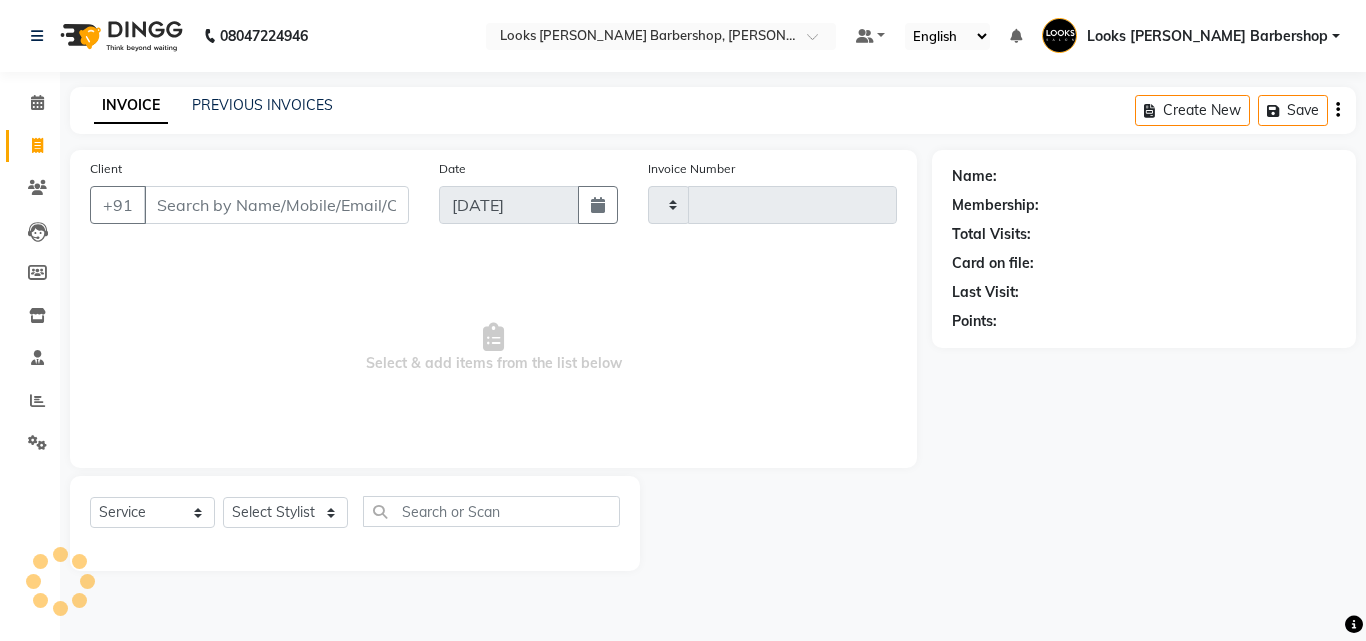 type on "2510" 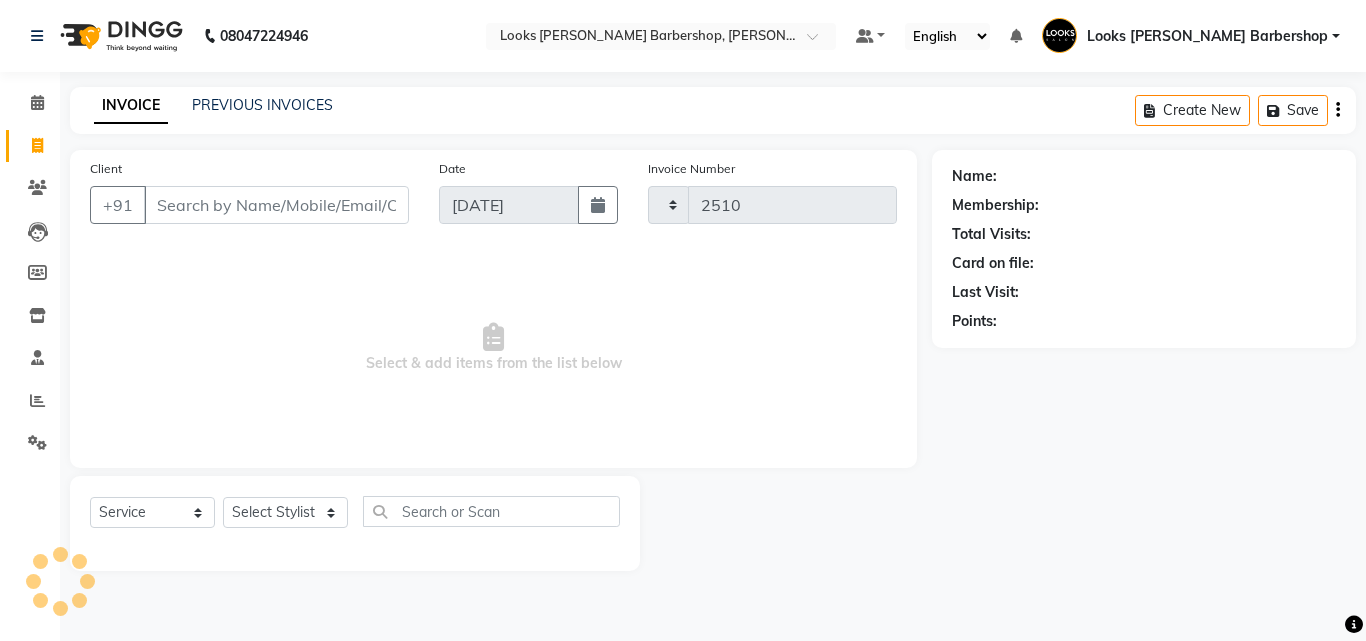 select on "4323" 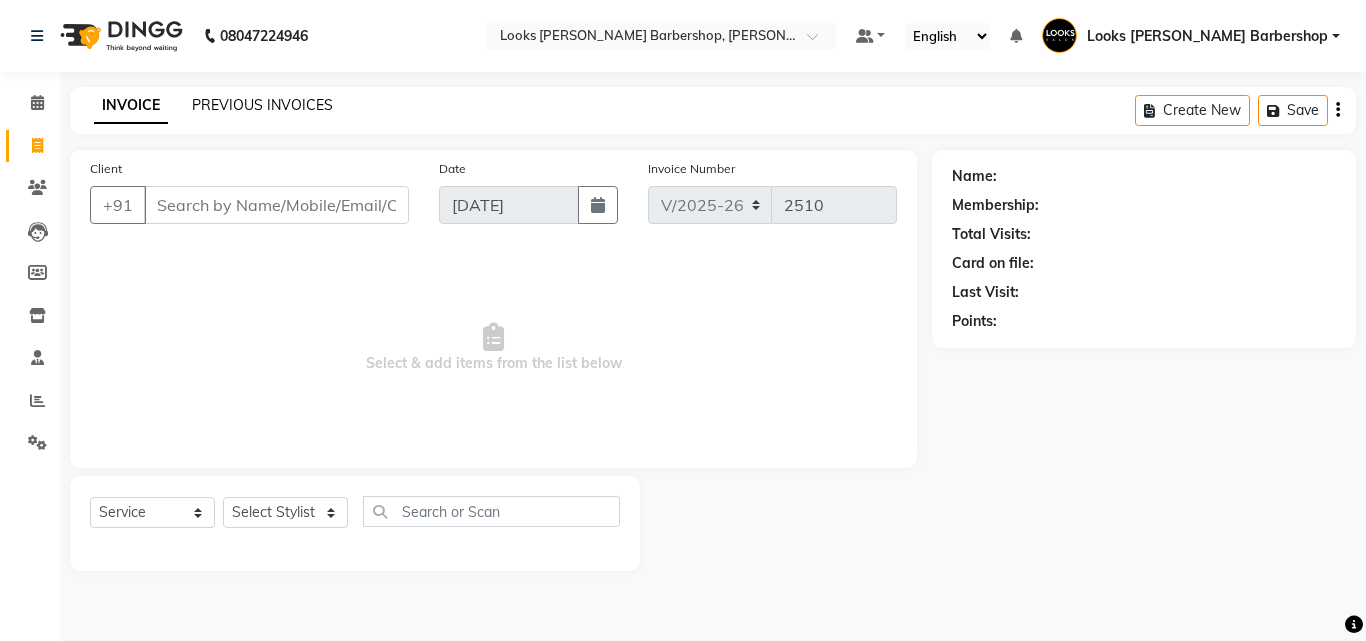 click on "PREVIOUS INVOICES" 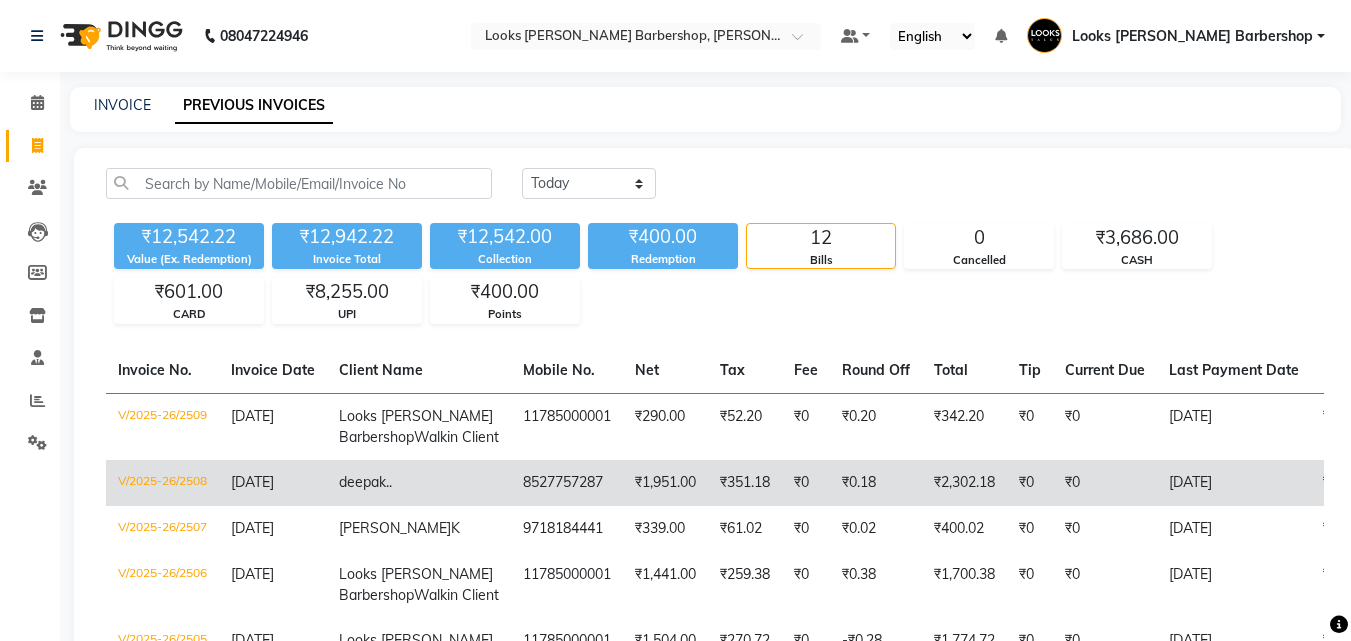 click on "V/2025-26/2508" 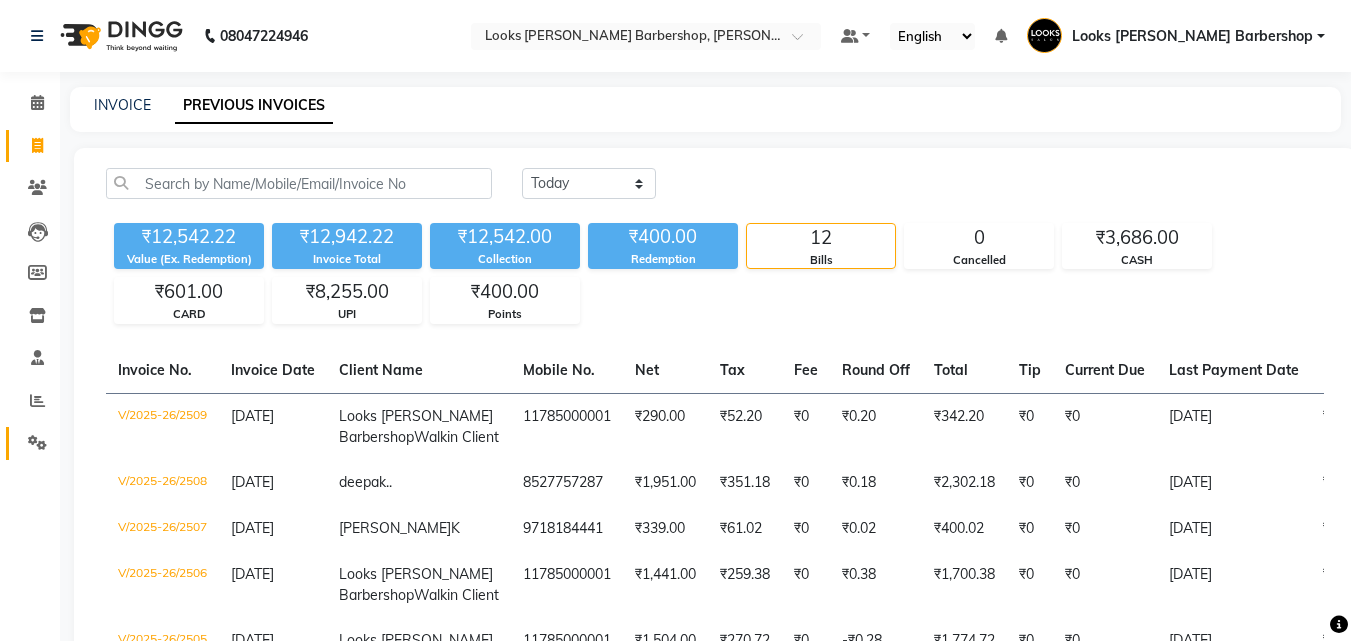 click on "Settings" 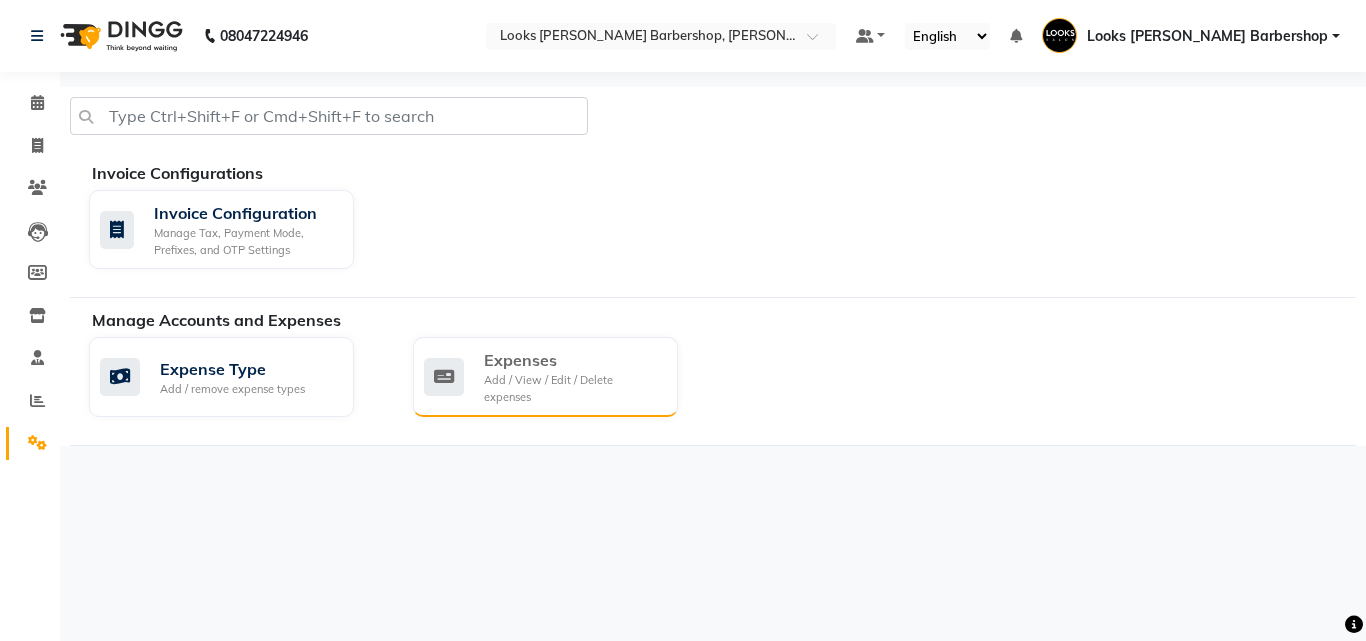 click on "Expenses" 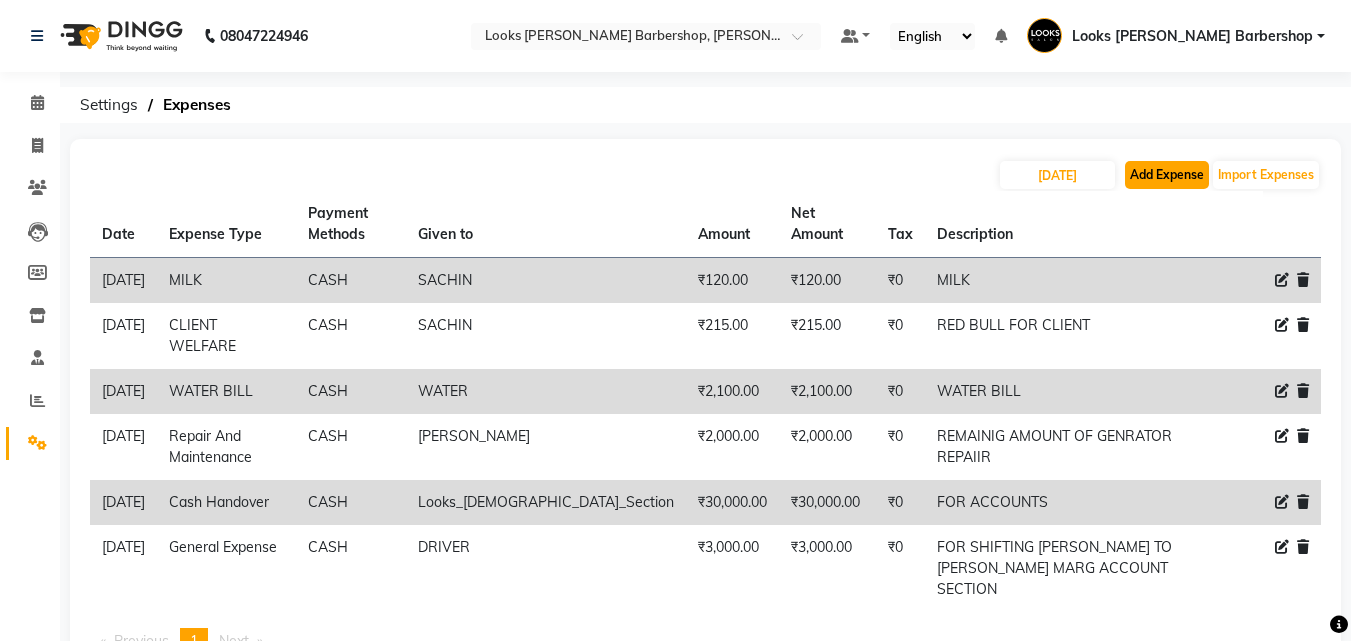 click on "Add Expense" 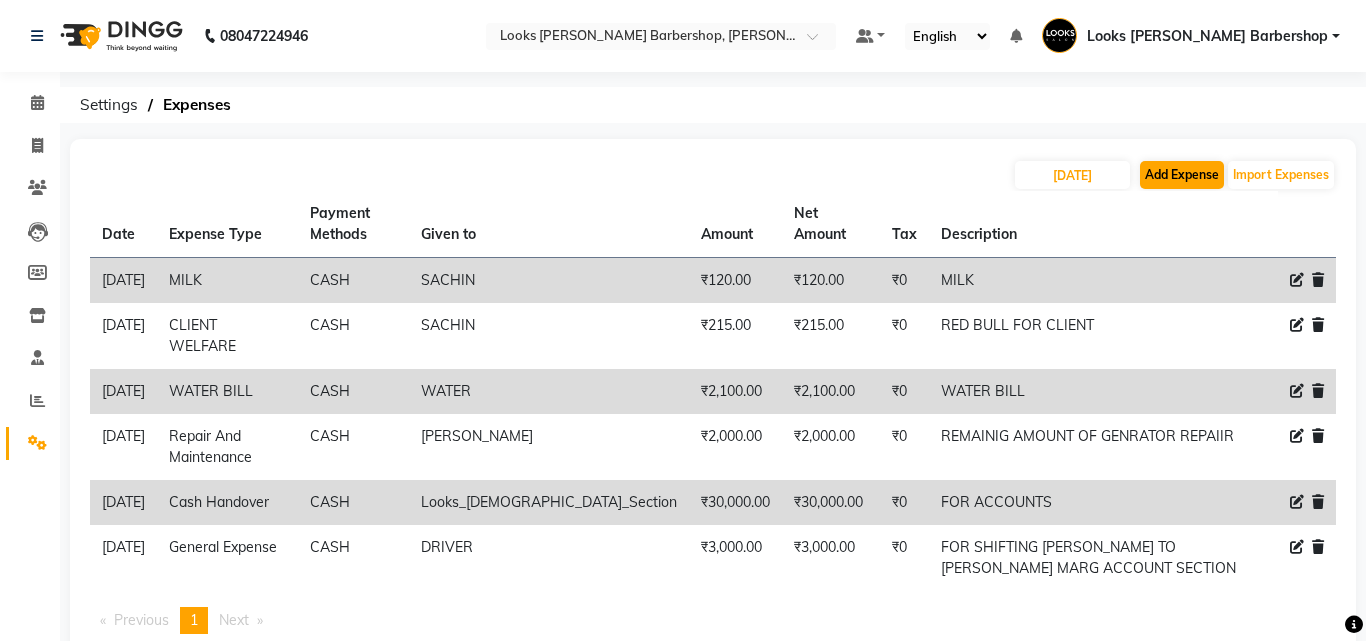 select on "1" 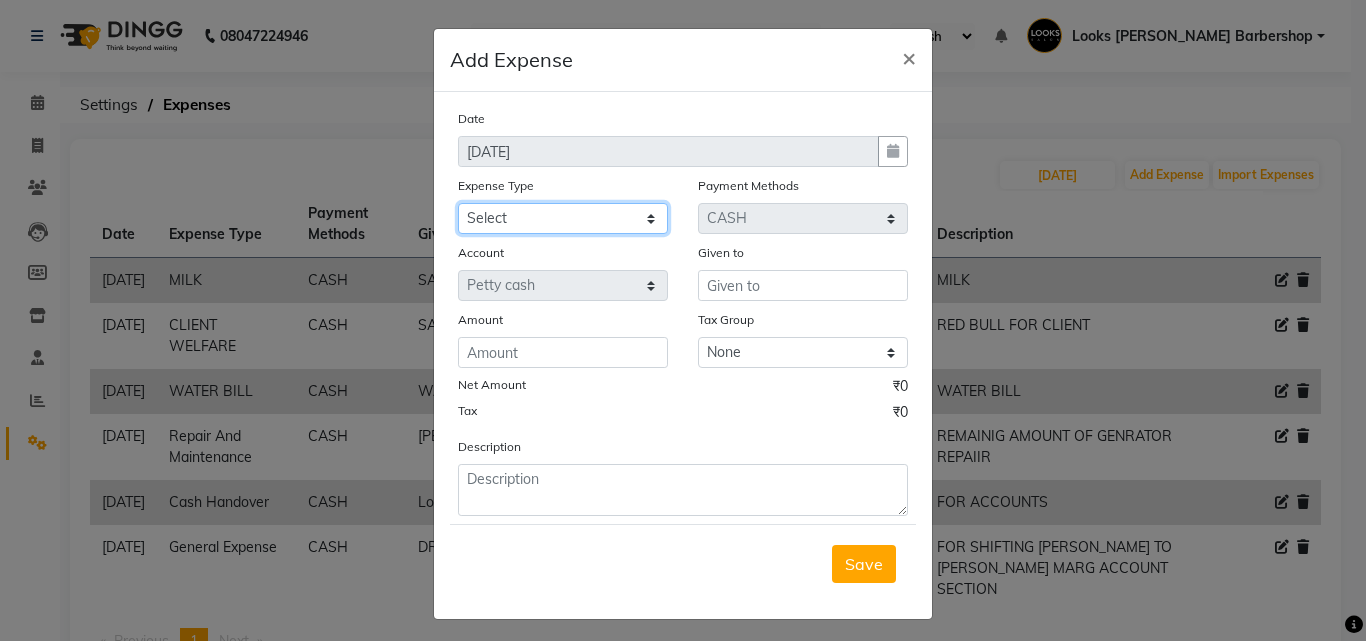 click on "Select Amazon order BANK DEPOSIT black coffee BLINKIT Cash change Cash Handover celebration Client Refreshment CLIENT WELFARE Convyance to staff Counter sale DIESEL Entertainment Expenses General Expense KKC Laundry Service MEDEICINE MILK MILK GINGER Miscellaneous MOBILE RECHARGE Monthly Grocery OFFICE UPKEEP Pantry Payment PORTER Prepaid Card Incentives Printing And Stationery Product Incentive purchase Refreshment Repair And Maintenance Salary Salary advance Service incentive staff accommodation Staff Convenyance Staff Welfare tip TIP CREDIT CARD Tip Online TIP UPI travel Travelling And Conveyance treat for staff WATER BILL Water Bills" 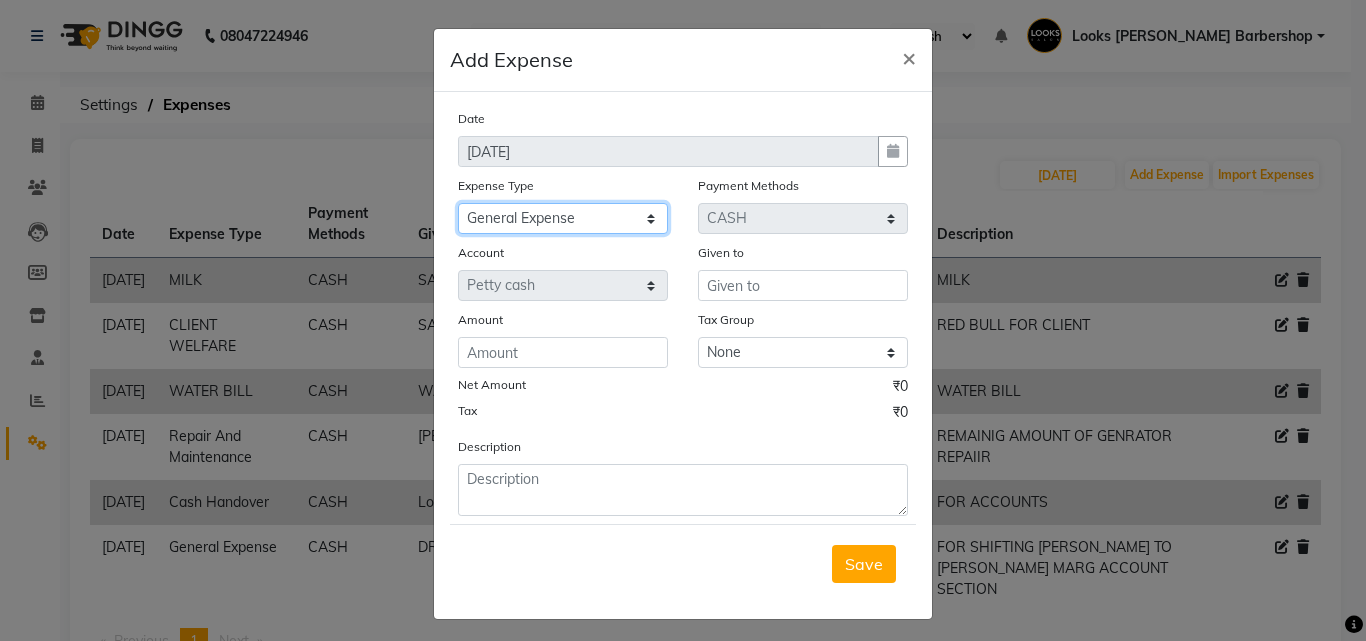 click on "Select Amazon order BANK DEPOSIT black coffee BLINKIT Cash change Cash Handover celebration Client Refreshment CLIENT WELFARE Convyance to staff Counter sale DIESEL Entertainment Expenses General Expense KKC Laundry Service MEDEICINE MILK MILK GINGER Miscellaneous MOBILE RECHARGE Monthly Grocery OFFICE UPKEEP Pantry Payment PORTER Prepaid Card Incentives Printing And Stationery Product Incentive purchase Refreshment Repair And Maintenance Salary Salary advance Service incentive staff accommodation Staff Convenyance Staff Welfare tip TIP CREDIT CARD Tip Online TIP UPI travel Travelling And Conveyance treat for staff WATER BILL Water Bills" 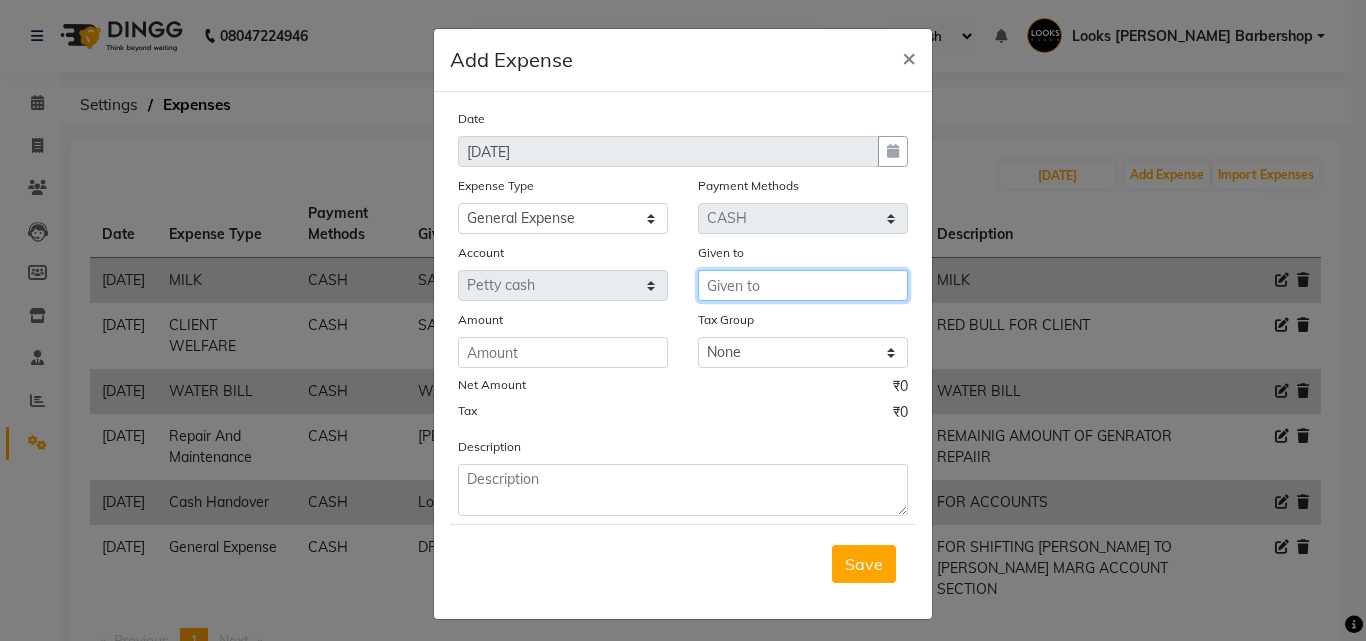 click at bounding box center (803, 285) 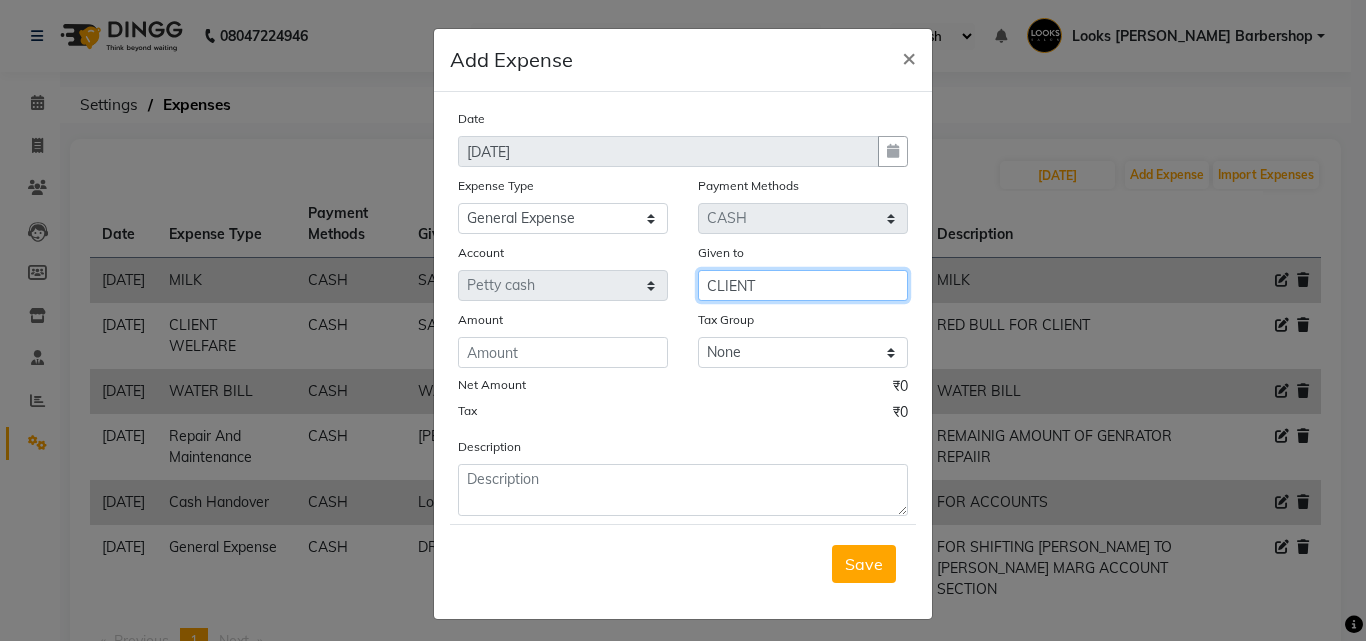 type on "CLIENT" 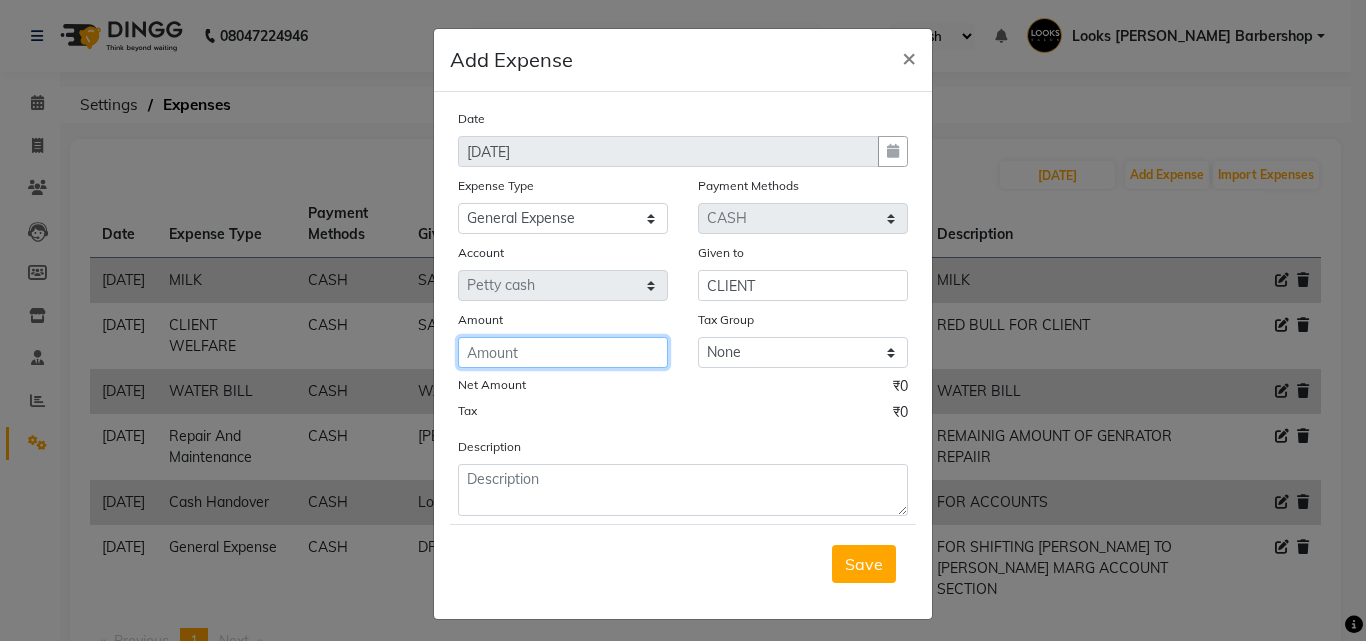 drag, startPoint x: 591, startPoint y: 355, endPoint x: 591, endPoint y: 336, distance: 19 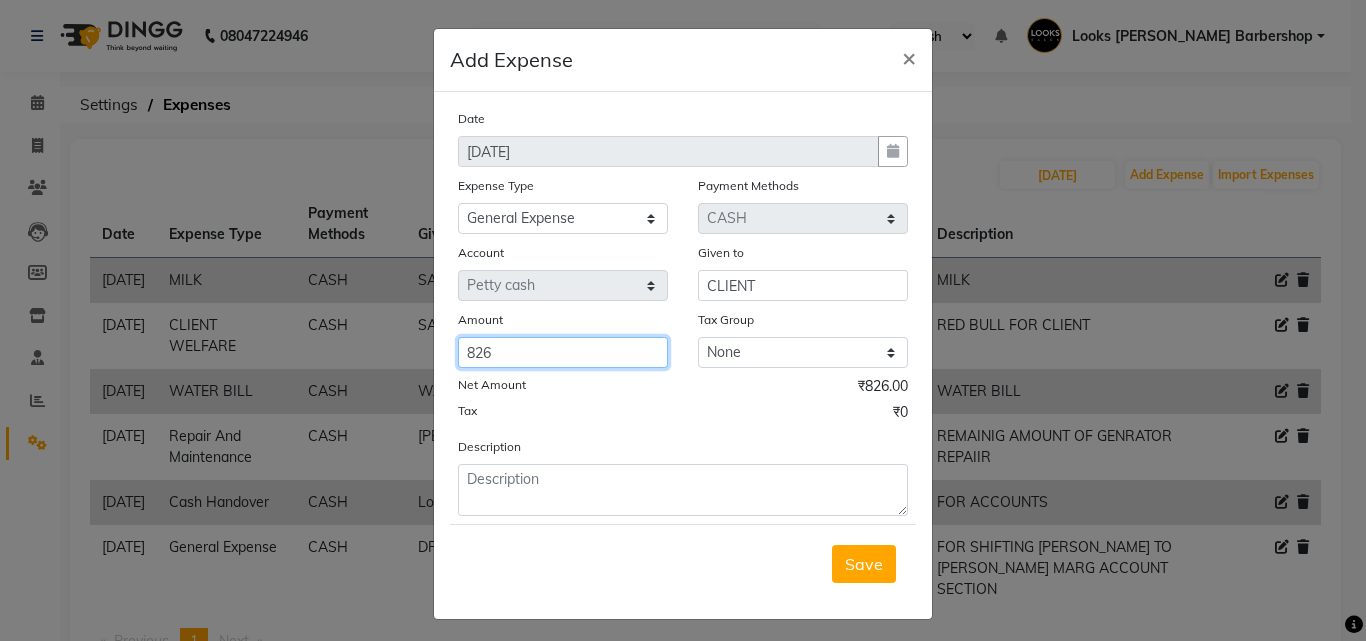 type on "826" 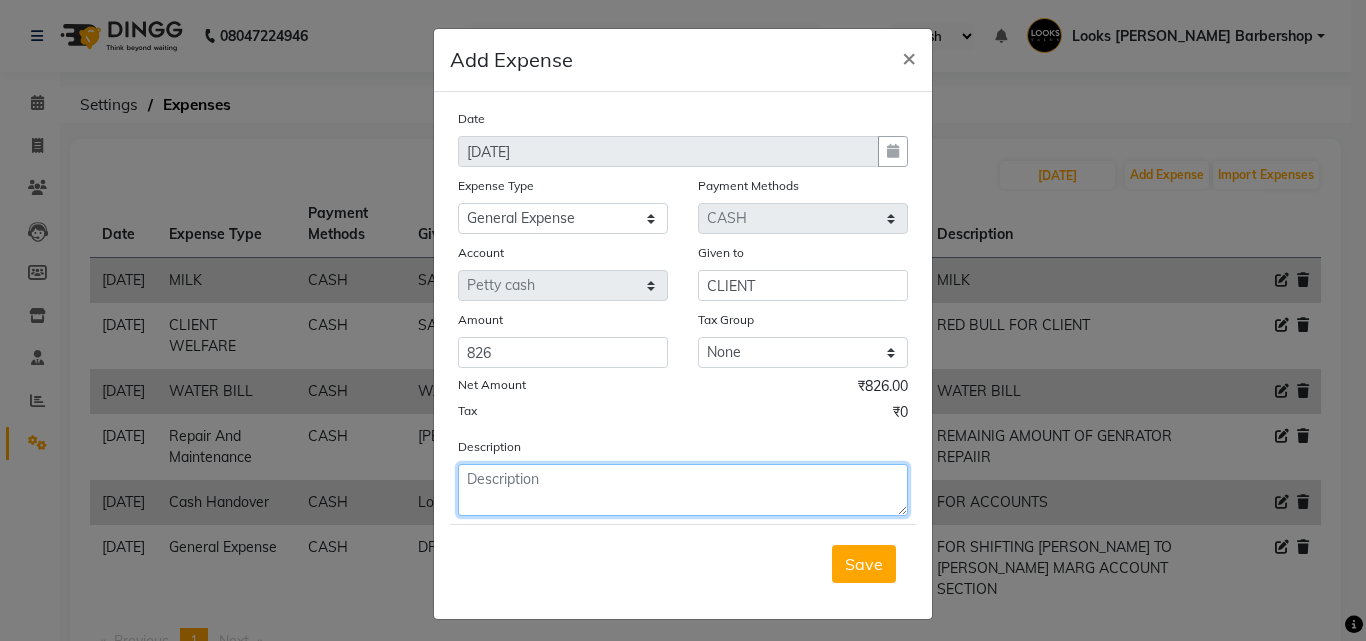 click 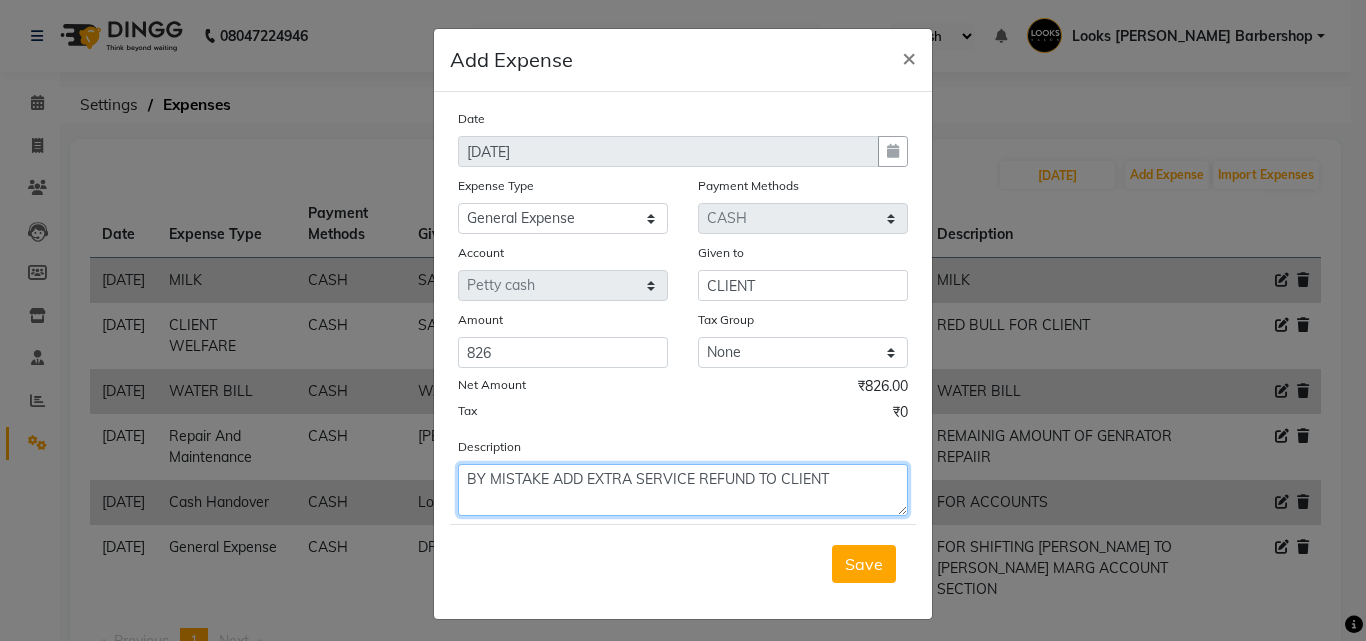 paste on "918527757287" 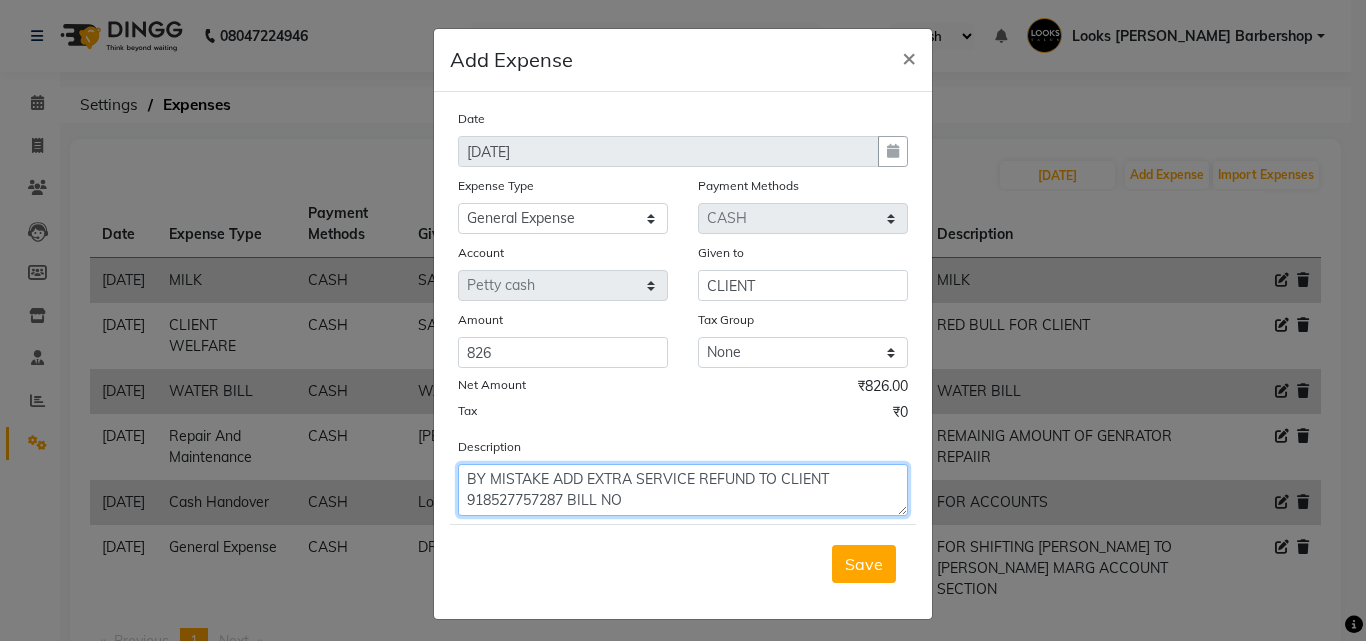 click on "BY MISTAKE ADD EXTRA SERVICE REFUND TO CLIENT 918527757287 BILL NO" 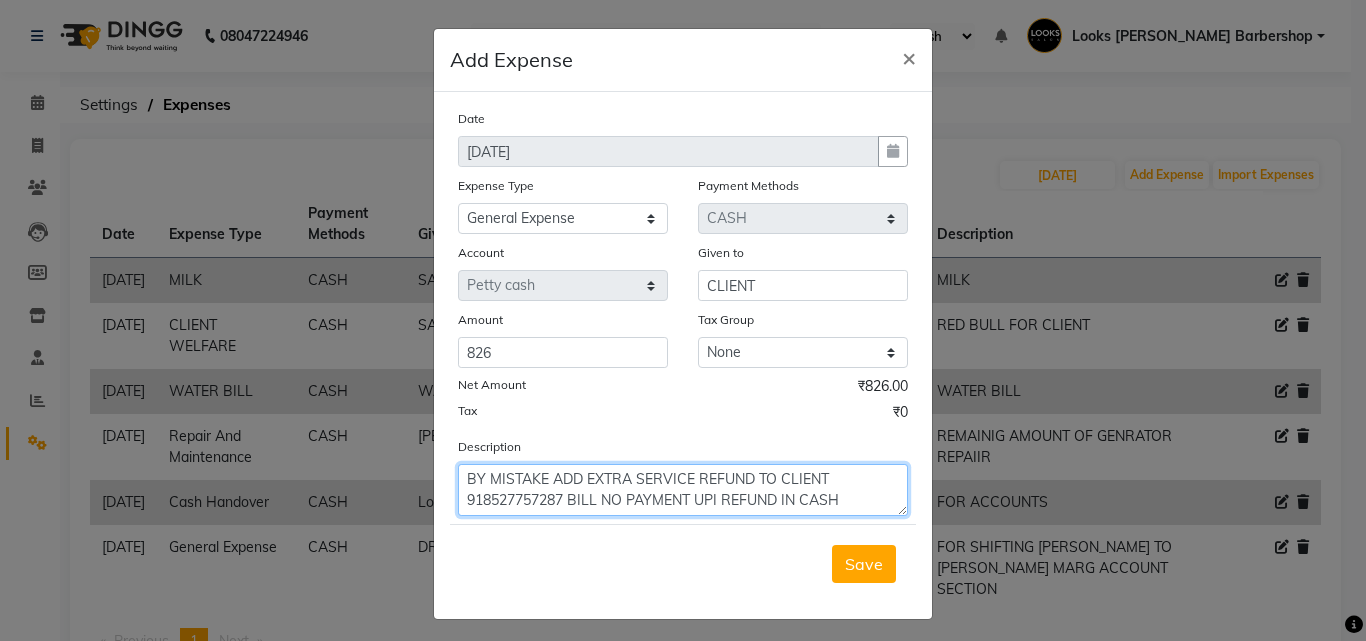 type on "BY MISTAKE ADD EXTRA SERVICE REFUND TO CLIENT 918527757287 BILL NO PAYMENT UPI REFUND IN CASH" 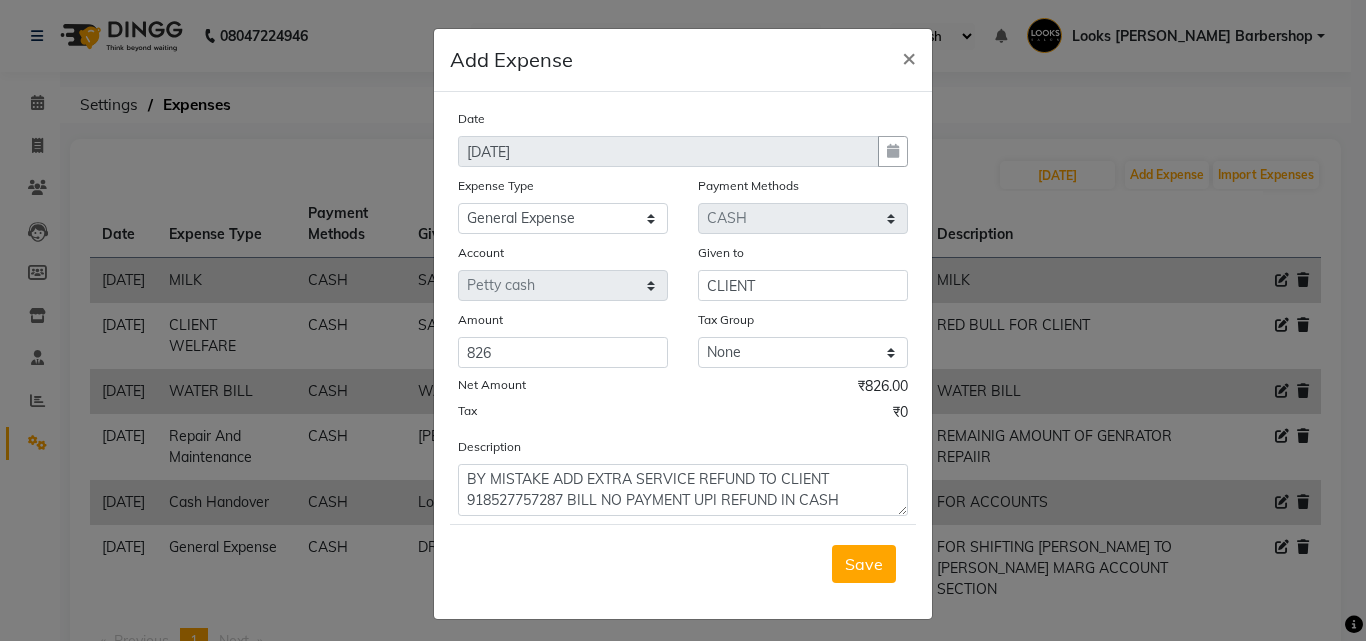 click on "Save" 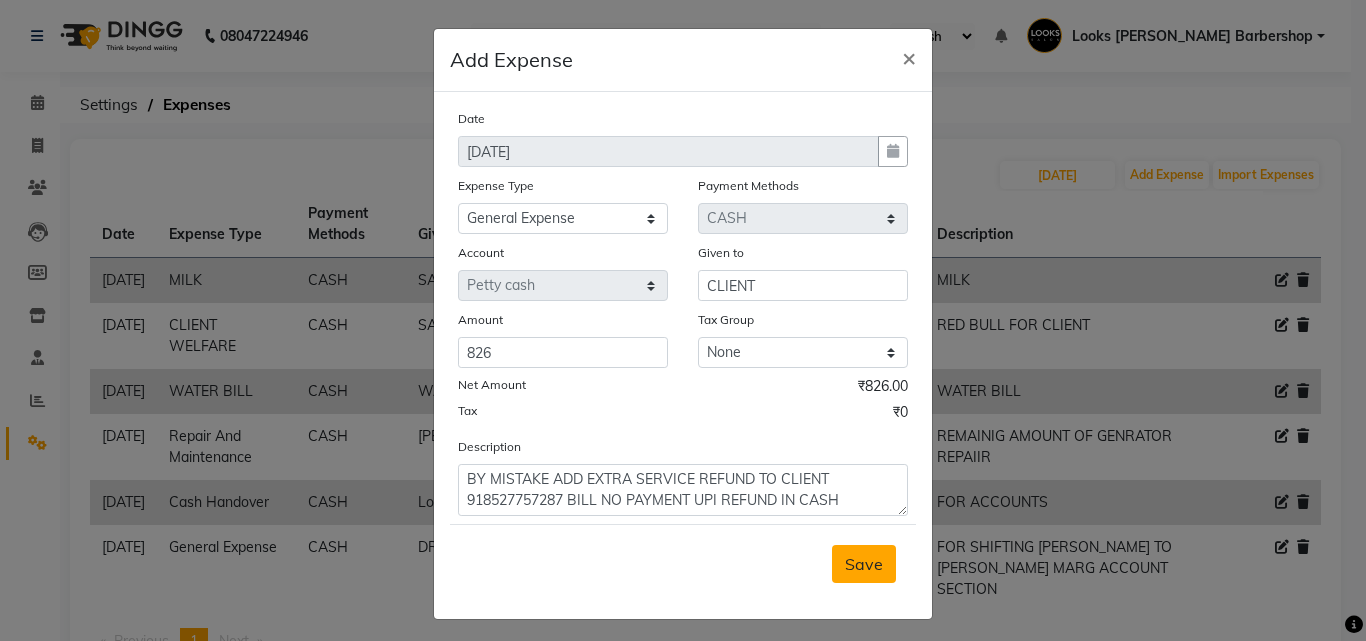 click on "Save" at bounding box center (864, 564) 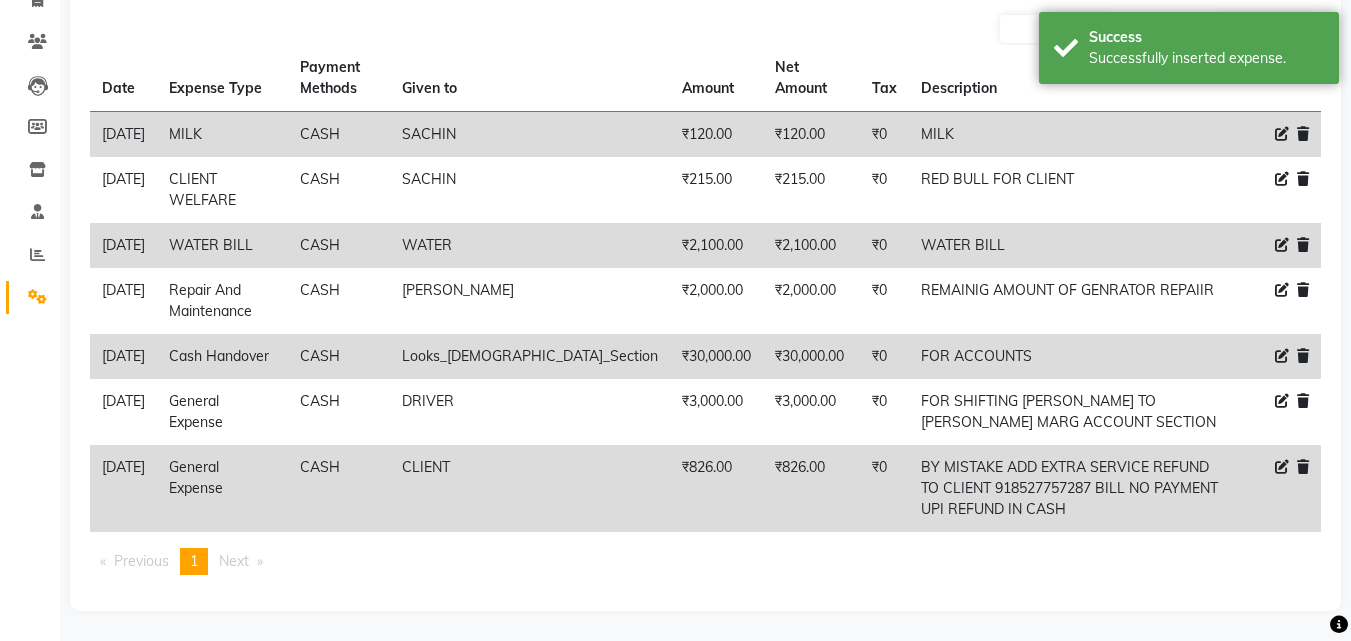 scroll, scrollTop: 0, scrollLeft: 0, axis: both 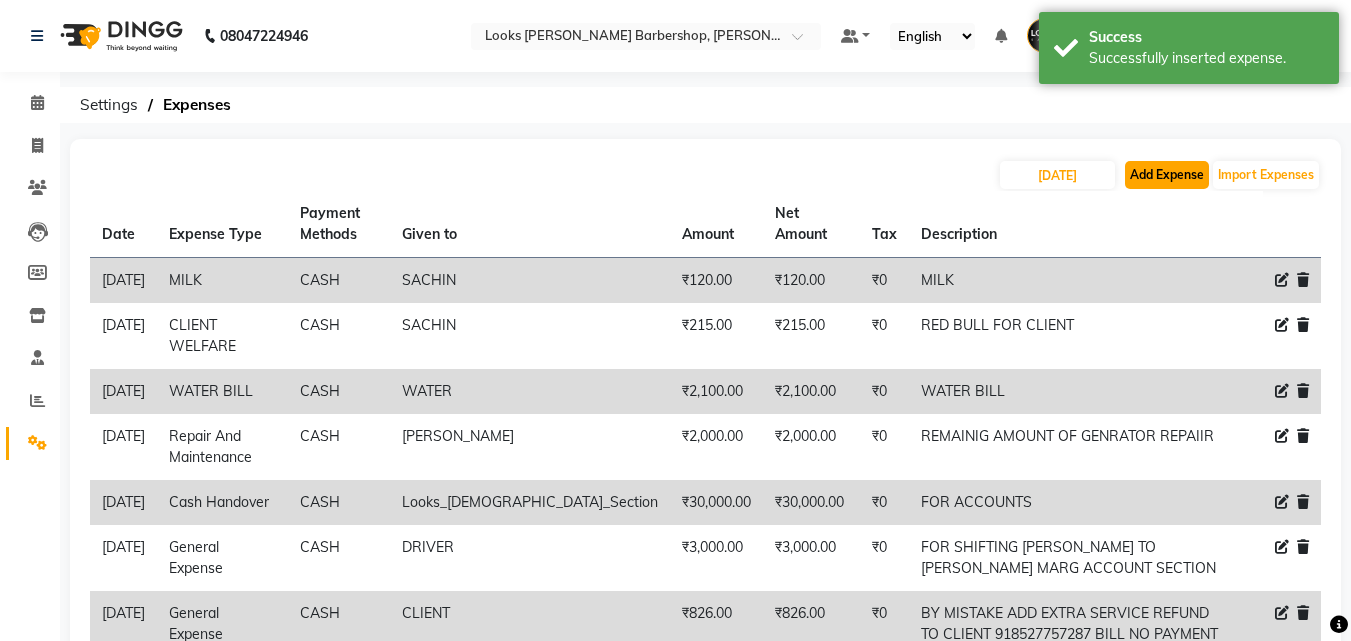 click on "Add Expense" 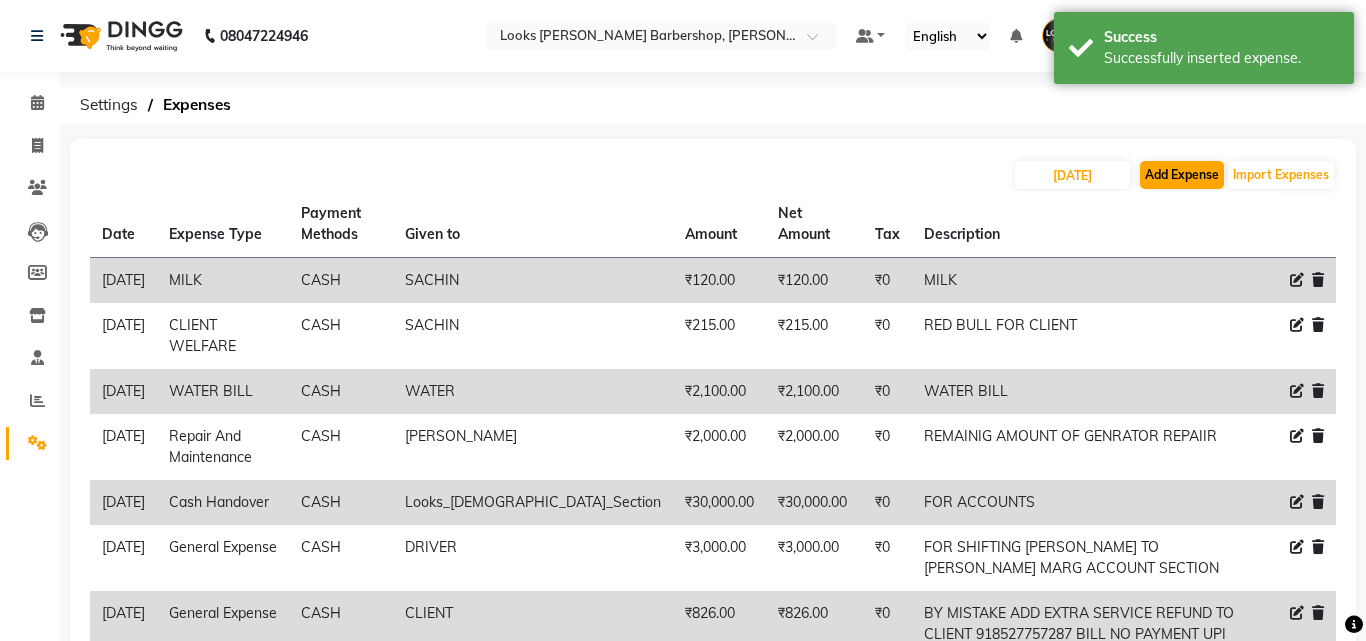 select on "1" 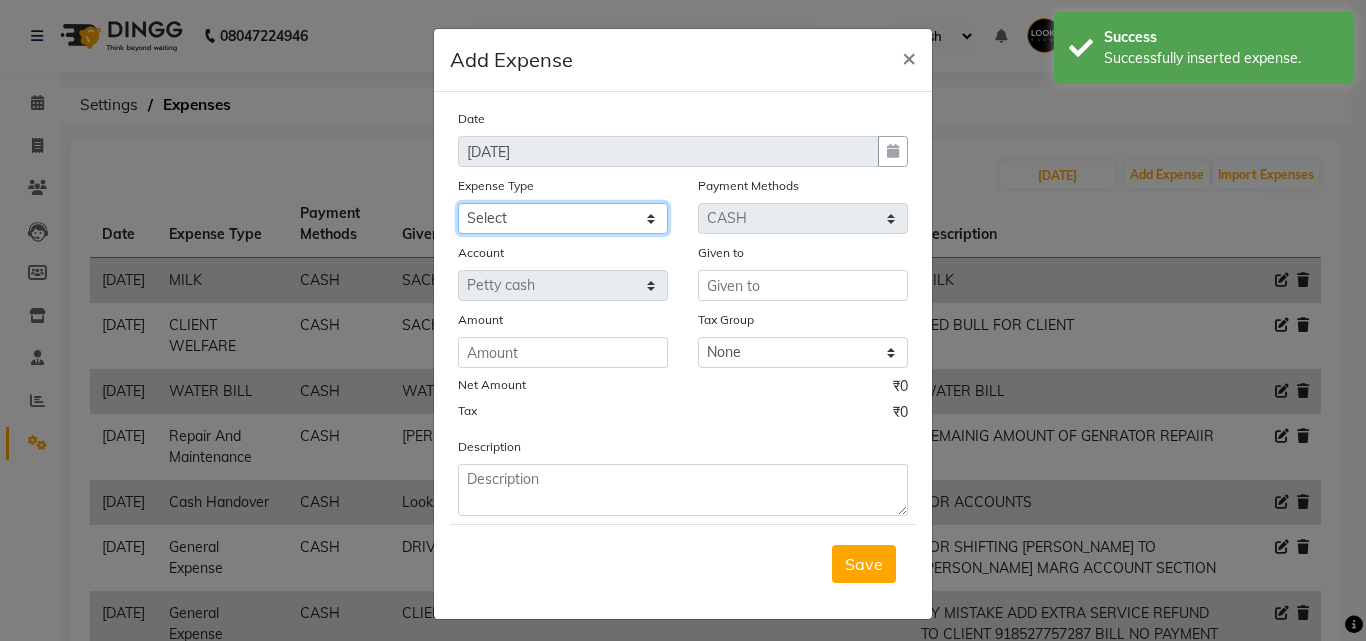 drag, startPoint x: 552, startPoint y: 216, endPoint x: 565, endPoint y: 219, distance: 13.341664 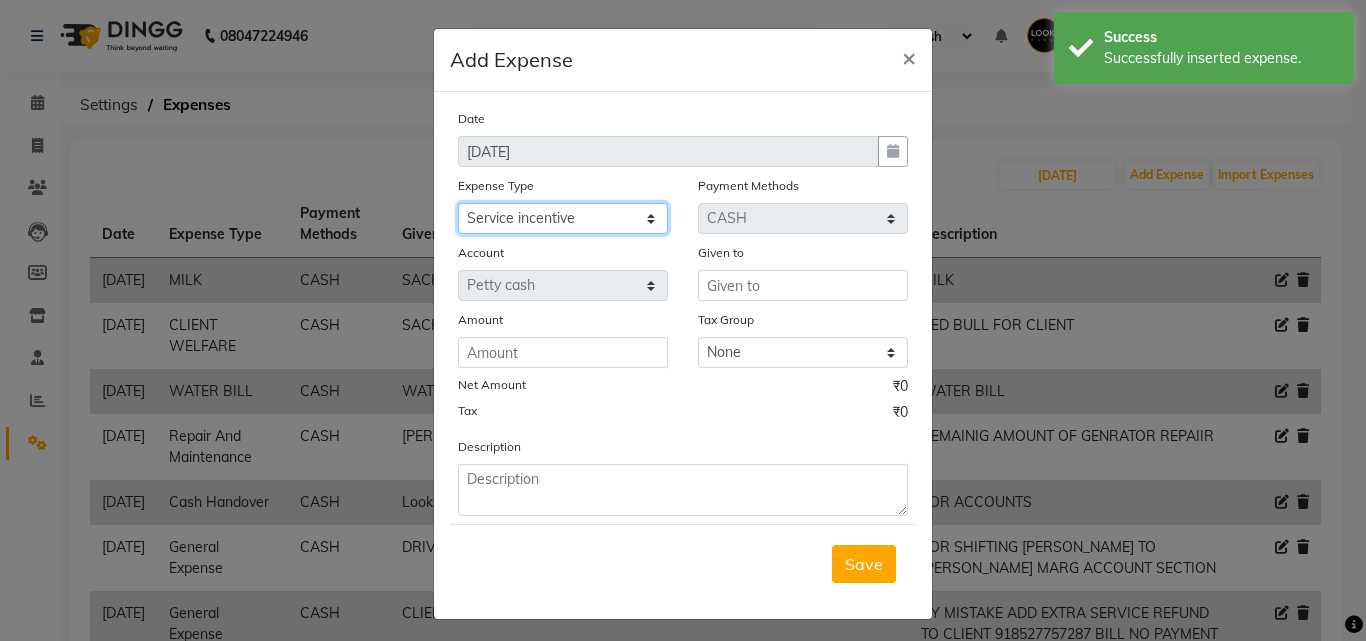 click on "Select Amazon order BANK DEPOSIT black coffee BLINKIT Cash change Cash Handover celebration Client Refreshment CLIENT WELFARE Convyance to staff Counter sale DIESEL Entertainment Expenses General Expense KKC Laundry Service MEDEICINE MILK MILK GINGER Miscellaneous MOBILE RECHARGE Monthly Grocery OFFICE UPKEEP Pantry Payment PORTER Prepaid Card Incentives Printing And Stationery Product Incentive purchase Refreshment Repair And Maintenance Salary Salary advance Service incentive staff accommodation Staff Convenyance Staff Welfare tip TIP CREDIT CARD Tip Online TIP UPI travel Travelling And Conveyance treat for staff WATER BILL Water Bills" 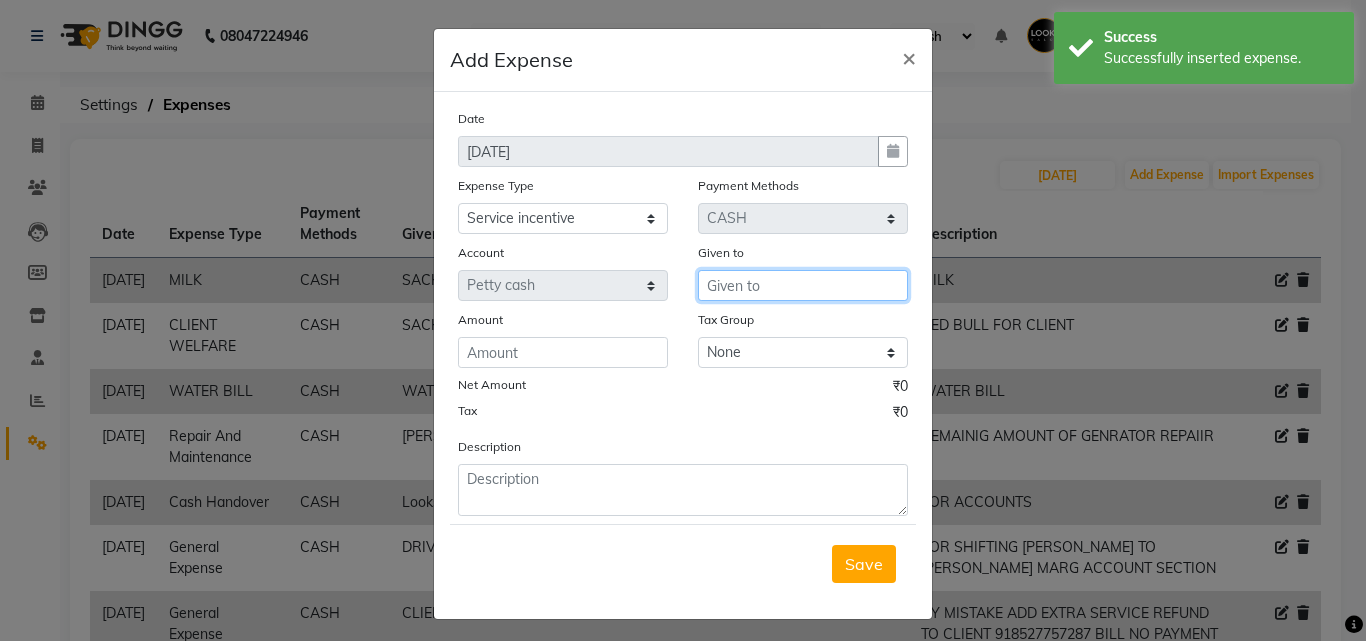 click at bounding box center (803, 285) 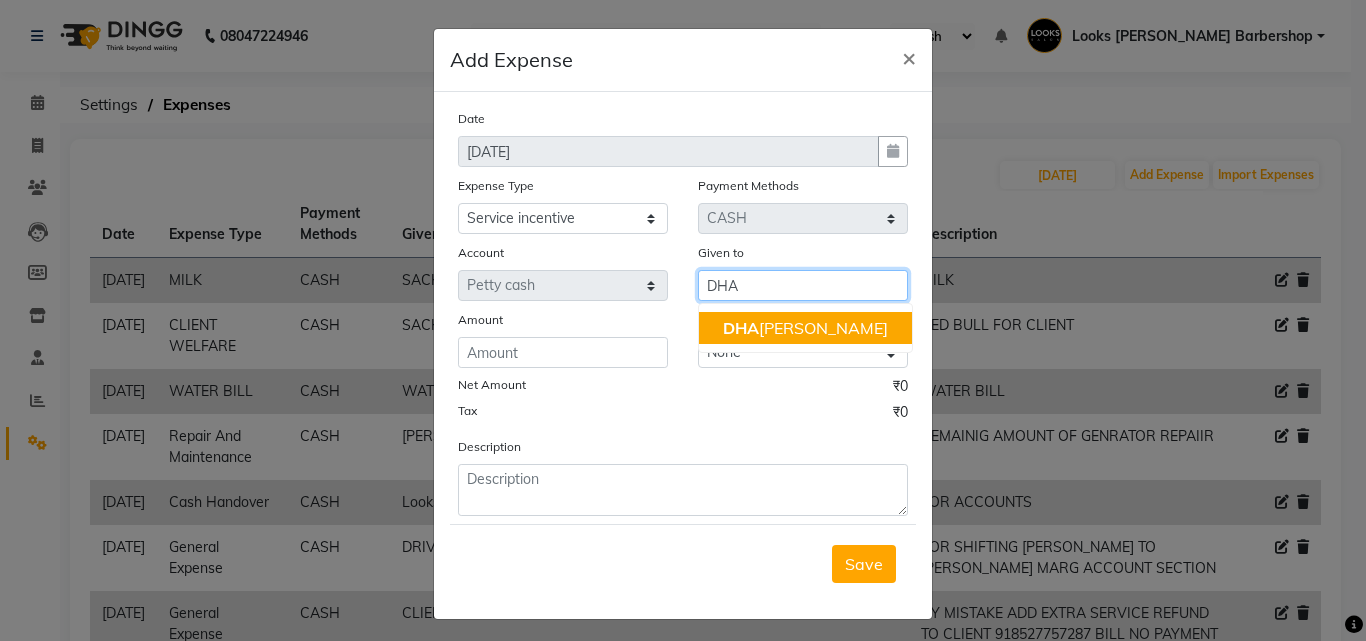 click on "DHA RAMVEER" at bounding box center [805, 328] 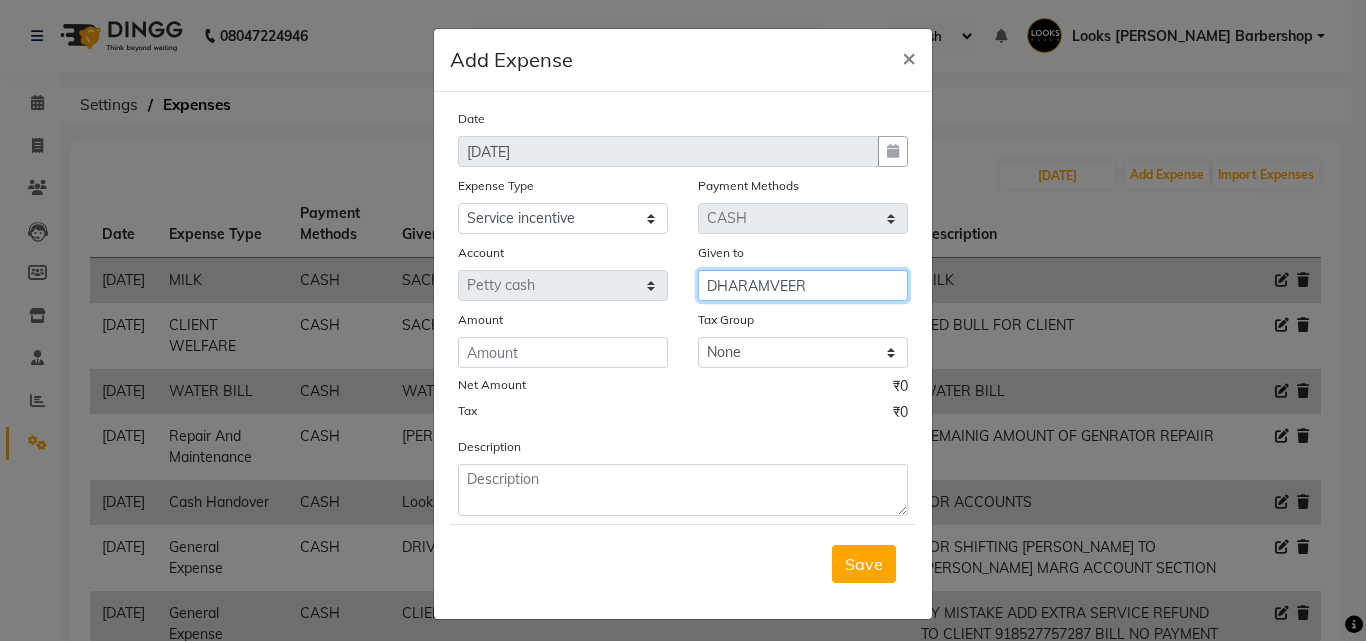 type on "DHARAMVEER" 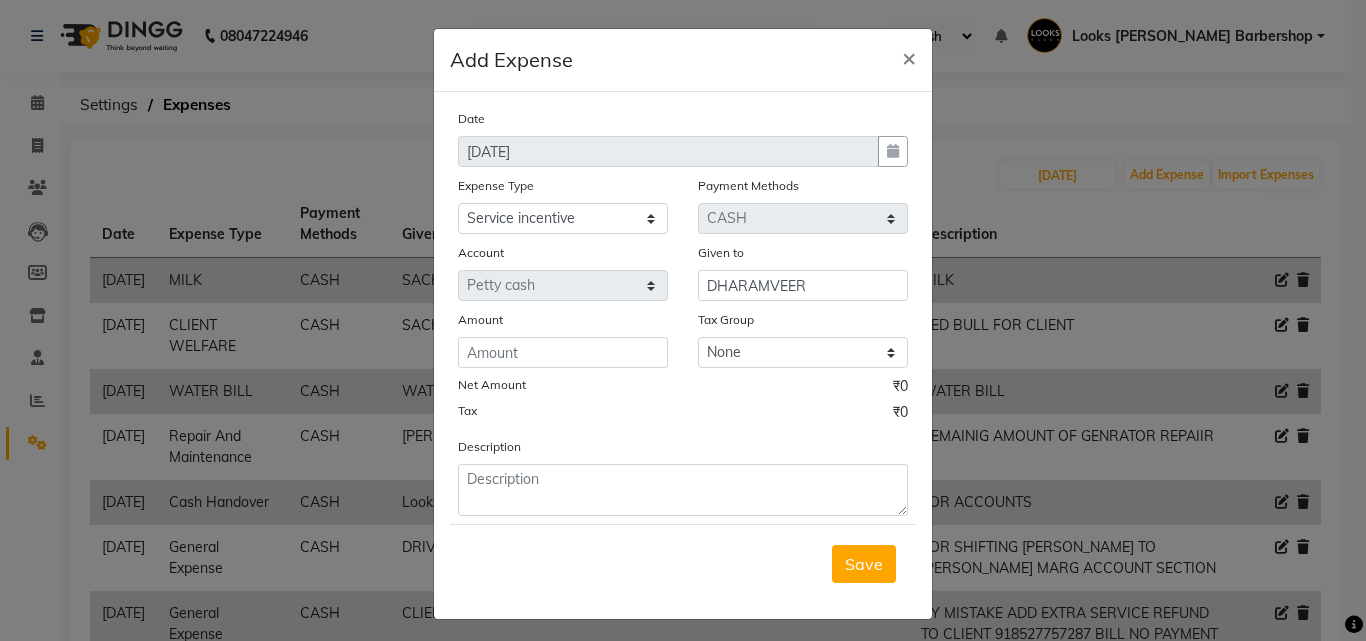 click on "Date 10-07-2025 Expense Type Select Amazon order BANK DEPOSIT black coffee BLINKIT Cash change Cash Handover celebration Client Refreshment CLIENT WELFARE Convyance to staff Counter sale DIESEL Entertainment Expenses General Expense KKC Laundry Service MEDEICINE MILK MILK GINGER Miscellaneous MOBILE RECHARGE Monthly Grocery OFFICE UPKEEP Pantry Payment PORTER Prepaid Card Incentives Printing And Stationery Product Incentive purchase Refreshment Repair And Maintenance Salary Salary advance Service incentive staff accommodation Staff Convenyance Staff Welfare tip TIP CREDIT CARD Tip Online TIP UPI travel Travelling And Conveyance treat for staff WATER BILL Water Bills Payment Methods Select Voucher Points CASH CARD UPI Prepaid ONLINE Package Wallet Gift Card Account Select Petty cash Given to DHARAMVEER Amount Tax Group None 12%GST 18%GST GST Net Amount ₹0 Tax ₹0 Description" 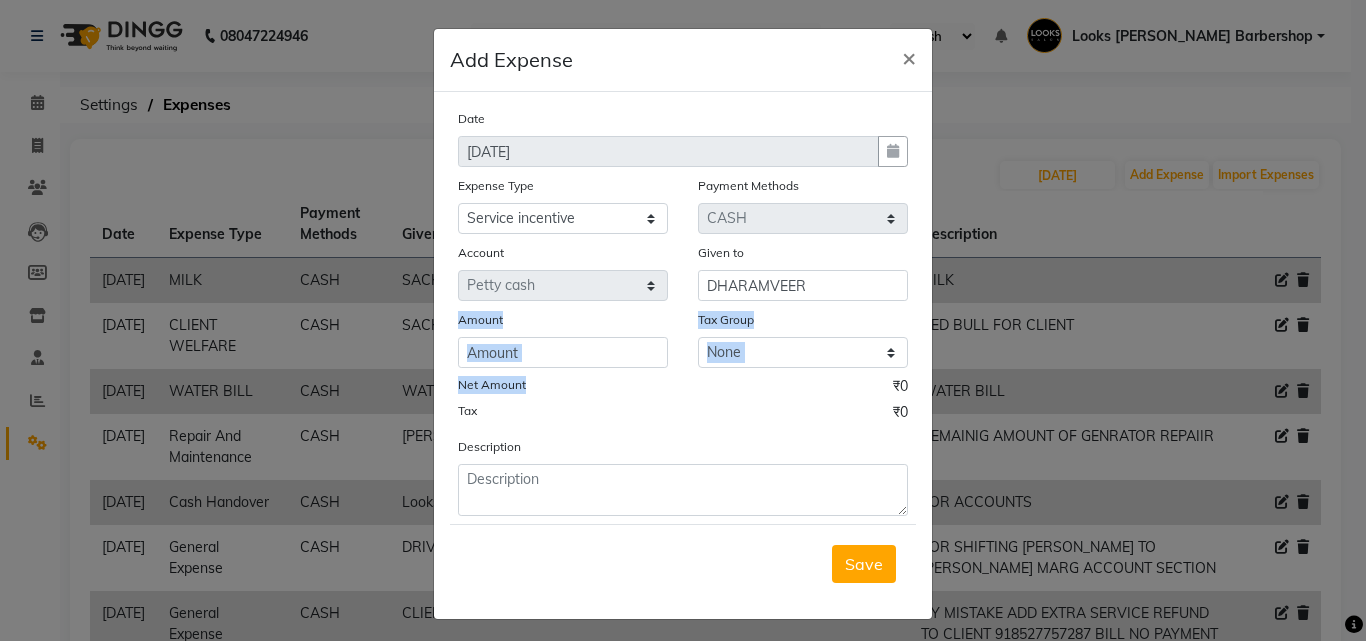 click 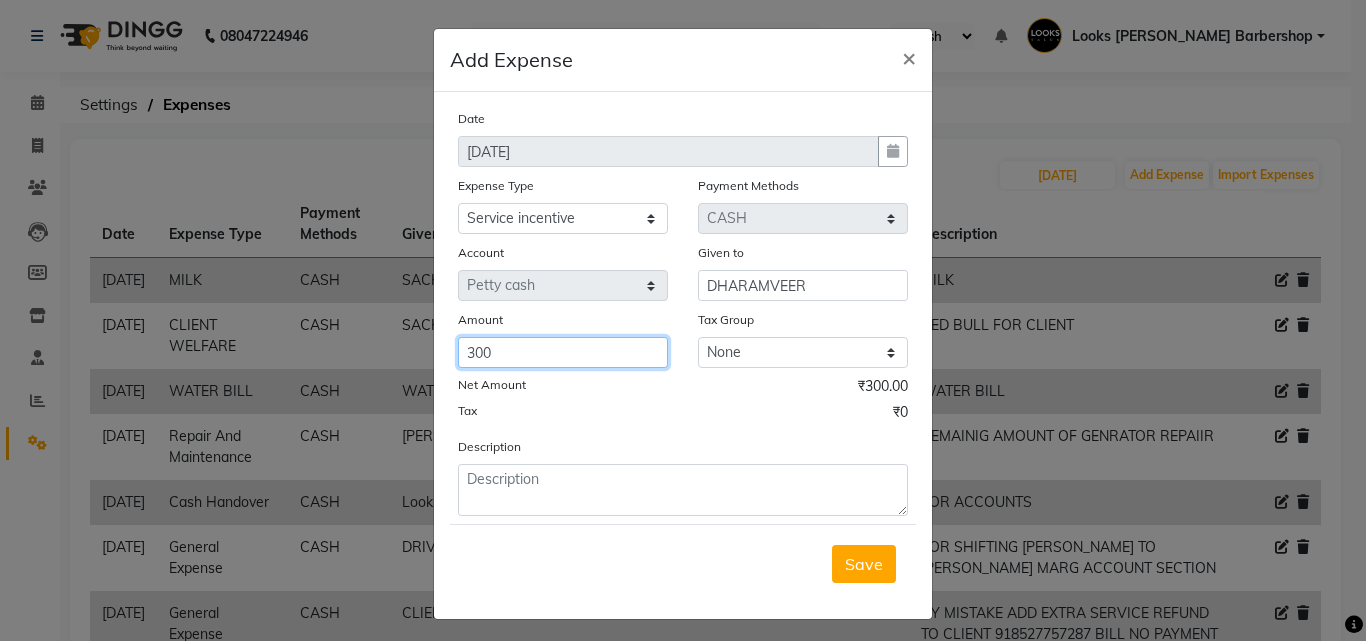 type on "300" 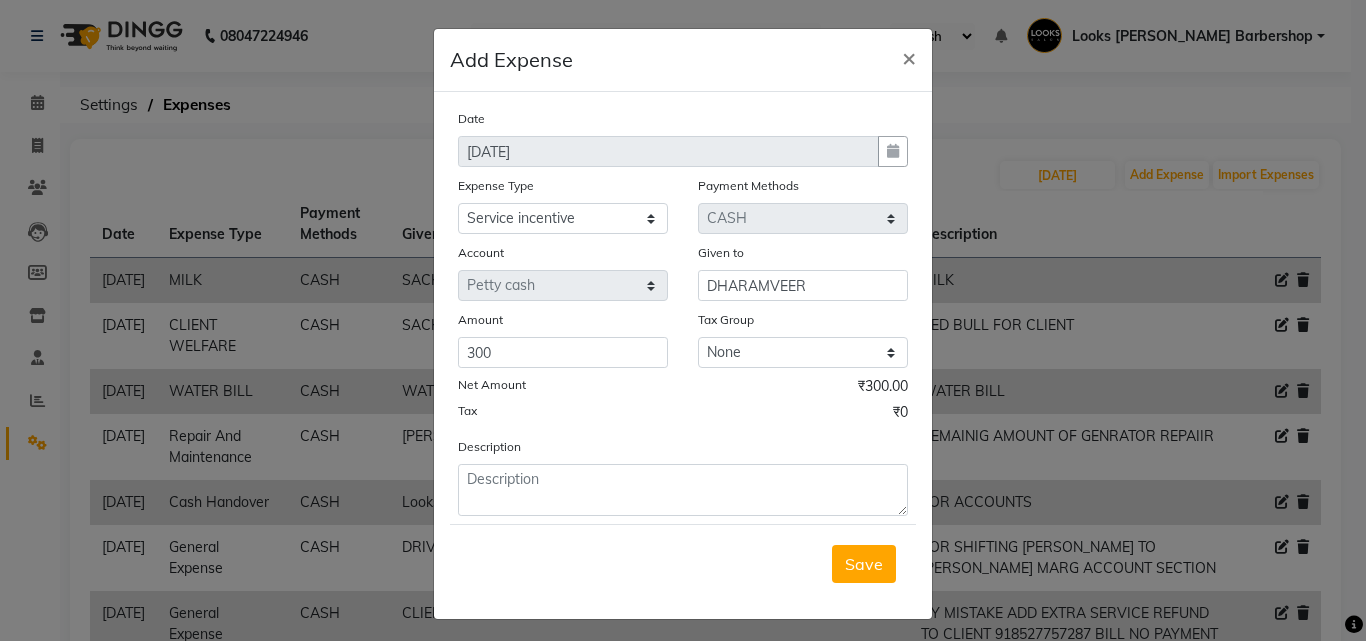 click on "Date 10-07-2025 Expense Type Select Amazon order BANK DEPOSIT black coffee BLINKIT Cash change Cash Handover celebration Client Refreshment CLIENT WELFARE Convyance to staff Counter sale DIESEL Entertainment Expenses General Expense KKC Laundry Service MEDEICINE MILK MILK GINGER Miscellaneous MOBILE RECHARGE Monthly Grocery OFFICE UPKEEP Pantry Payment PORTER Prepaid Card Incentives Printing And Stationery Product Incentive purchase Refreshment Repair And Maintenance Salary Salary advance Service incentive staff accommodation Staff Convenyance Staff Welfare tip TIP CREDIT CARD Tip Online TIP UPI travel Travelling And Conveyance treat for staff WATER BILL Water Bills Payment Methods Select Voucher Points CASH CARD UPI Prepaid ONLINE Package Wallet Gift Card Account Select Petty cash Given to DHARAMVEER Amount 300 Tax Group None 12%GST 18%GST GST Net Amount ₹300.00 Tax ₹0 Description  Save" 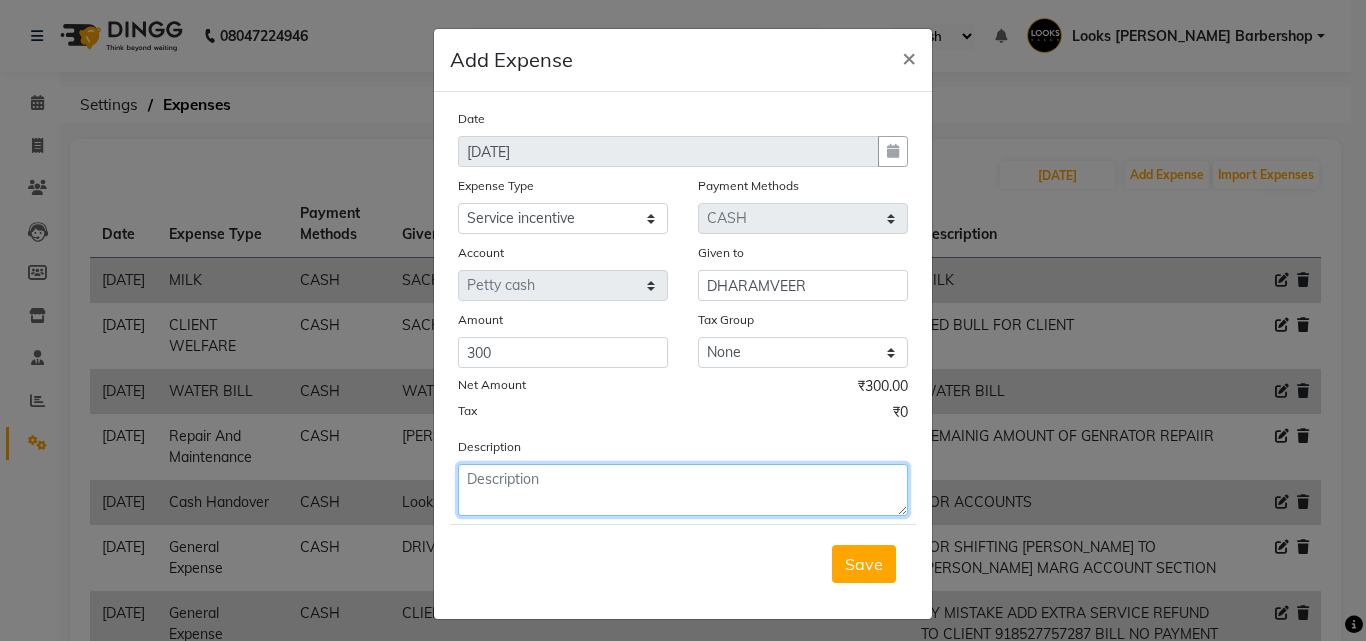 click 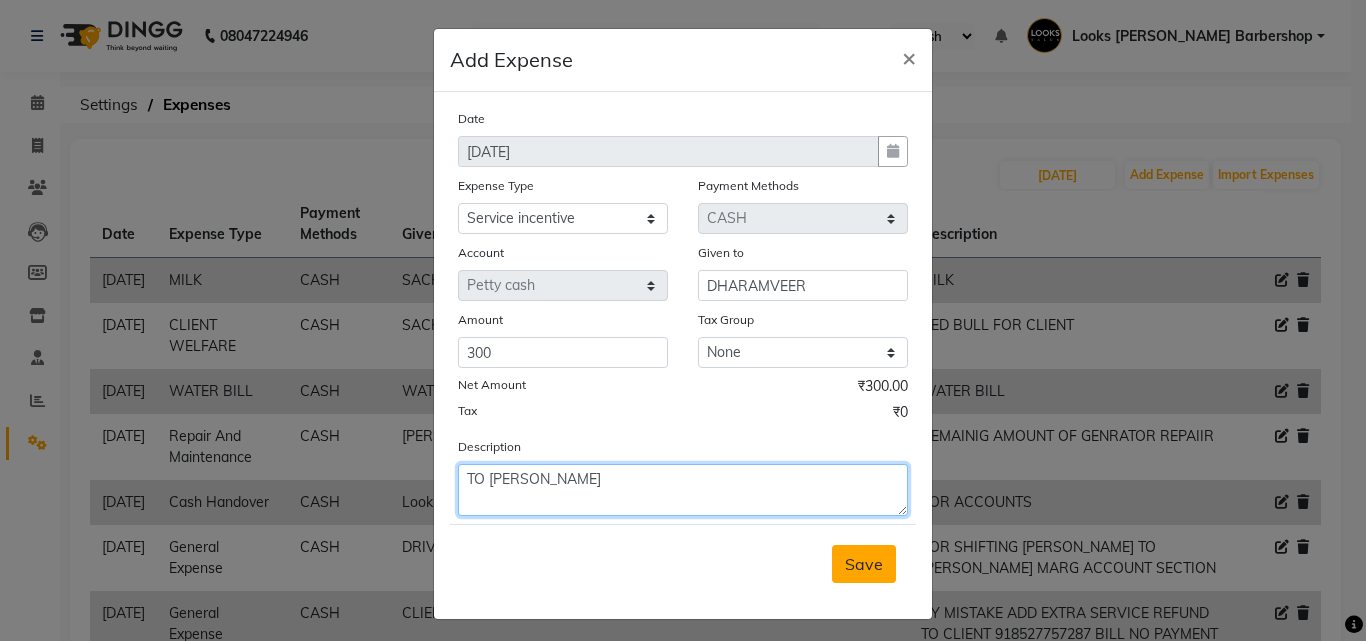 type on "TO DHARAMVEER JI" 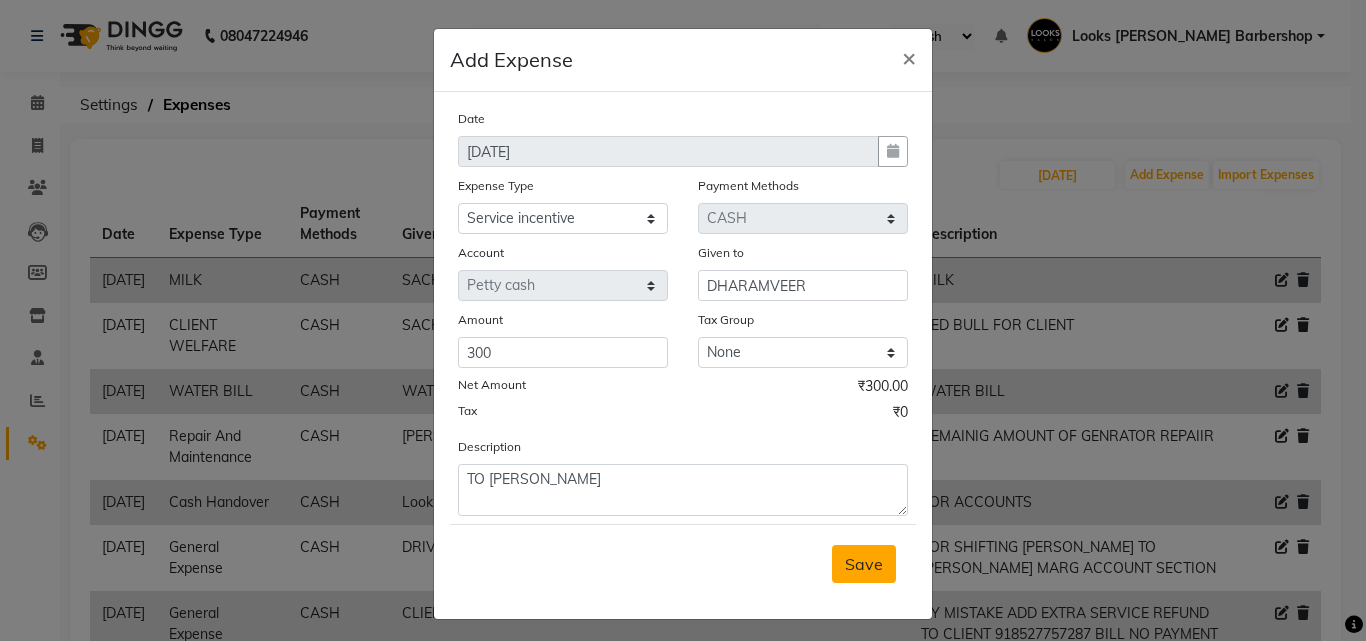 click on "Save" at bounding box center (864, 564) 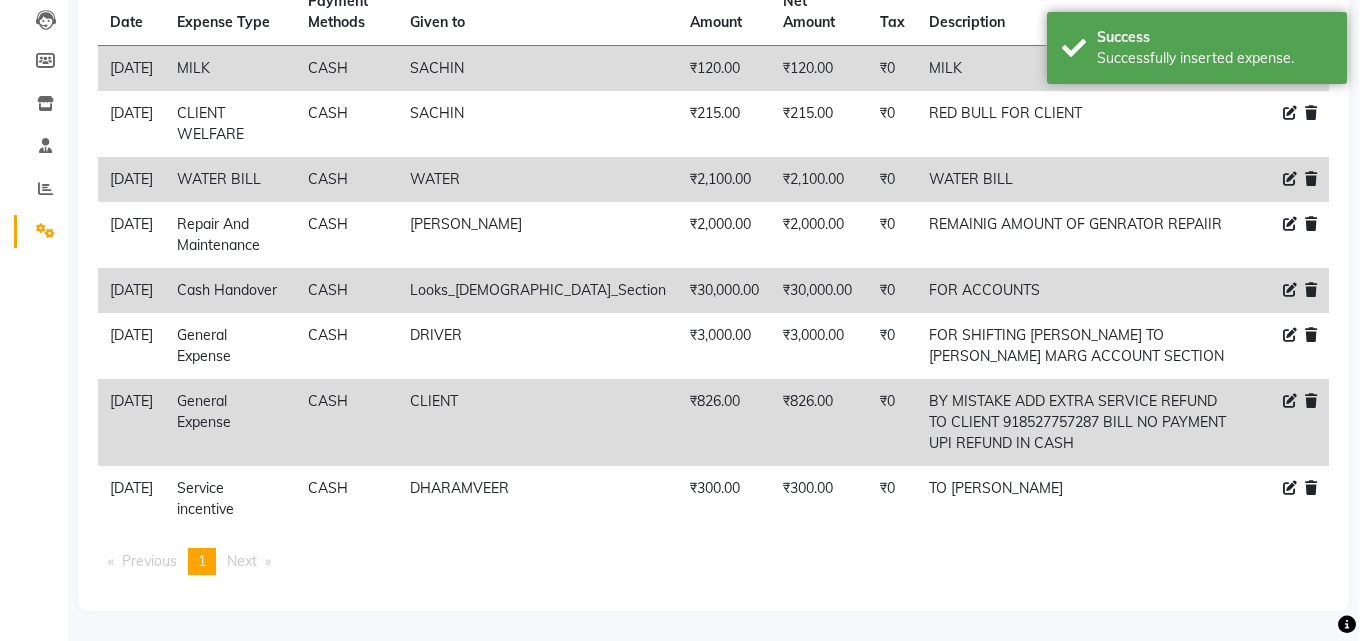 scroll, scrollTop: 0, scrollLeft: 0, axis: both 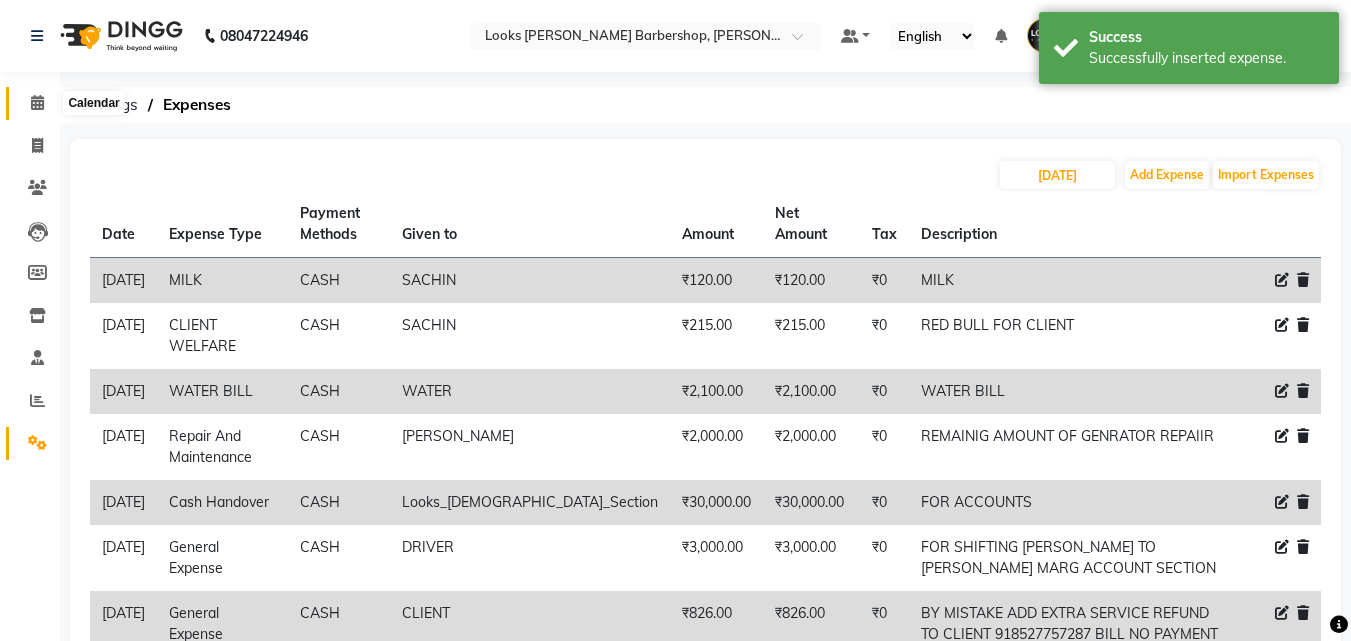 click 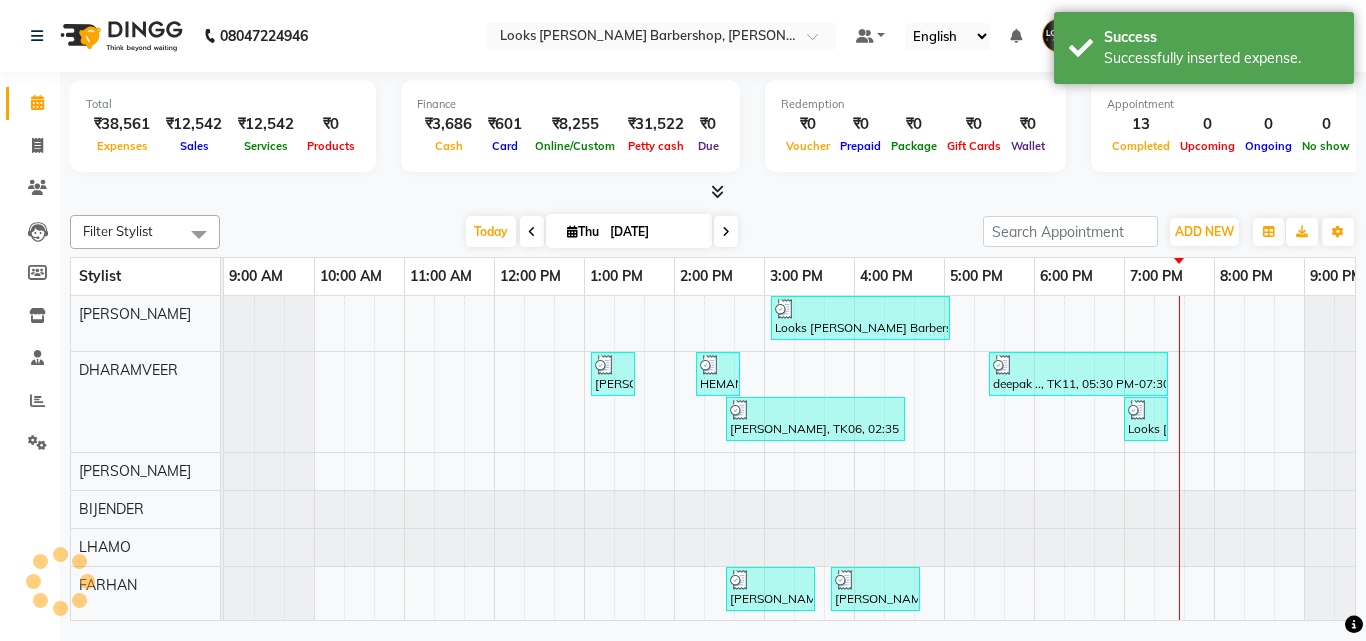 scroll, scrollTop: 0, scrollLeft: 0, axis: both 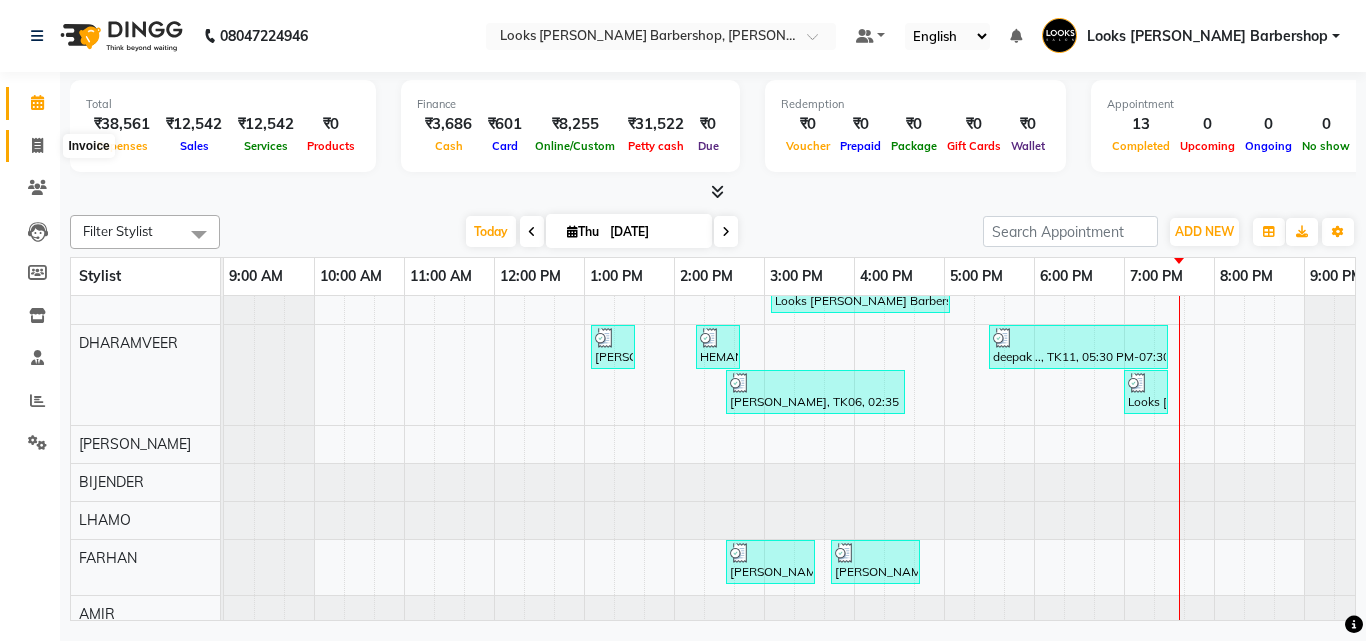 click 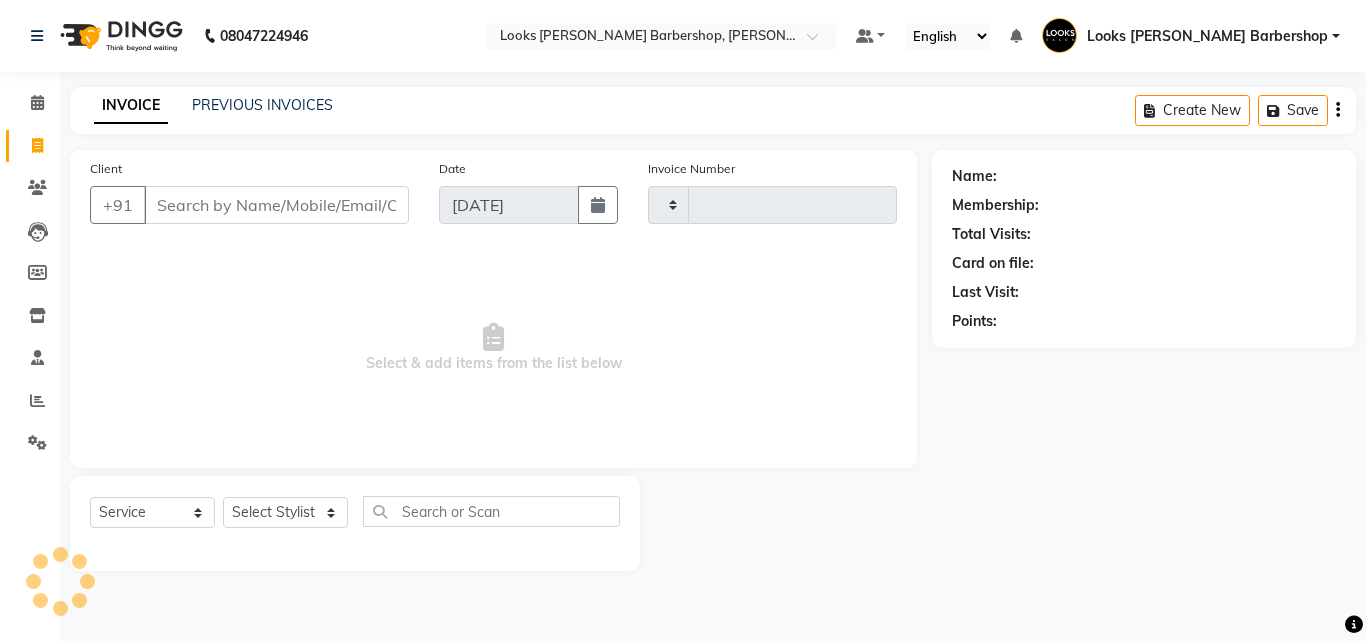 type on "2510" 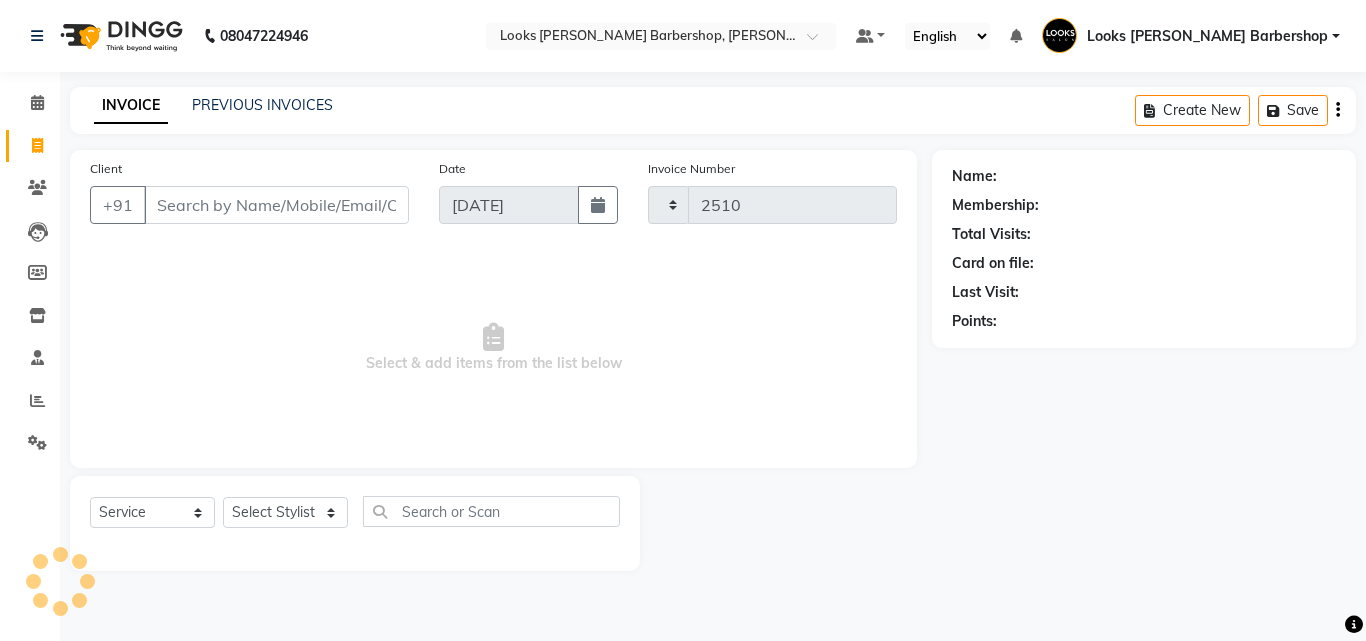 select on "4323" 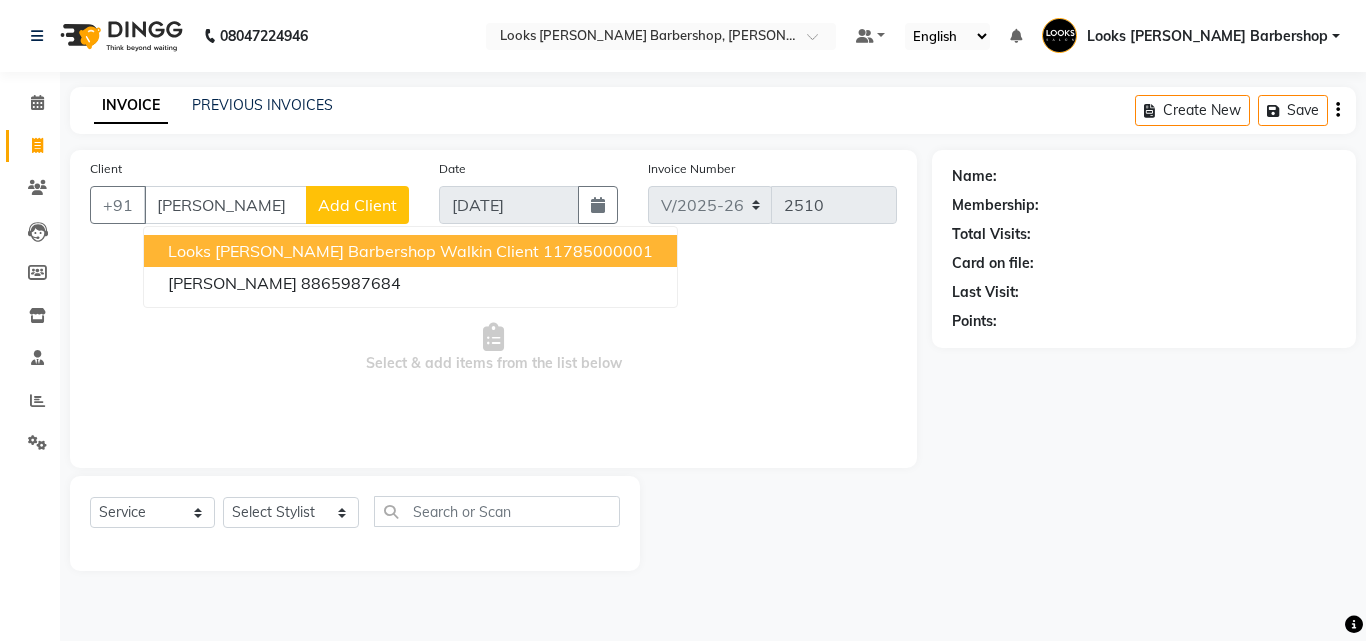 click on "11785000001" at bounding box center [598, 251] 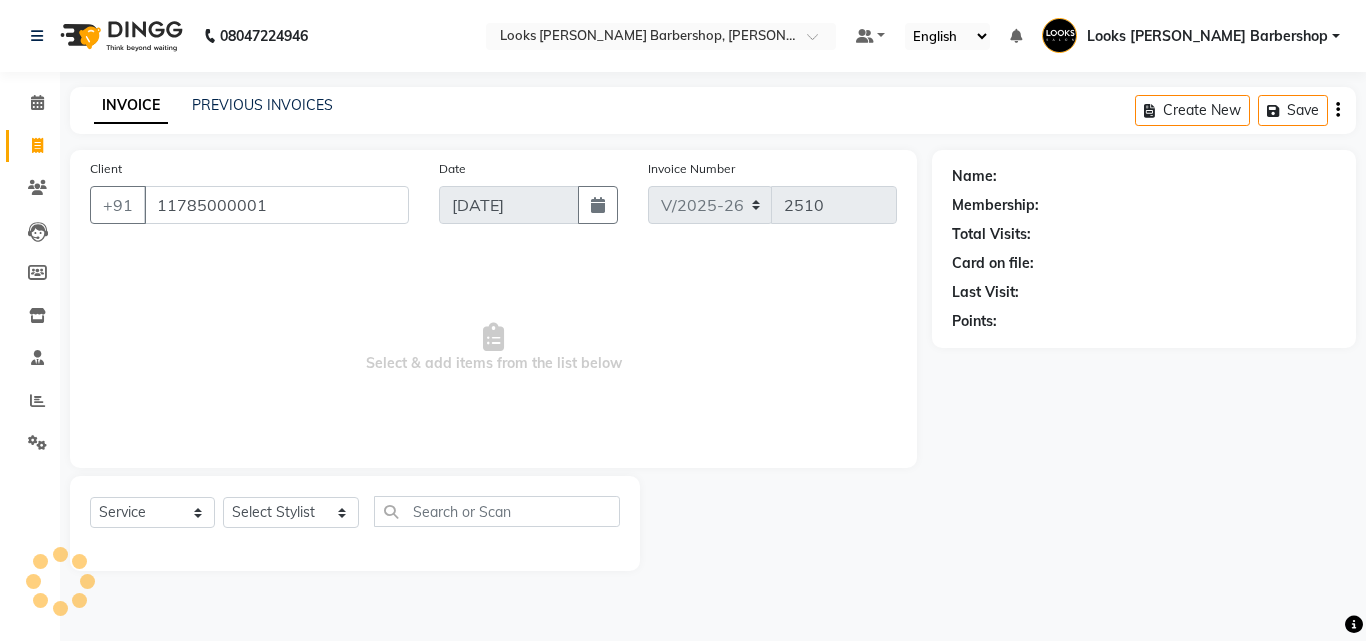 type on "11785000001" 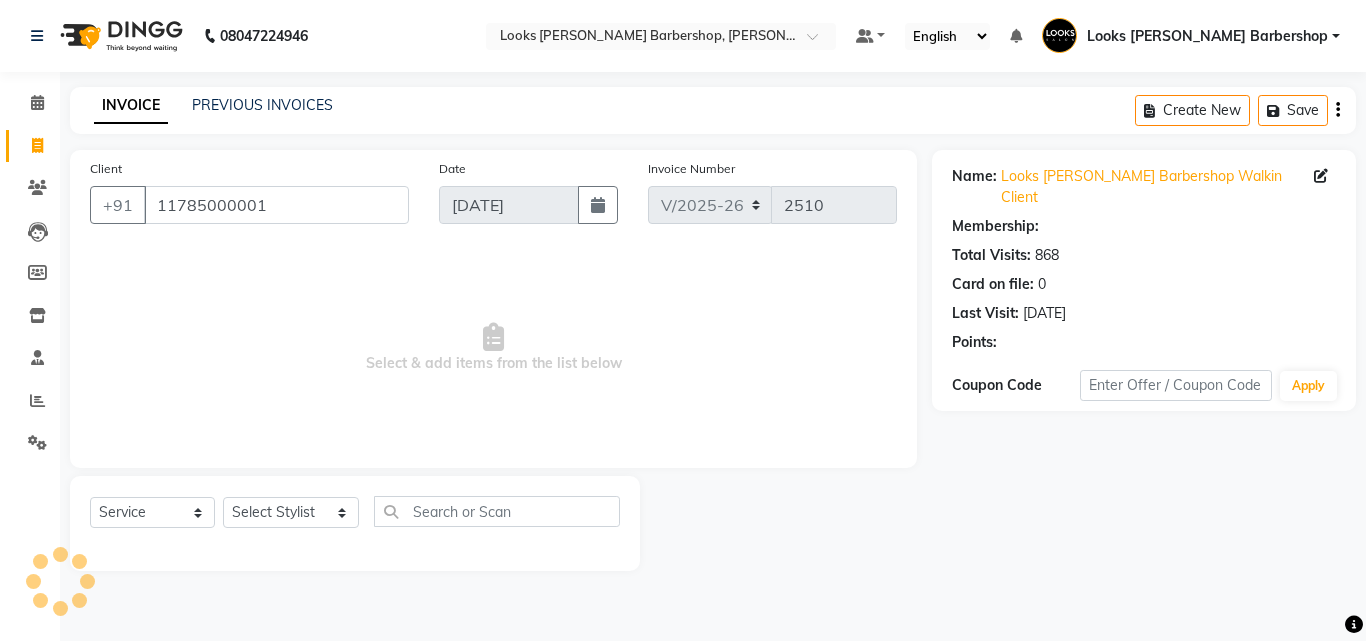 select on "1: Object" 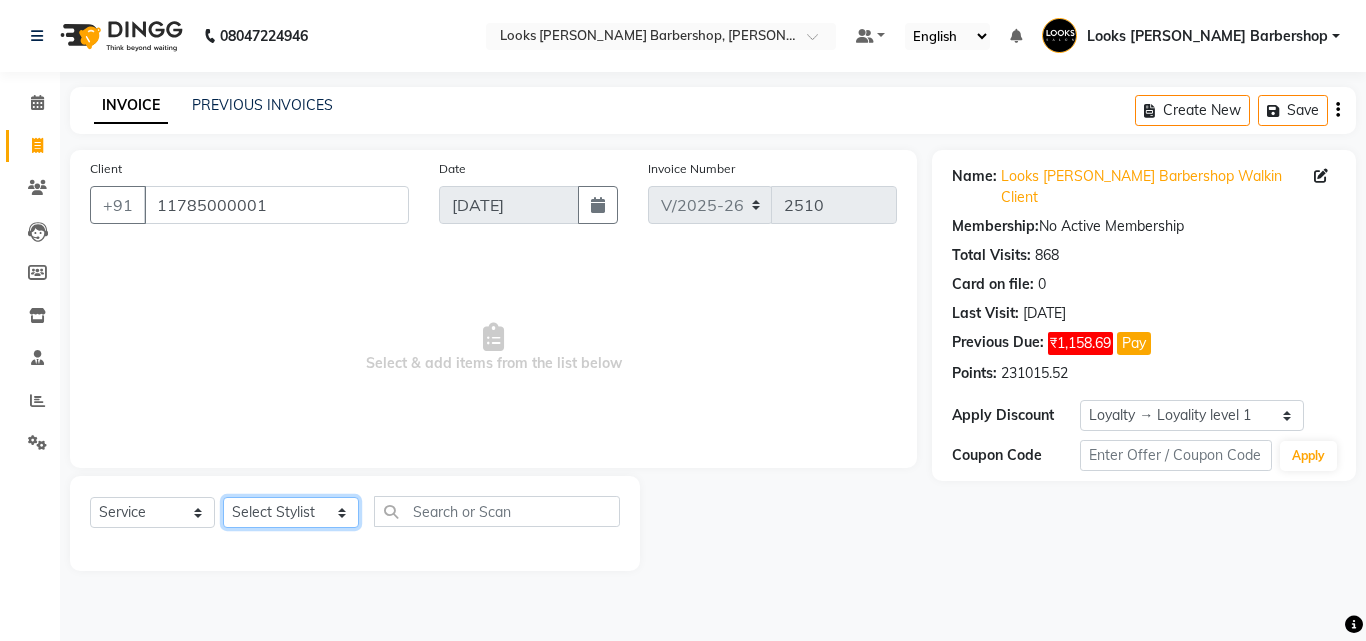 click on "Select Stylist Aadil Adnan AENA Aijaz Alam Amazon_Kart AMIR  Anurag _asst Arvind_asst BIJENDER  Counter Sales DANISH DHARAMVEER Eshan FARHAN KARAN RAI  KOMAL_NAILS Krishna_asst LALIT_PDCT LHAMO Looks_Female_Section Looks_H.O_Store Looks Karol Bagh Barbershop Looks_Kart MANIRAM Meenu_pdct Mohammad Sajid NAEEM  NARENDER DEOL  Naveen_pdct Prabhakar Kumar_PDCT RAAJ GUPTA RAAJ_JI raj ji RAM MURTI NARYAL ROHIT  Rohit Thakur SACHIN sahil Shabina Shakir SIMRAN Sonia Sunny VIKRAM VIKRANT SINGH  Vishal_Asst YOGESH ASSISTANT" 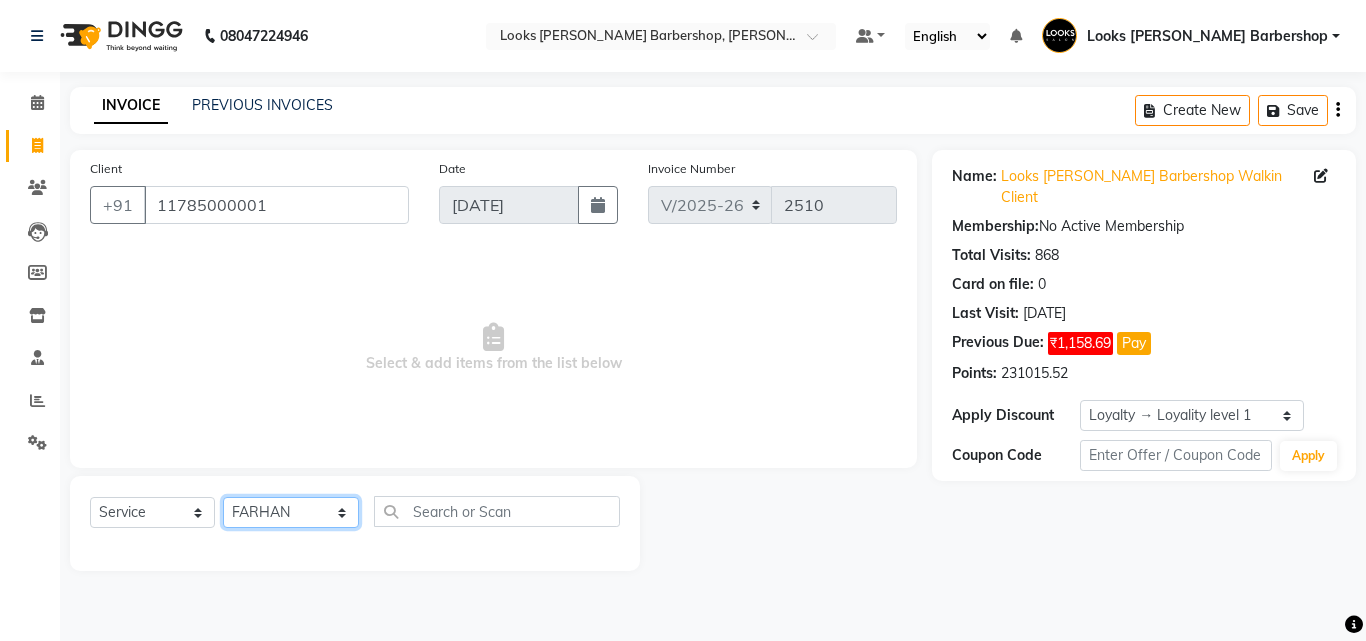 click on "Select Stylist Aadil Adnan AENA Aijaz Alam Amazon_Kart AMIR  Anurag _asst Arvind_asst BIJENDER  Counter Sales DANISH DHARAMVEER Eshan FARHAN KARAN RAI  KOMAL_NAILS Krishna_asst LALIT_PDCT LHAMO Looks_Female_Section Looks_H.O_Store Looks Karol Bagh Barbershop Looks_Kart MANIRAM Meenu_pdct Mohammad Sajid NAEEM  NARENDER DEOL  Naveen_pdct Prabhakar Kumar_PDCT RAAJ GUPTA RAAJ_JI raj ji RAM MURTI NARYAL ROHIT  Rohit Thakur SACHIN sahil Shabina Shakir SIMRAN Sonia Sunny VIKRAM VIKRANT SINGH  Vishal_Asst YOGESH ASSISTANT" 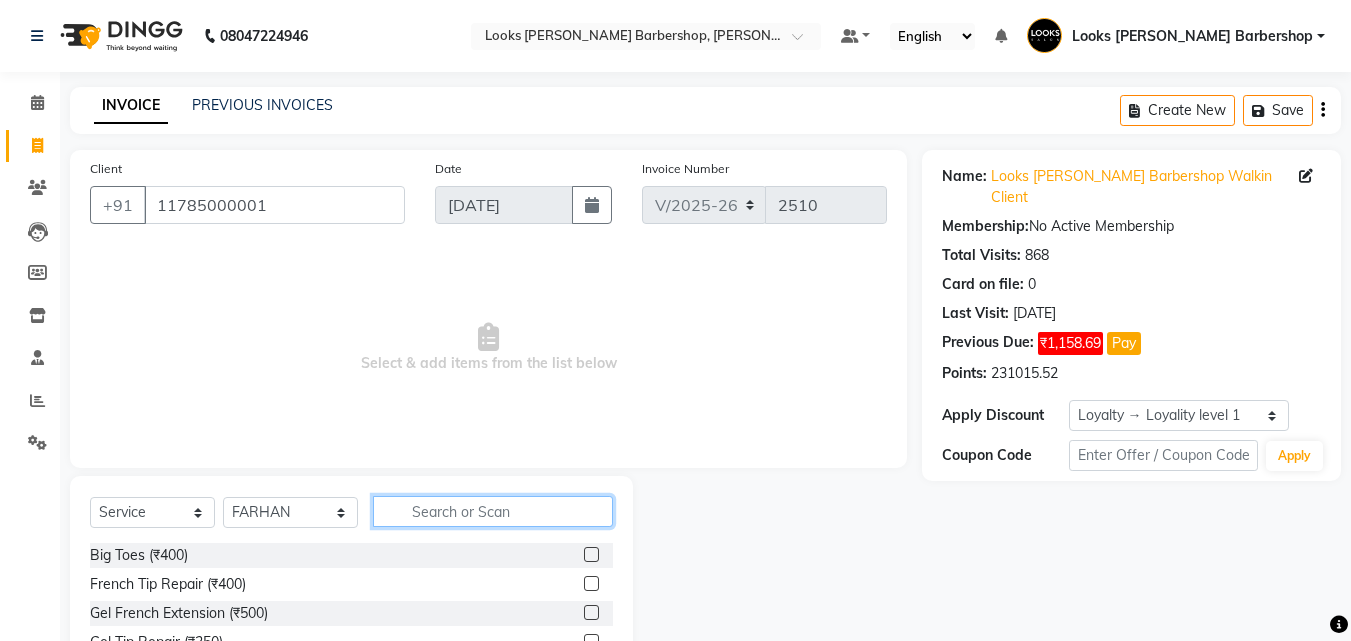 click 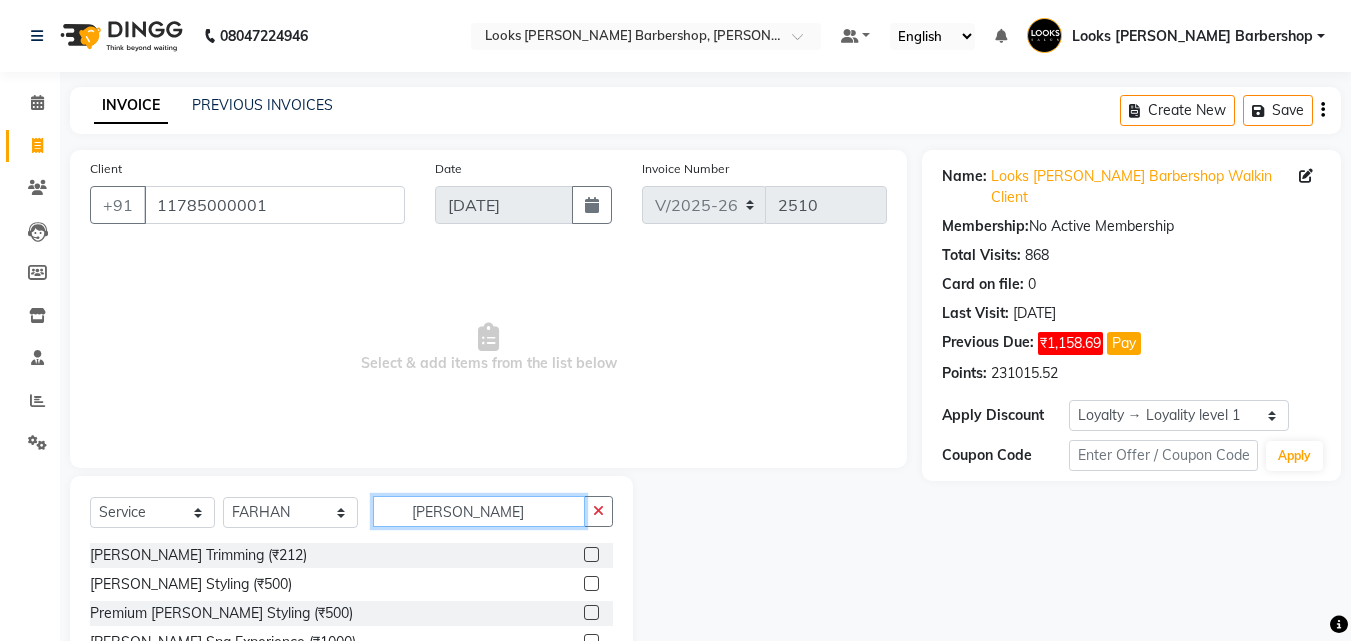 type on "BEARD" 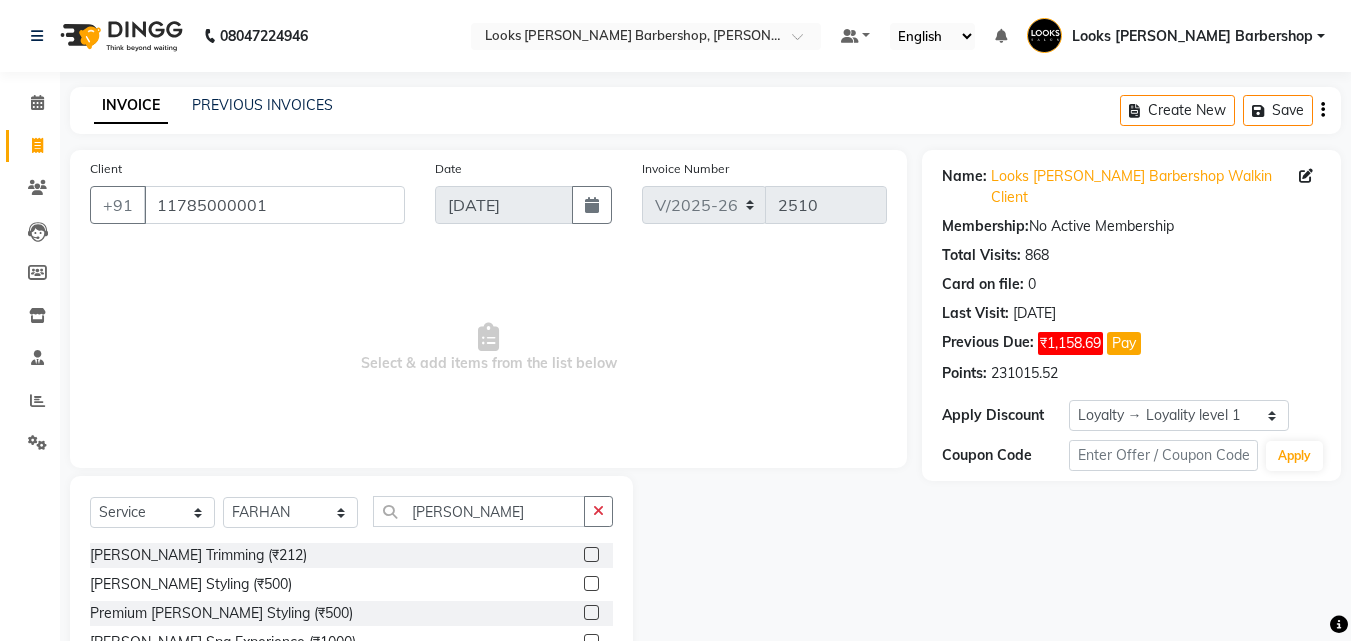 click 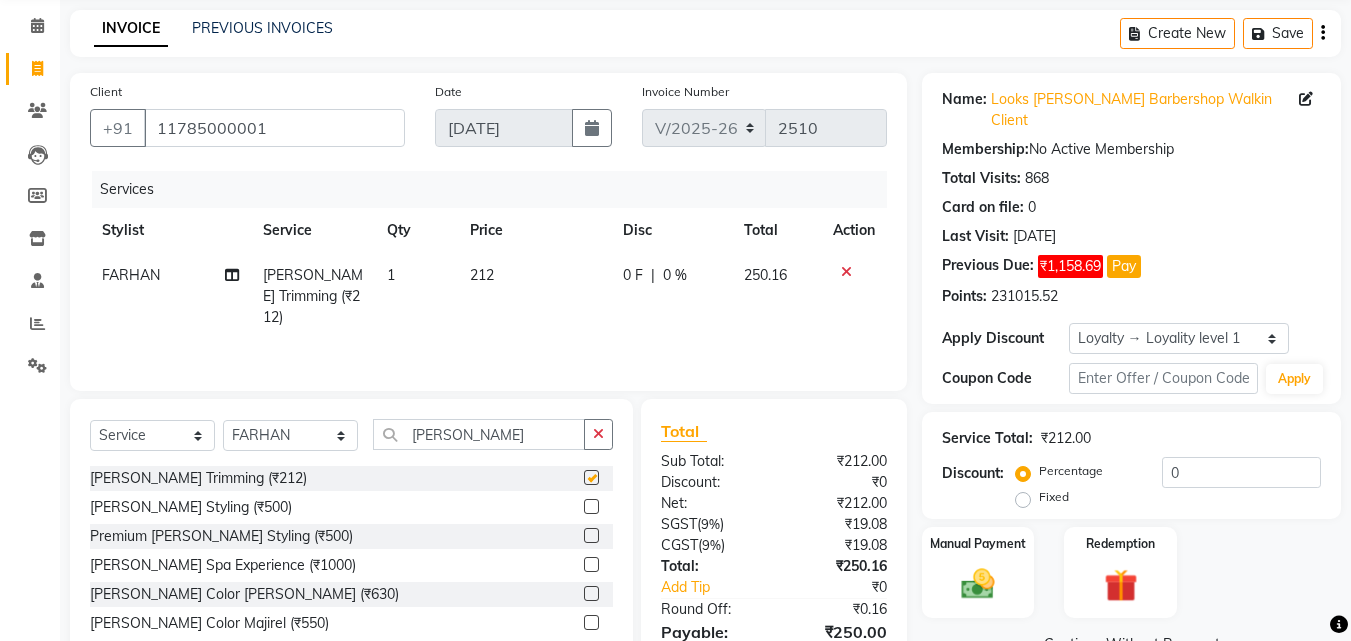 scroll, scrollTop: 180, scrollLeft: 0, axis: vertical 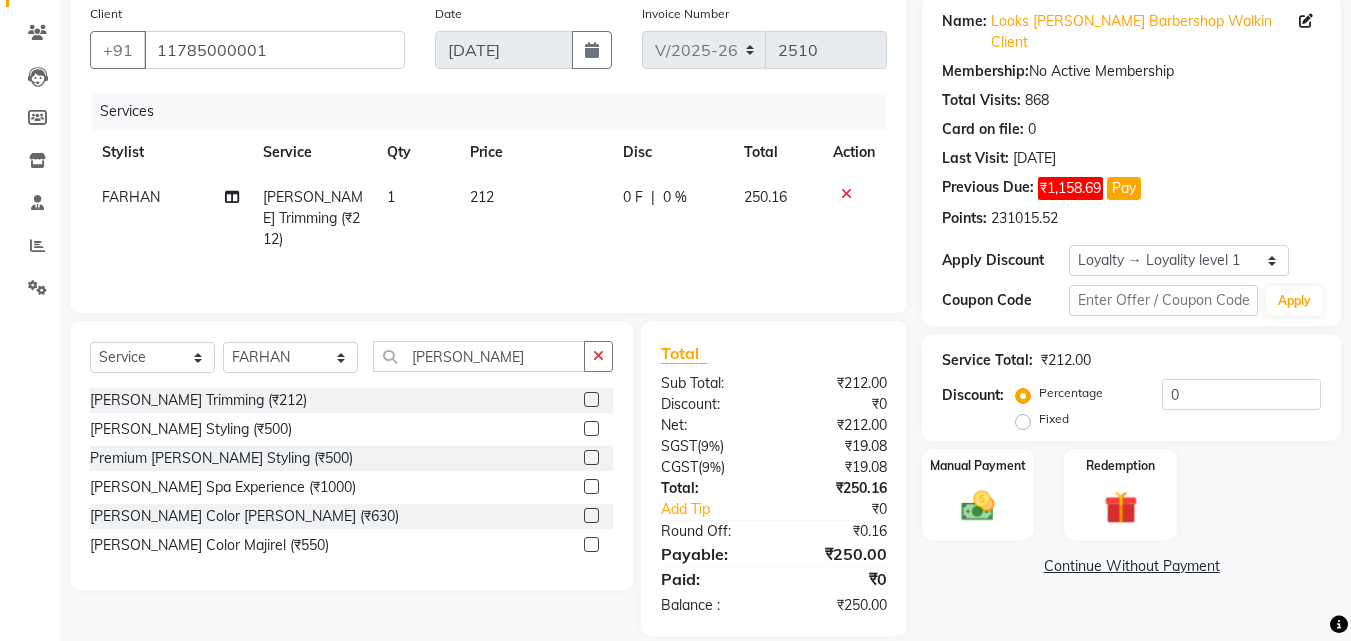 checkbox on "false" 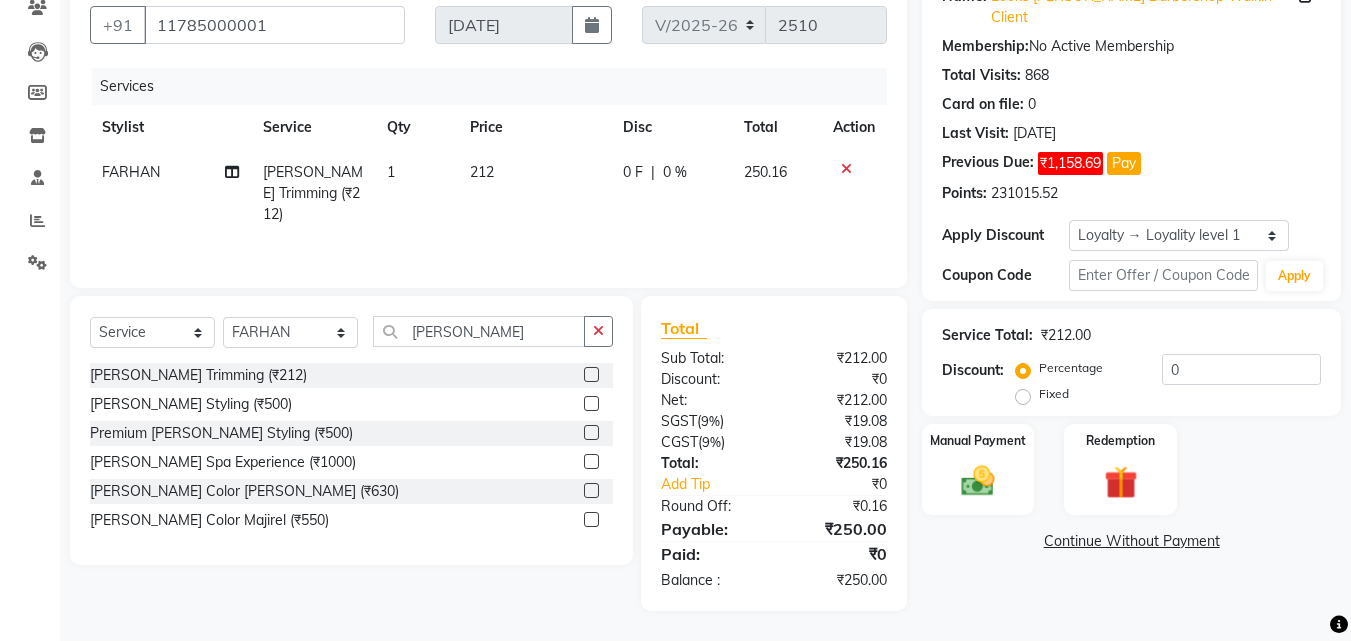 drag, startPoint x: 593, startPoint y: 490, endPoint x: 583, endPoint y: 496, distance: 11.661903 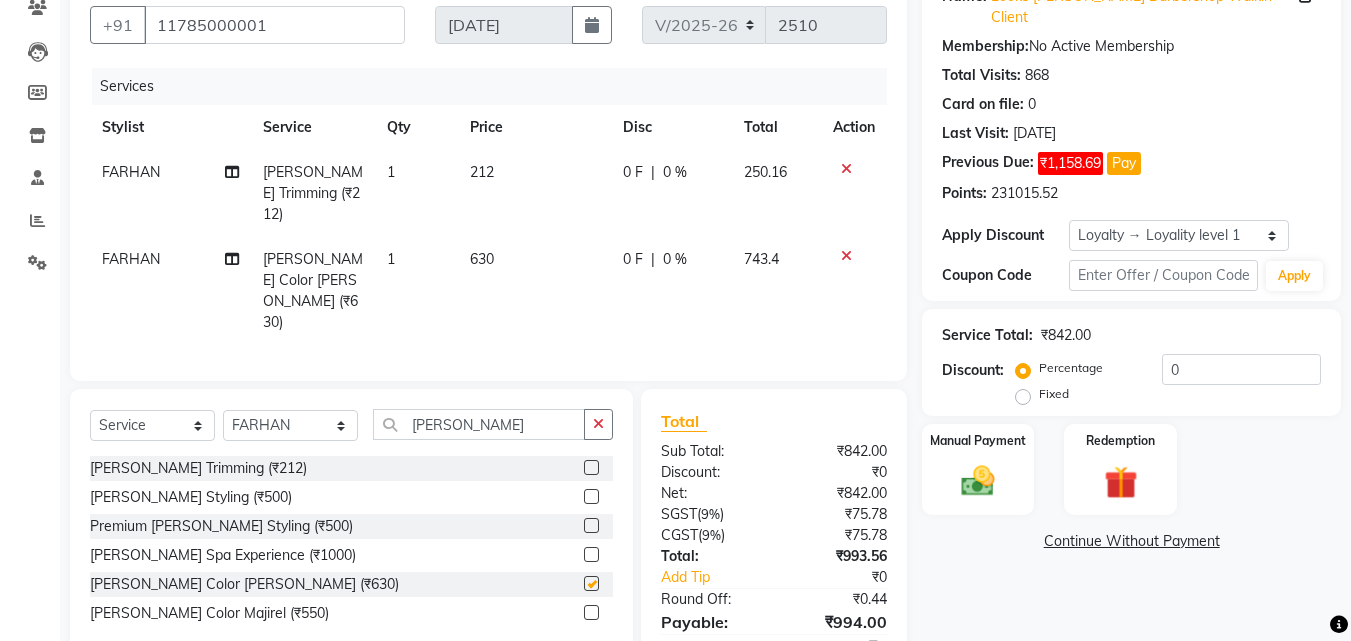 checkbox on "false" 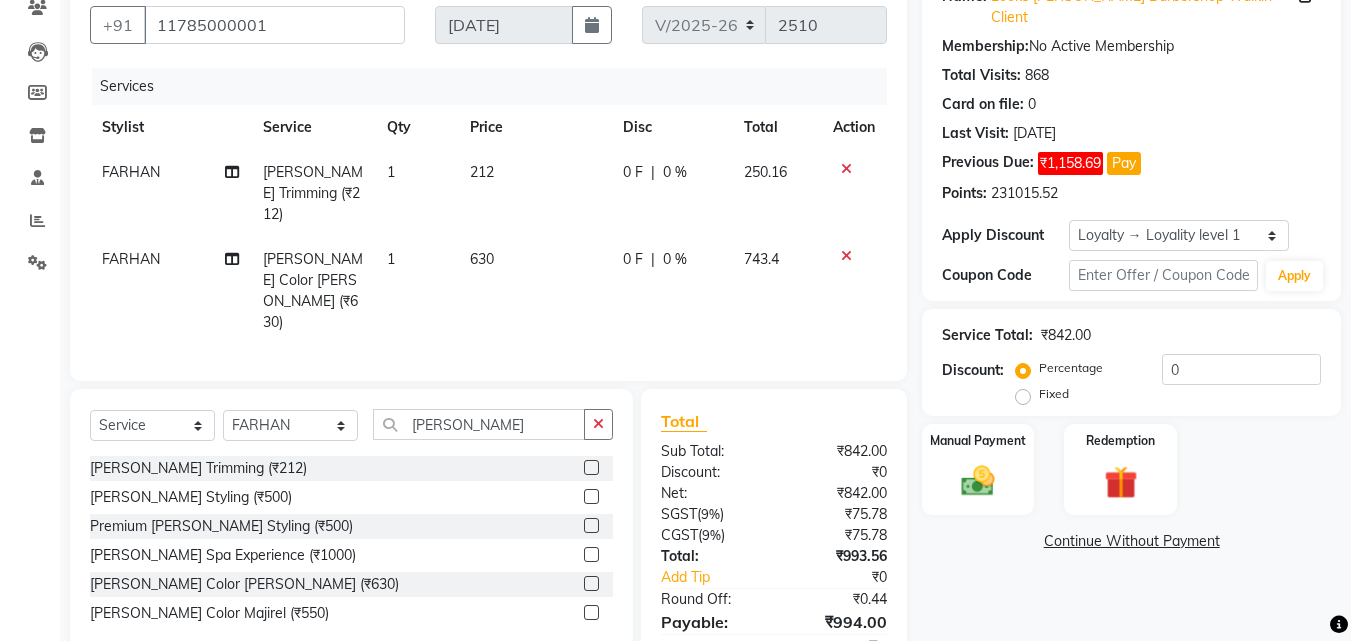 click on "630" 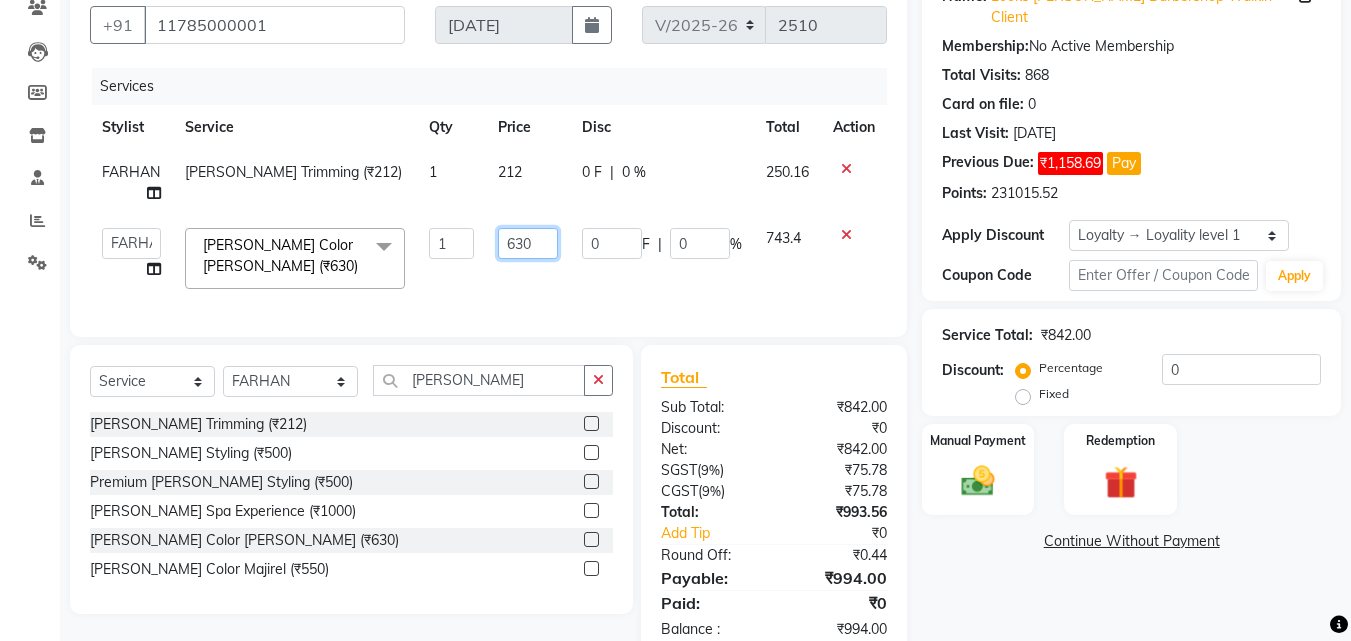 click on "630" 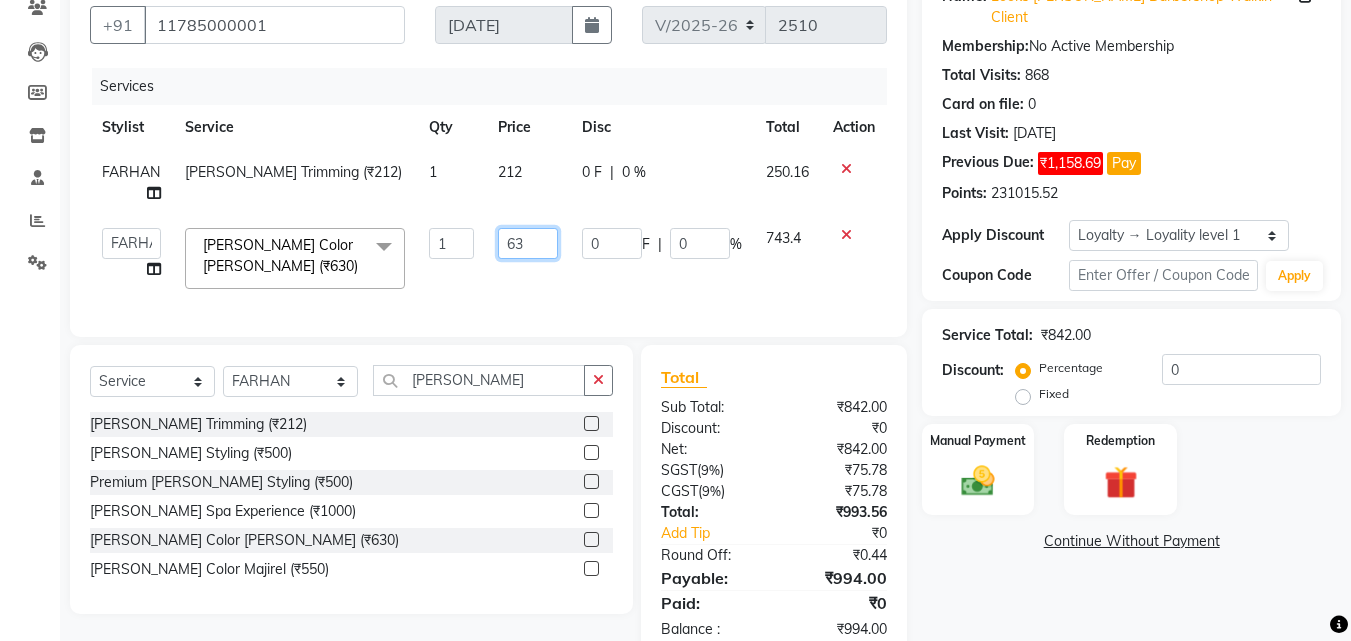 type on "6" 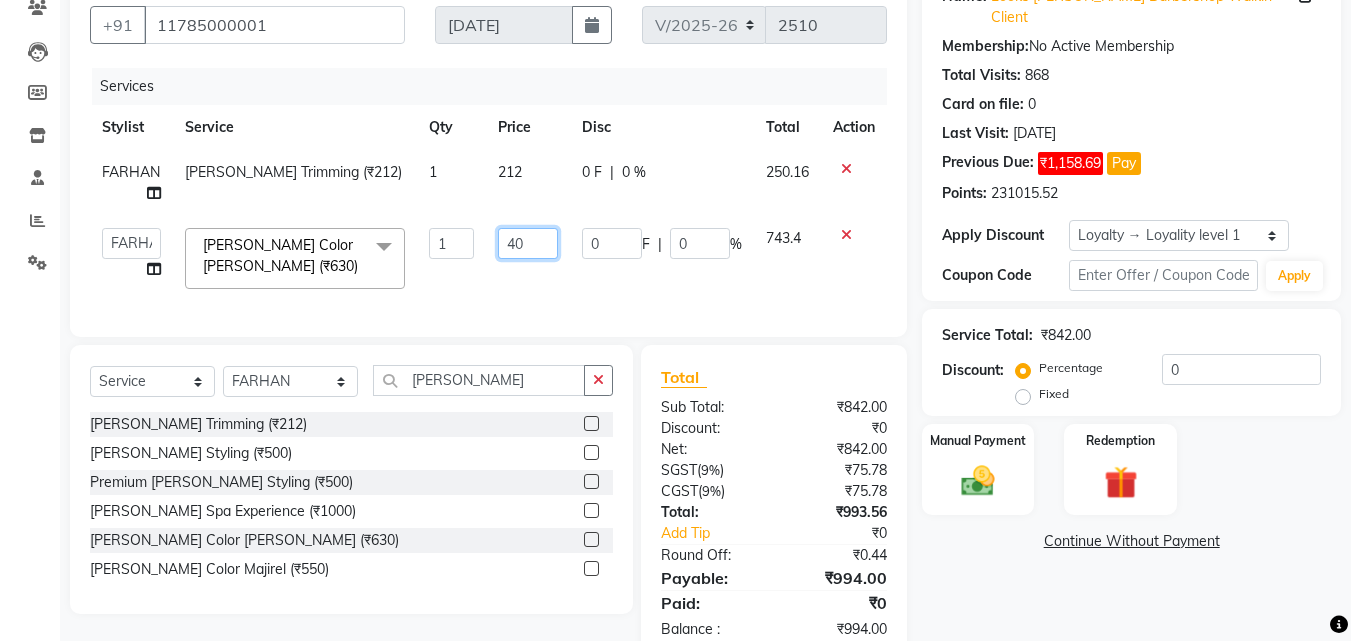 type on "400" 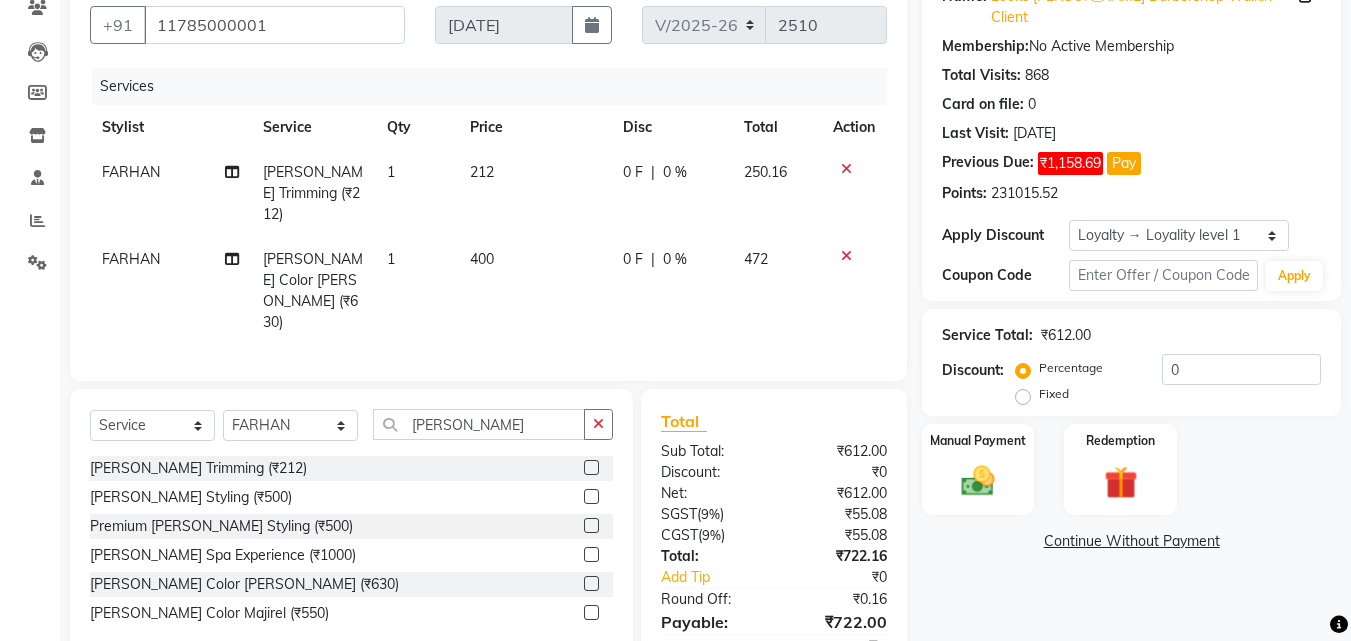 click on "Services Stylist Service Qty Price Disc Total Action FARHAN Beard Trimming (₹212) 1 212 0 F | 0 % 250.16 FARHAN Beard Color Inoa (₹630) 1 400 0 F | 0 % 472" 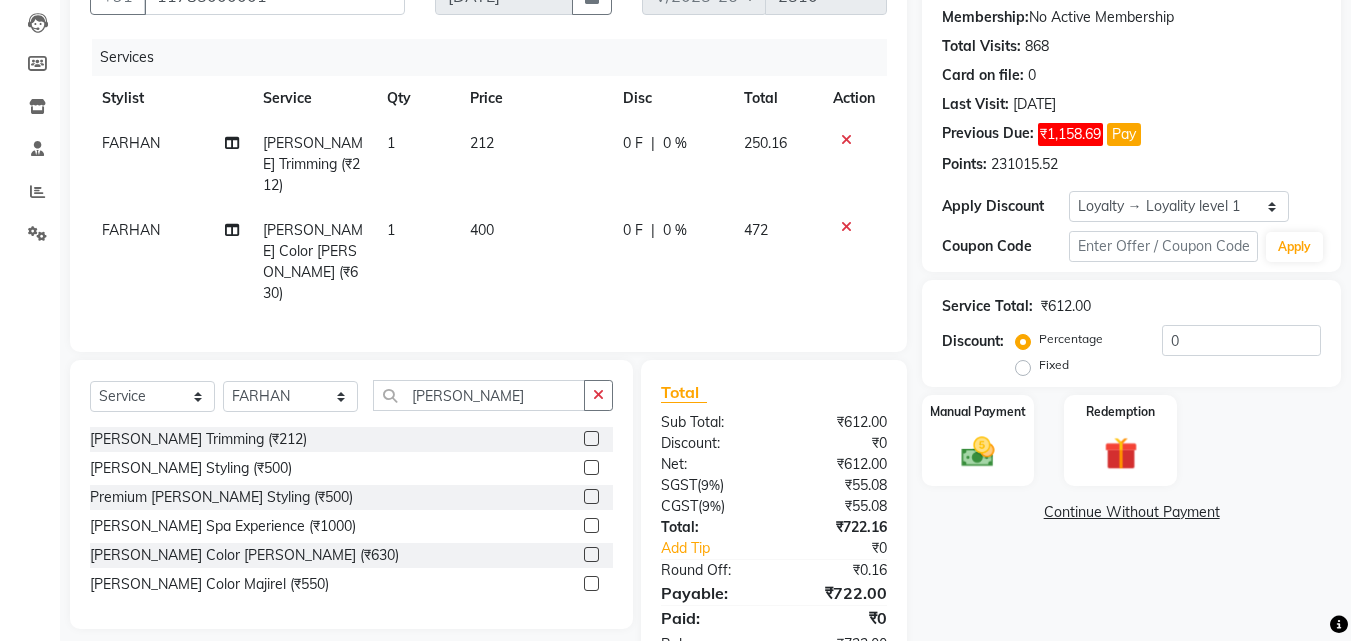 scroll, scrollTop: 225, scrollLeft: 0, axis: vertical 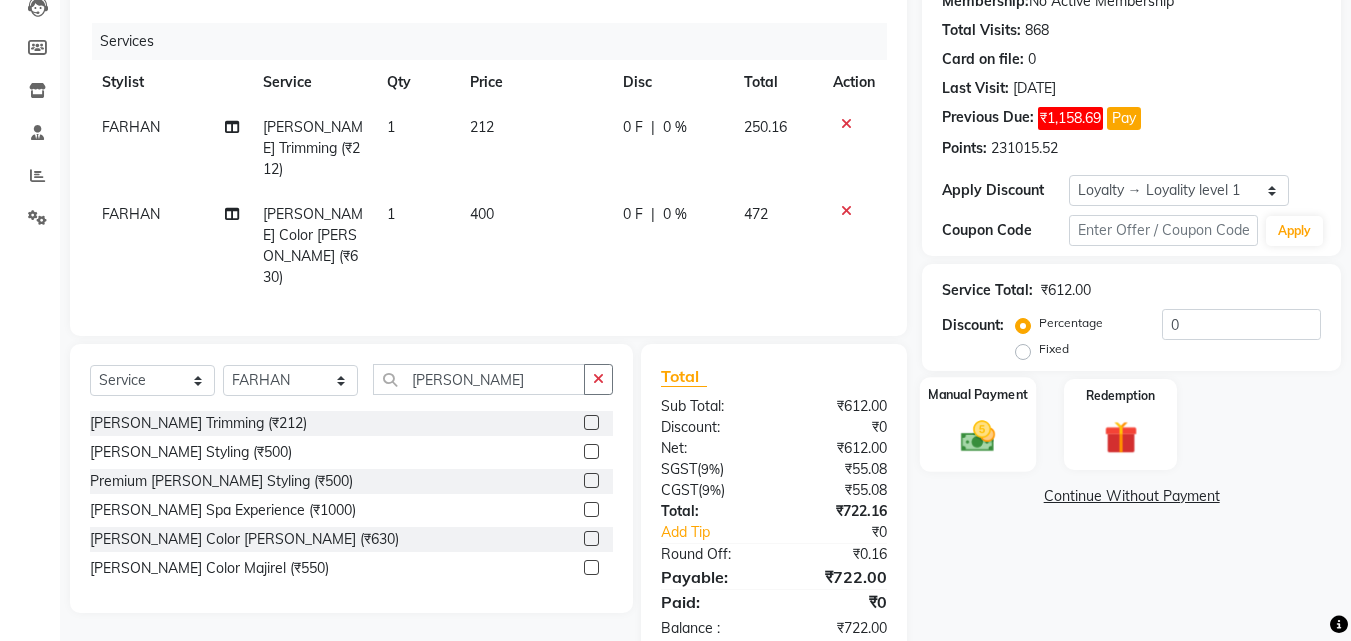 click 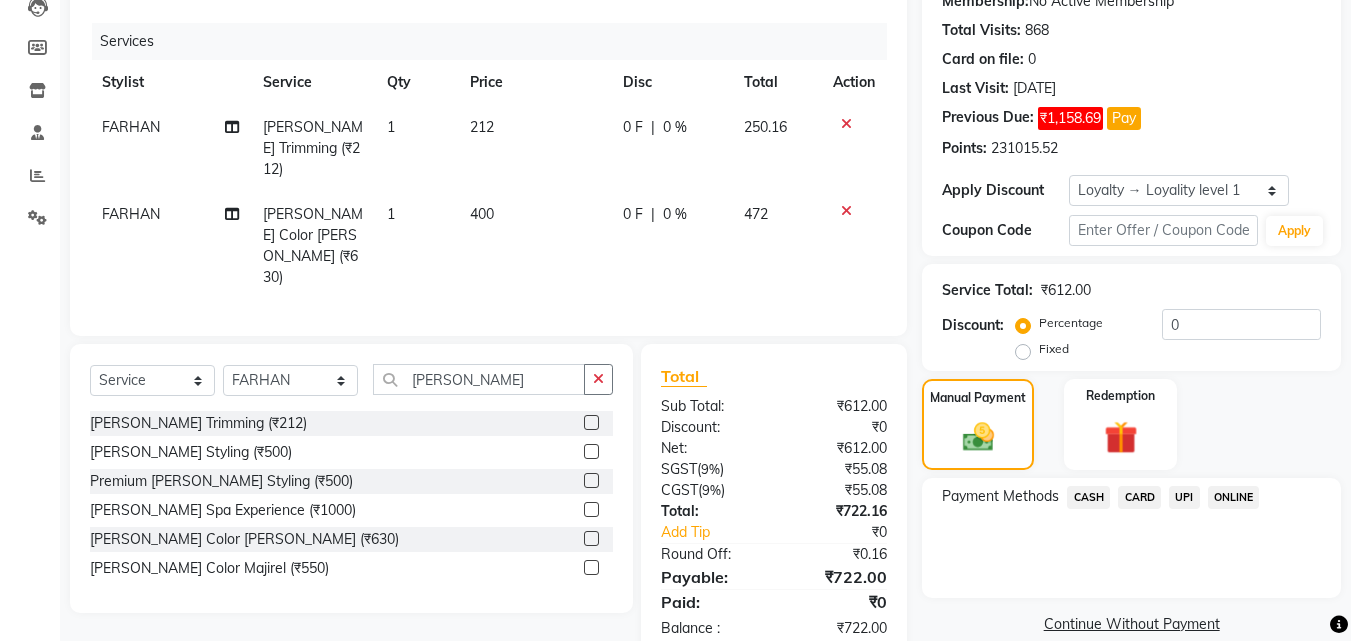 click on "CARD" 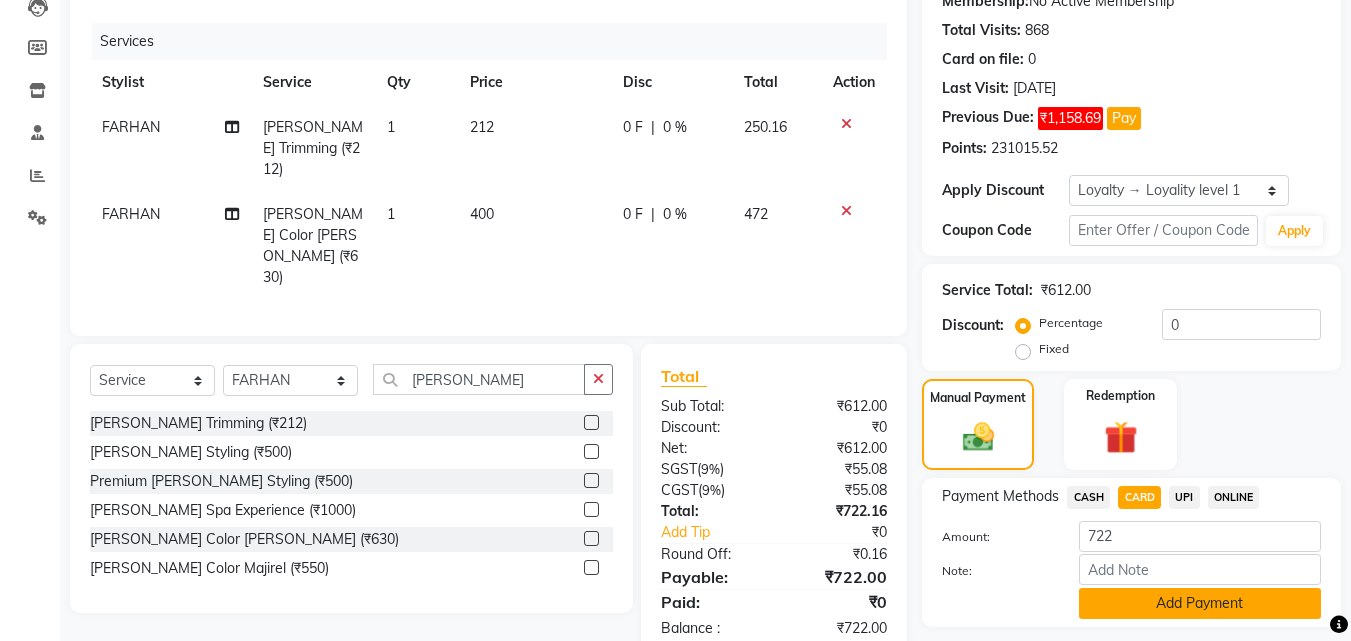 click on "Add Payment" 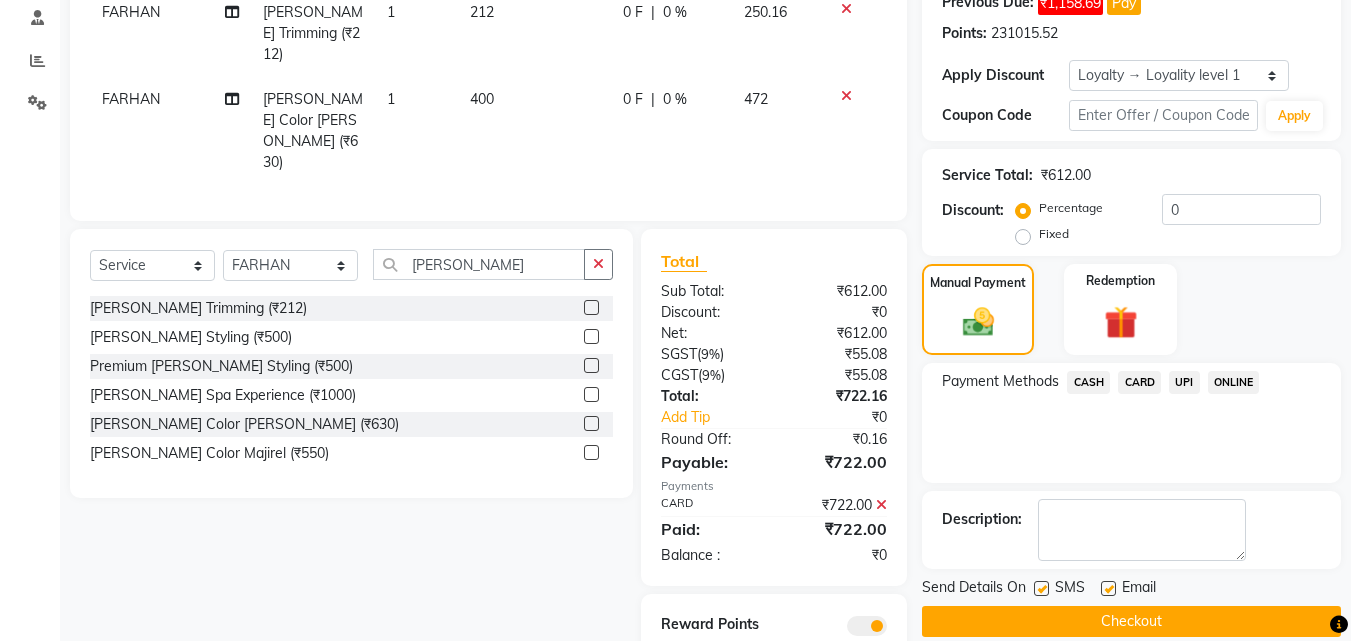 scroll, scrollTop: 387, scrollLeft: 0, axis: vertical 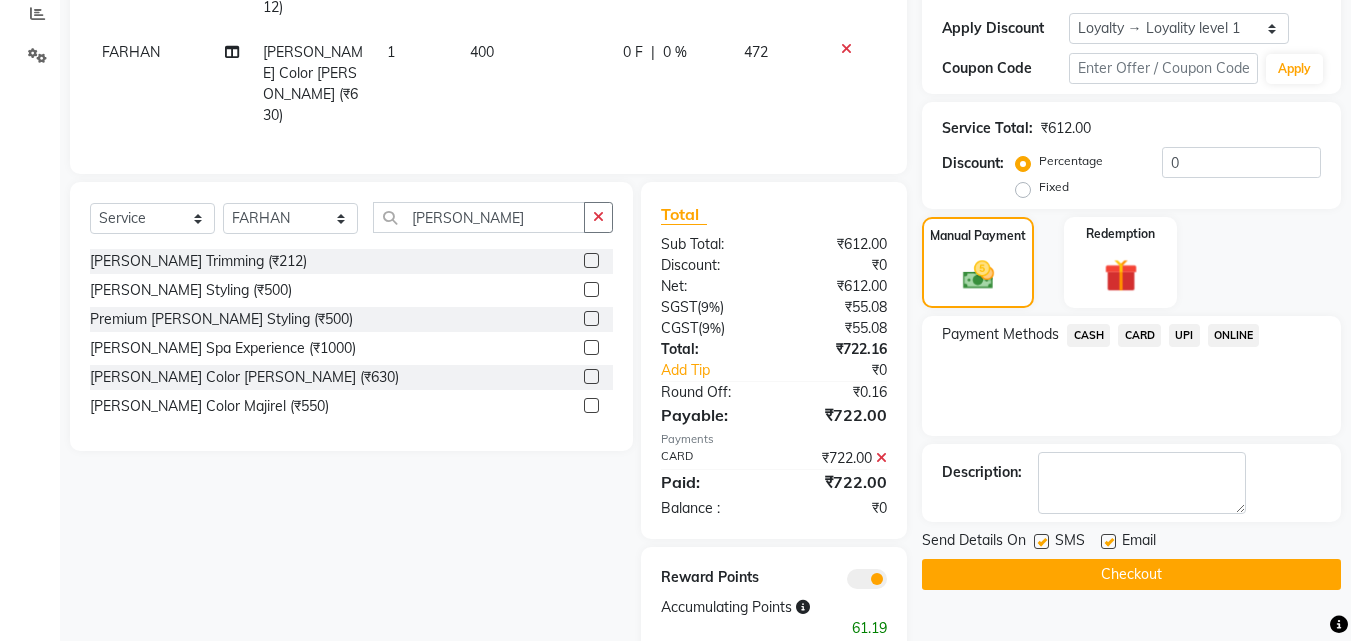 click on "Checkout" 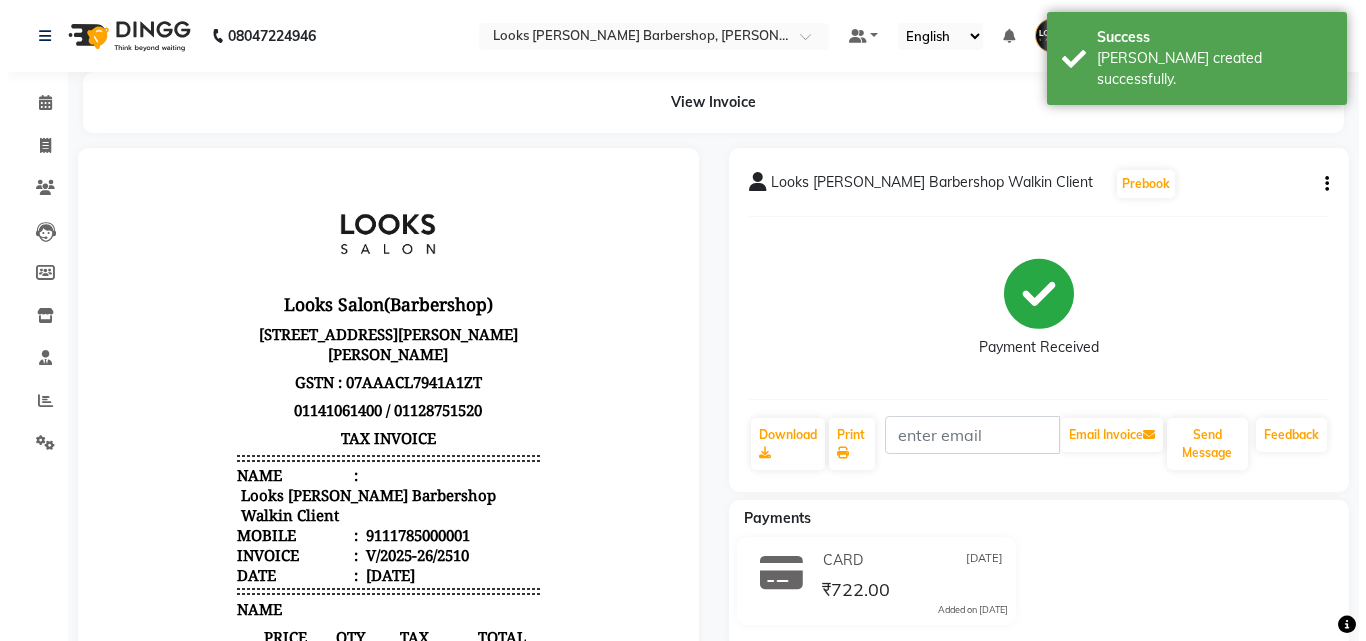 scroll, scrollTop: 0, scrollLeft: 0, axis: both 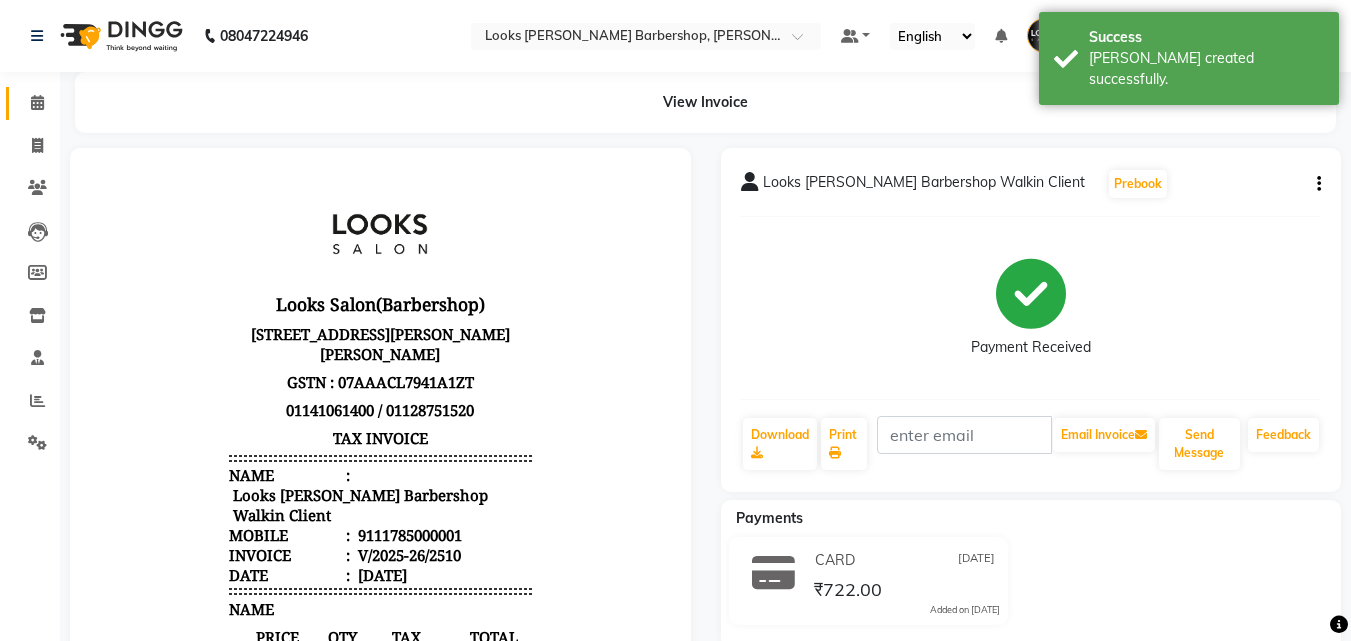 click on "Calendar" 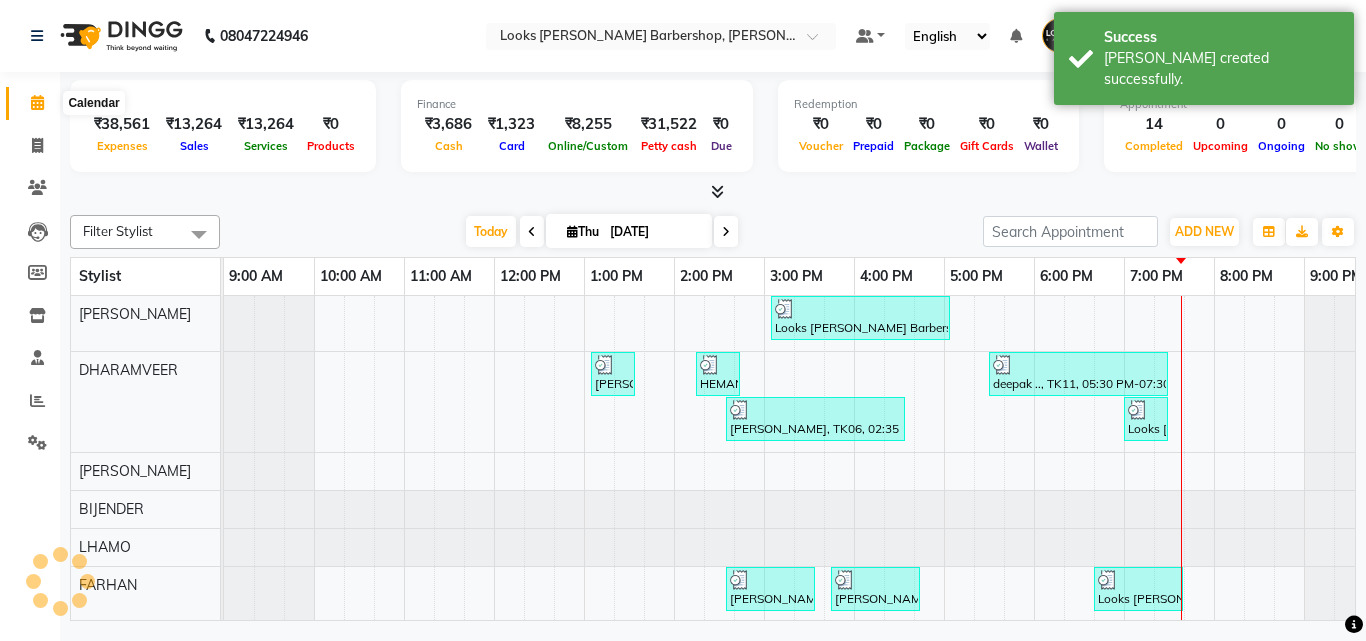 scroll, scrollTop: 0, scrollLeft: 0, axis: both 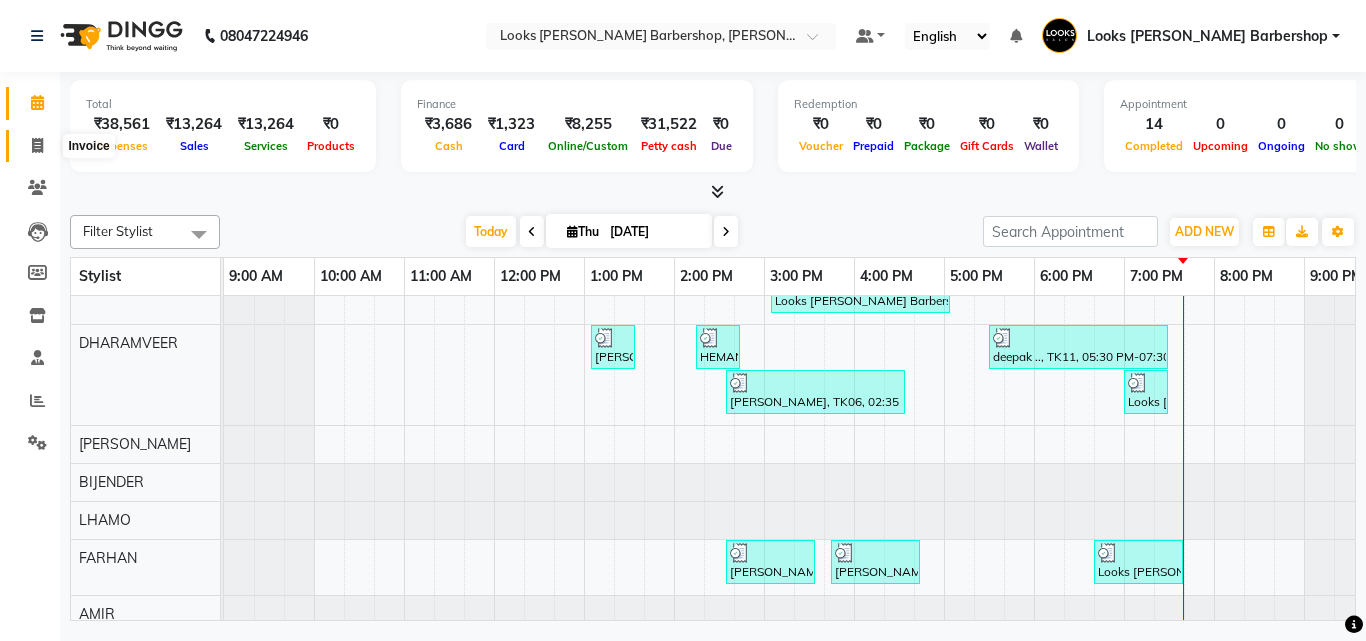 click 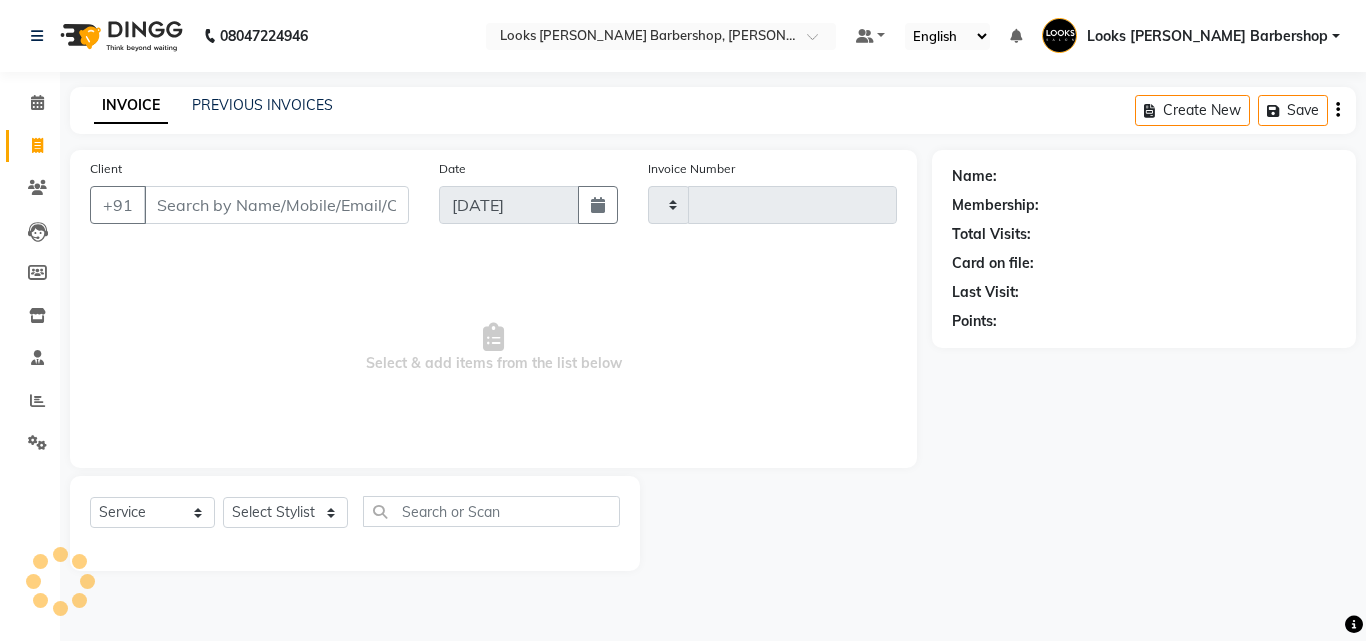 type on "2511" 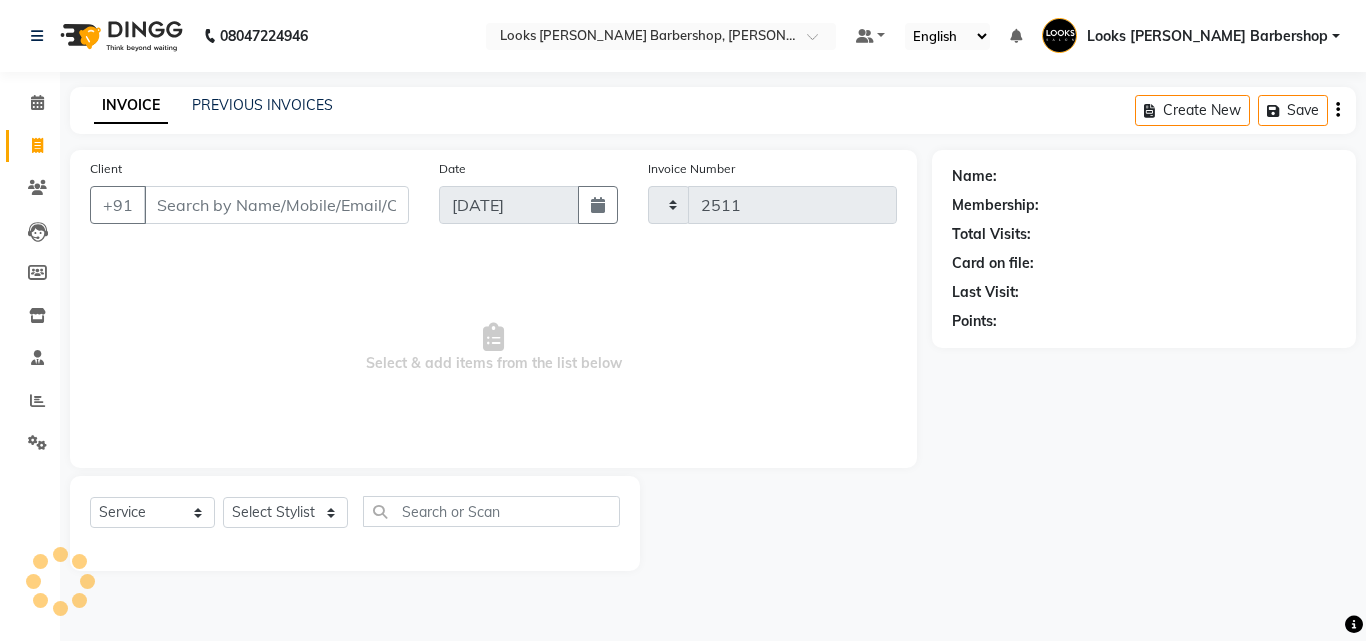 select on "4323" 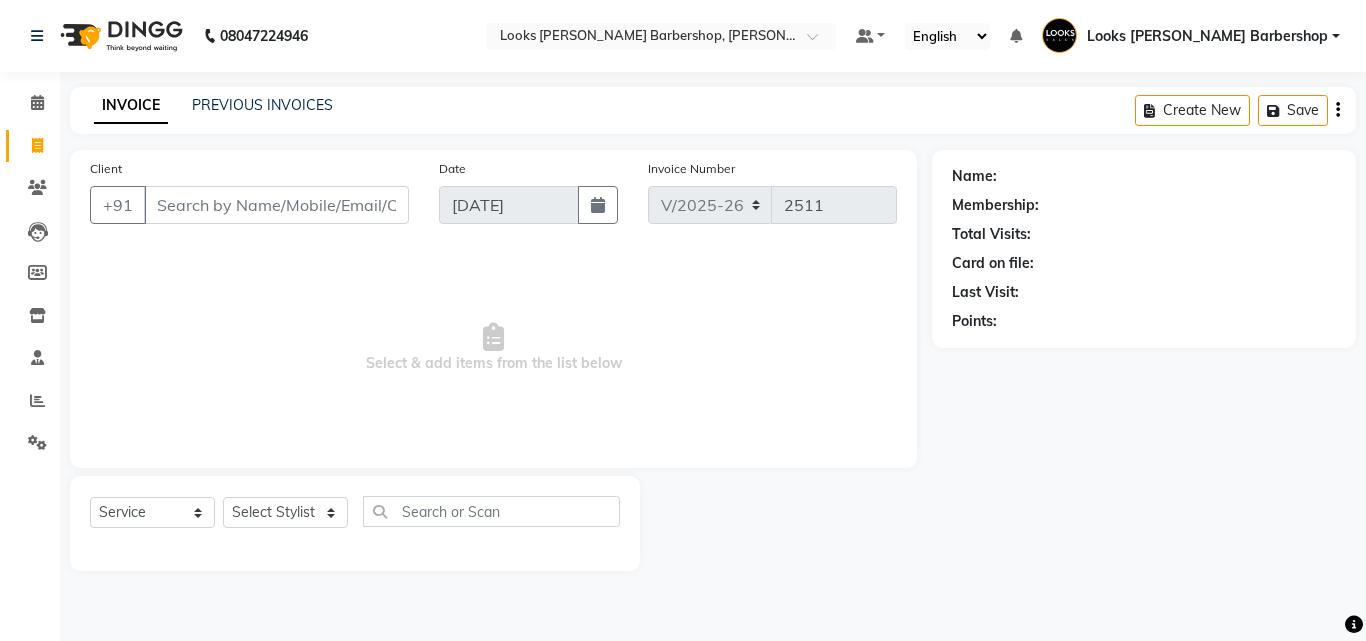 type on "D" 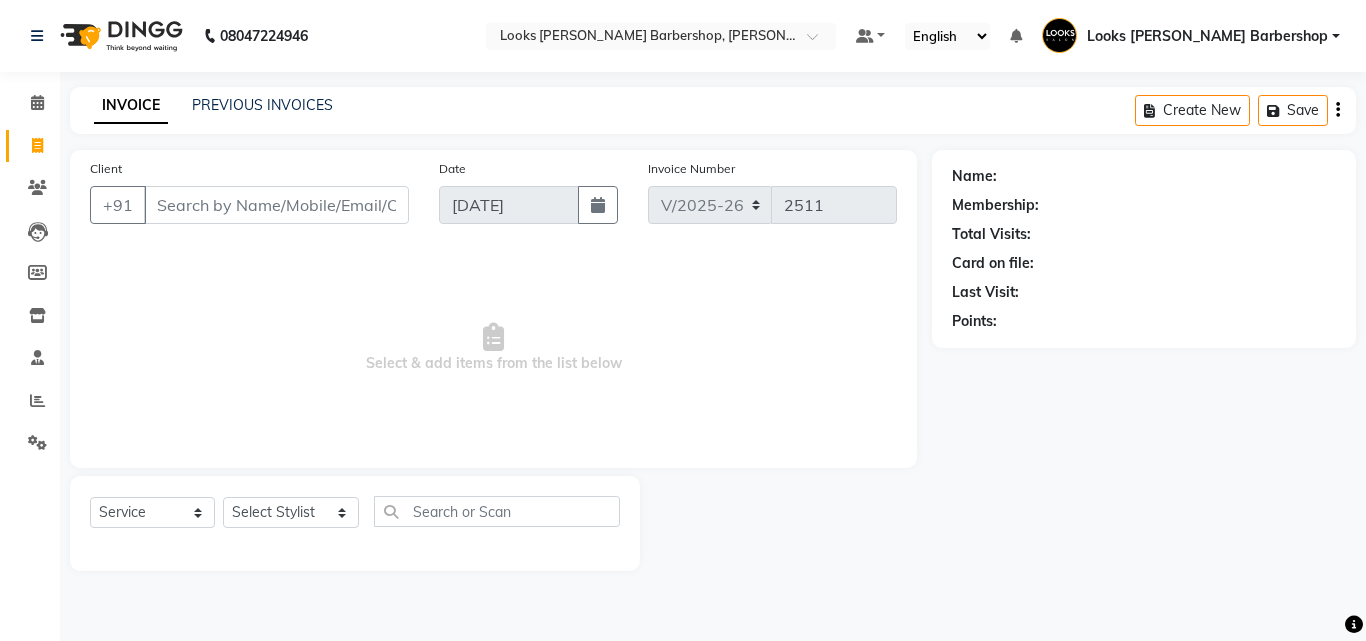 type on "E" 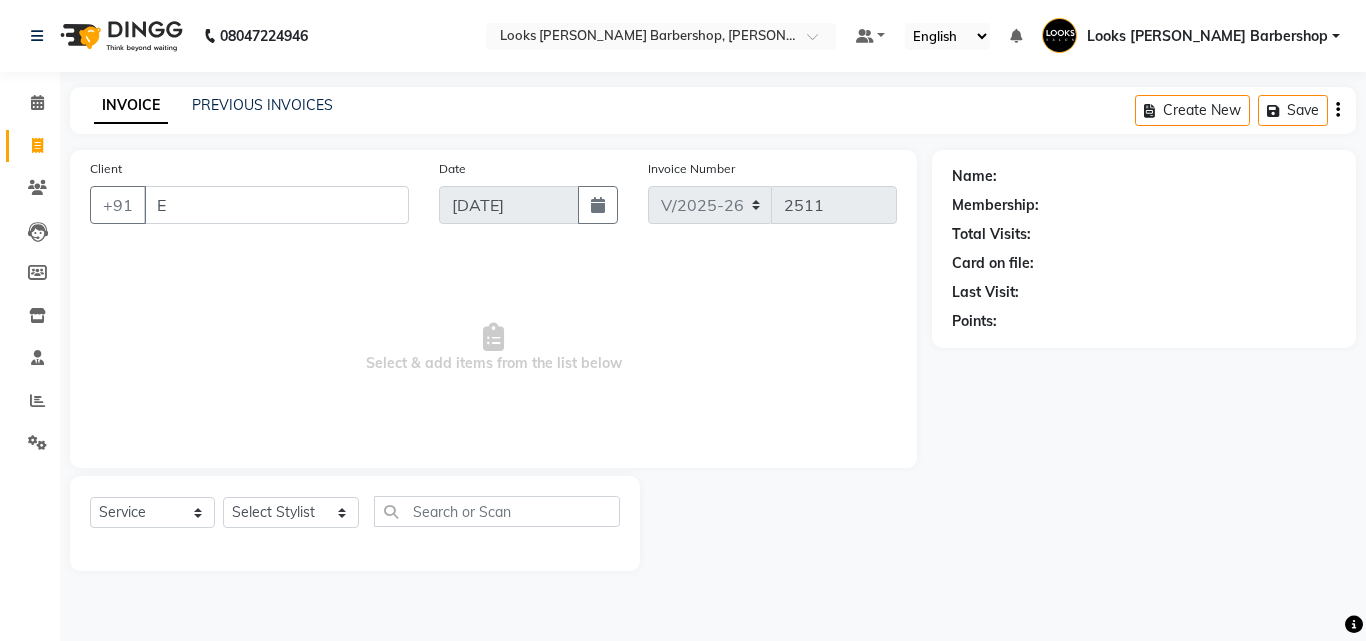 type 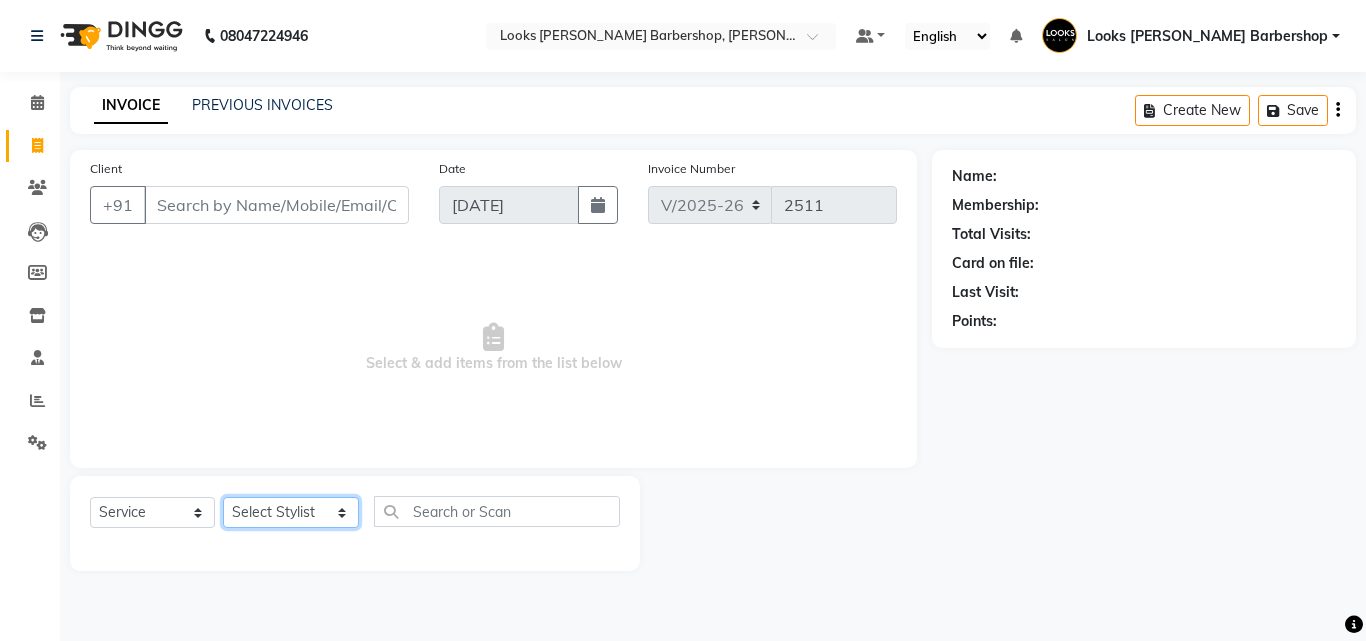 click on "Select Stylist Aadil Adnan AENA Aijaz Alam Amazon_Kart AMIR  Anurag _asst Arvind_asst BIJENDER  Counter Sales DANISH DHARAMVEER Eshan FARHAN KARAN RAI  KOMAL_NAILS Krishna_asst LALIT_PDCT LHAMO Looks_Female_Section Looks_H.O_Store Looks Karol Bagh Barbershop Looks_Kart MANIRAM Meenu_pdct Mohammad Sajid NAEEM  NARENDER DEOL  Naveen_pdct Prabhakar Kumar_PDCT RAAJ GUPTA RAAJ_JI raj ji RAM MURTI NARYAL ROHIT  Rohit Thakur SACHIN sahil Shabina Shakir SIMRAN Sonia Sunny VIKRAM VIKRANT SINGH  Vishal_Asst YOGESH ASSISTANT" 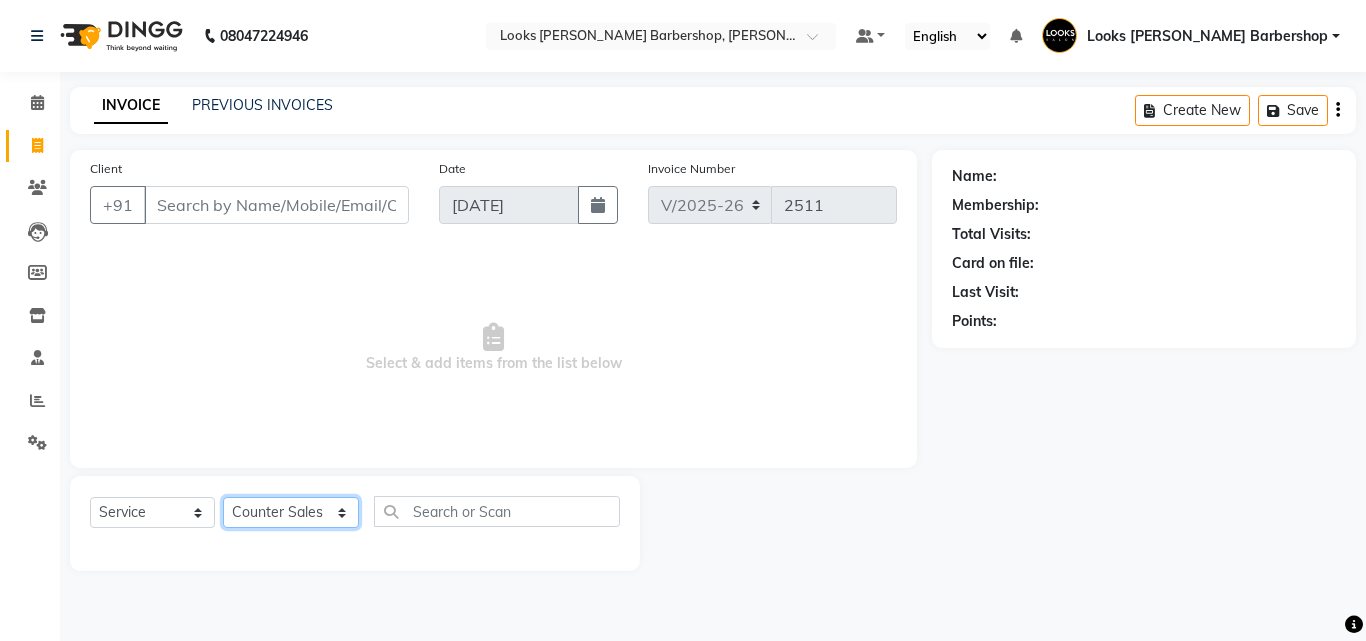 click on "Select Stylist Aadil Adnan AENA Aijaz Alam Amazon_Kart AMIR  Anurag _asst Arvind_asst BIJENDER  Counter Sales DANISH DHARAMVEER Eshan FARHAN KARAN RAI  KOMAL_NAILS Krishna_asst LALIT_PDCT LHAMO Looks_Female_Section Looks_H.O_Store Looks Karol Bagh Barbershop Looks_Kart MANIRAM Meenu_pdct Mohammad Sajid NAEEM  NARENDER DEOL  Naveen_pdct Prabhakar Kumar_PDCT RAAJ GUPTA RAAJ_JI raj ji RAM MURTI NARYAL ROHIT  Rohit Thakur SACHIN sahil Shabina Shakir SIMRAN Sonia Sunny VIKRAM VIKRANT SINGH  Vishal_Asst YOGESH ASSISTANT" 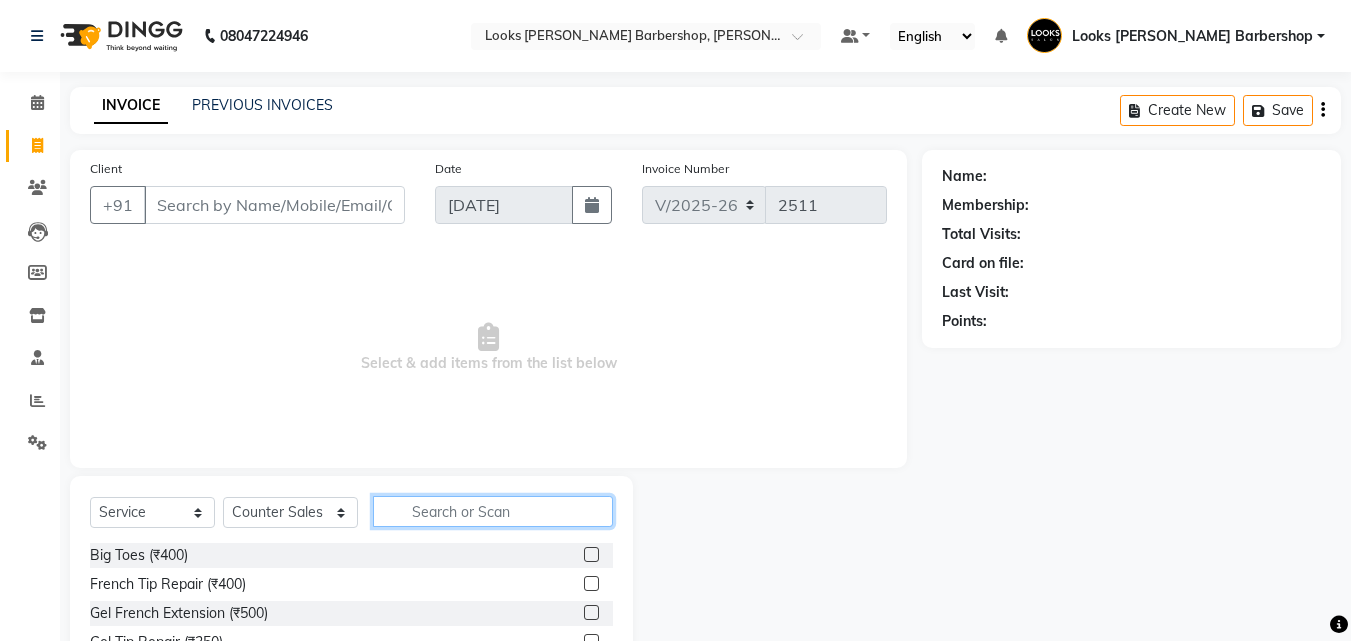 click 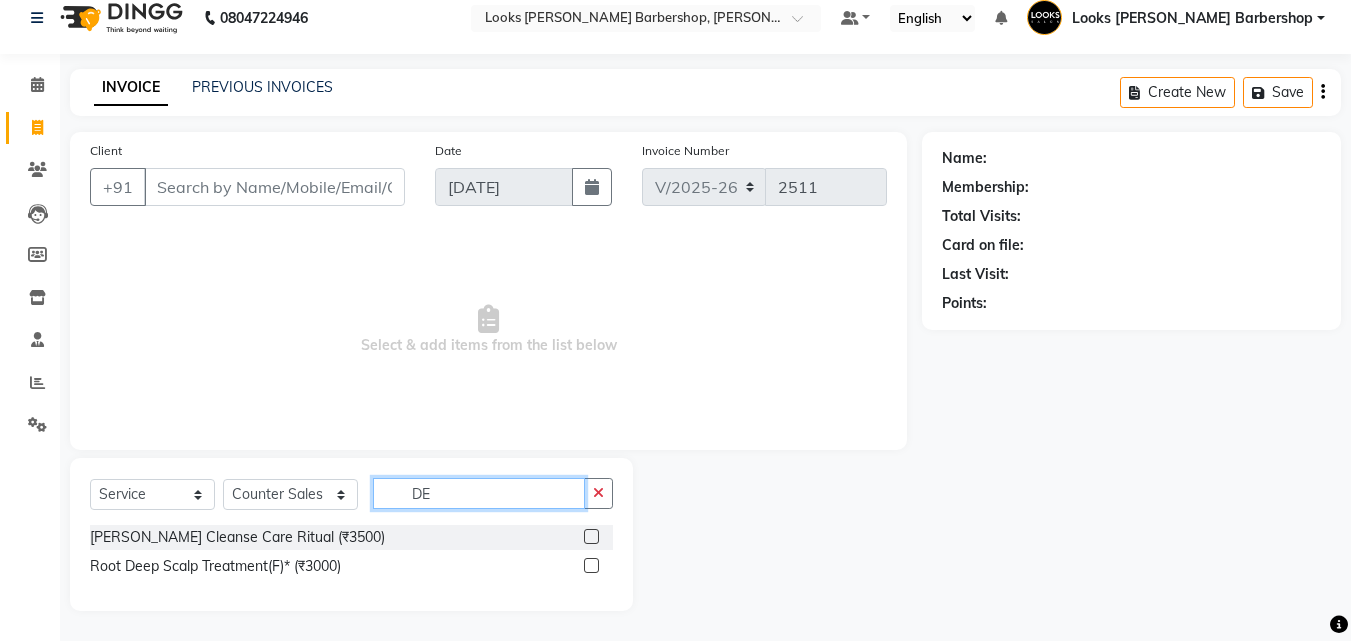 scroll, scrollTop: 160, scrollLeft: 0, axis: vertical 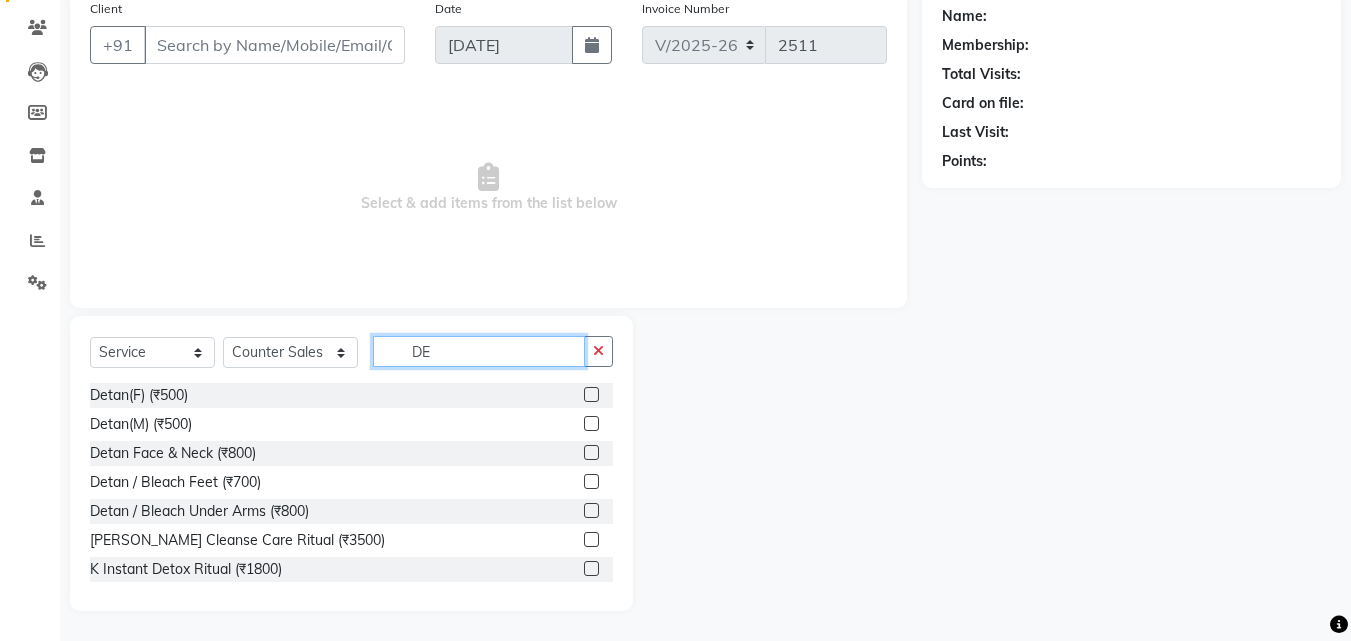 type on "DE" 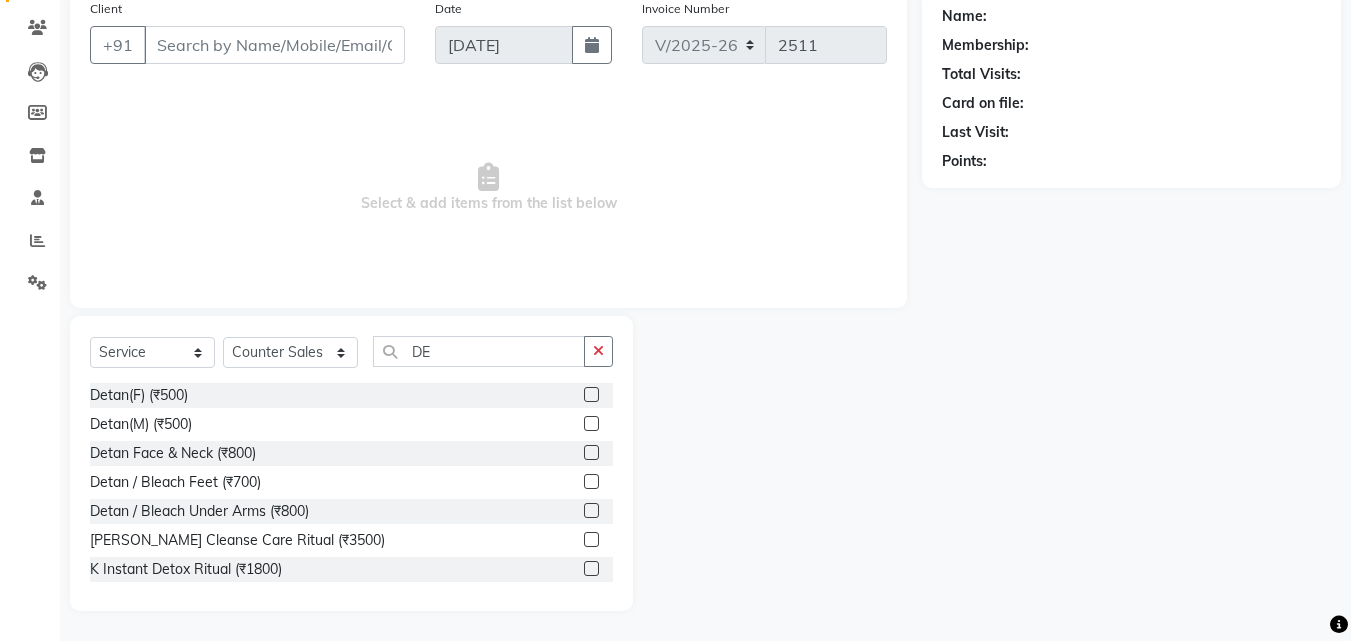 click 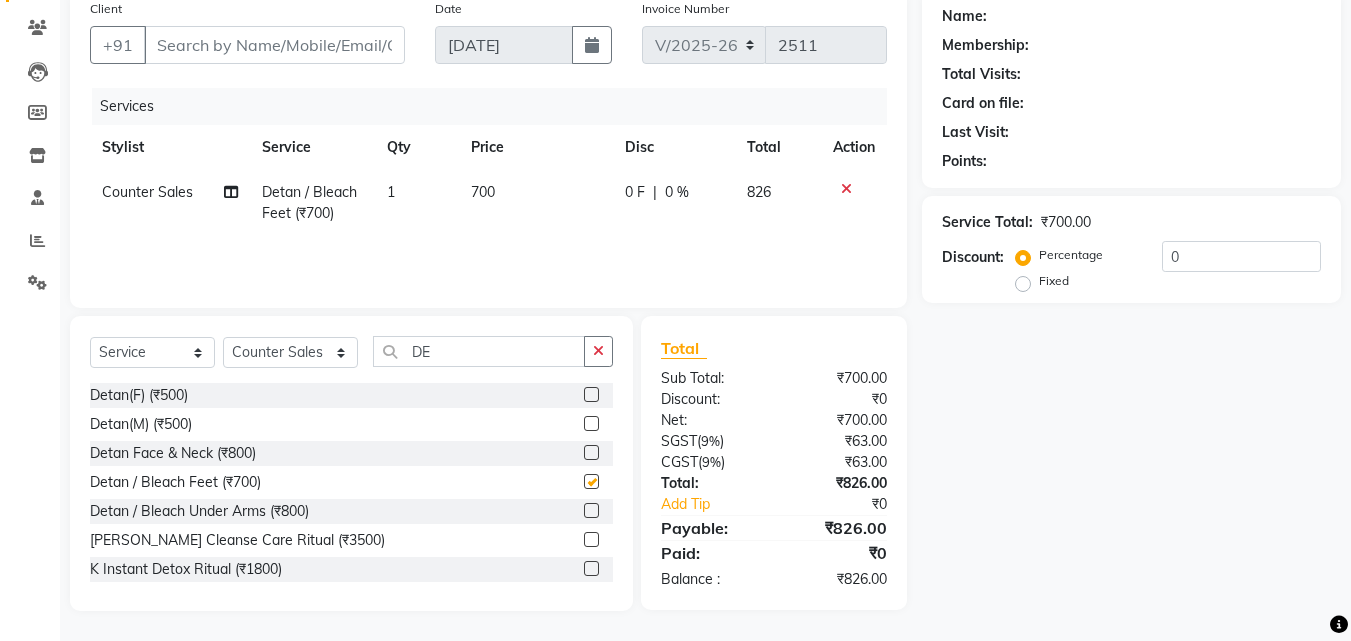 click 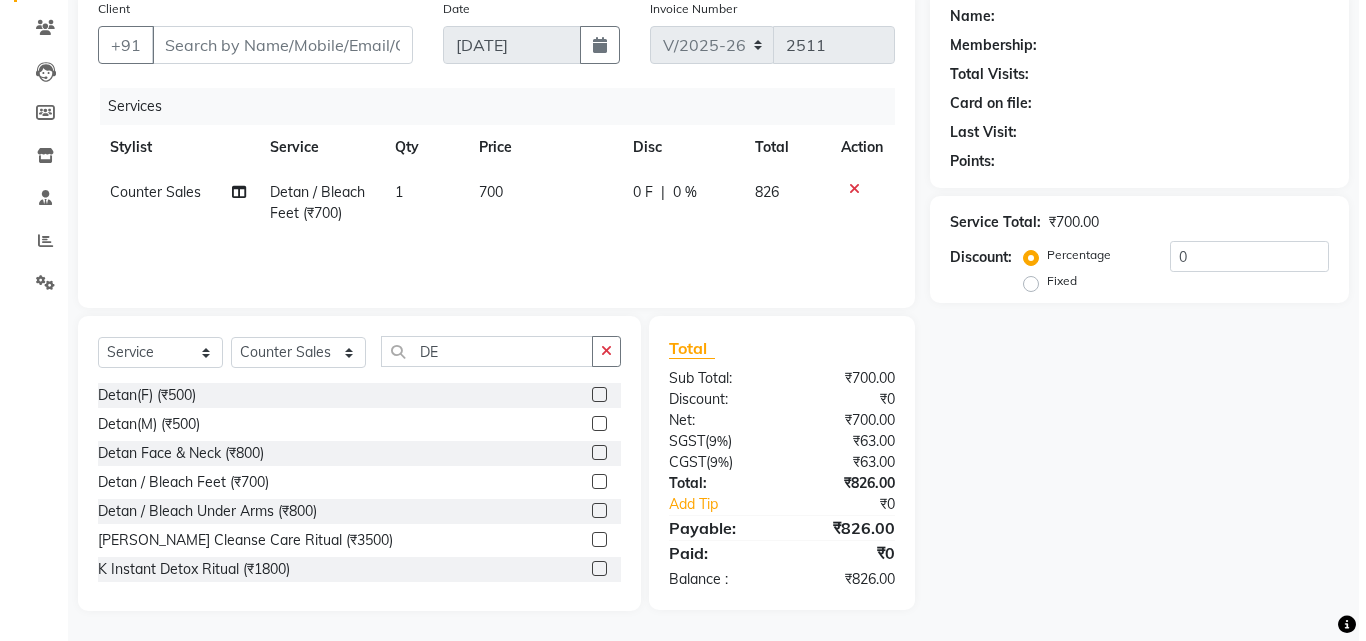 scroll, scrollTop: 0, scrollLeft: 0, axis: both 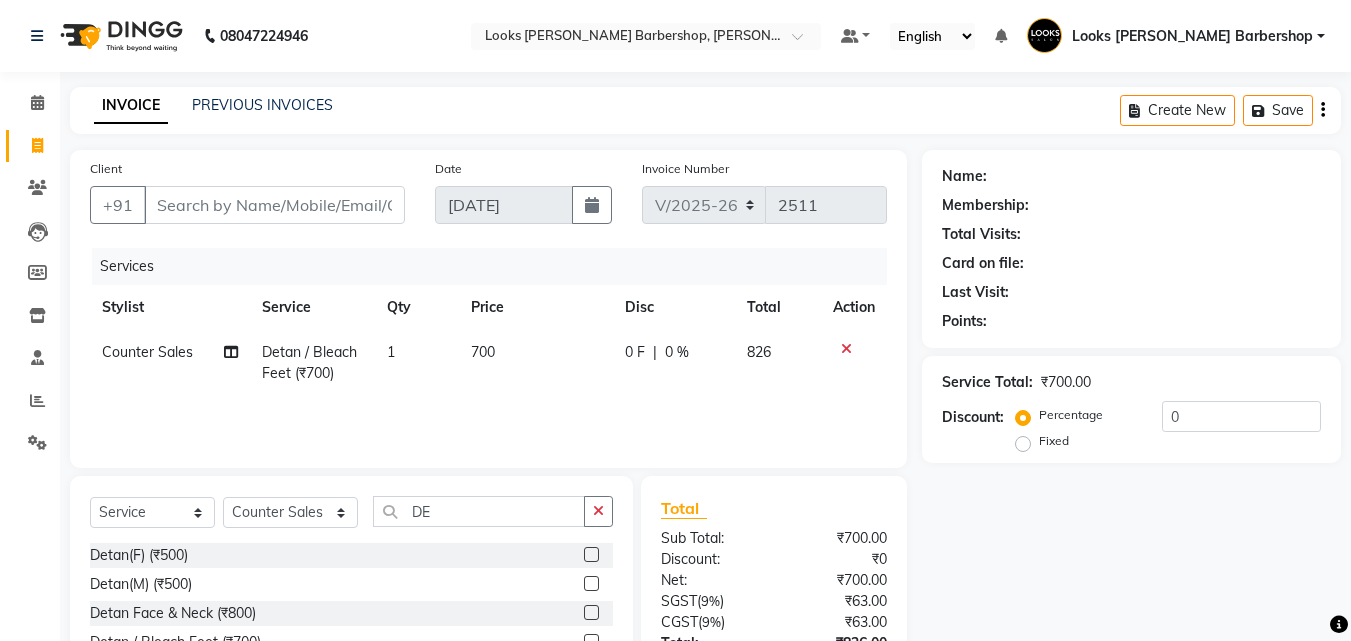 click 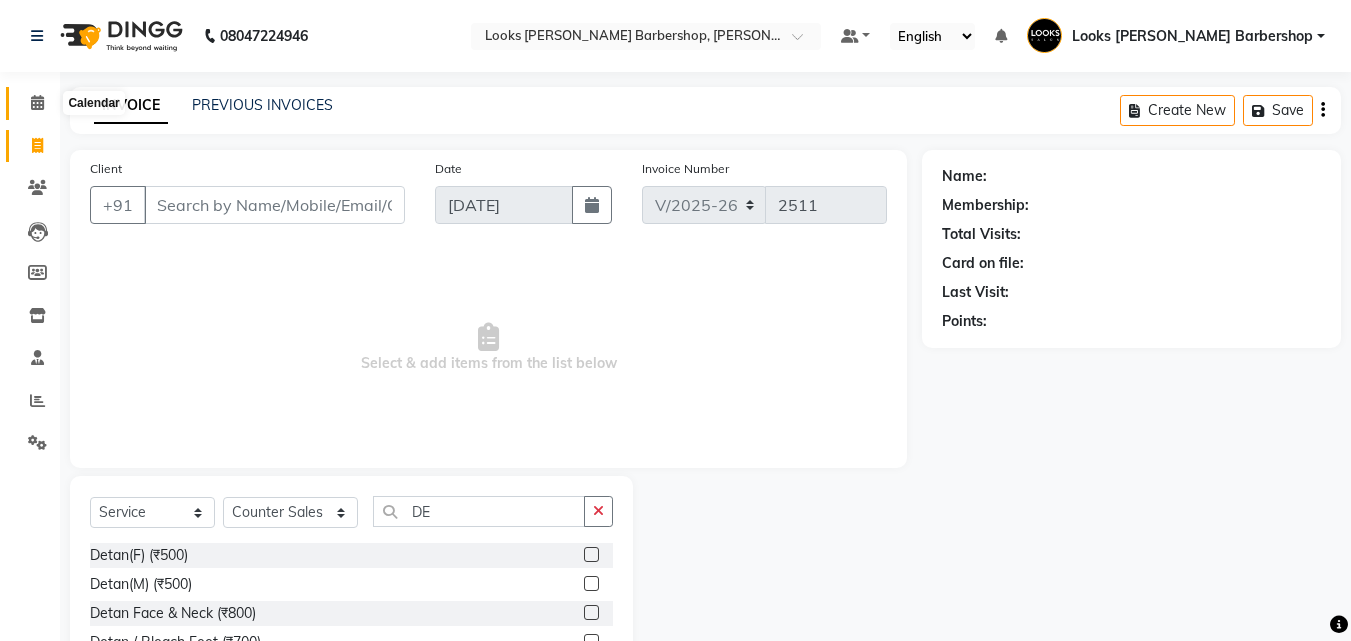 click 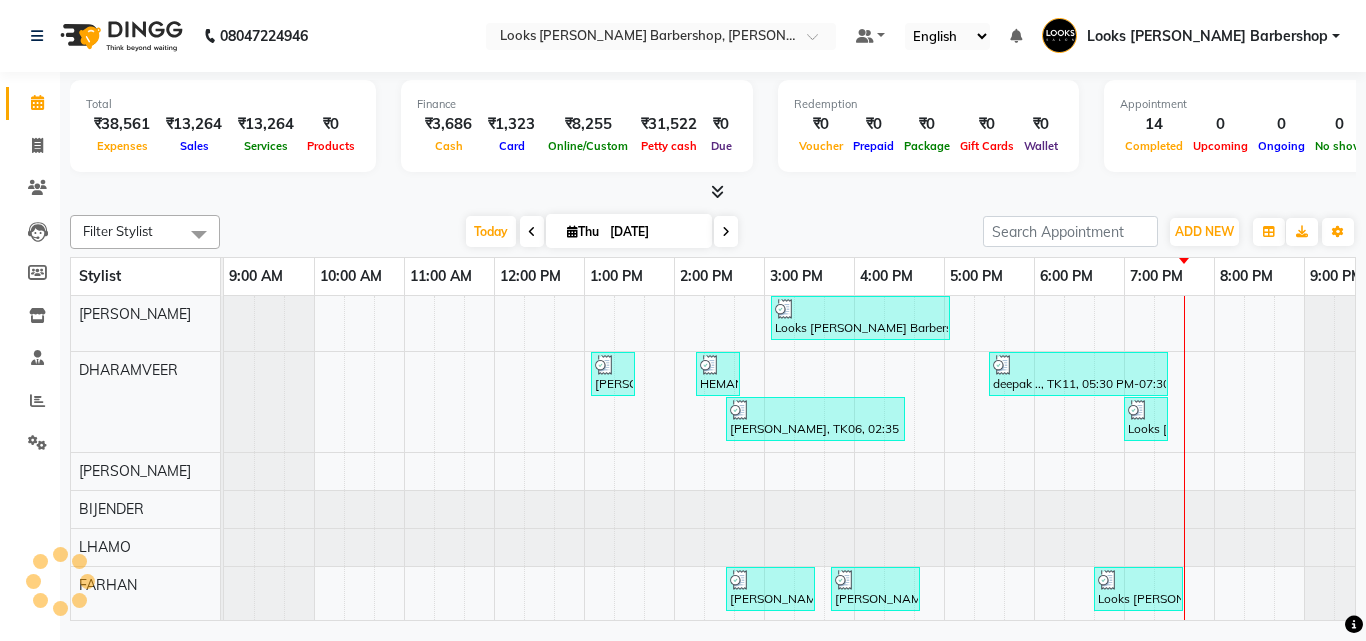 scroll, scrollTop: 27, scrollLeft: 0, axis: vertical 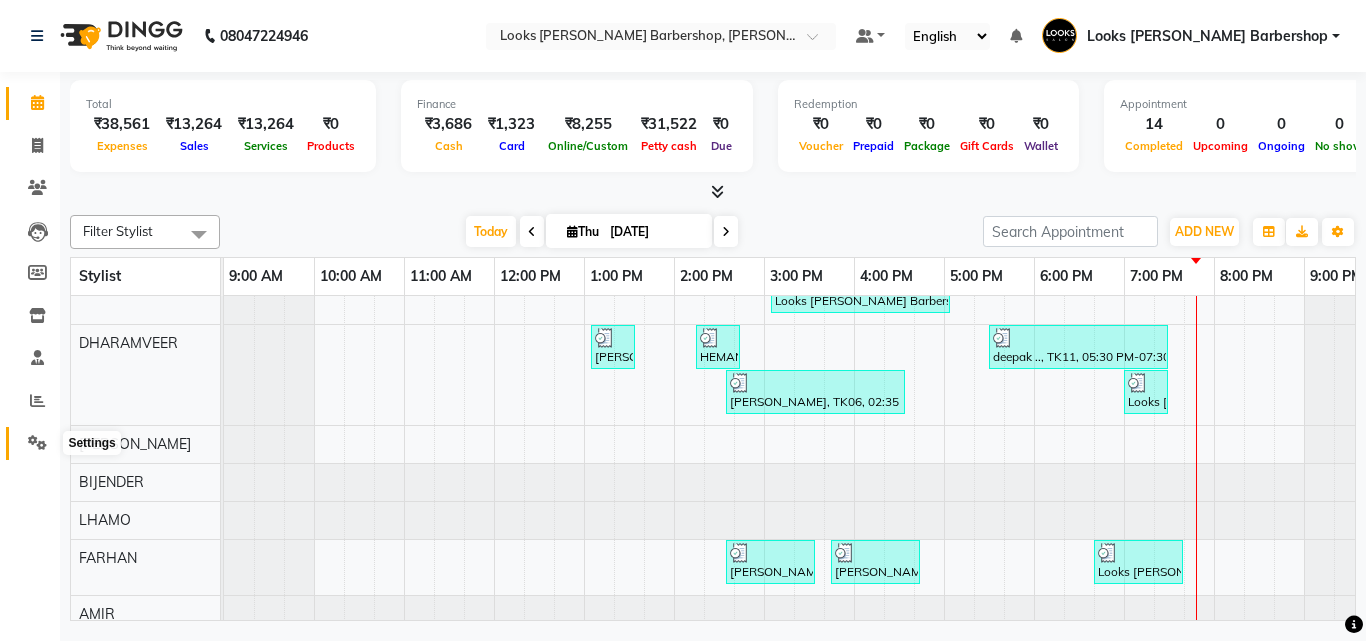 drag, startPoint x: 39, startPoint y: 445, endPoint x: 40, endPoint y: 433, distance: 12.0415945 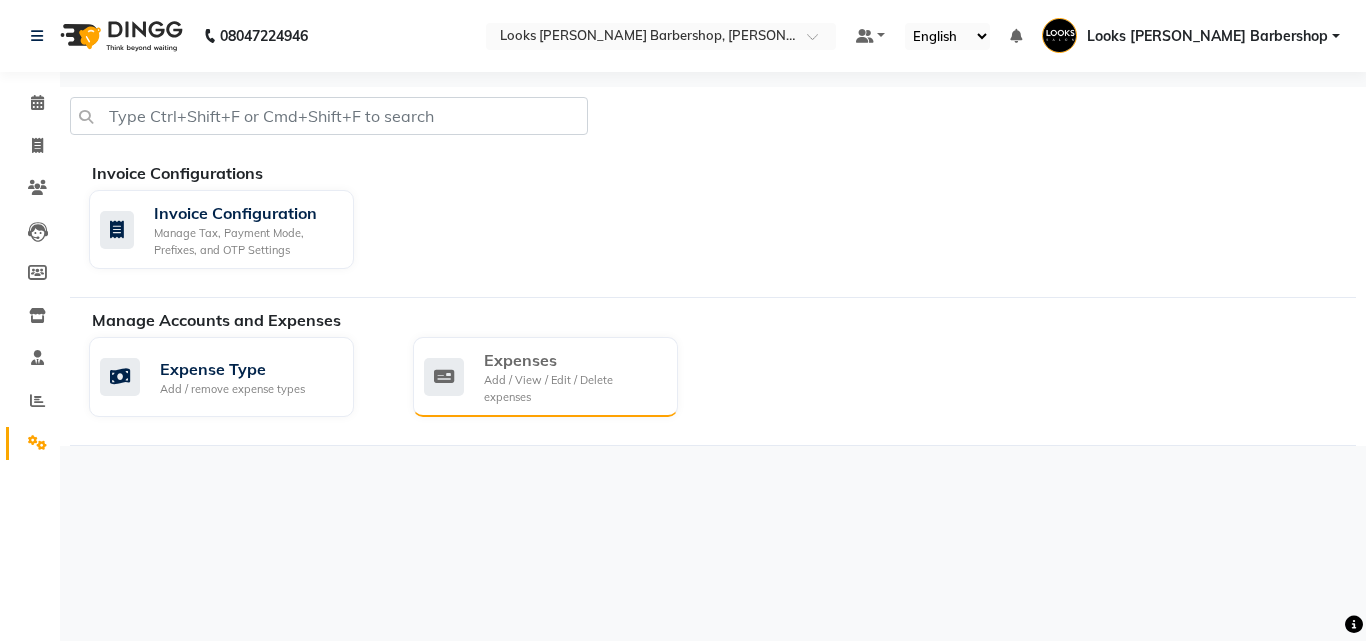 click on "Expenses" 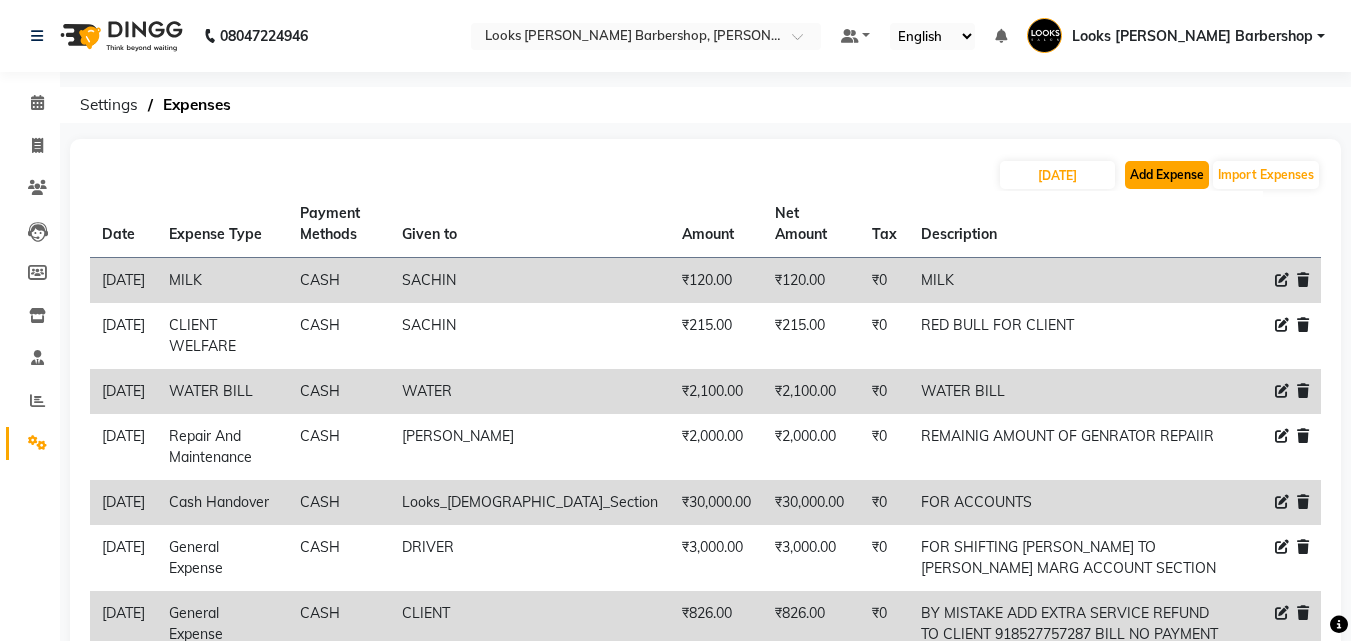 click on "Add Expense" 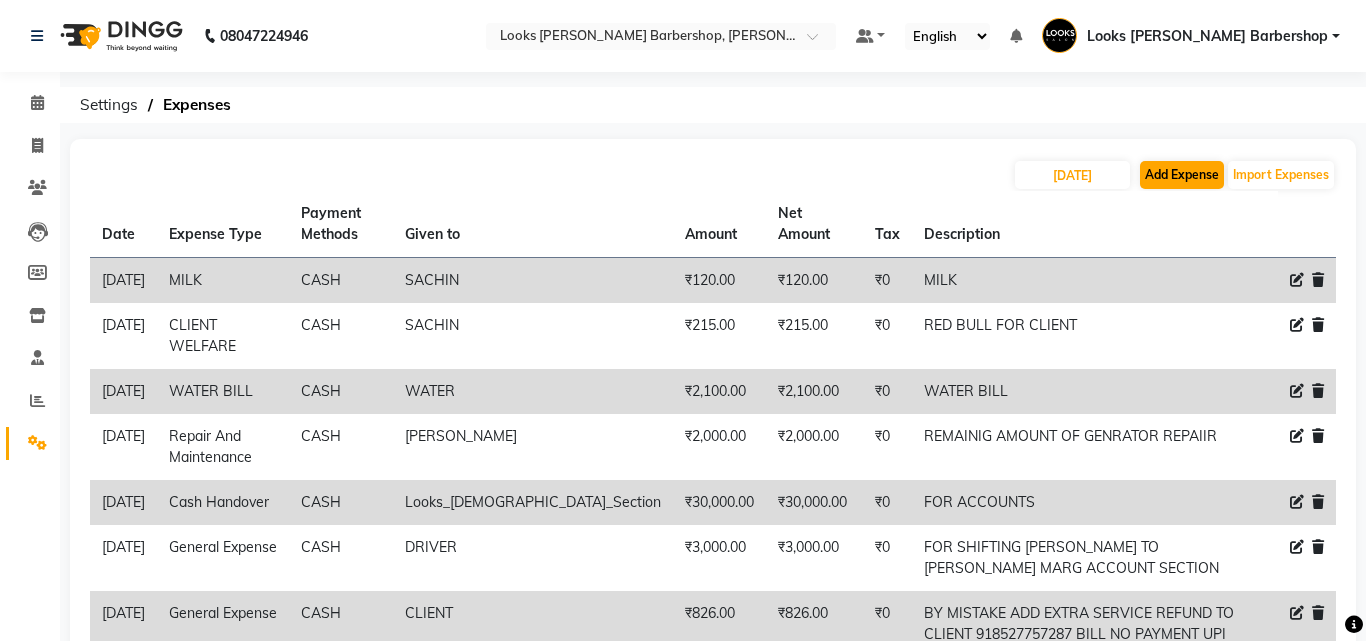 select on "1" 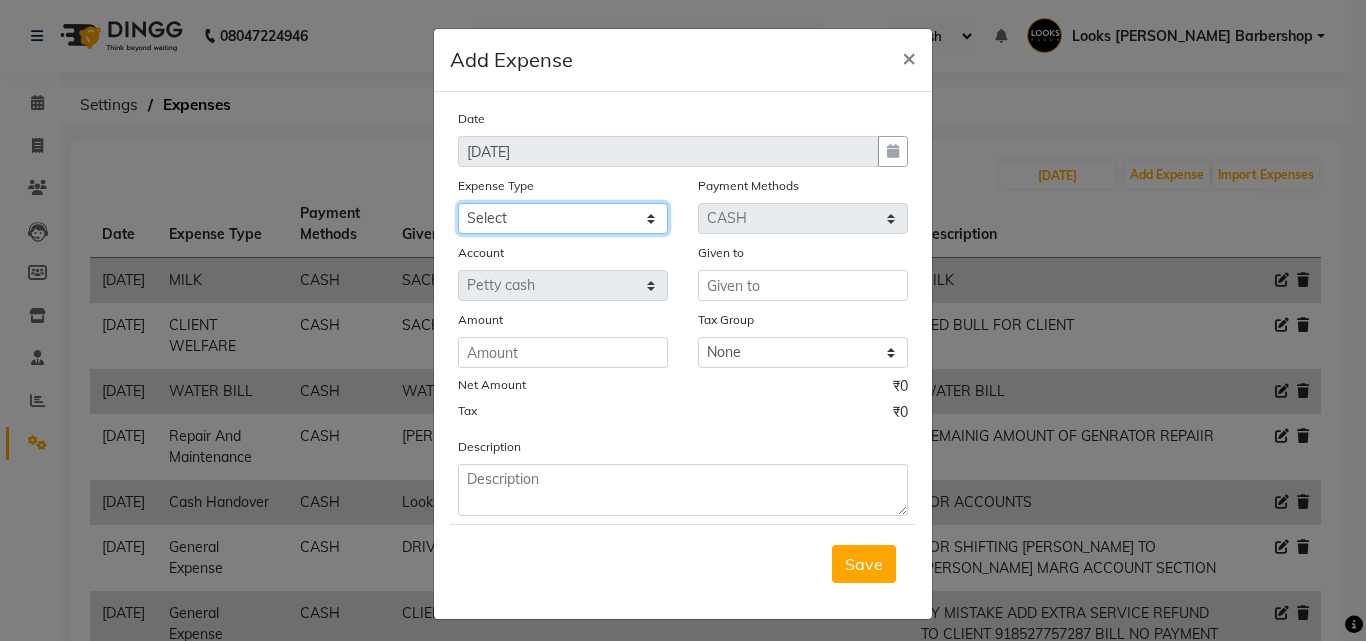 click on "Select Amazon order BANK DEPOSIT black coffee BLINKIT Cash change Cash Handover celebration Client Refreshment CLIENT WELFARE Convyance to staff Counter sale DIESEL Entertainment Expenses General Expense KKC Laundry Service MEDEICINE MILK MILK GINGER Miscellaneous MOBILE RECHARGE Monthly Grocery OFFICE UPKEEP Pantry Payment PORTER Prepaid Card Incentives Printing And Stationery Product Incentive purchase Refreshment Repair And Maintenance Salary Salary advance Service incentive staff accommodation Staff Convenyance Staff Welfare tip TIP CREDIT CARD Tip Online TIP UPI travel Travelling And Conveyance treat for staff WATER BILL Water Bills" 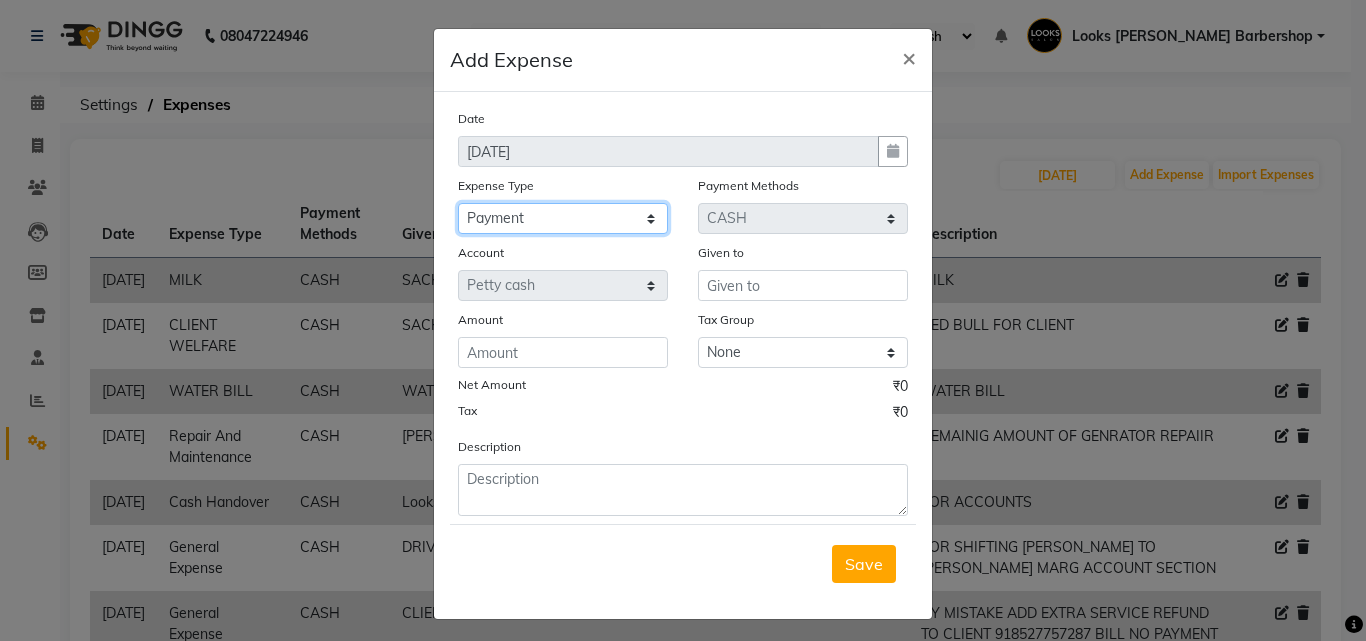 click on "Select Amazon order BANK DEPOSIT black coffee BLINKIT Cash change Cash Handover celebration Client Refreshment CLIENT WELFARE Convyance to staff Counter sale DIESEL Entertainment Expenses General Expense KKC Laundry Service MEDEICINE MILK MILK GINGER Miscellaneous MOBILE RECHARGE Monthly Grocery OFFICE UPKEEP Pantry Payment PORTER Prepaid Card Incentives Printing And Stationery Product Incentive purchase Refreshment Repair And Maintenance Salary Salary advance Service incentive staff accommodation Staff Convenyance Staff Welfare tip TIP CREDIT CARD Tip Online TIP UPI travel Travelling And Conveyance treat for staff WATER BILL Water Bills" 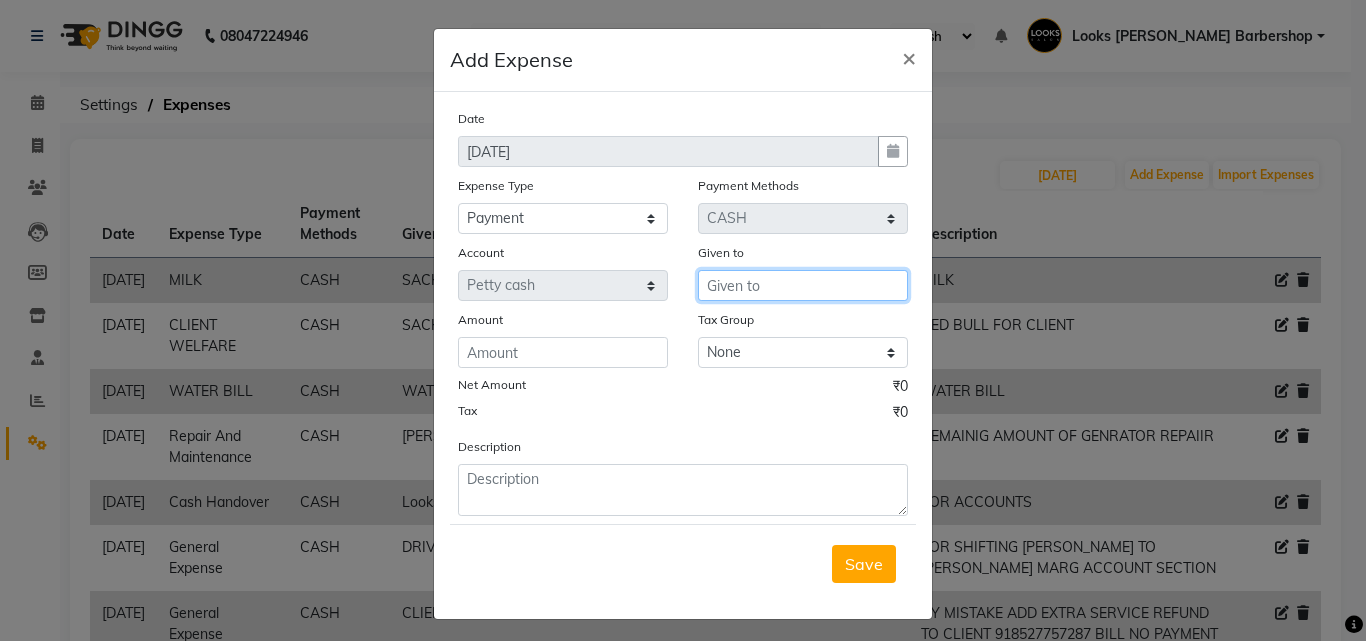 click at bounding box center (803, 285) 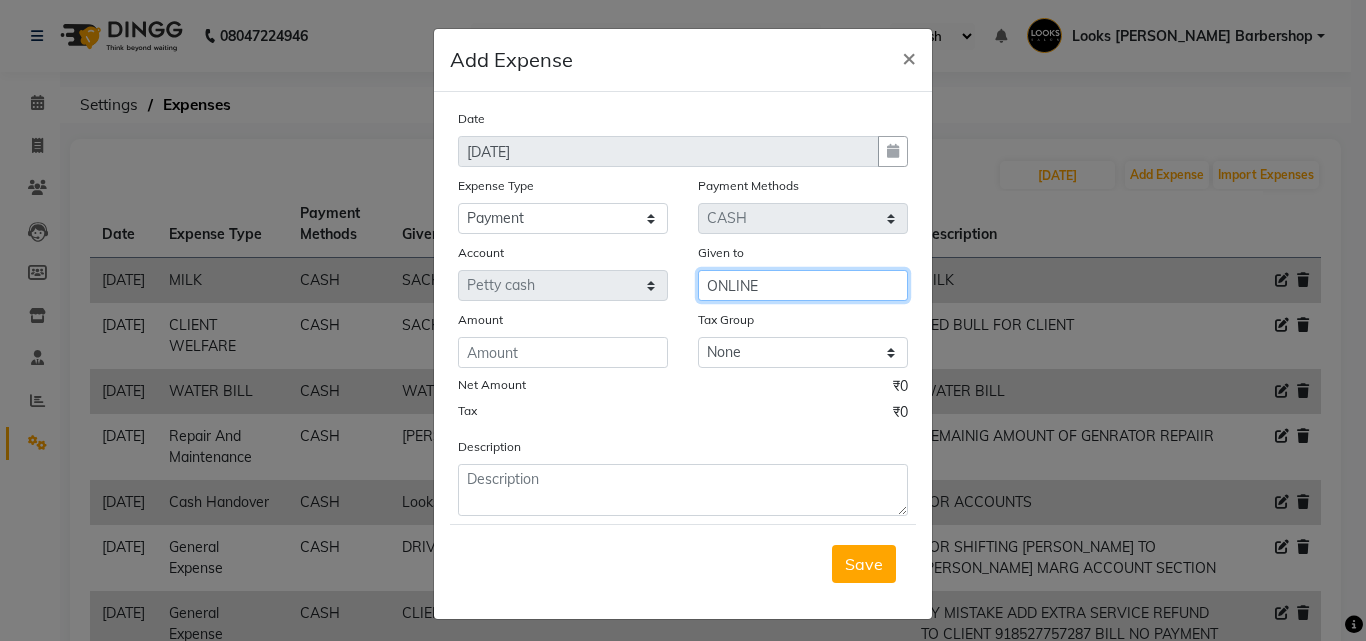 type on "ONLINE" 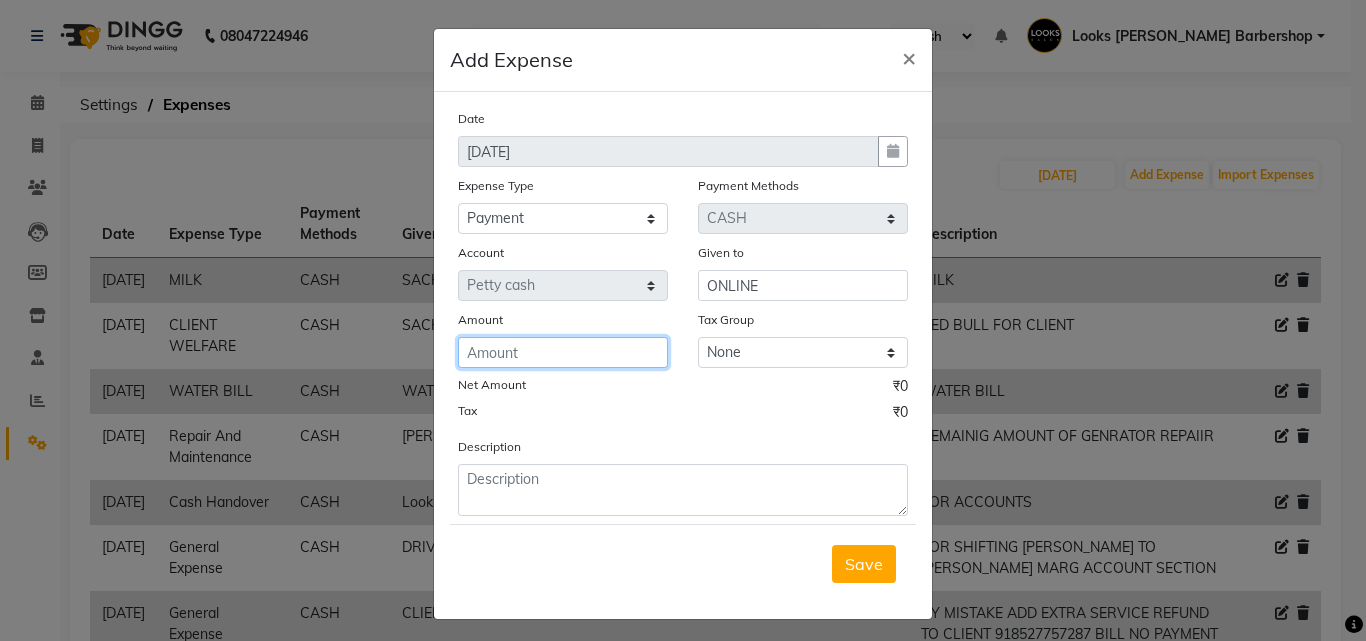 click 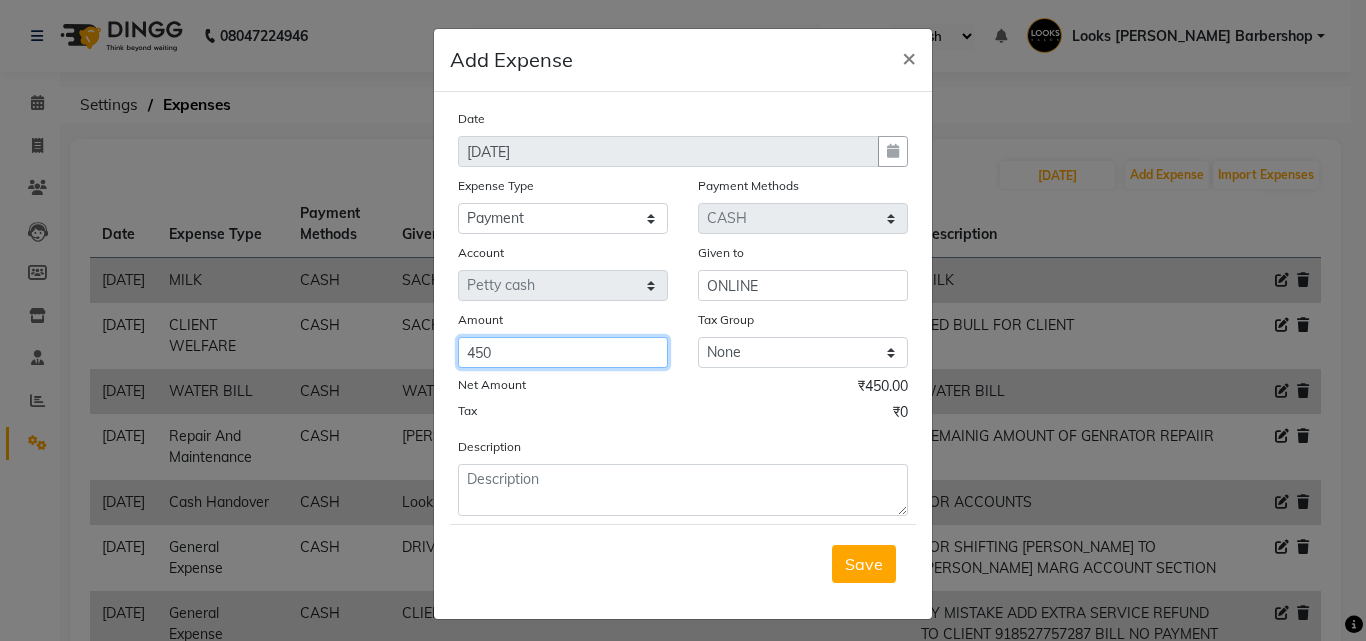 type on "450" 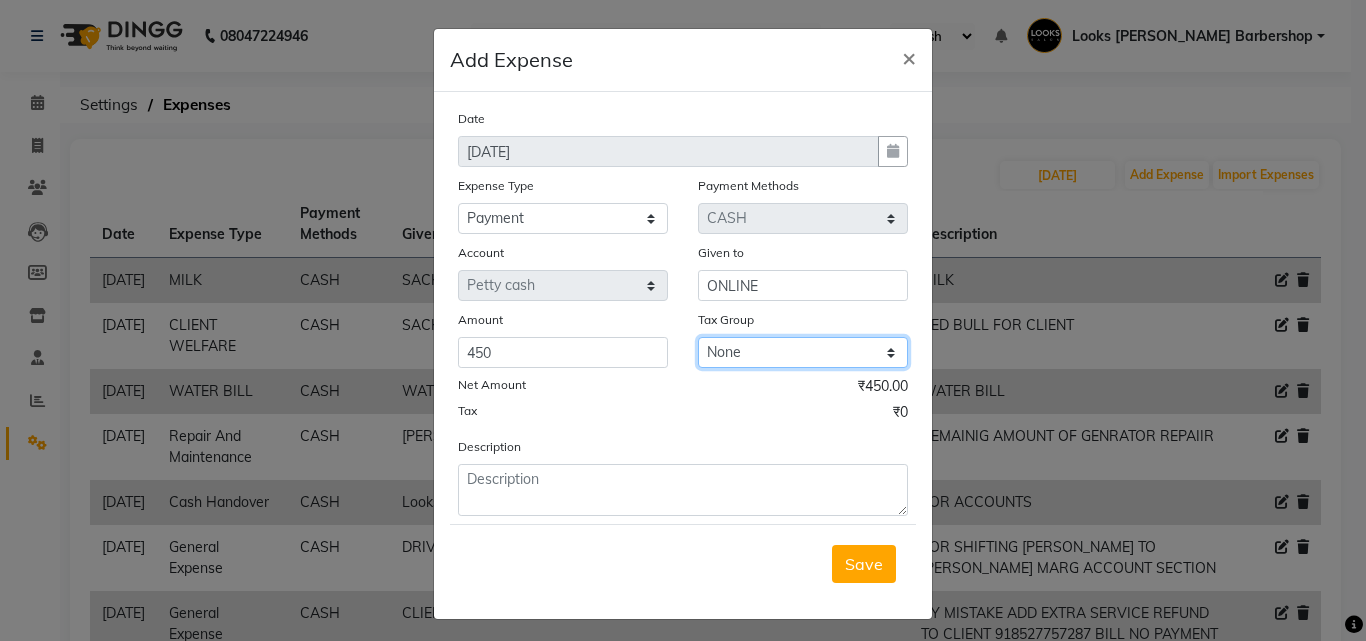click on "None 12%GST 18%GST GST" 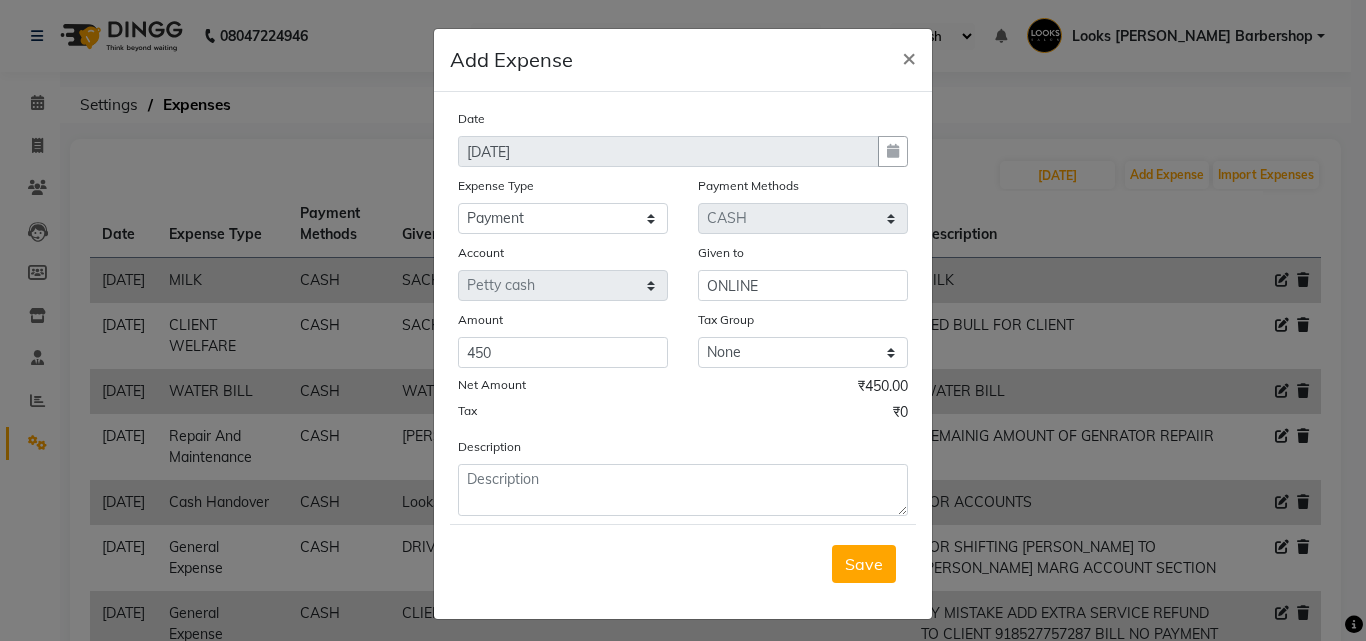click on "Tax ₹0" 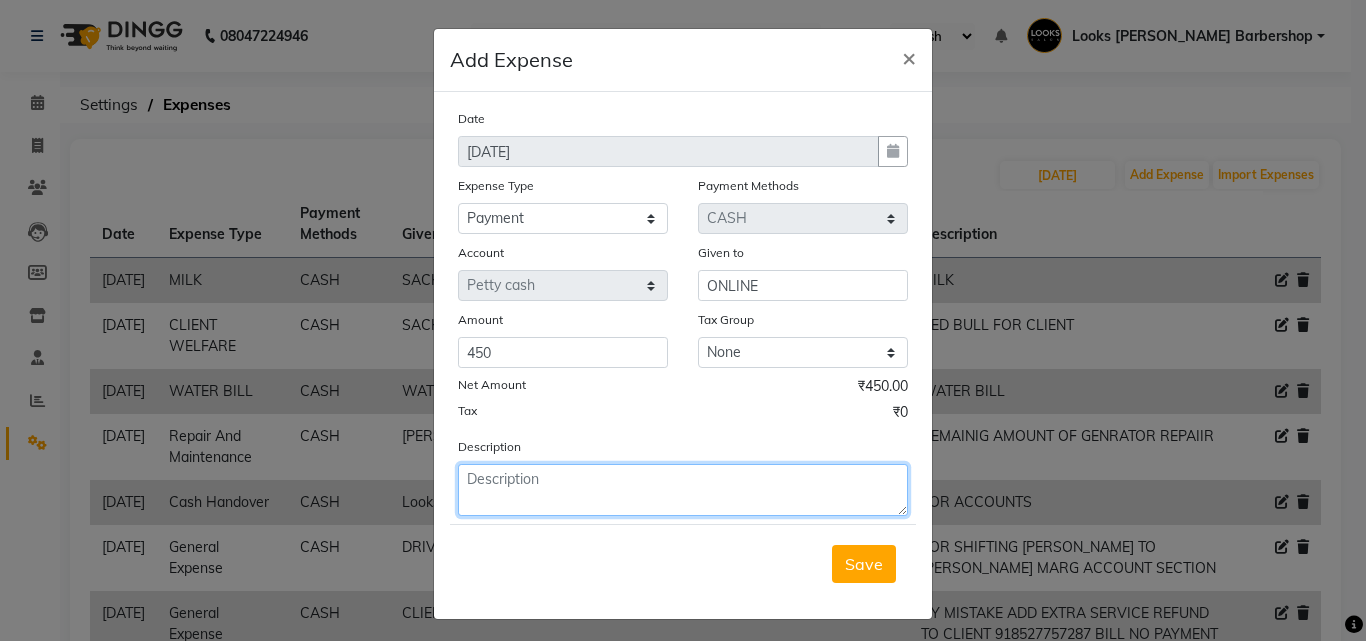 click 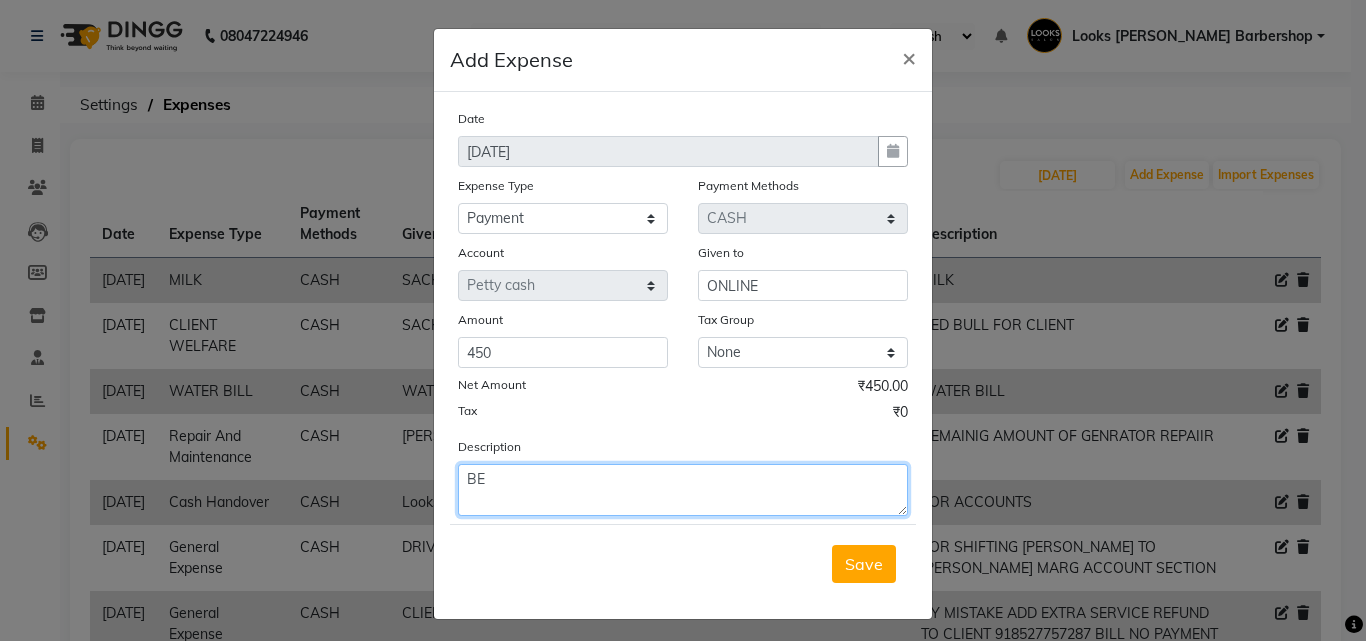 type on "B" 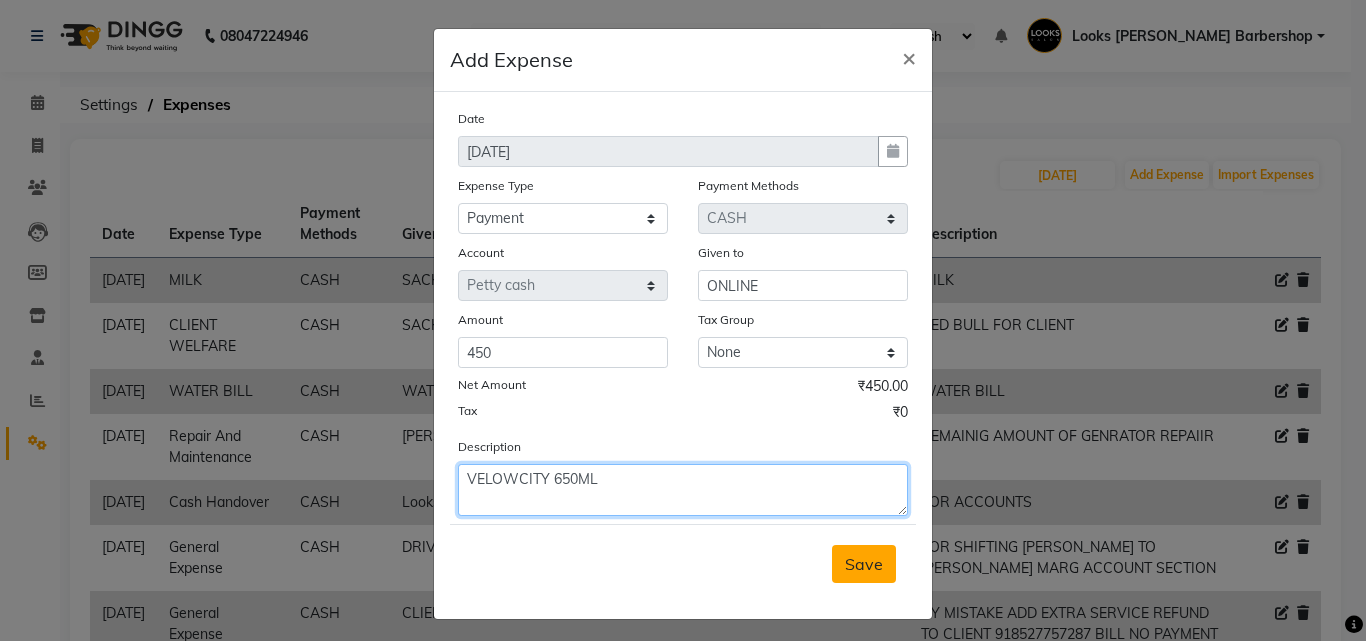 type on "VELOWCITY 650ML" 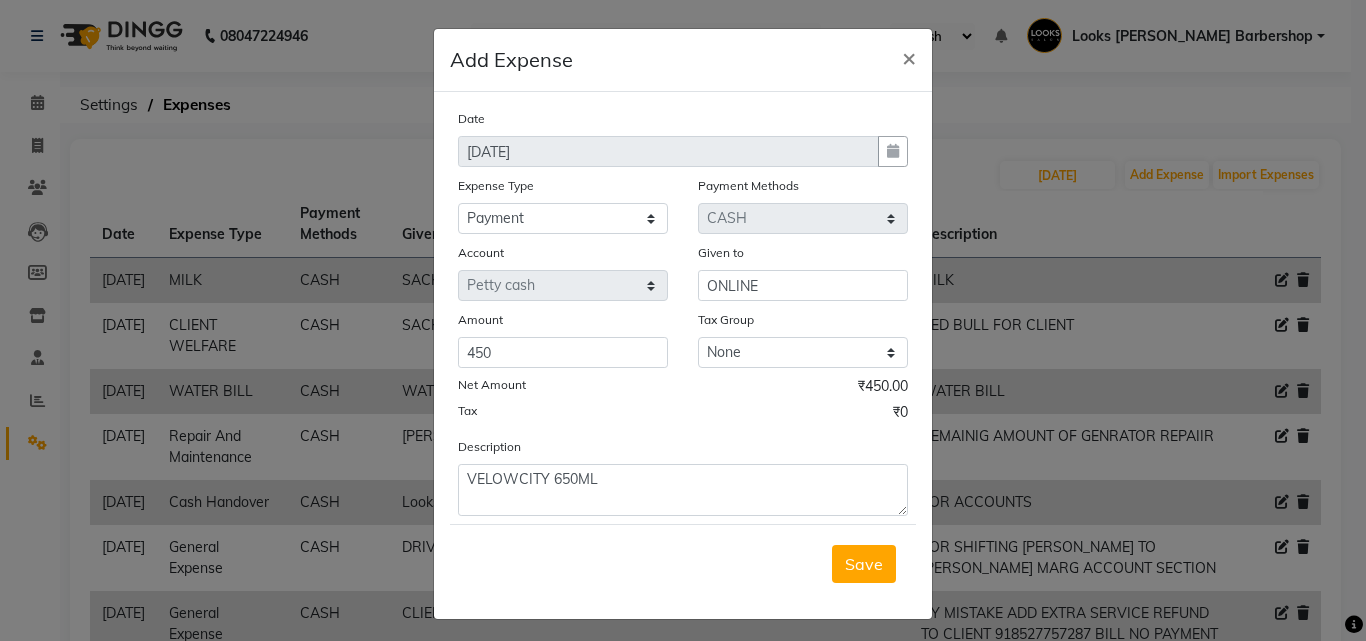 click on "Save" at bounding box center [864, 564] 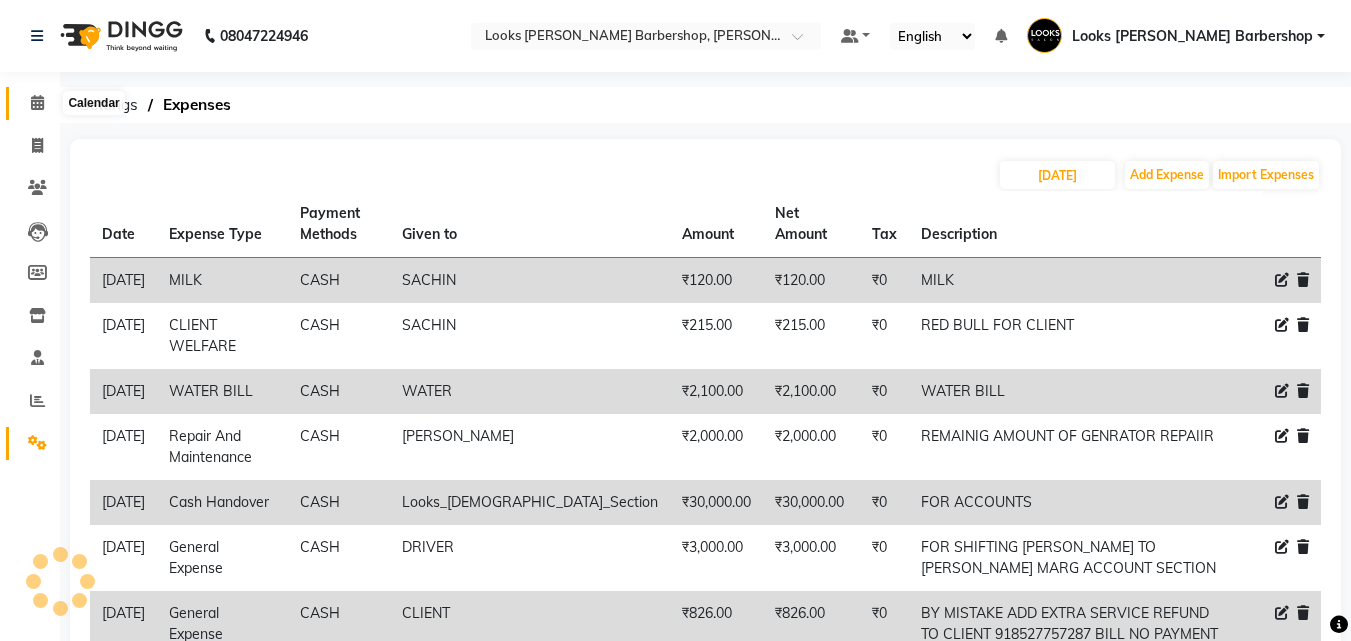 click 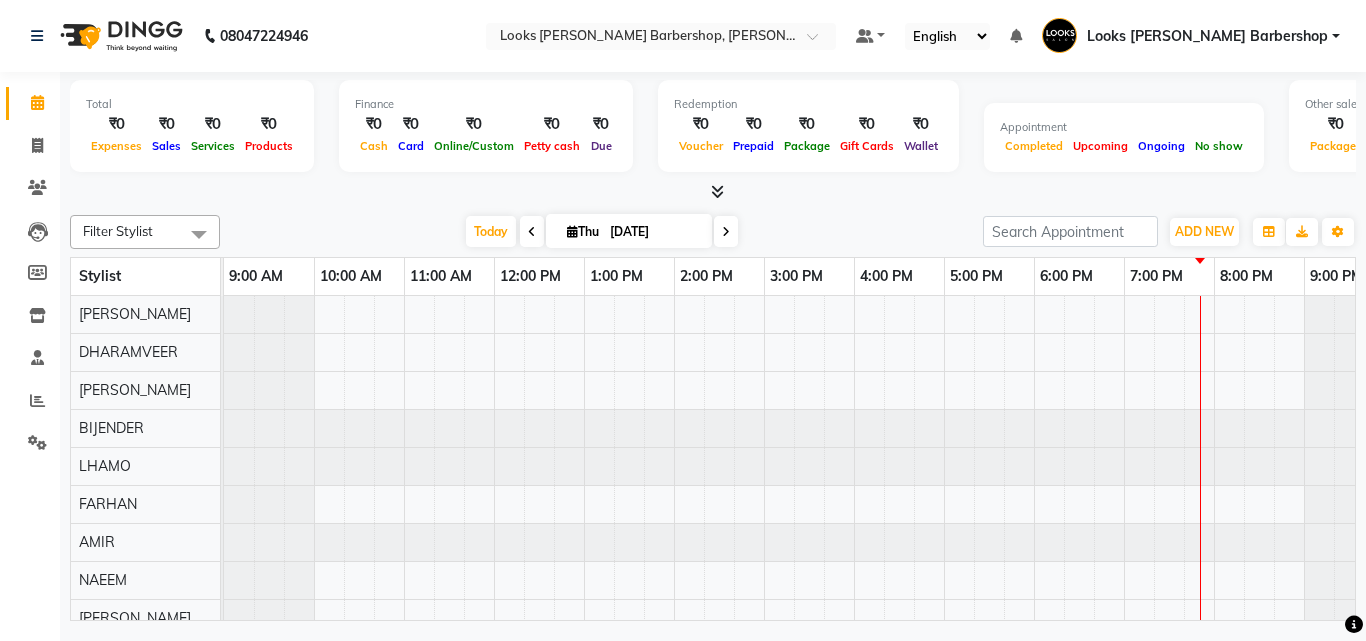 scroll, scrollTop: 27, scrollLeft: 0, axis: vertical 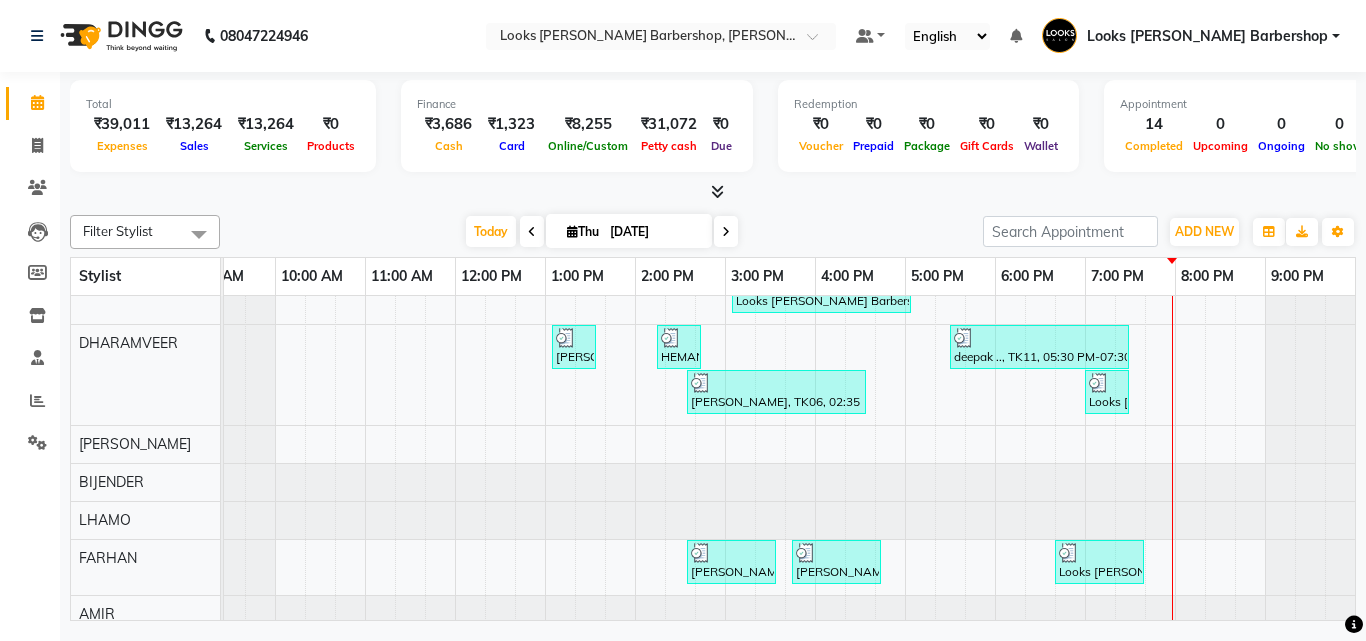 click on "08047224946 Select Location × Looks Karol Bagh Barbershop, Karol Bagh Default Panel My Panel English ENGLISH Español العربية मराठी हिंदी ગુજરાતી தமிழ் 中文 Notifications nothing to show Looks Karol Bagh Barbershop Manage Profile Change Password Sign out  Version:3.15.4" 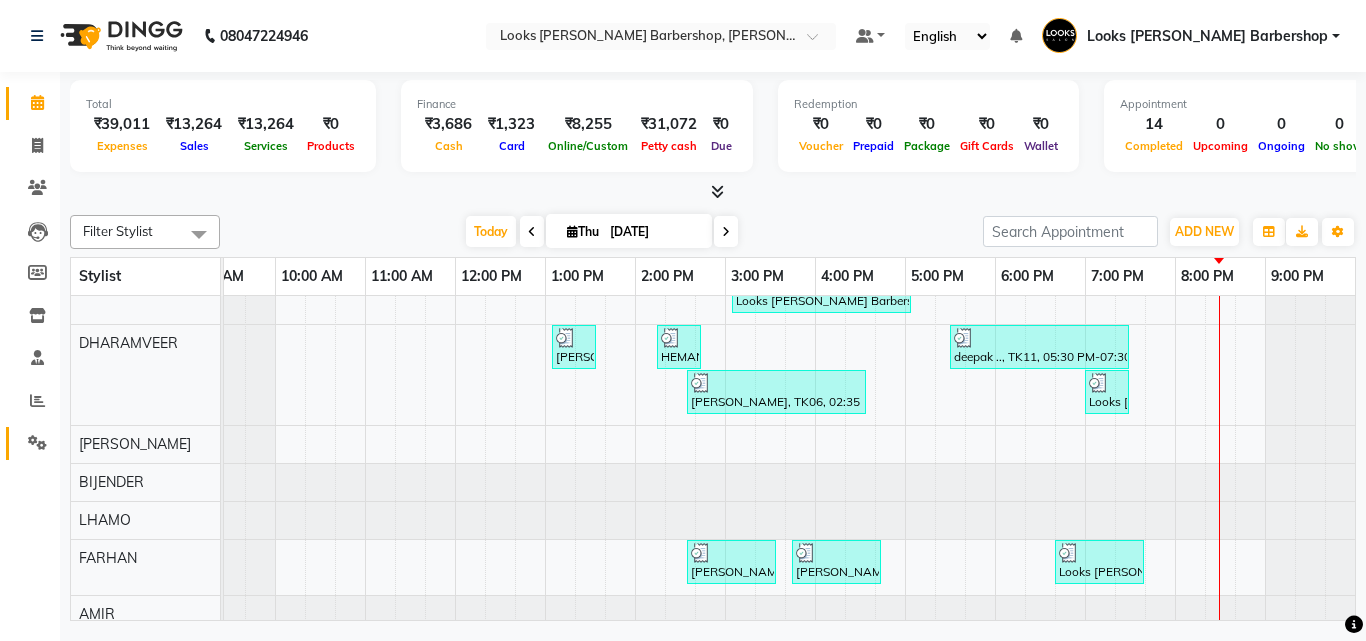 click on "Settings" 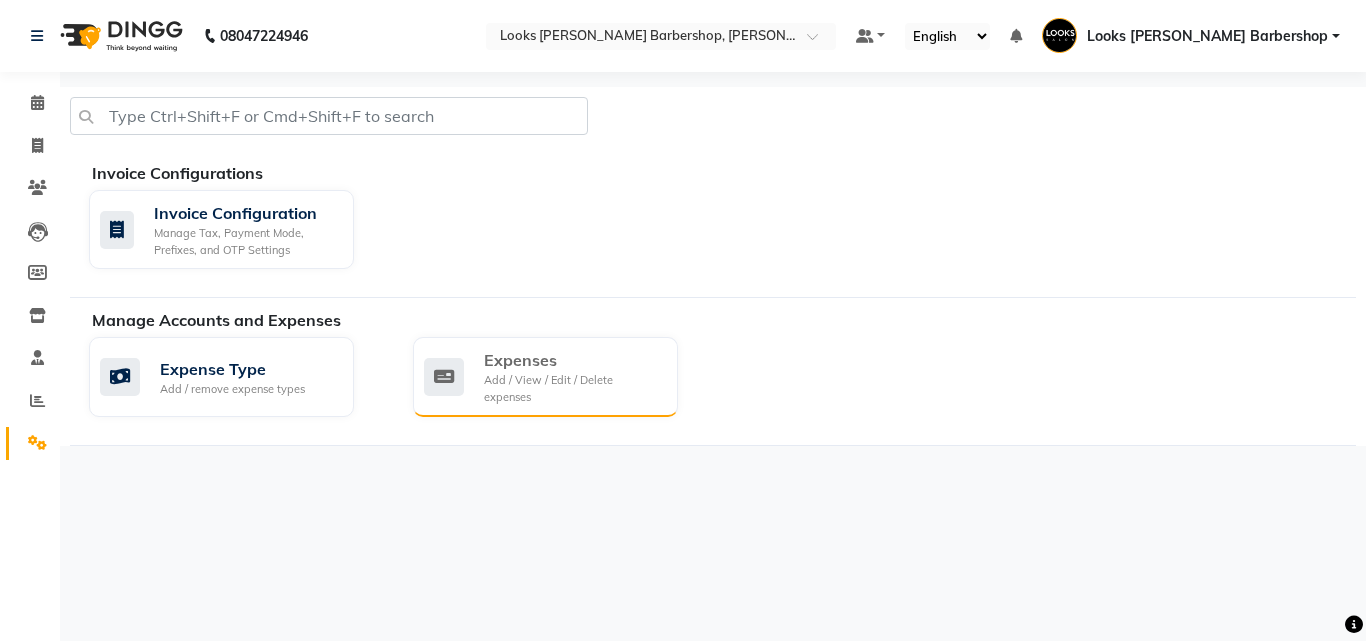 click on "Expenses" 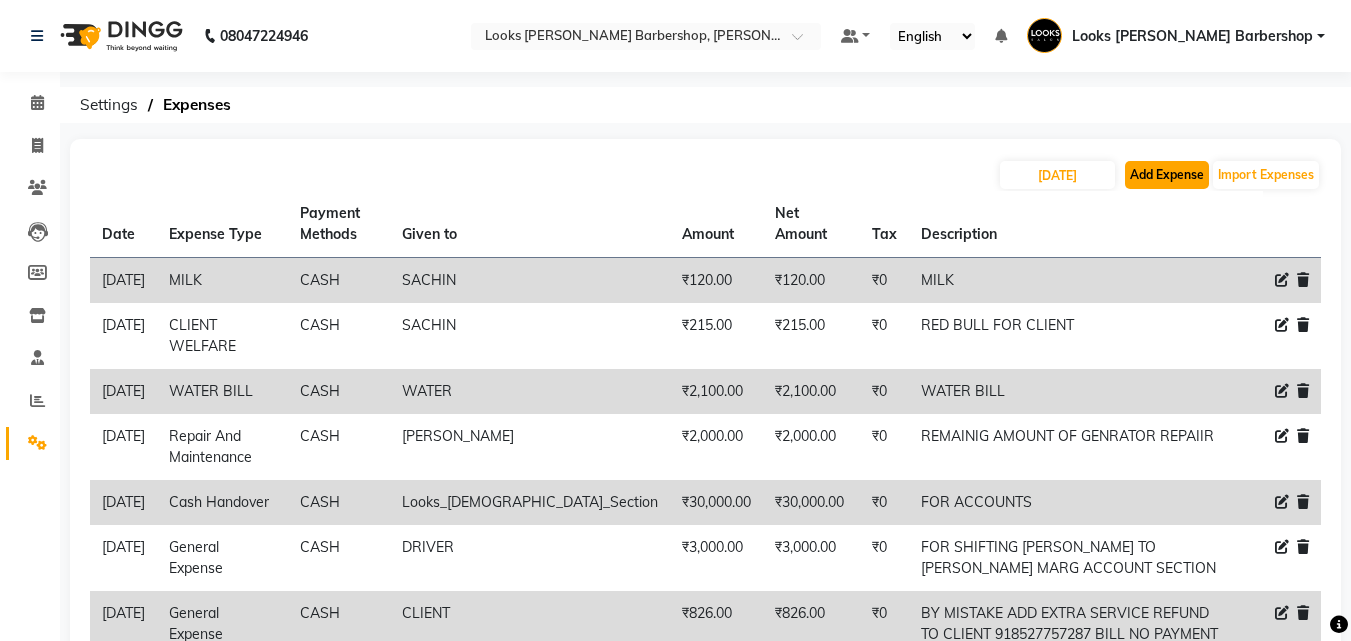 click on "Add Expense" 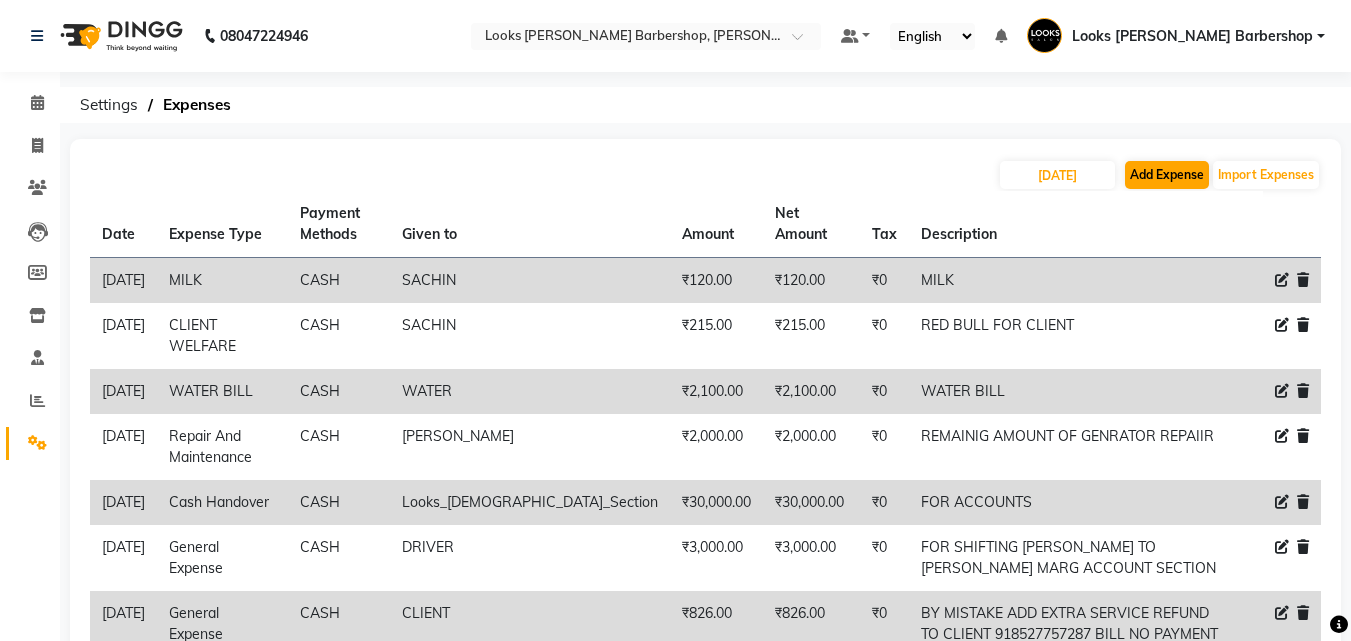 select on "1" 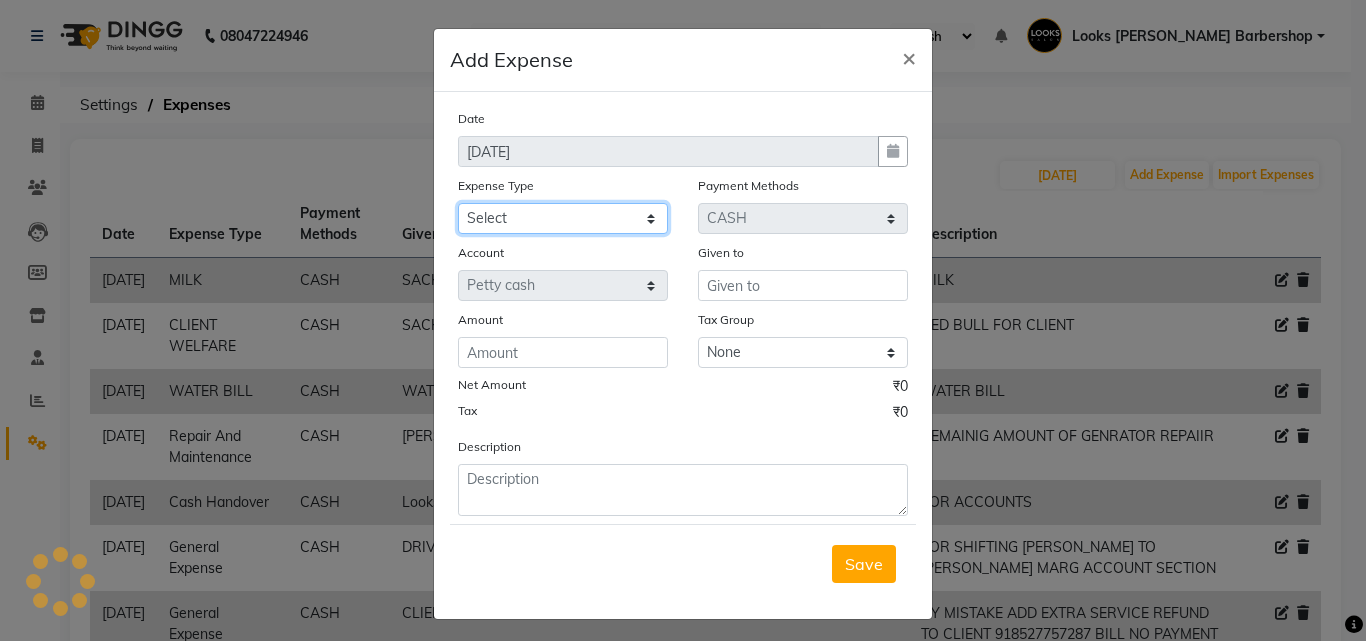 drag, startPoint x: 631, startPoint y: 220, endPoint x: 643, endPoint y: 232, distance: 16.970562 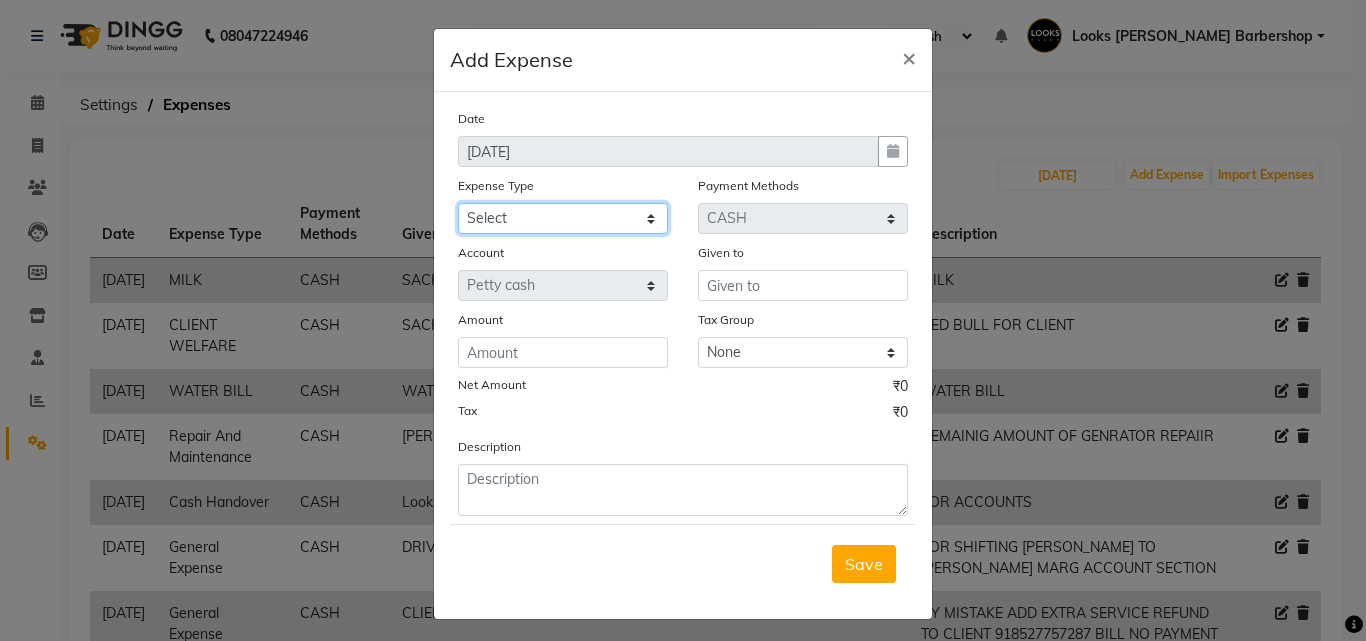 select on "22603" 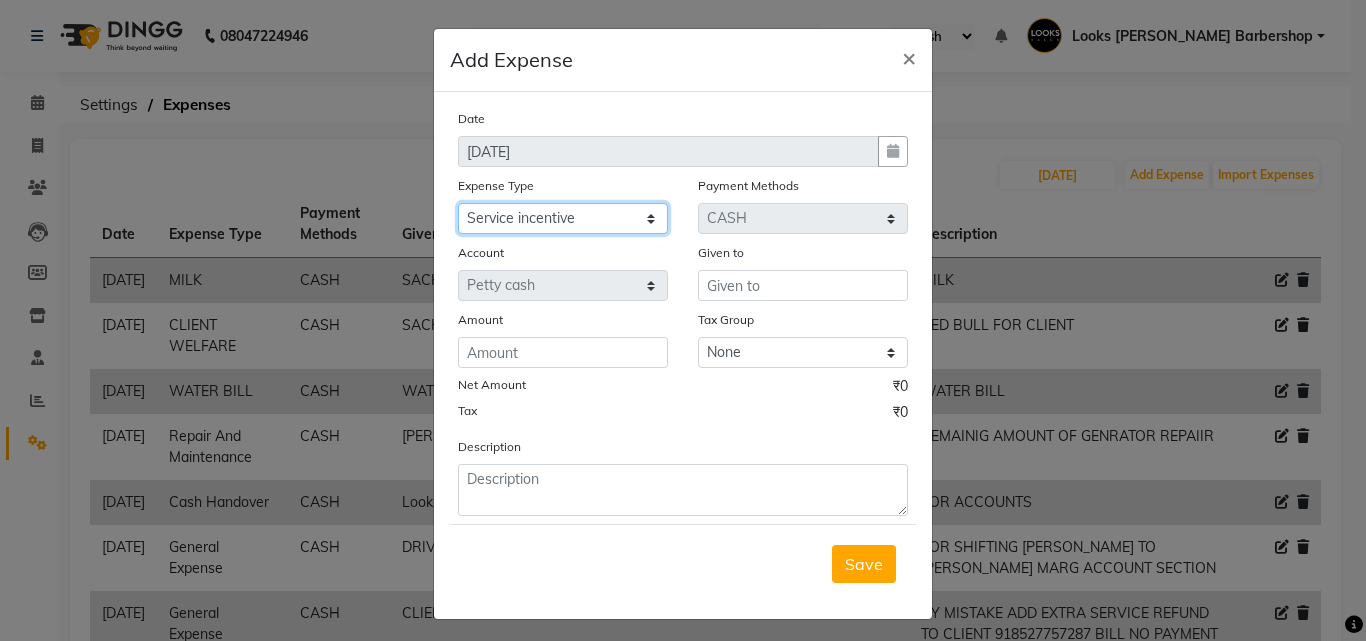 click on "Select Amazon order BANK DEPOSIT black coffee BLINKIT Cash change Cash Handover celebration Client Refreshment CLIENT WELFARE Convyance to staff Counter sale DIESEL Entertainment Expenses General Expense KKC Laundry Service MEDEICINE MILK MILK GINGER Miscellaneous MOBILE RECHARGE Monthly Grocery OFFICE UPKEEP Pantry Payment PORTER Prepaid Card Incentives Printing And Stationery Product Incentive purchase Refreshment Repair And Maintenance Salary Salary advance Service incentive staff accommodation Staff Convenyance Staff Welfare tip TIP CREDIT CARD Tip Online TIP UPI travel Travelling And Conveyance treat for staff WATER BILL Water Bills" 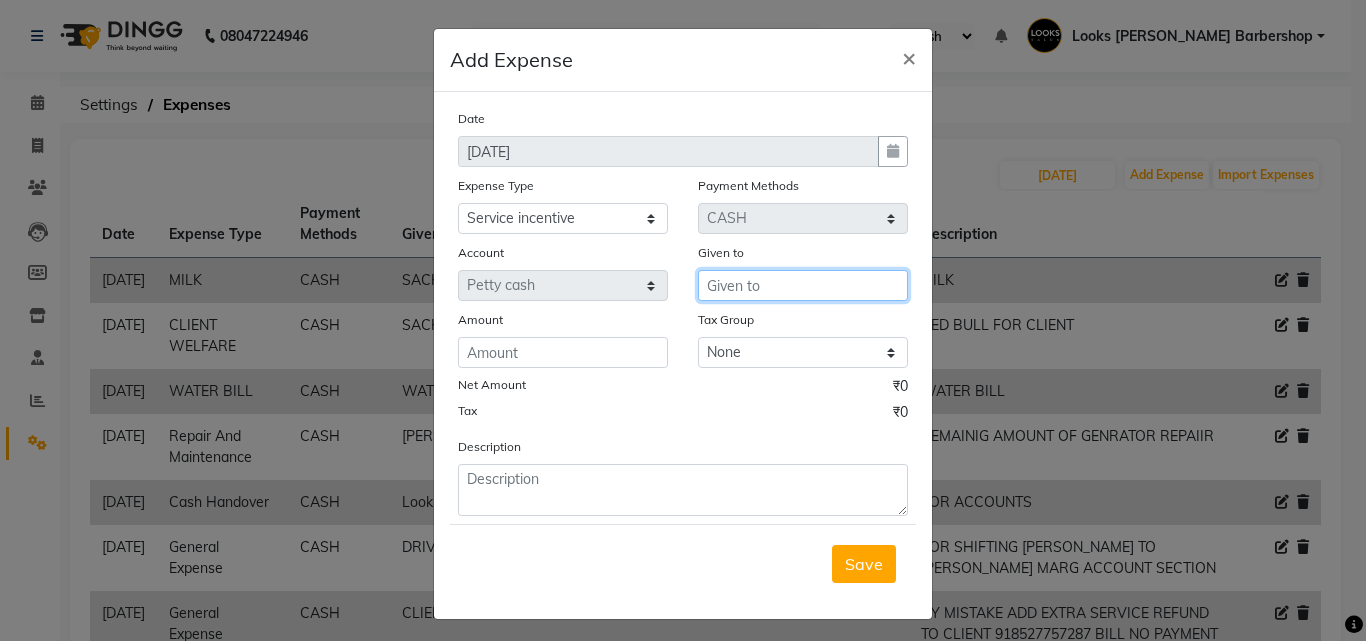 click at bounding box center [803, 285] 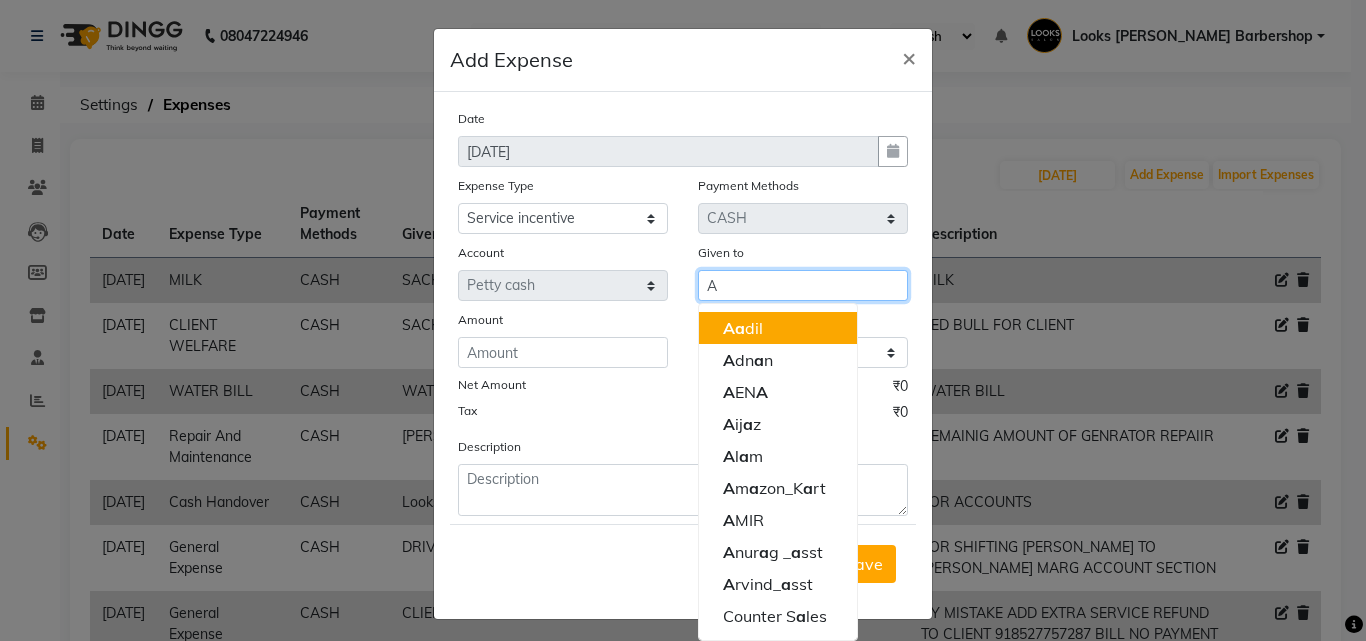 click on "A a dil" at bounding box center [778, 328] 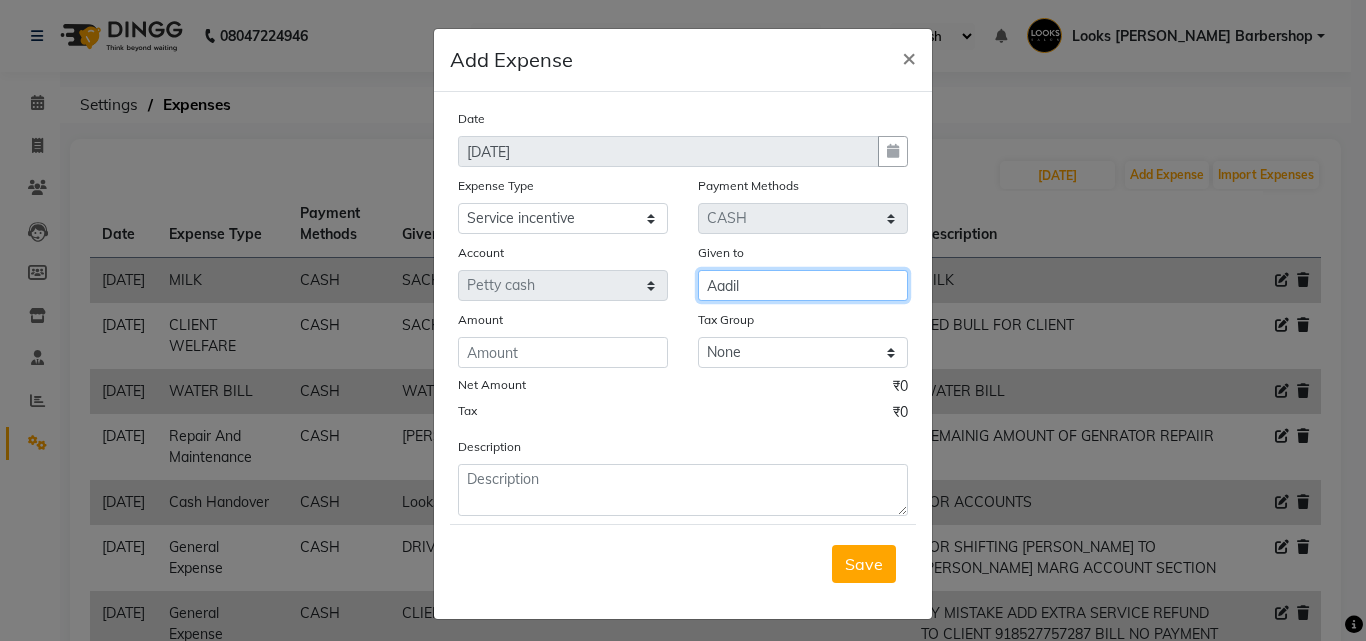 type on "Aadil" 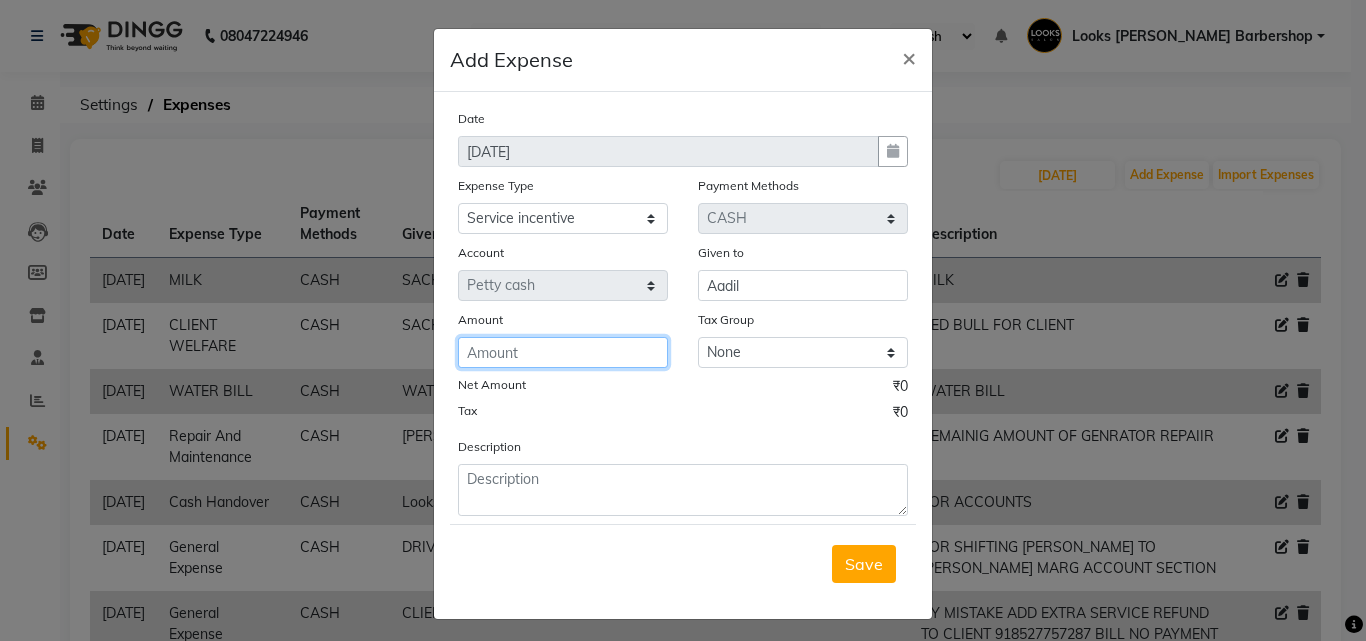 drag, startPoint x: 584, startPoint y: 357, endPoint x: 584, endPoint y: 345, distance: 12 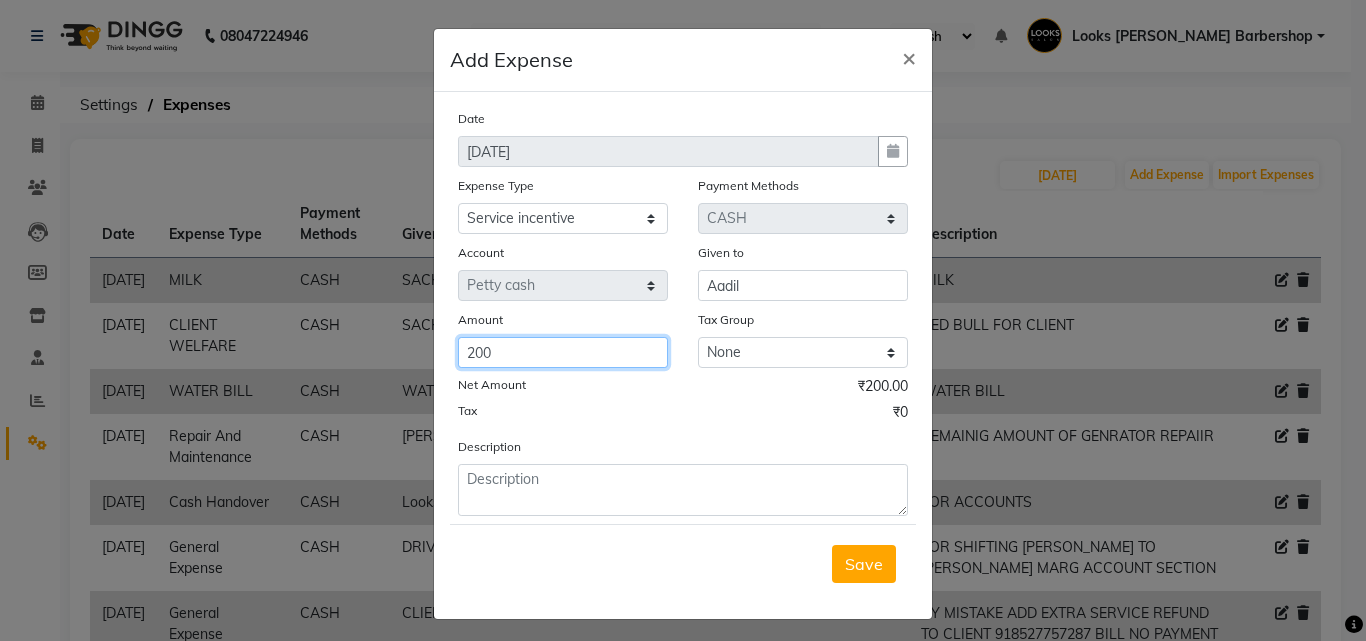 type on "200" 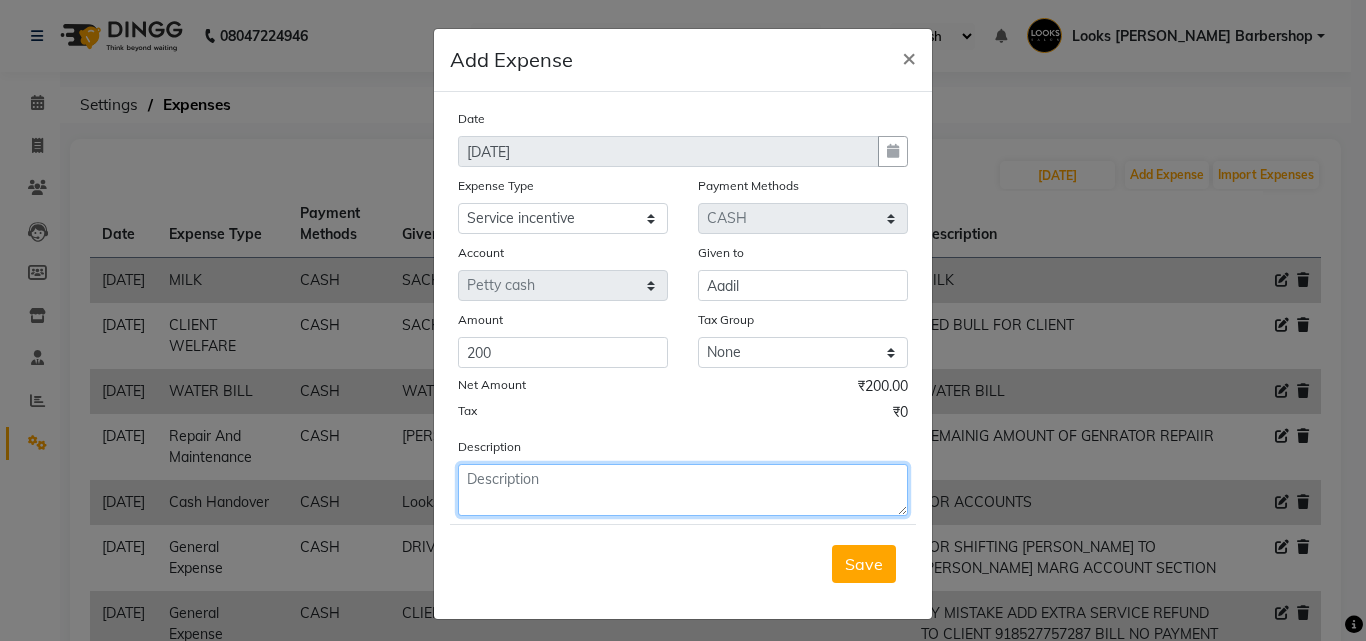 drag, startPoint x: 575, startPoint y: 490, endPoint x: 594, endPoint y: 462, distance: 33.83785 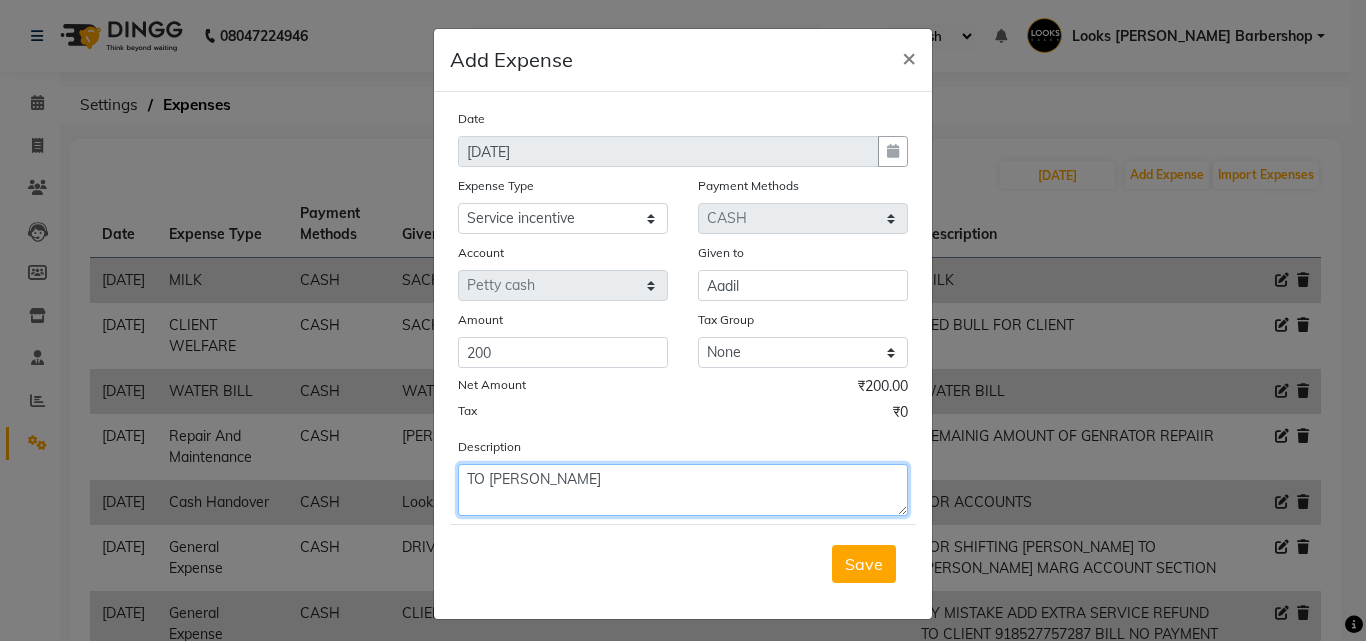 type on "TO AADIL" 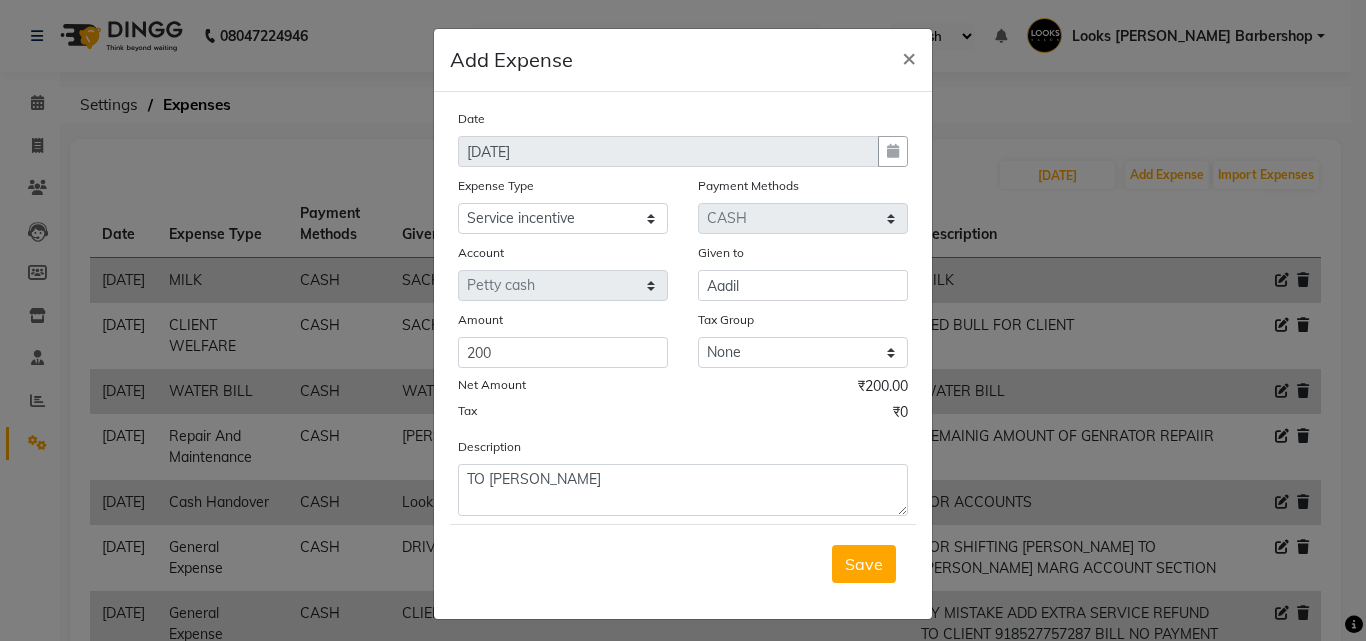 click on "Save" at bounding box center (864, 564) 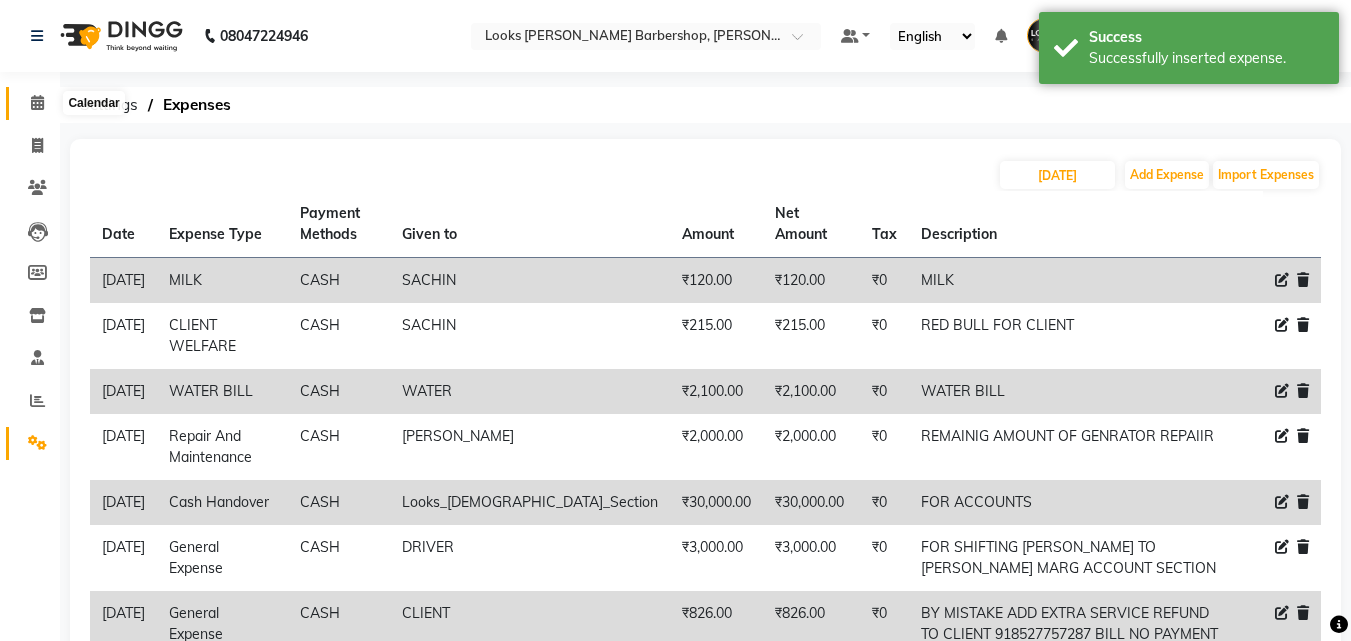 click 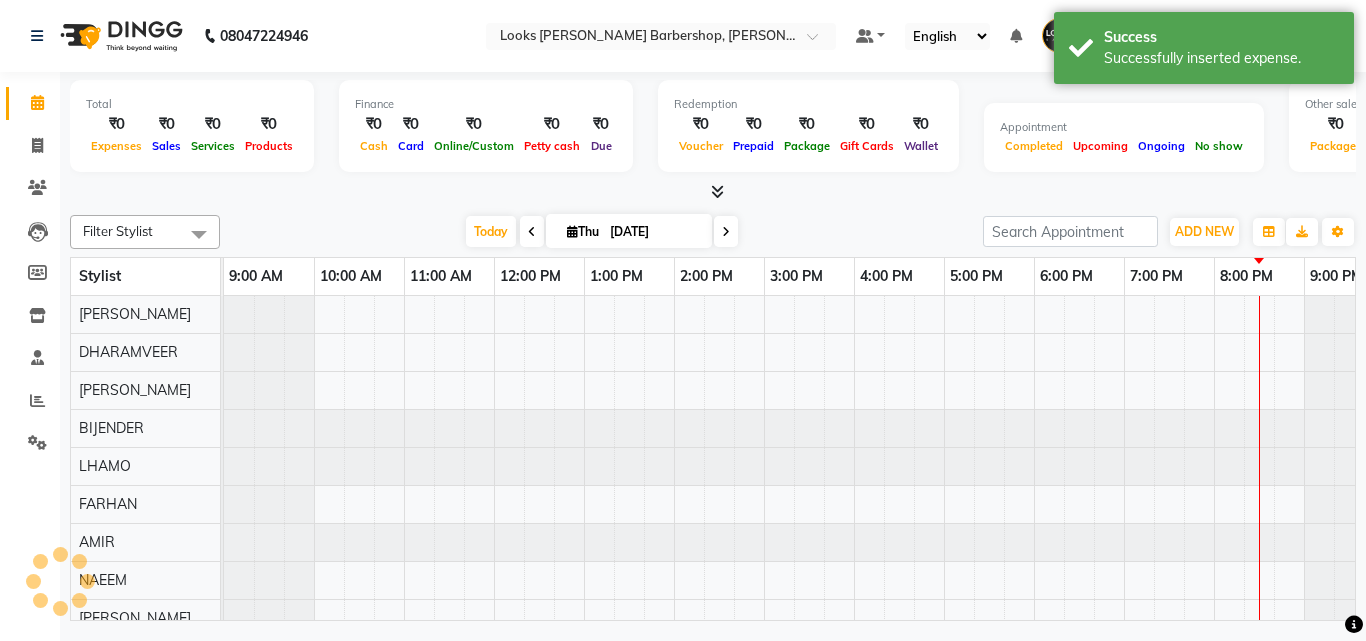 scroll, scrollTop: 0, scrollLeft: 0, axis: both 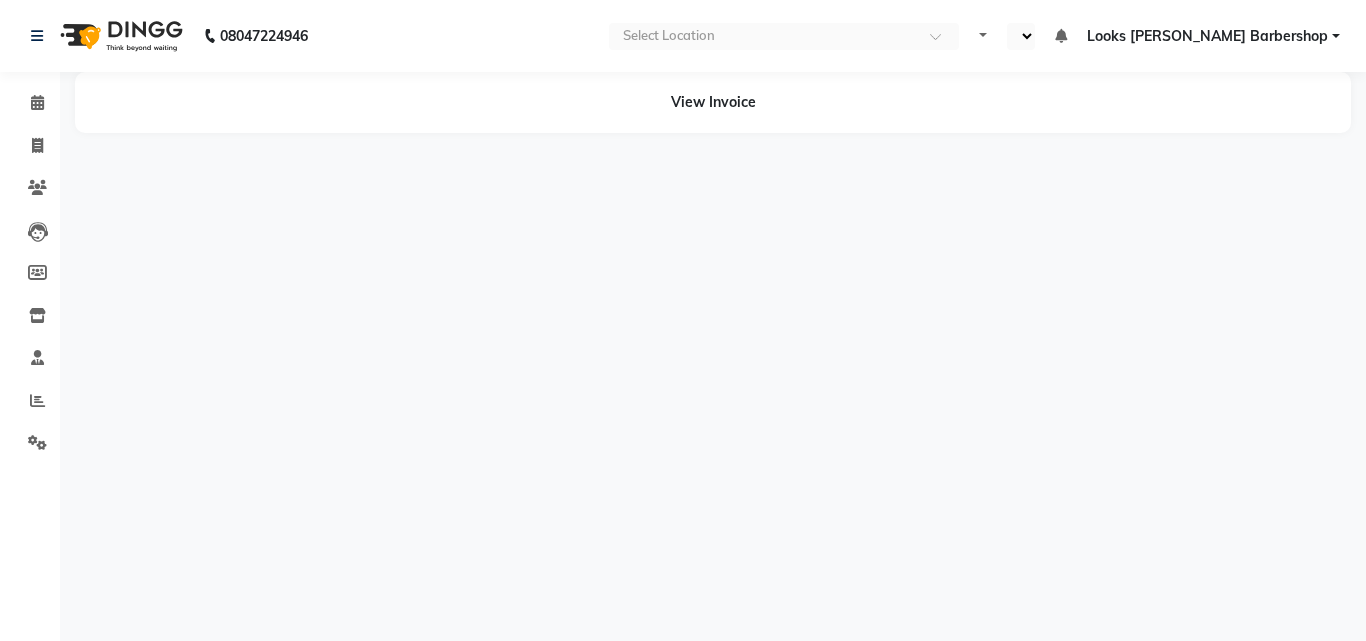 select on "en" 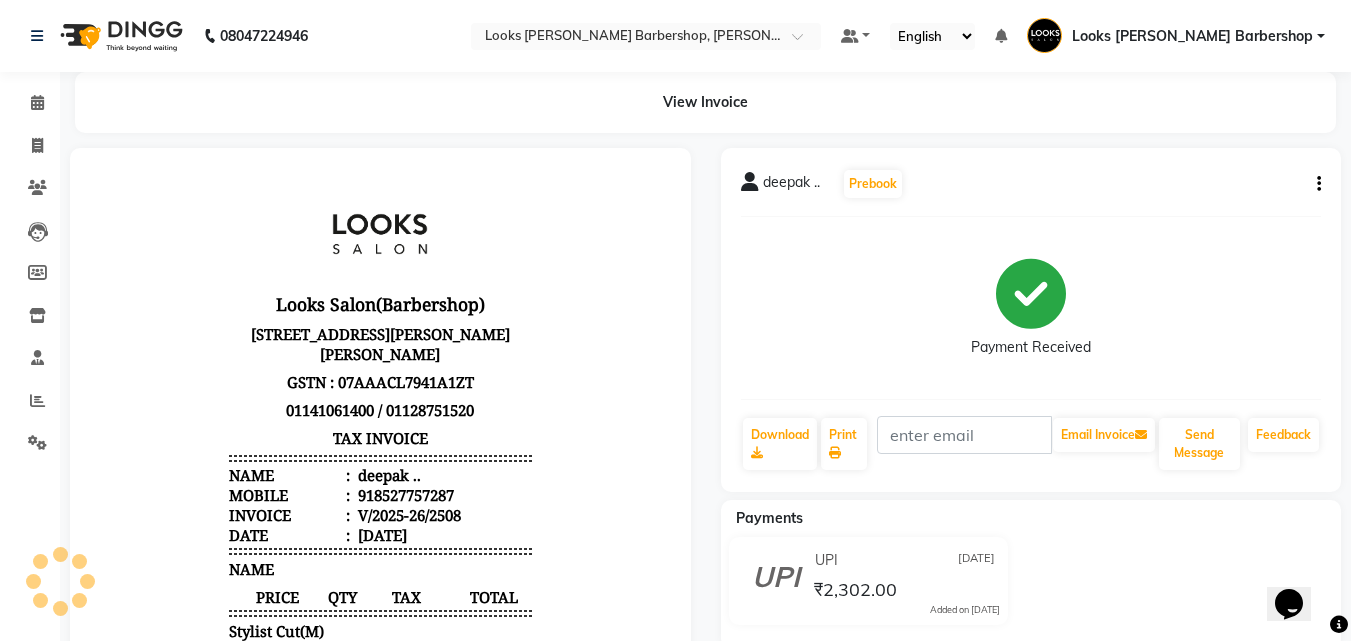 scroll, scrollTop: 0, scrollLeft: 0, axis: both 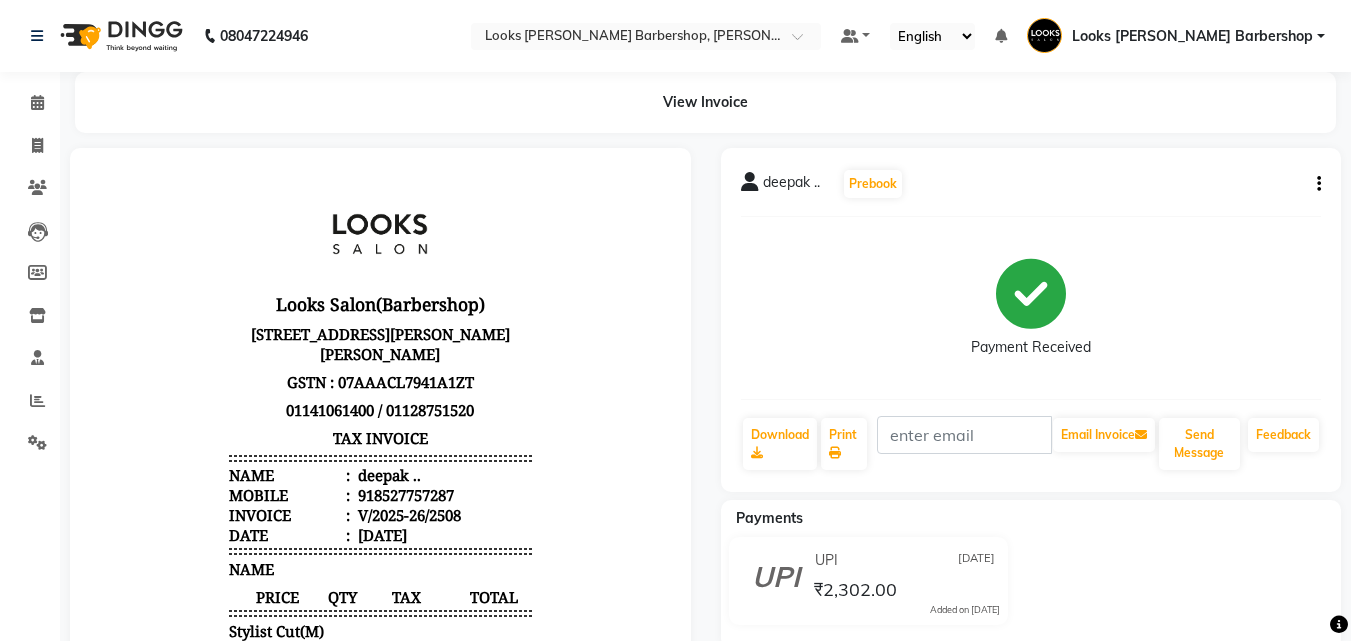 click on "deepak ..  Prebook   Payment Received  Download  Print   Email Invoice   Send Message Feedback" 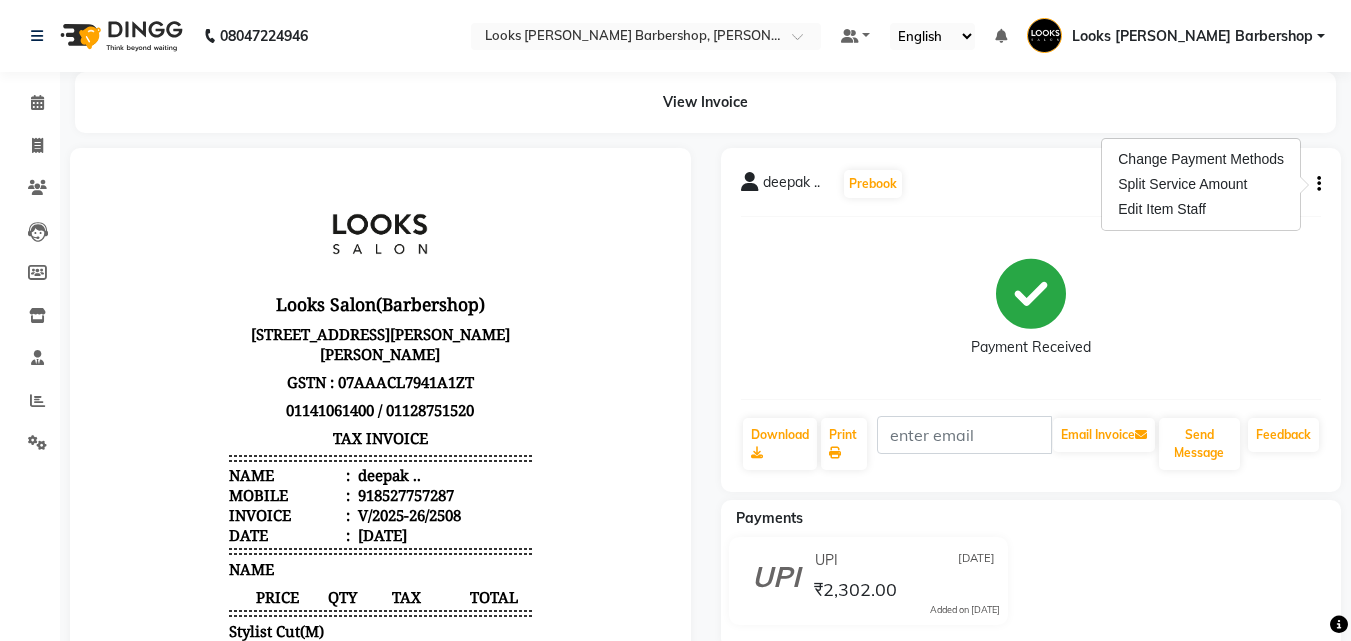 click 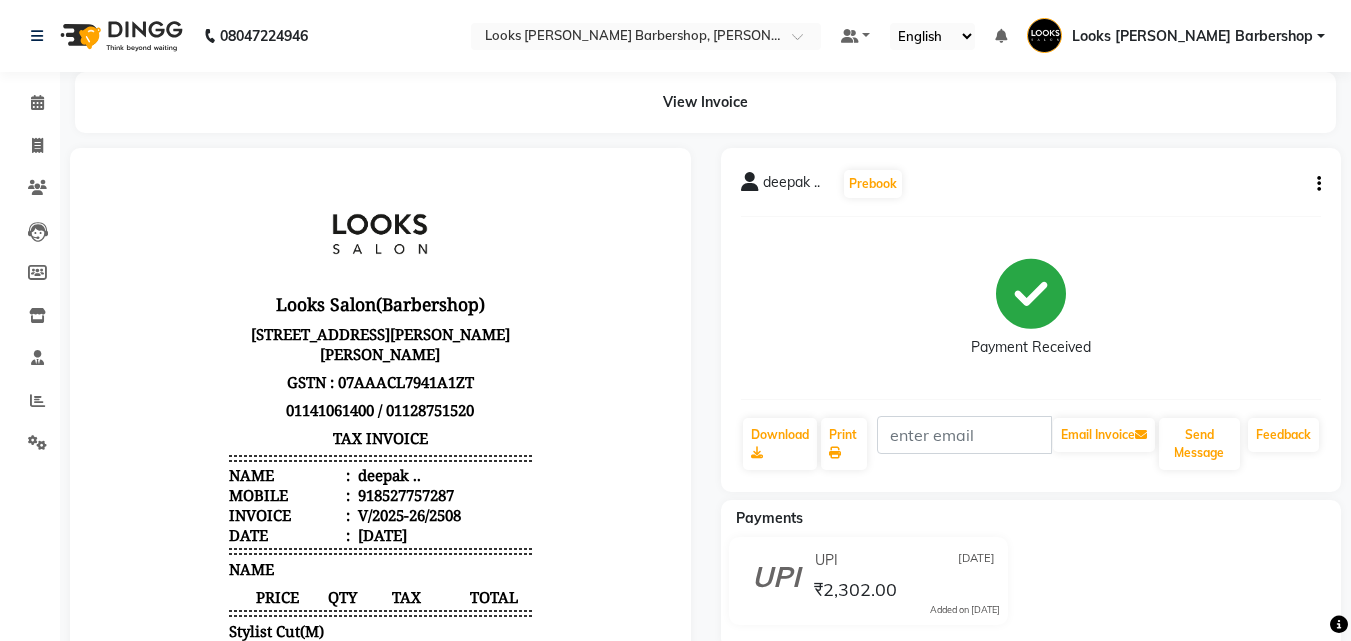 click 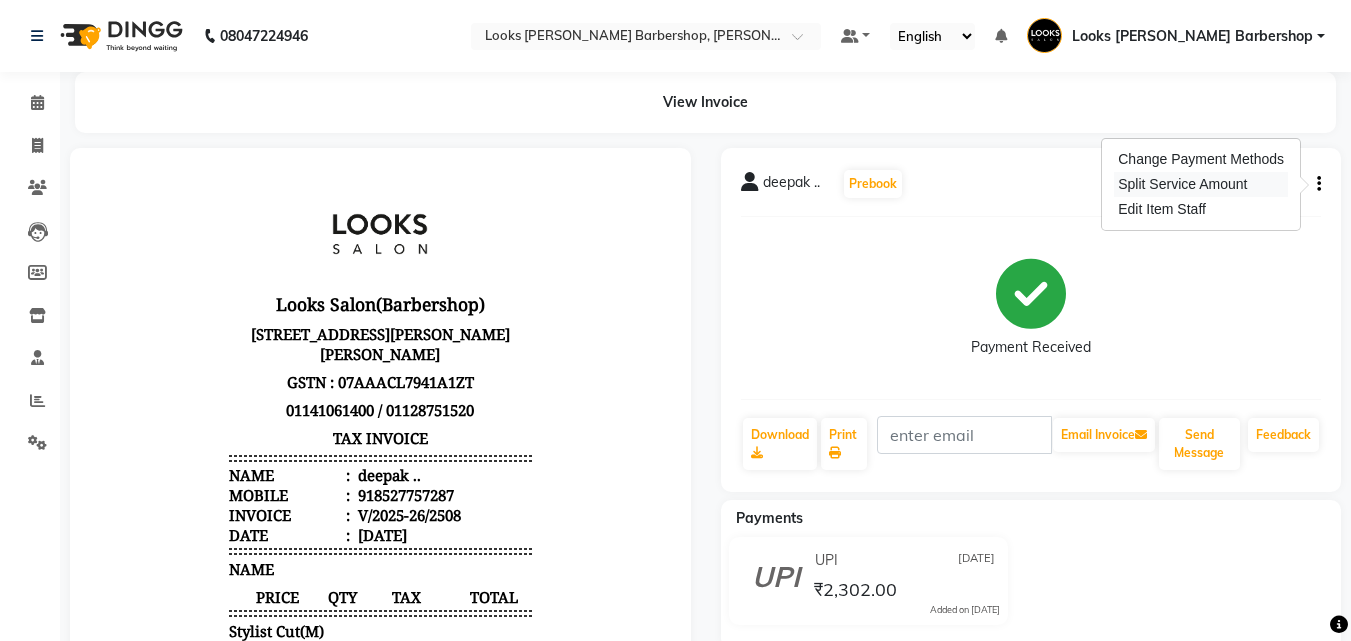 click on "Split Service Amount" at bounding box center [1201, 184] 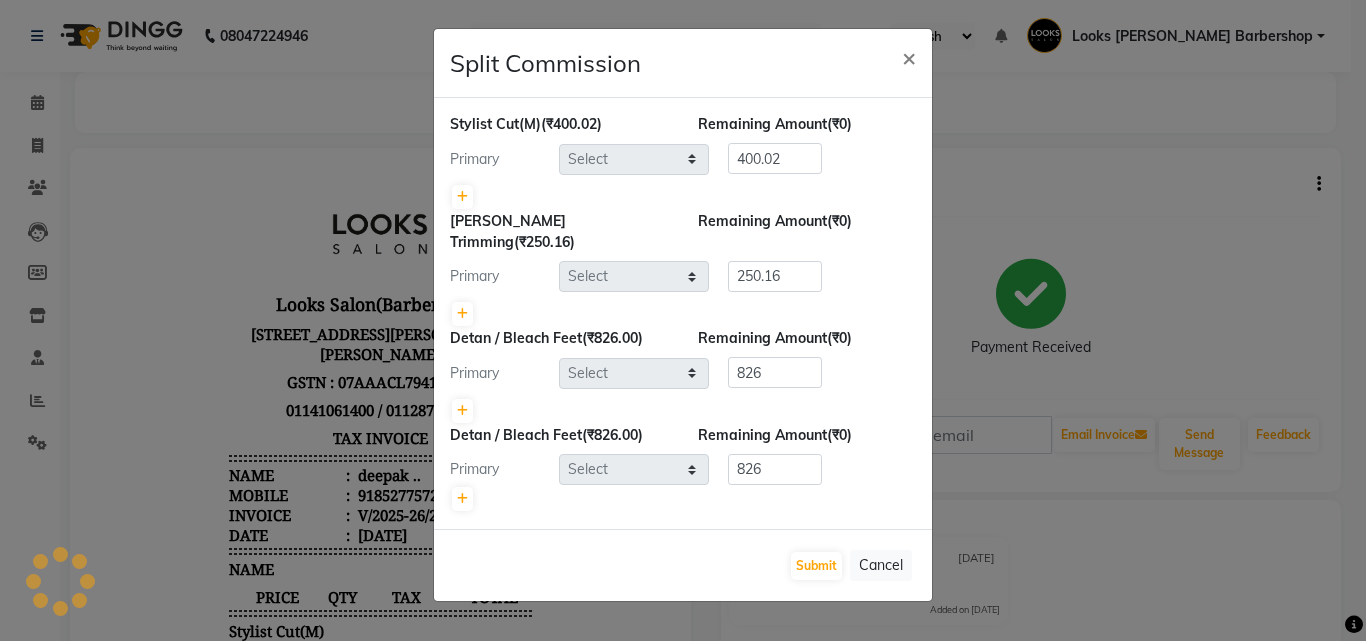select on "23406" 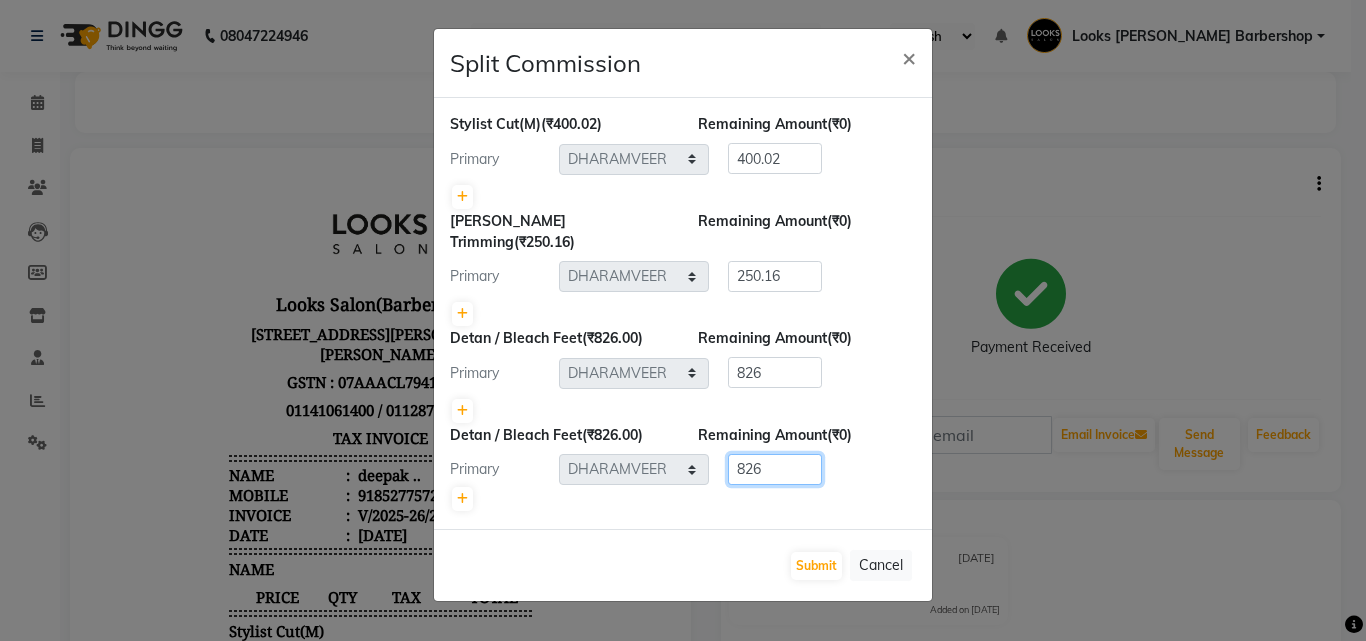 click on "826" 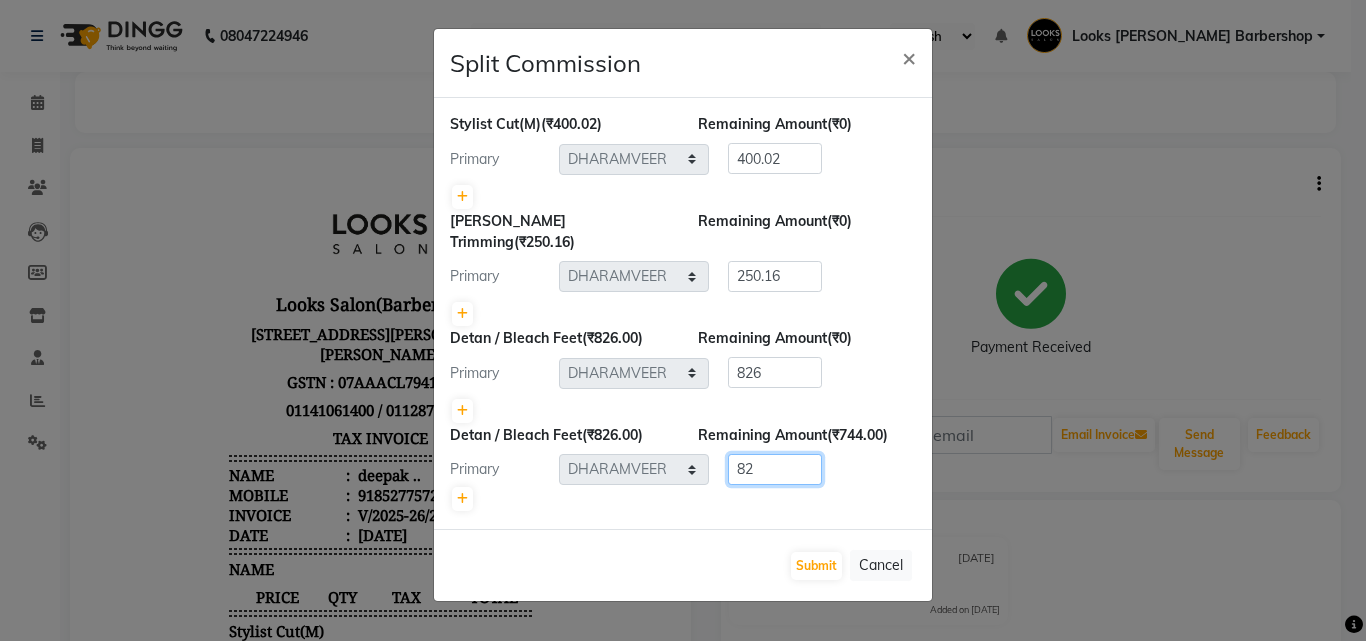 type on "8" 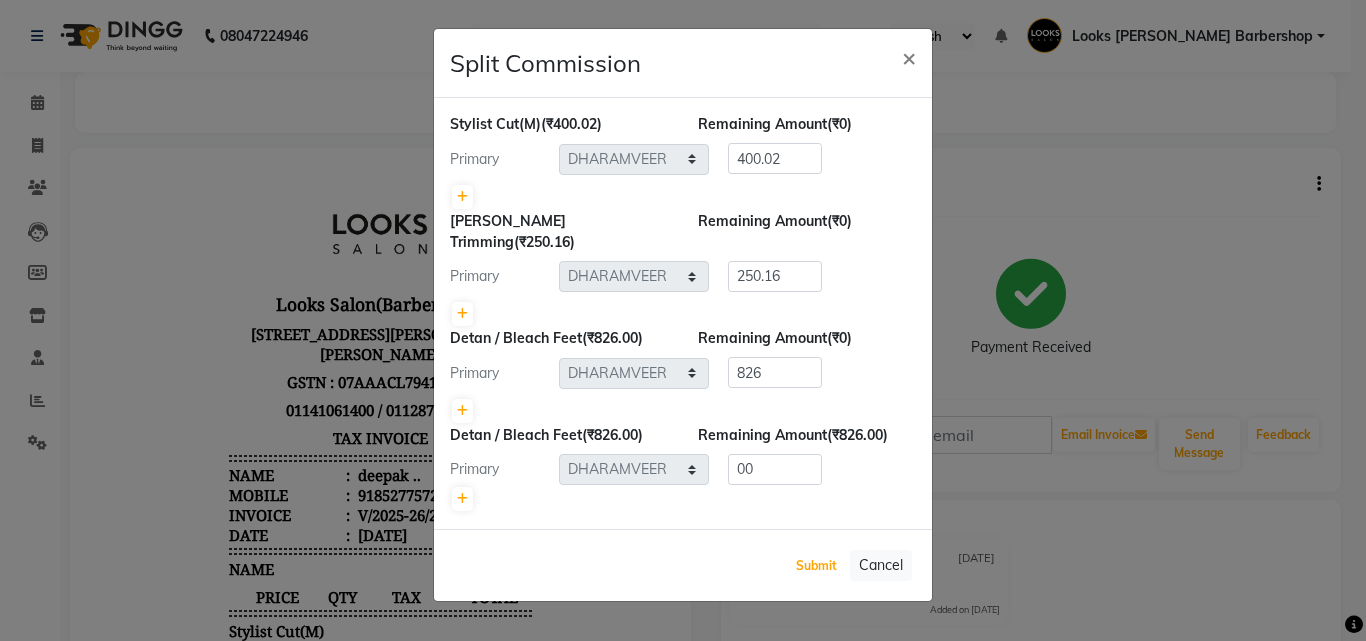 click on "Submit" 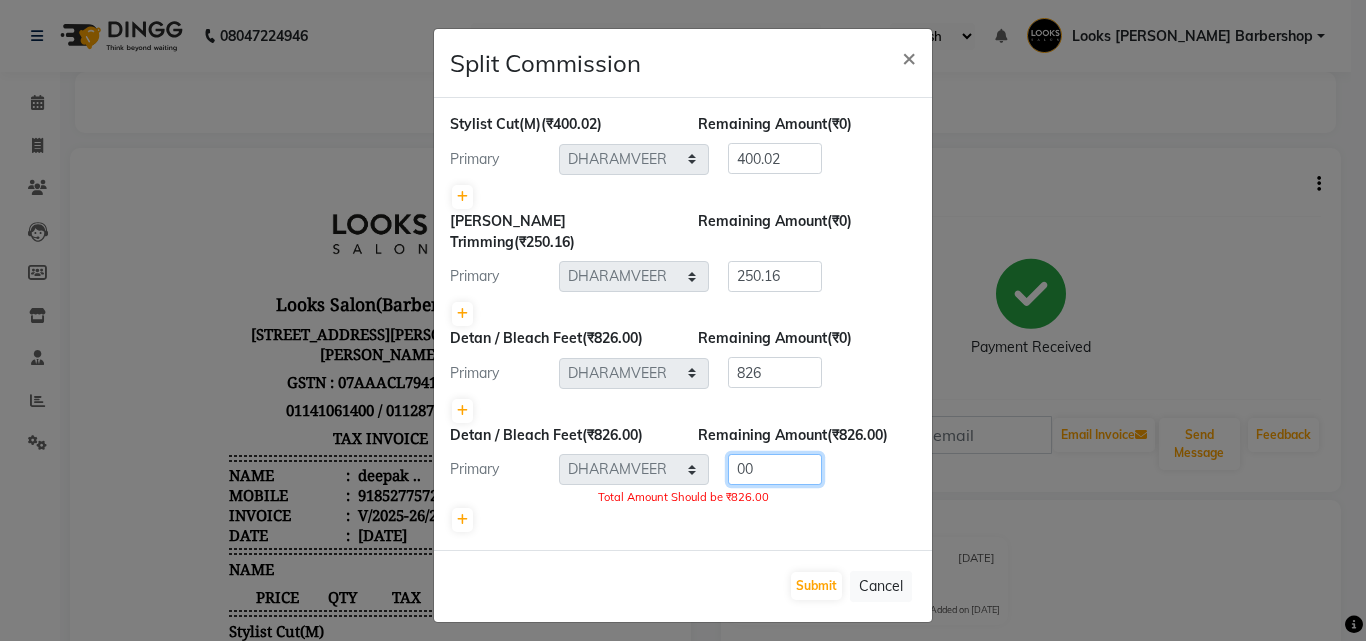 click on "00" 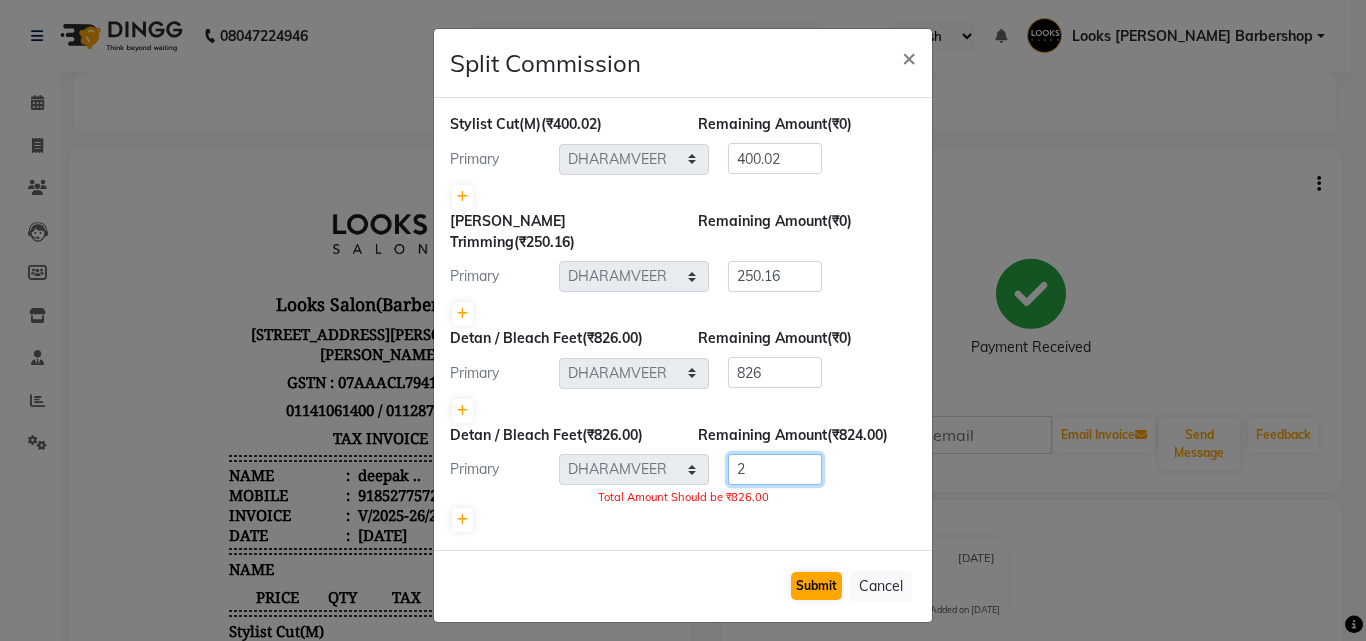 type on "2" 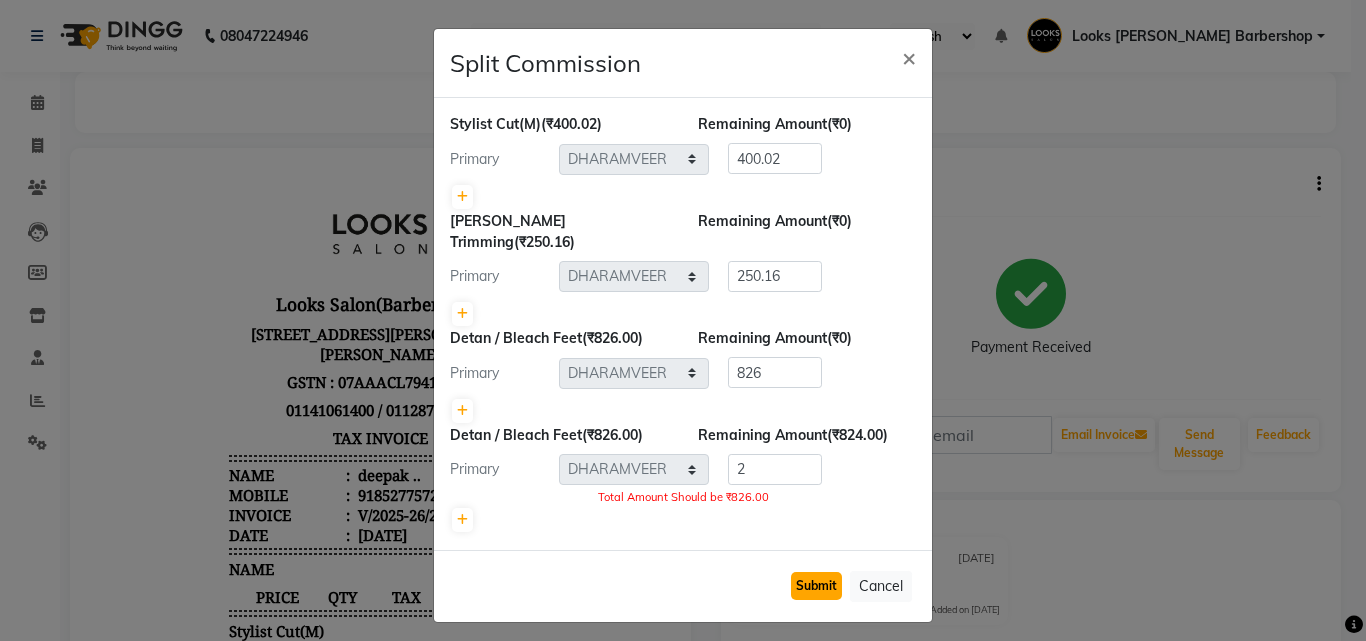 click on "Submit" 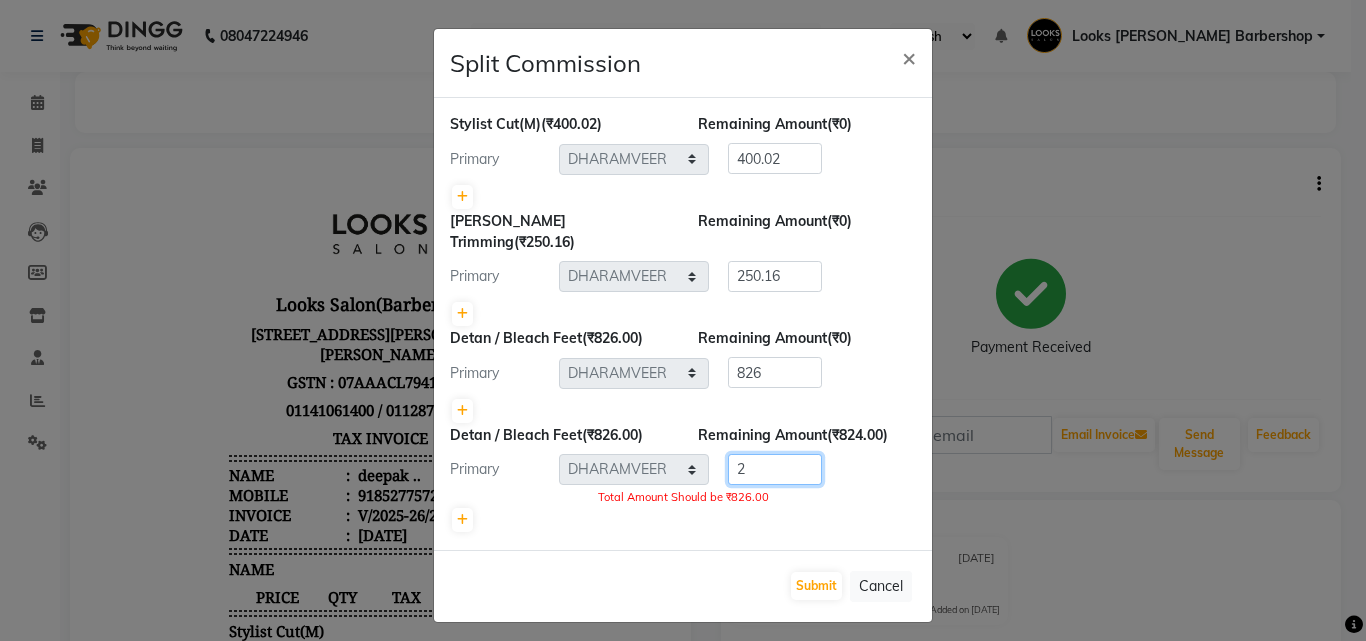 drag, startPoint x: 815, startPoint y: 459, endPoint x: 809, endPoint y: 445, distance: 15.231546 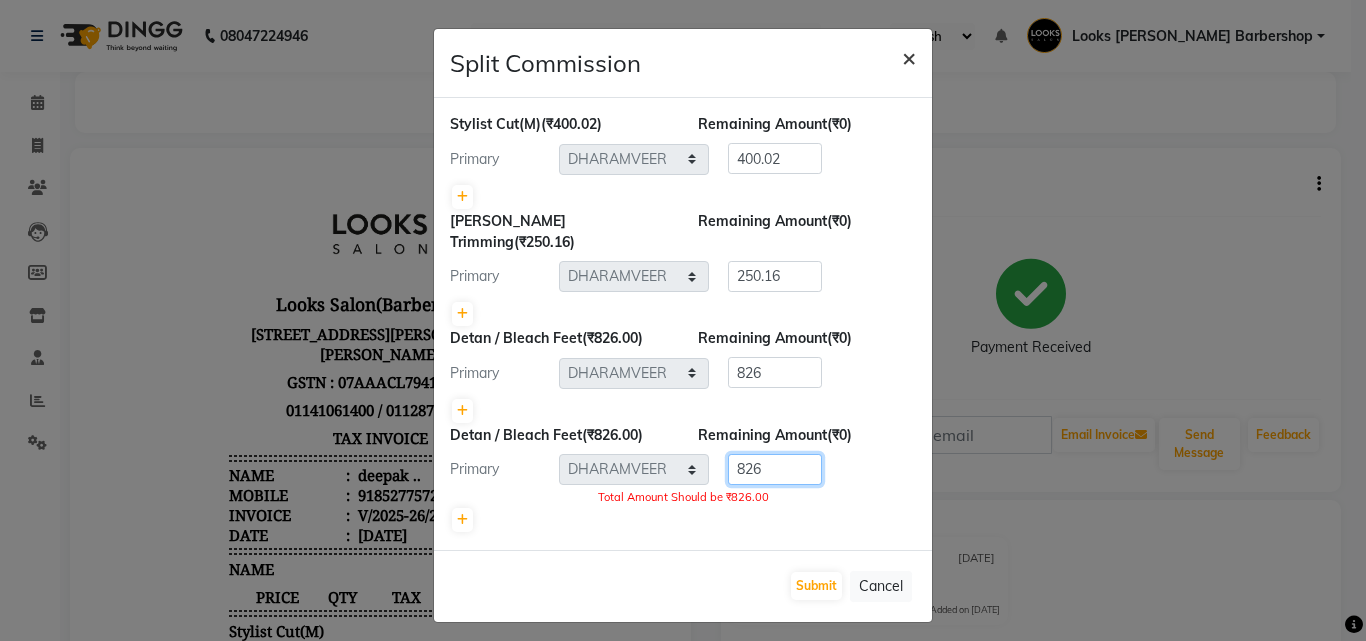 type on "826" 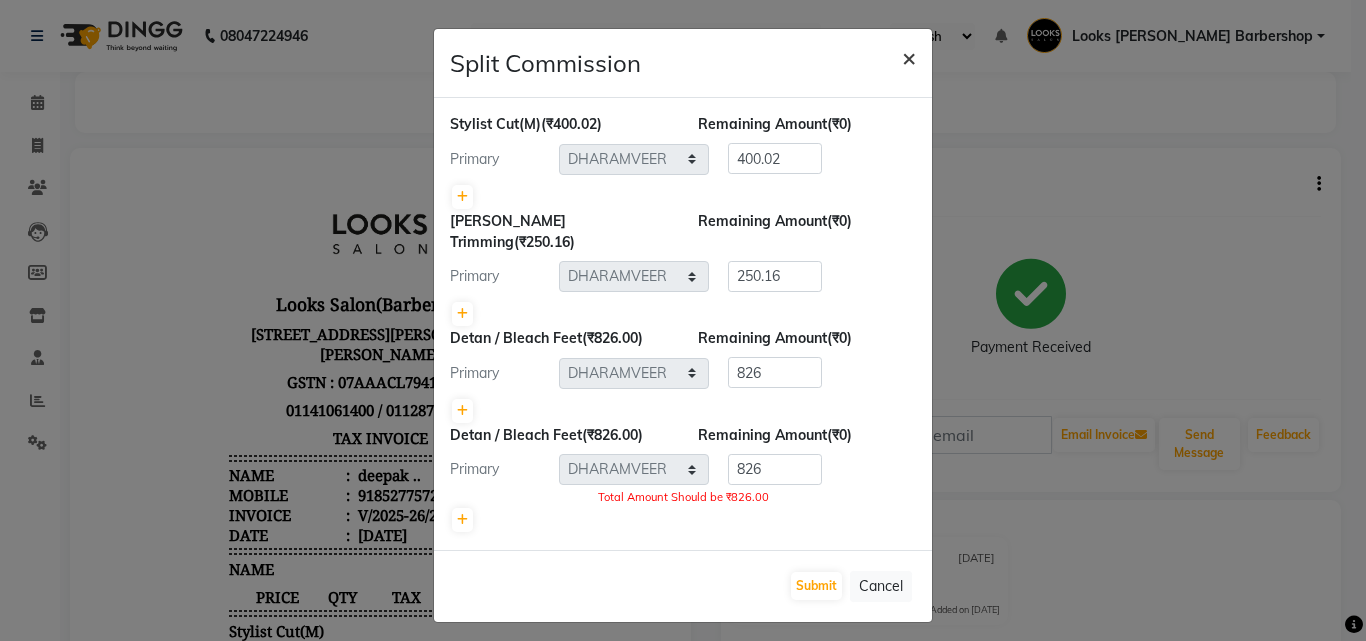 click on "×" 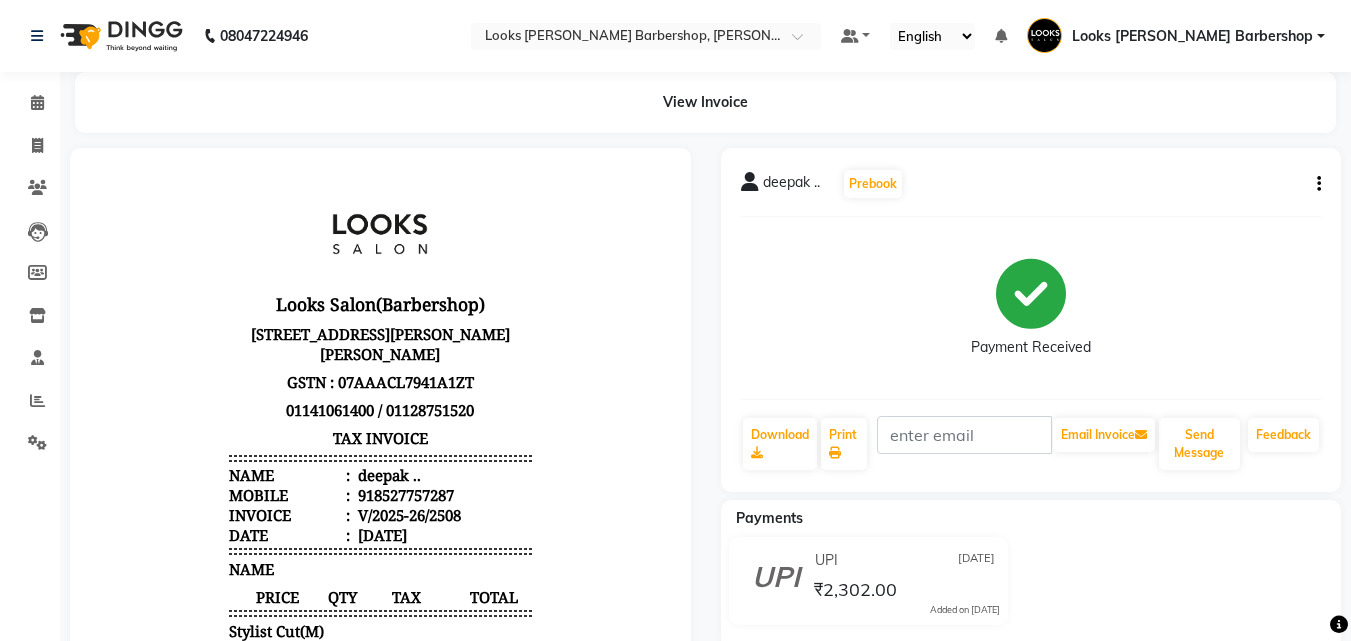 click 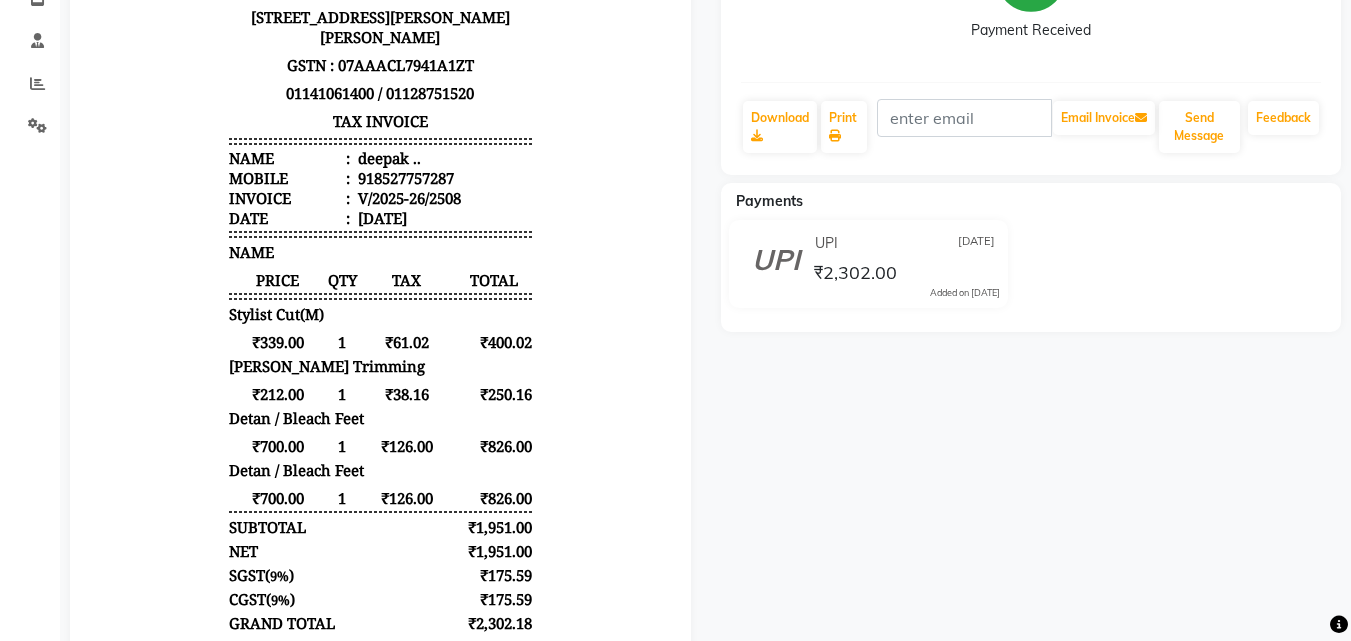scroll, scrollTop: 609, scrollLeft: 0, axis: vertical 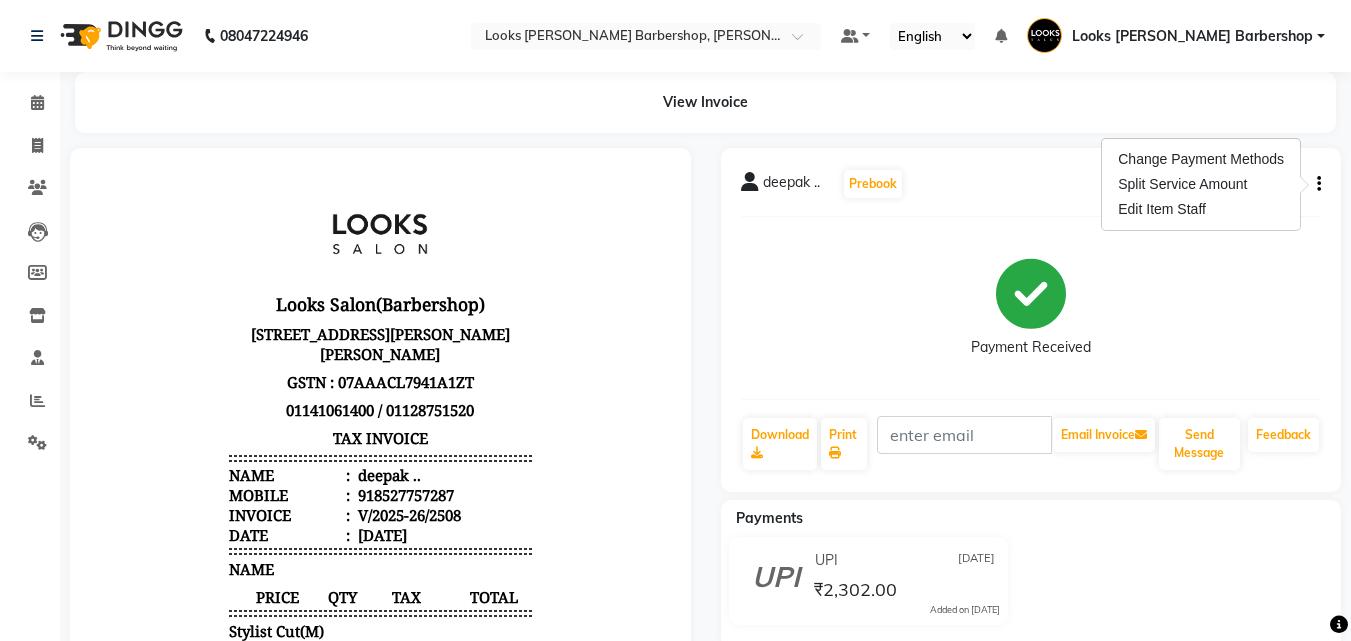 click on "918527757287" at bounding box center [404, 495] 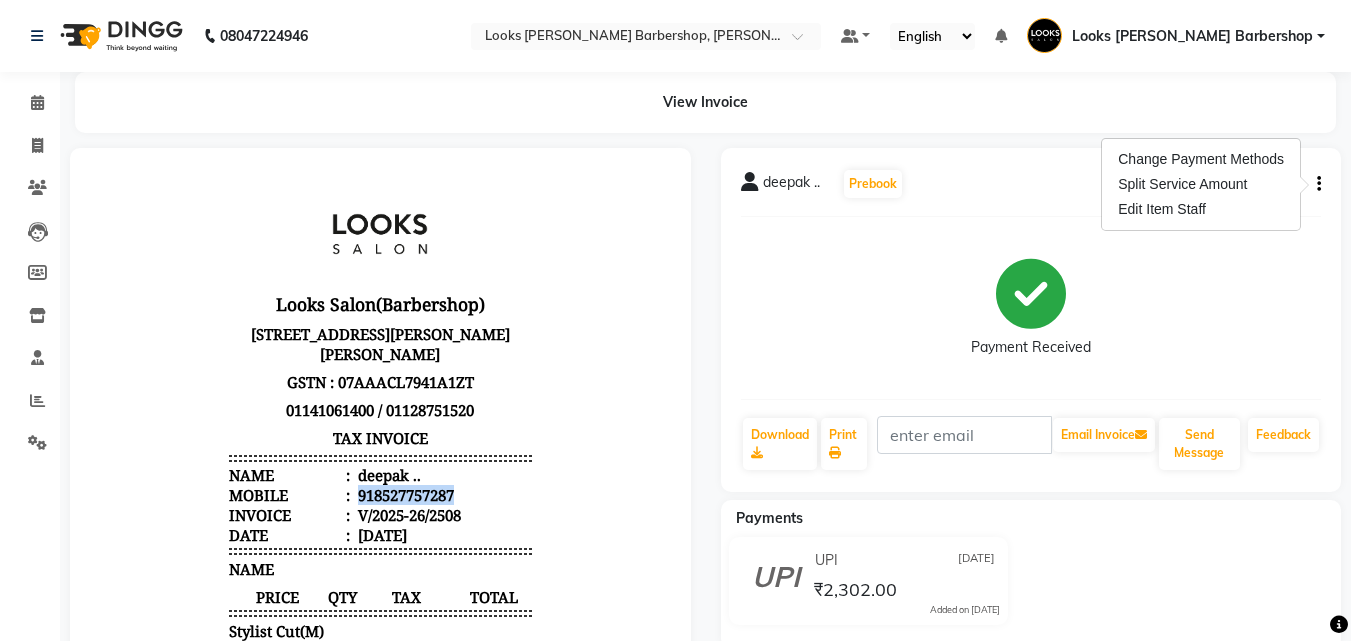 drag, startPoint x: 387, startPoint y: 514, endPoint x: 372, endPoint y: 504, distance: 18.027756 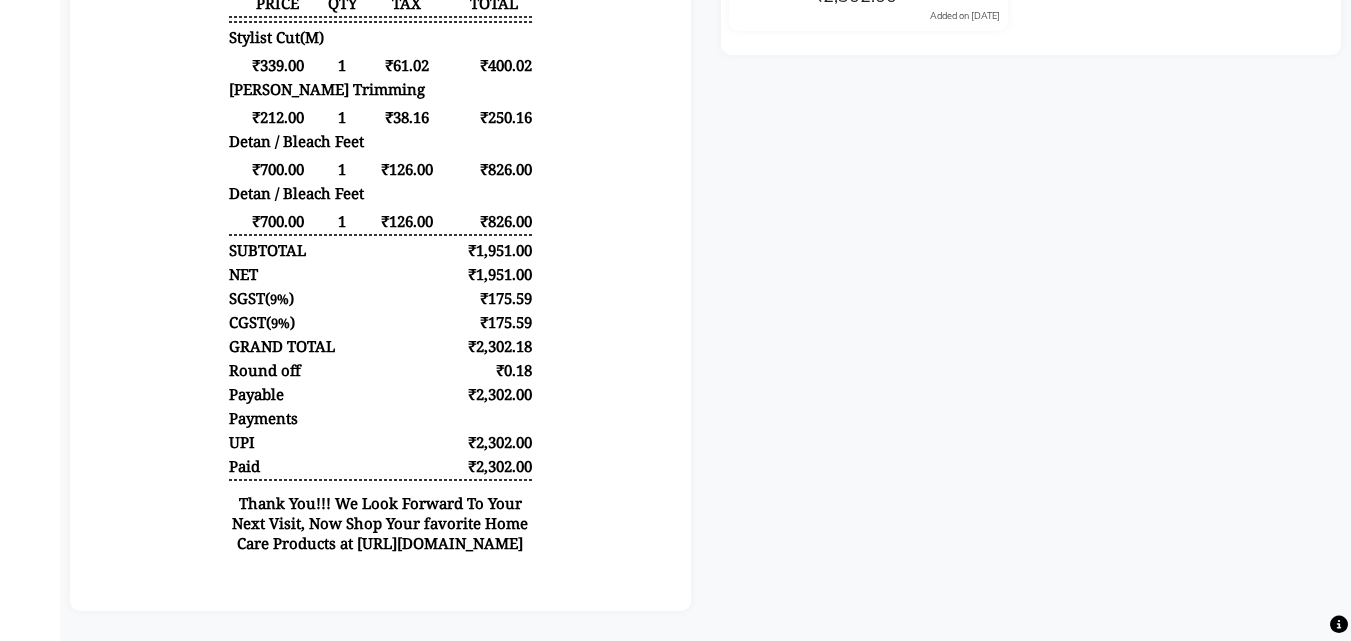 scroll, scrollTop: 0, scrollLeft: 0, axis: both 